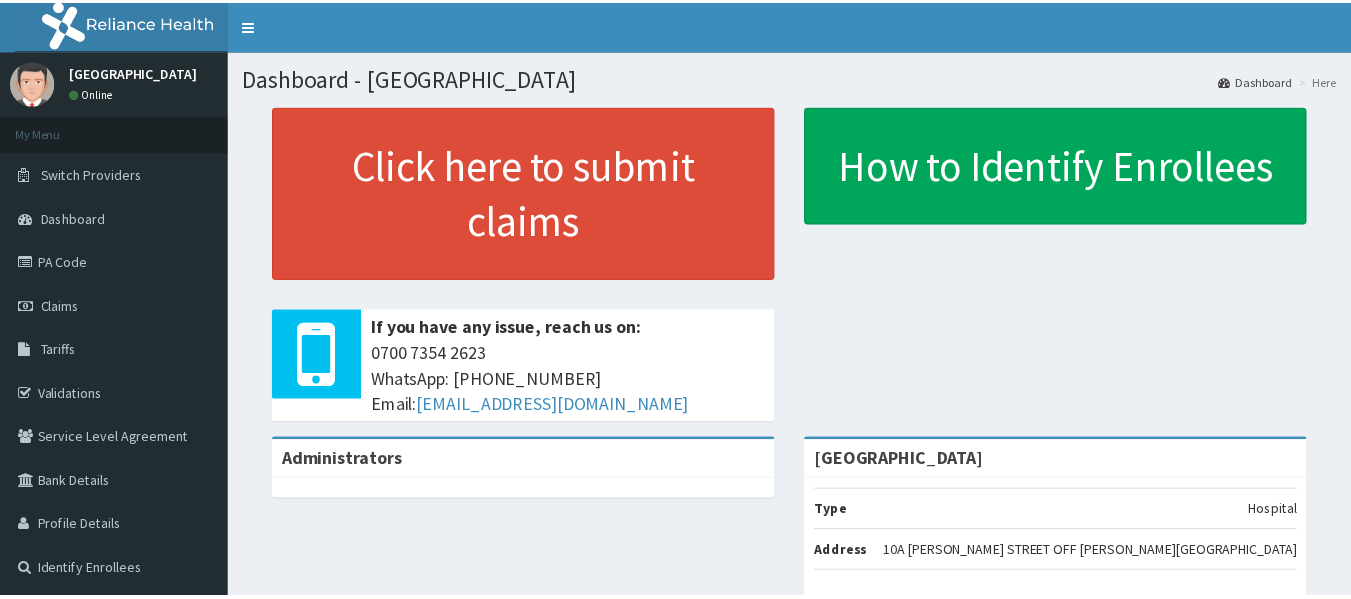 scroll, scrollTop: 0, scrollLeft: 0, axis: both 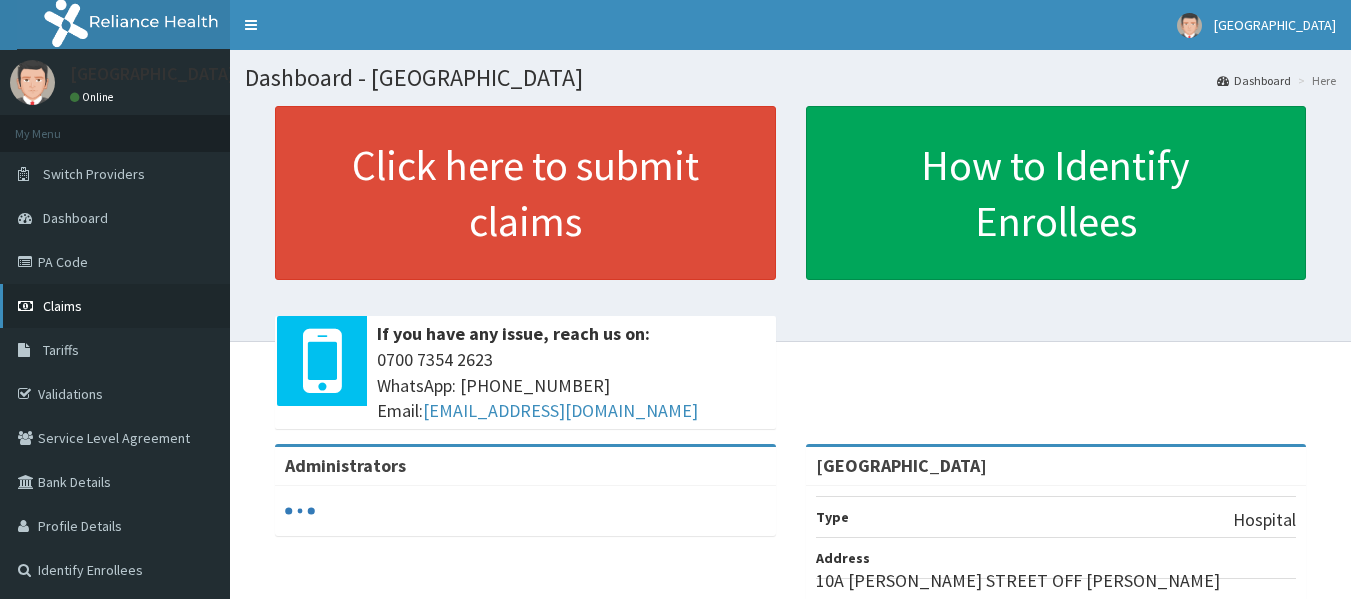 click on "Claims" at bounding box center (115, 306) 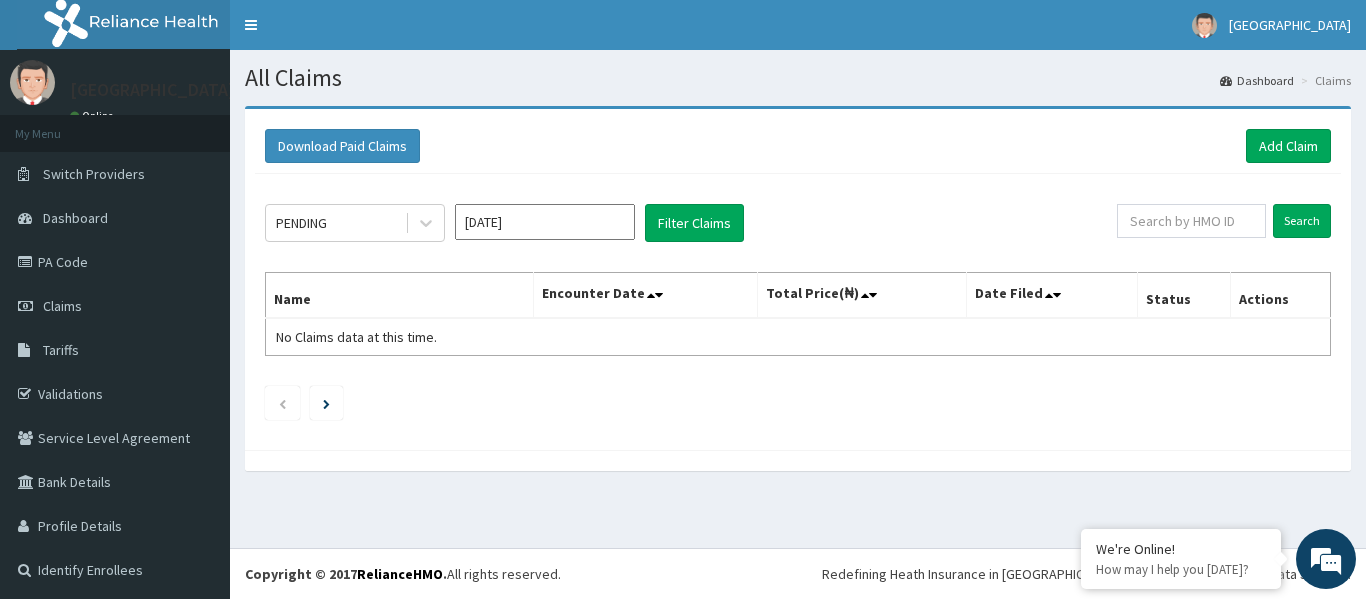 scroll, scrollTop: 0, scrollLeft: 0, axis: both 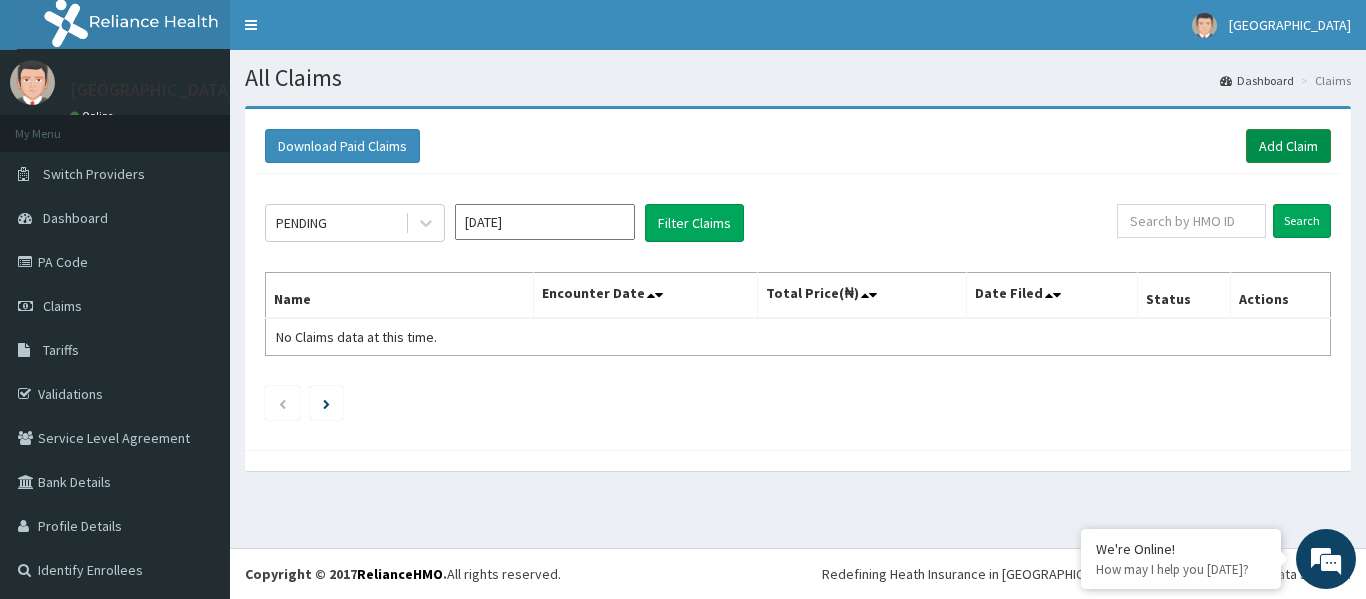click on "Add Claim" at bounding box center (1288, 146) 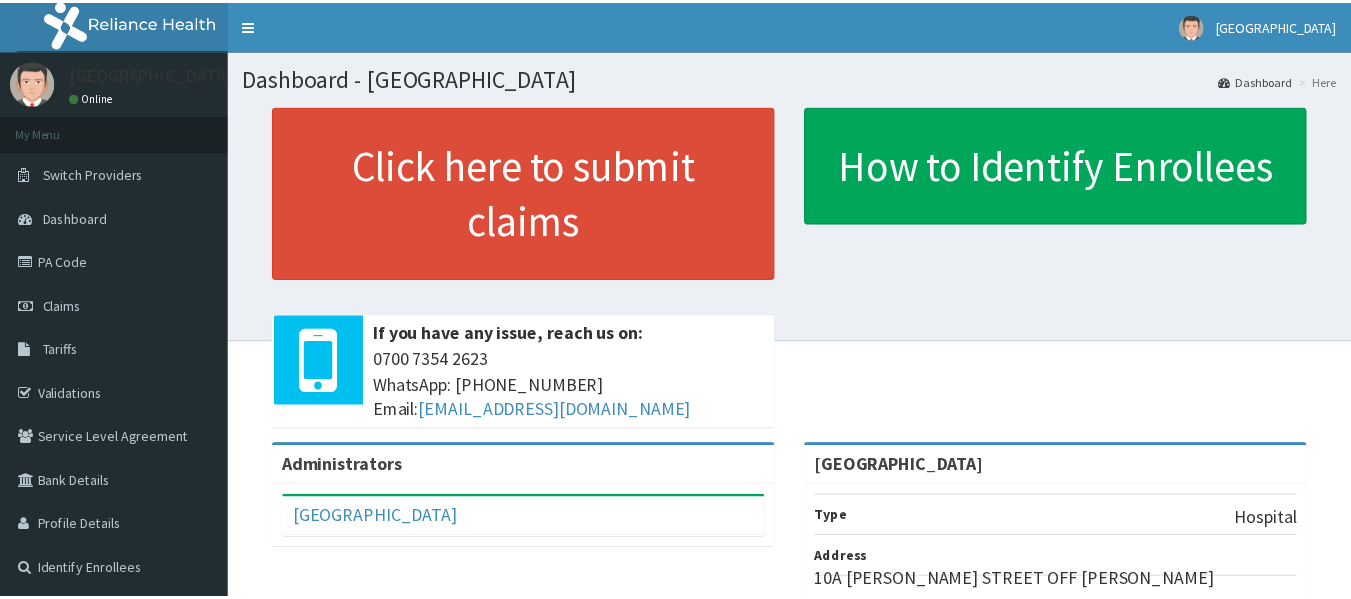 scroll, scrollTop: 0, scrollLeft: 0, axis: both 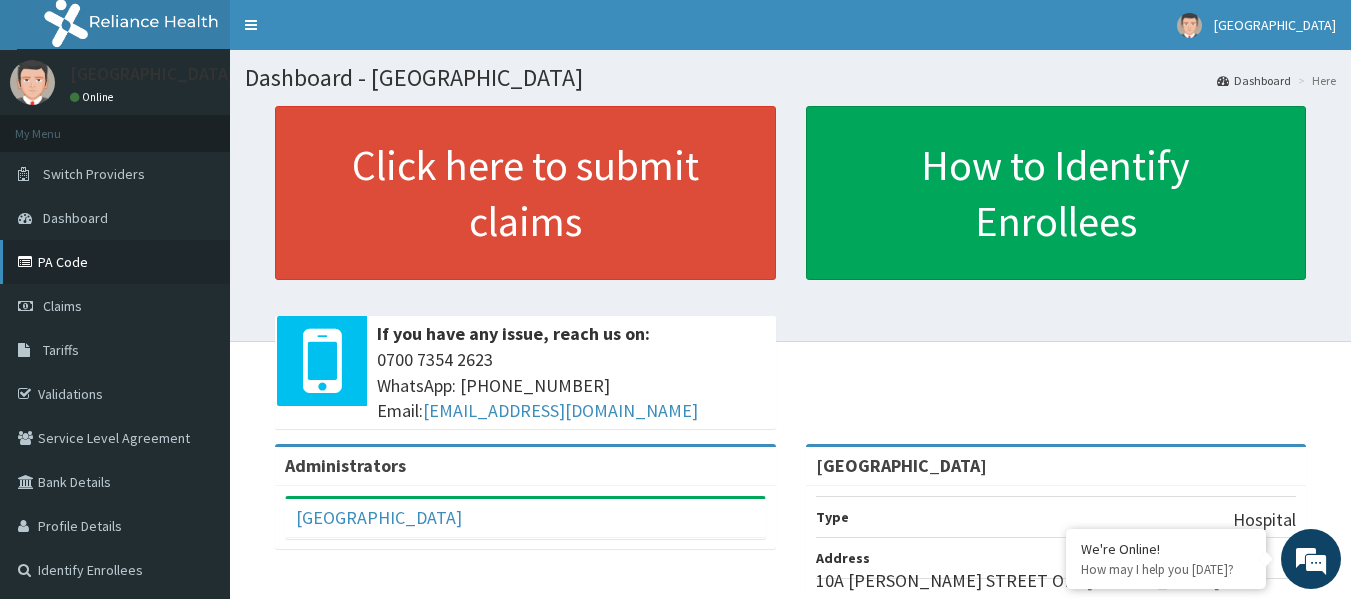 click on "PA Code" at bounding box center (115, 262) 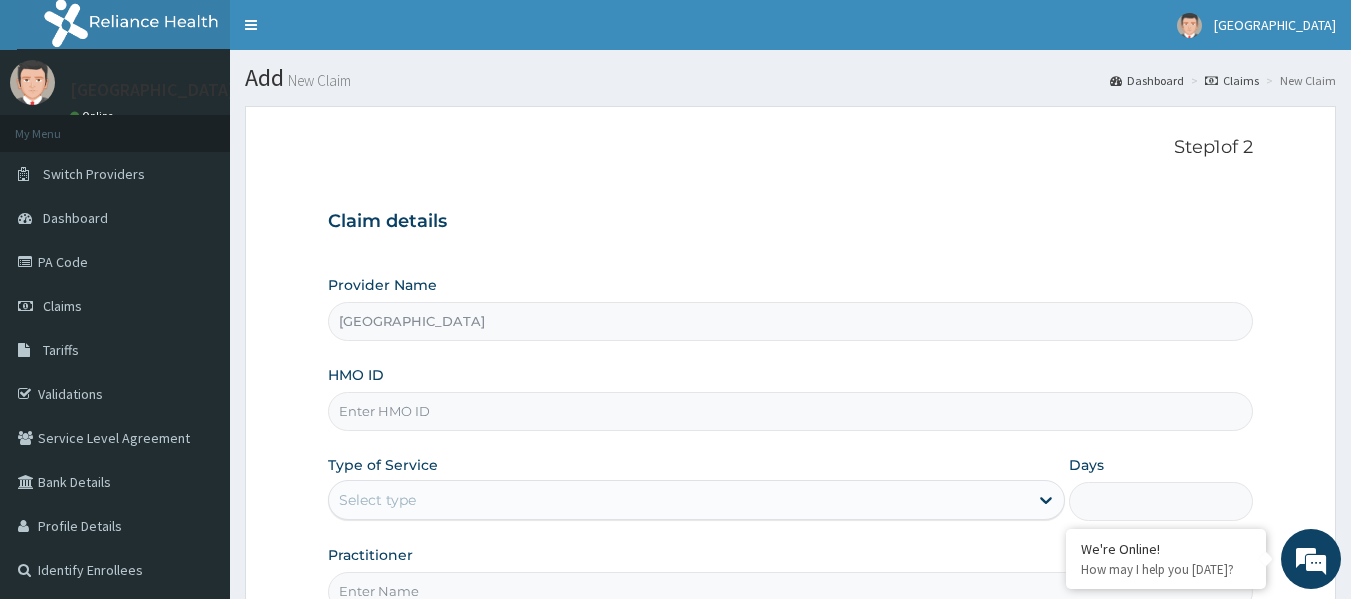 scroll, scrollTop: 0, scrollLeft: 0, axis: both 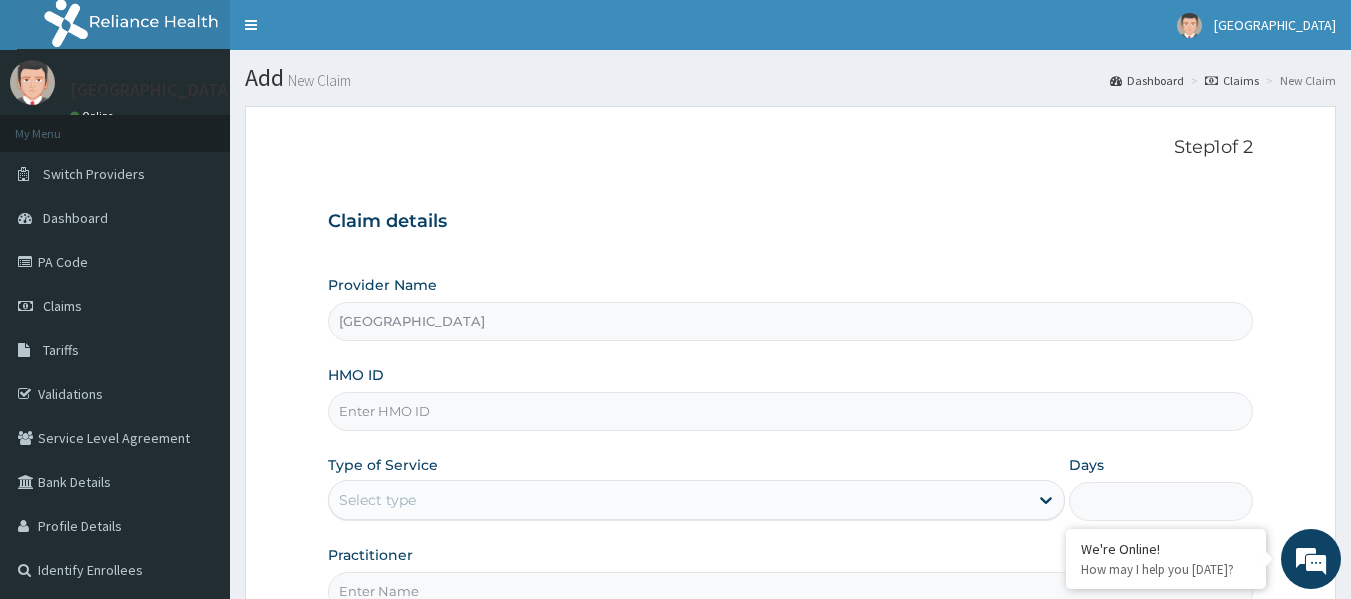 click on "HMO ID" at bounding box center (791, 411) 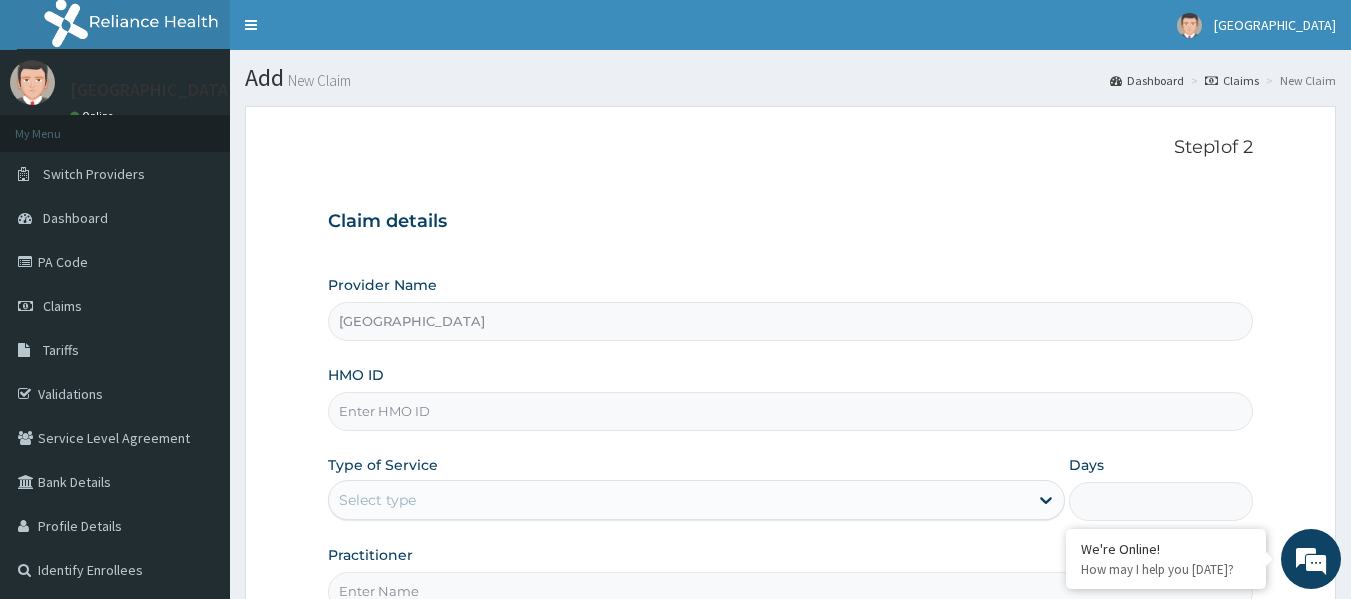 paste on "RSB/10013/B" 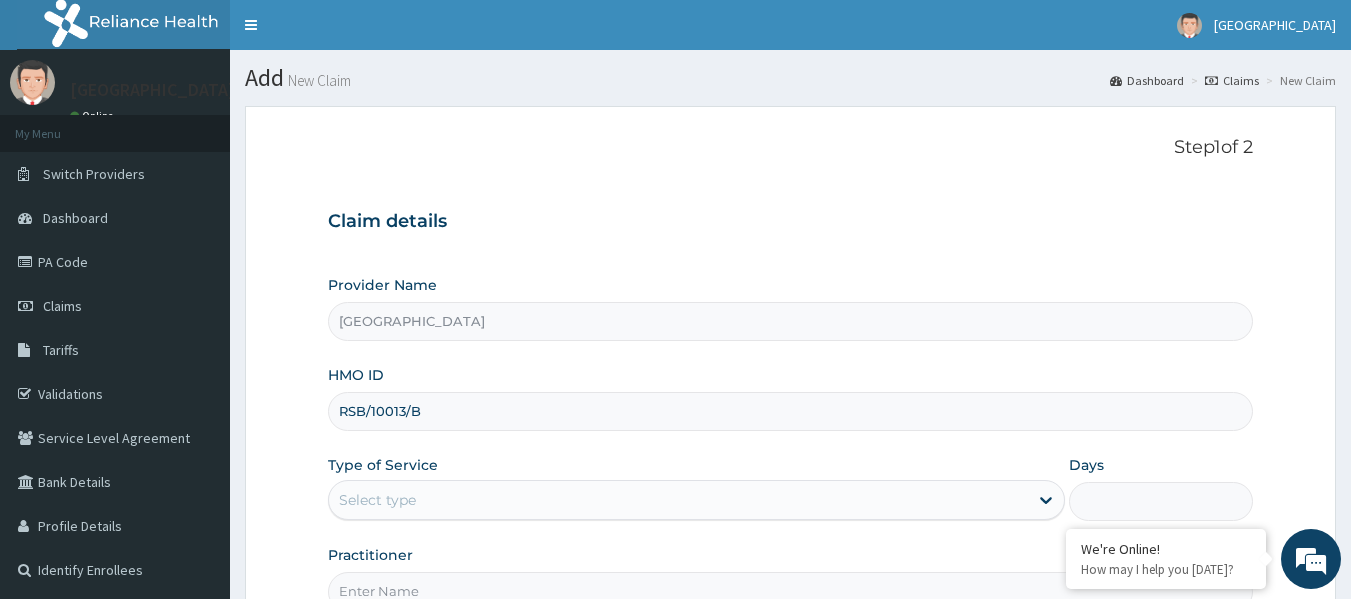 type on "RSB/10013/B" 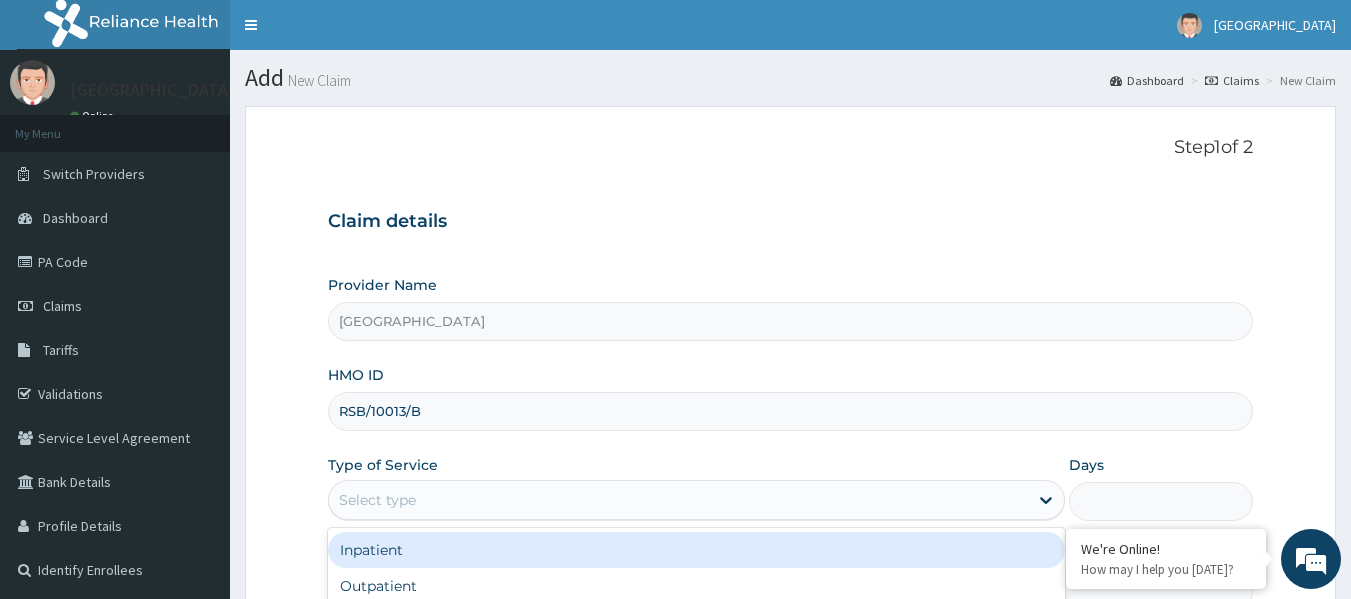 click on "Select type" at bounding box center (696, 500) 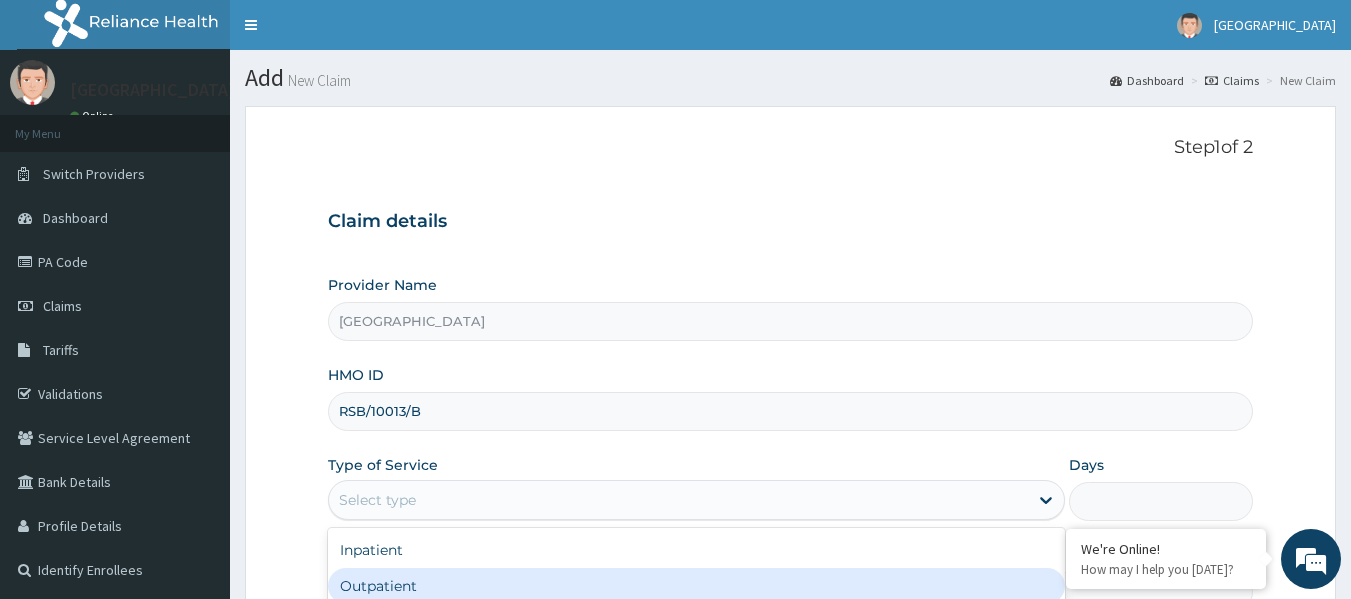 click on "Outpatient" at bounding box center (696, 586) 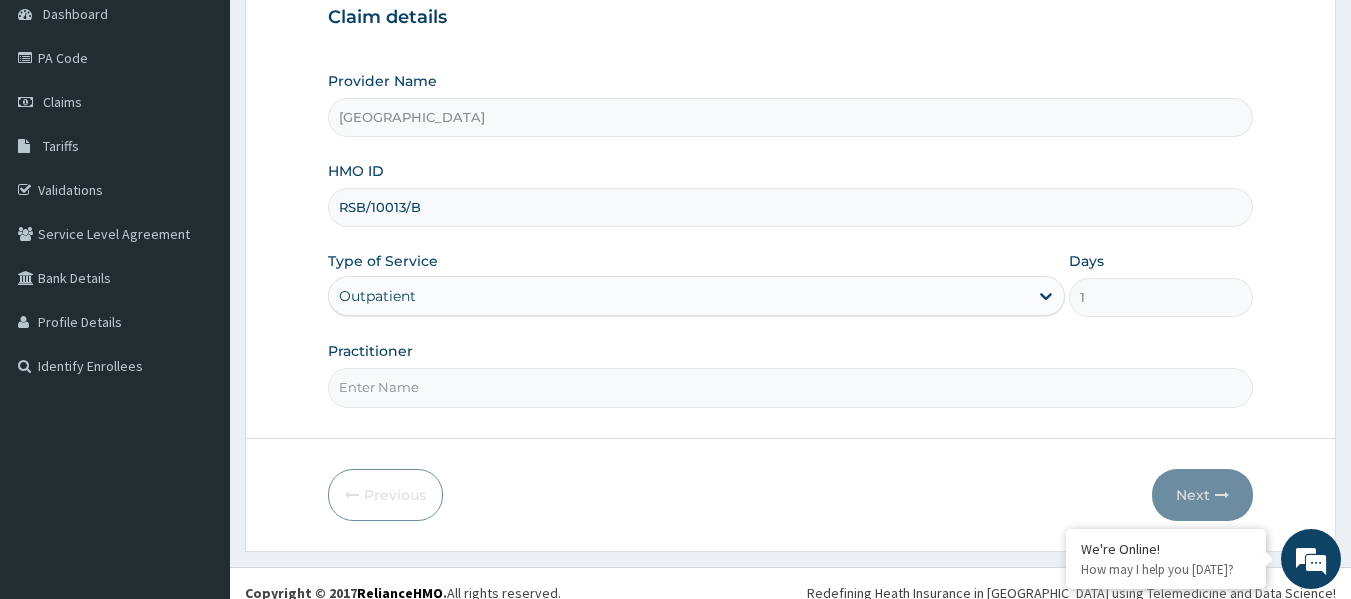scroll, scrollTop: 223, scrollLeft: 0, axis: vertical 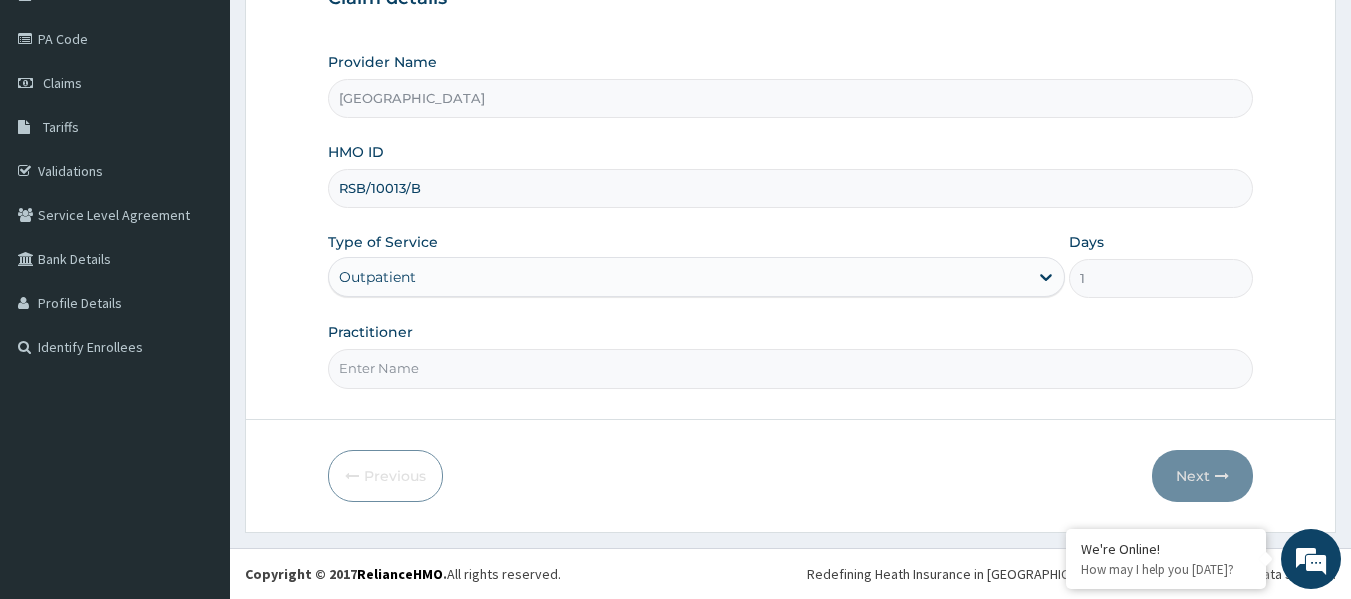 click on "Practitioner" at bounding box center (791, 368) 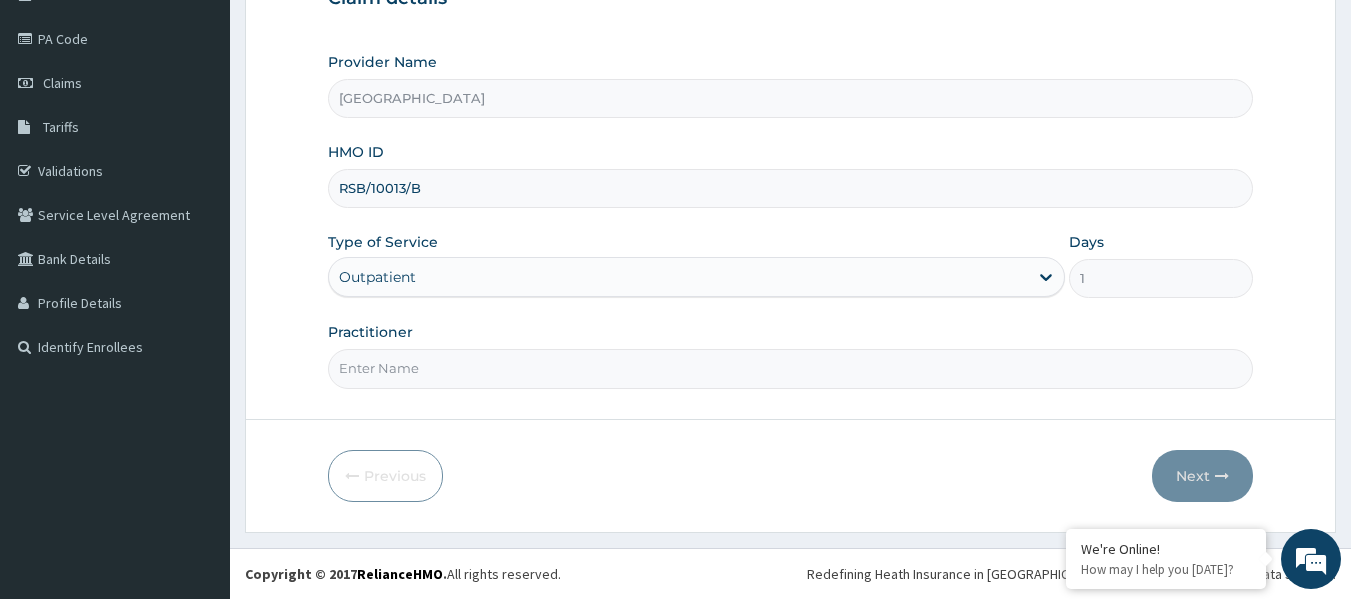 paste on "DR. LEELEE GBENE-KINAKAH" 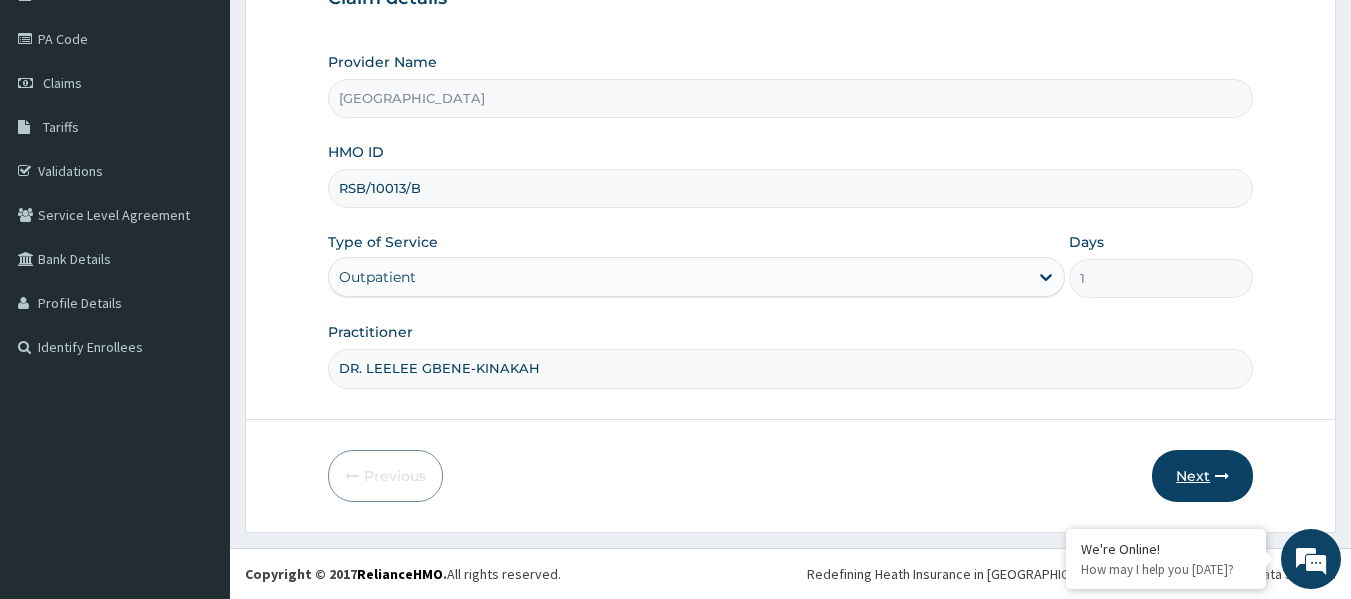 type on "DR. LEELEE GBENE-KINAKAH" 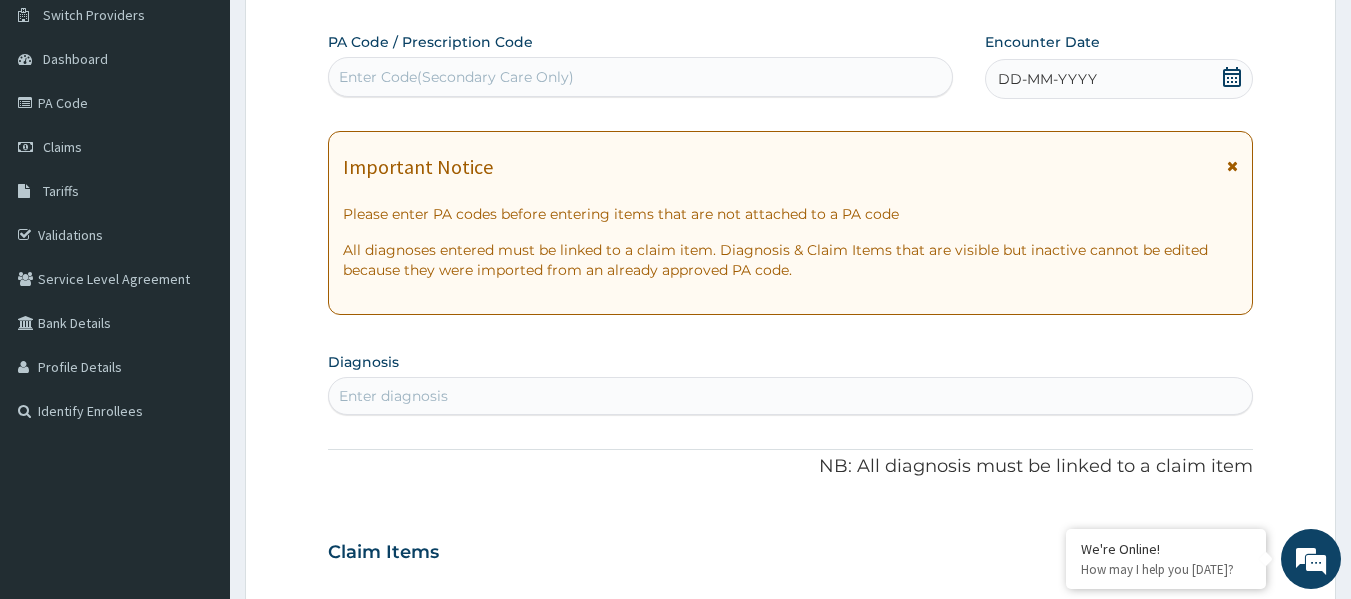 scroll, scrollTop: 123, scrollLeft: 0, axis: vertical 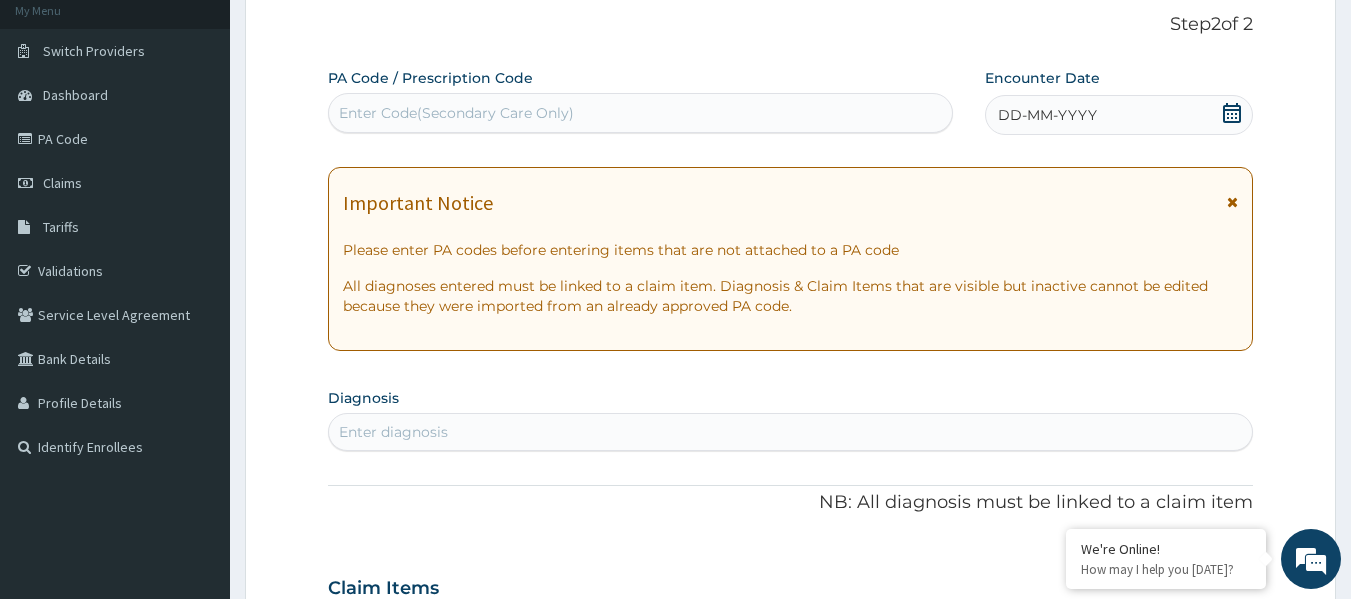 click on "DD-MM-YYYY" at bounding box center [1119, 115] 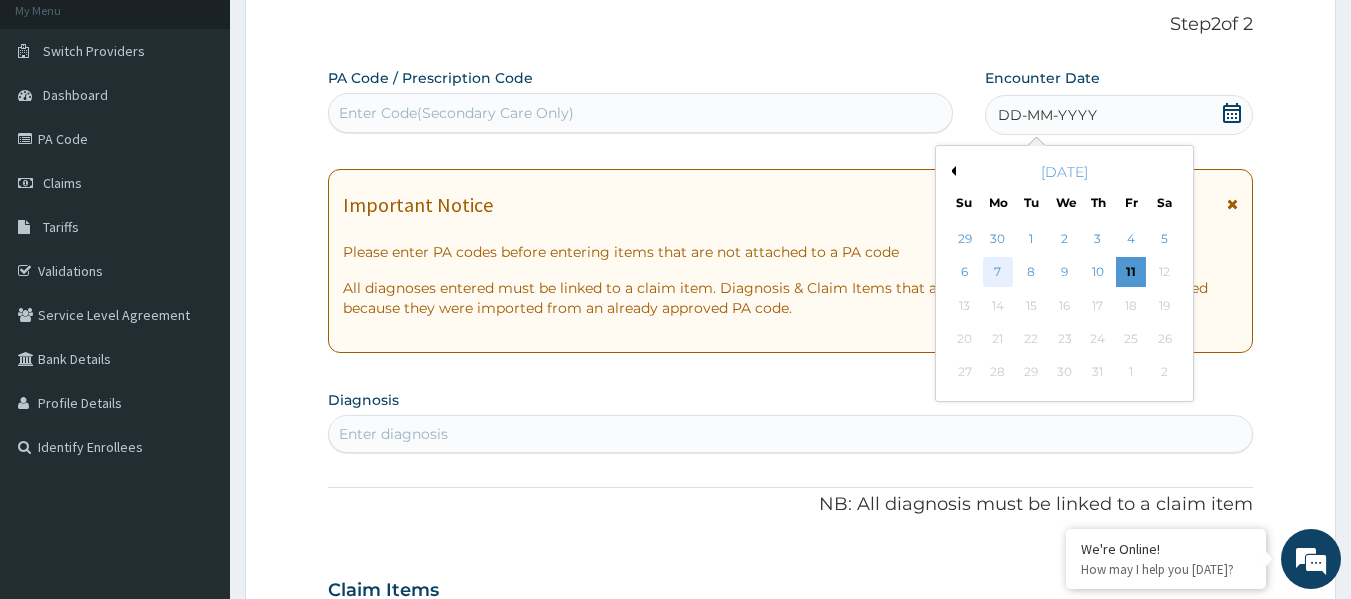 click on "7" at bounding box center [998, 273] 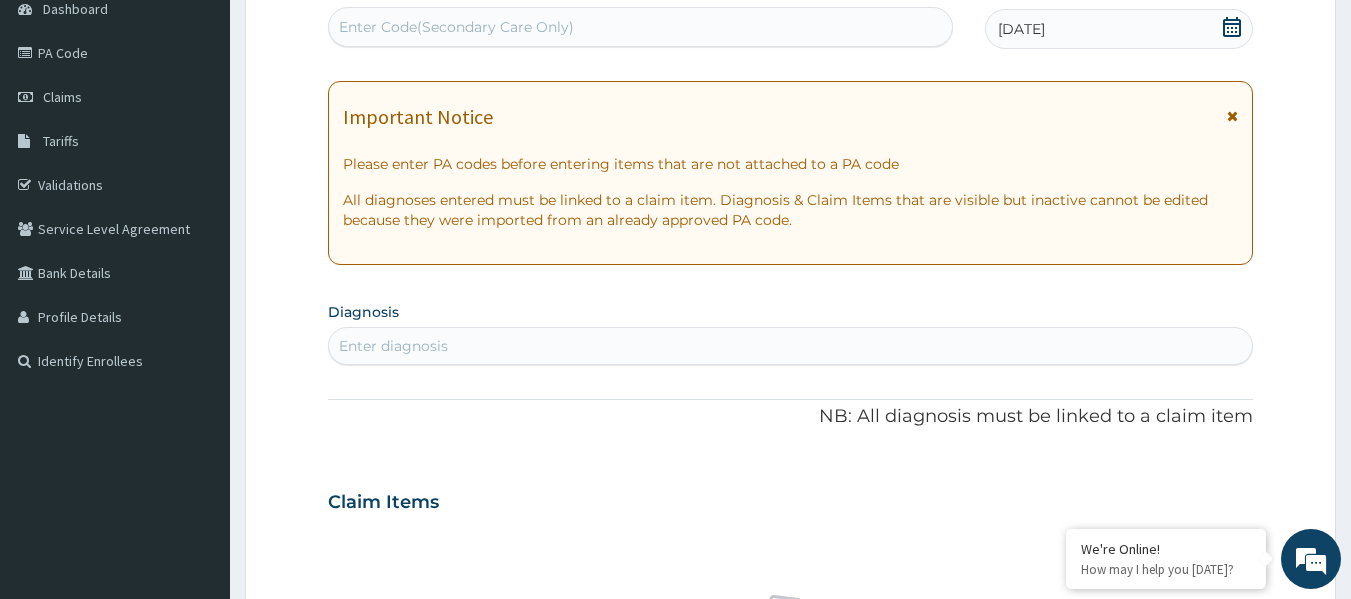 scroll, scrollTop: 323, scrollLeft: 0, axis: vertical 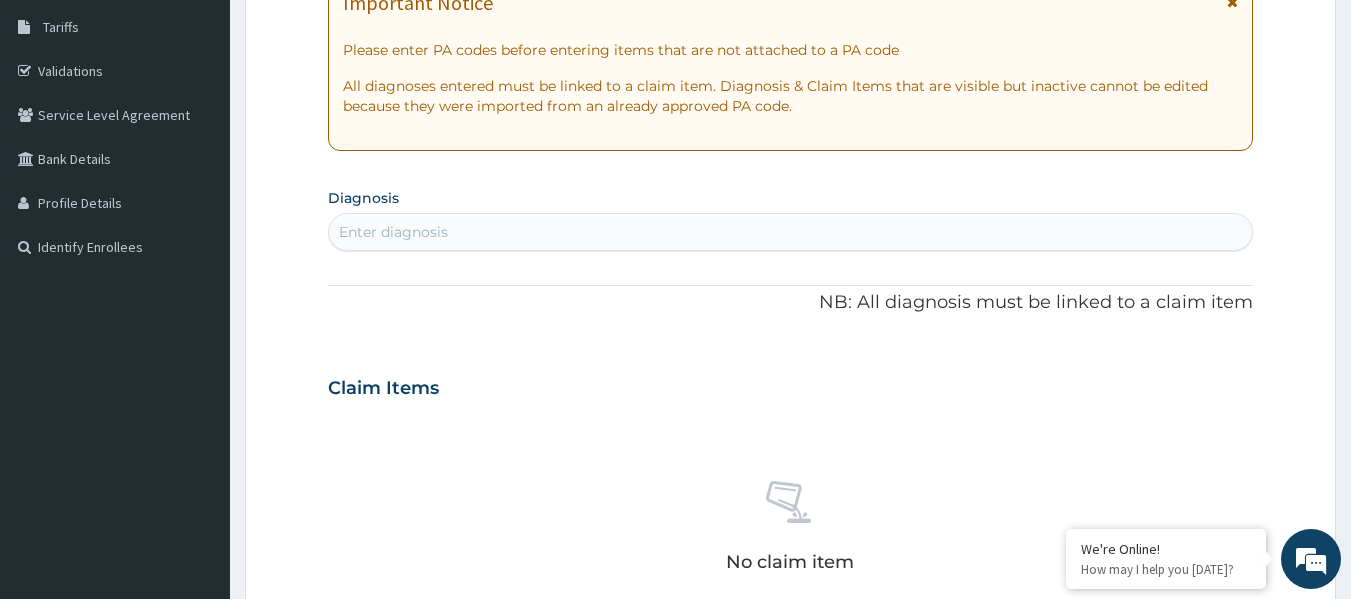 drag, startPoint x: 384, startPoint y: 256, endPoint x: 384, endPoint y: 290, distance: 34 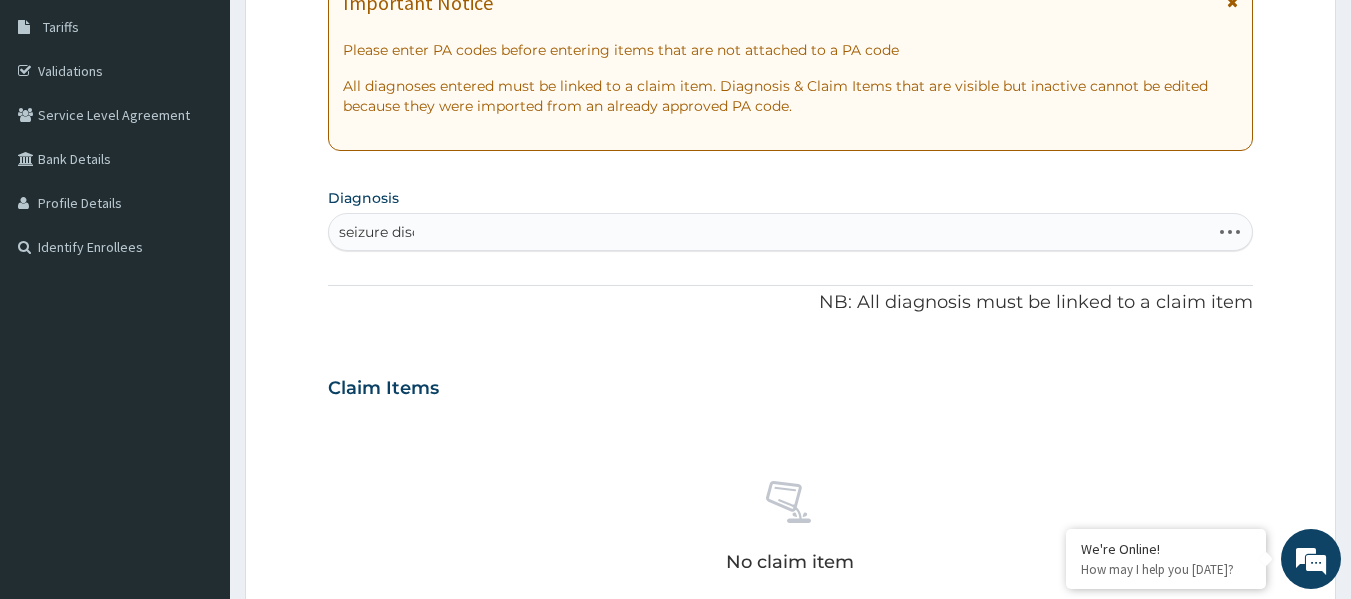 type on "seizure disor" 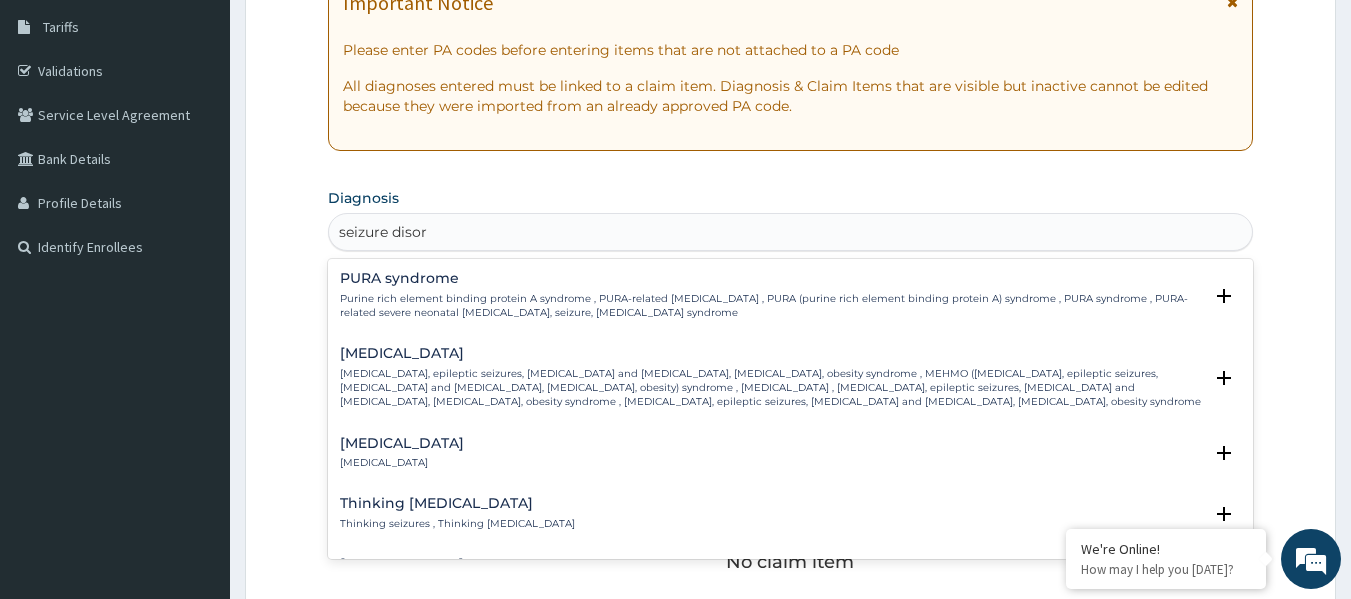 click on "Seizure disorder" at bounding box center (402, 443) 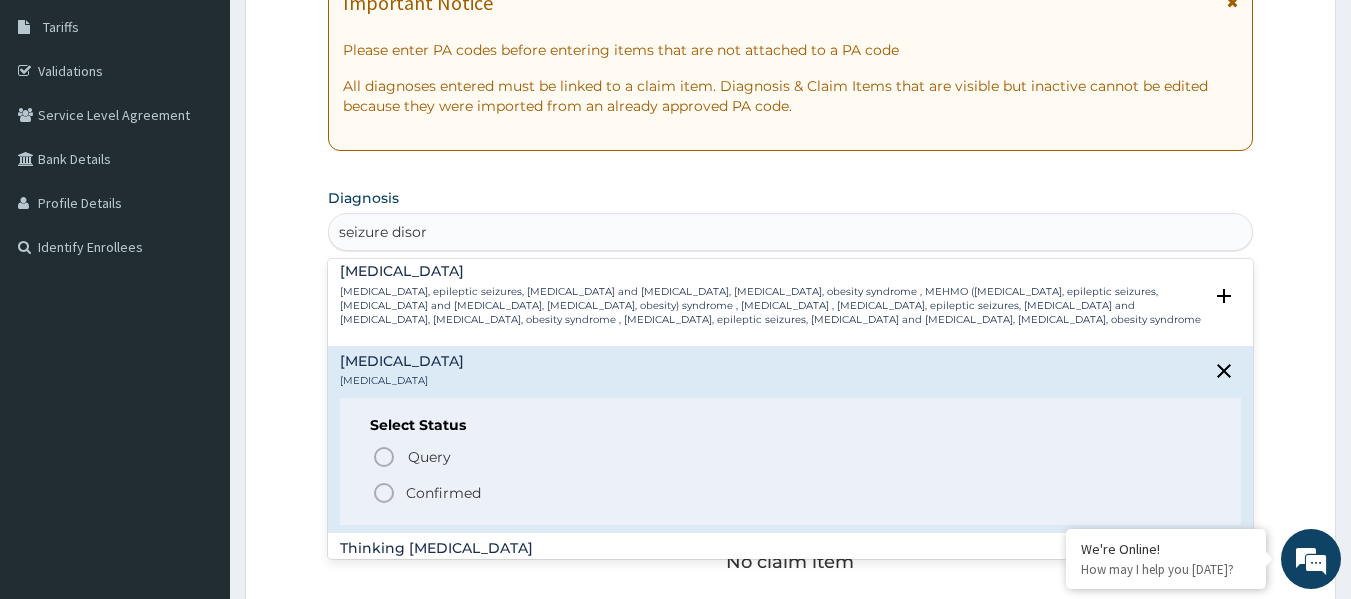 scroll, scrollTop: 100, scrollLeft: 0, axis: vertical 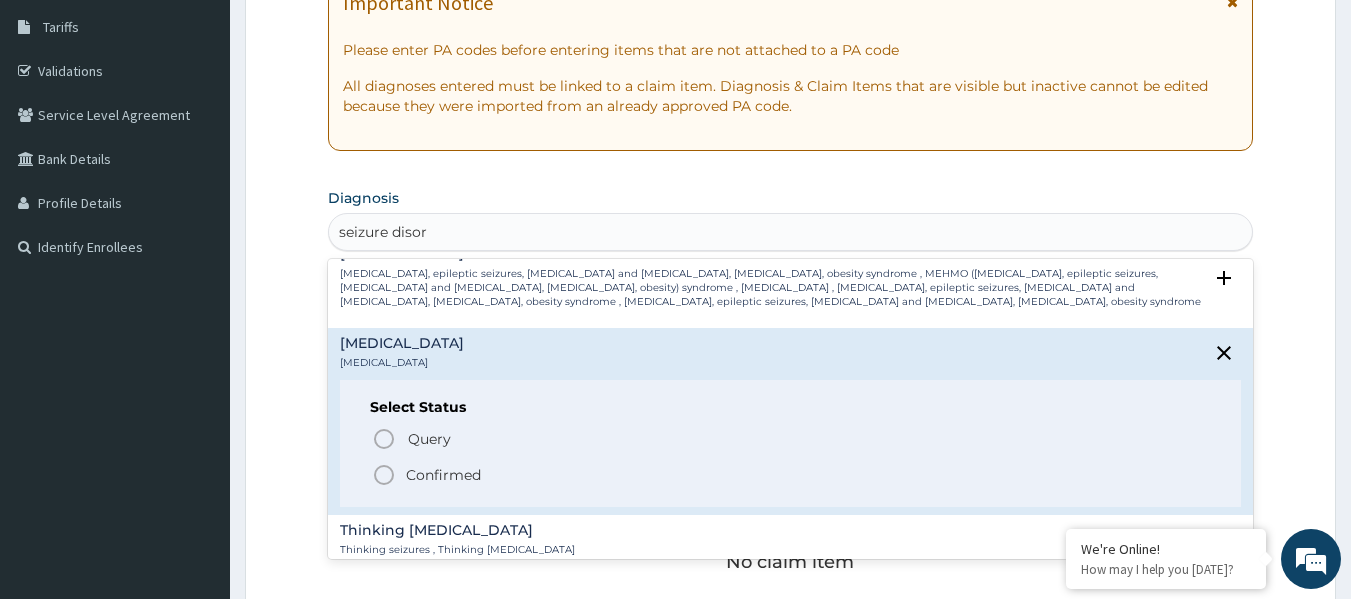 click on "Confirmed" at bounding box center (443, 475) 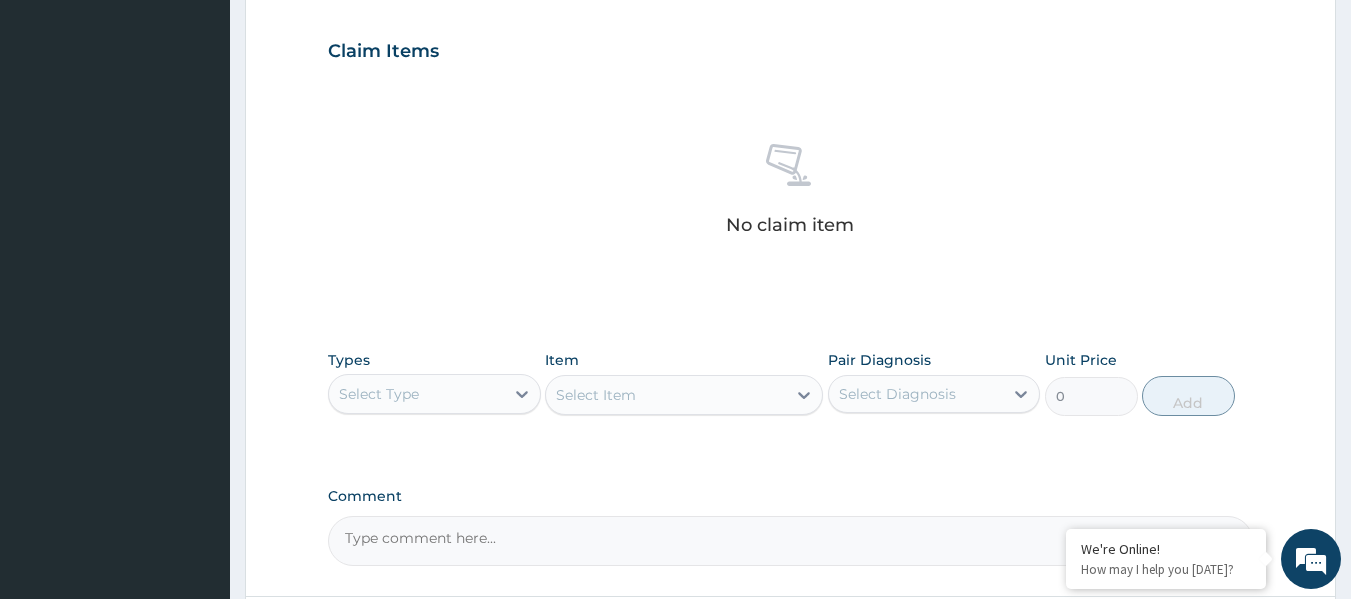 scroll, scrollTop: 723, scrollLeft: 0, axis: vertical 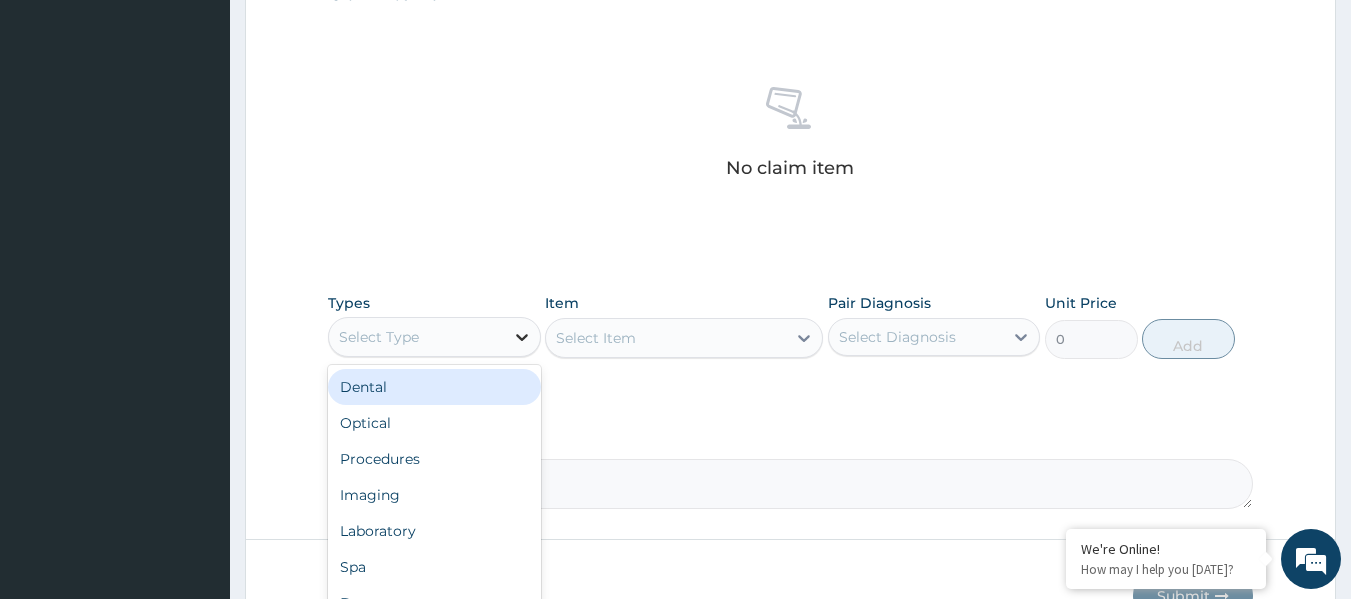 click at bounding box center [522, 337] 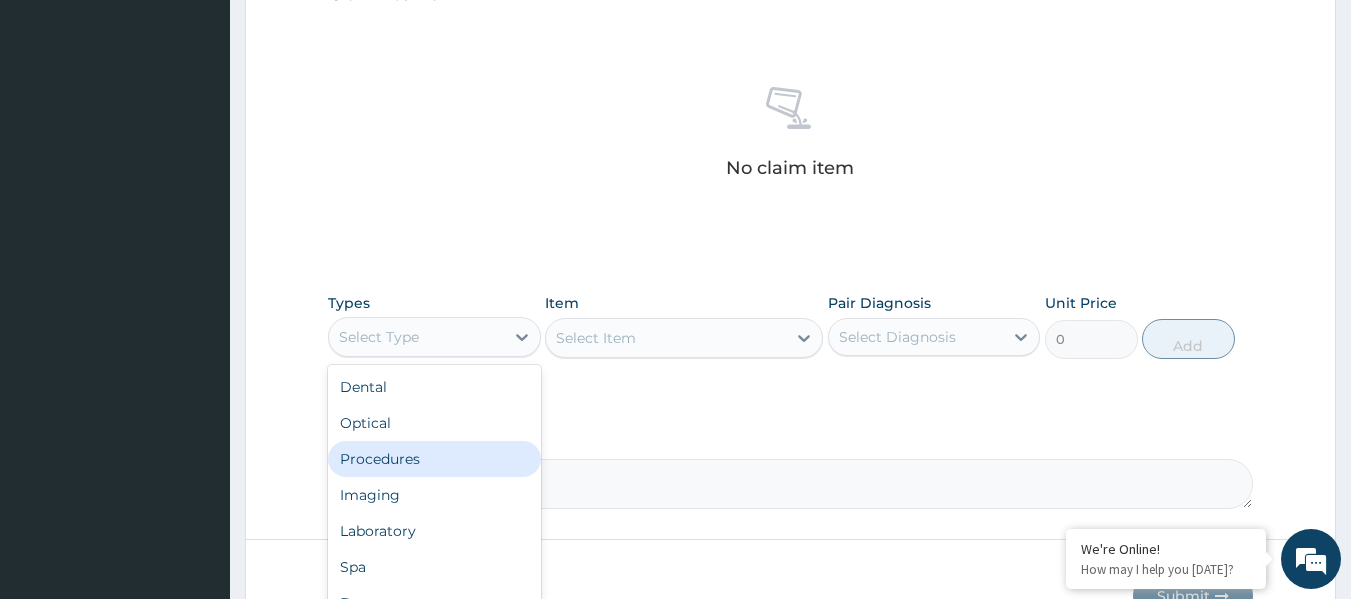 click on "Procedures" at bounding box center [434, 459] 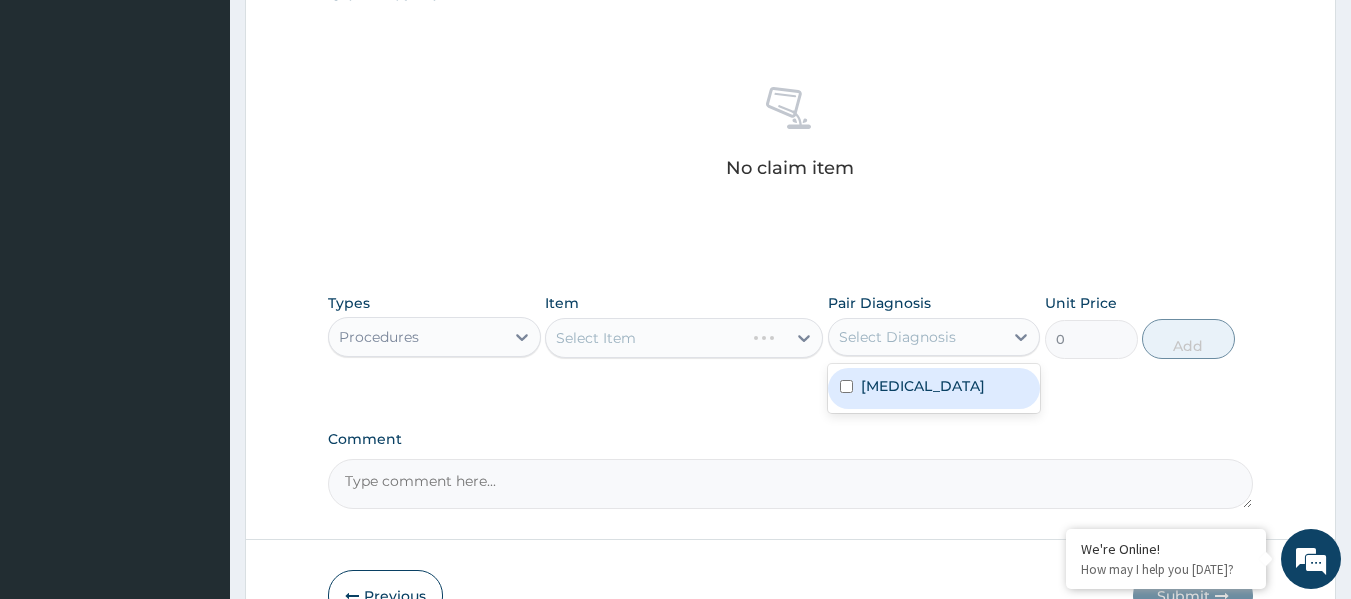click on "Select Diagnosis" at bounding box center (897, 337) 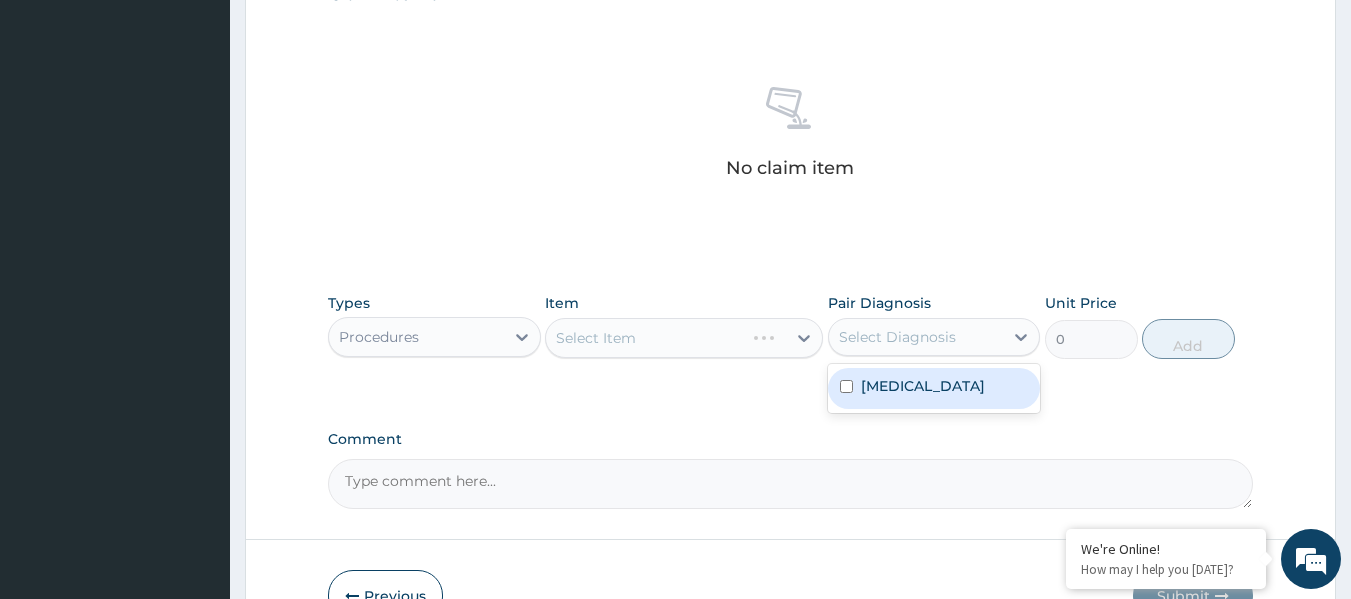 click on "Seizure disorder" at bounding box center [923, 386] 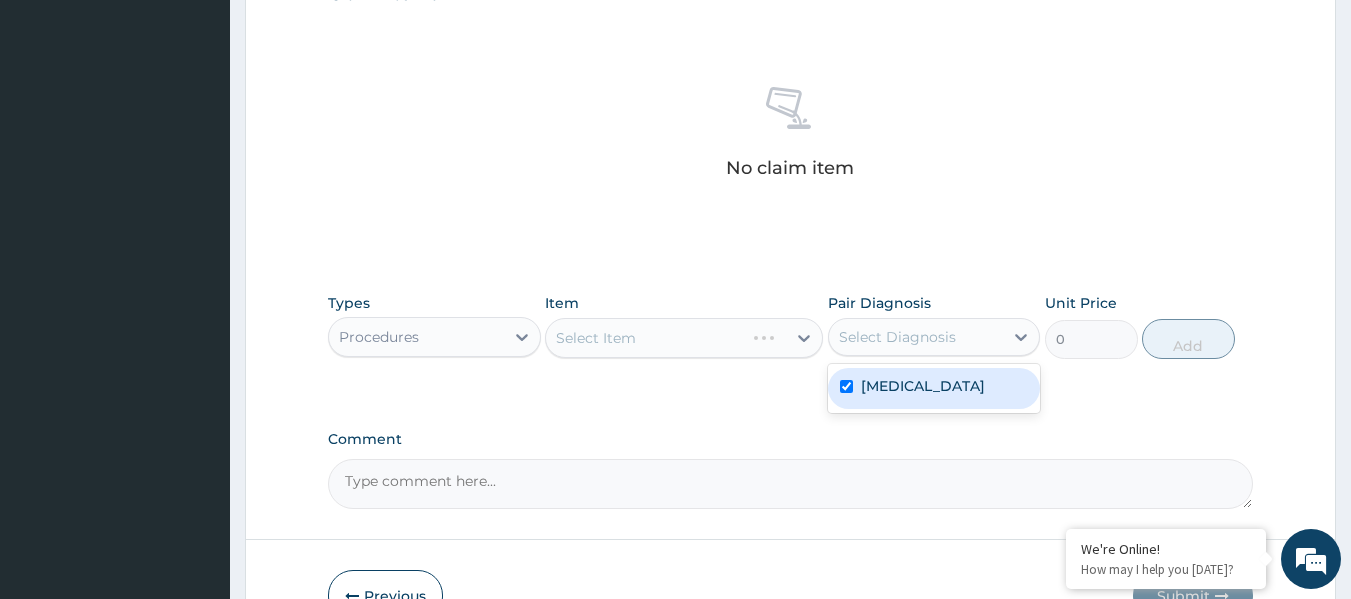 checkbox on "true" 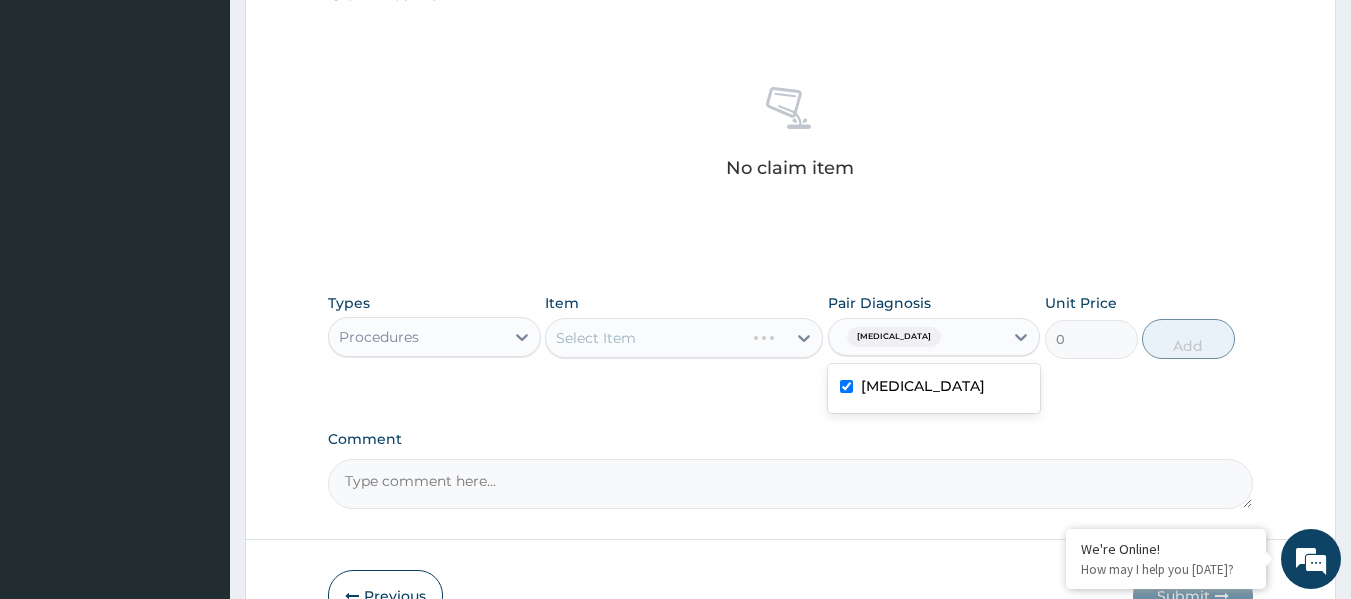 click on "Select Item" at bounding box center [684, 338] 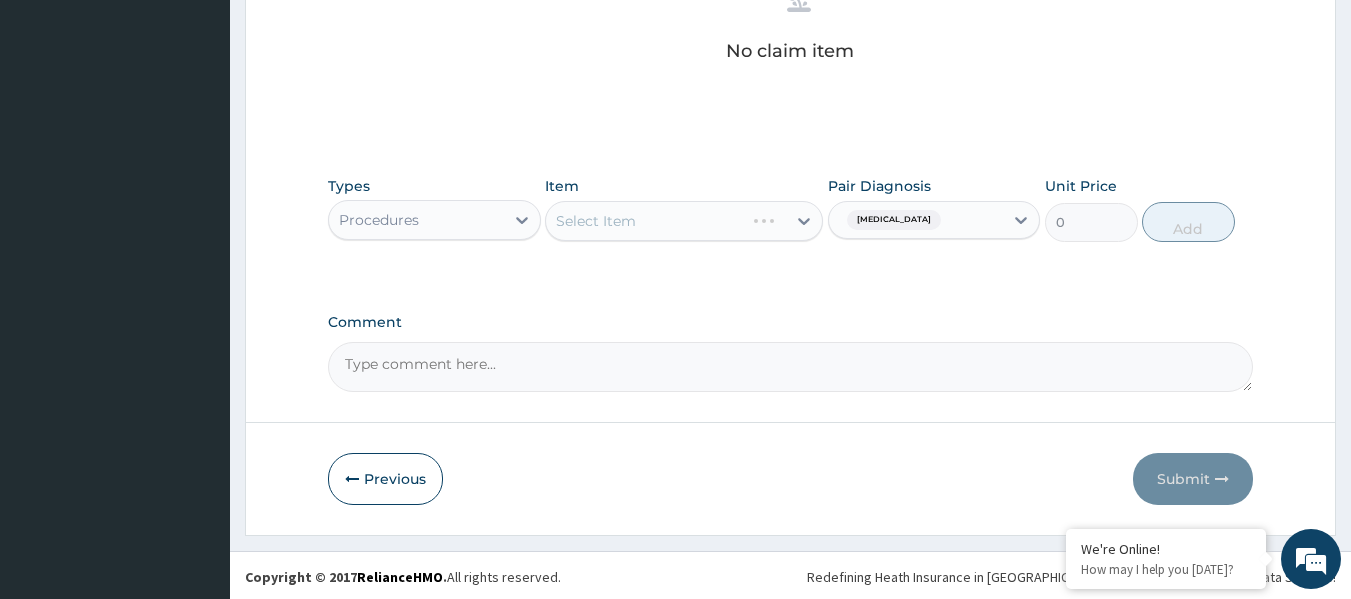 scroll, scrollTop: 843, scrollLeft: 0, axis: vertical 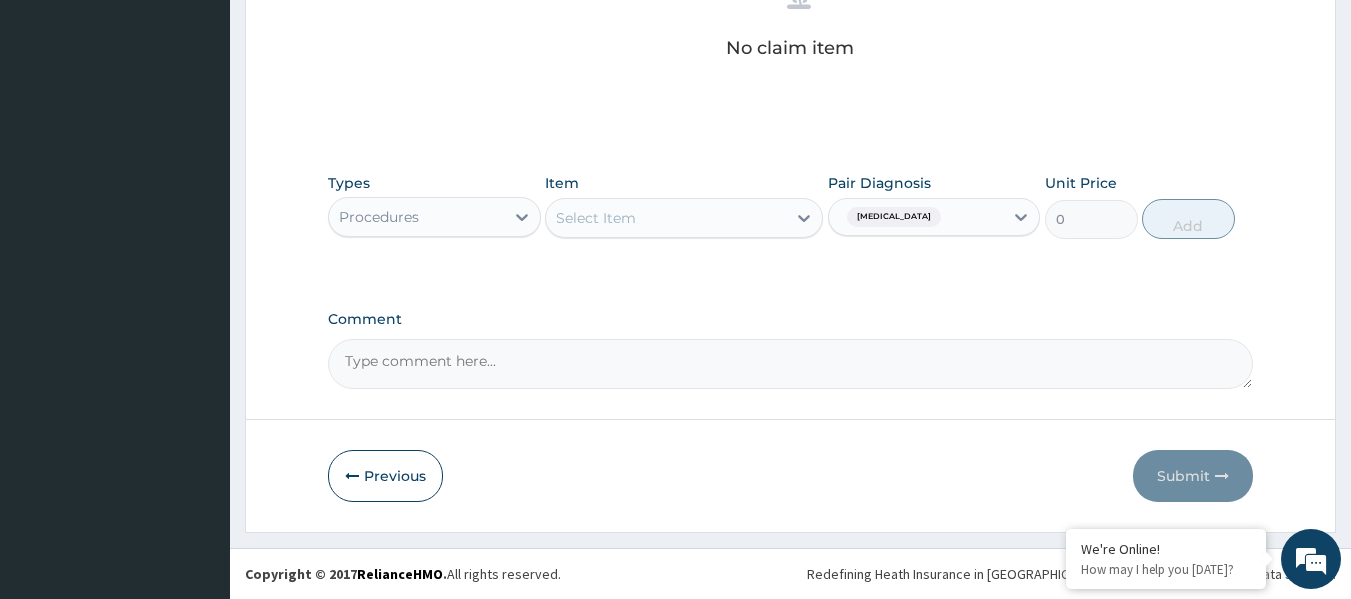 drag, startPoint x: 621, startPoint y: 363, endPoint x: 623, endPoint y: 381, distance: 18.110771 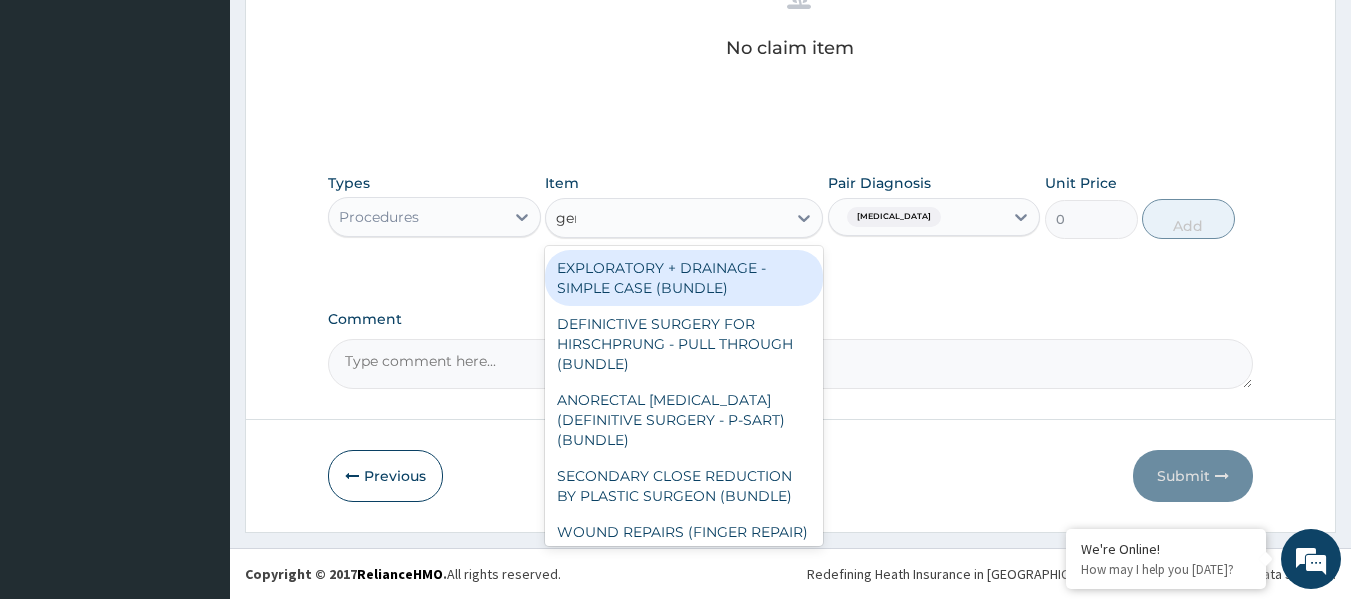 type on "gene" 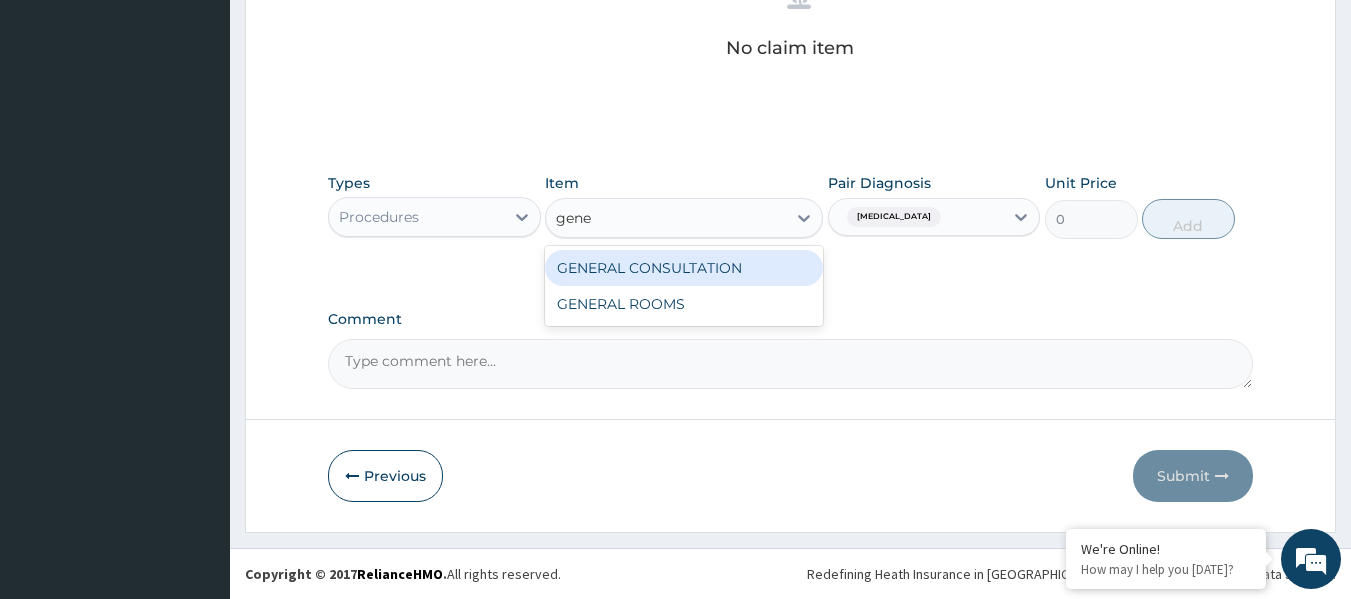 click on "GENERAL CONSULTATION" at bounding box center [684, 268] 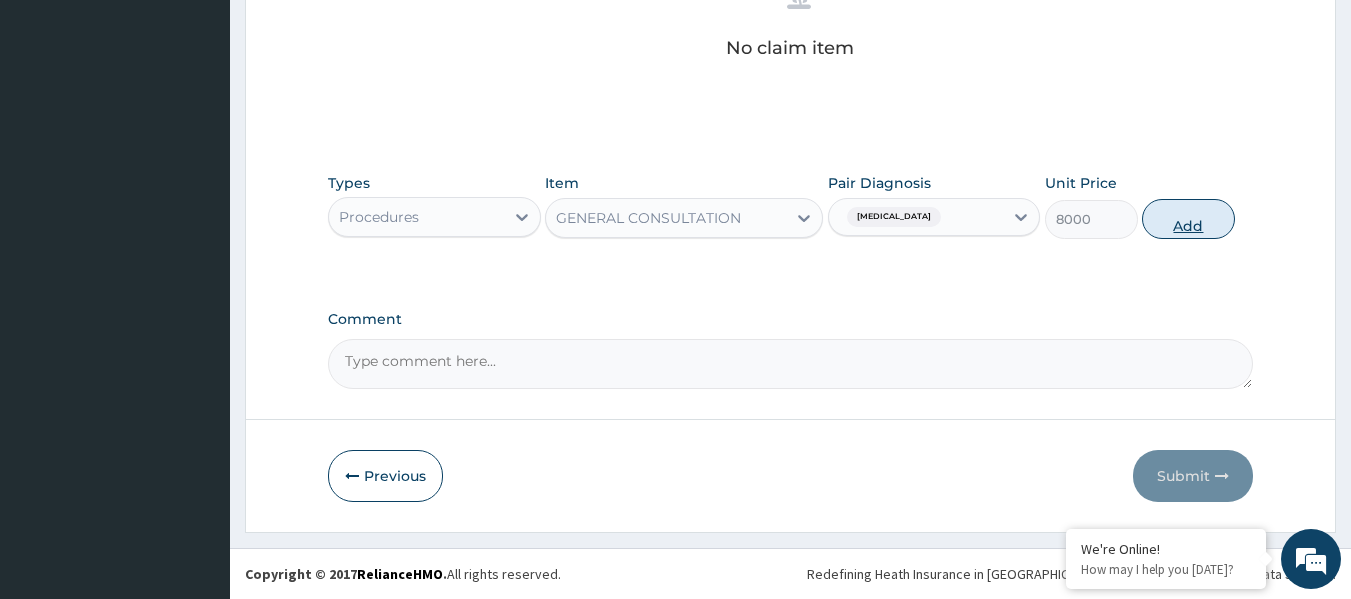 click on "Add" at bounding box center (1188, 219) 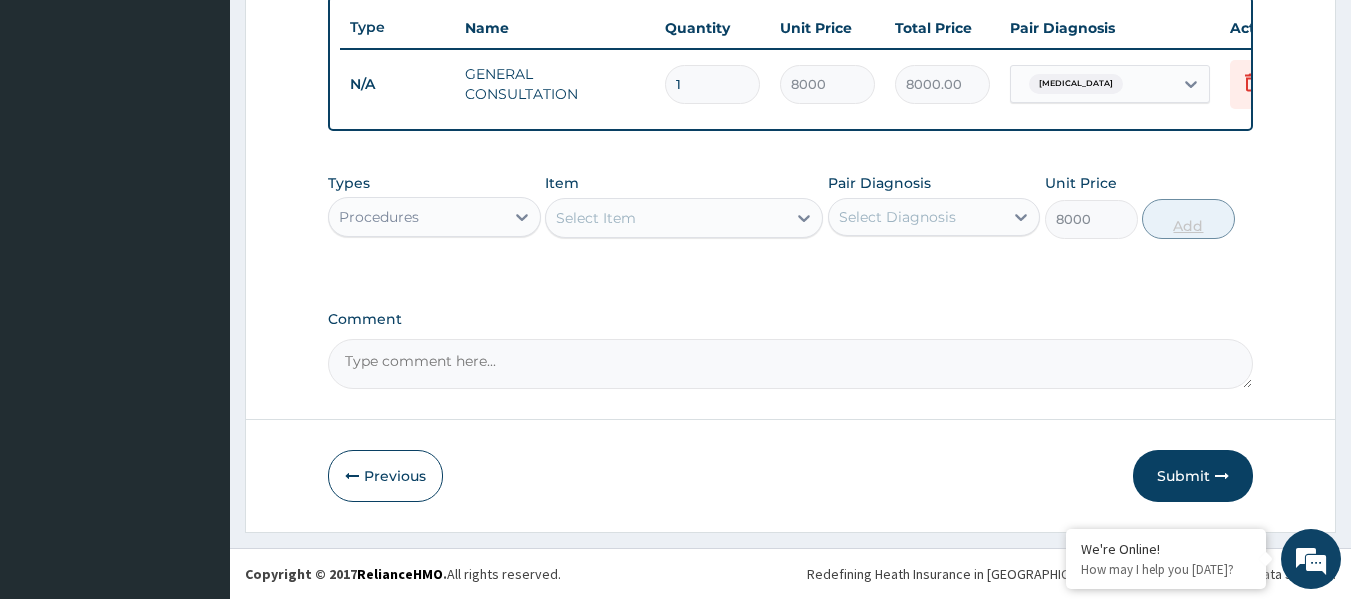 type on "0" 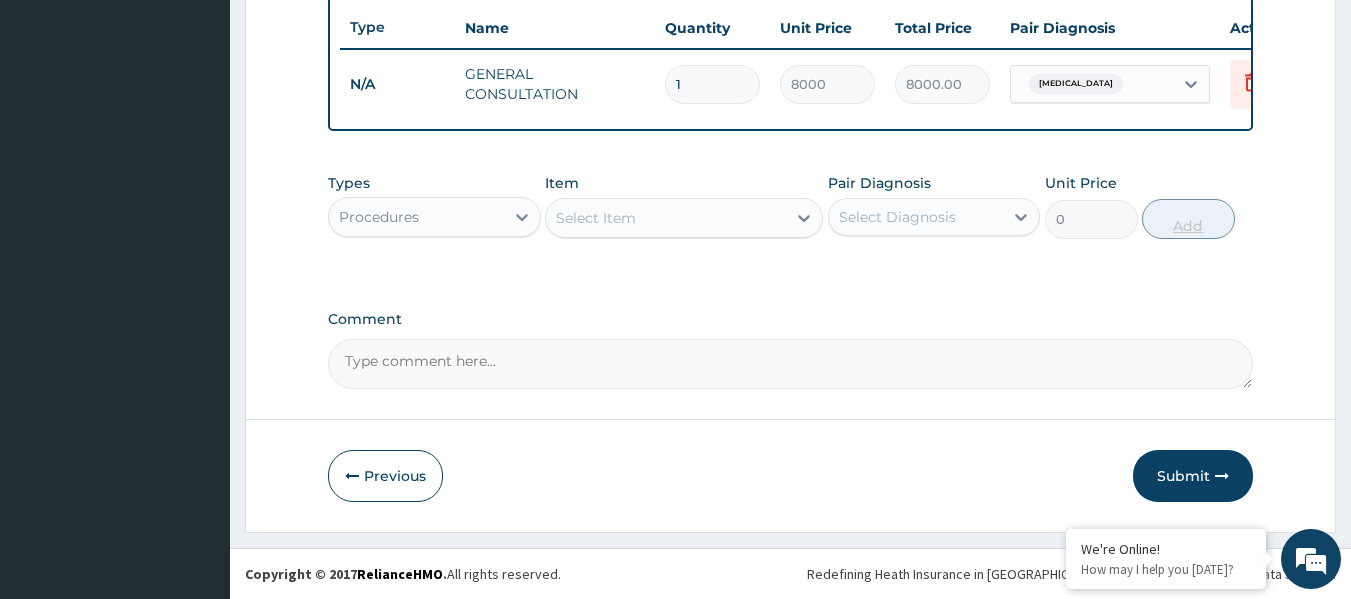 scroll, scrollTop: 763, scrollLeft: 0, axis: vertical 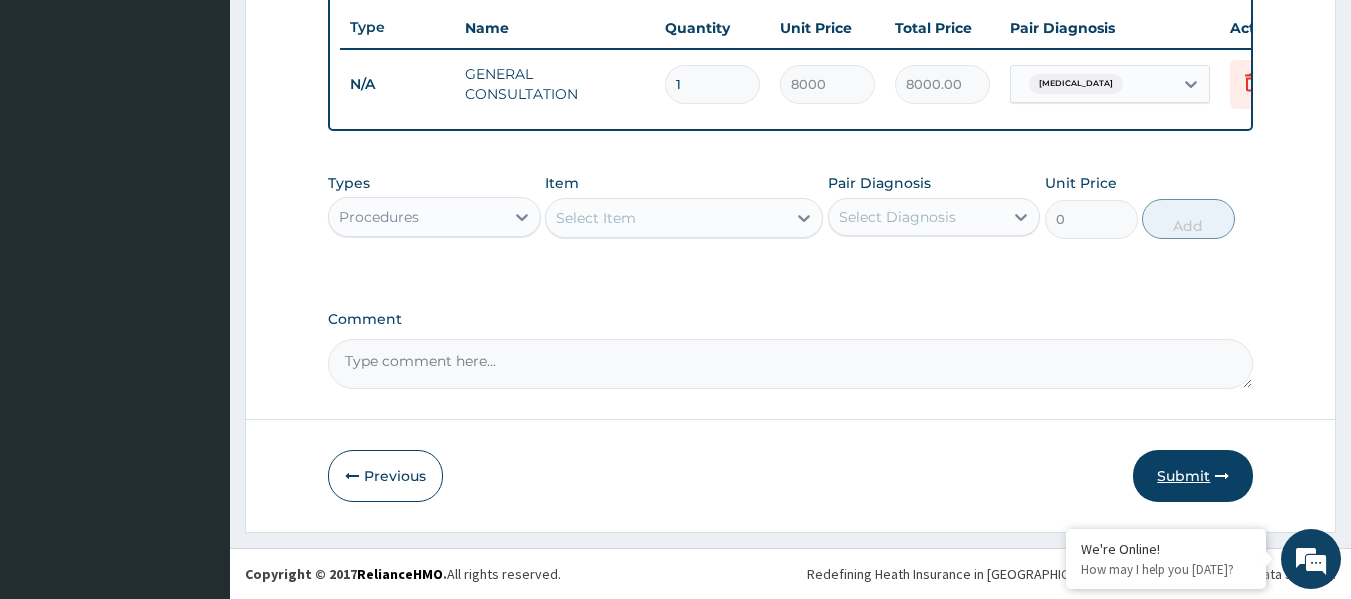 click on "Submit" at bounding box center [1193, 476] 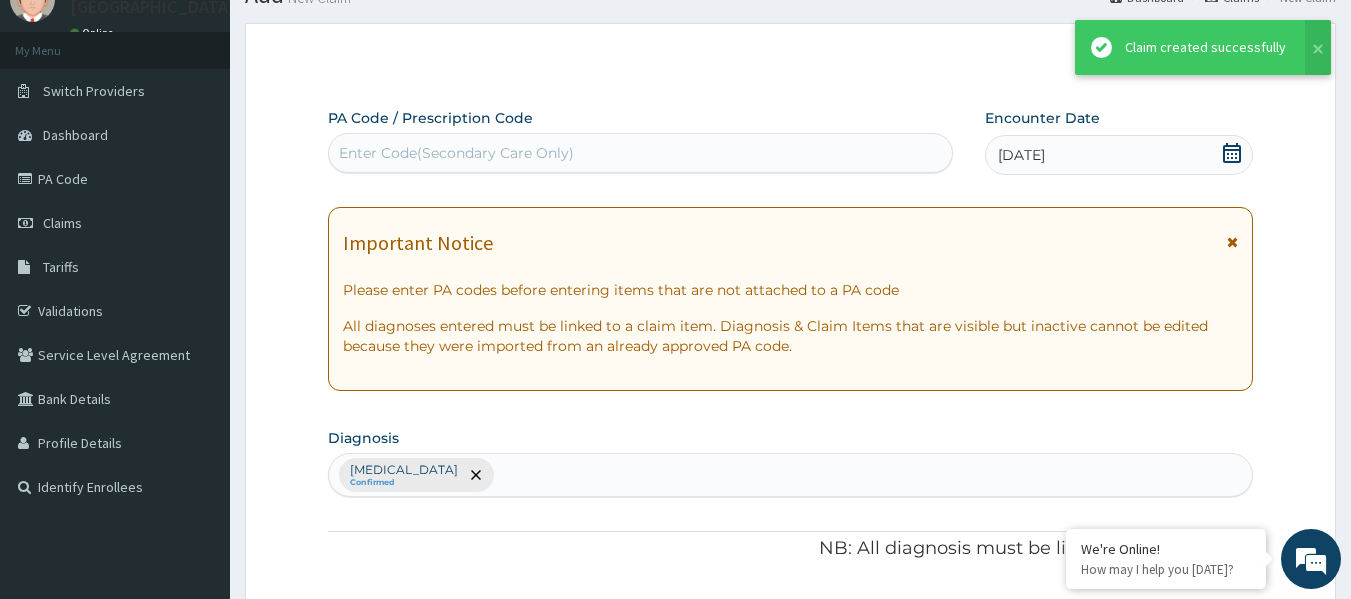 scroll, scrollTop: 763, scrollLeft: 0, axis: vertical 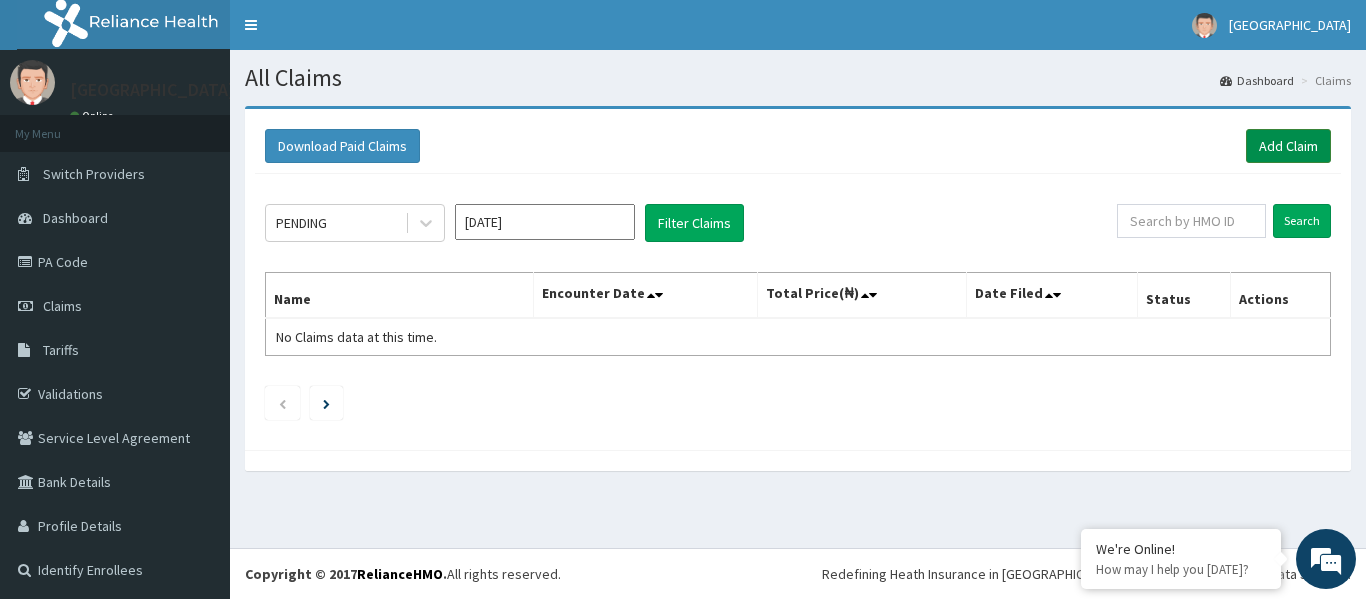 click on "Add Claim" at bounding box center (1288, 146) 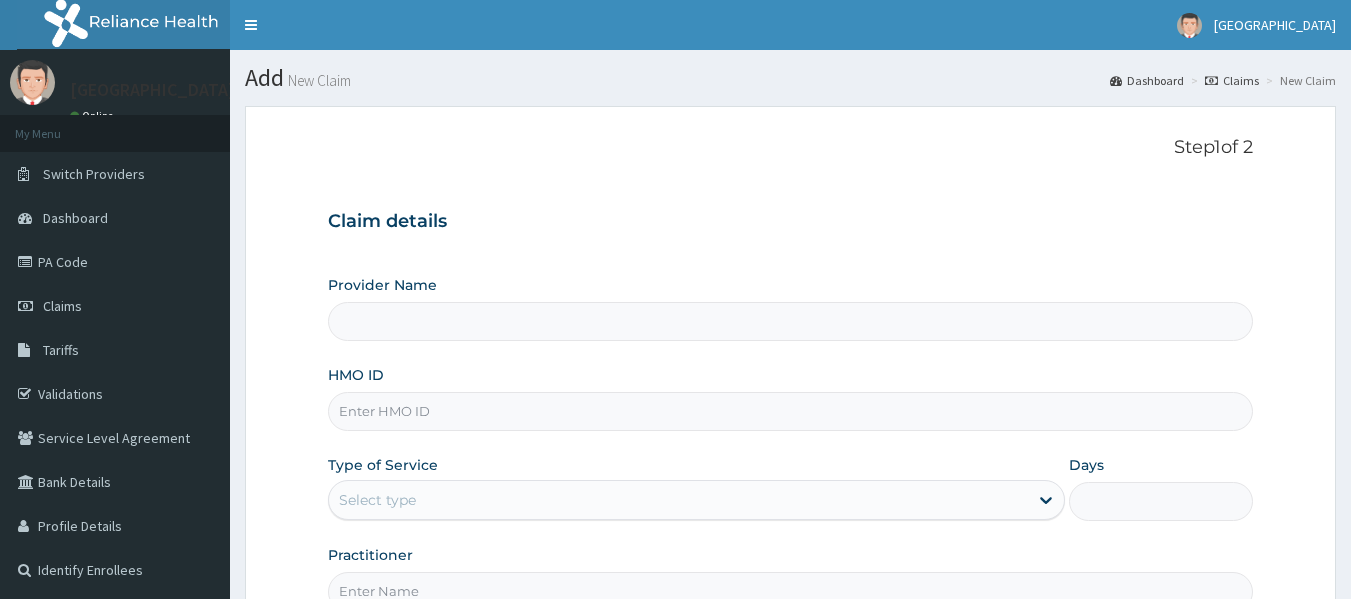 scroll, scrollTop: 0, scrollLeft: 0, axis: both 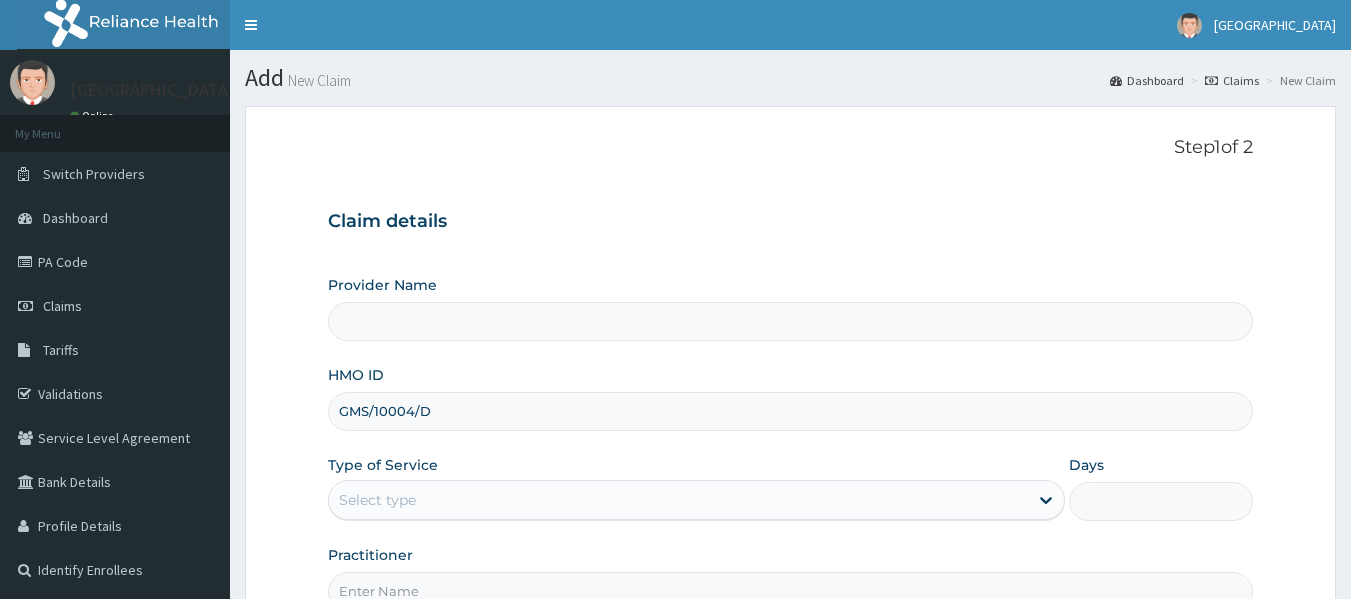 type on "[GEOGRAPHIC_DATA]" 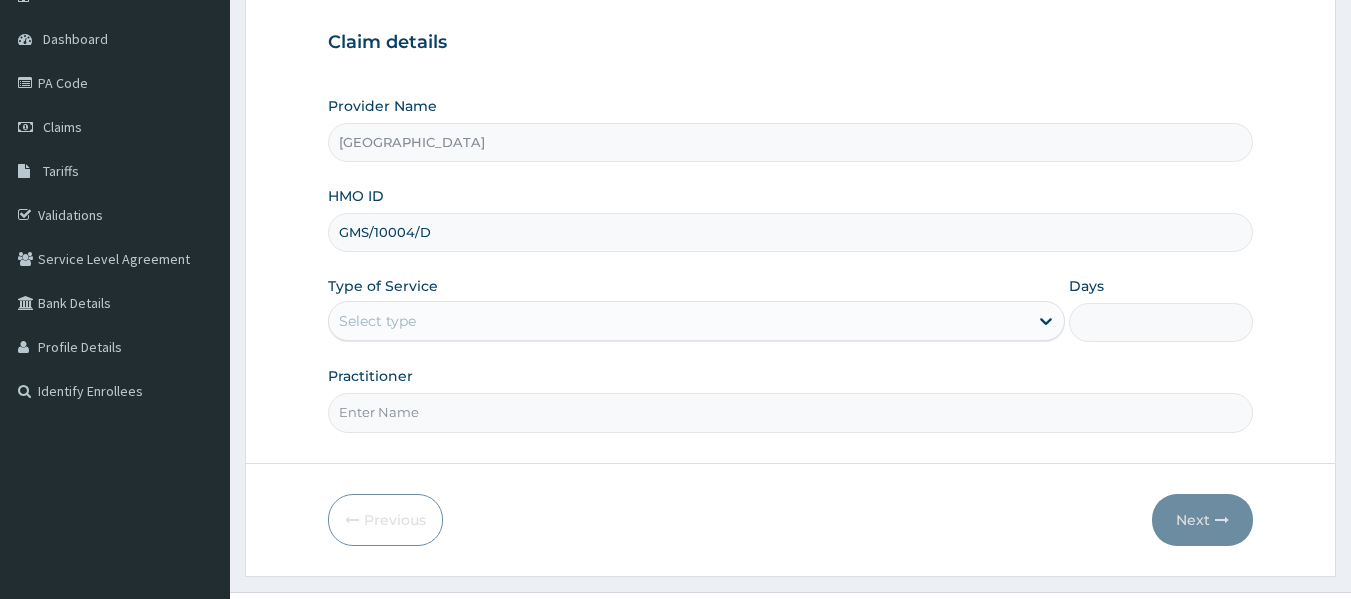 scroll, scrollTop: 200, scrollLeft: 0, axis: vertical 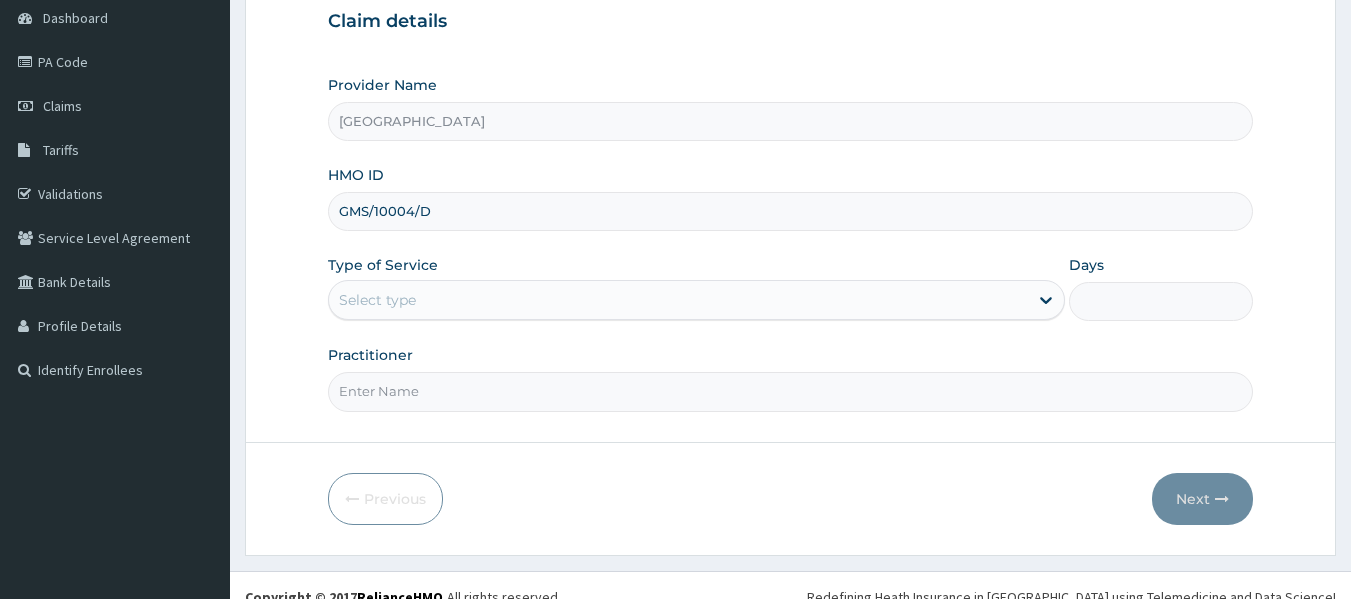 type on "GMS/10004/D" 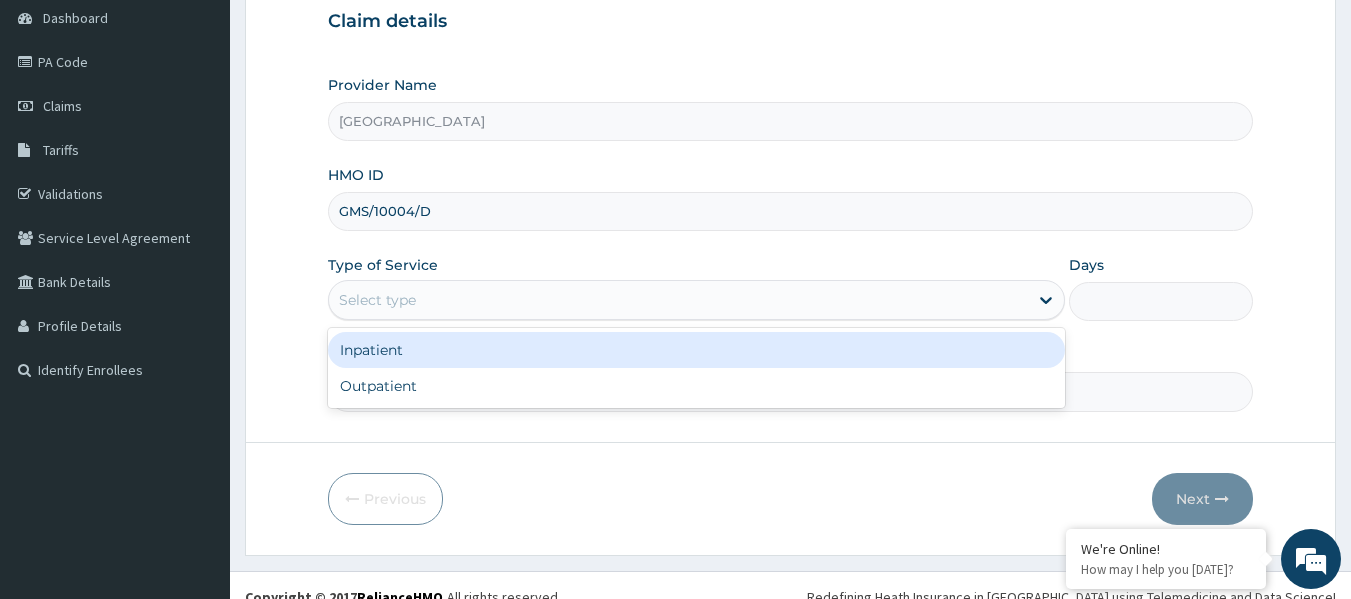 drag, startPoint x: 532, startPoint y: 297, endPoint x: 517, endPoint y: 313, distance: 21.931713 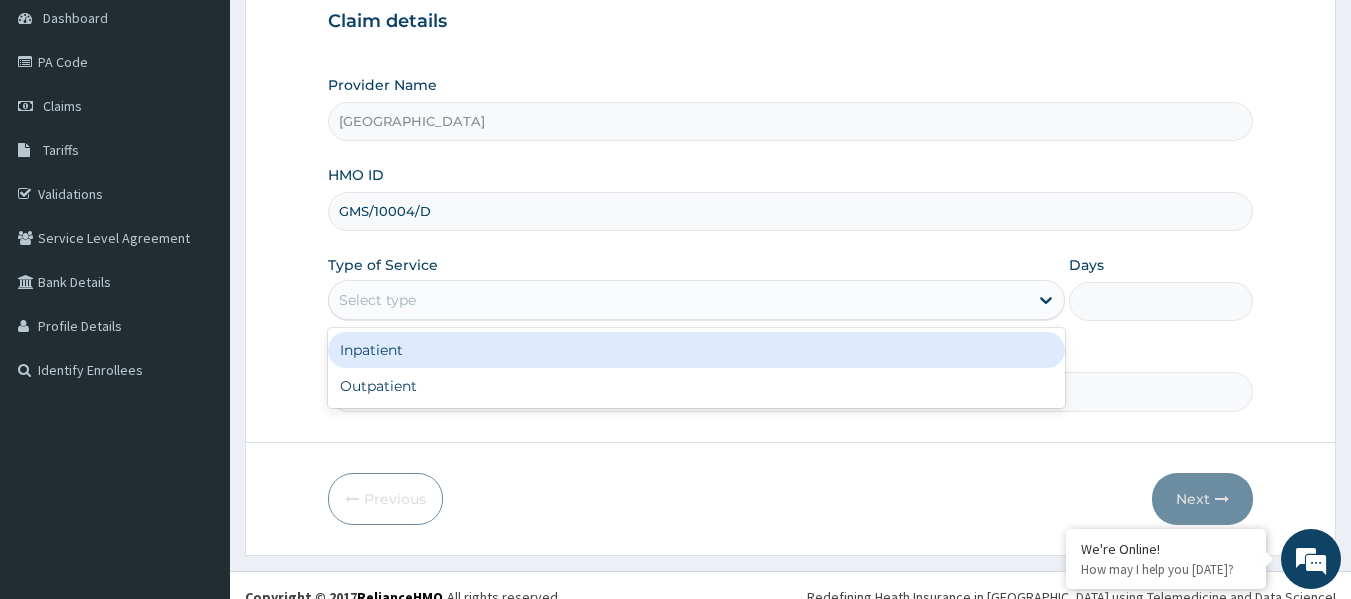 click on "Select type" at bounding box center [678, 300] 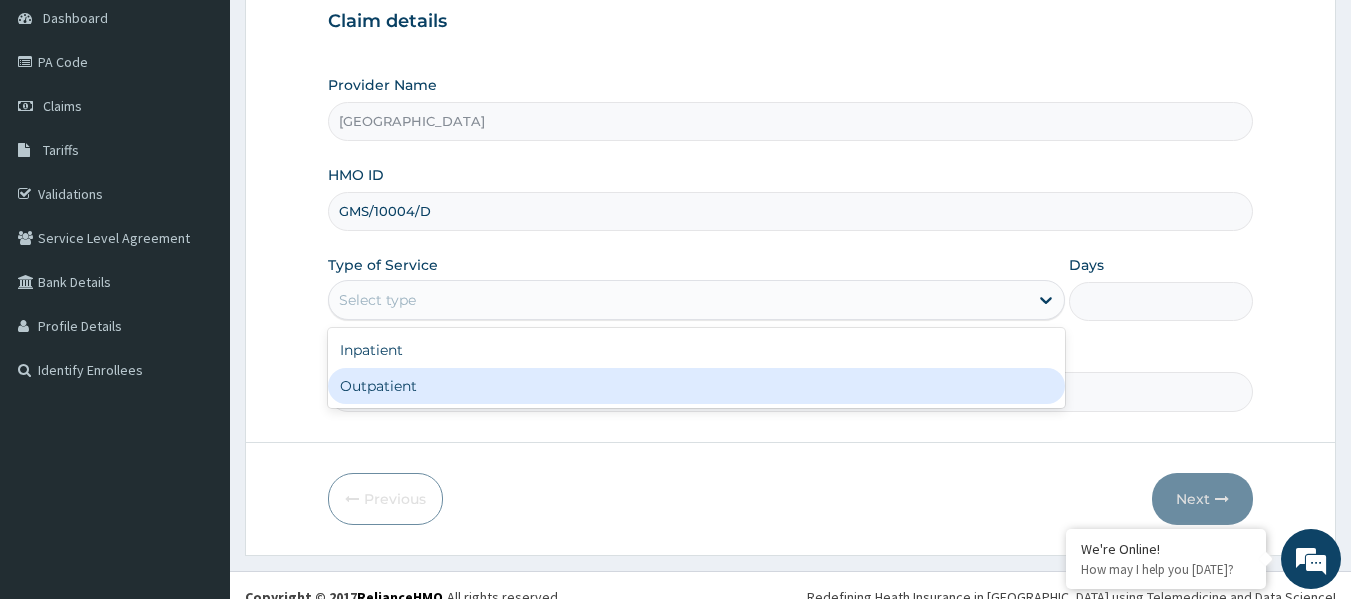 click on "Outpatient" at bounding box center (696, 386) 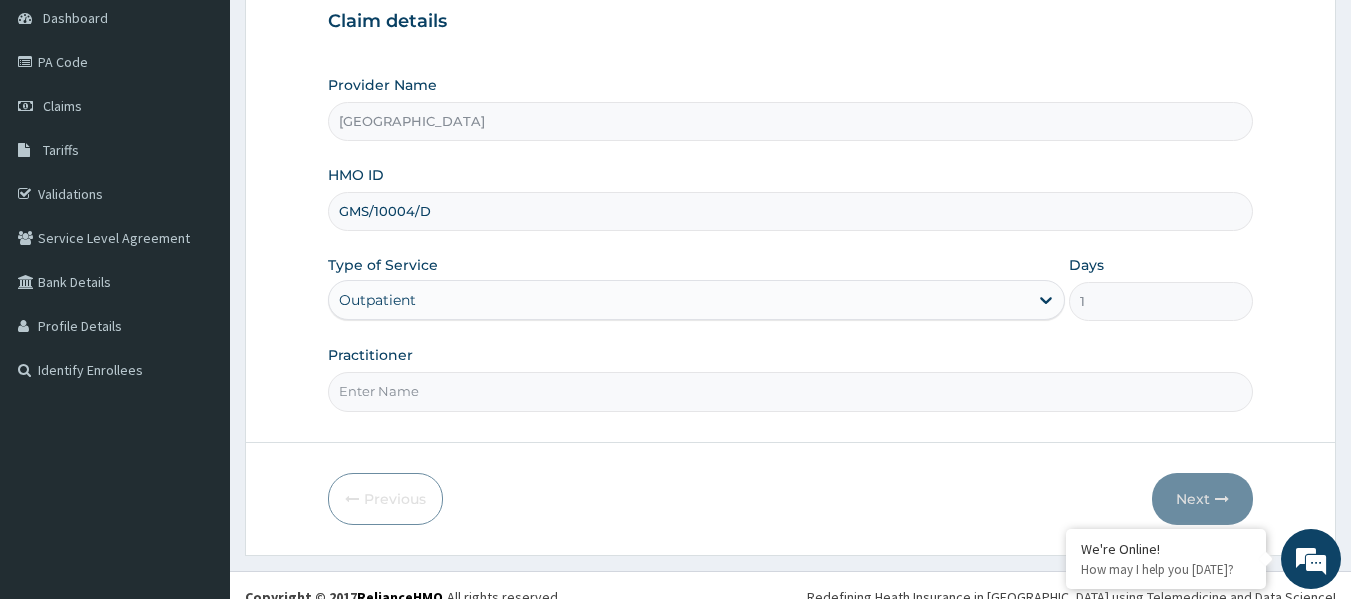 click on "Practitioner" at bounding box center (791, 391) 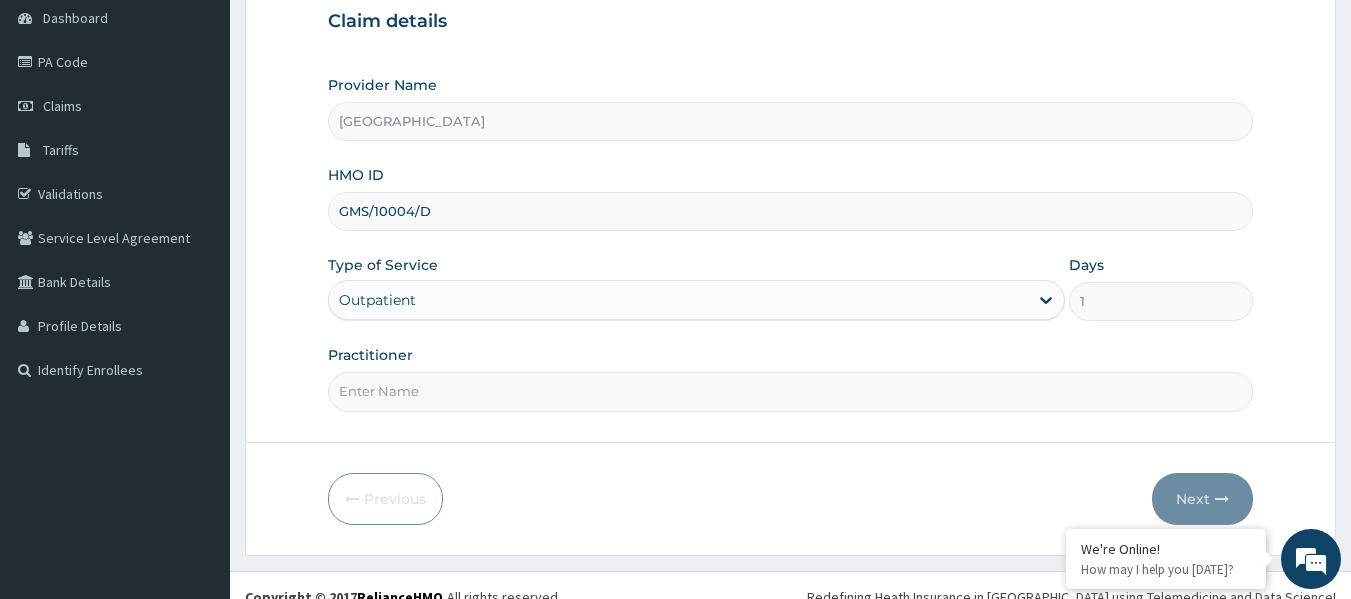 scroll, scrollTop: 0, scrollLeft: 0, axis: both 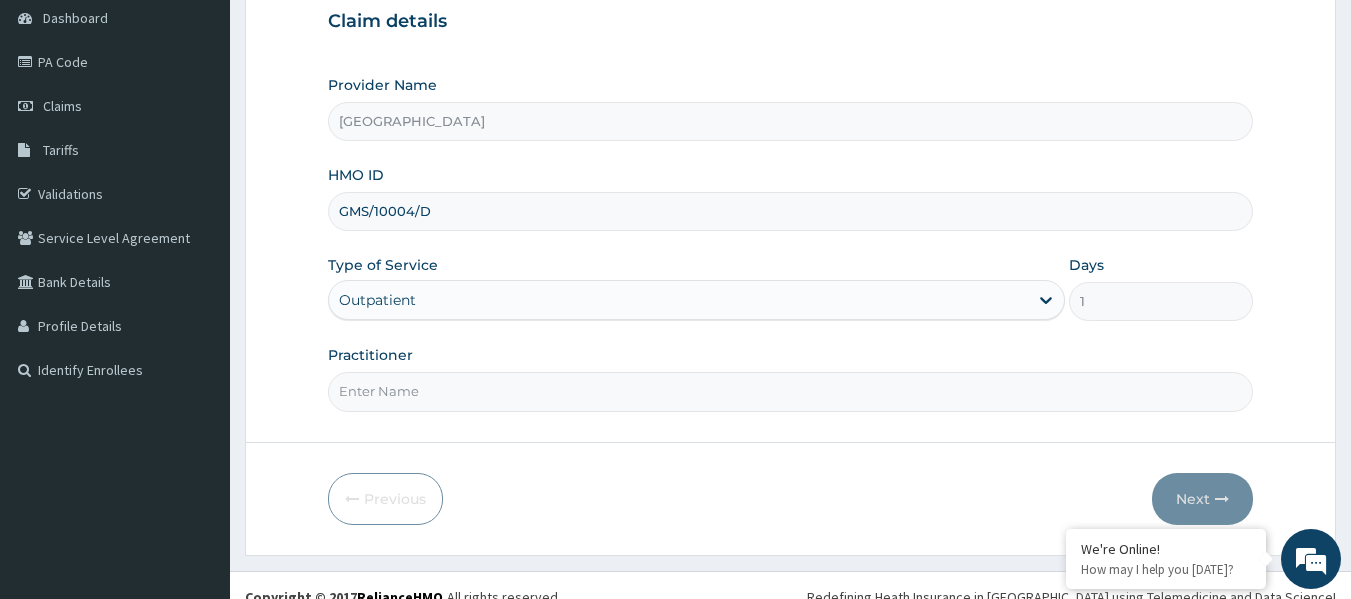 paste on "DR. JAMES RUTH" 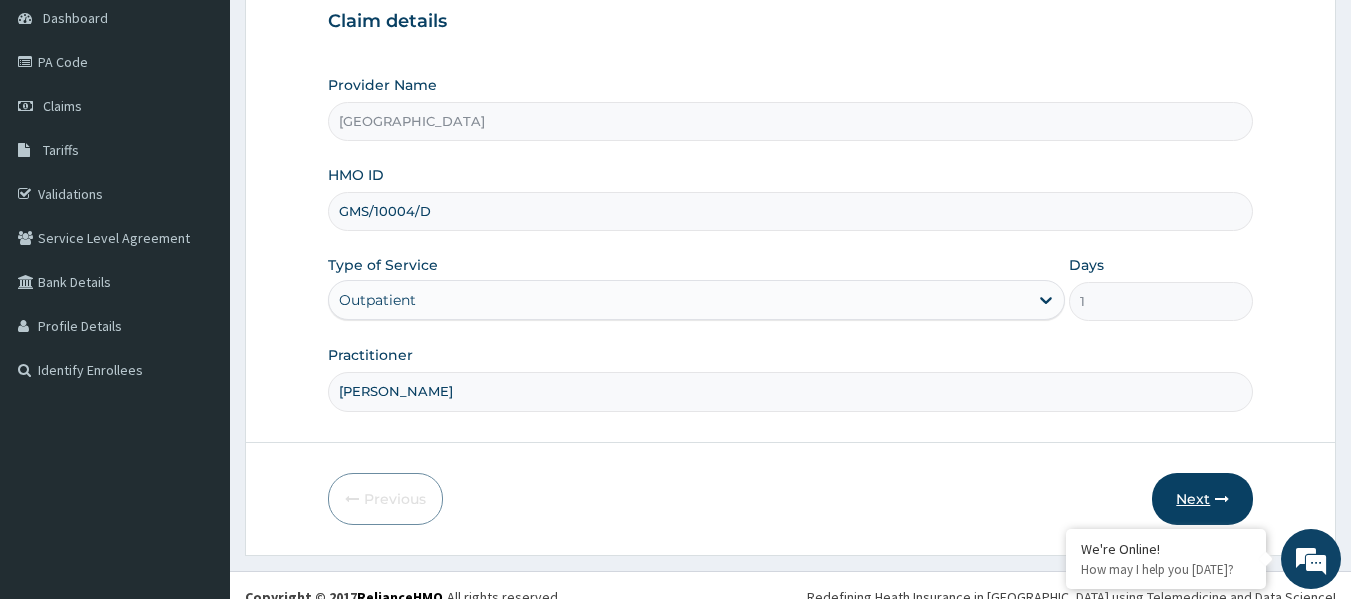 type on "DR. JAMES RUTH" 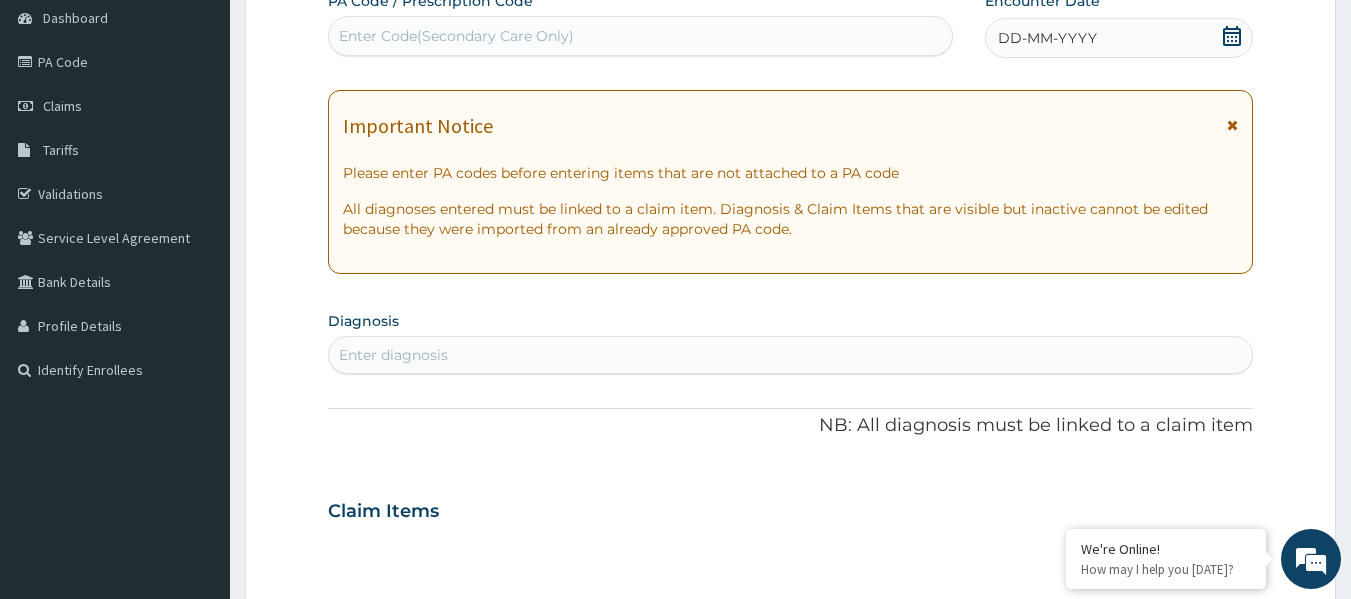 click 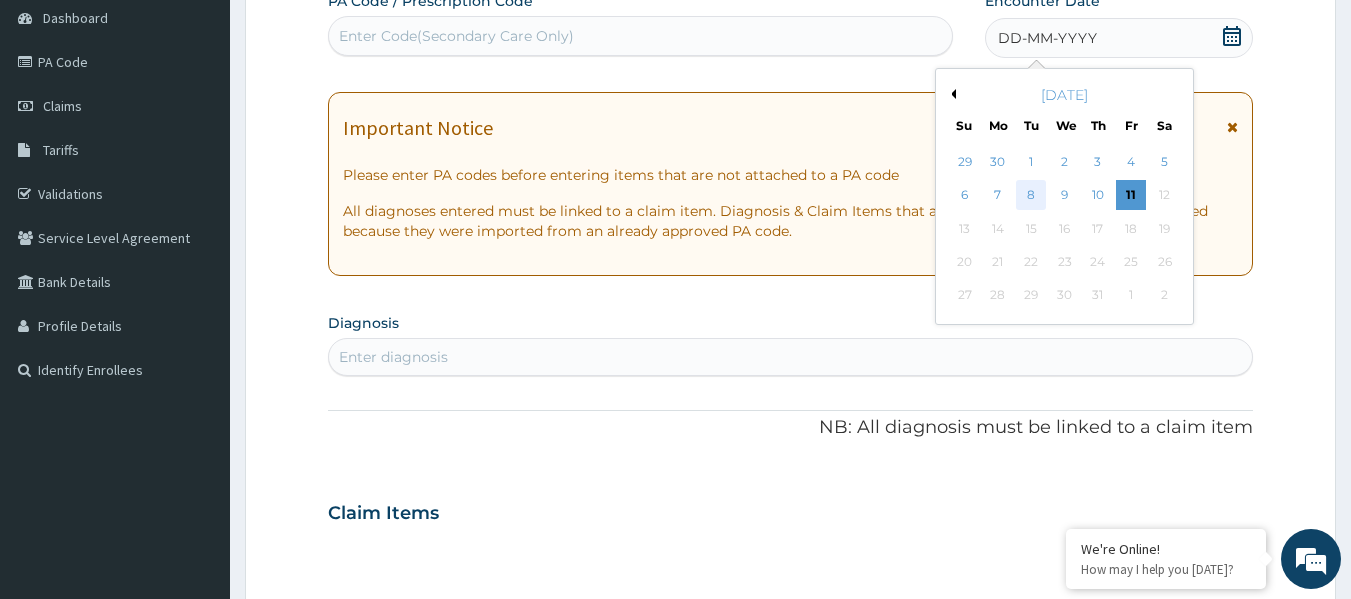 click on "8" at bounding box center (1032, 196) 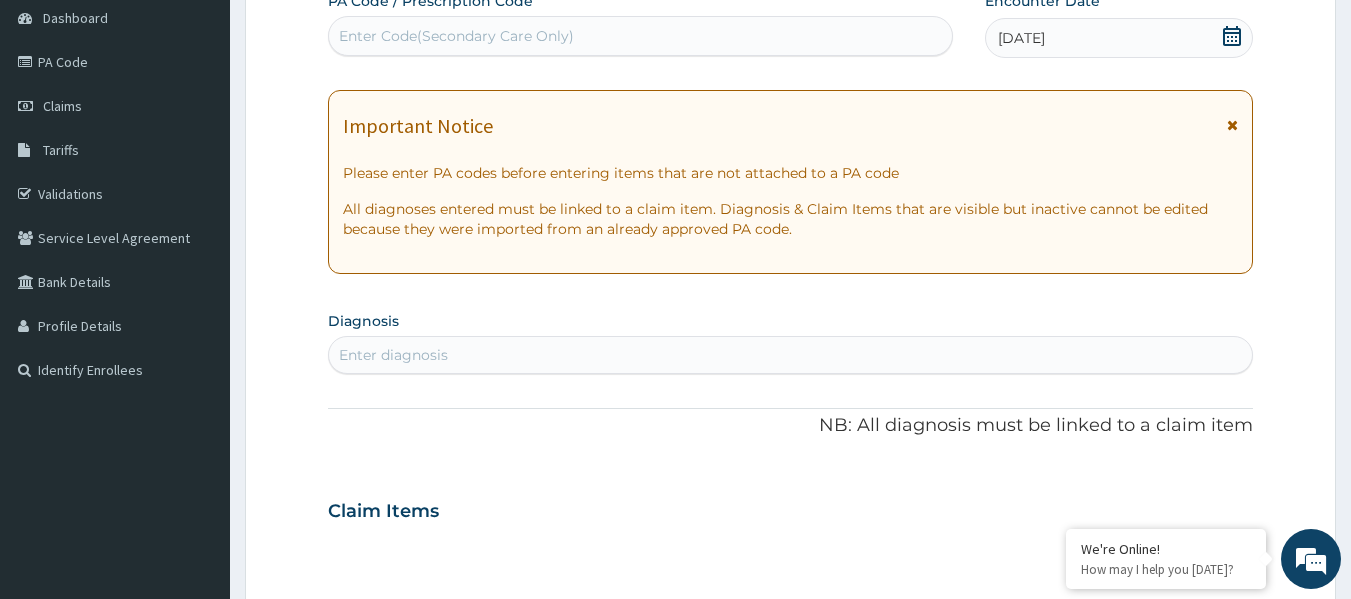 click on "Enter diagnosis" at bounding box center (791, 355) 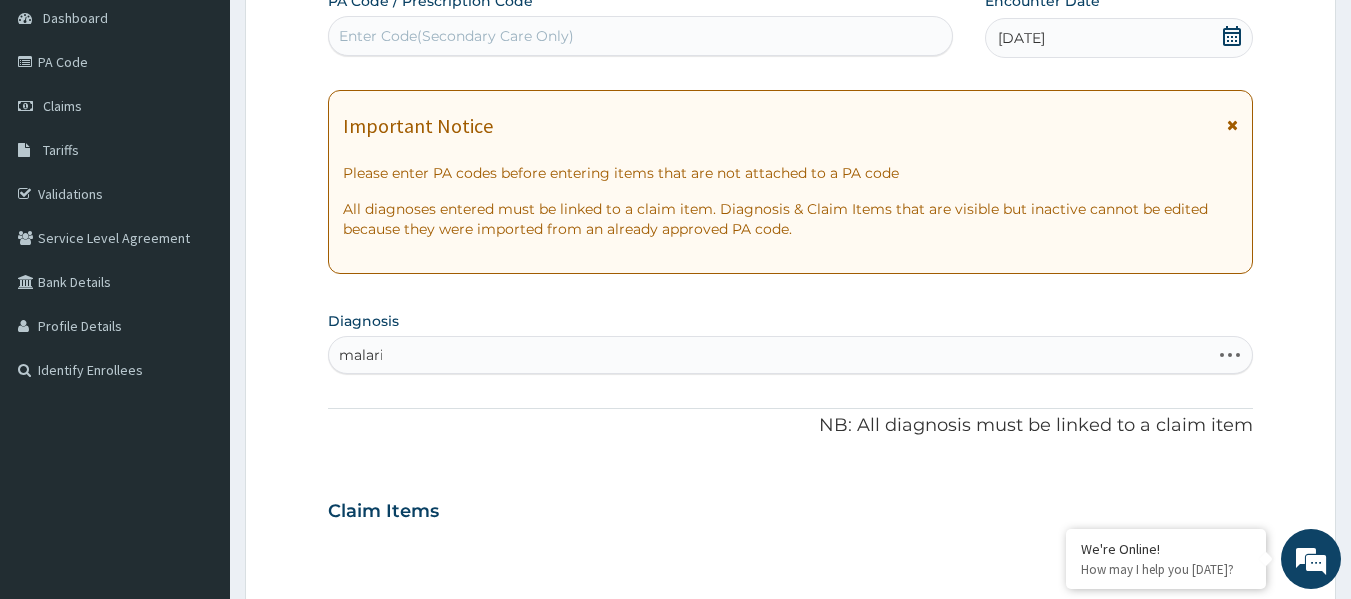 type on "[MEDICAL_DATA]" 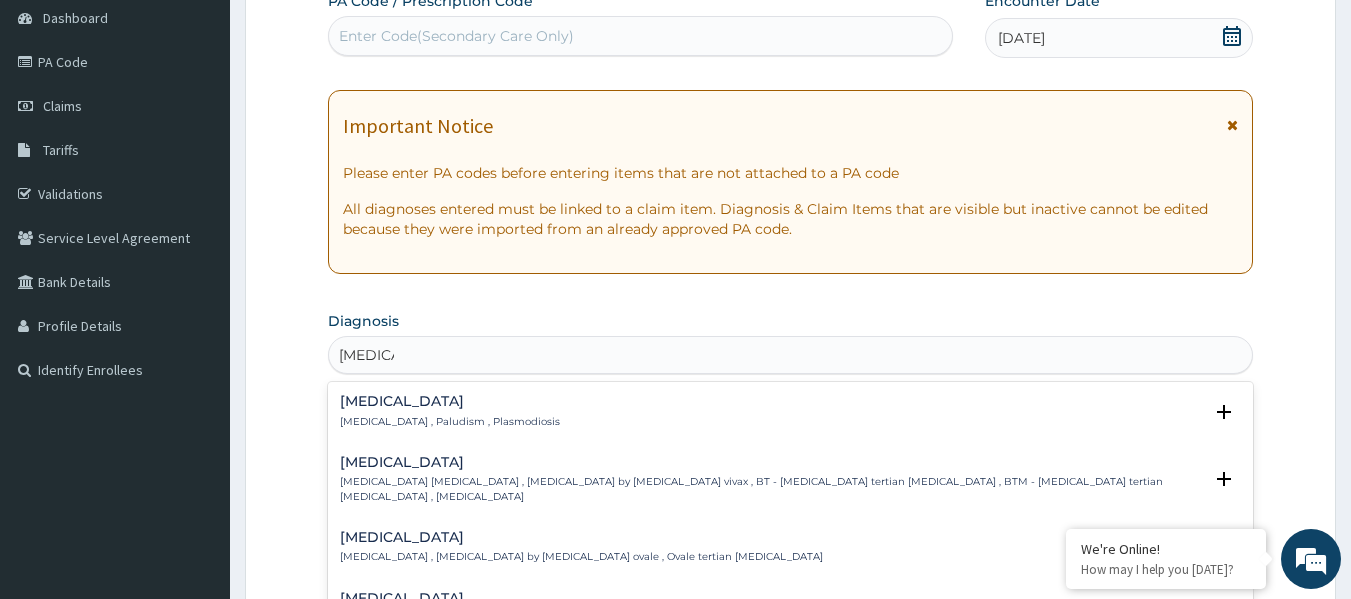 click on "[MEDICAL_DATA] , Paludism , Plasmodiosis" at bounding box center [450, 422] 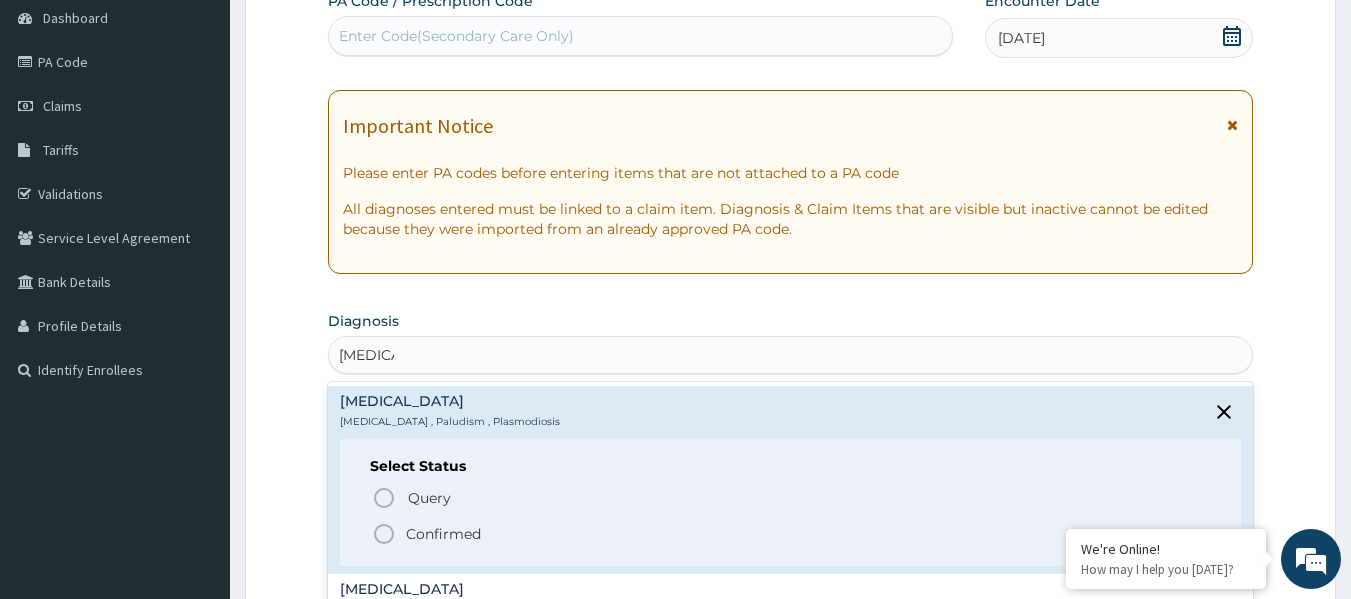 click on "Confirmed" at bounding box center (443, 534) 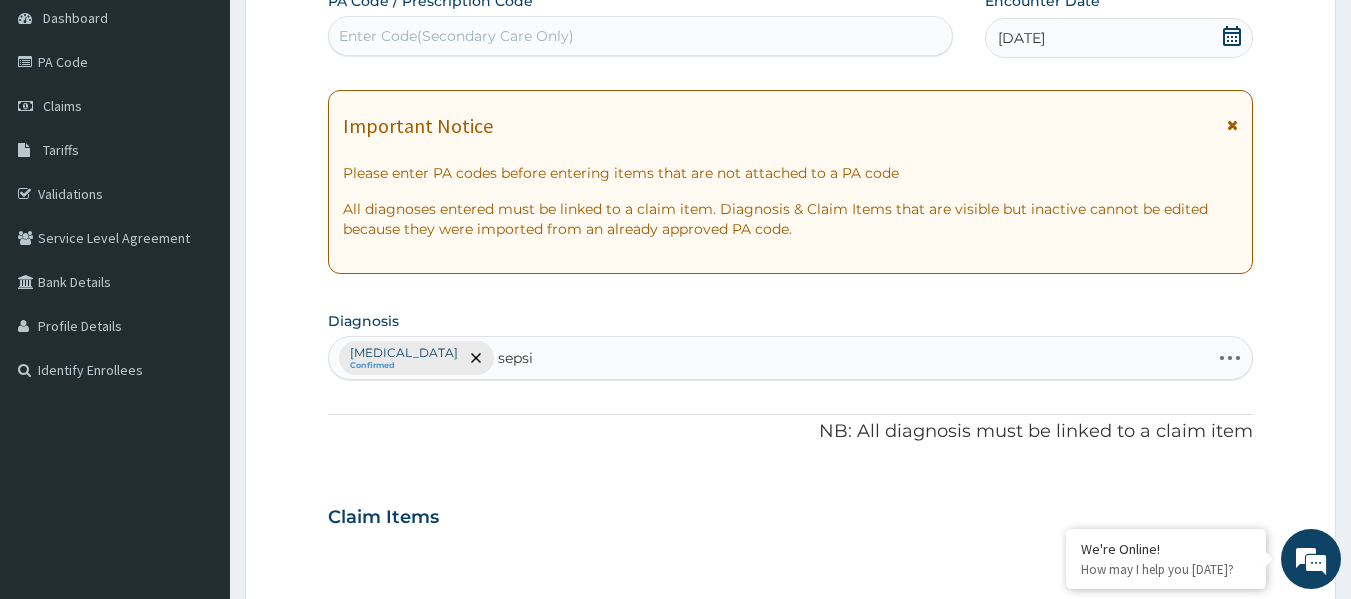 type on "[MEDICAL_DATA]" 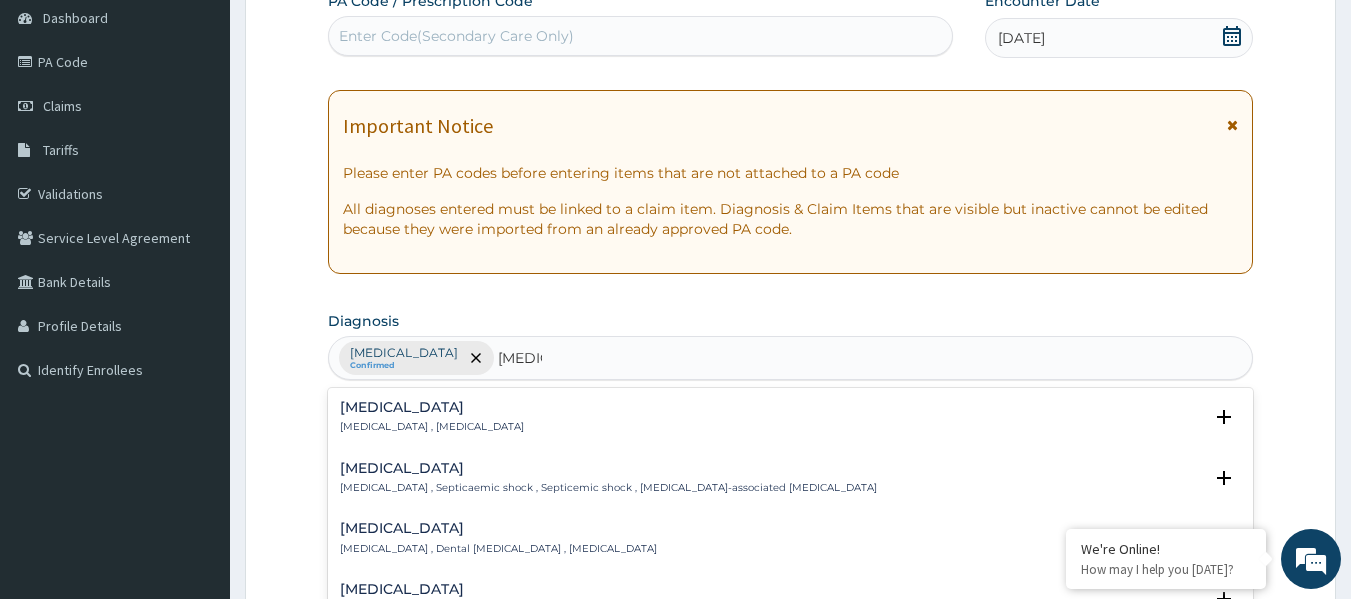 click on "[MEDICAL_DATA]" at bounding box center (432, 407) 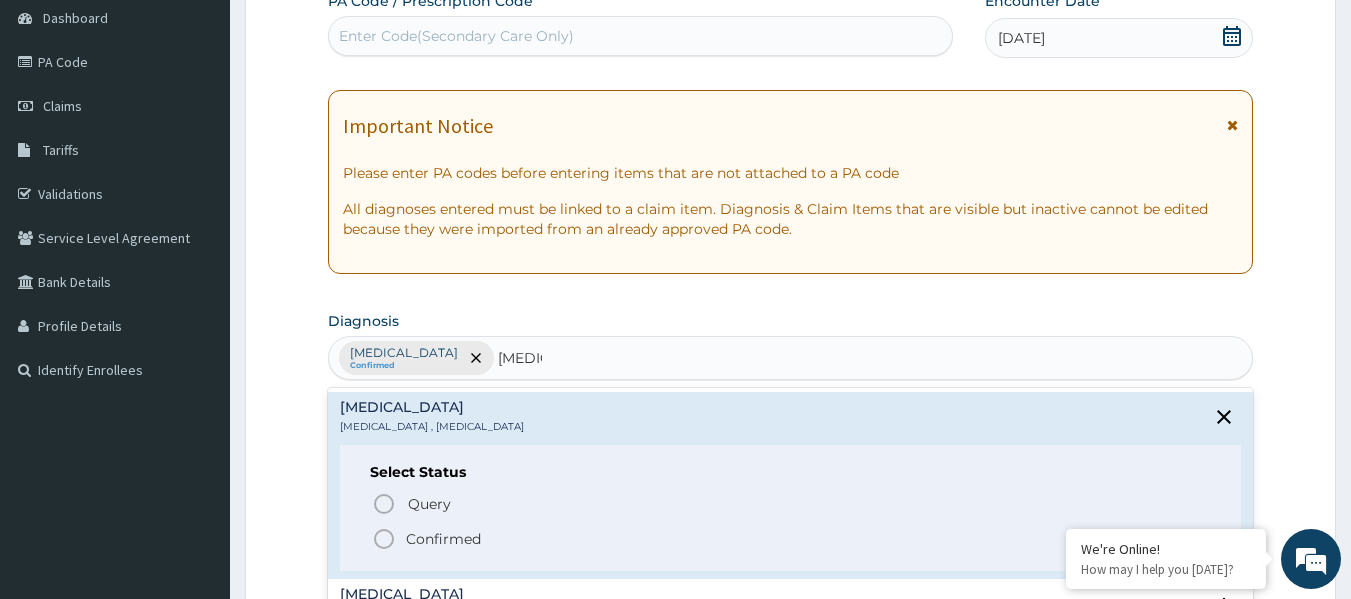 click on "Confirmed" at bounding box center [443, 539] 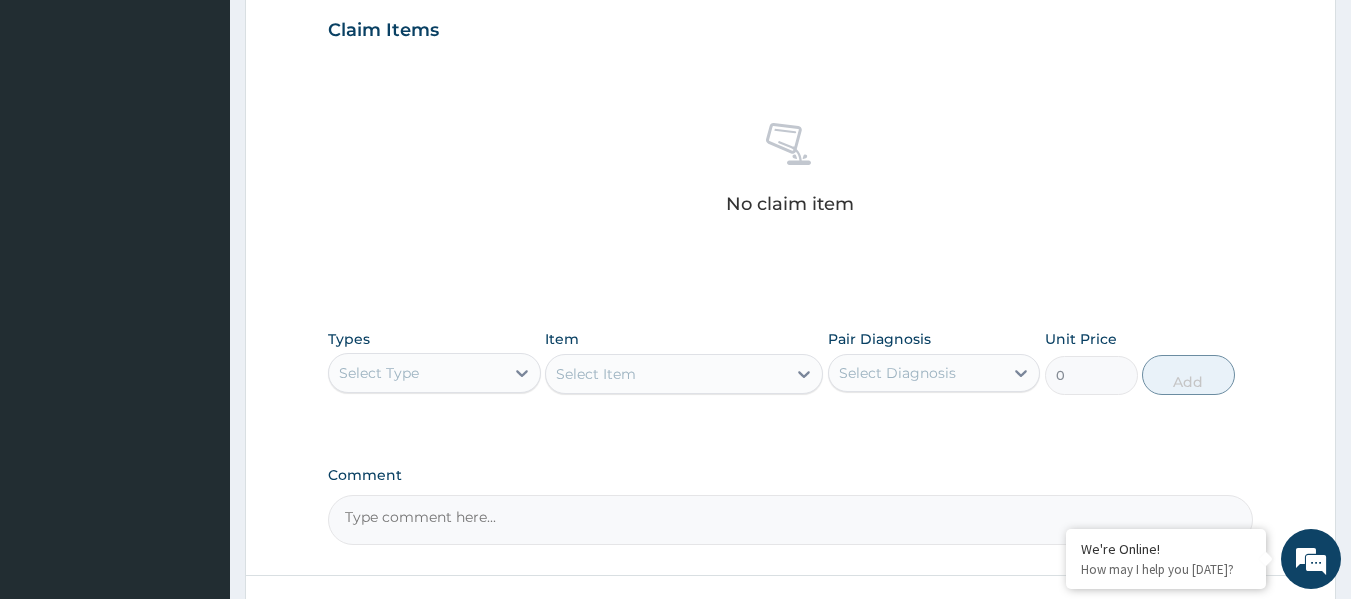 scroll, scrollTop: 700, scrollLeft: 0, axis: vertical 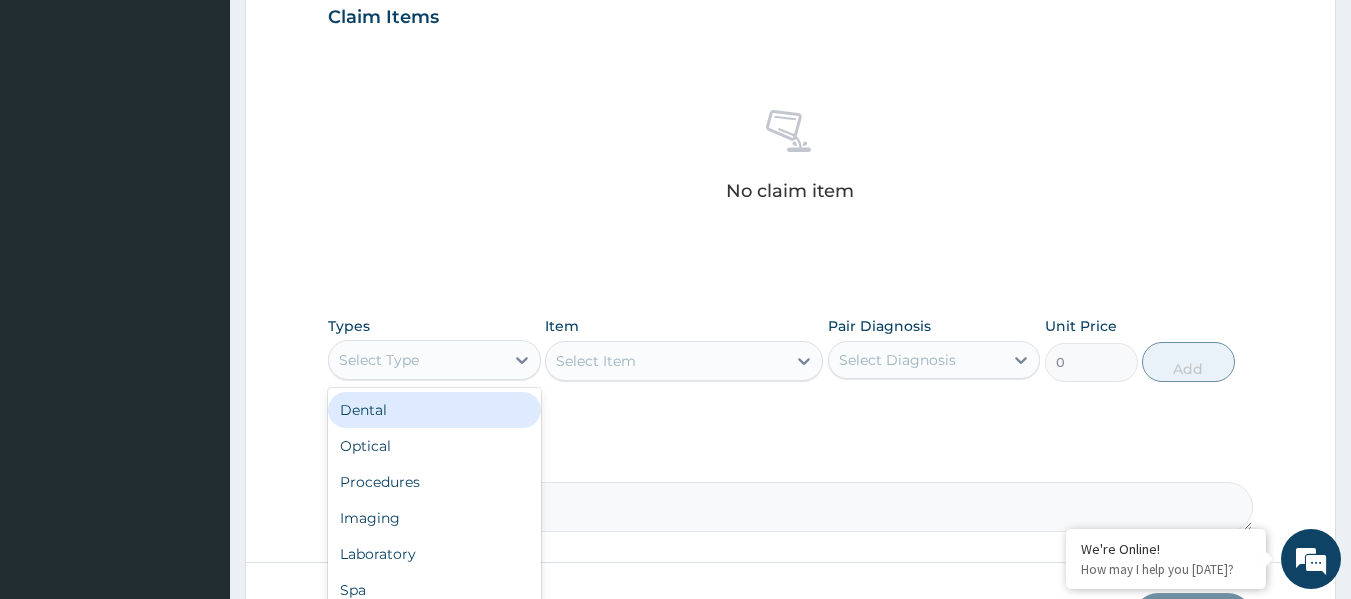 click on "Select Type" at bounding box center [416, 360] 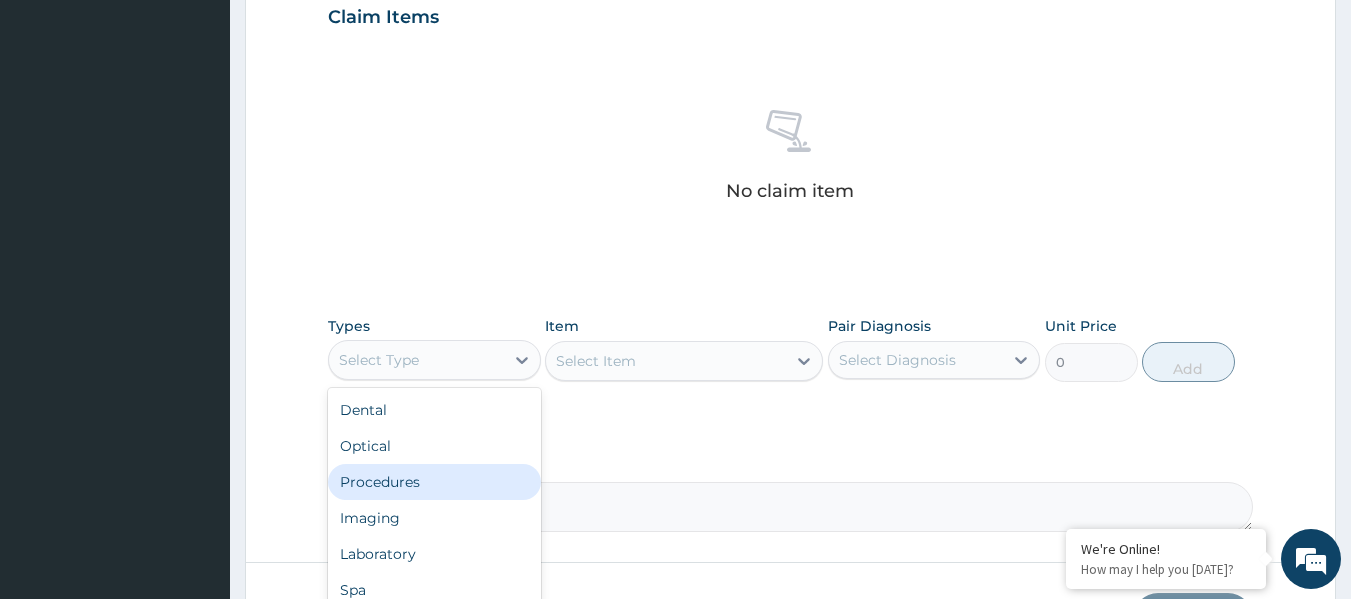 click on "Procedures" at bounding box center (434, 482) 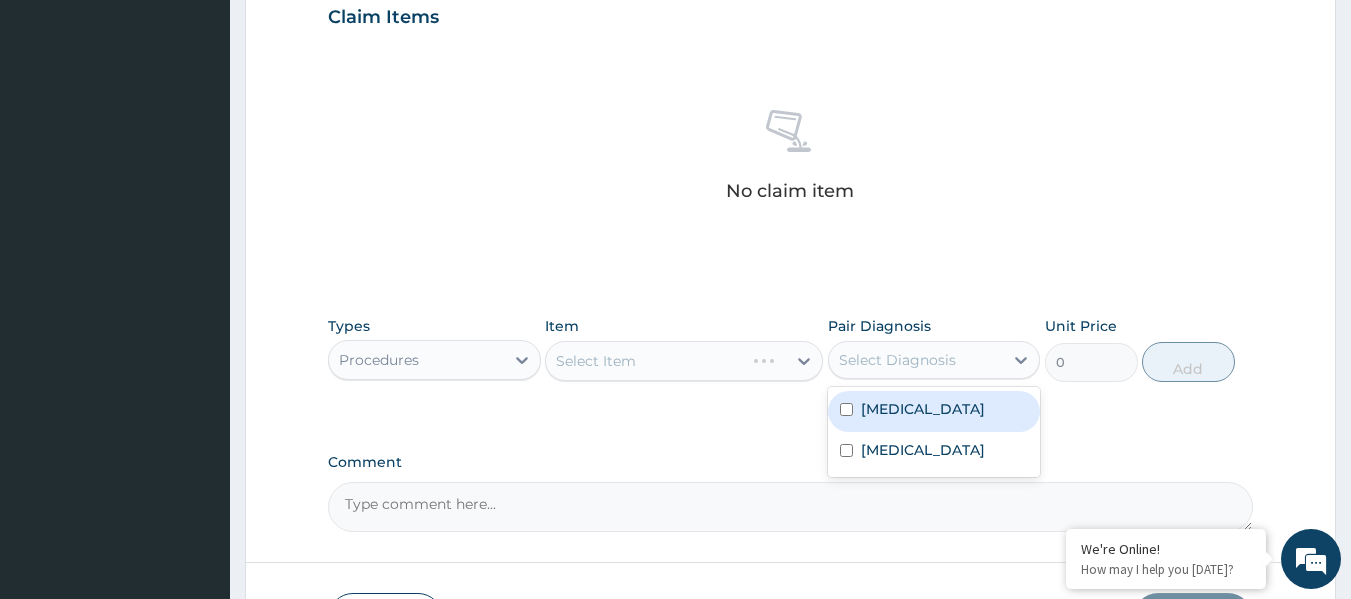click on "Select Diagnosis" at bounding box center (897, 360) 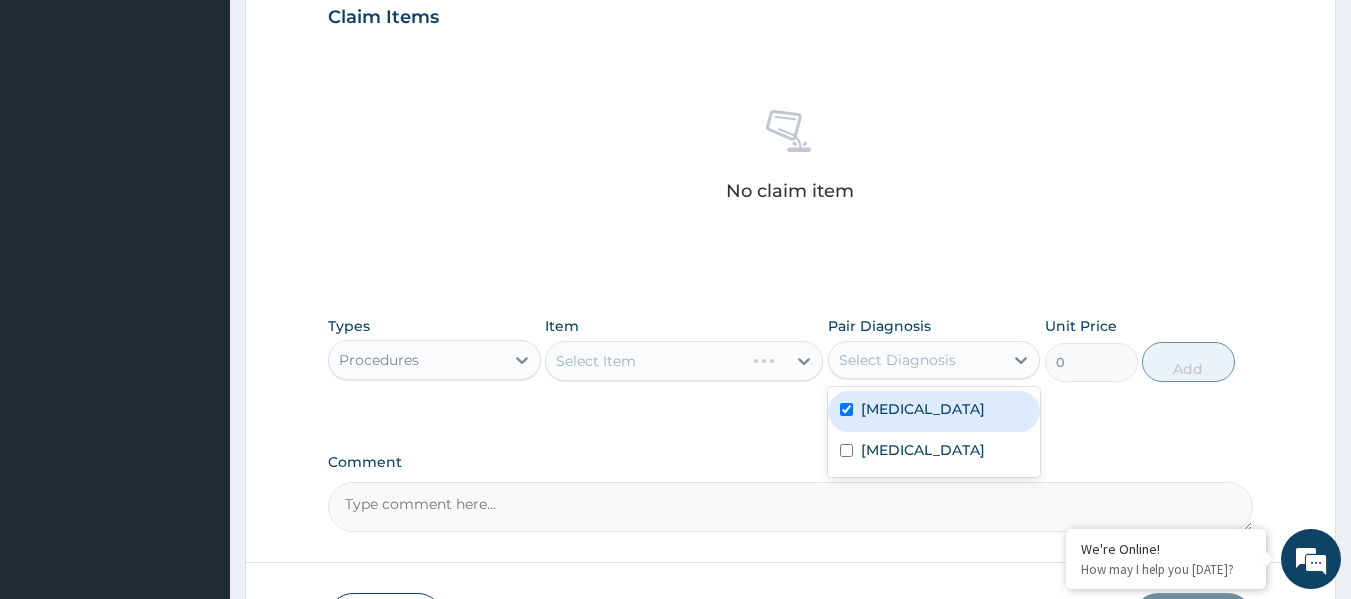 checkbox on "true" 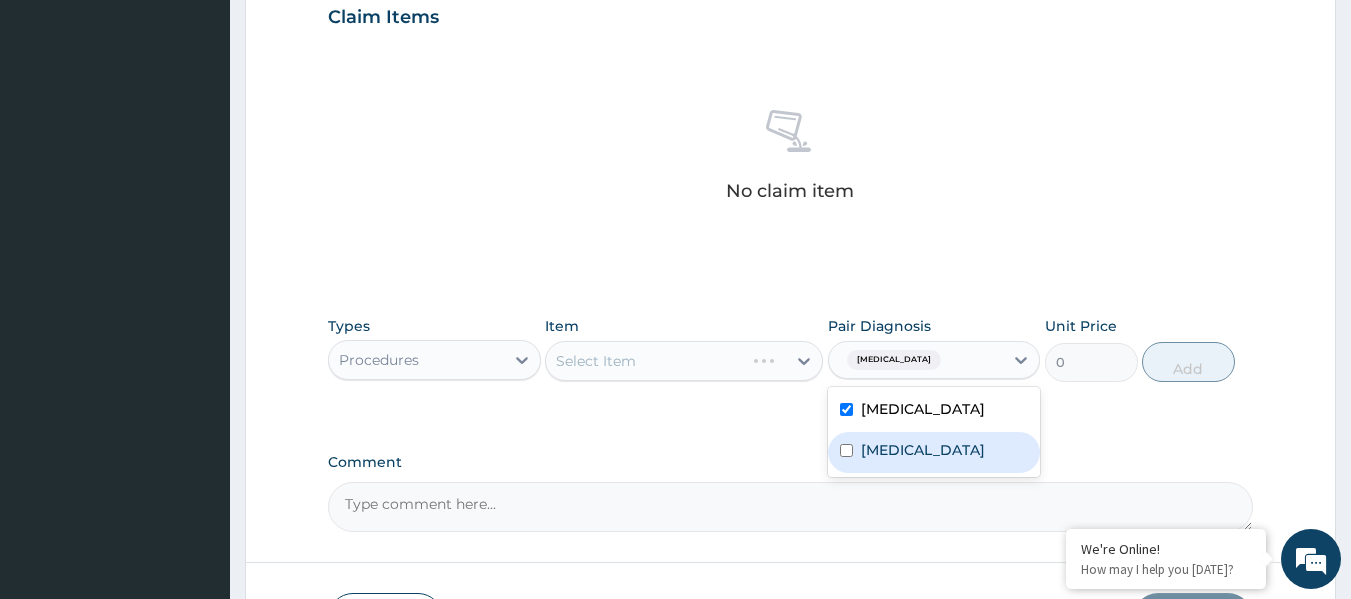 drag, startPoint x: 923, startPoint y: 451, endPoint x: 799, endPoint y: 375, distance: 145.43727 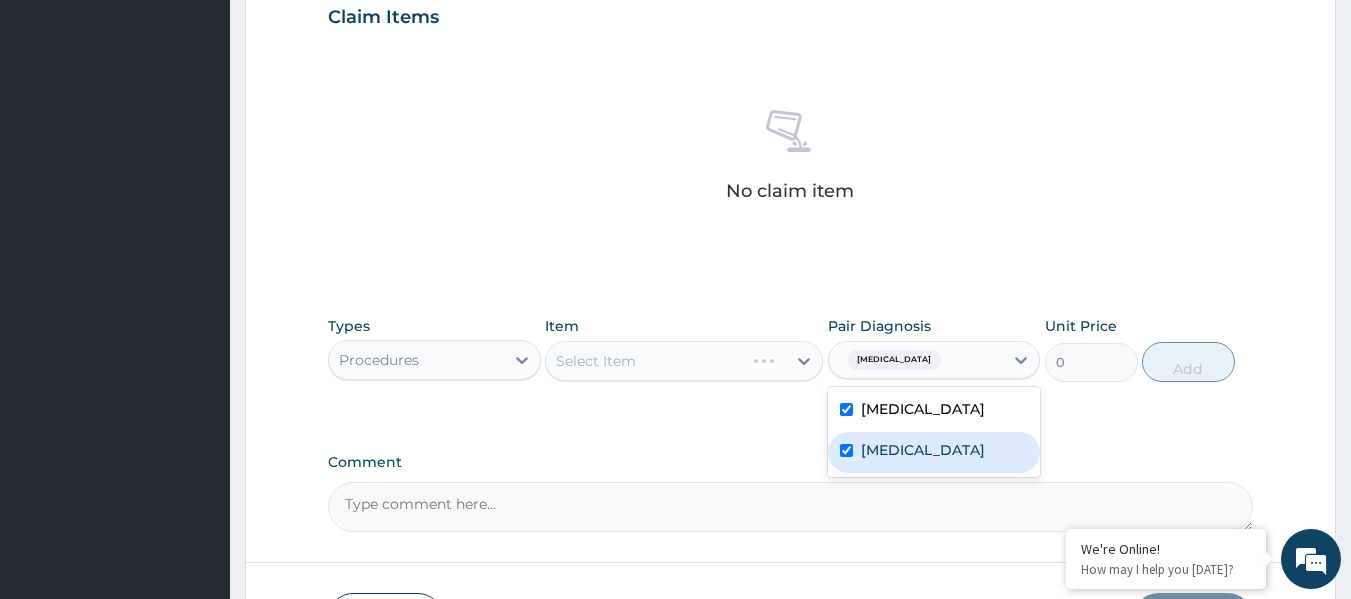 checkbox on "true" 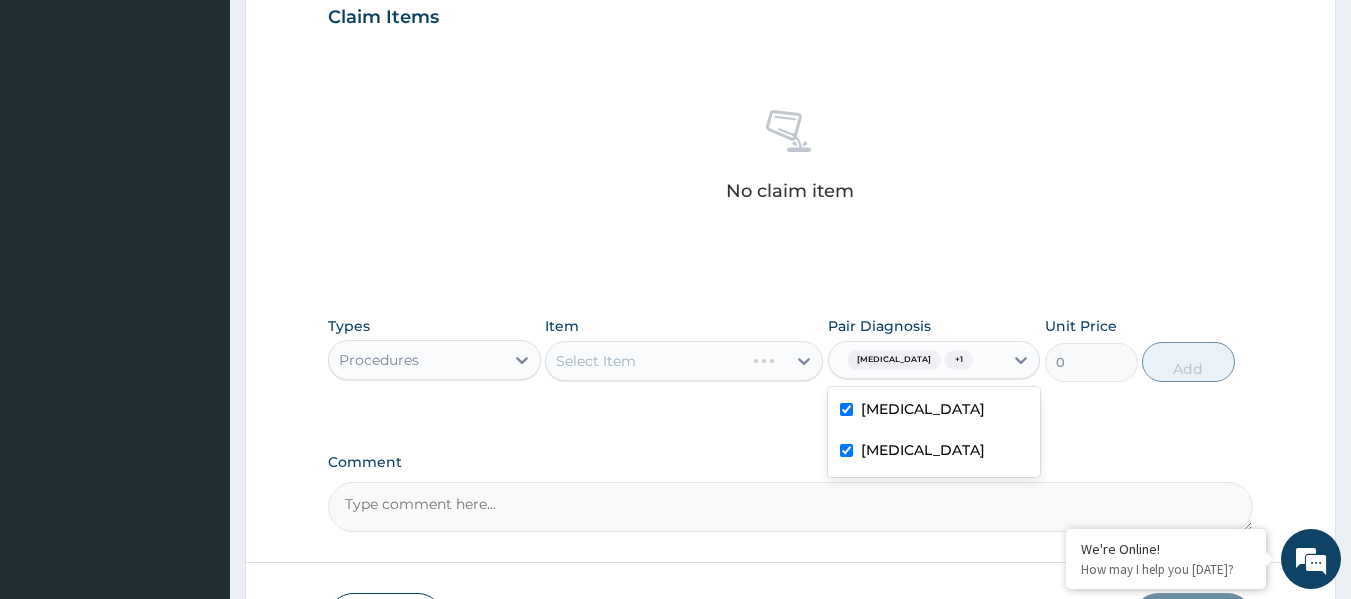 click on "Select Item" at bounding box center (684, 361) 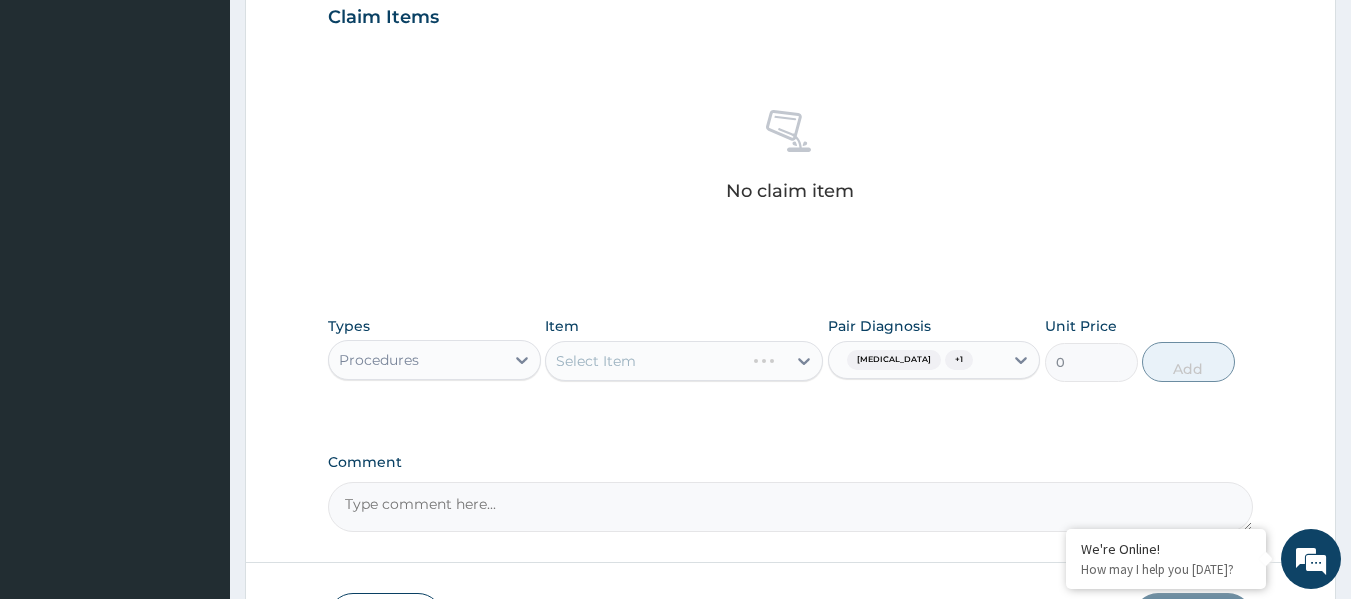 click on "Select Item" at bounding box center (684, 361) 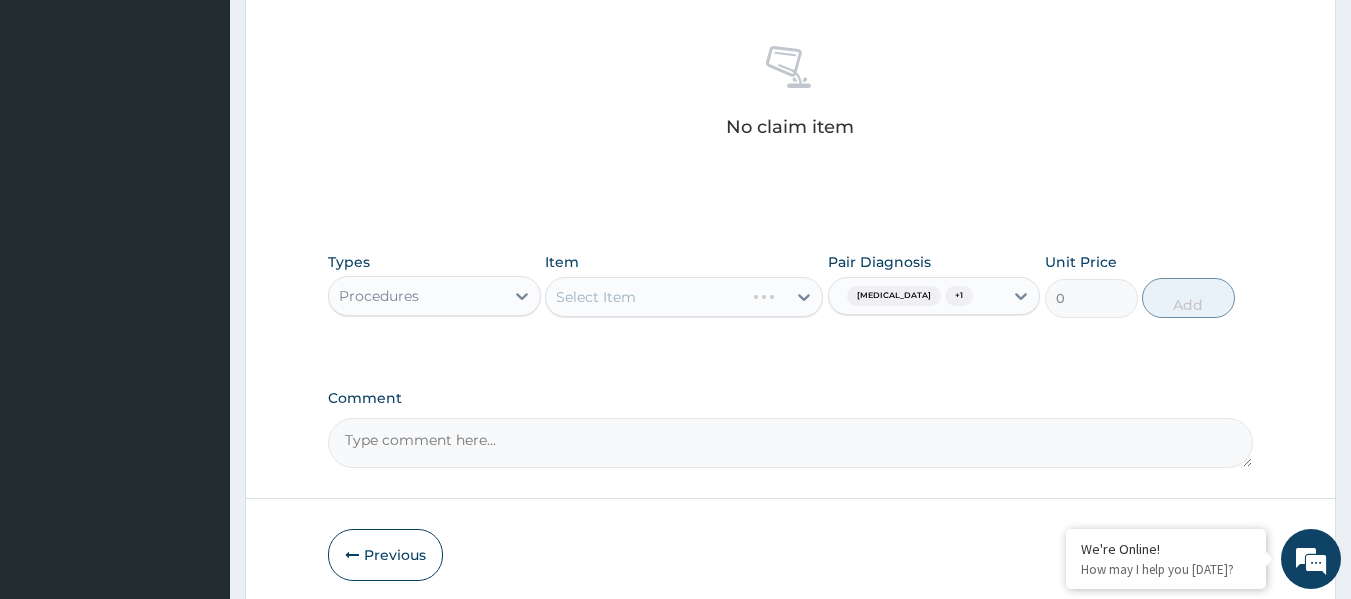 scroll, scrollTop: 800, scrollLeft: 0, axis: vertical 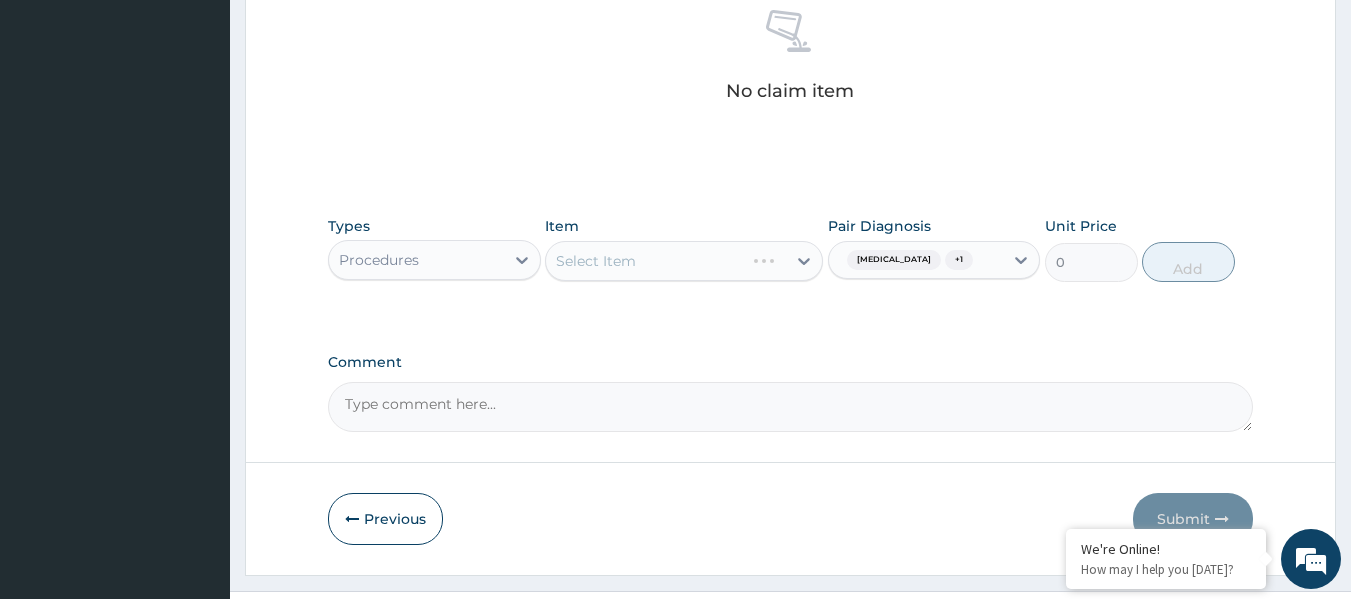 click on "Select Item" at bounding box center [684, 261] 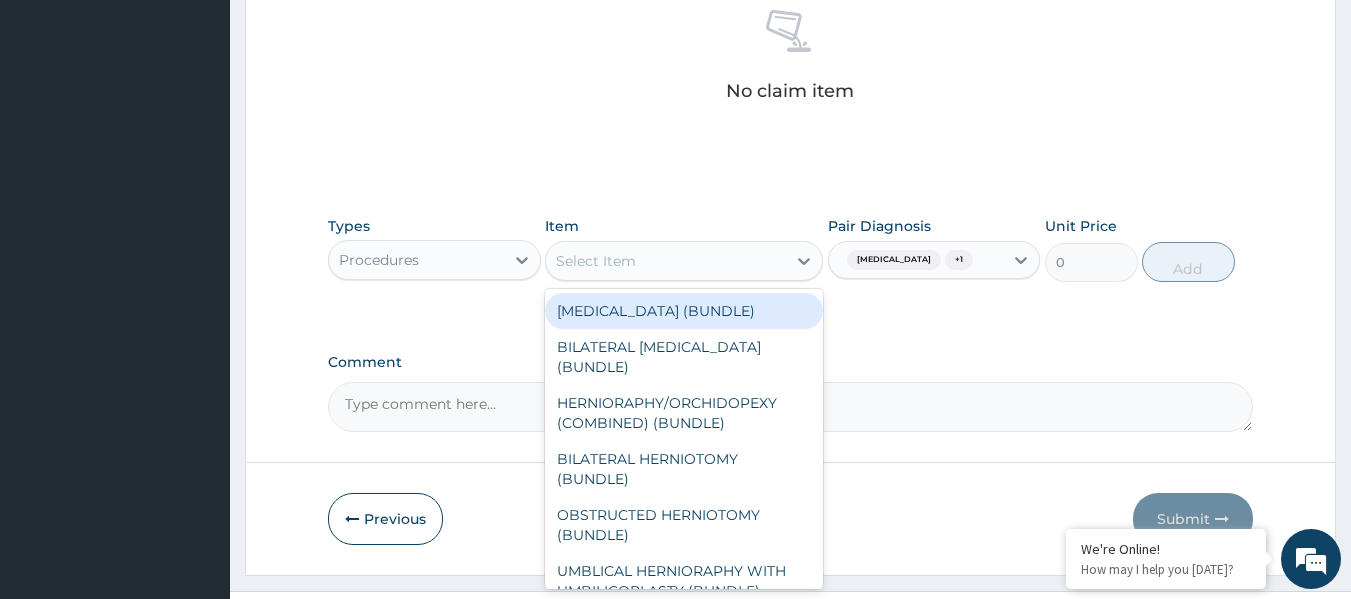 click on "Select Item" at bounding box center (596, 261) 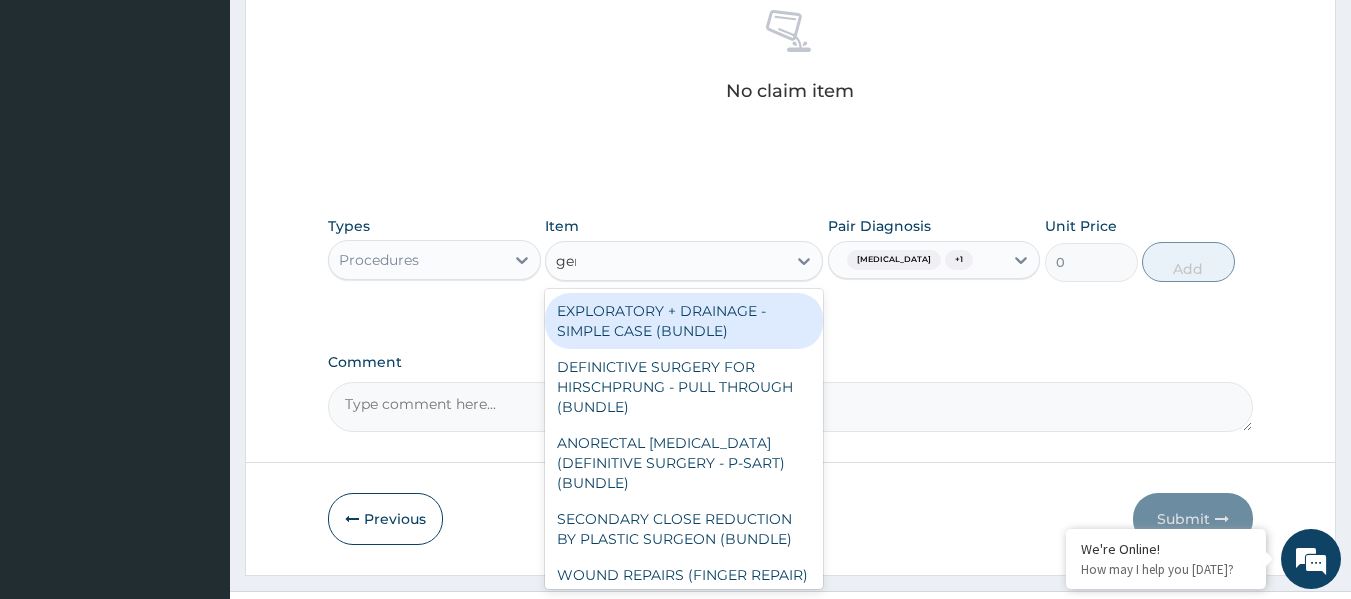 type on "gene" 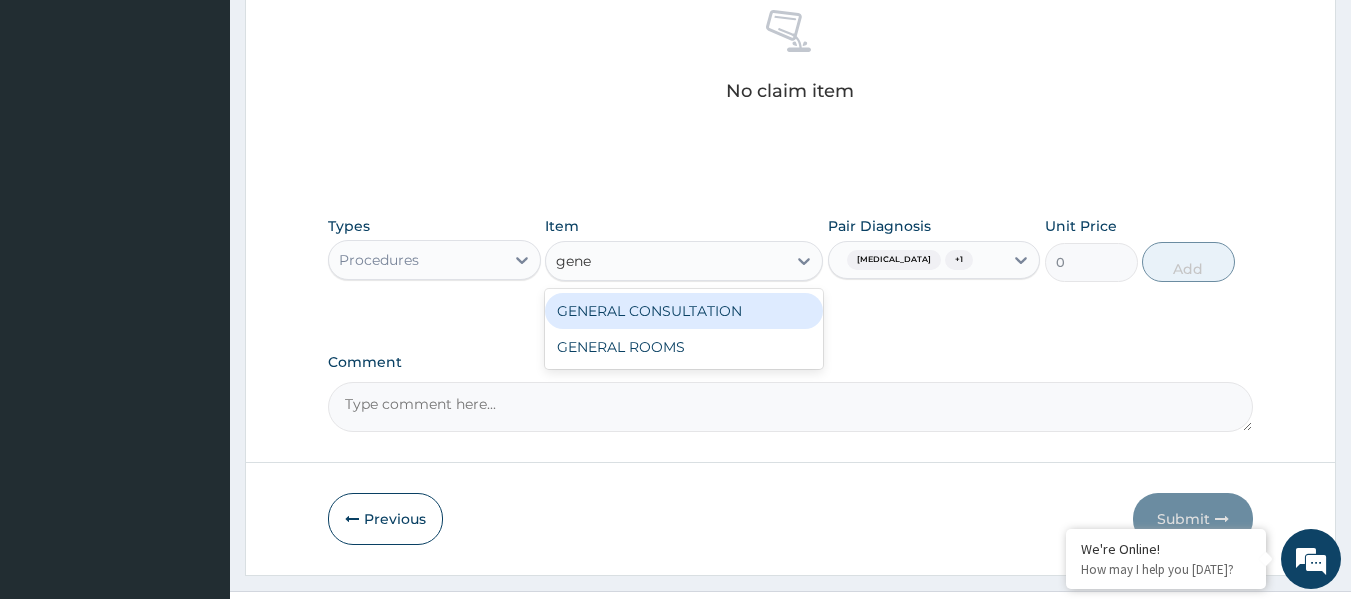 drag, startPoint x: 715, startPoint y: 305, endPoint x: 823, endPoint y: 280, distance: 110.85576 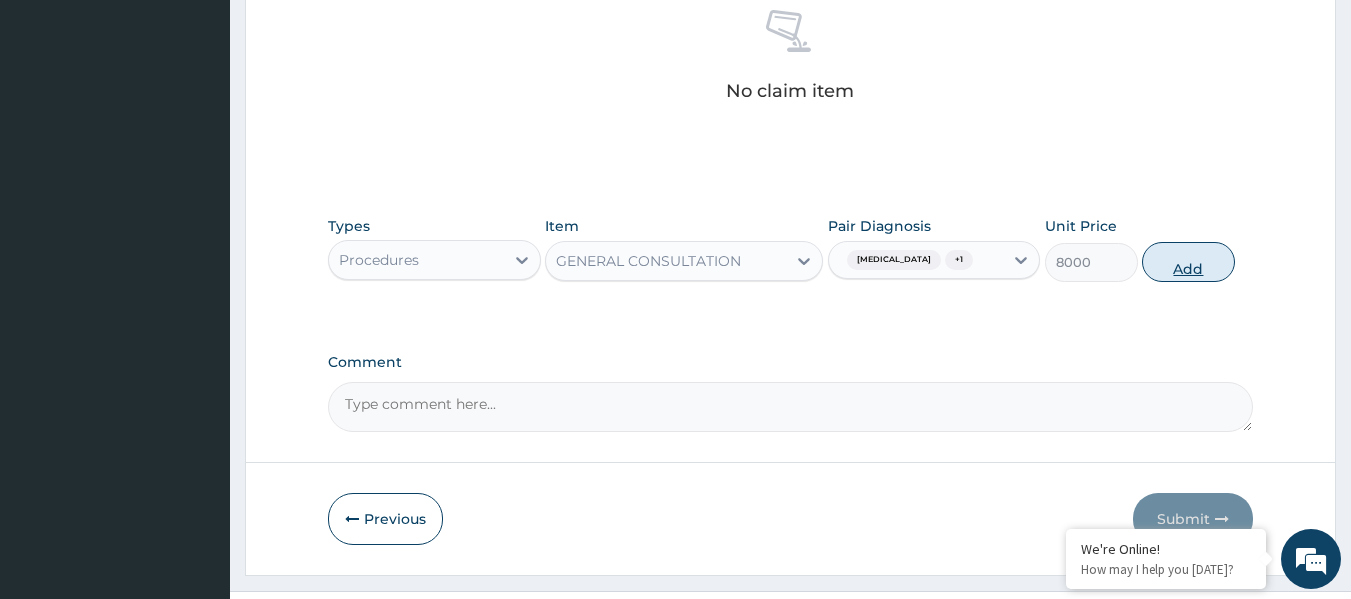 click on "Add" at bounding box center [1188, 262] 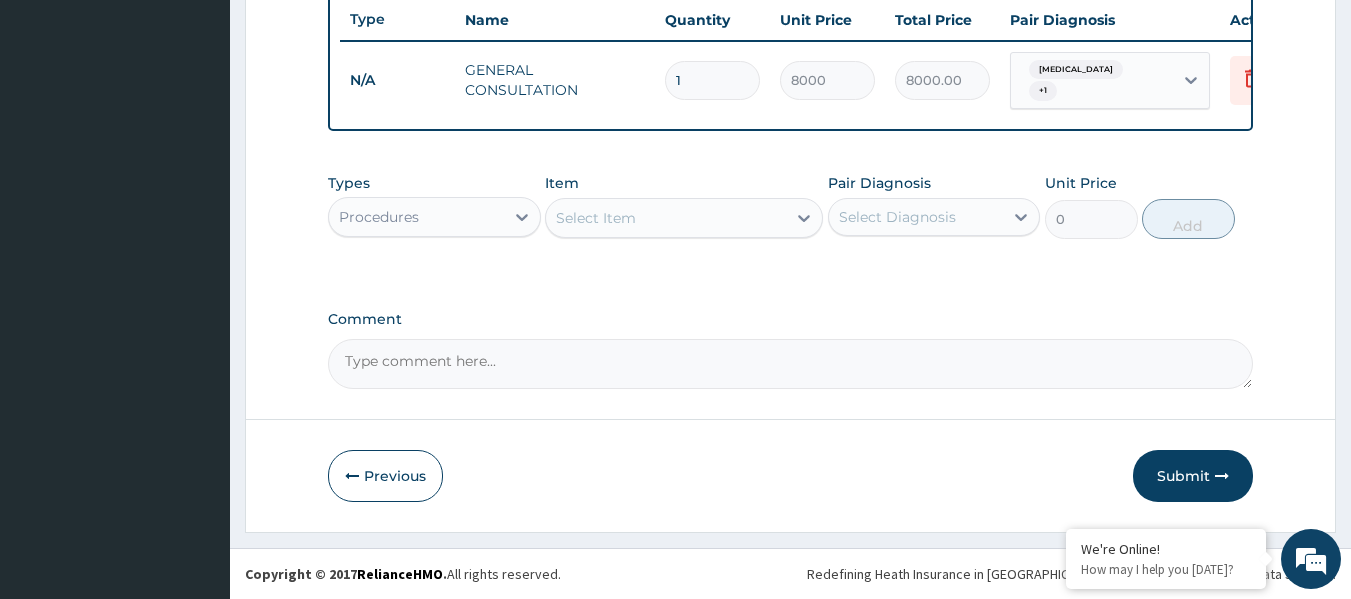 scroll, scrollTop: 763, scrollLeft: 0, axis: vertical 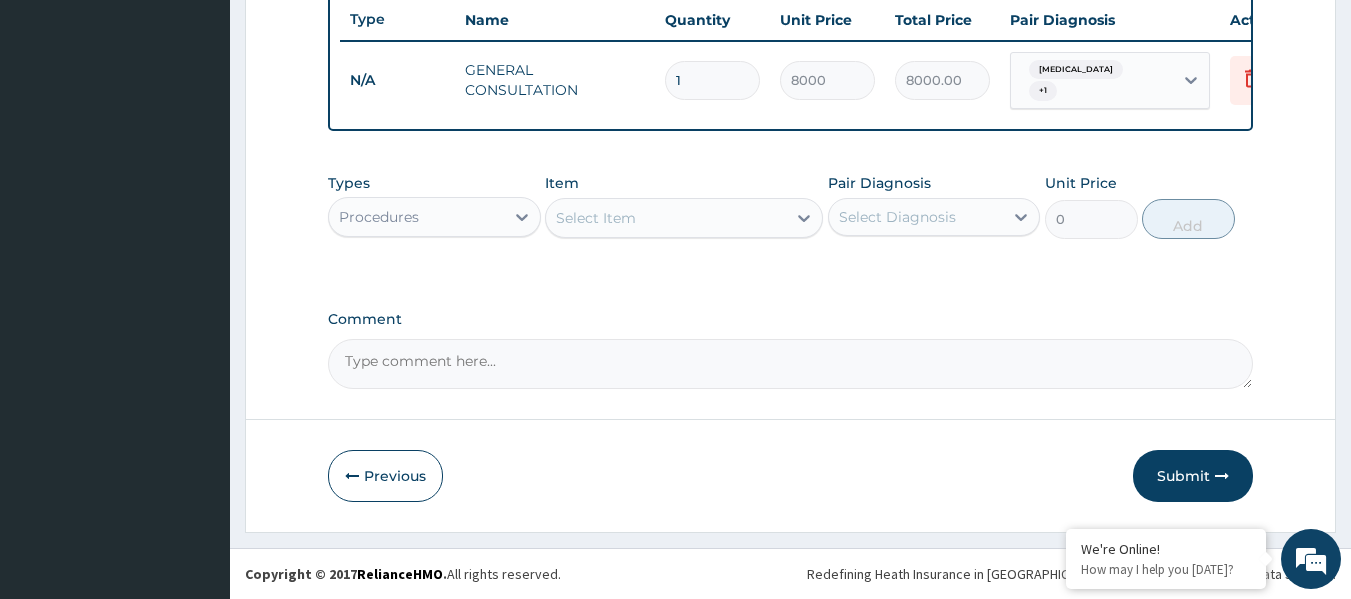 click on "Procedures" at bounding box center [416, 217] 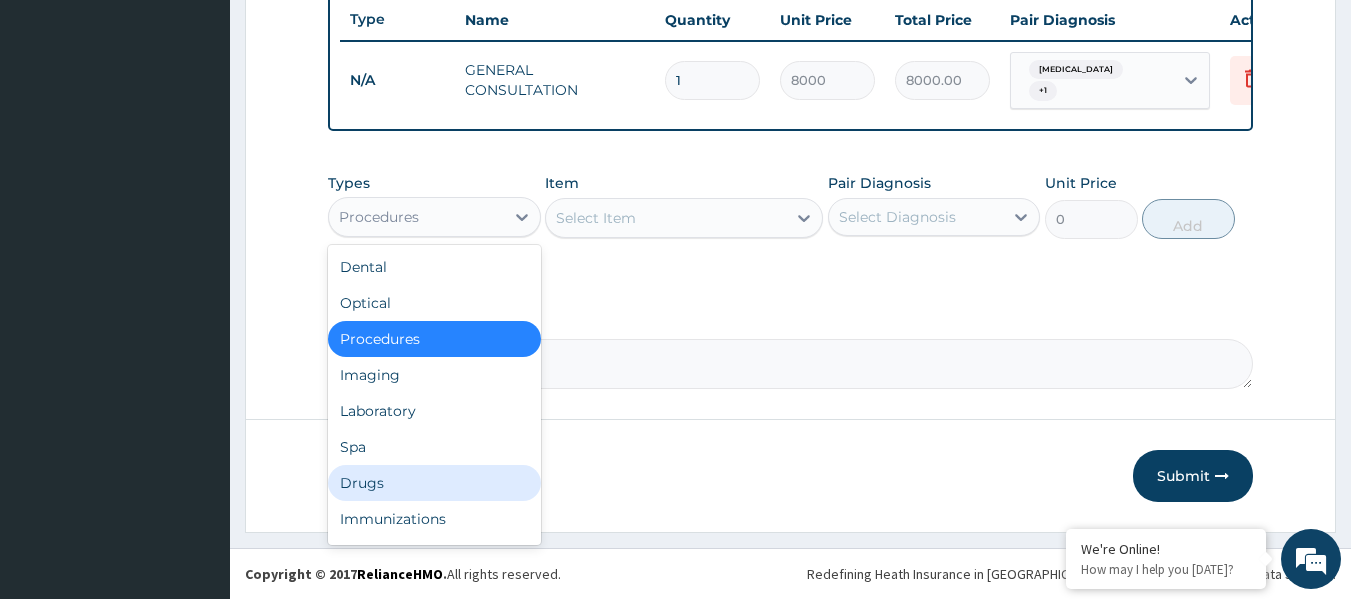 click on "Drugs" at bounding box center [434, 483] 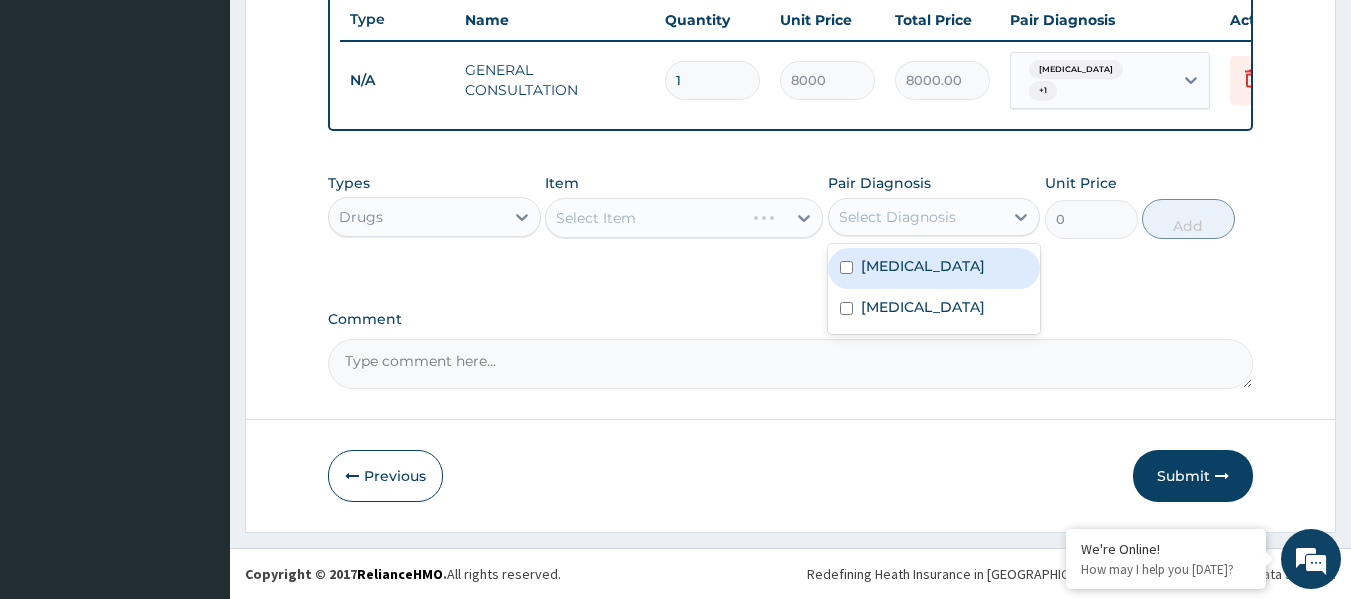 click on "Select Diagnosis" at bounding box center (897, 217) 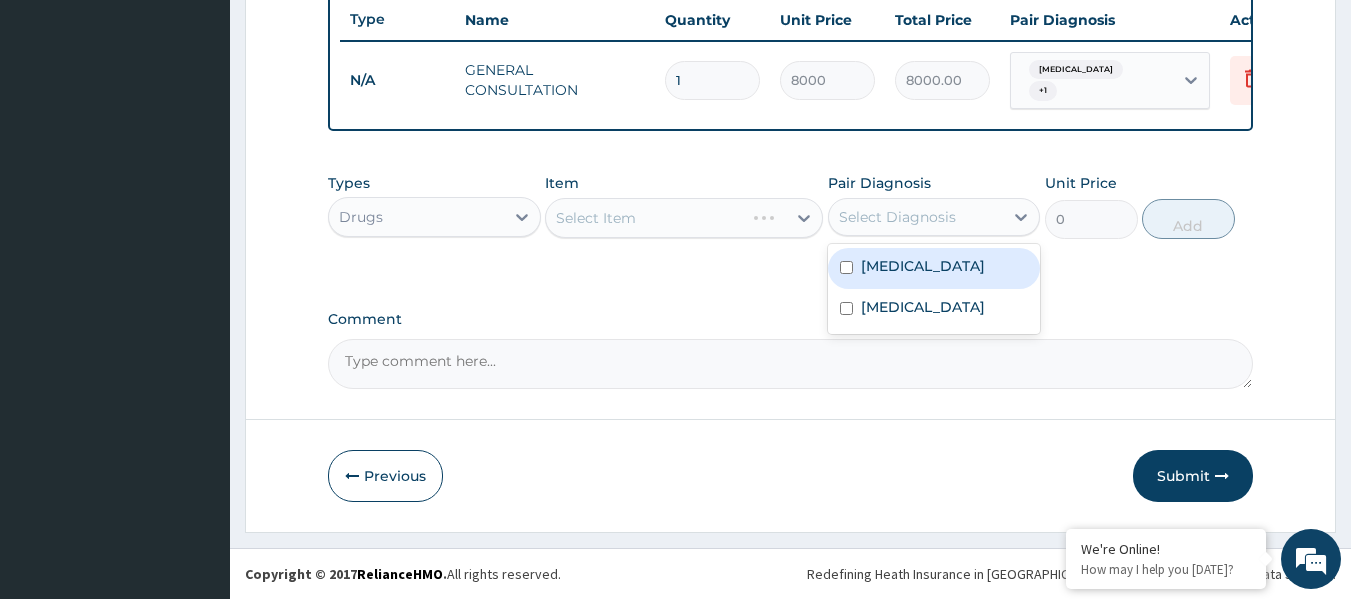 click on "[MEDICAL_DATA]" at bounding box center (934, 268) 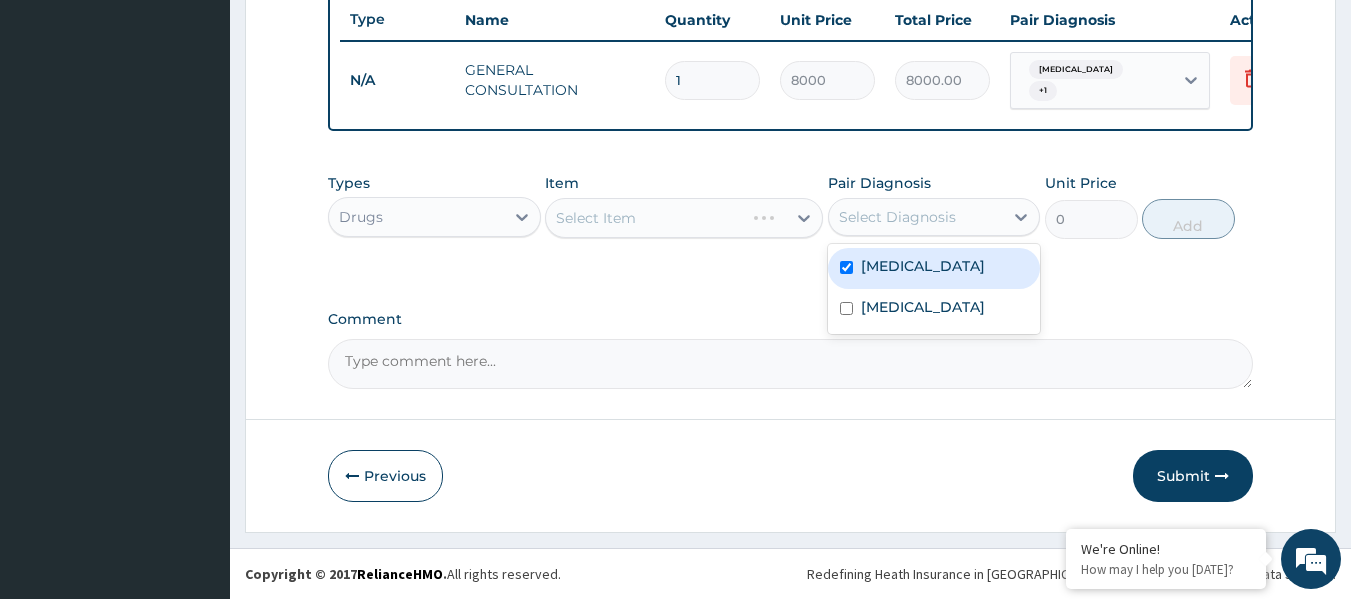 checkbox on "true" 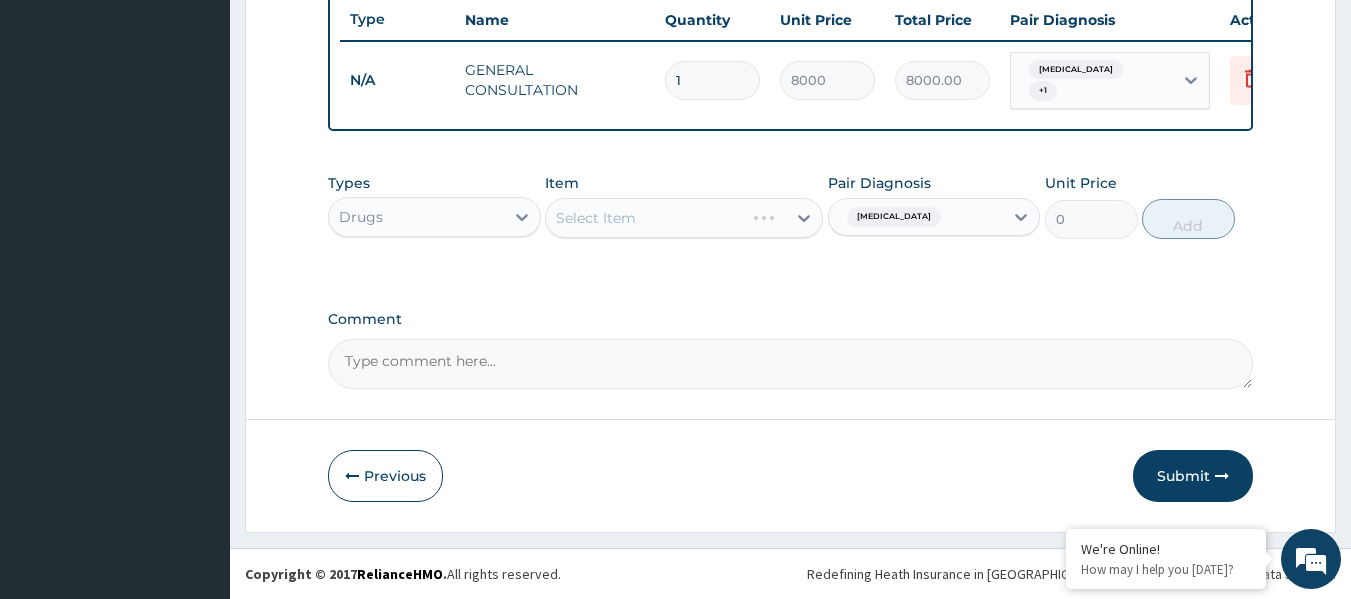 click on "Select Item" at bounding box center [684, 218] 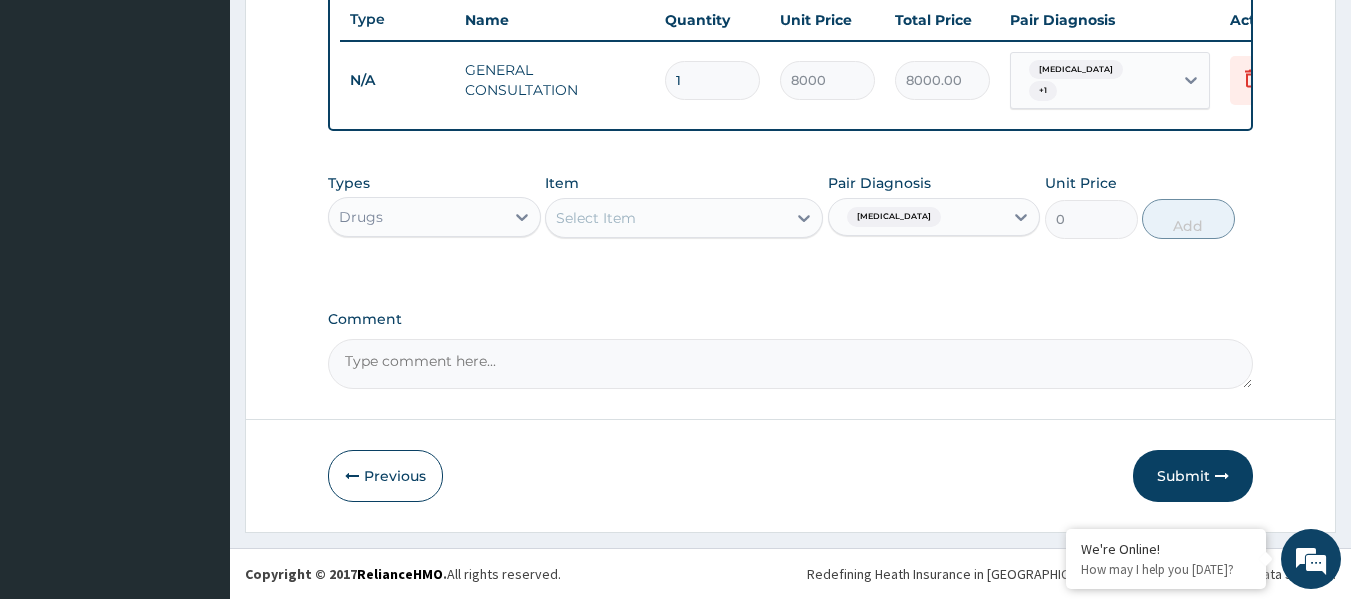 click on "Select Item" at bounding box center [666, 218] 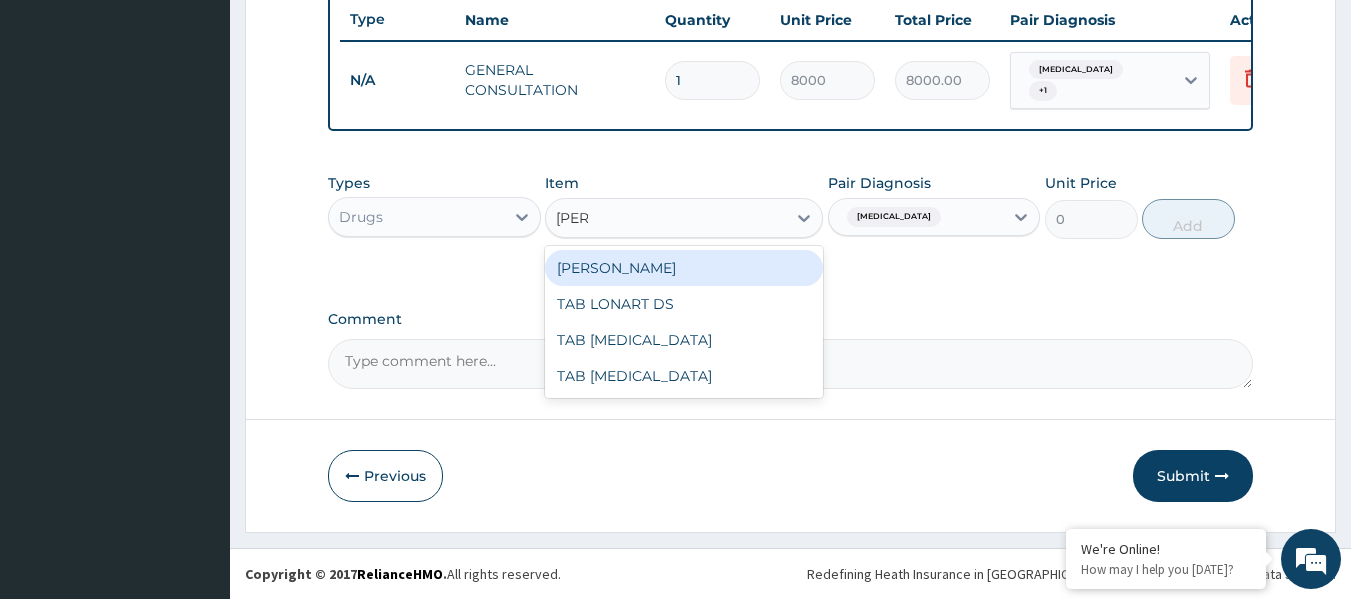 type on "lonar" 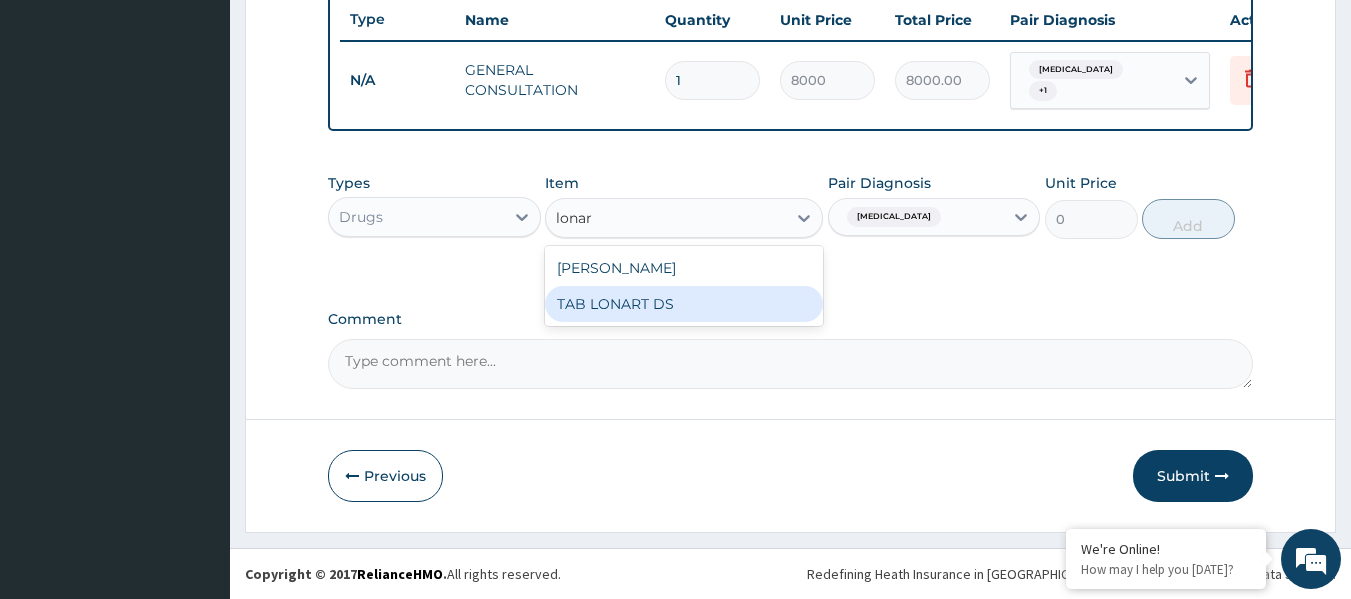 drag, startPoint x: 749, startPoint y: 308, endPoint x: 758, endPoint y: 302, distance: 10.816654 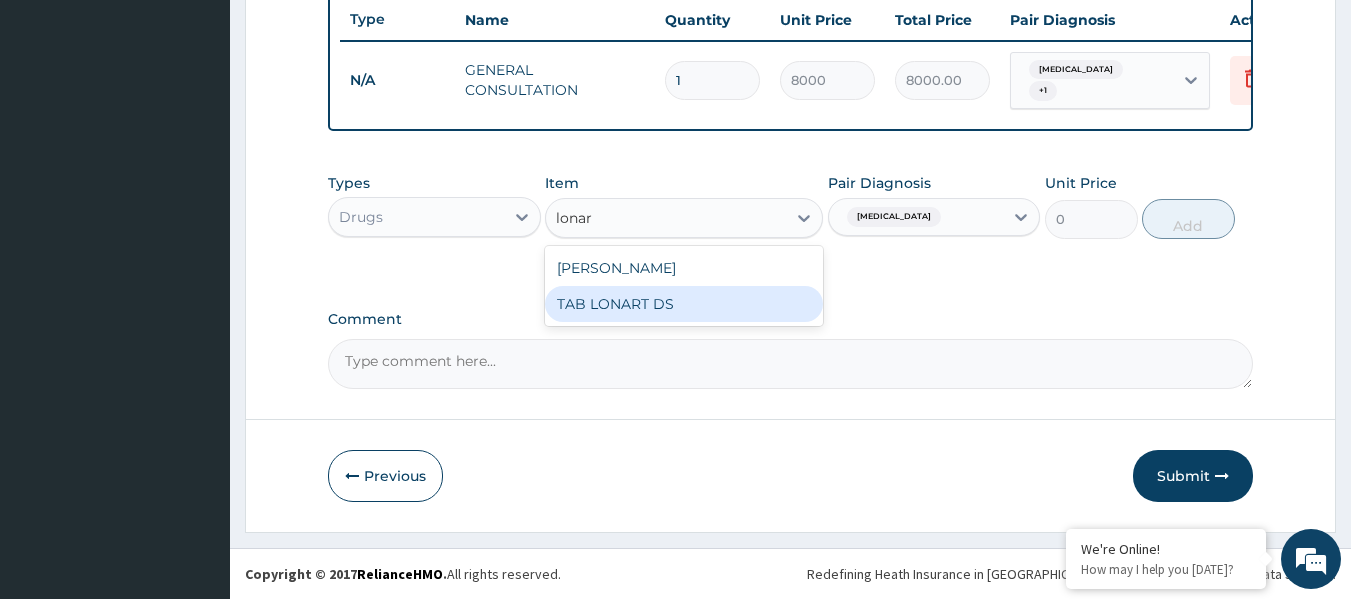 click on "TAB LONART DS" at bounding box center [684, 304] 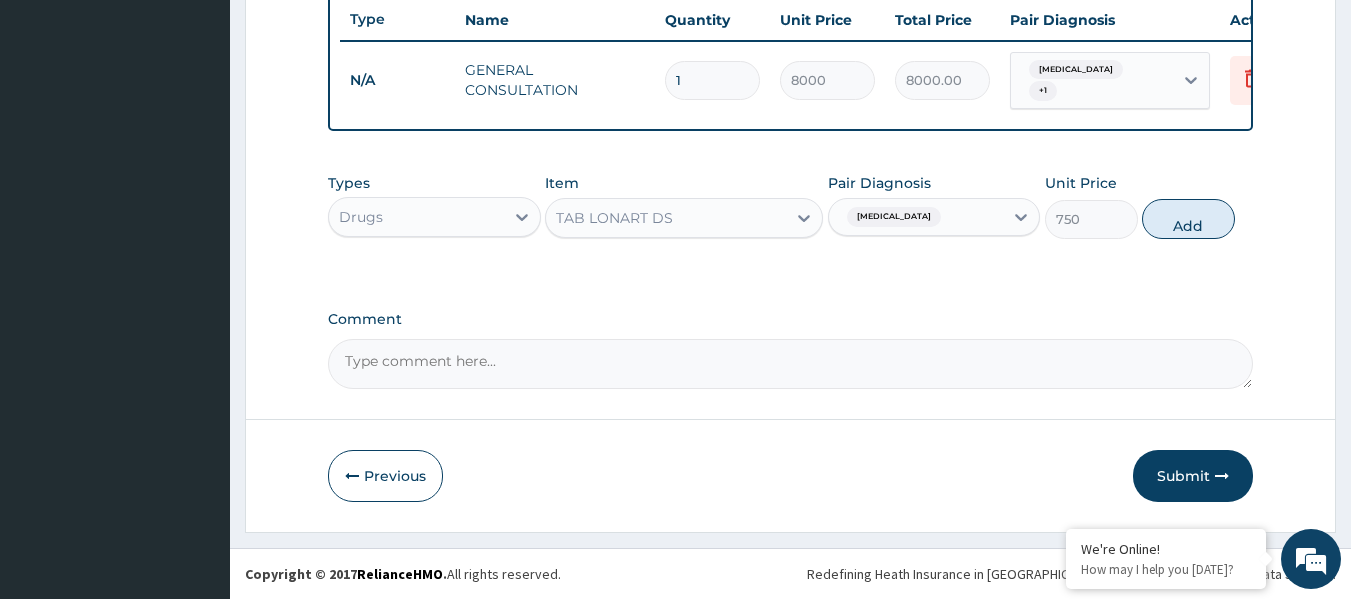 drag, startPoint x: 1204, startPoint y: 221, endPoint x: 1061, endPoint y: 228, distance: 143.17122 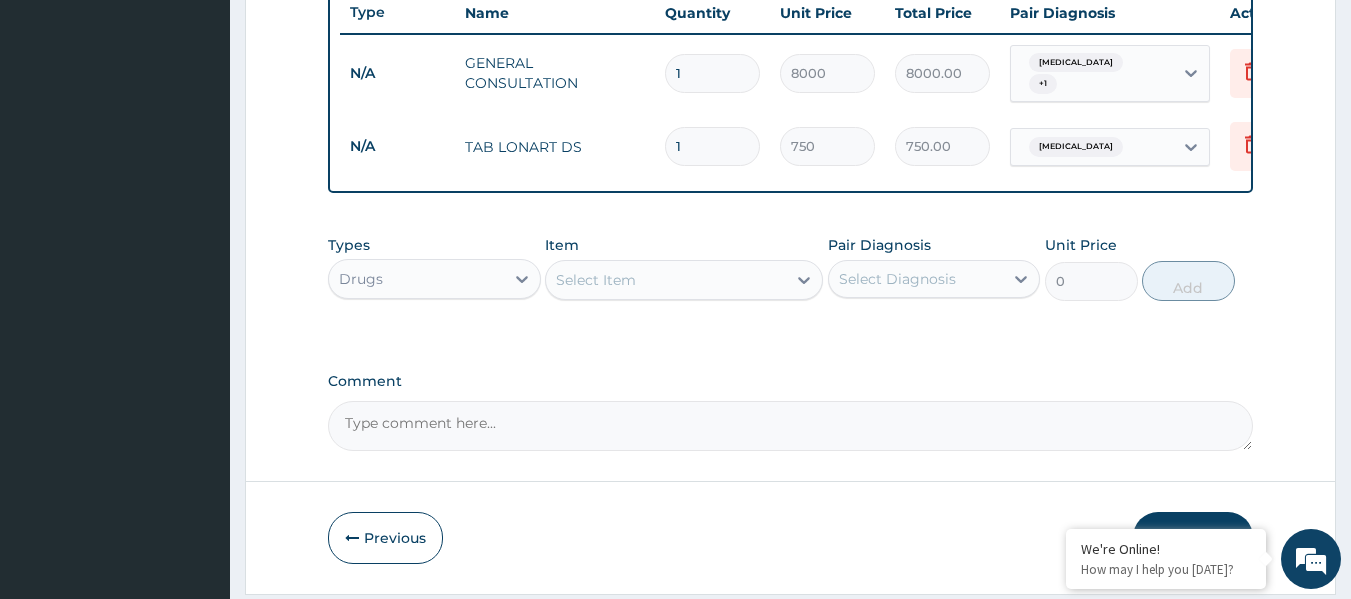 click on "Select Item" at bounding box center [666, 280] 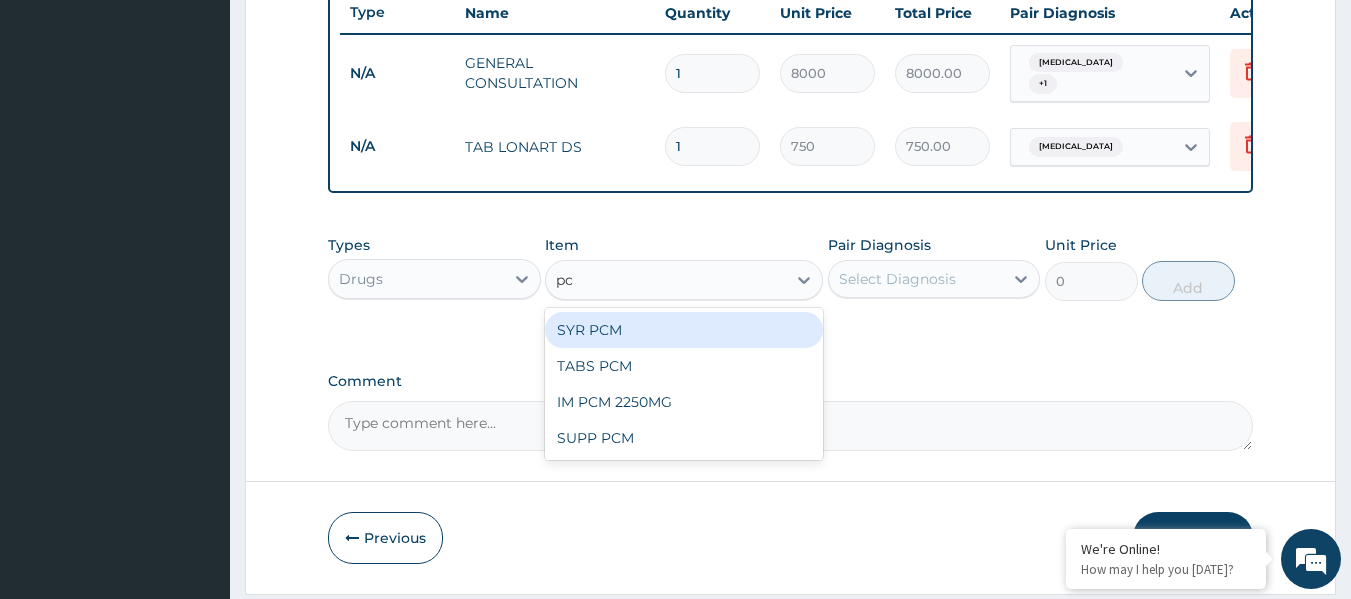 type on "pcm" 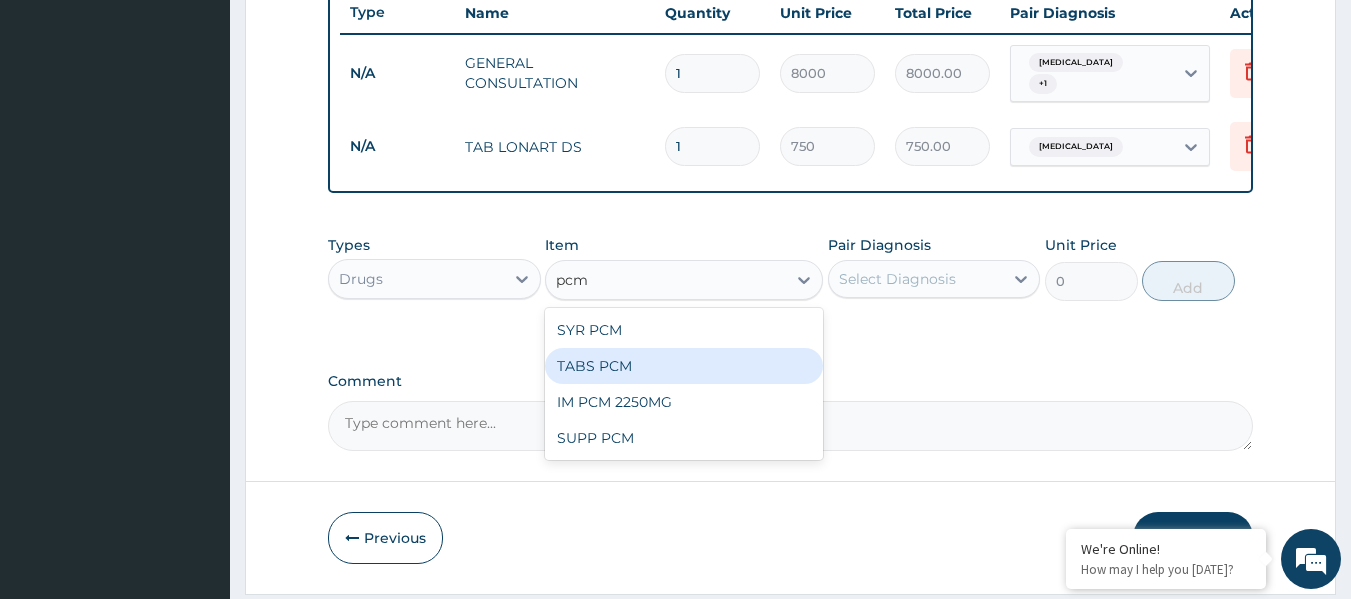 click on "TABS PCM" at bounding box center [684, 366] 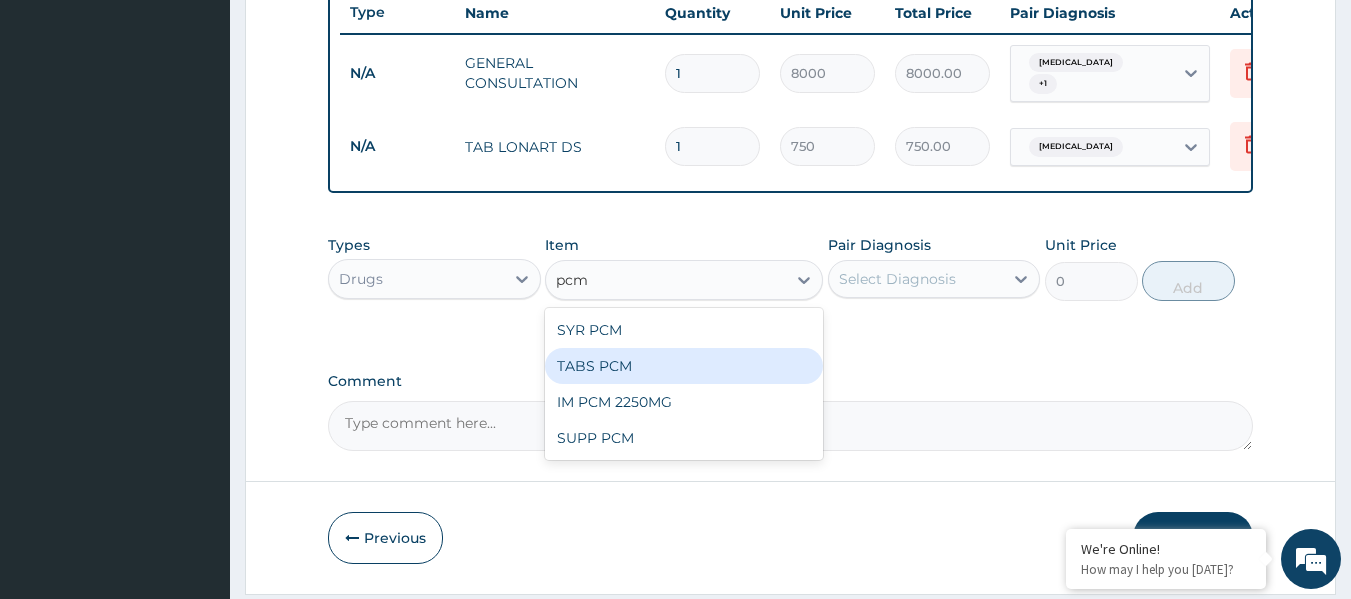 type 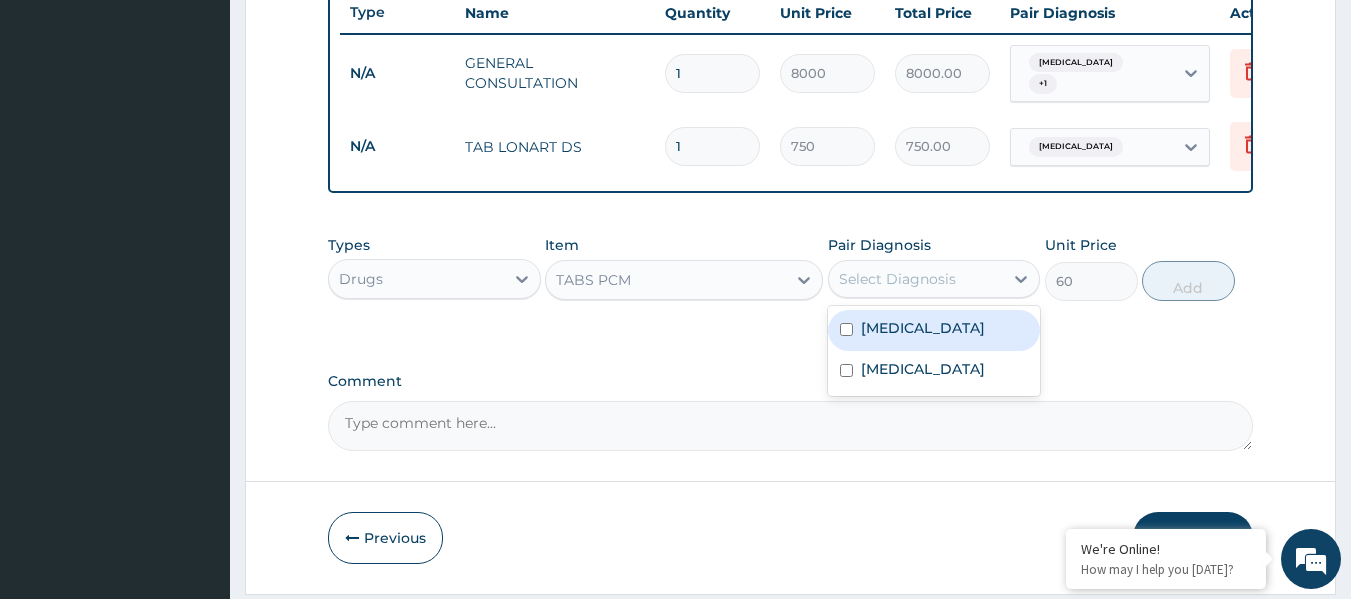 drag, startPoint x: 987, startPoint y: 295, endPoint x: 988, endPoint y: 318, distance: 23.021729 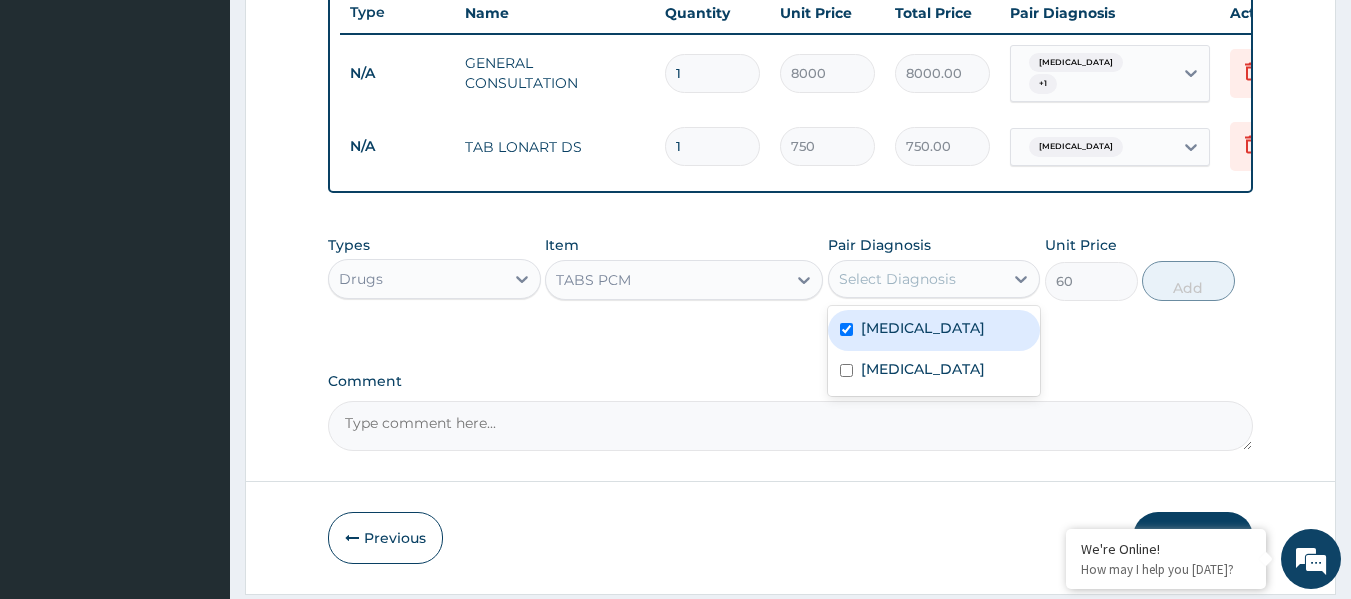 checkbox on "true" 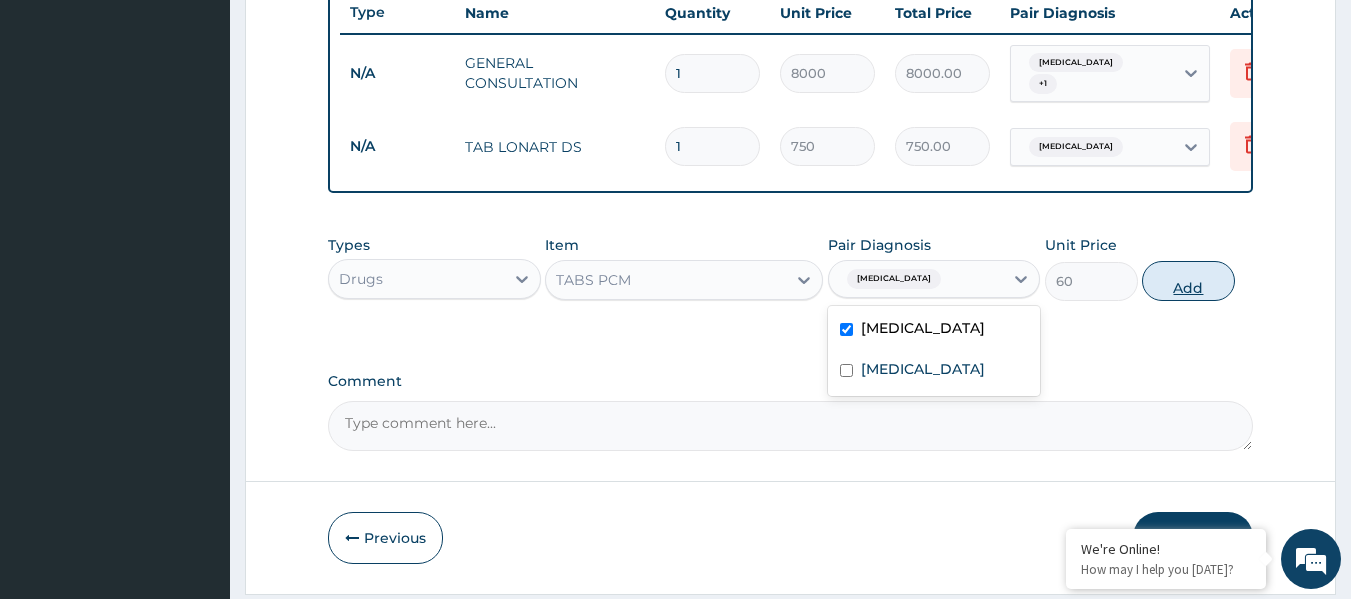 click on "Add" at bounding box center [1188, 281] 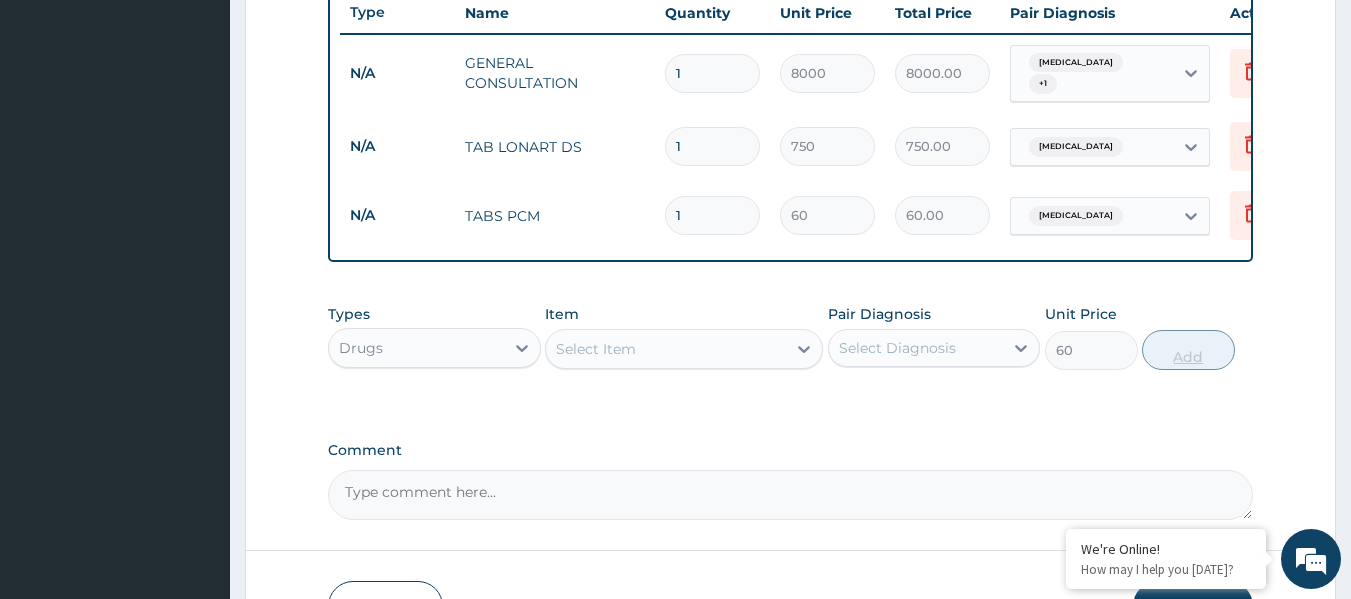 type on "0" 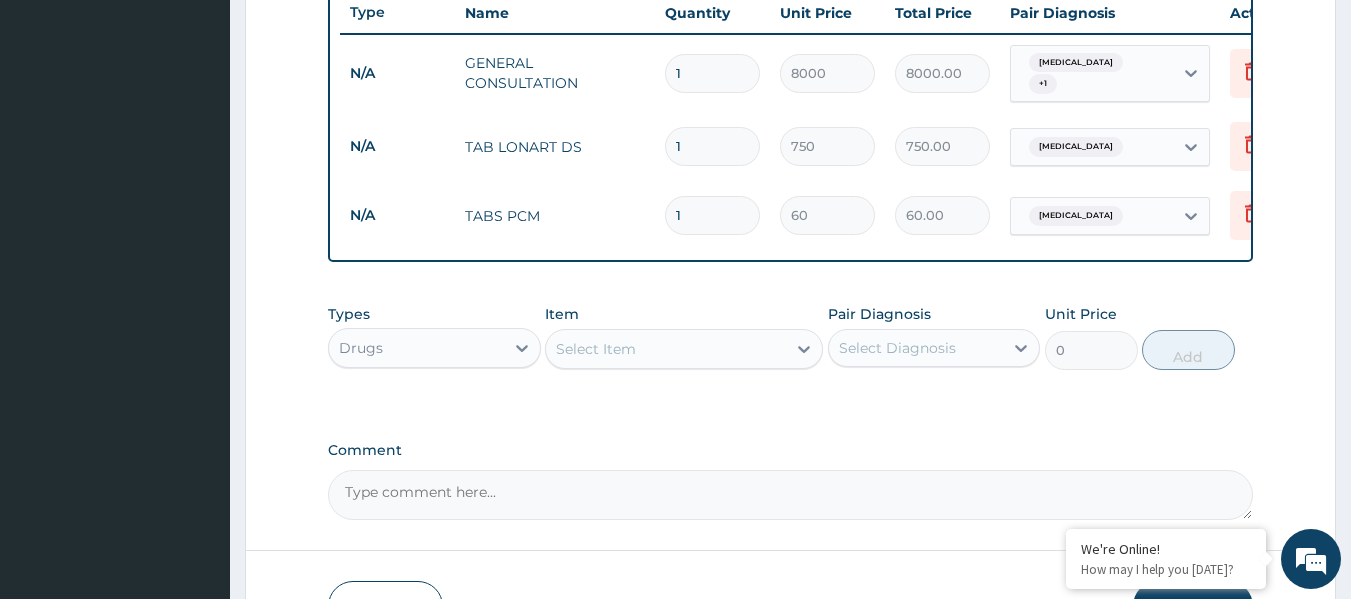 type on "18" 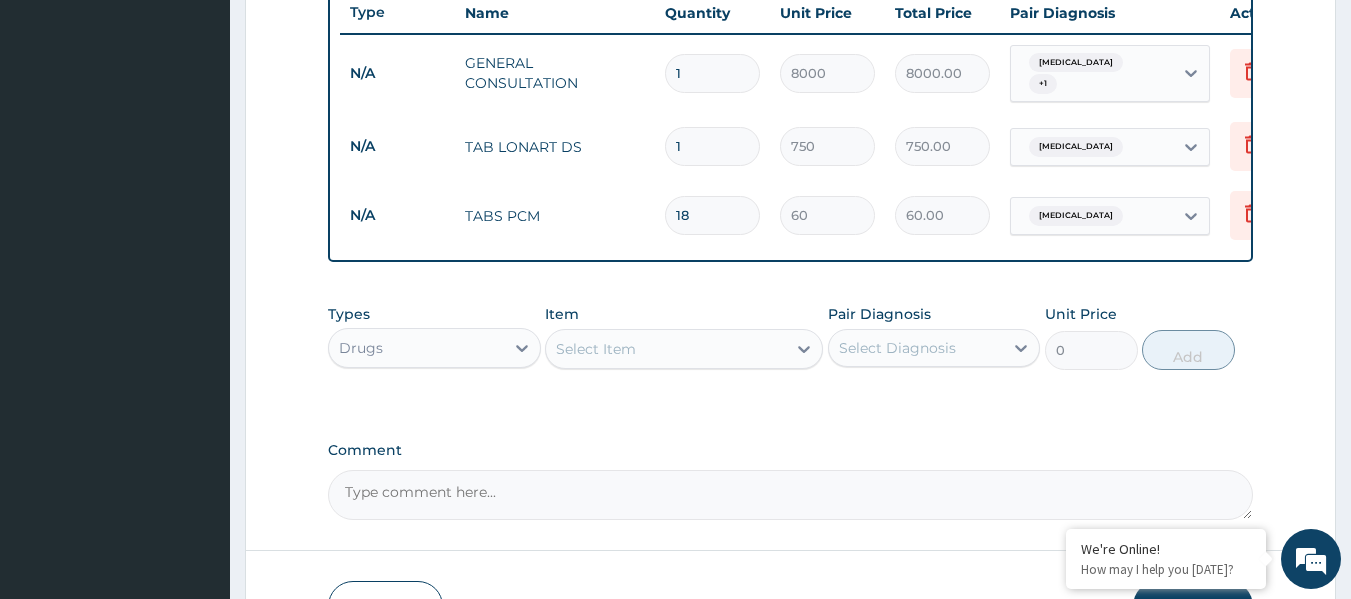 type on "1080.00" 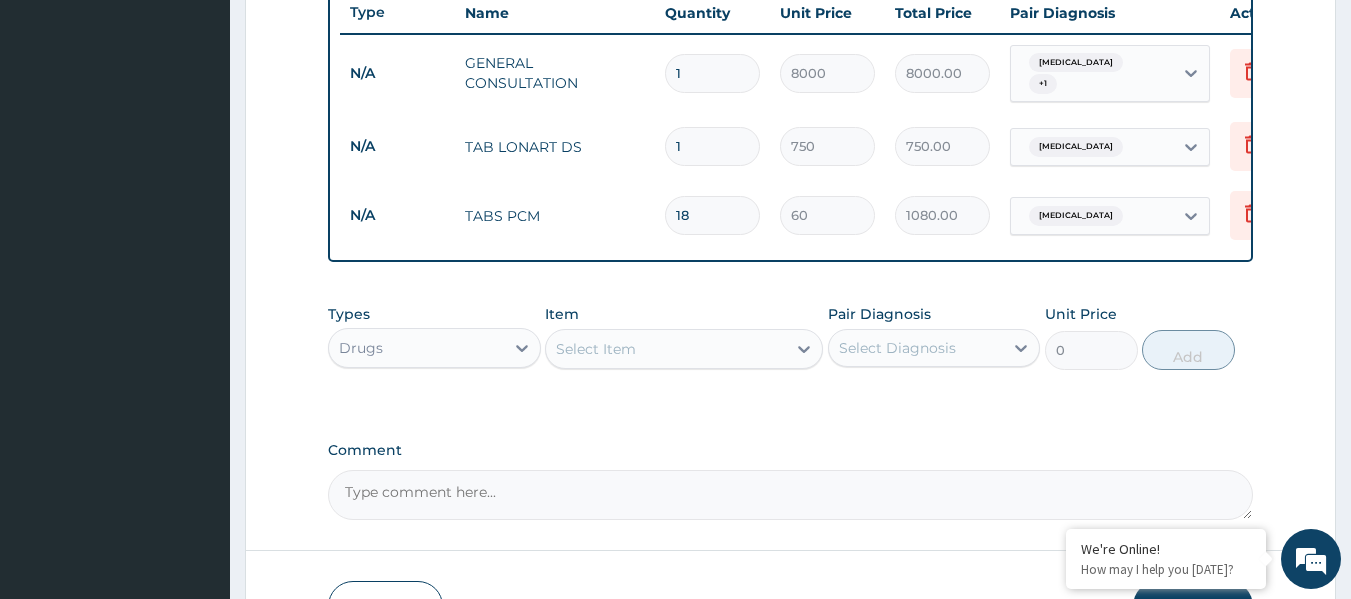 type on "18" 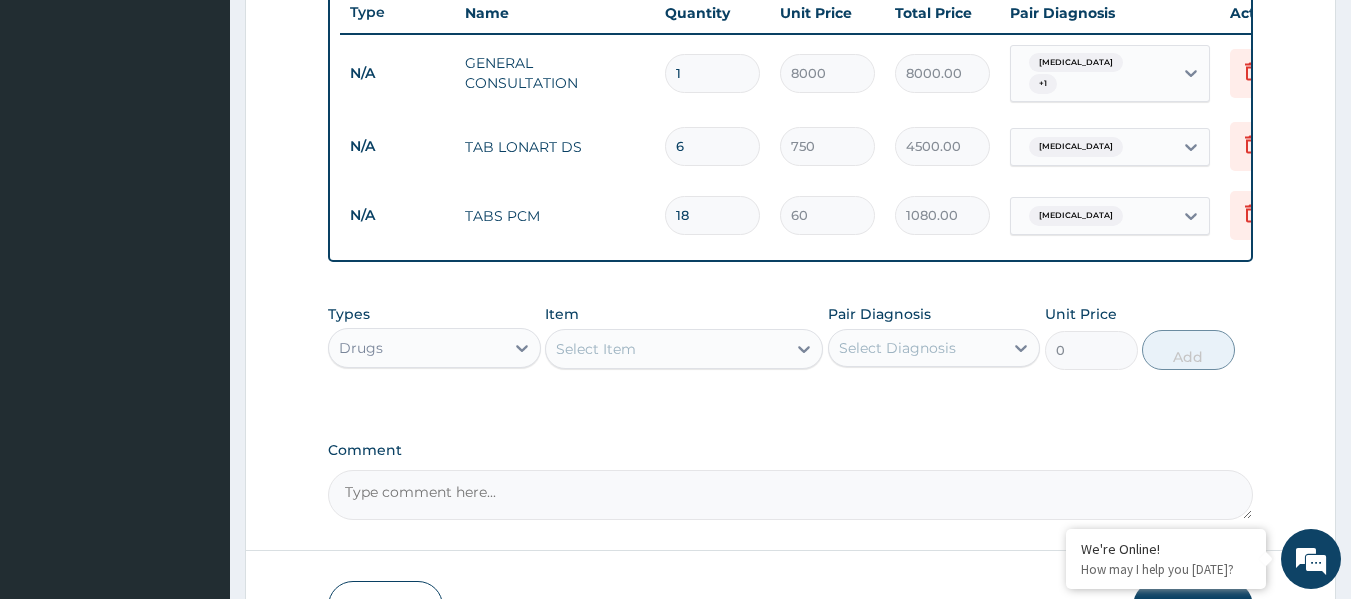 type on "6" 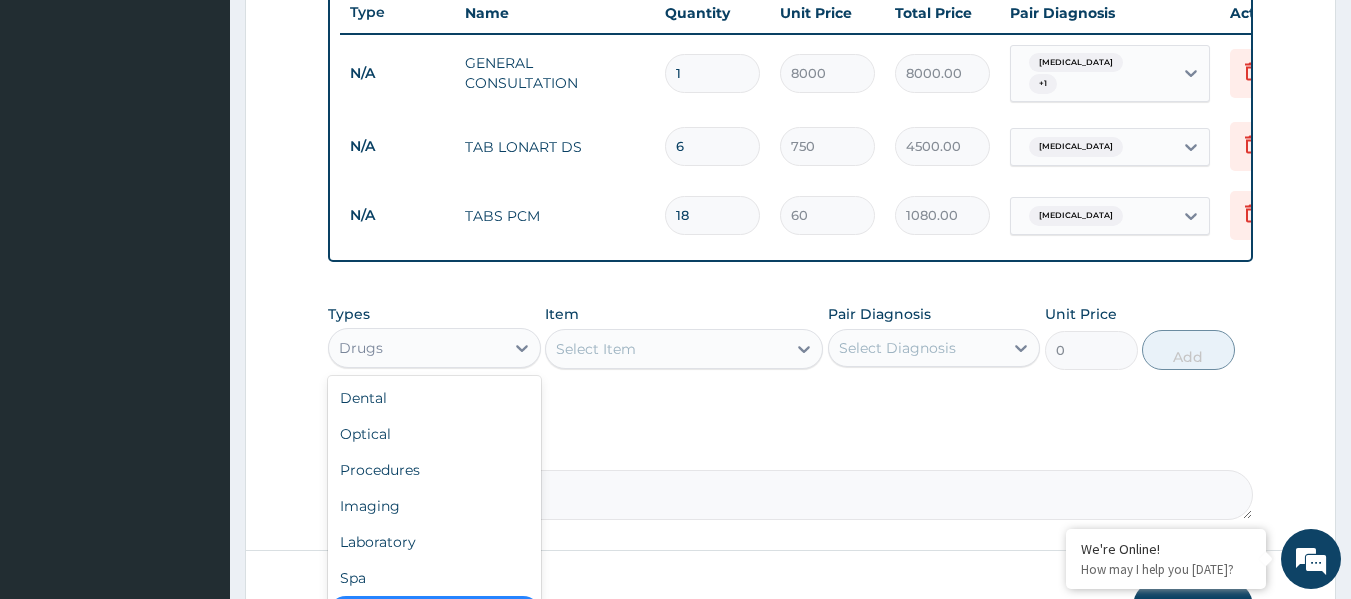 click on "Drugs" at bounding box center (416, 348) 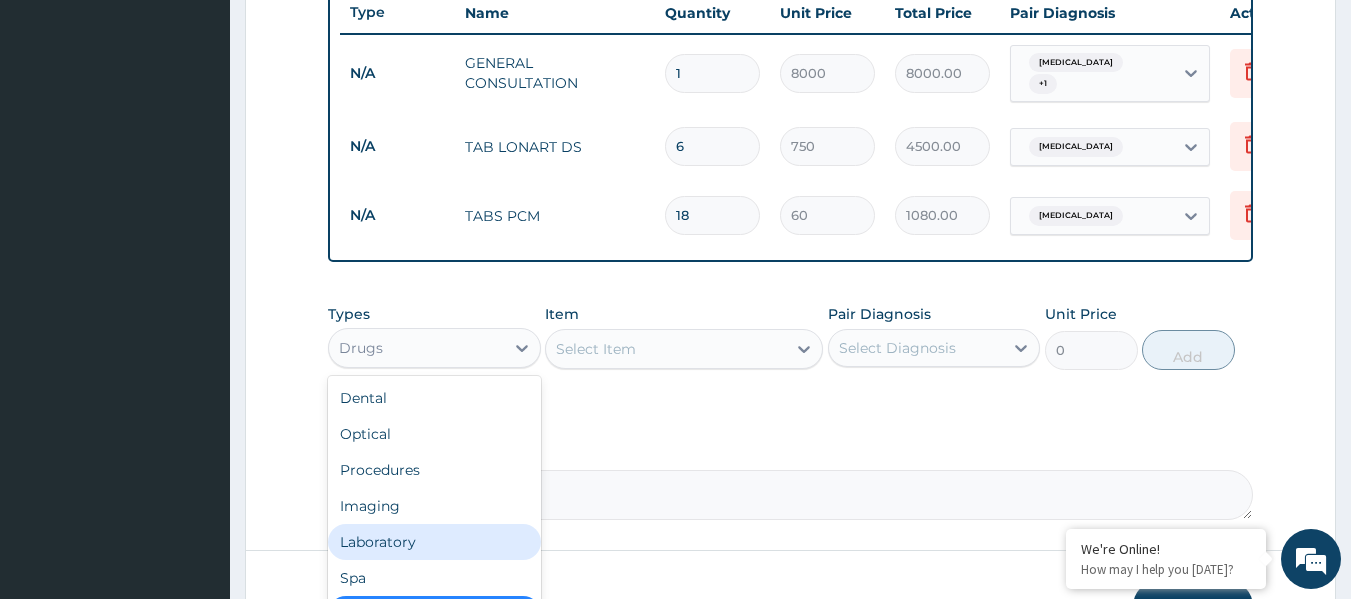 click on "Laboratory" at bounding box center (434, 542) 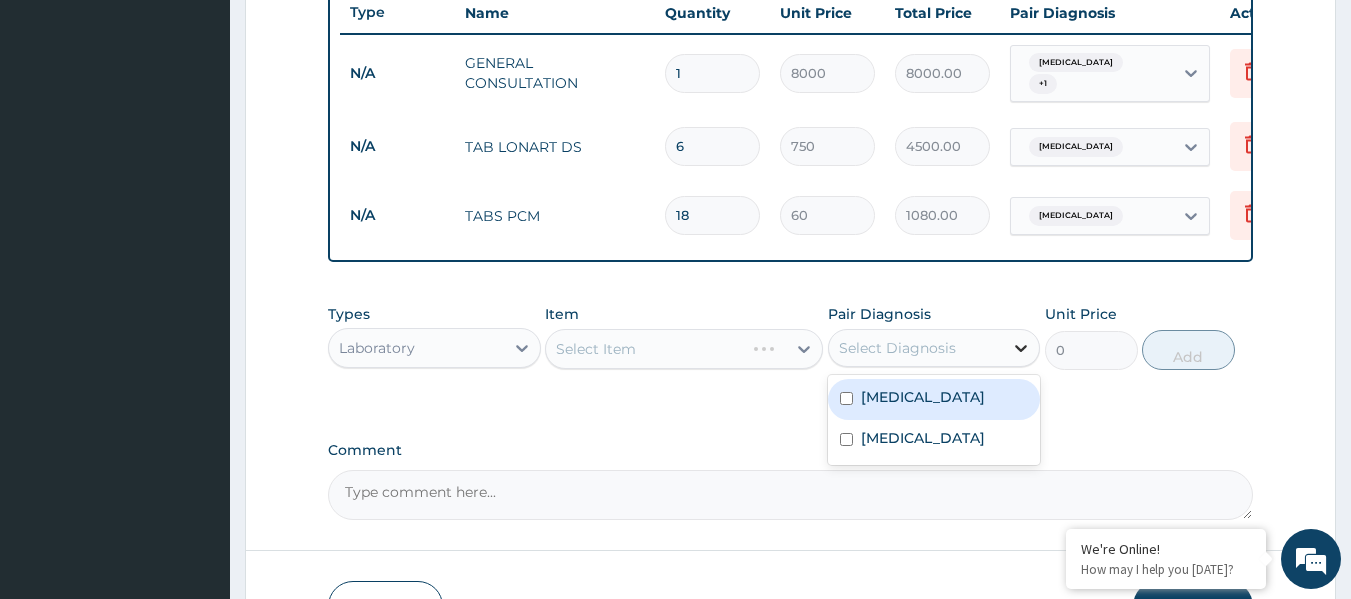 click at bounding box center [1021, 348] 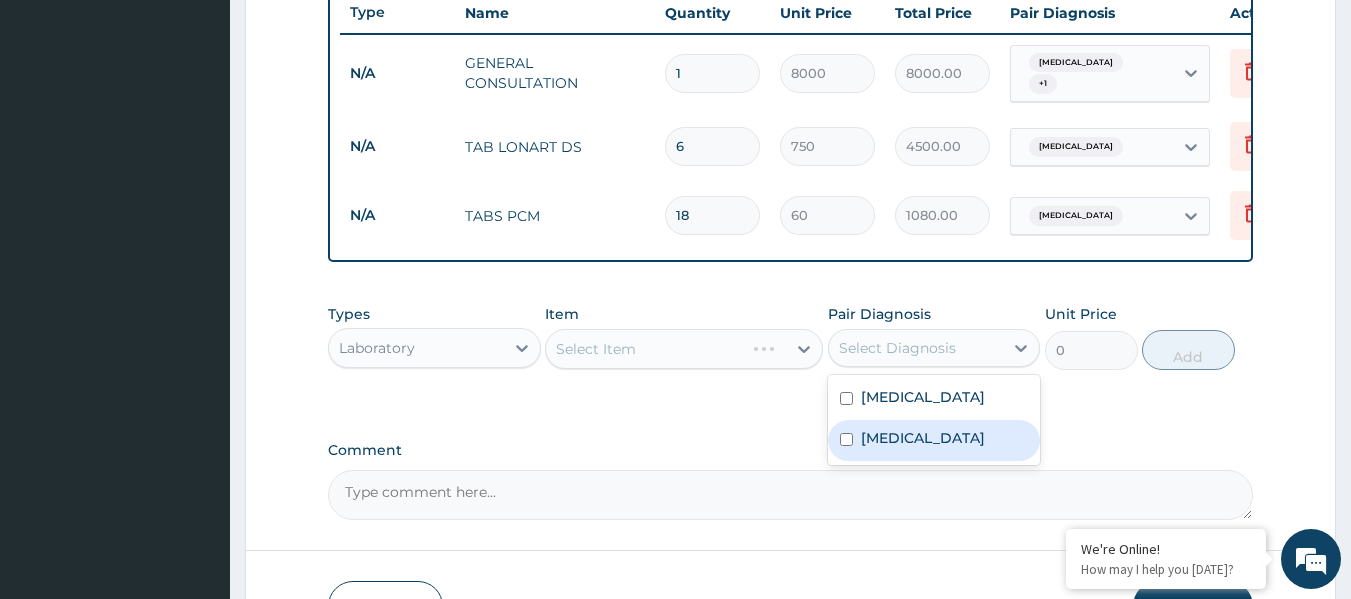 click on "Sepsis" at bounding box center (934, 440) 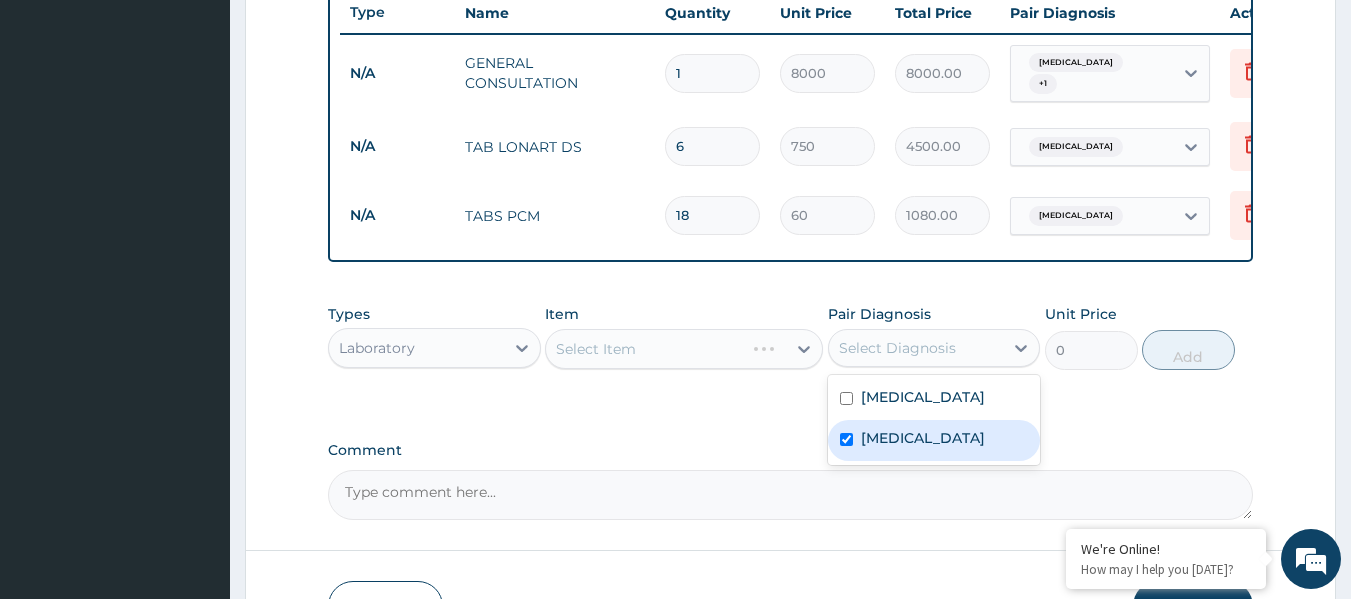 checkbox on "true" 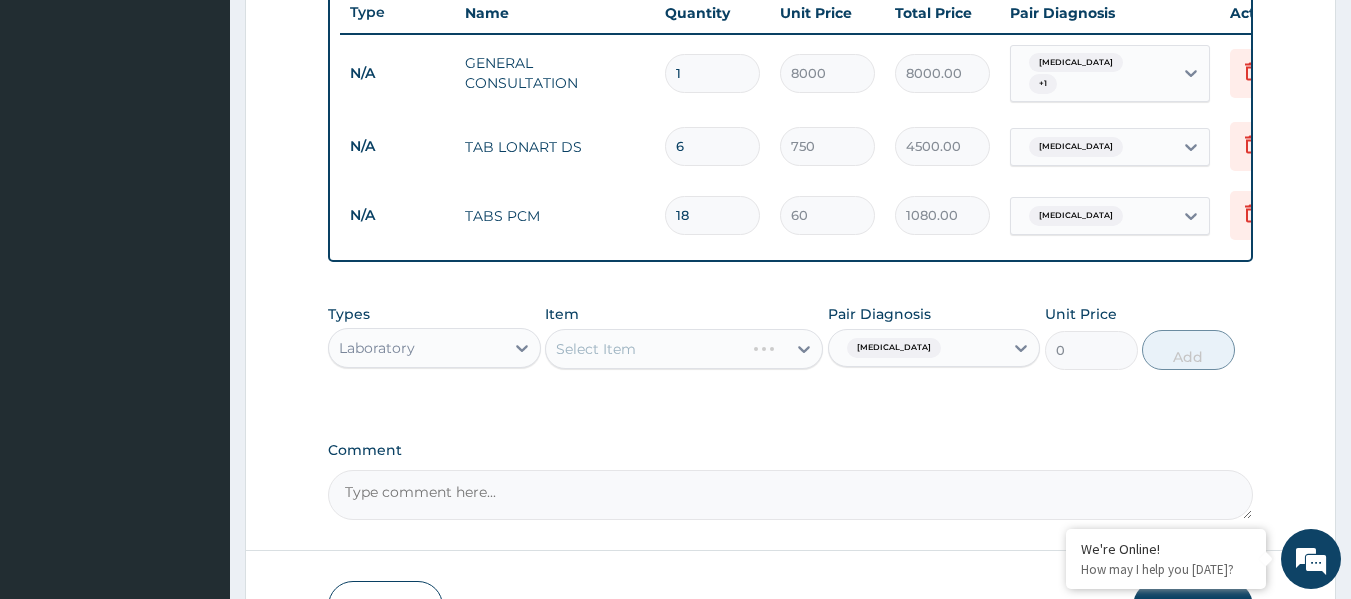 click on "Select Item" at bounding box center (684, 349) 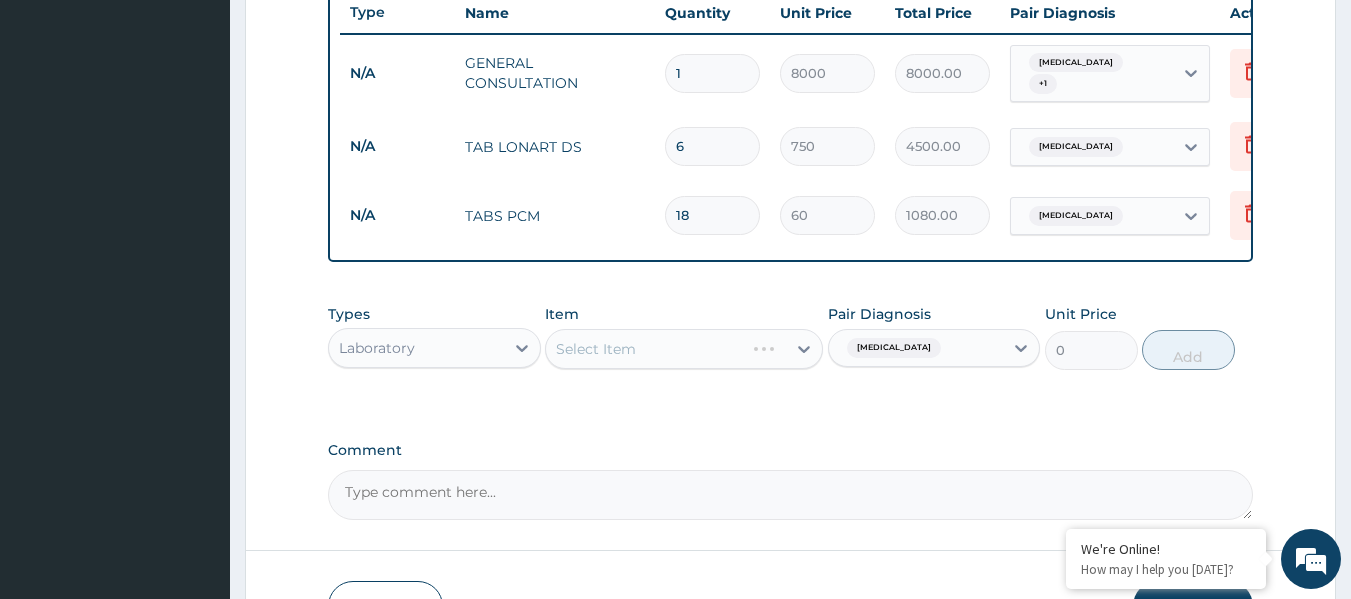 click on "Select Item" at bounding box center [684, 349] 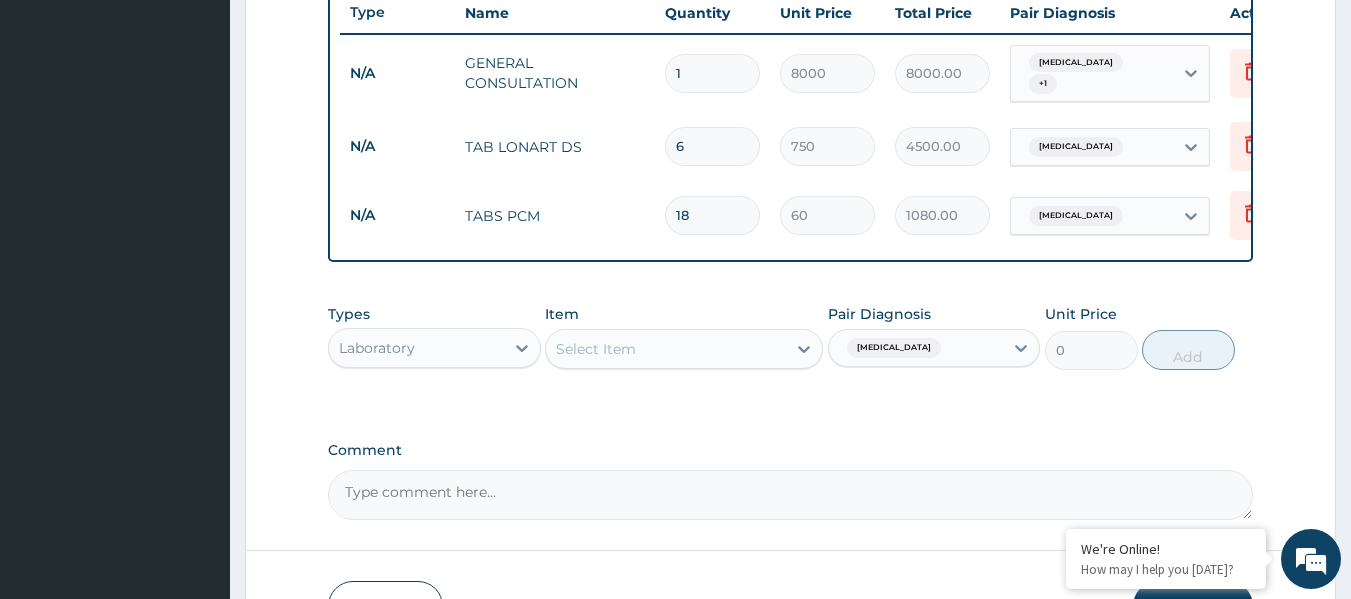click on "Select Item" at bounding box center [596, 349] 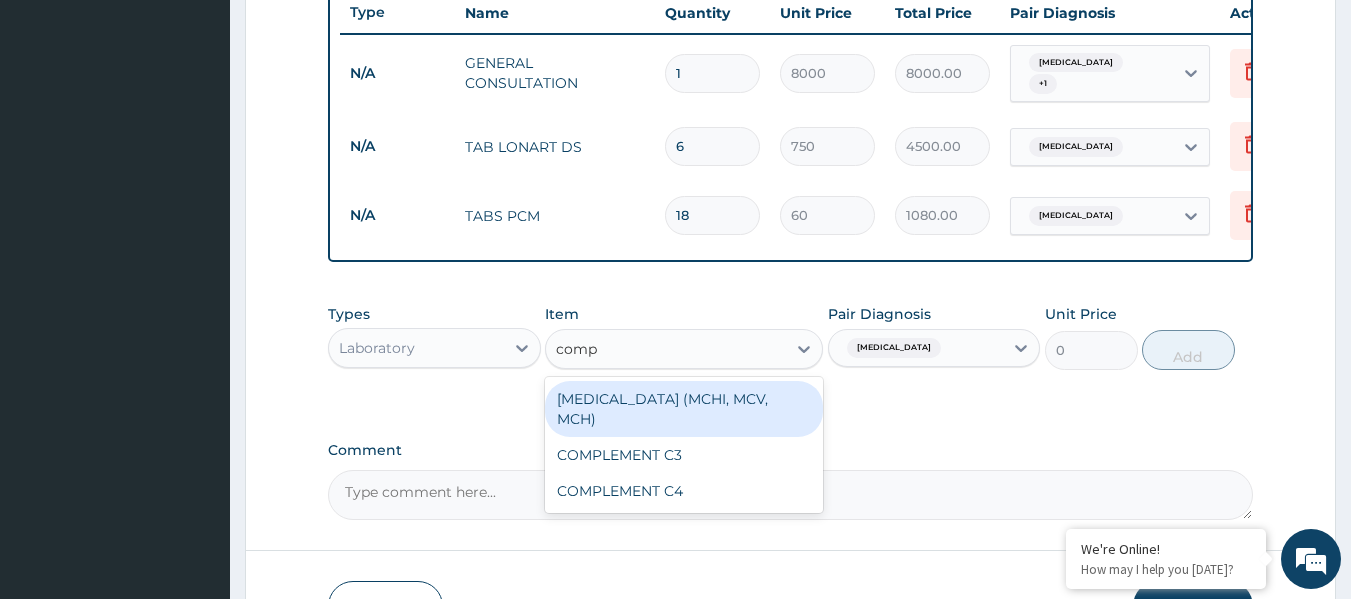 type on "compl" 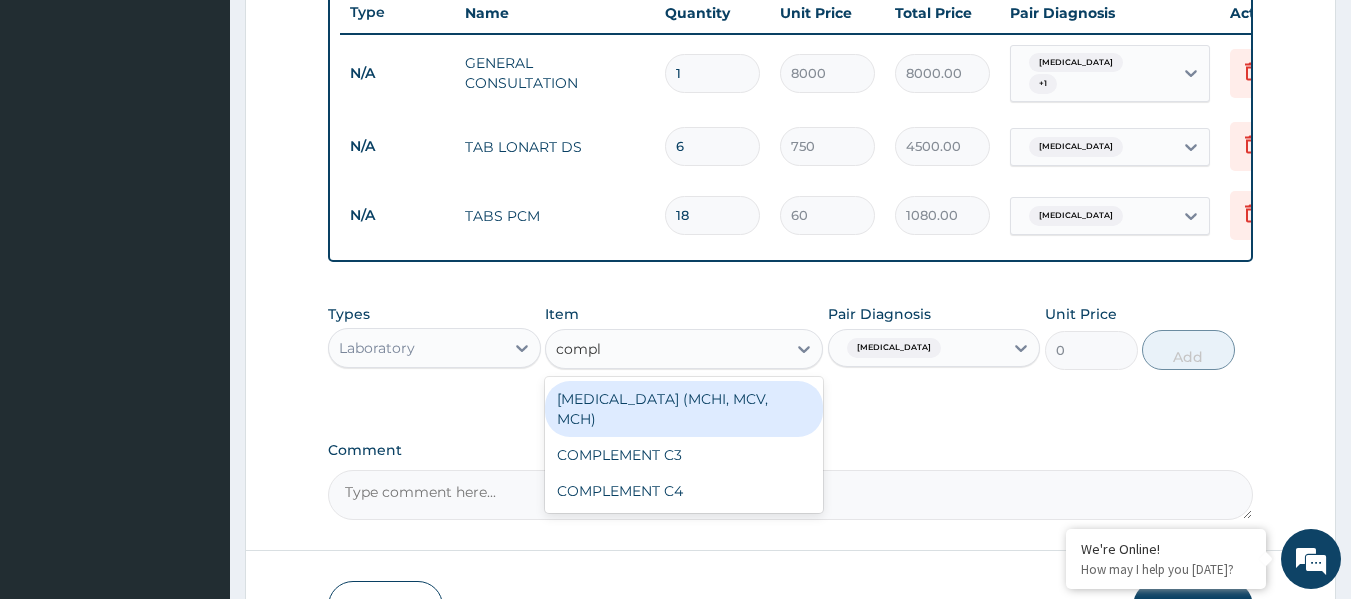 click on "COMPLETE BLOOD COUNT (MCHI, MCV, MCH) COMPLEMENT C3 COMPLEMENT C4" at bounding box center [684, 445] 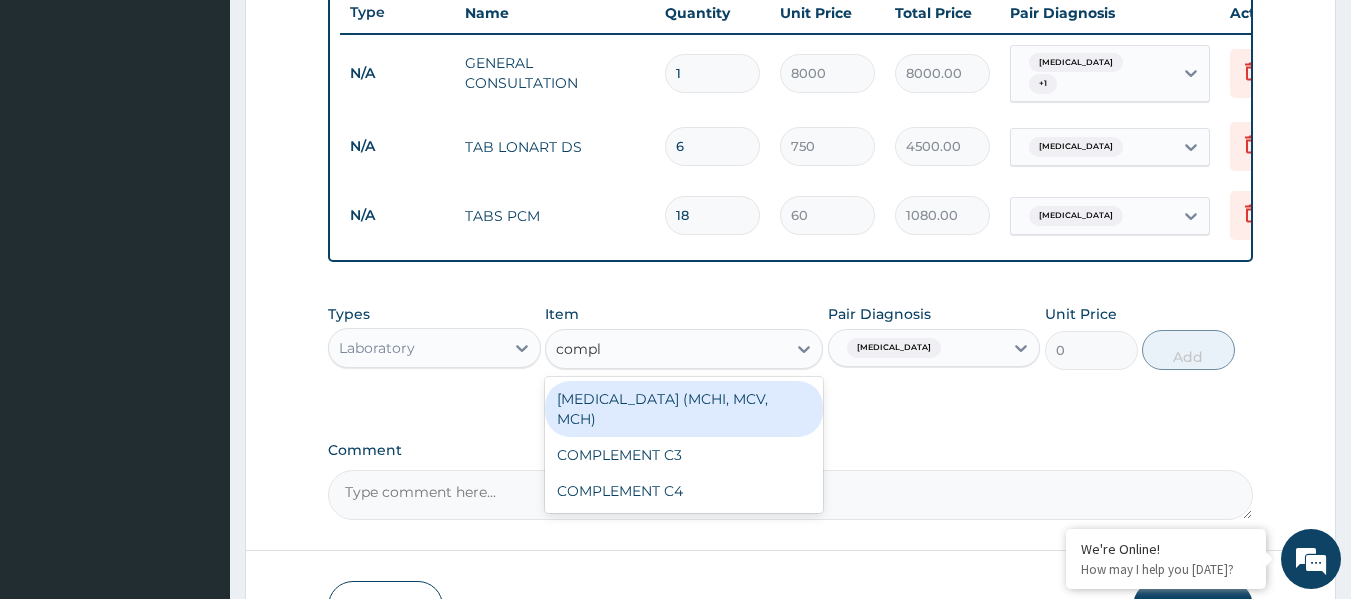 type 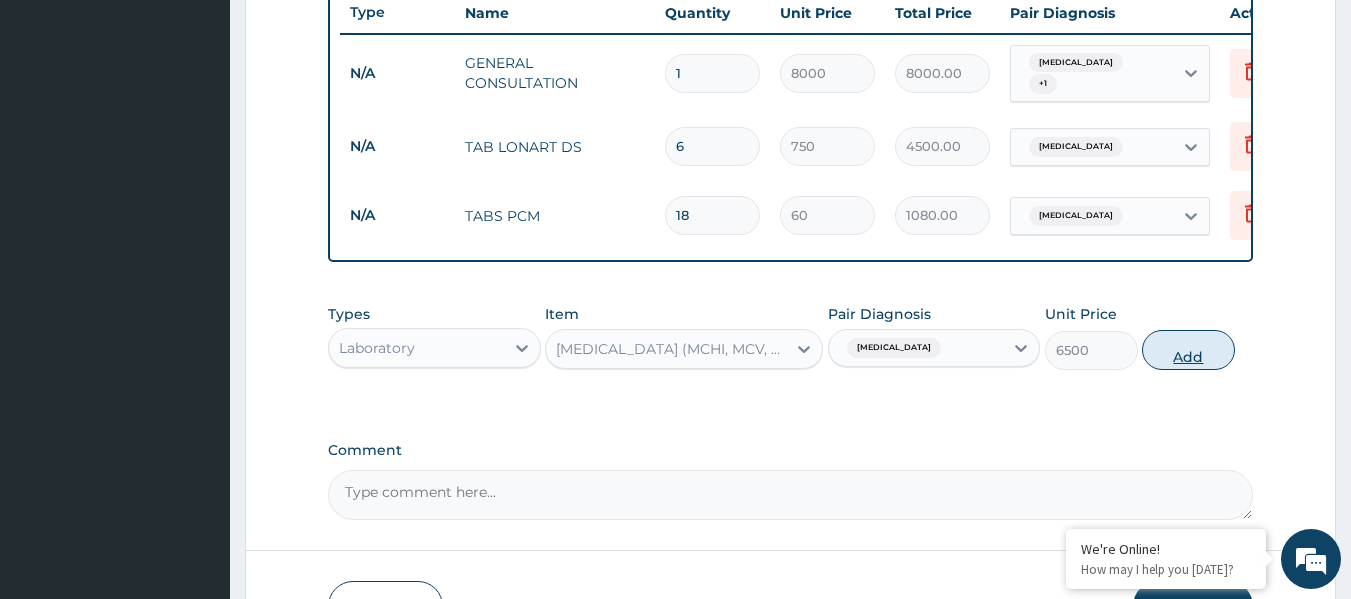 click on "Add" at bounding box center (1188, 350) 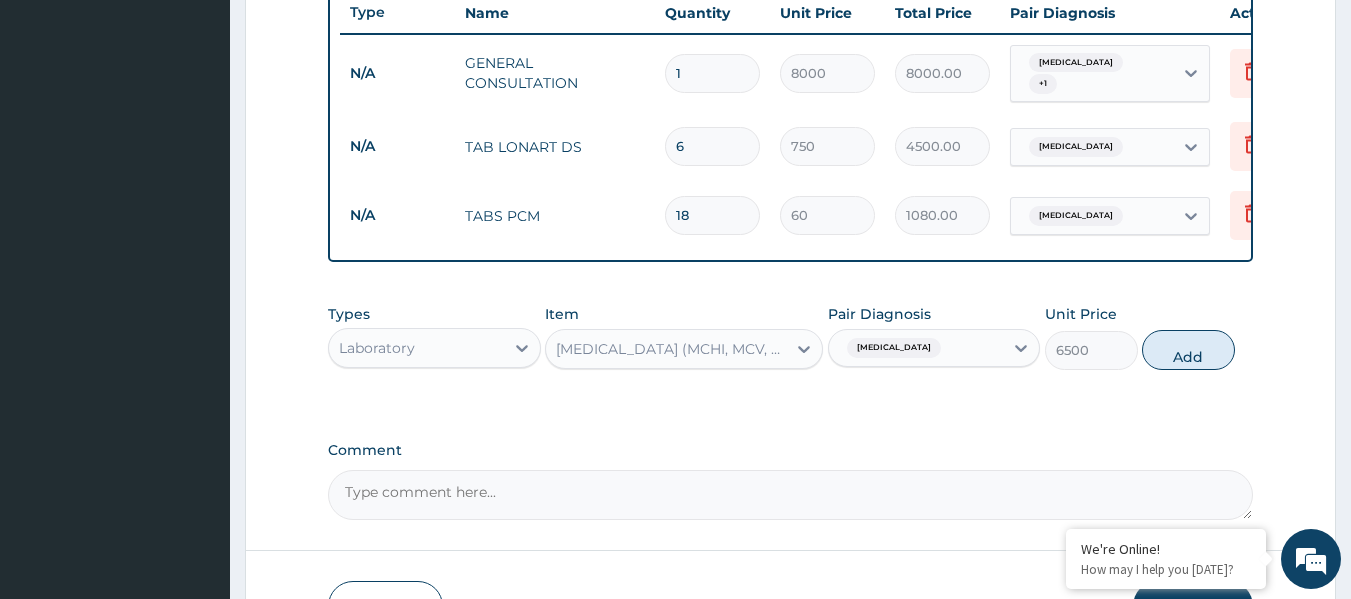 type on "0" 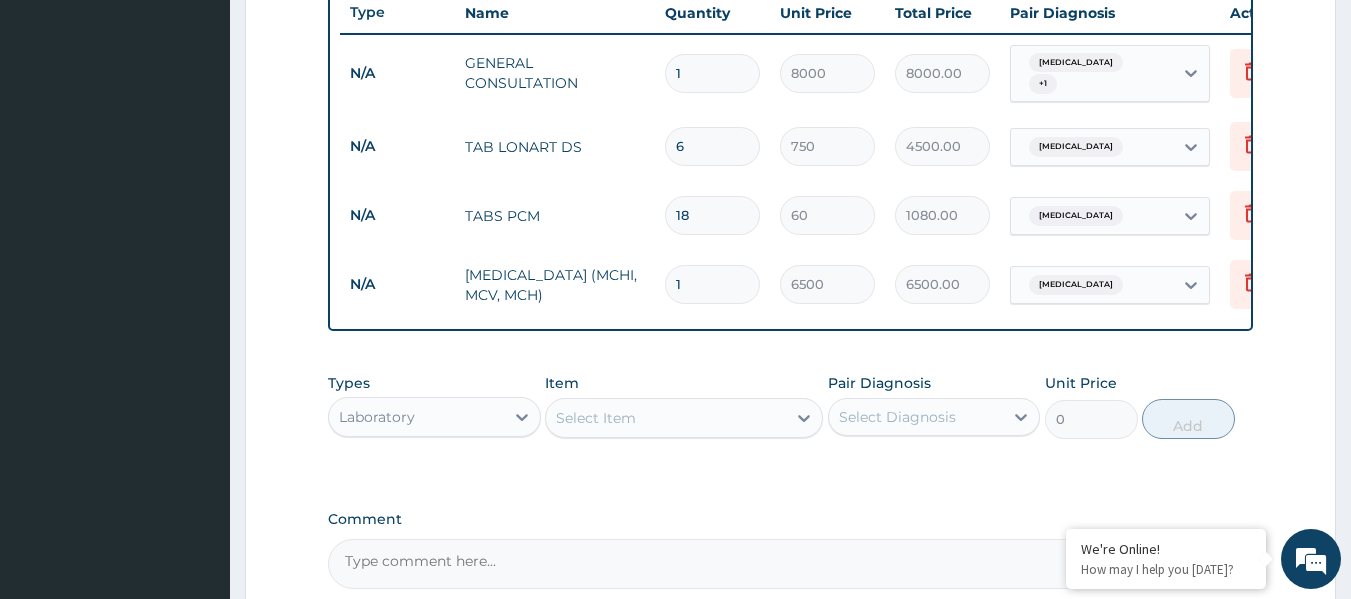 click on "Select Item" at bounding box center (666, 418) 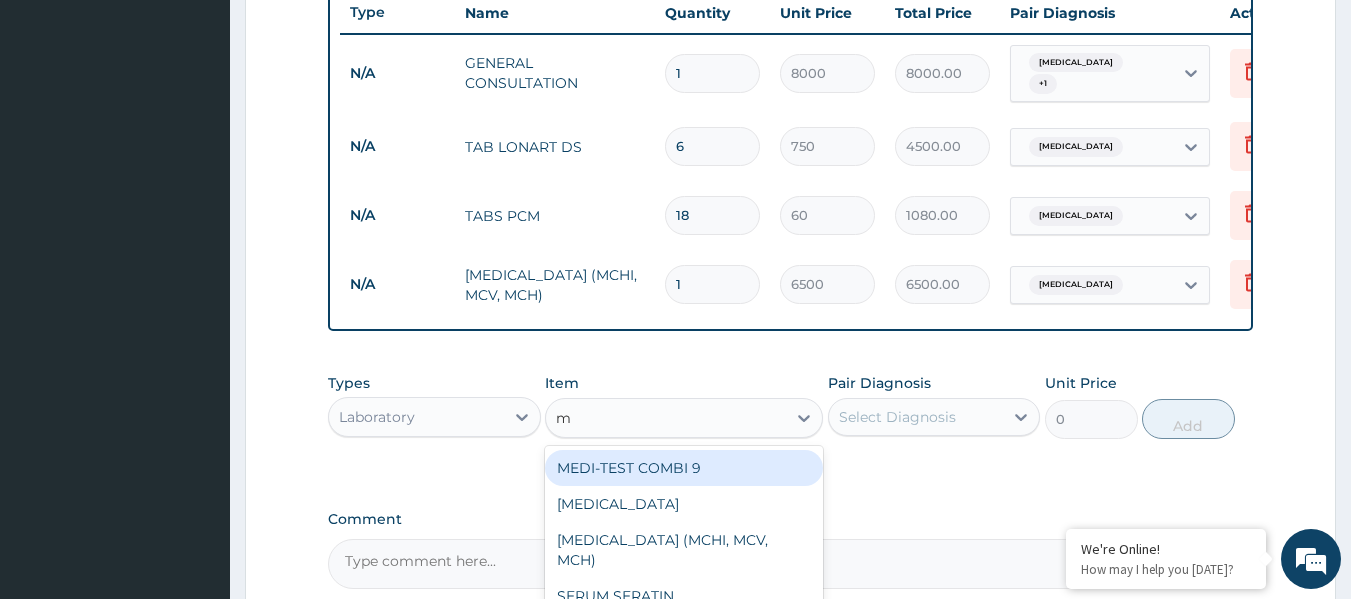 type on "mp" 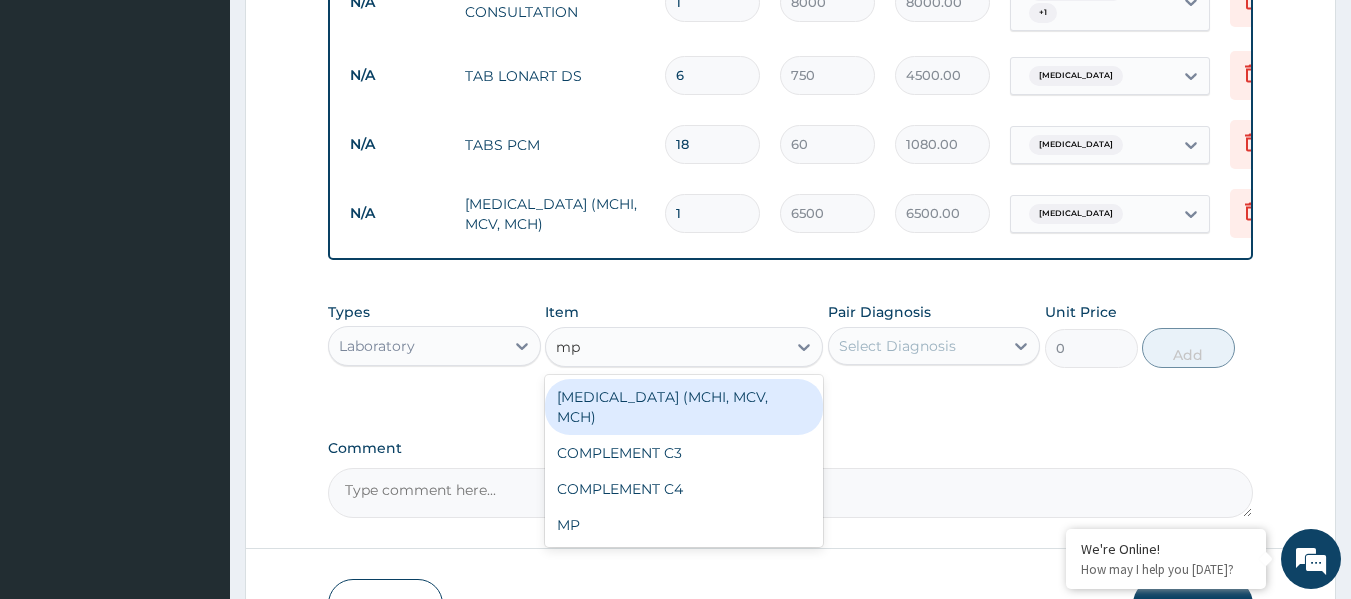scroll, scrollTop: 863, scrollLeft: 0, axis: vertical 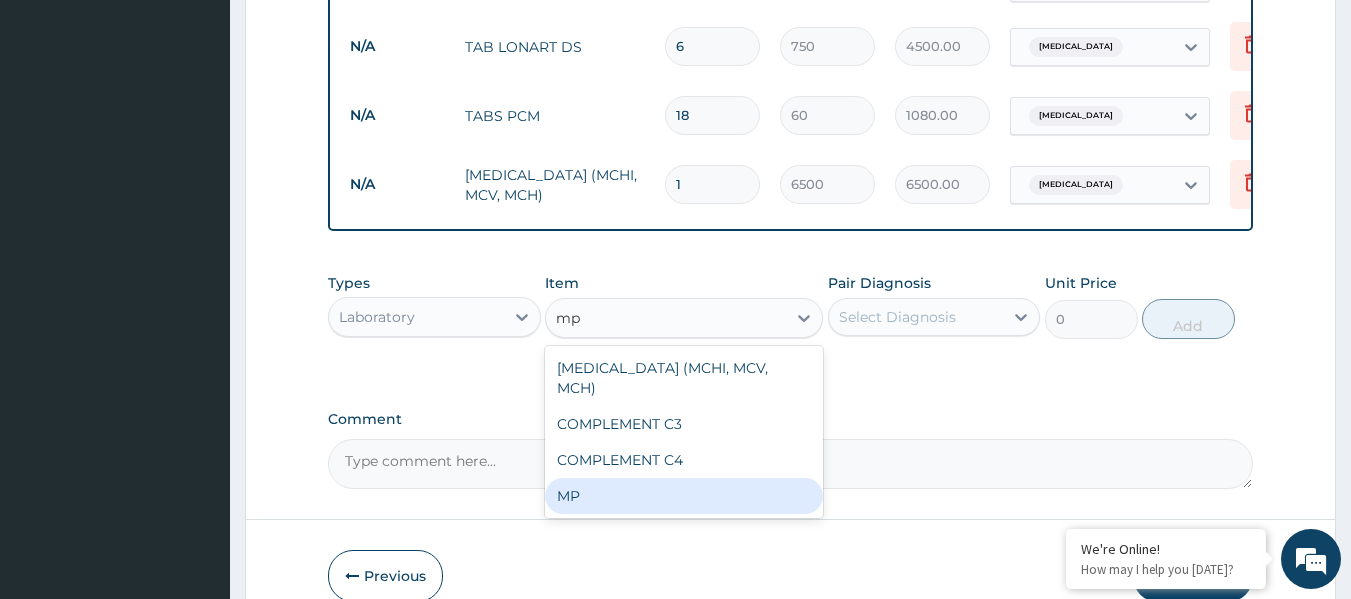 click on "MP" at bounding box center (684, 496) 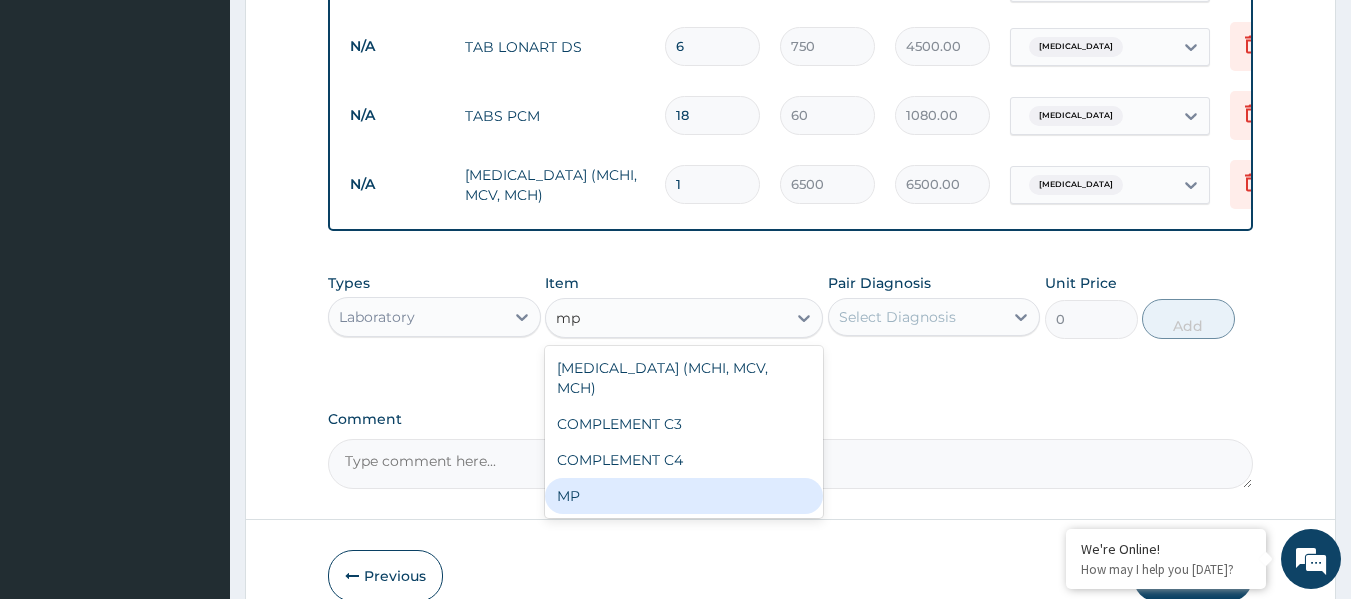 type 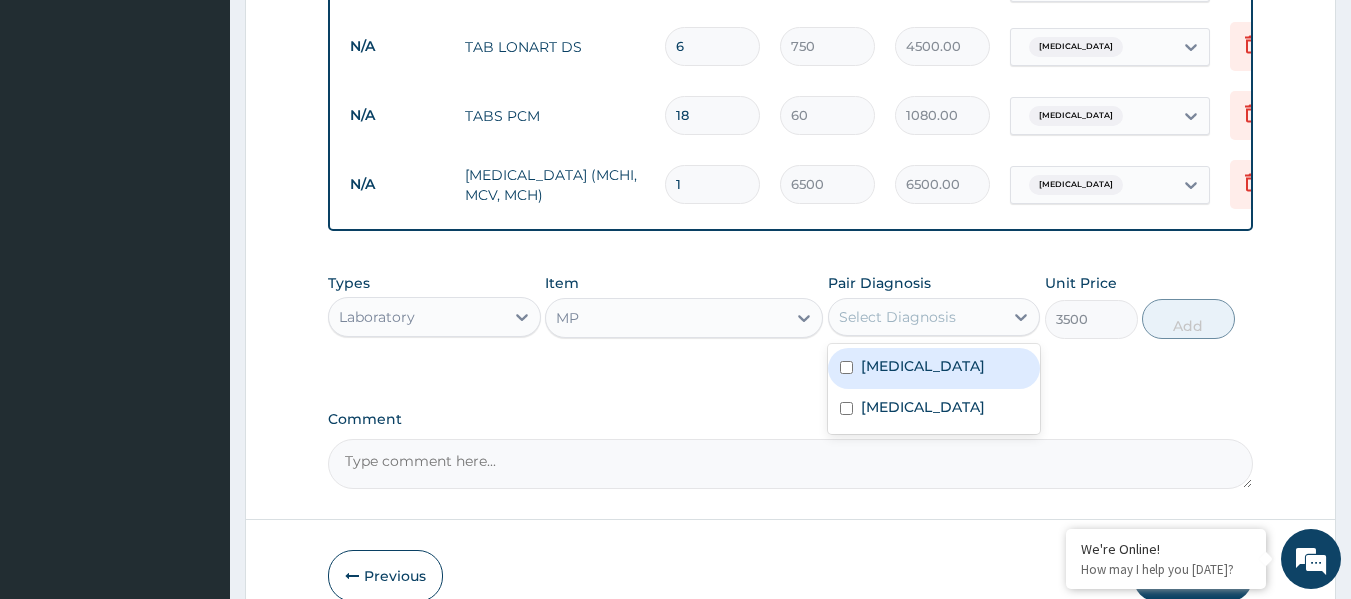 drag, startPoint x: 890, startPoint y: 330, endPoint x: 887, endPoint y: 344, distance: 14.3178215 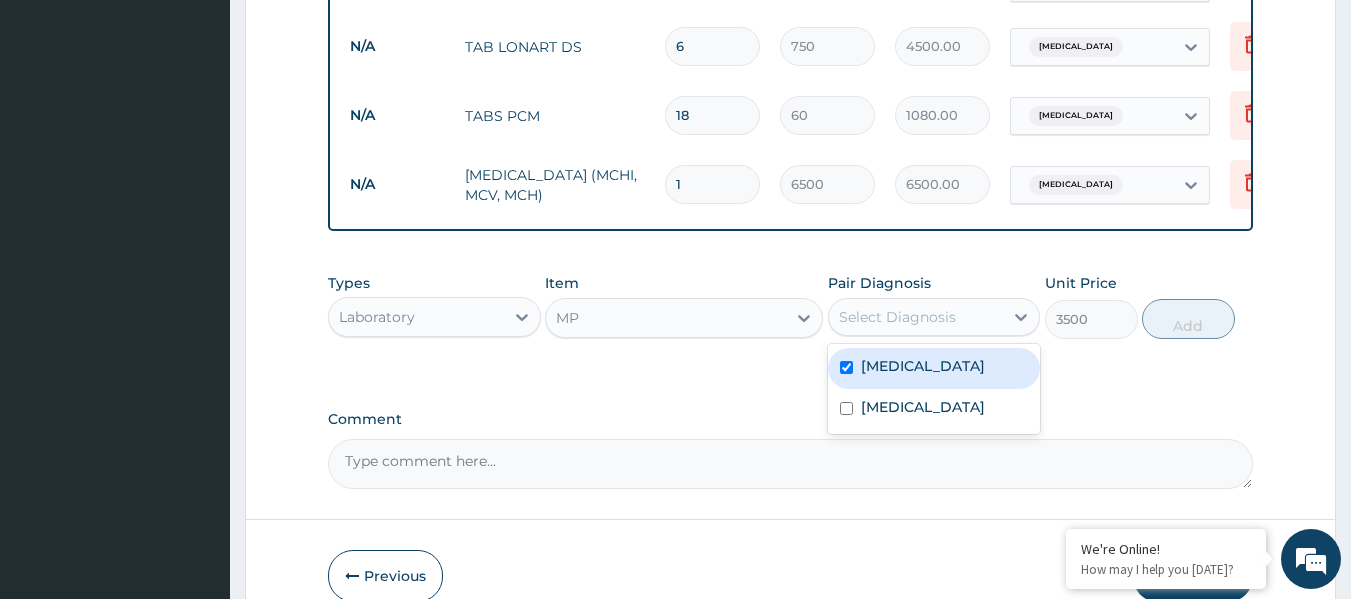 checkbox on "true" 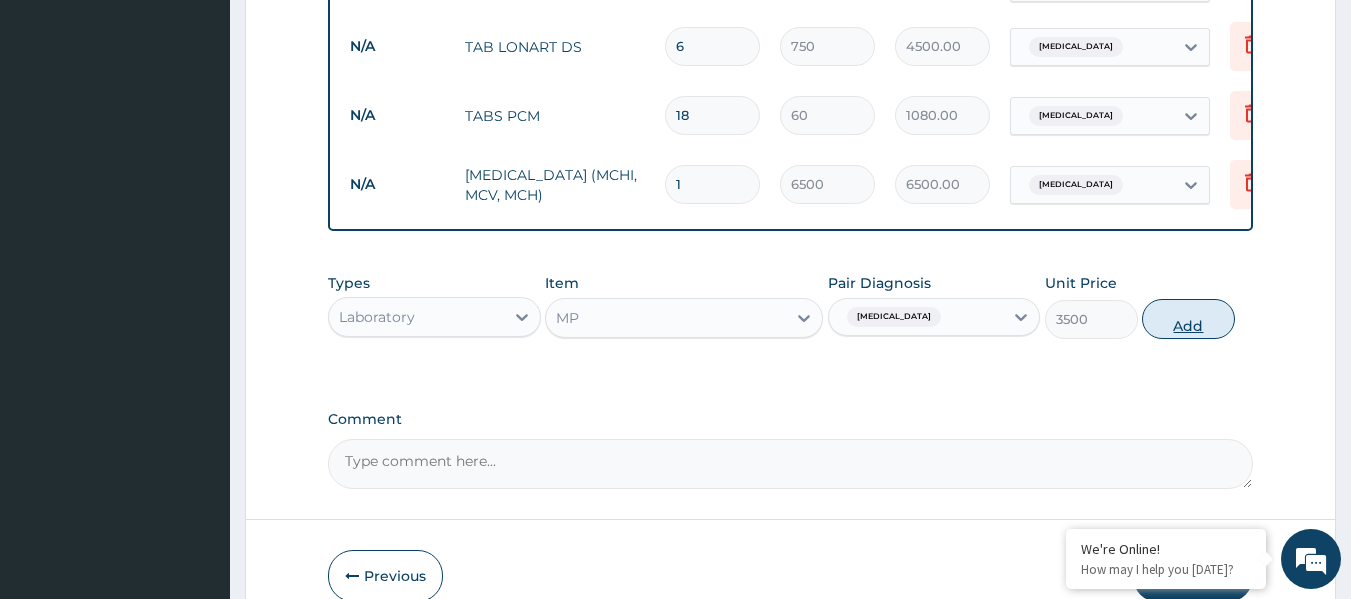 click on "Add" at bounding box center [1188, 319] 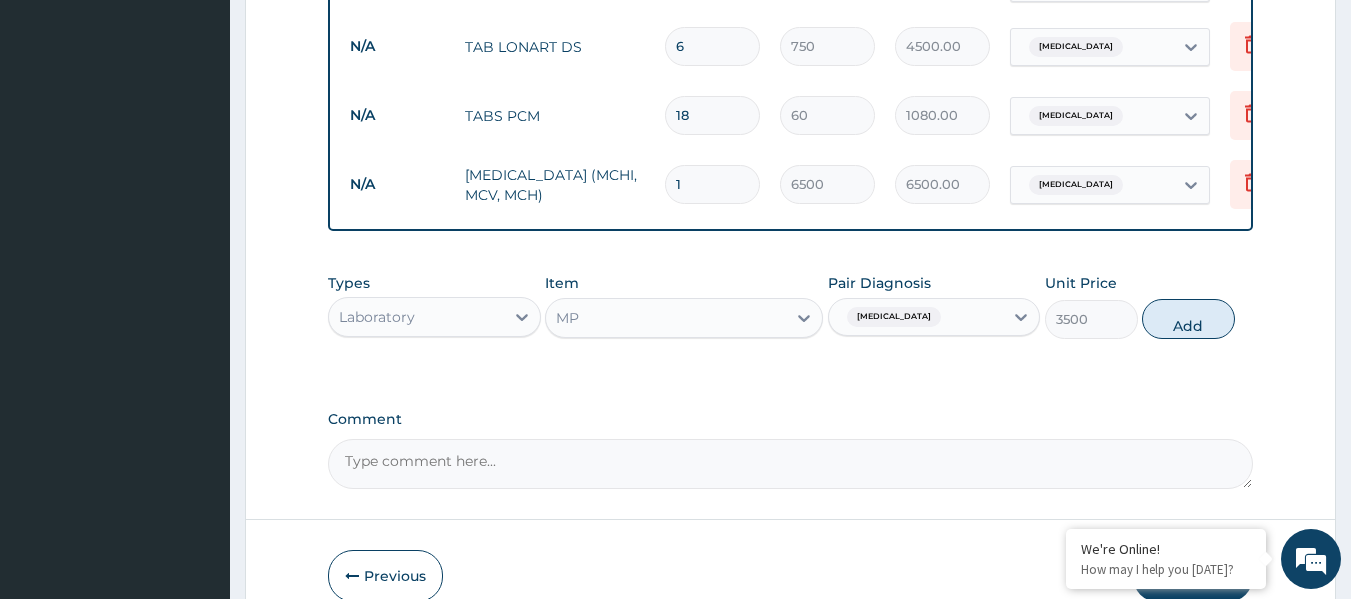 type on "0" 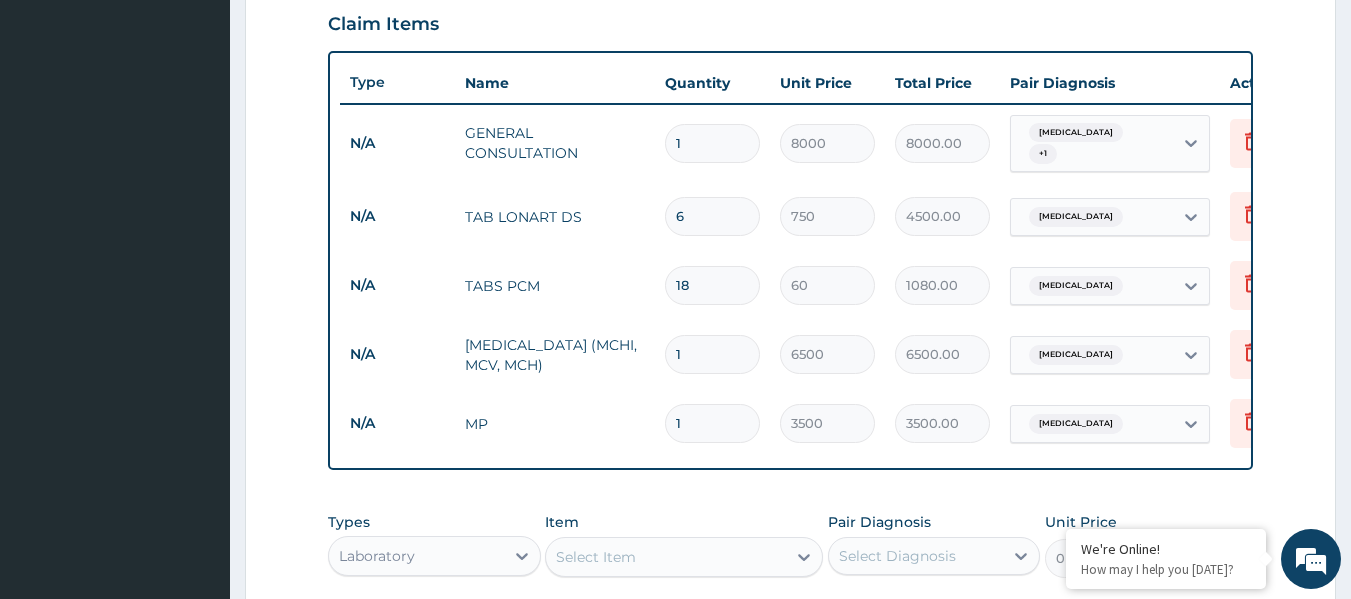 scroll, scrollTop: 663, scrollLeft: 0, axis: vertical 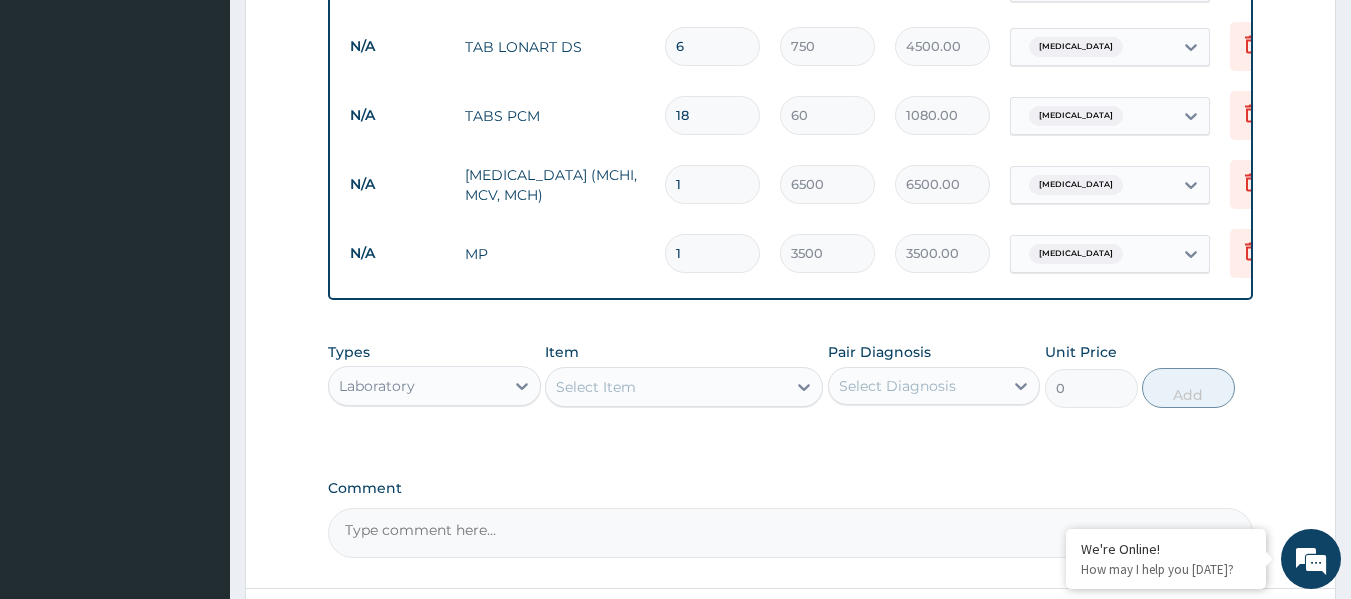 click on "Select Item" at bounding box center (666, 387) 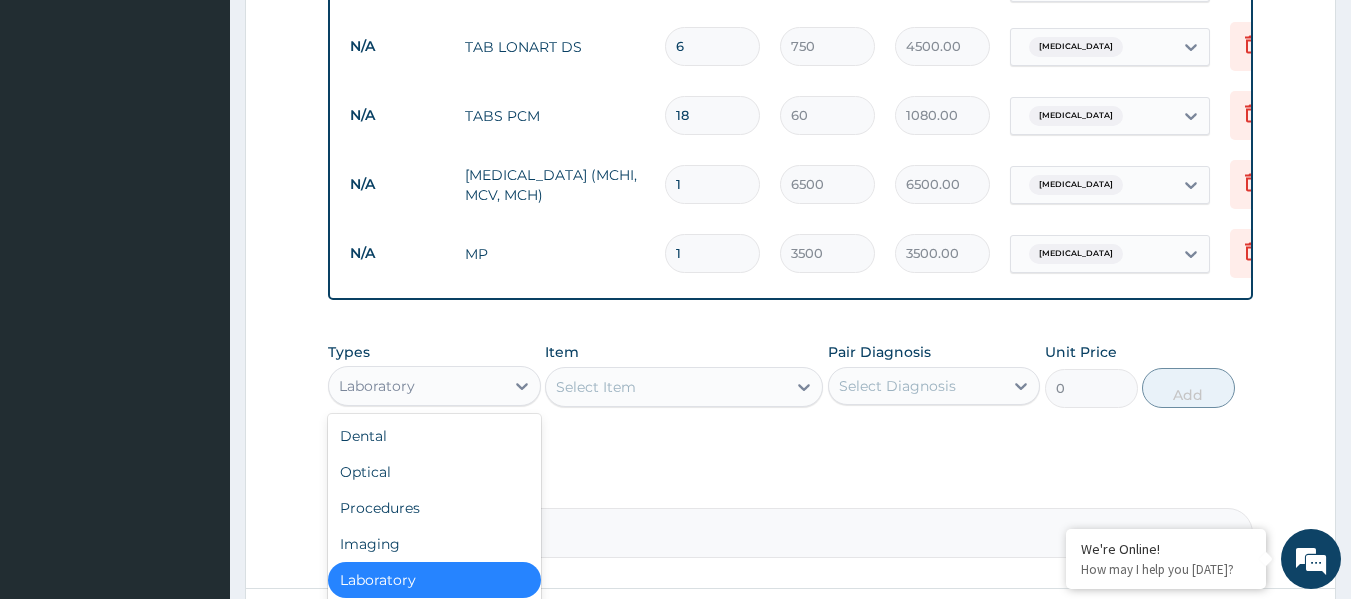 click on "Laboratory" at bounding box center (416, 386) 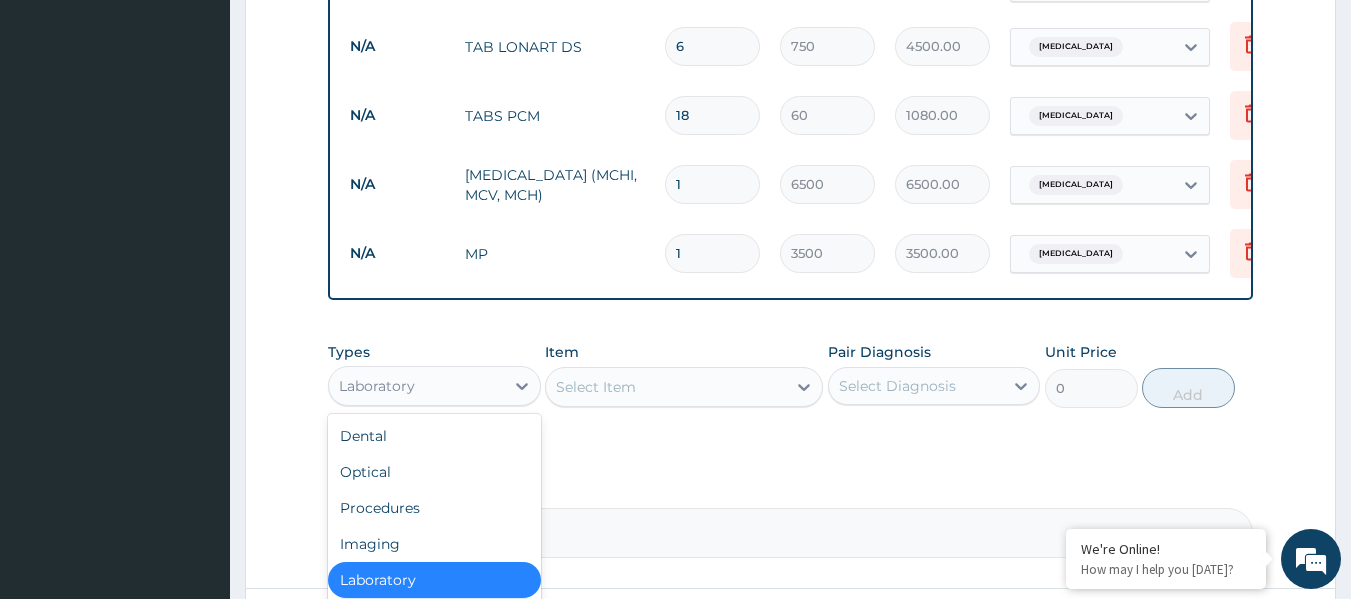 scroll, scrollTop: 68, scrollLeft: 0, axis: vertical 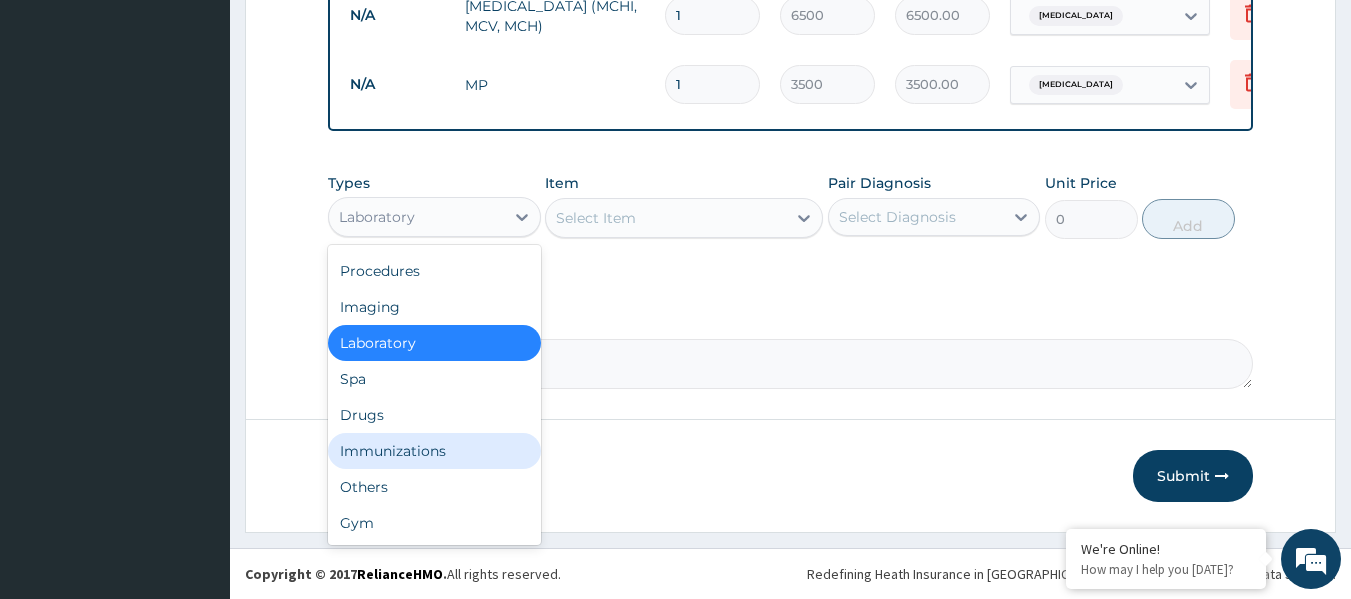 click on "Immunizations" at bounding box center [434, 451] 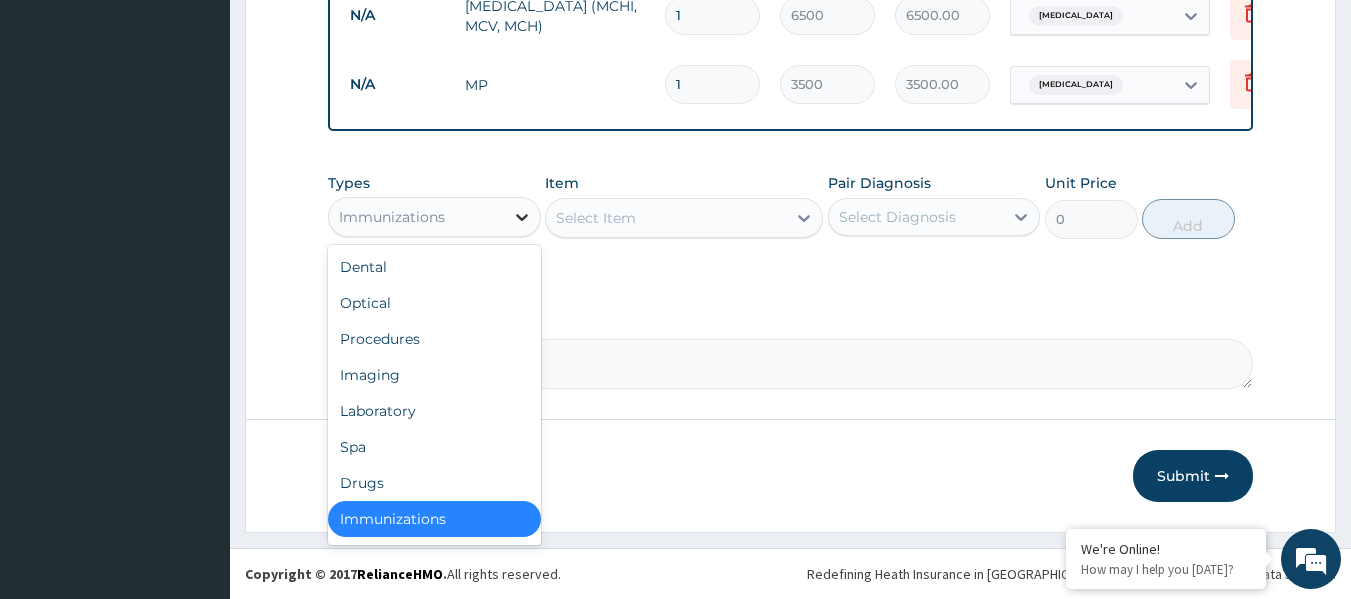 click at bounding box center [522, 217] 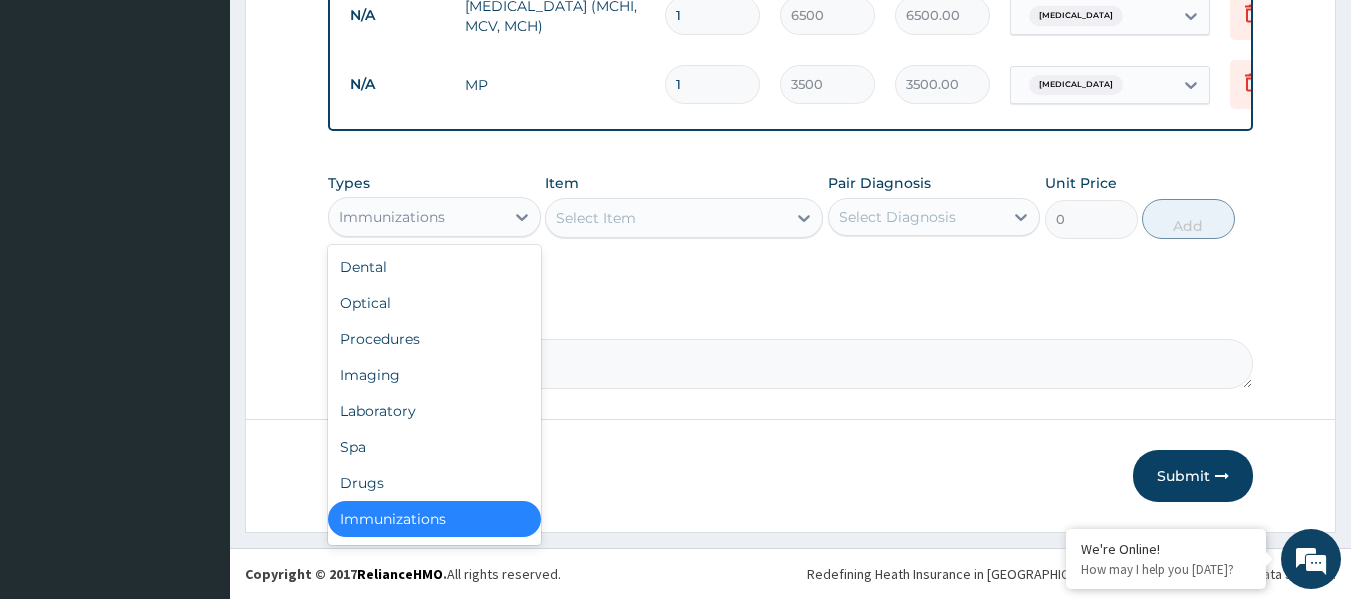 scroll, scrollTop: 4, scrollLeft: 0, axis: vertical 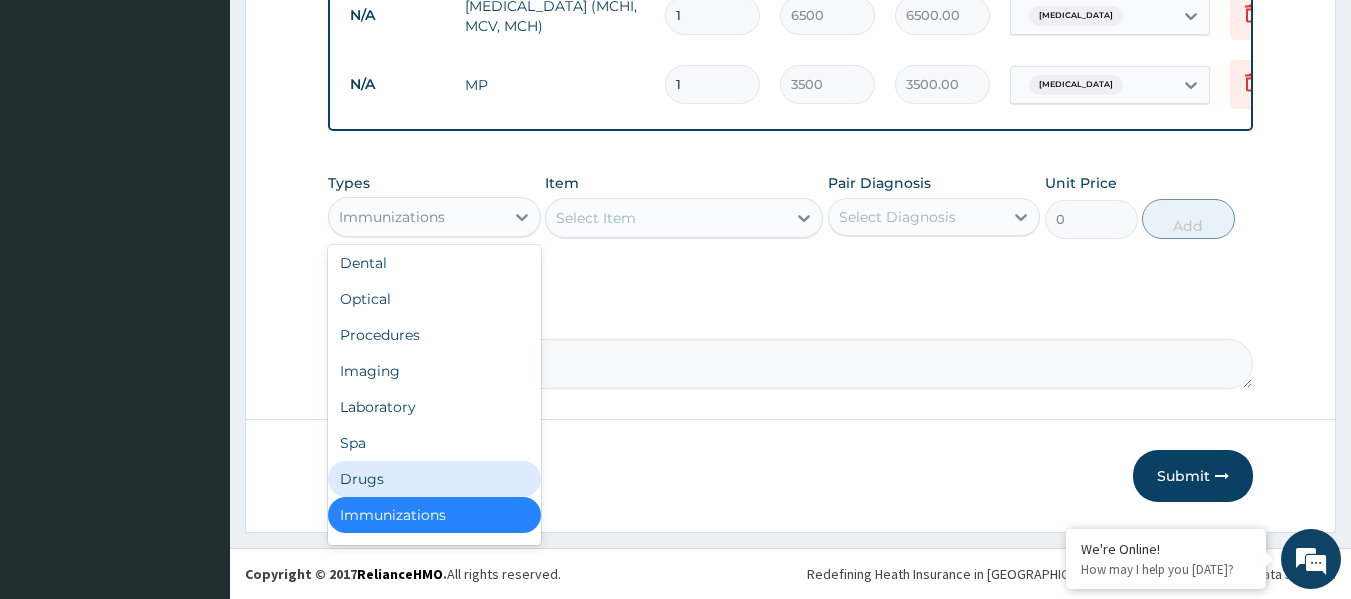 click on "Drugs" at bounding box center (434, 479) 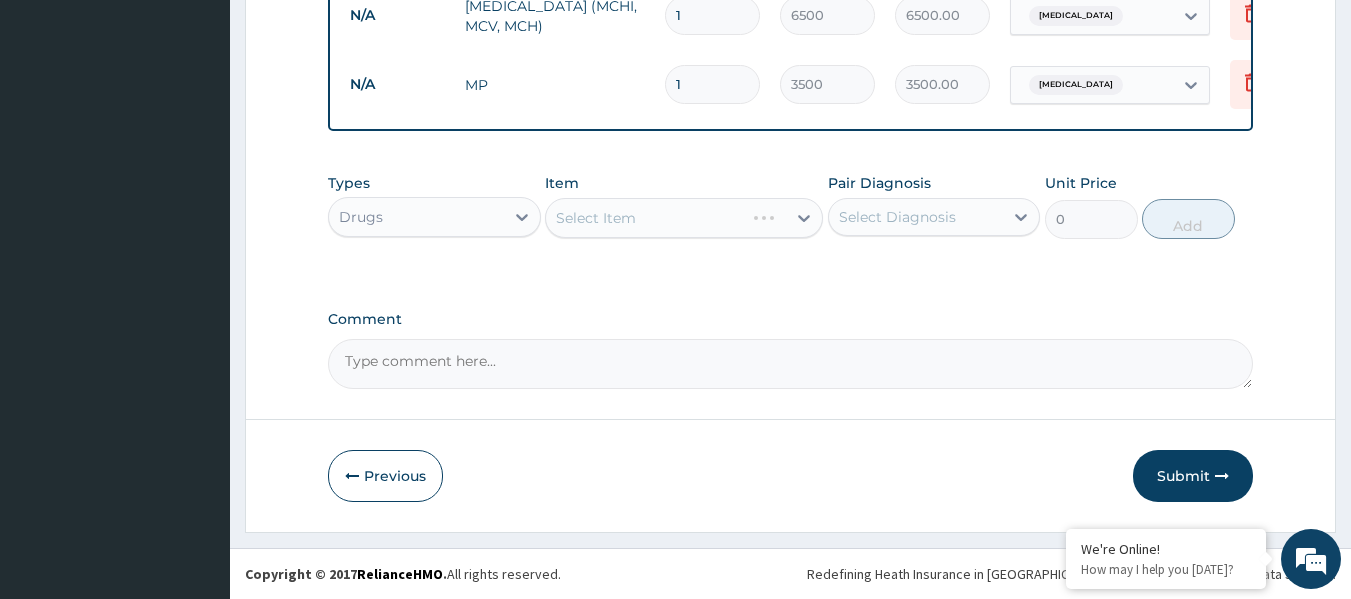click on "Select Diagnosis" at bounding box center (897, 217) 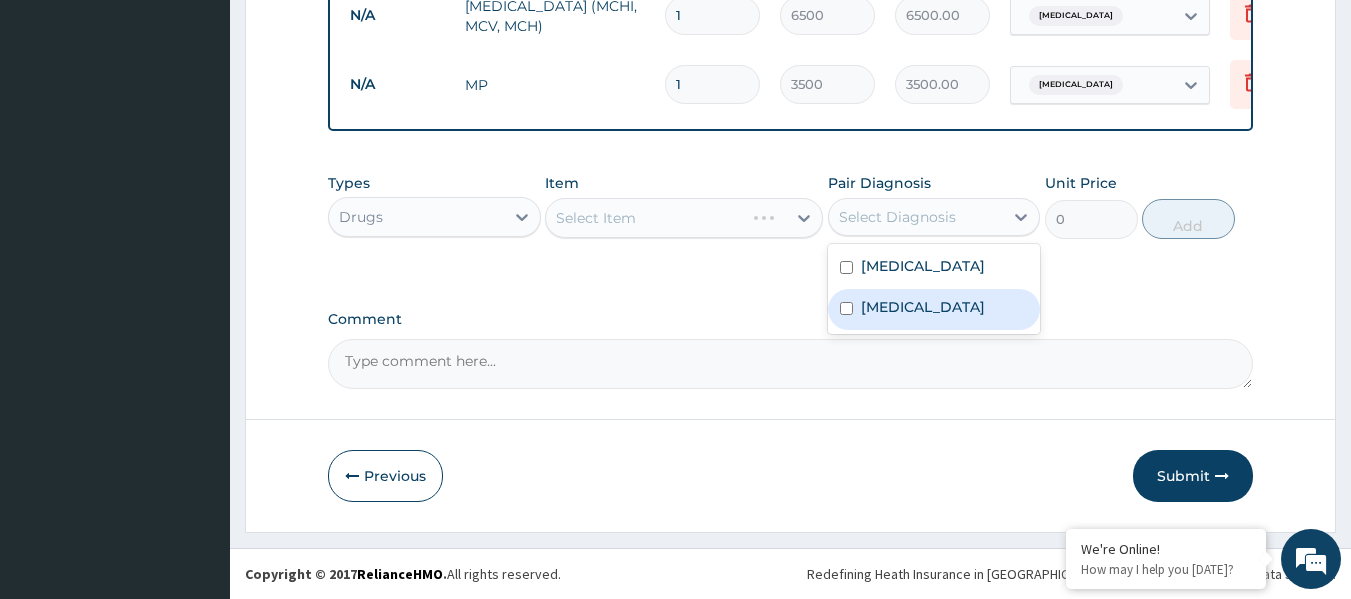 click on "Sepsis" at bounding box center [934, 309] 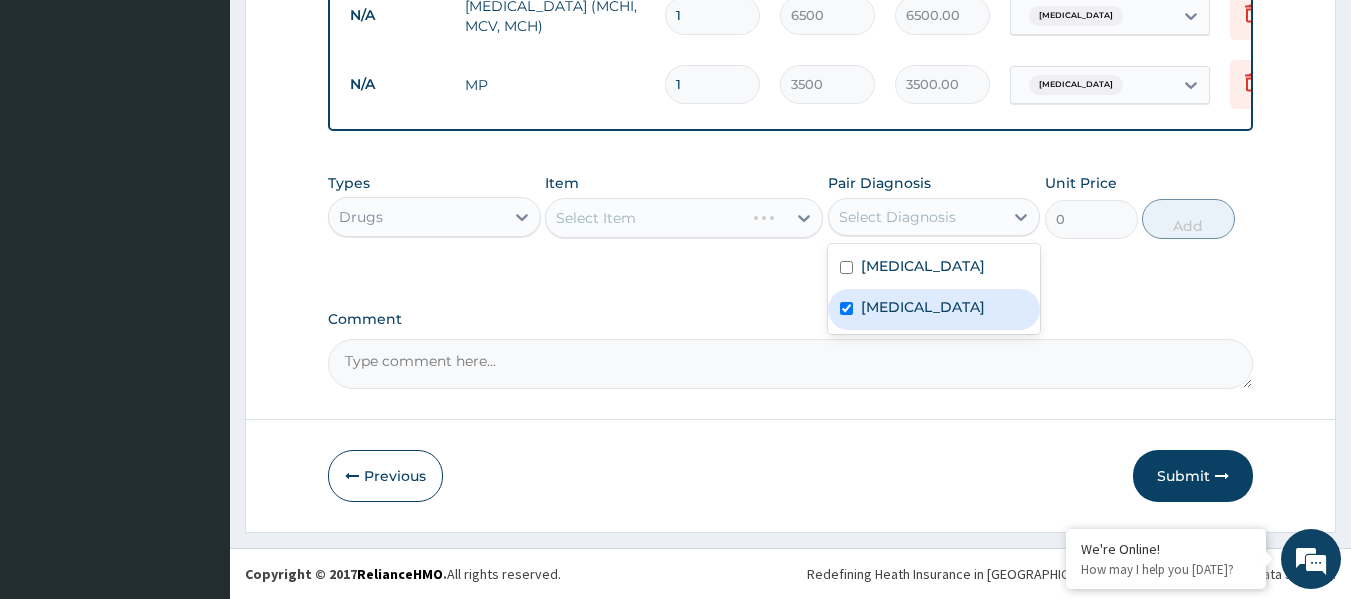 checkbox on "true" 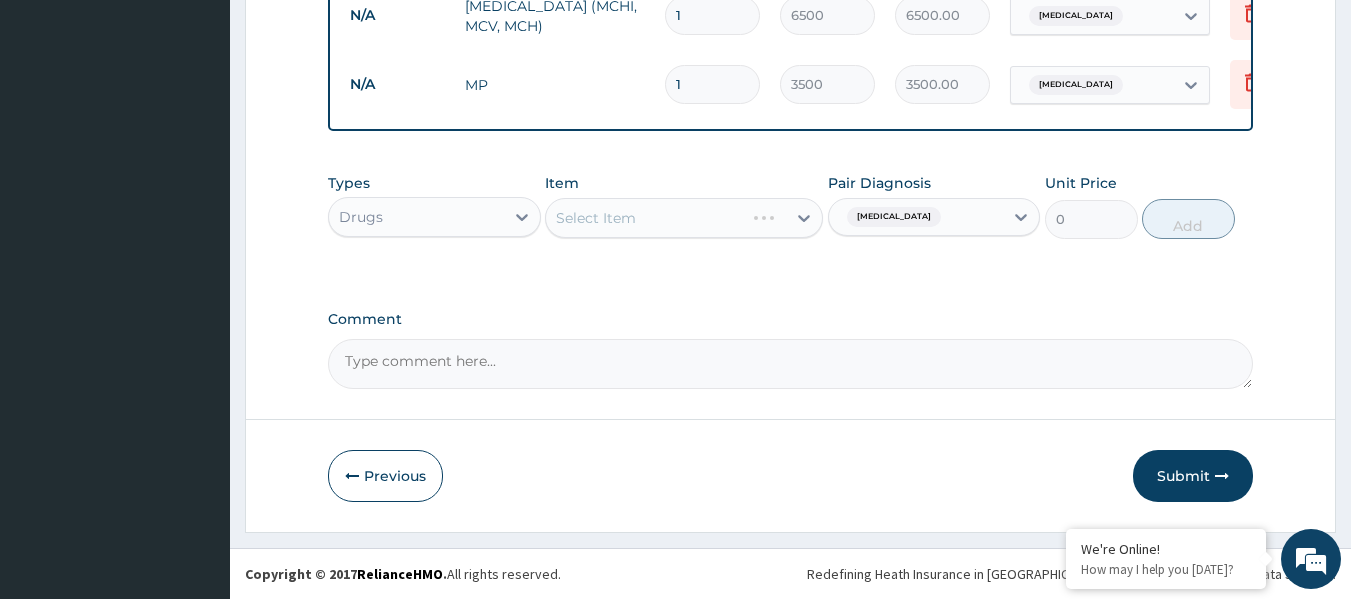 click on "Select Item" at bounding box center (684, 218) 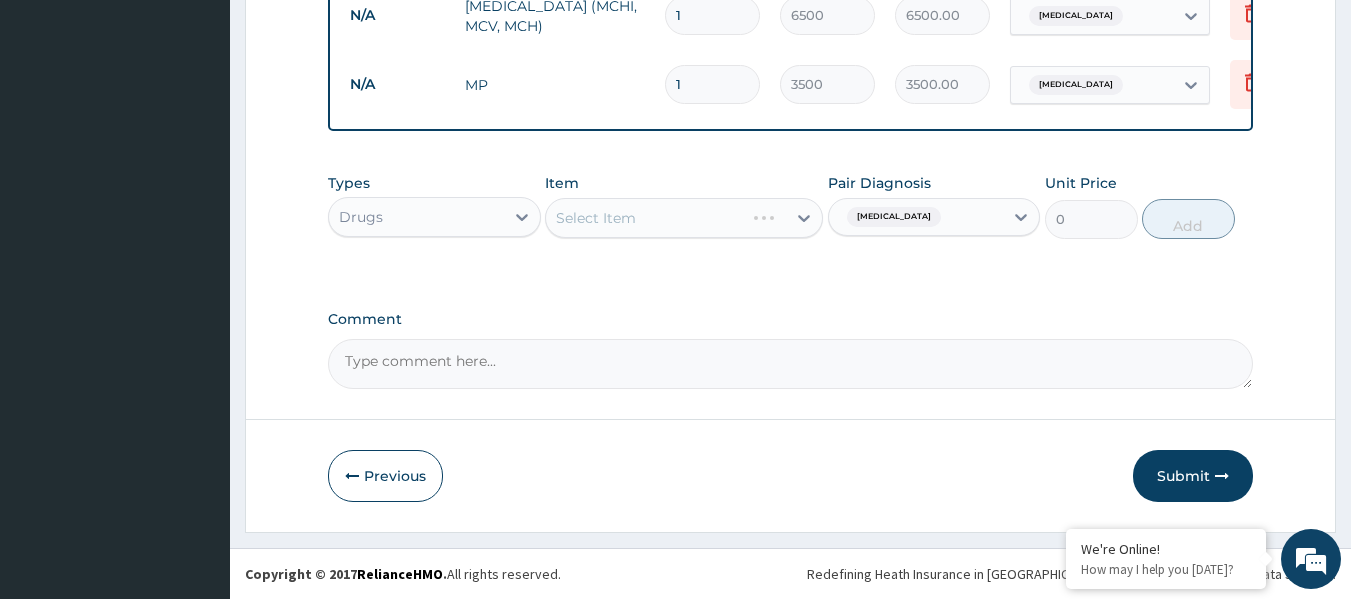 click on "Select Item" at bounding box center (645, 218) 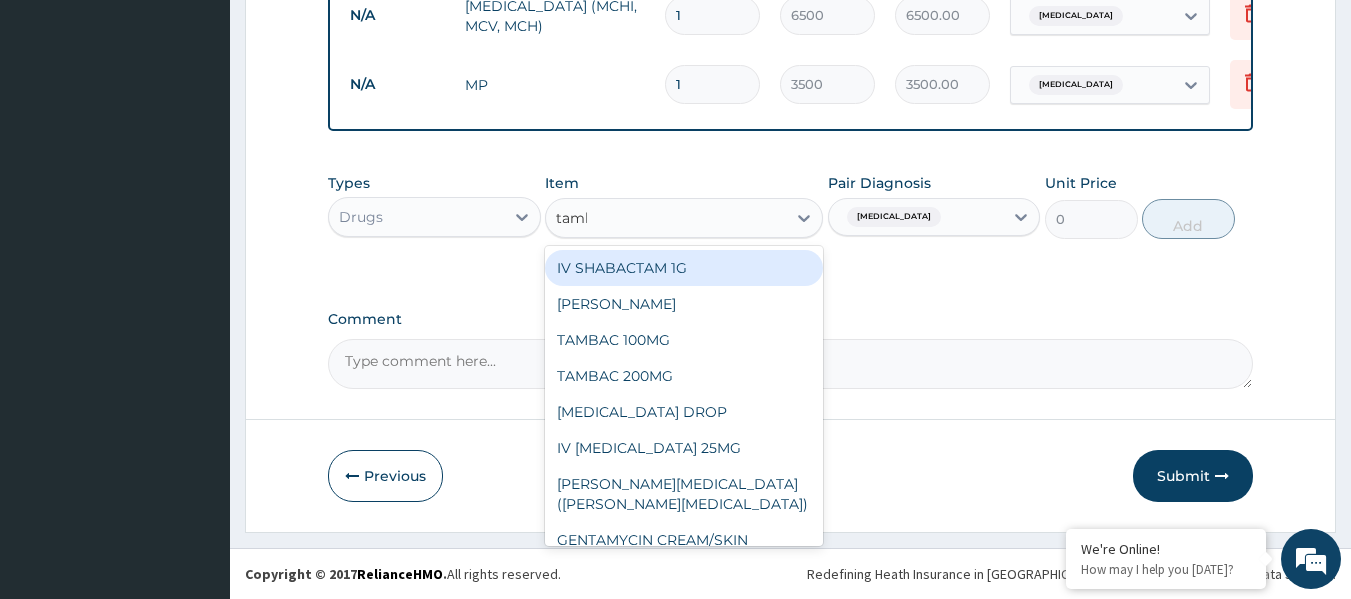 type on "tamba" 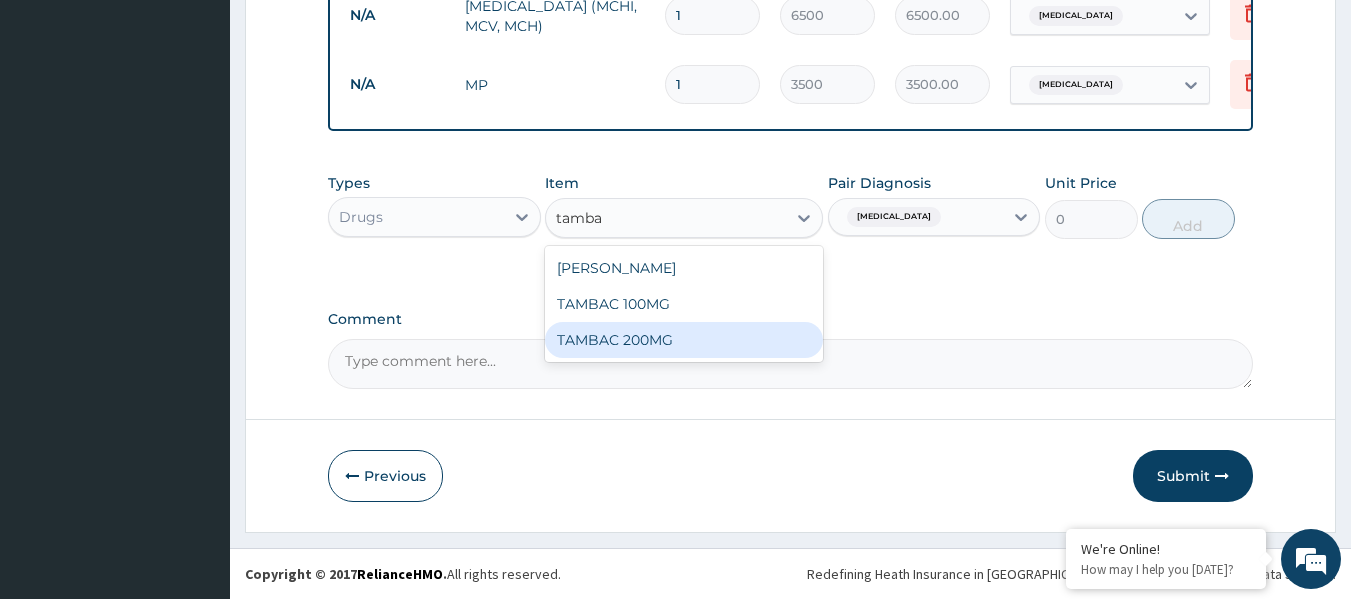 click on "TAMBAC 200MG" at bounding box center (684, 340) 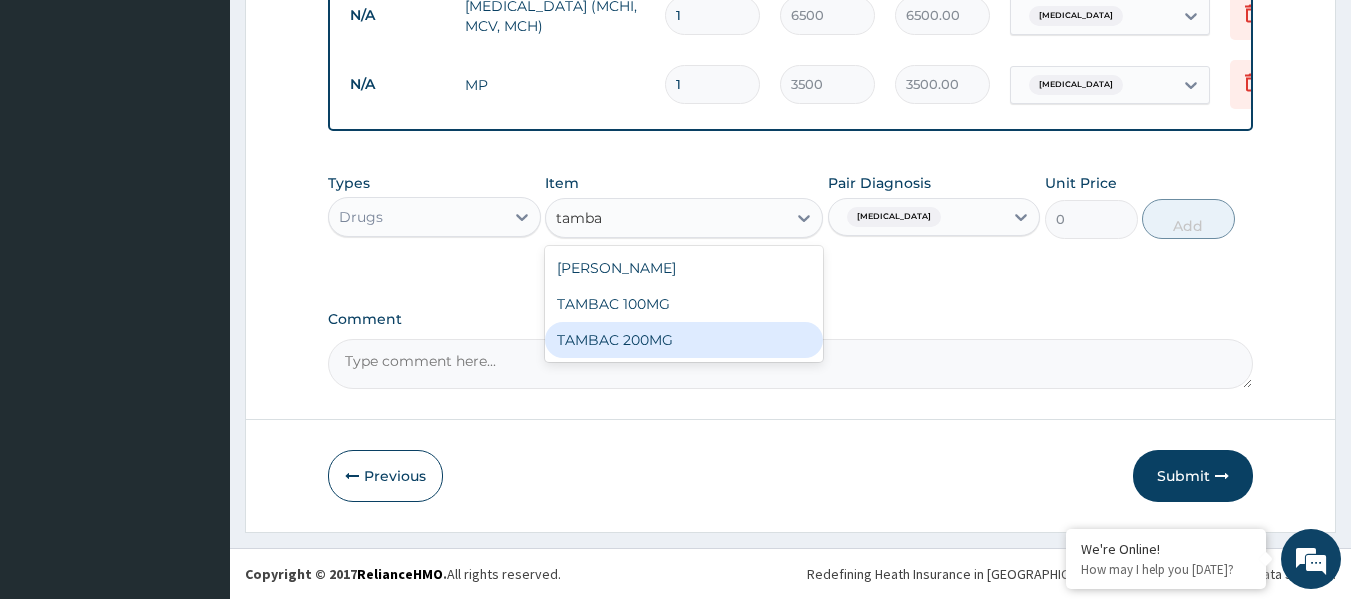 type 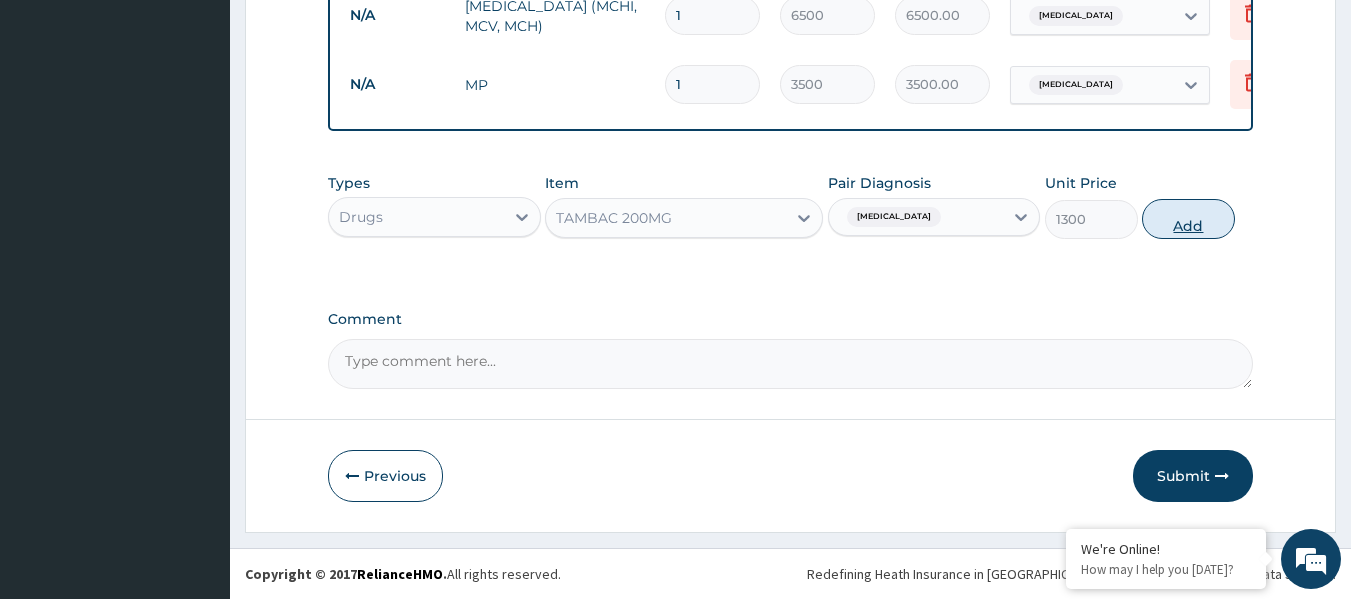 click on "Add" at bounding box center [1188, 219] 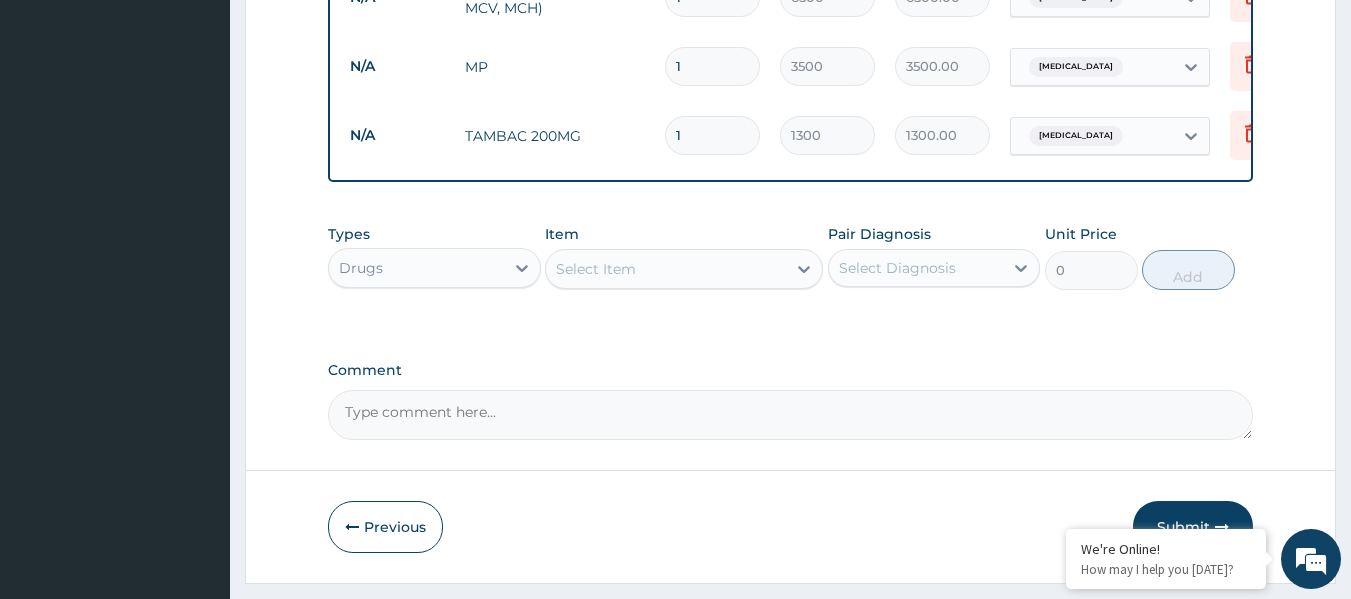 type on "14" 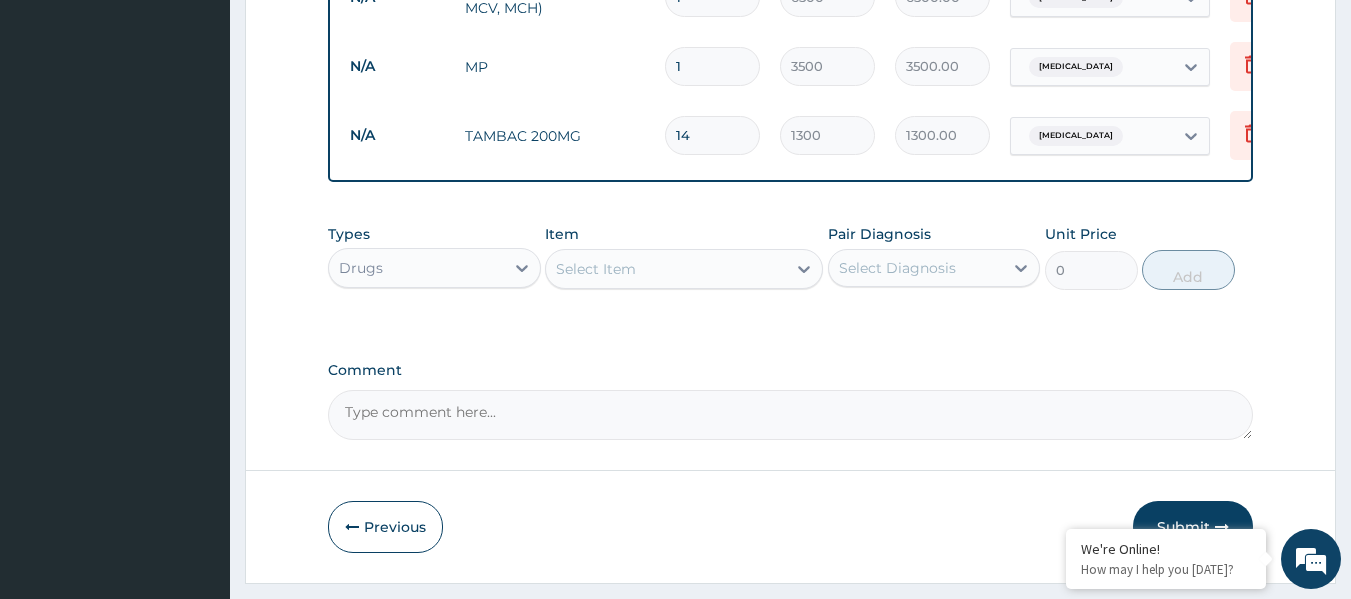 type on "18200.00" 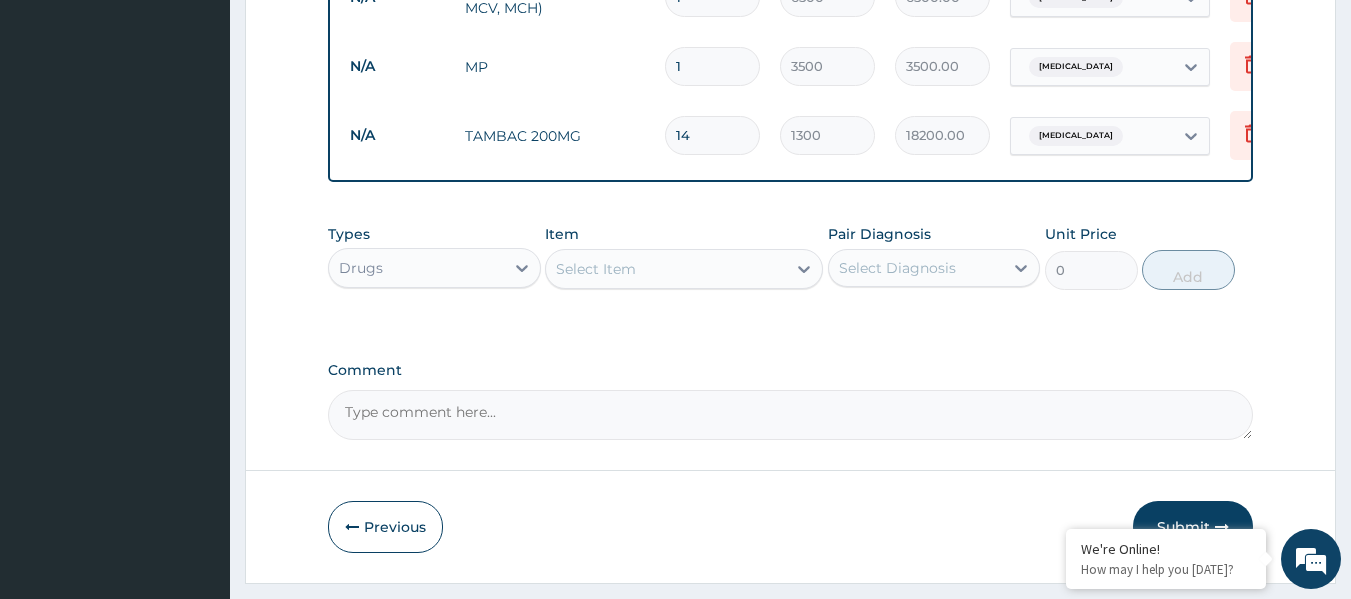 type on "14" 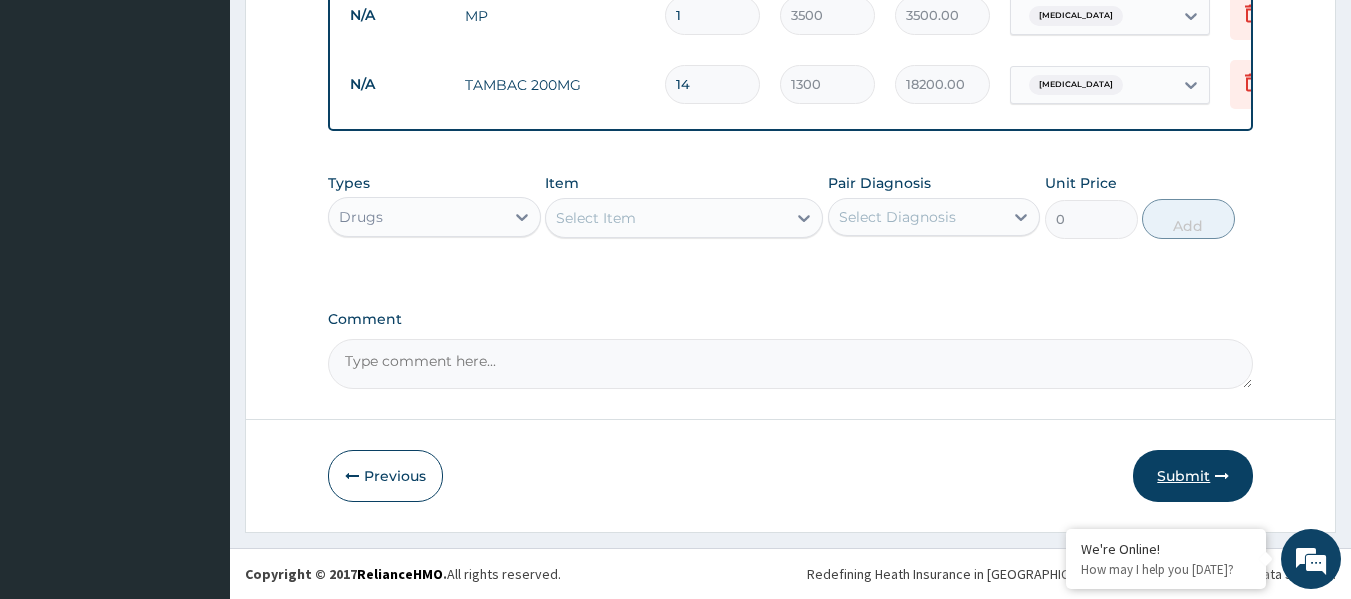 click on "Submit" at bounding box center (1193, 476) 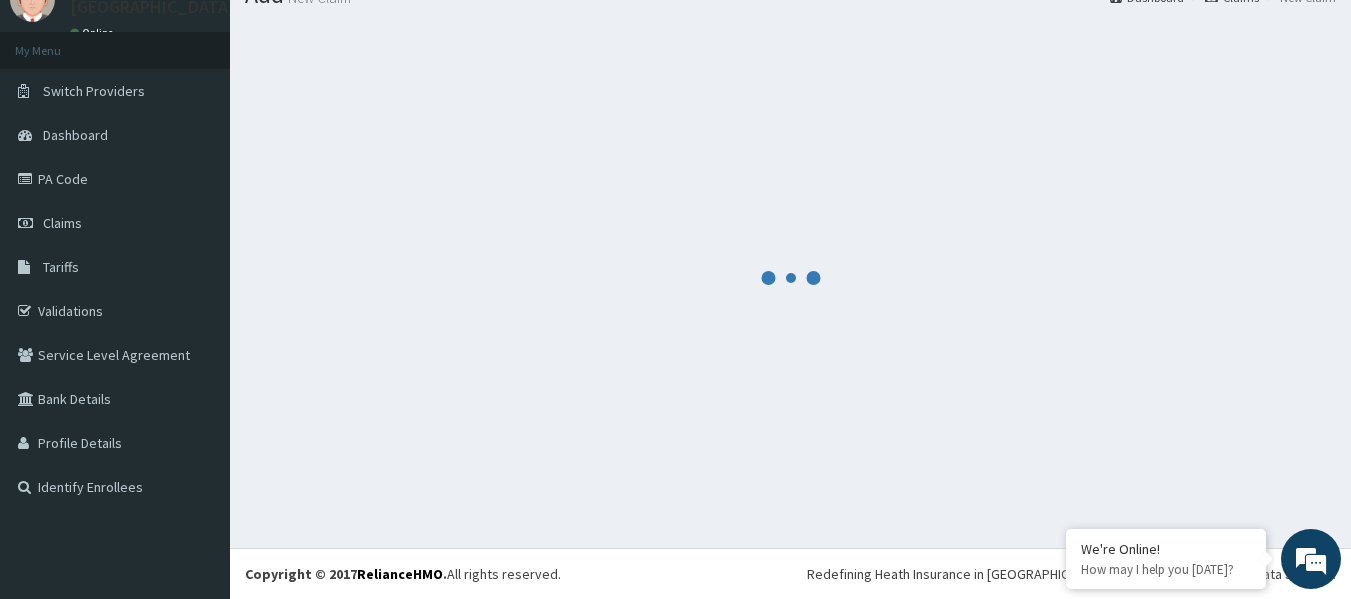 scroll, scrollTop: 83, scrollLeft: 0, axis: vertical 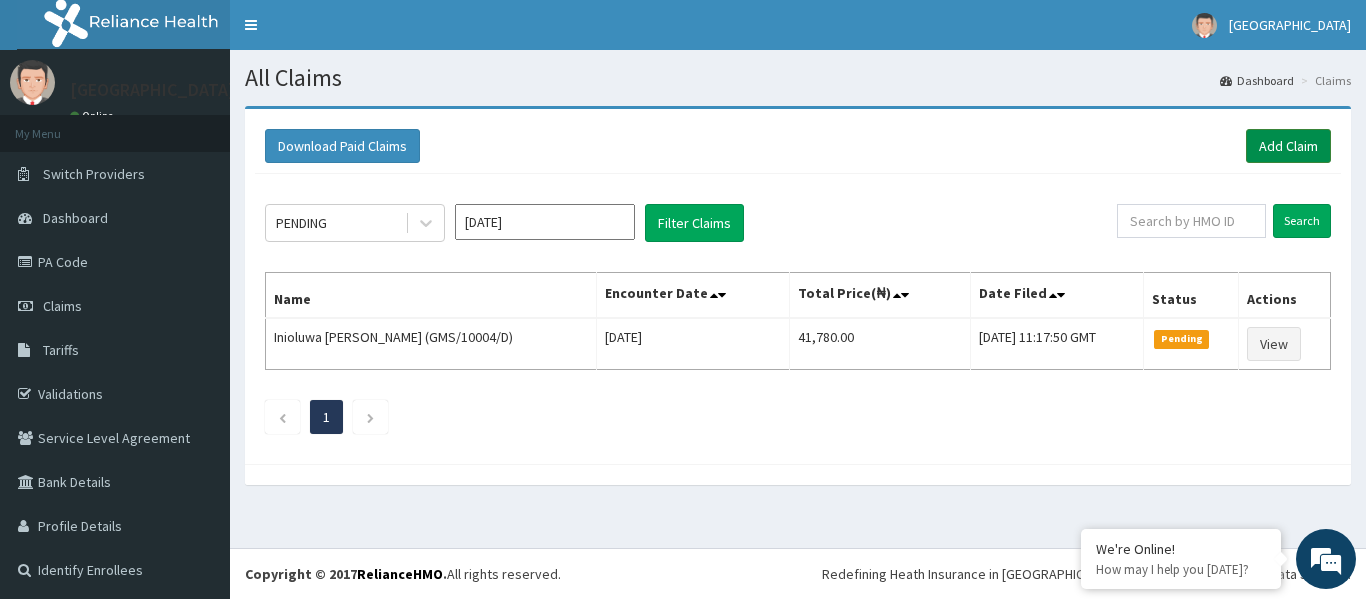 click on "Add Claim" at bounding box center [1288, 146] 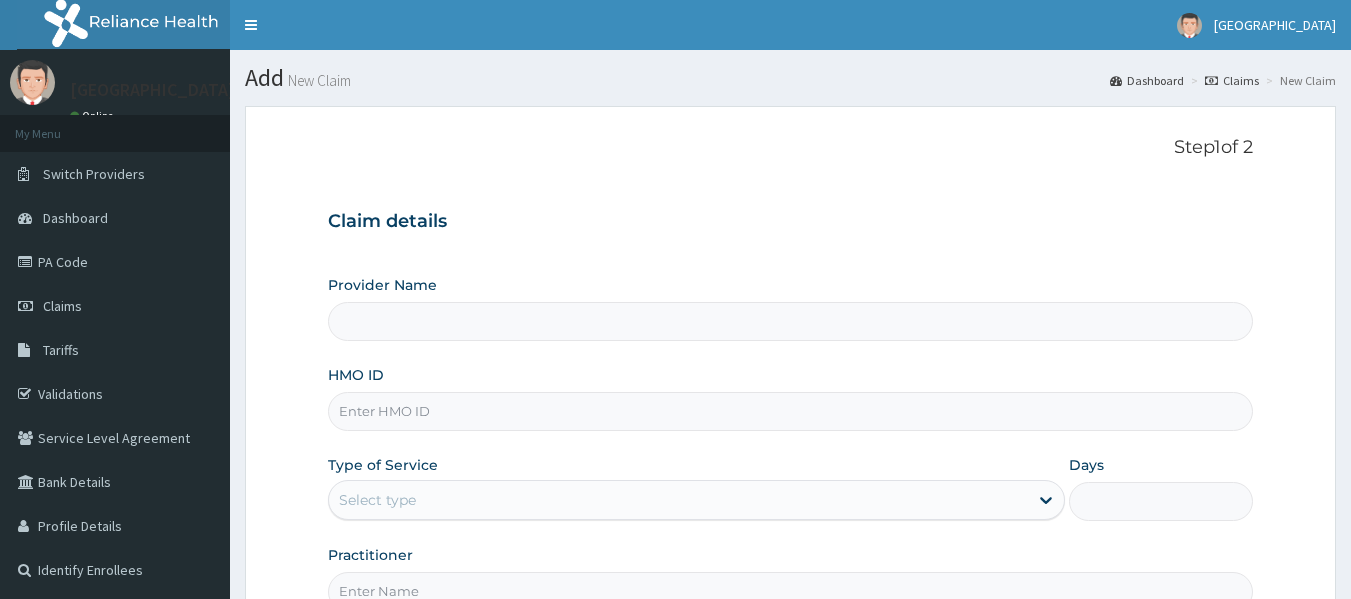 type on "[GEOGRAPHIC_DATA]" 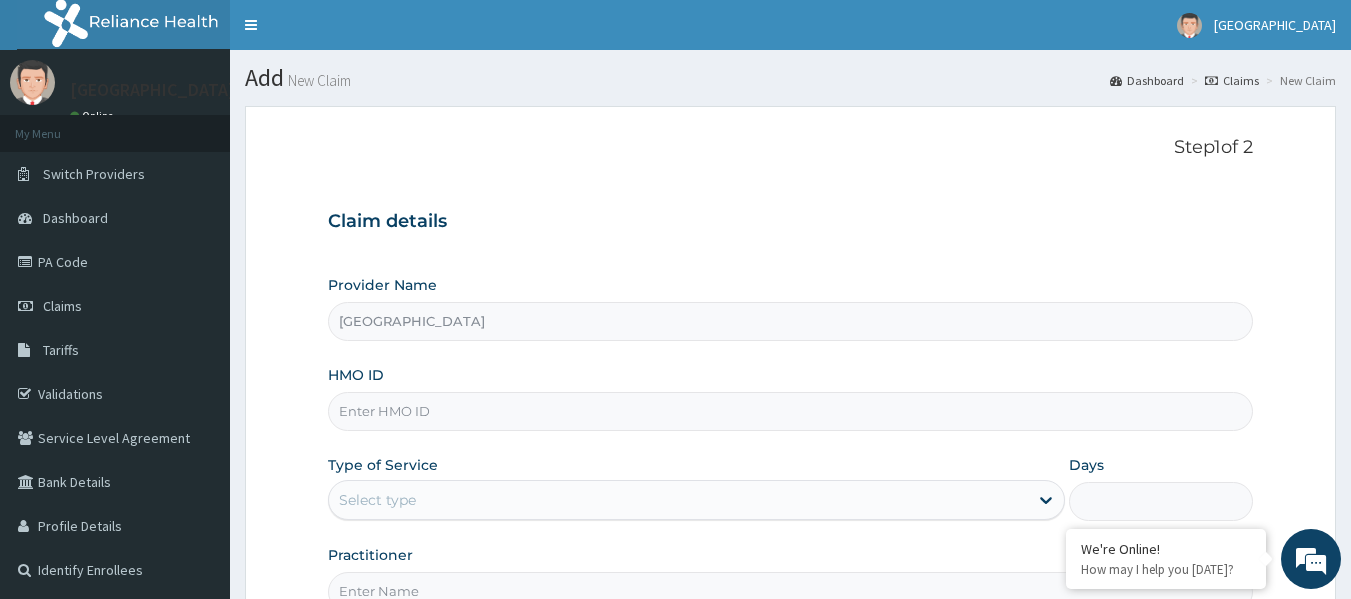 scroll, scrollTop: 0, scrollLeft: 0, axis: both 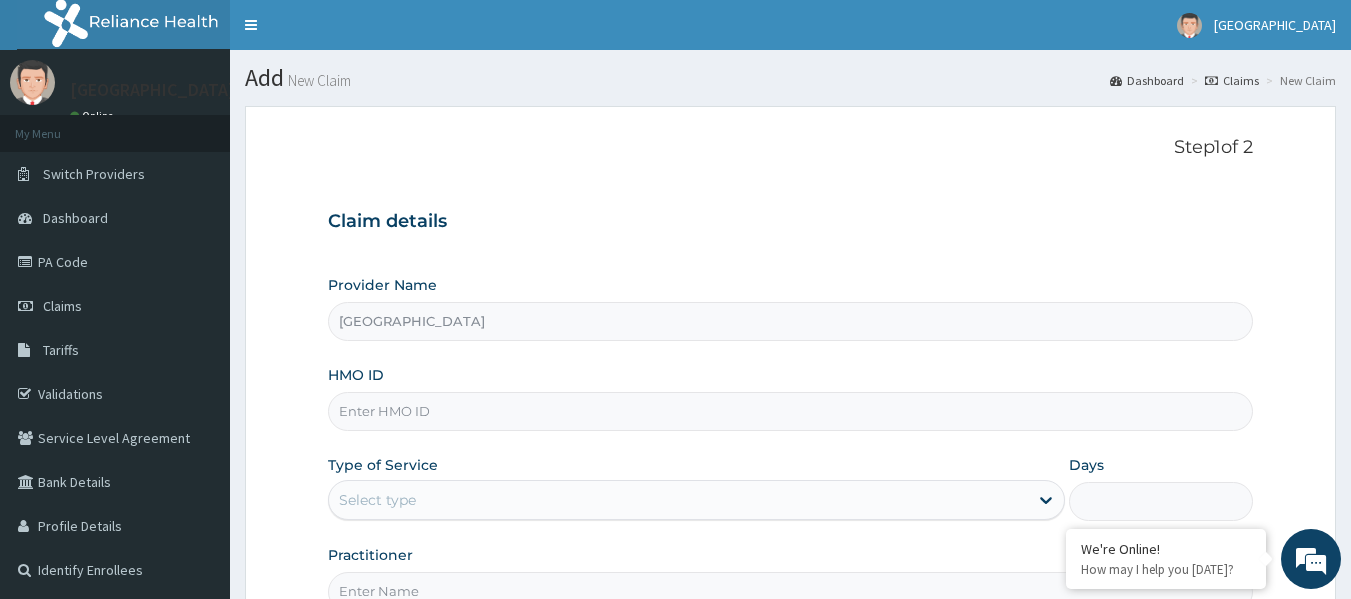 click on "HMO ID" at bounding box center [791, 411] 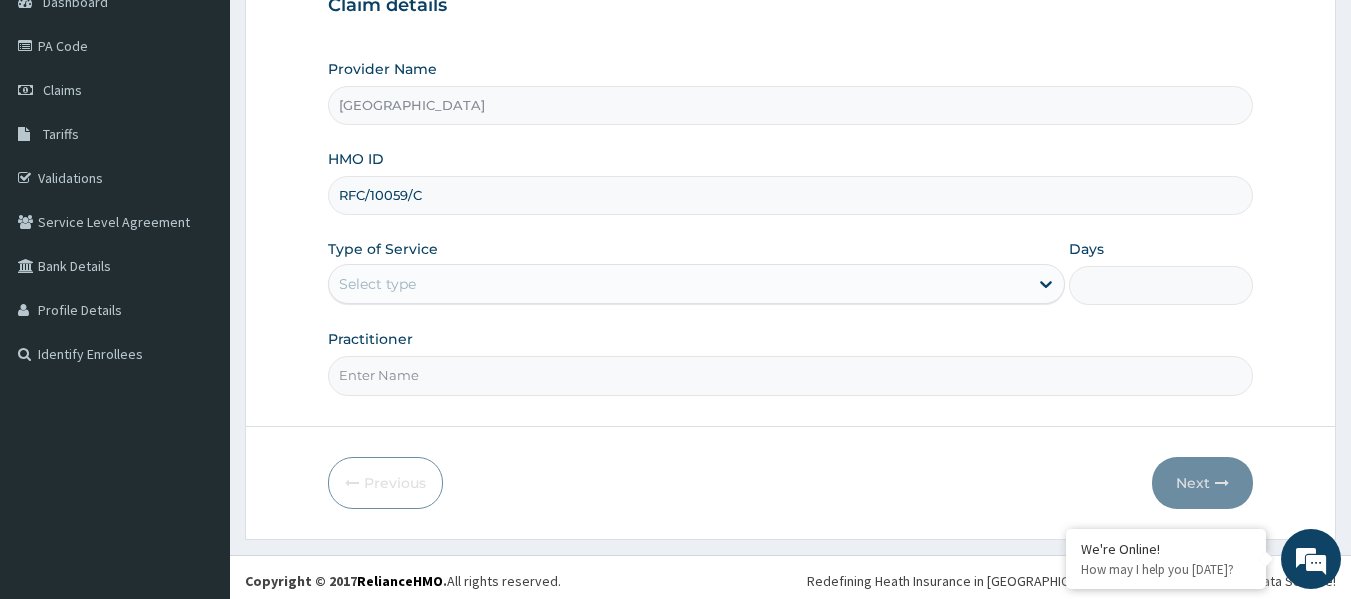 scroll, scrollTop: 223, scrollLeft: 0, axis: vertical 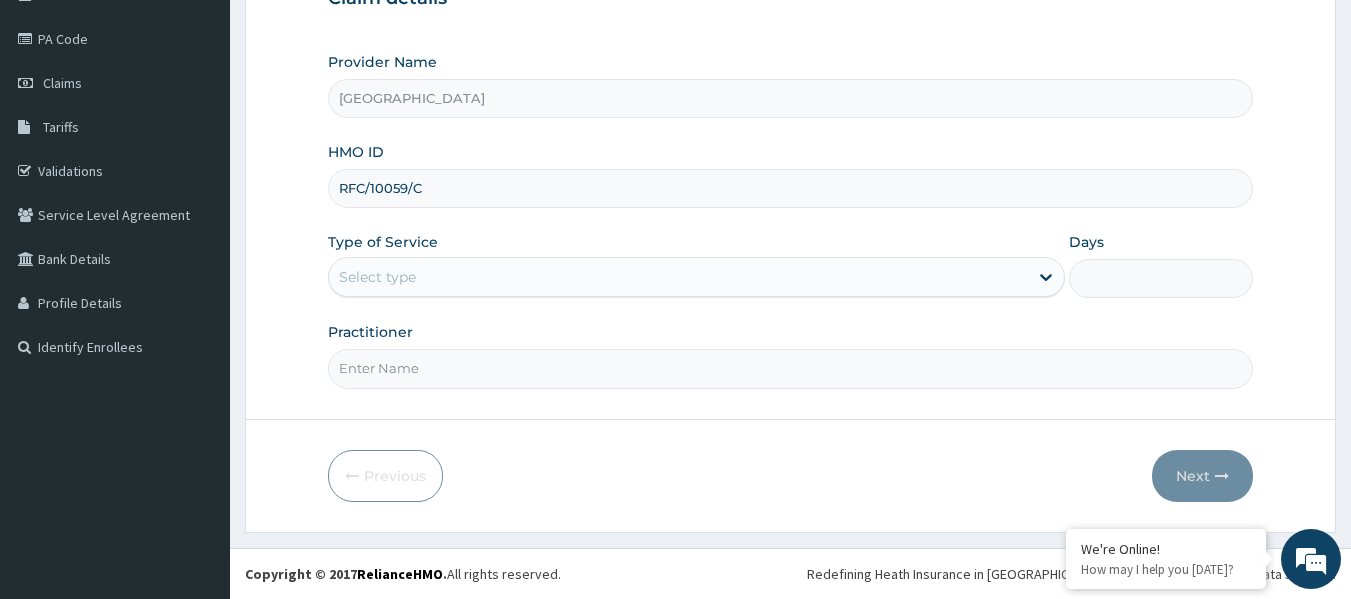 click on "RFC/10059/C" at bounding box center [791, 188] 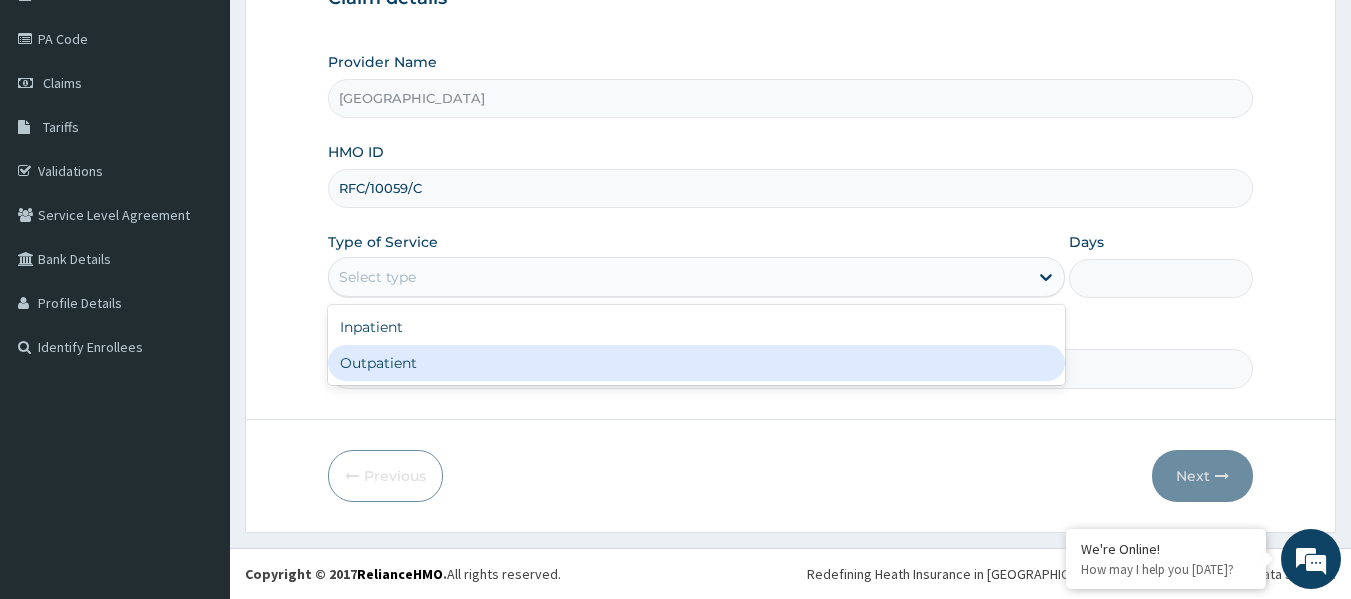 click on "Outpatient" at bounding box center (696, 363) 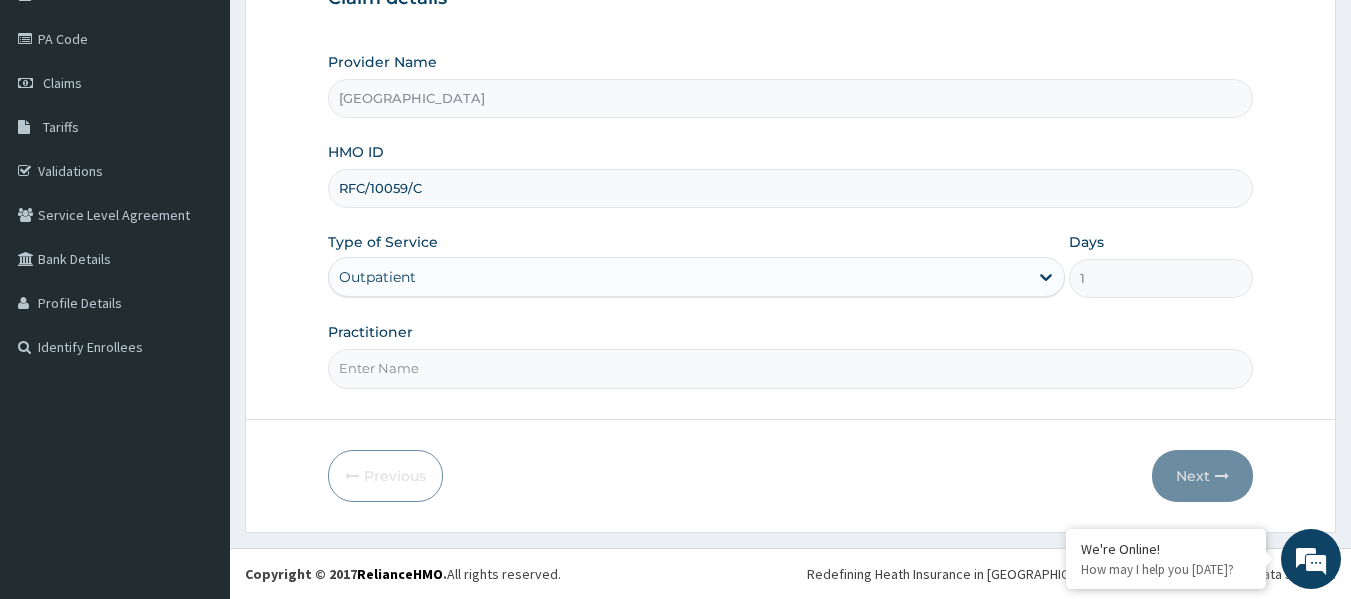 click on "Practitioner" at bounding box center [791, 368] 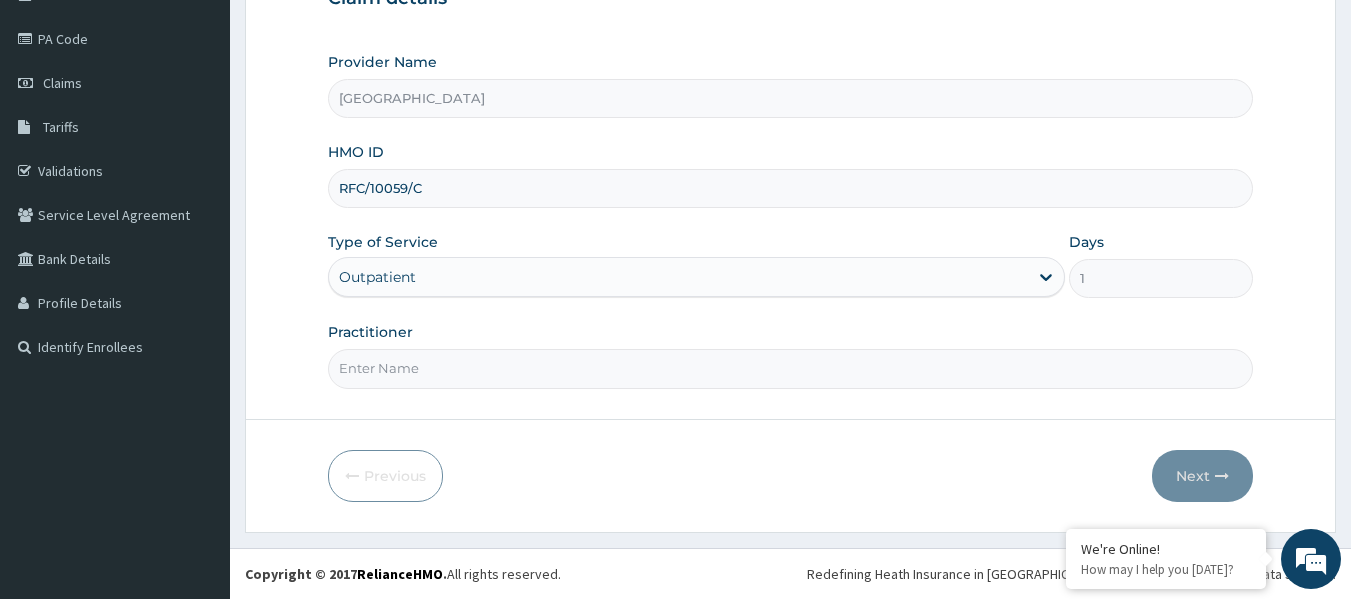 scroll, scrollTop: 0, scrollLeft: 0, axis: both 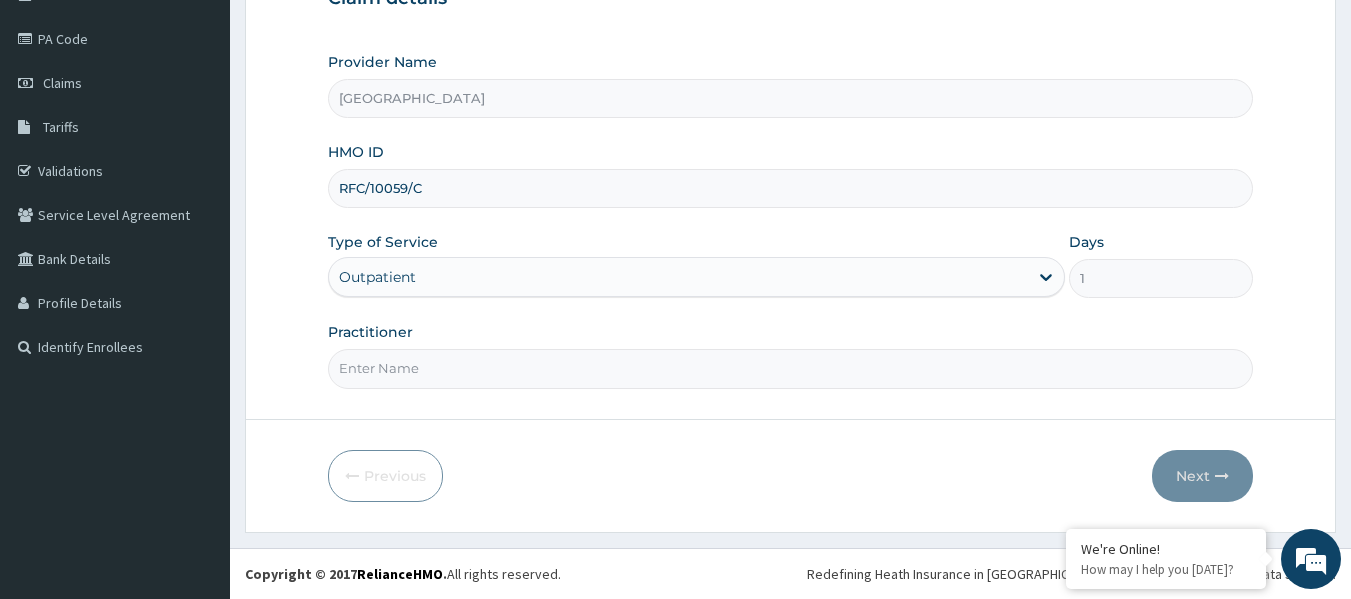 paste on "DR. SOIBI MACDONALD" 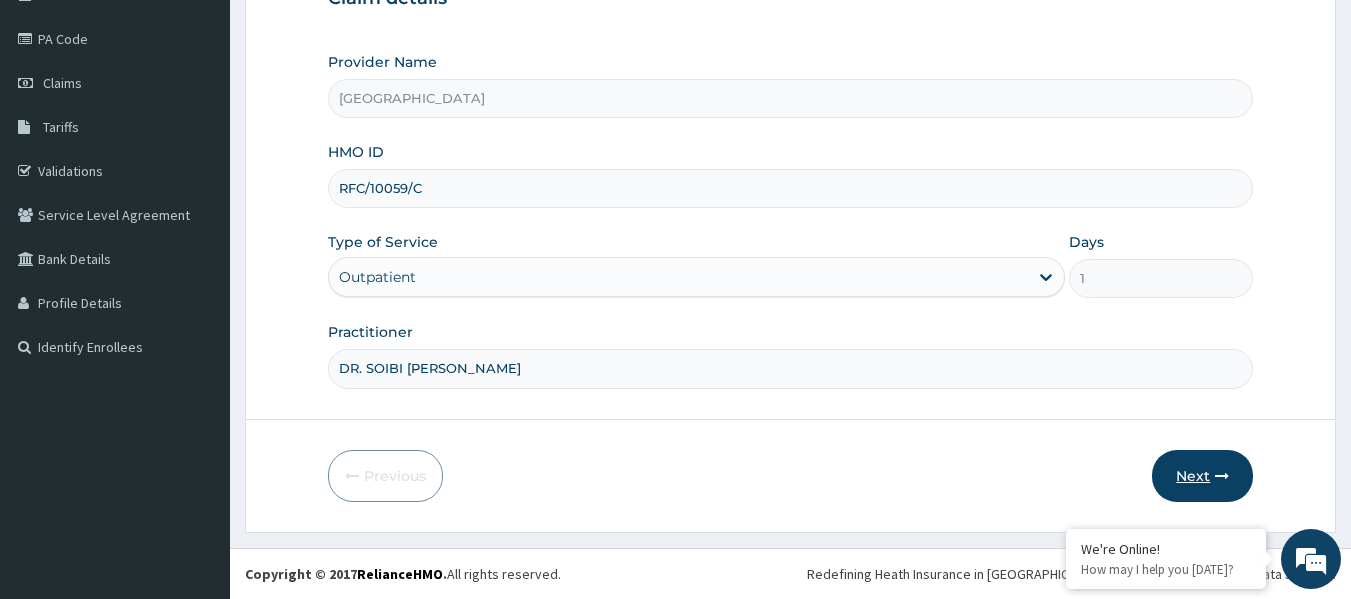 type on "DR. SOIBI MACDONALD" 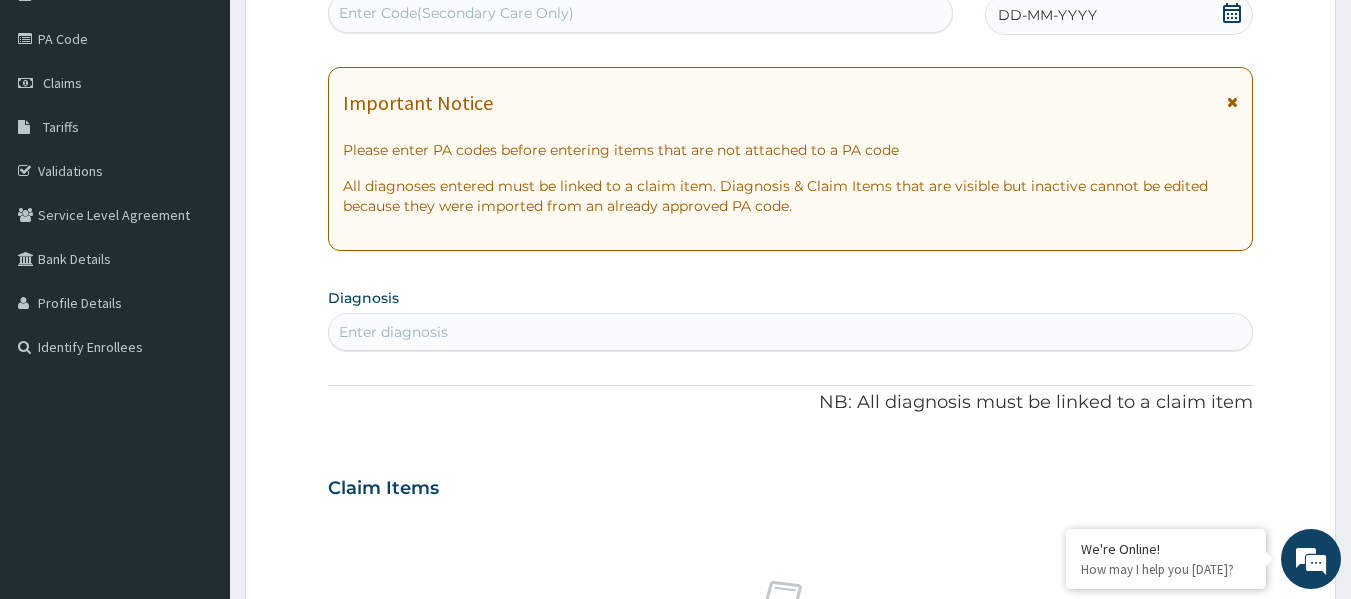 click 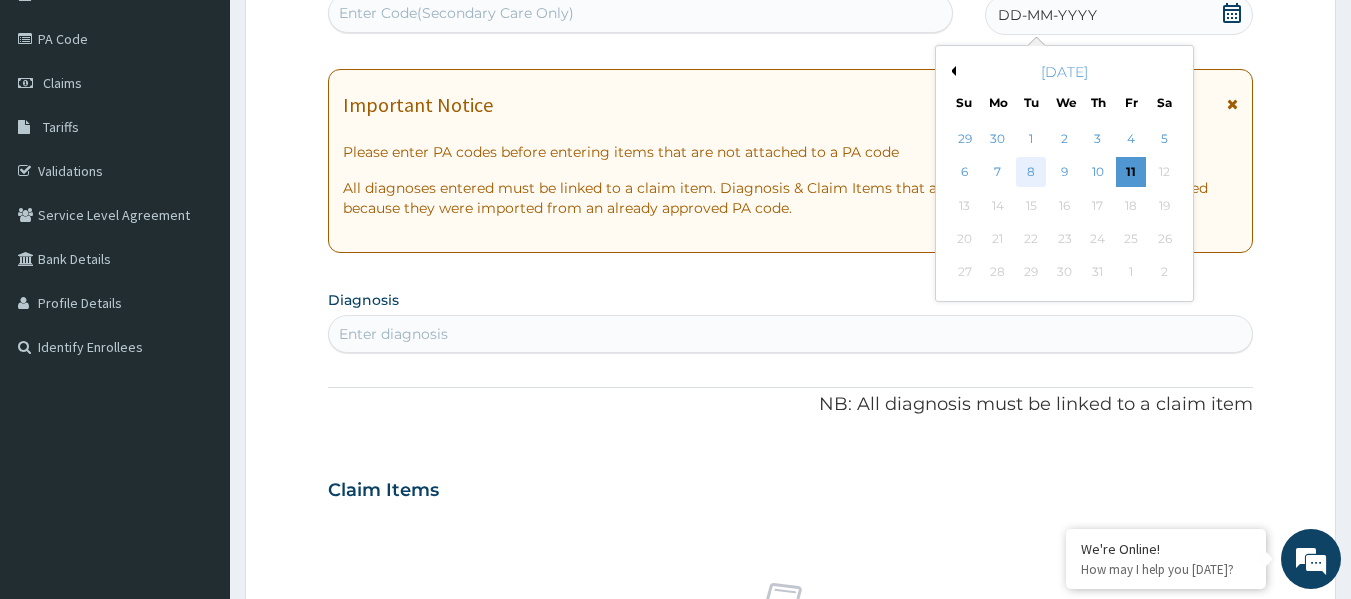 click on "8" at bounding box center (1032, 173) 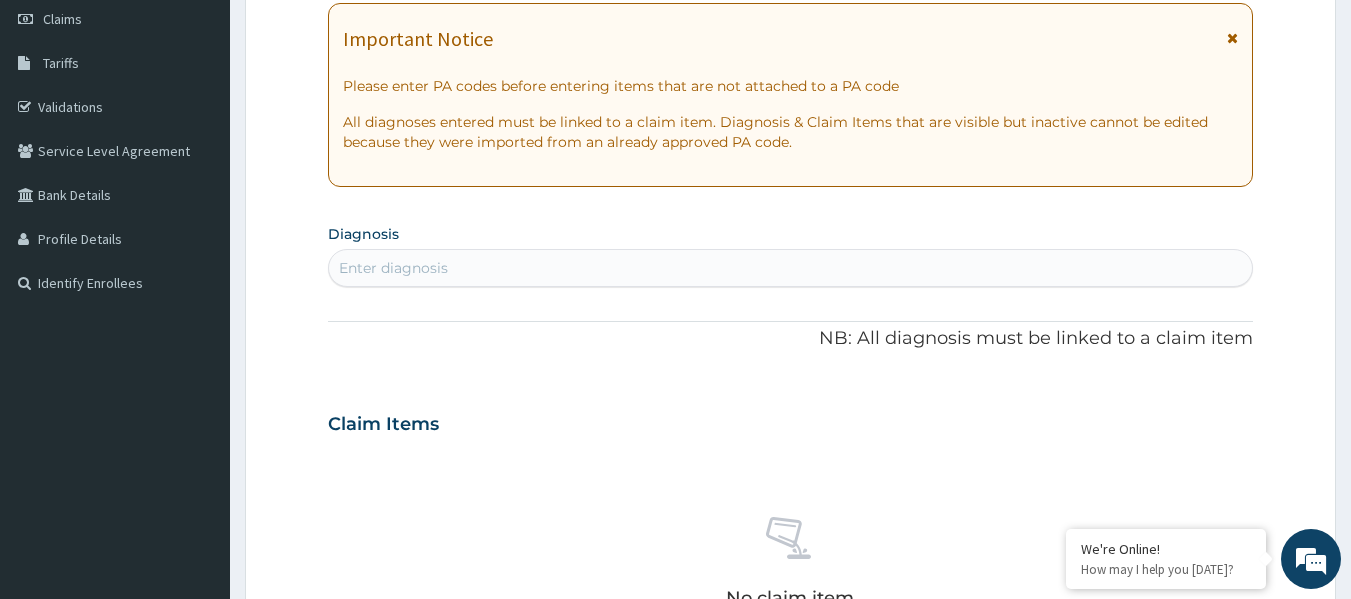 scroll, scrollTop: 323, scrollLeft: 0, axis: vertical 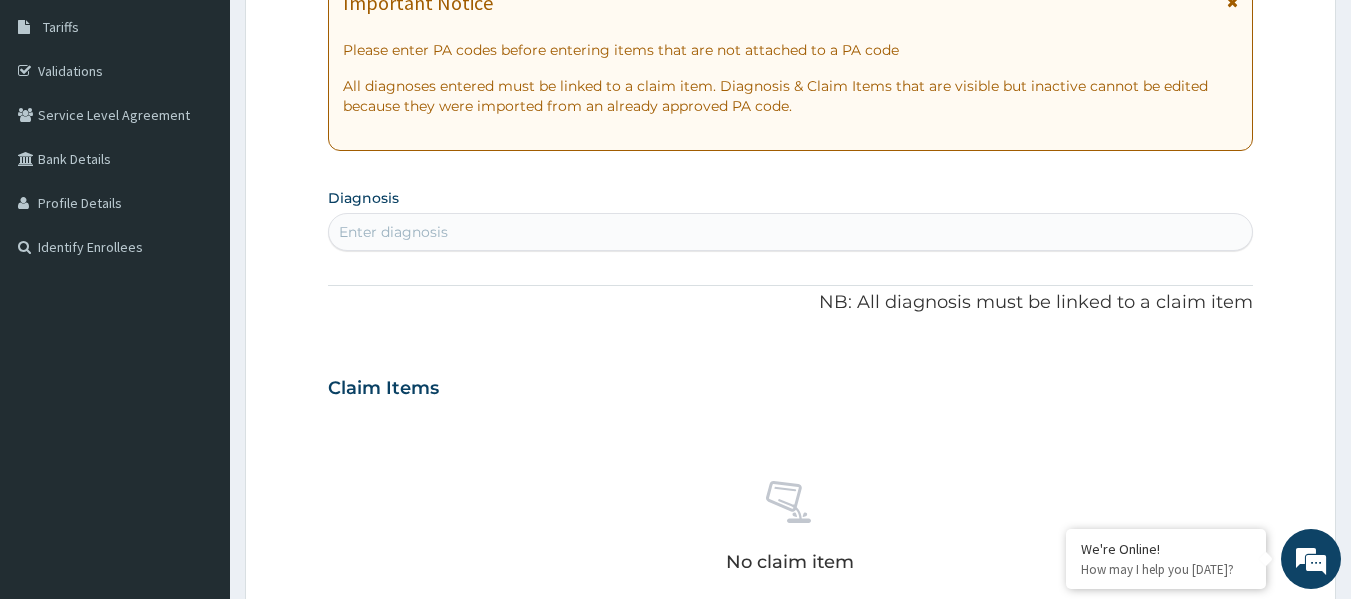 click on "Enter diagnosis" at bounding box center (393, 232) 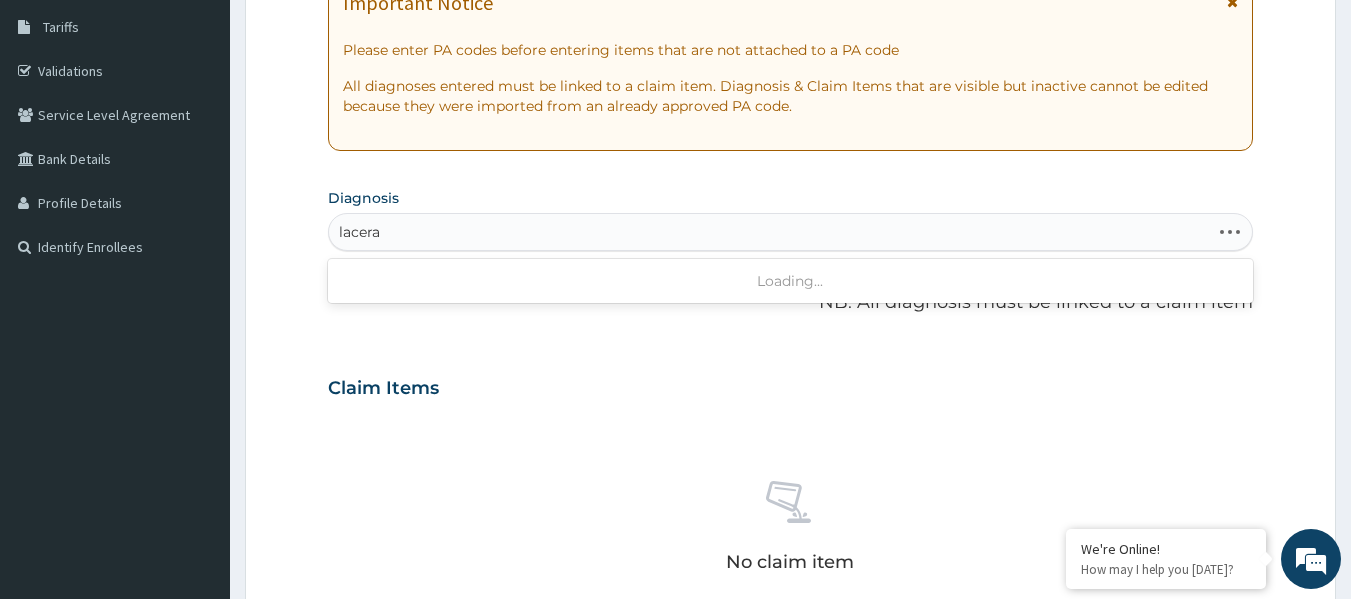 type on "lacerat" 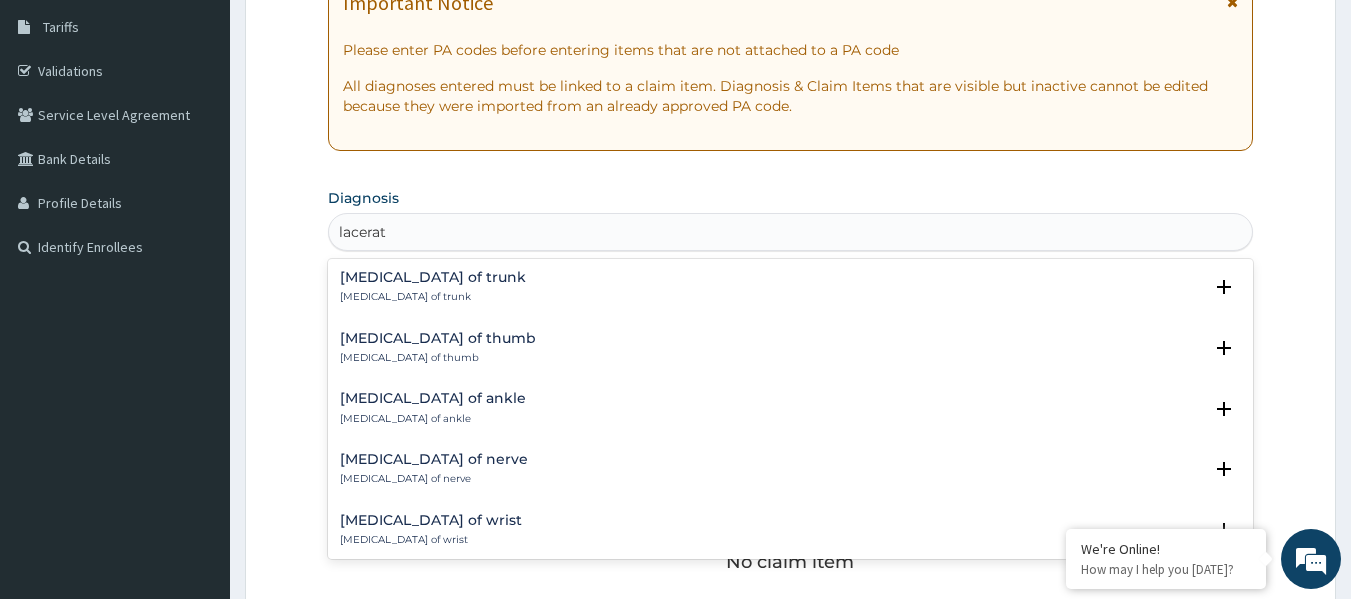 scroll, scrollTop: 2642, scrollLeft: 0, axis: vertical 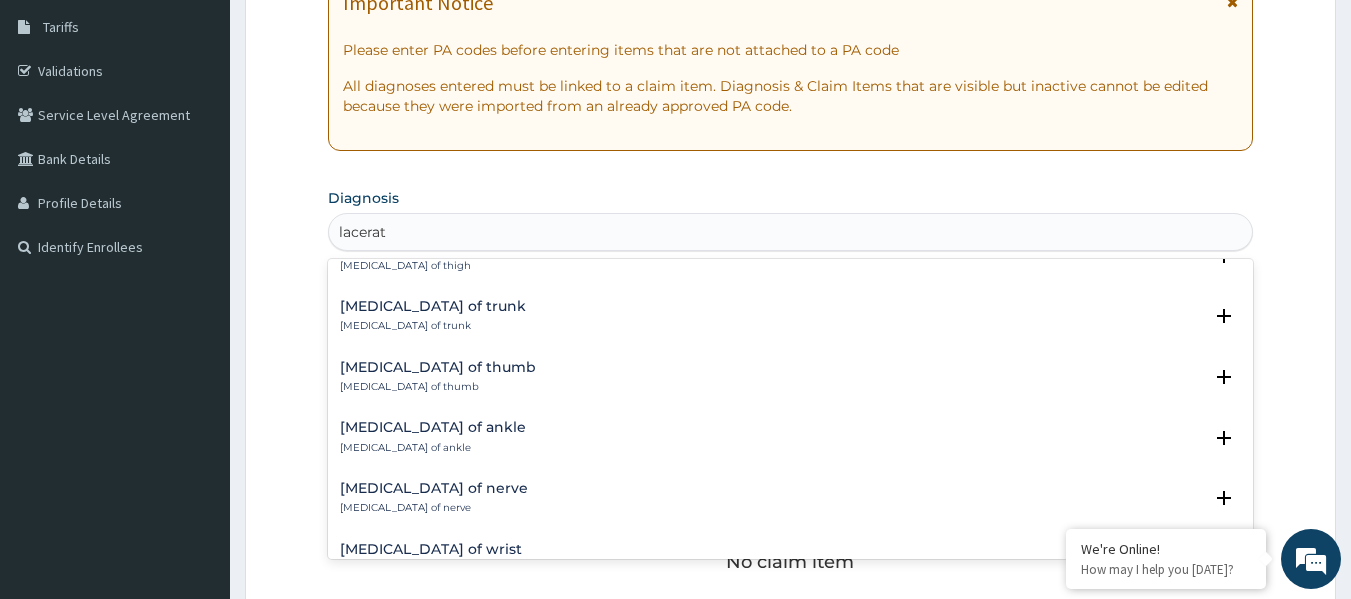 click on "Laceration of thumb Laceration of thumb" at bounding box center [791, 377] 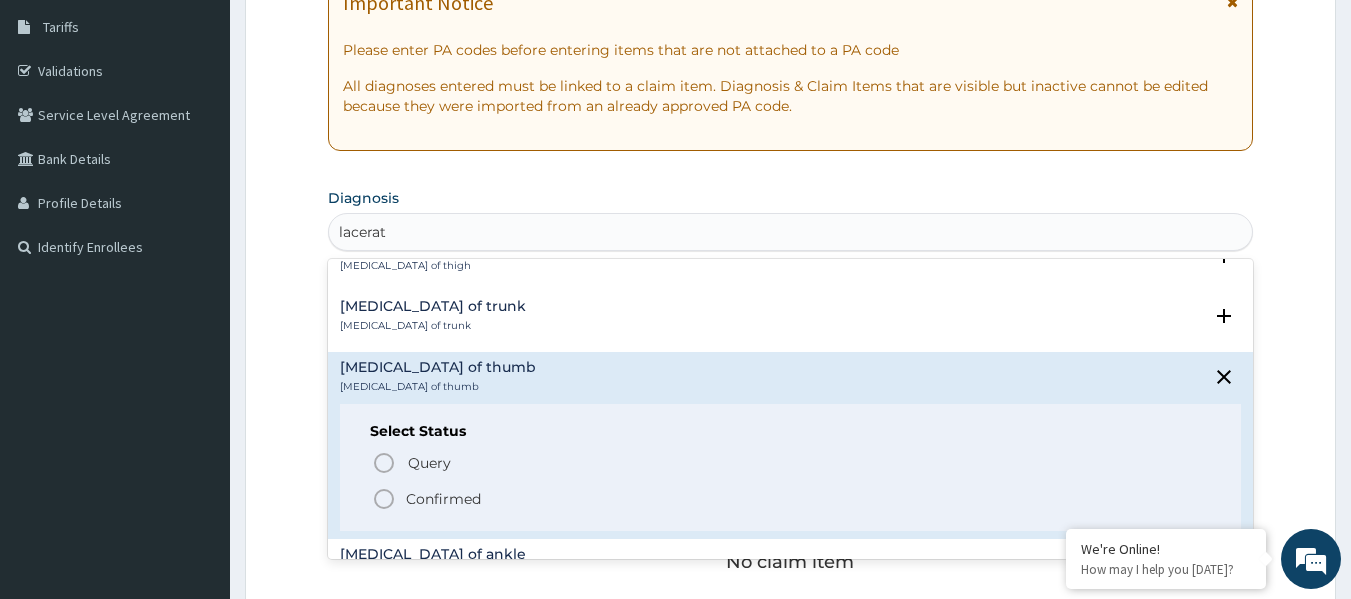 drag, startPoint x: 446, startPoint y: 501, endPoint x: 541, endPoint y: 436, distance: 115.10864 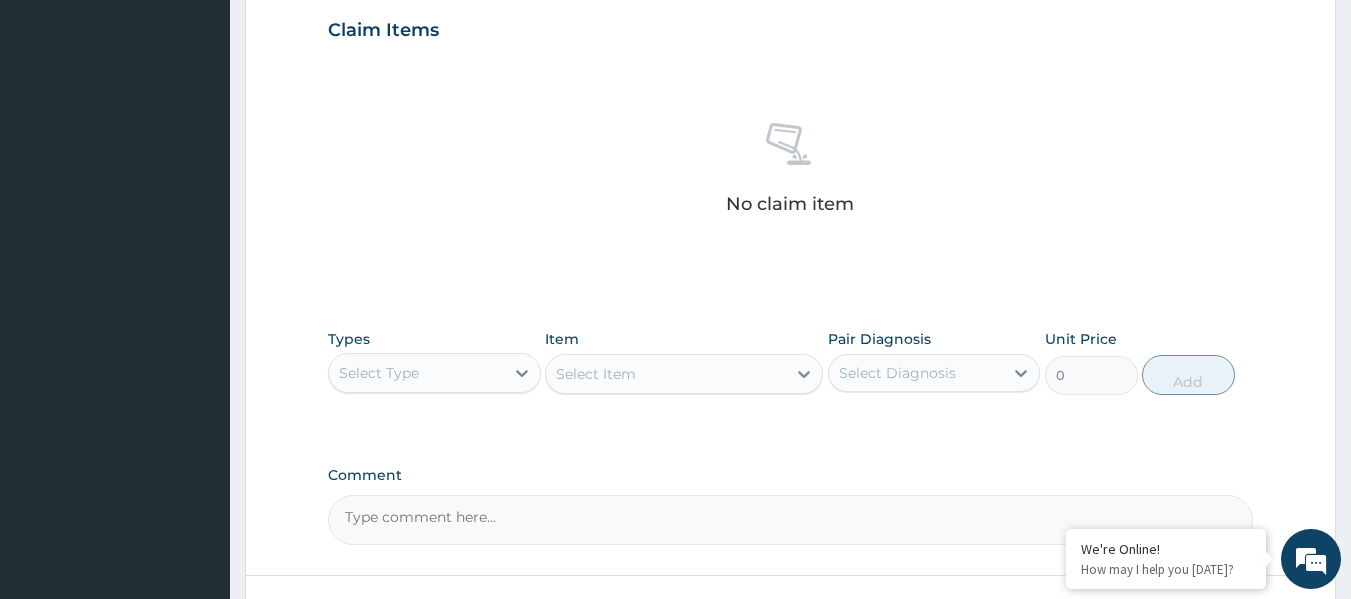 scroll, scrollTop: 723, scrollLeft: 0, axis: vertical 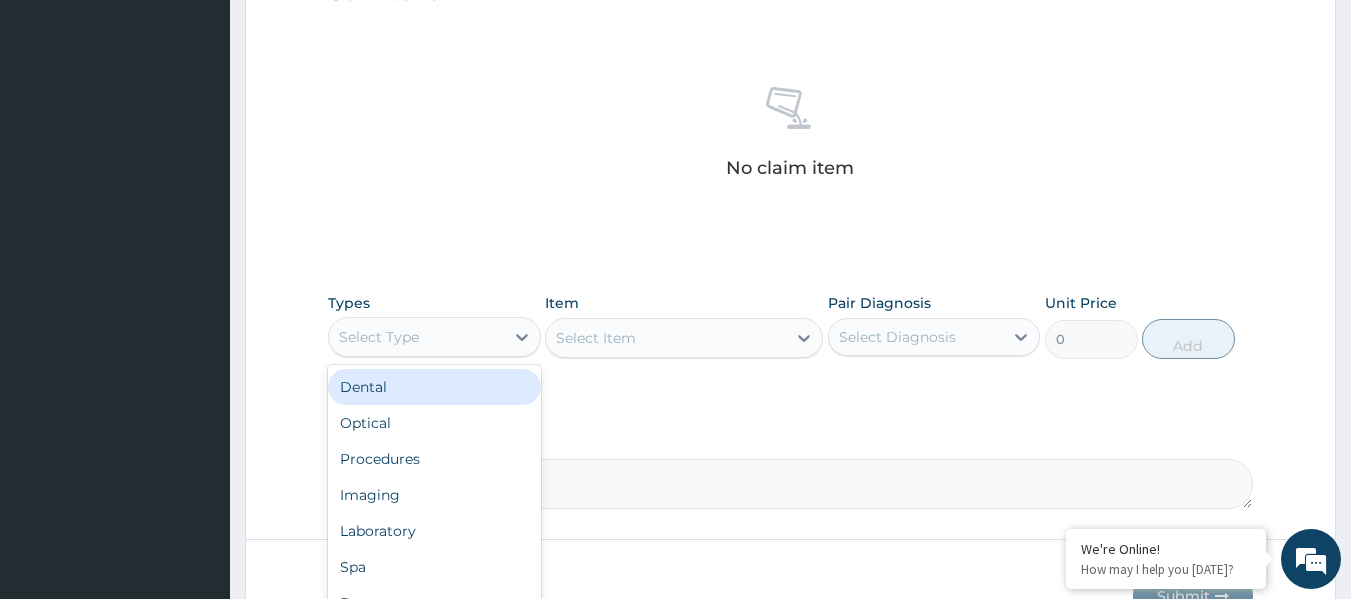 click on "Select Type" at bounding box center [416, 337] 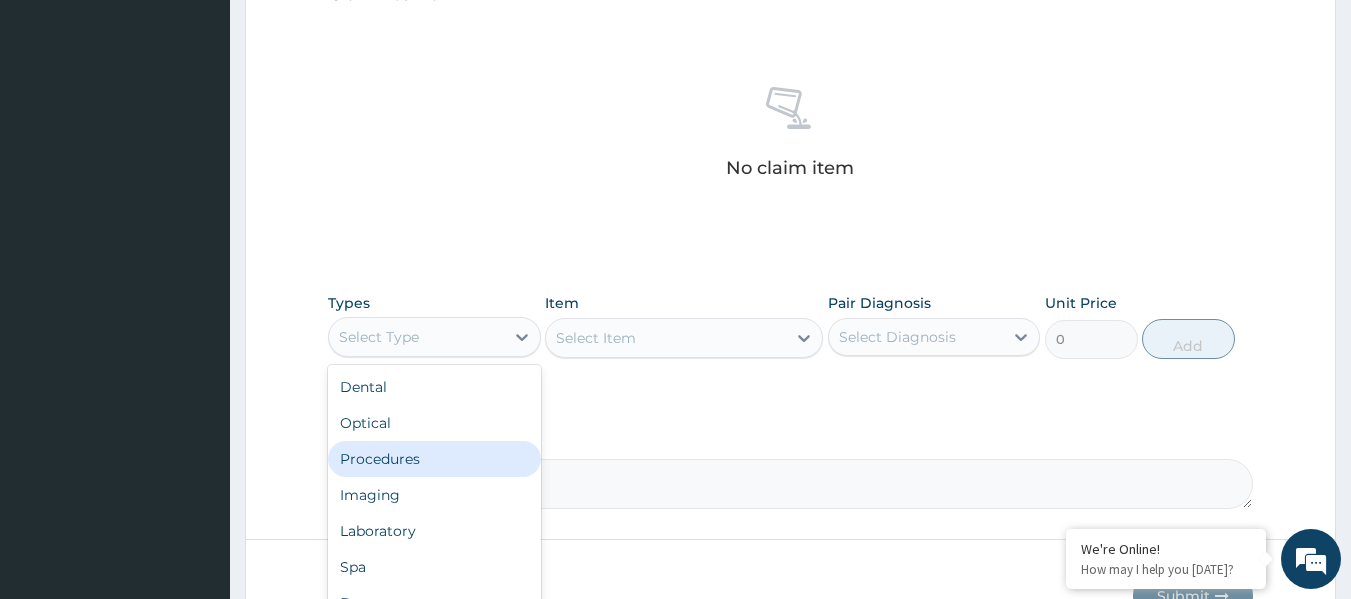 click on "Procedures" at bounding box center (434, 459) 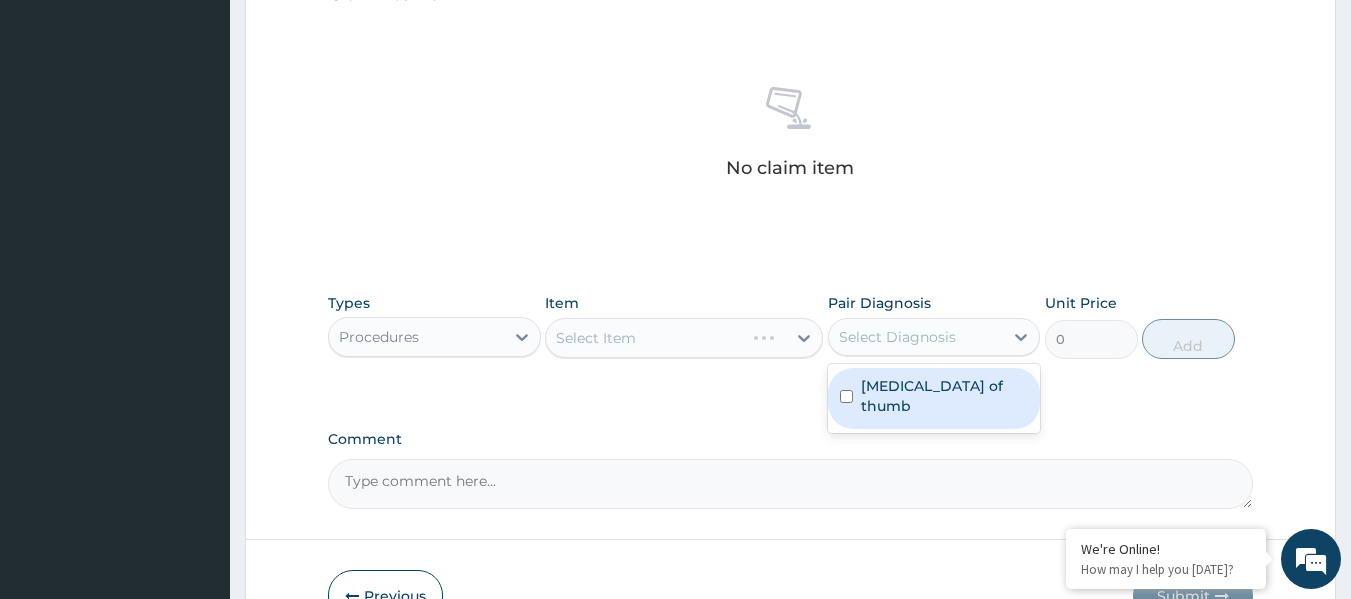 click on "Select Diagnosis" at bounding box center (916, 337) 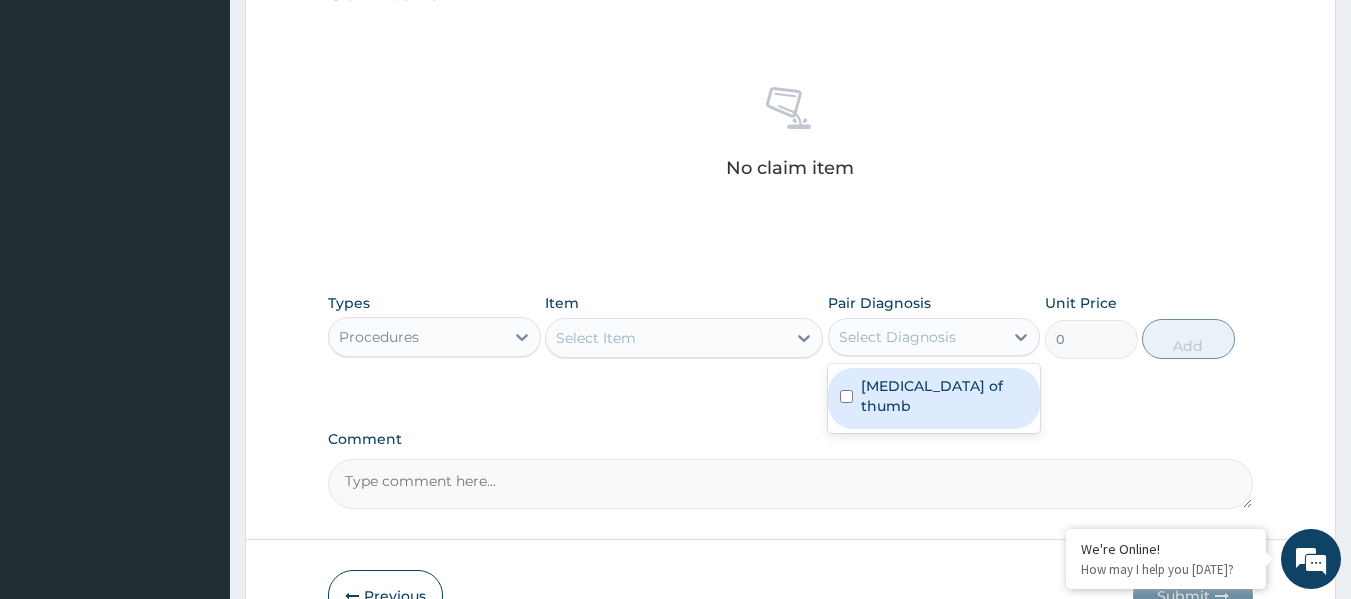 click on "Laceration of thumb" at bounding box center [945, 396] 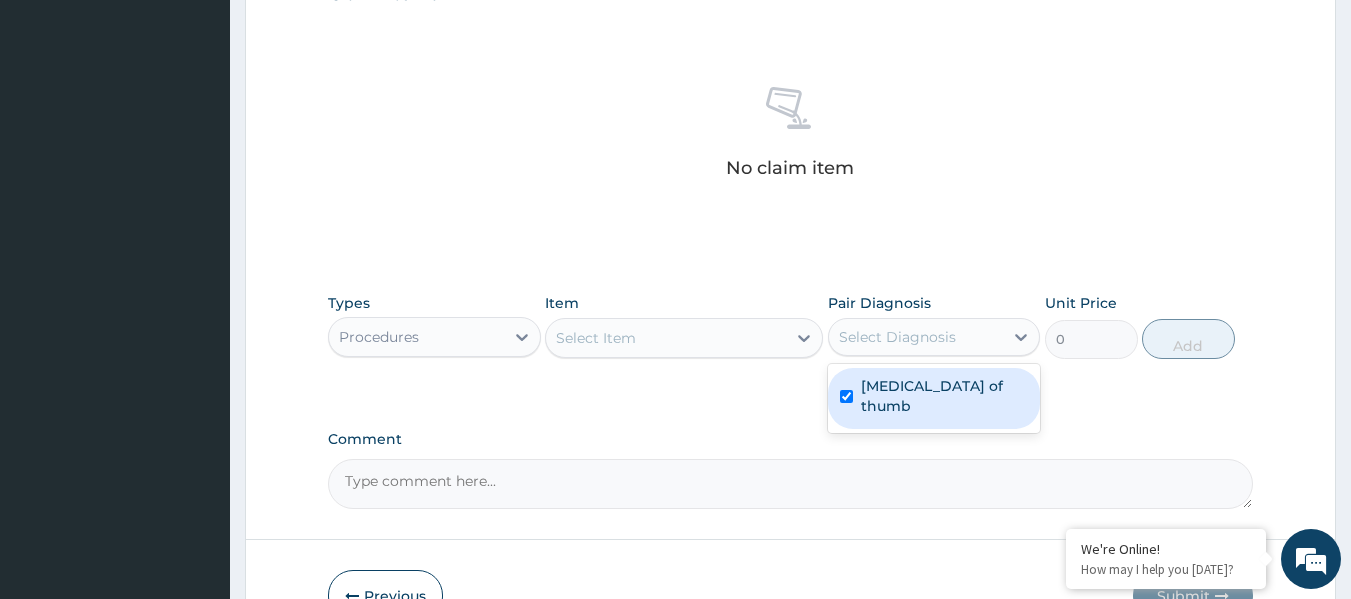 checkbox on "true" 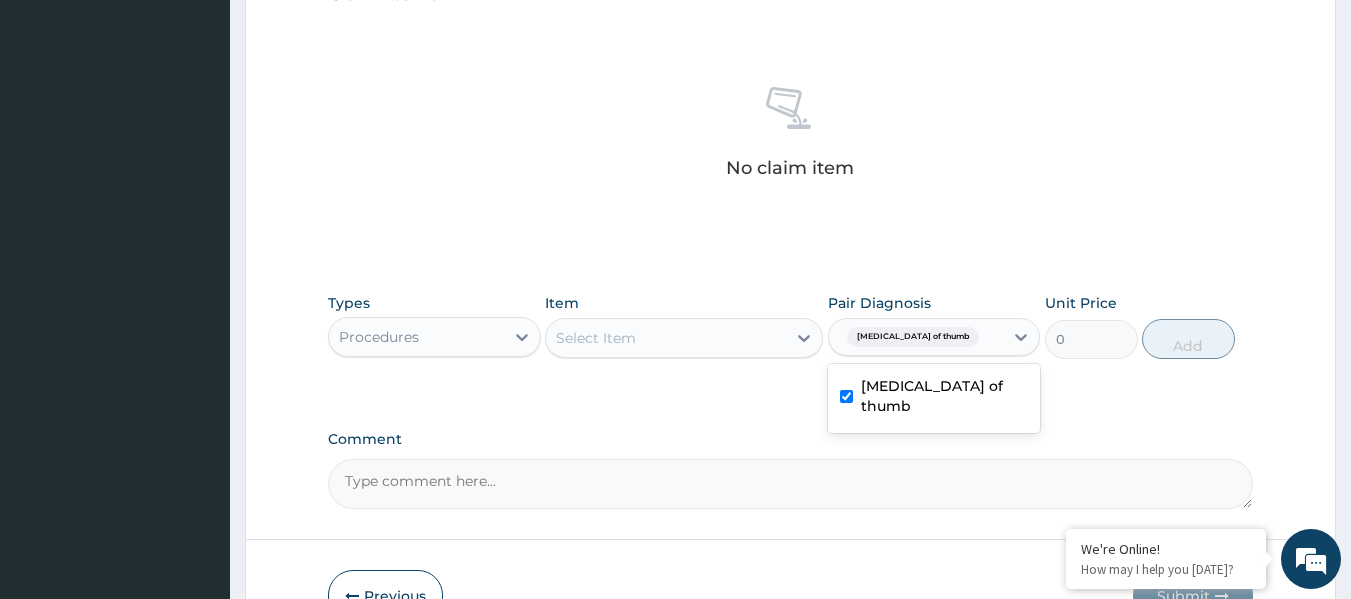 click on "Select Item" at bounding box center (666, 338) 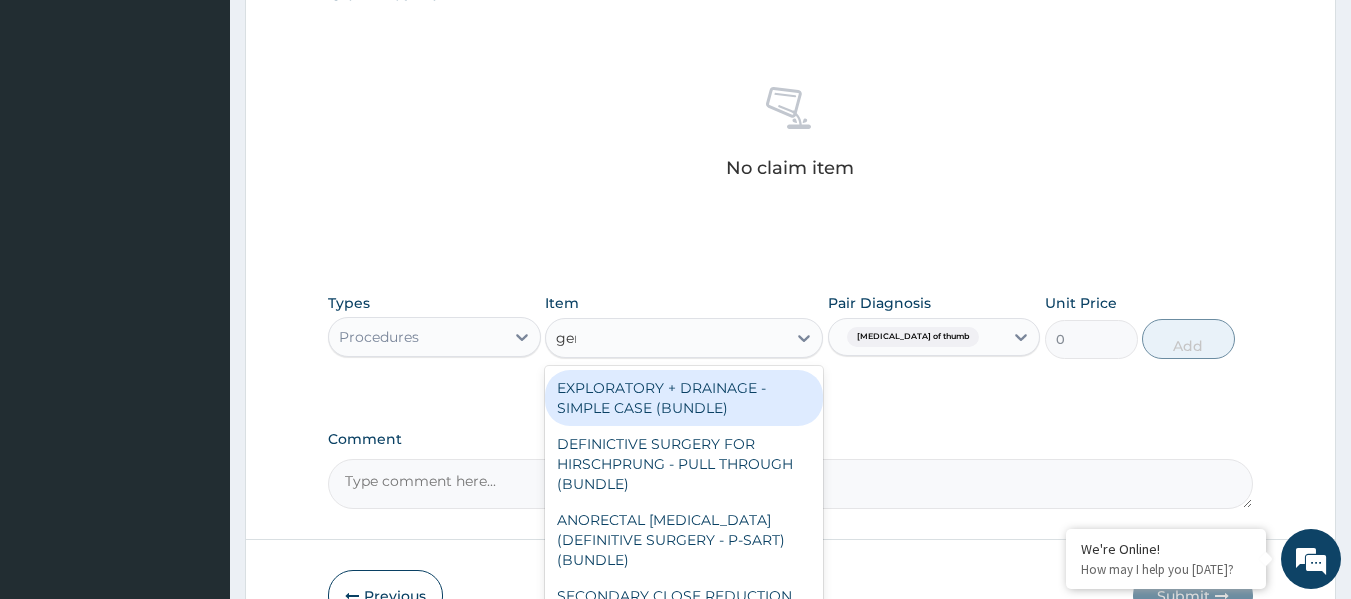 type on "gene" 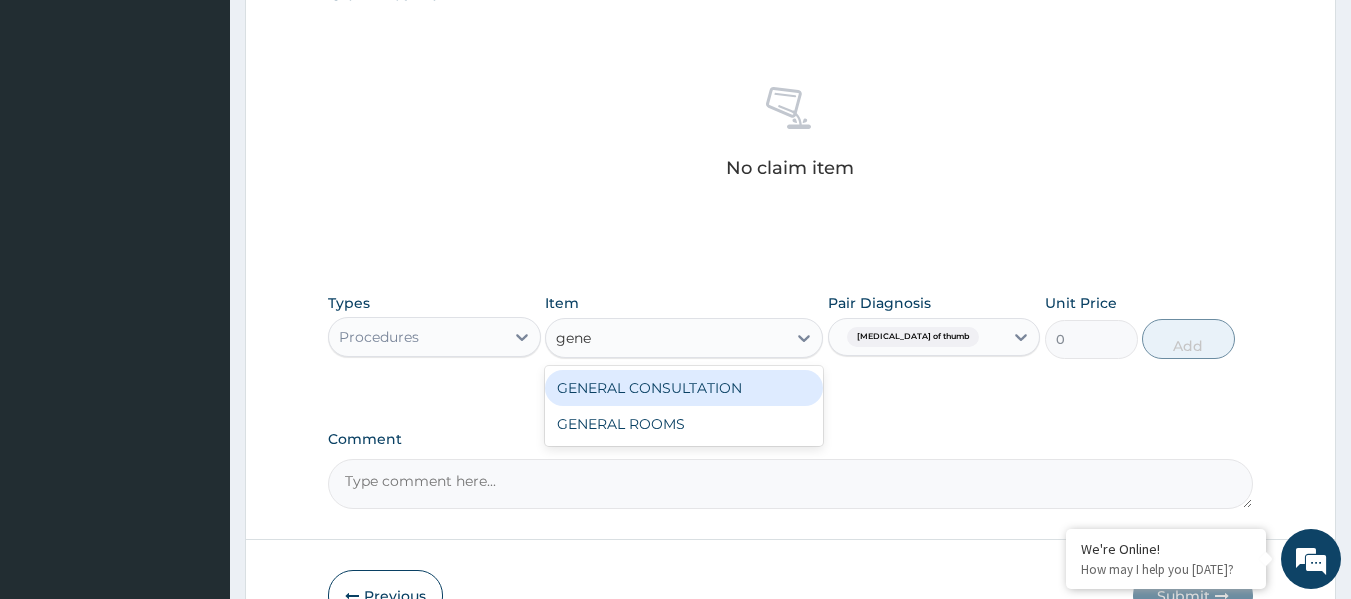 click on "GENERAL CONSULTATION" at bounding box center (684, 388) 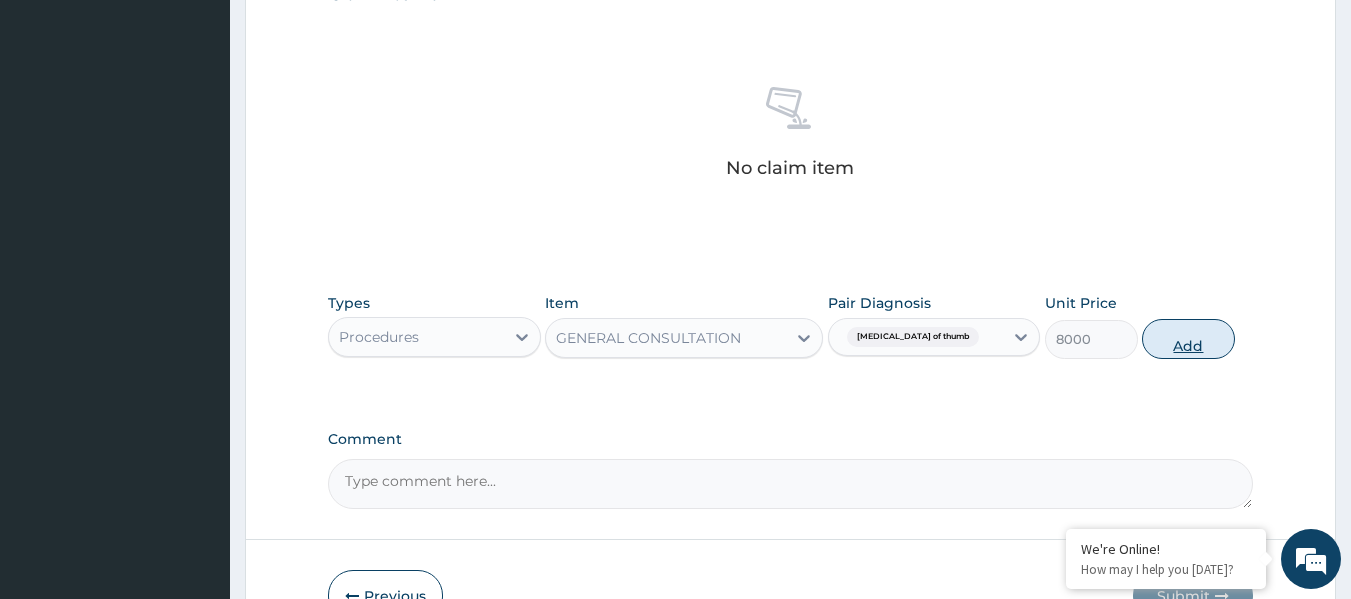 click on "Add" at bounding box center (1188, 339) 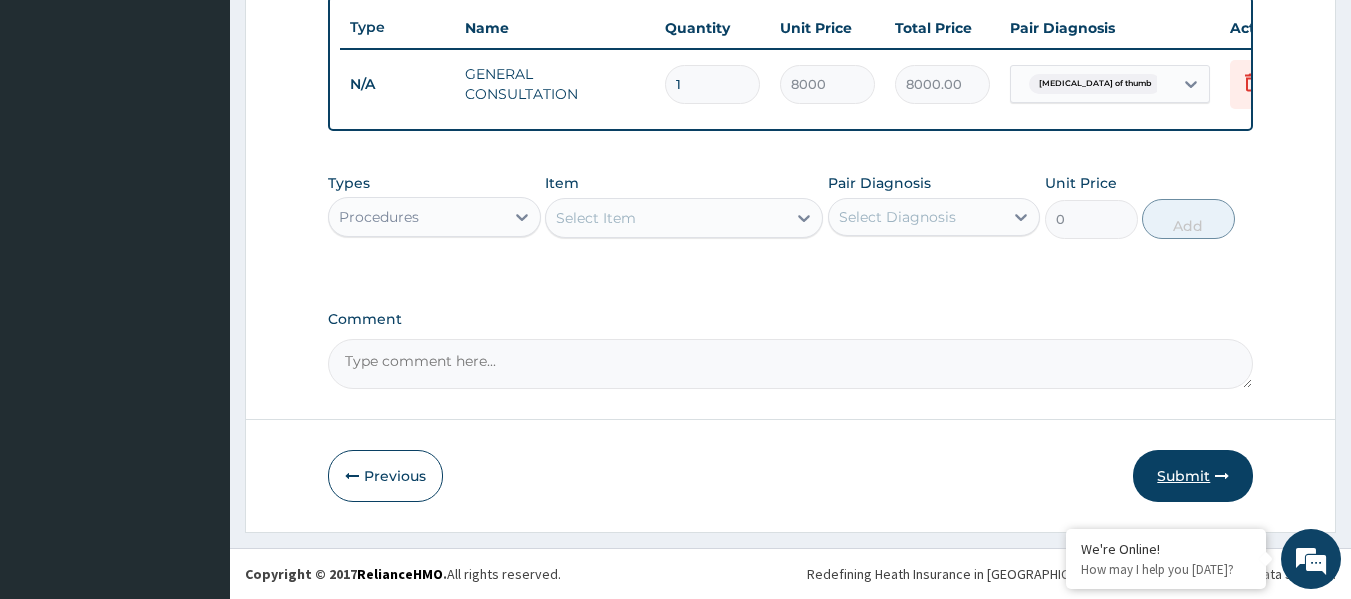 click on "Submit" at bounding box center (1193, 476) 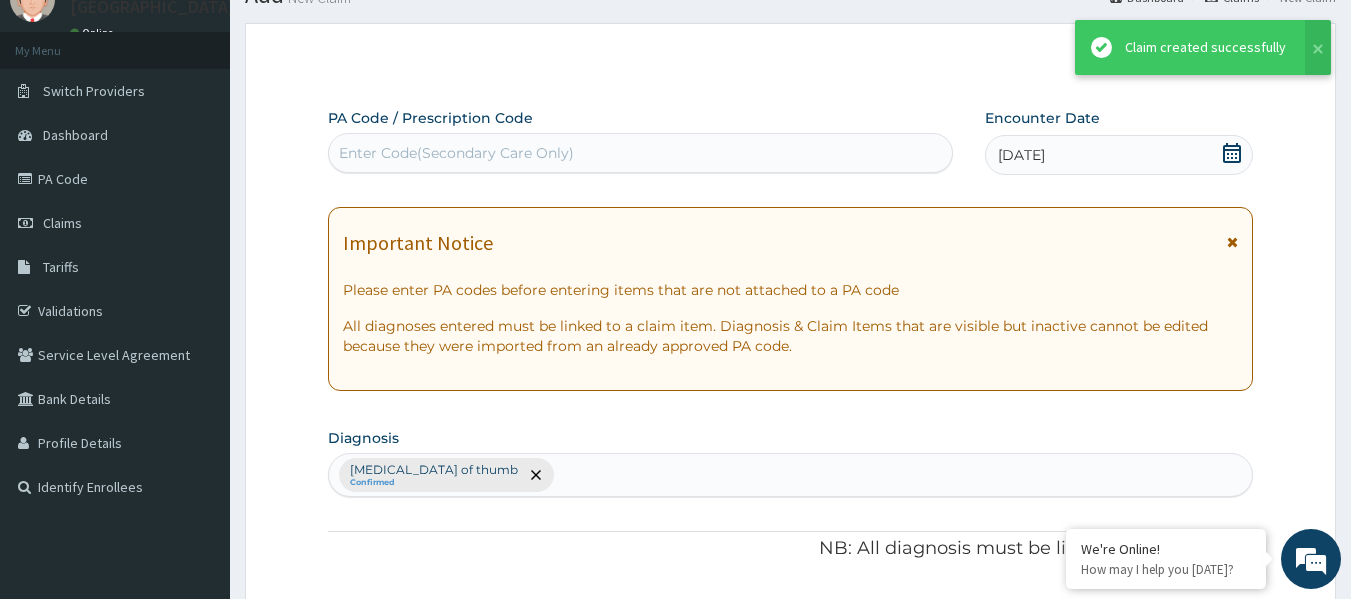 scroll, scrollTop: 763, scrollLeft: 0, axis: vertical 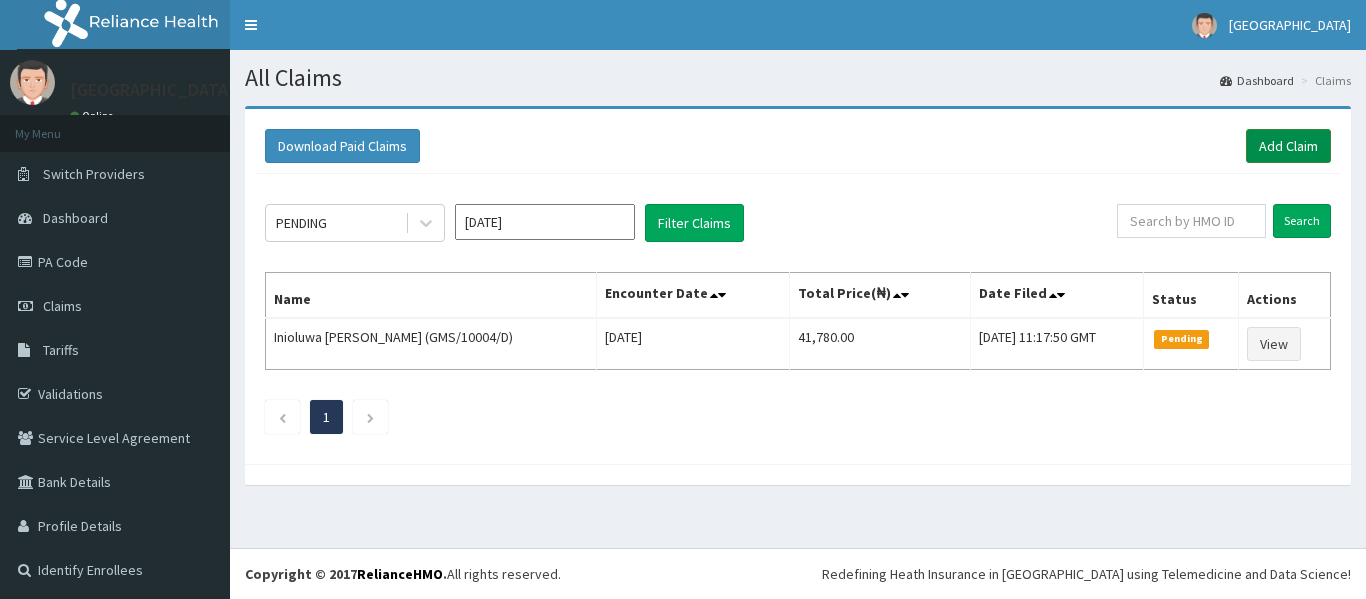 click on "Add Claim" at bounding box center (1288, 146) 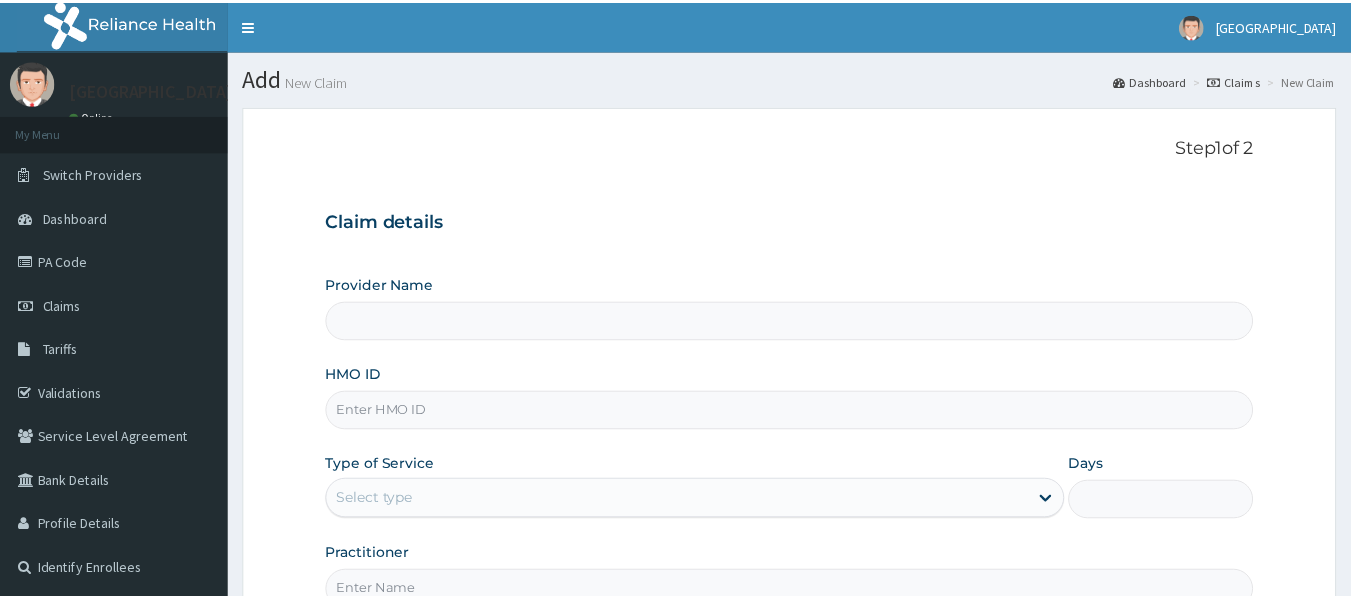 scroll, scrollTop: 0, scrollLeft: 0, axis: both 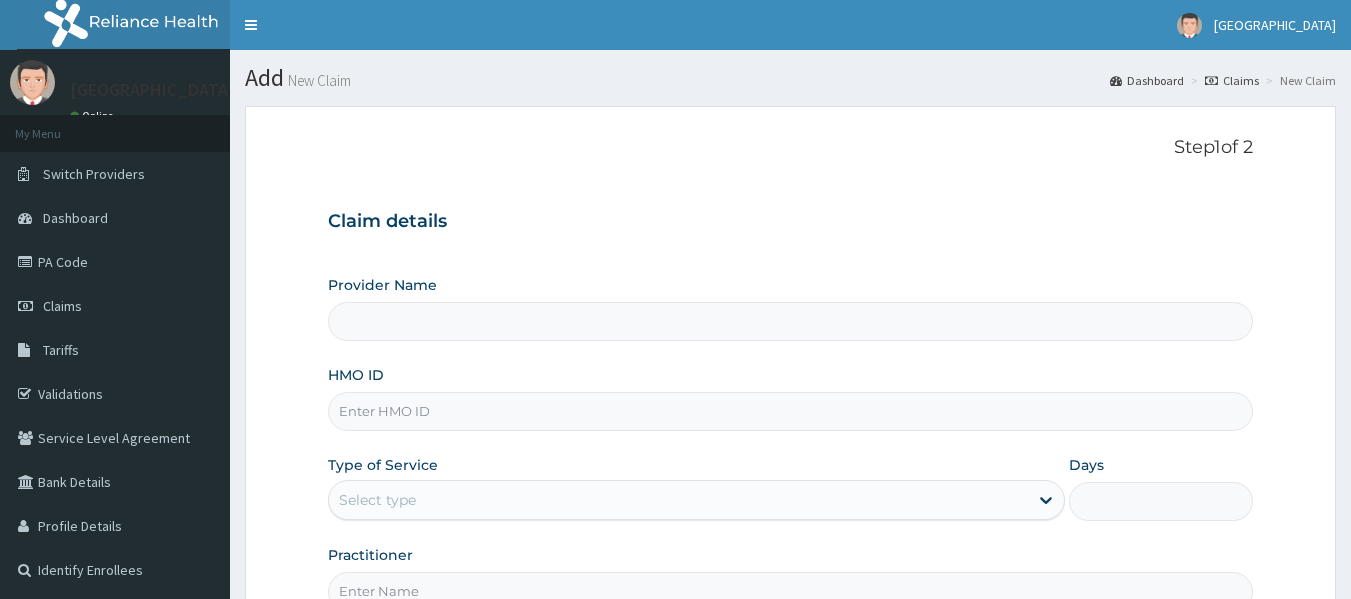click on "HMO ID" at bounding box center [791, 411] 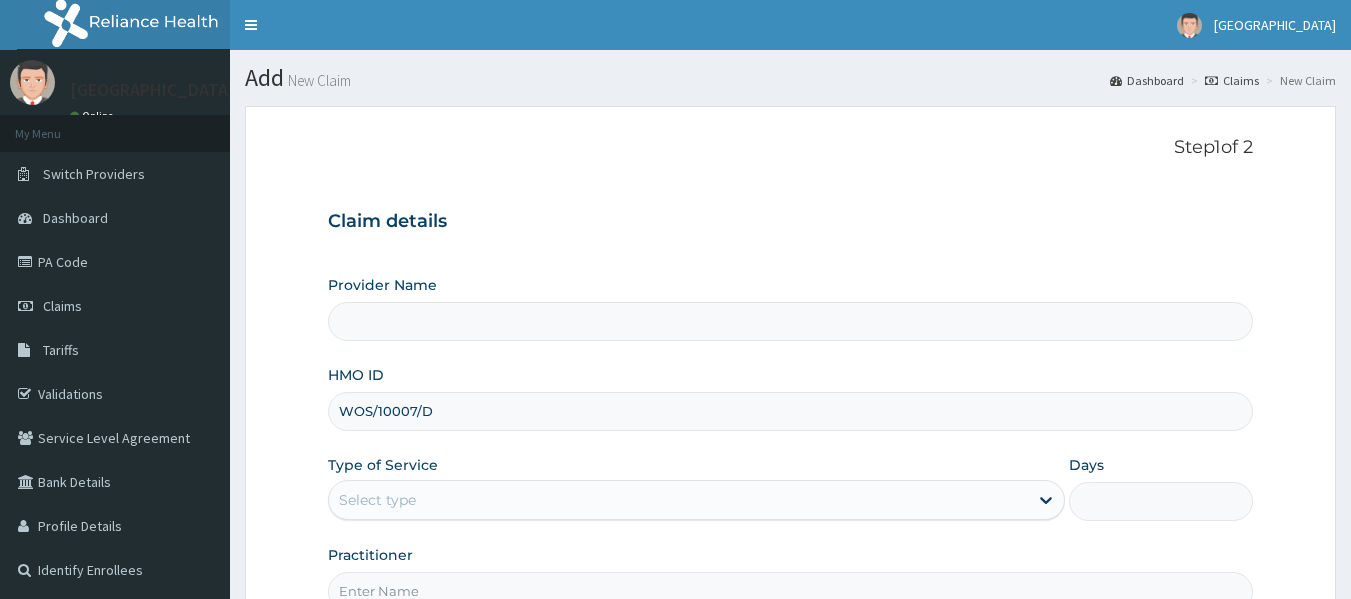 type on "[GEOGRAPHIC_DATA]" 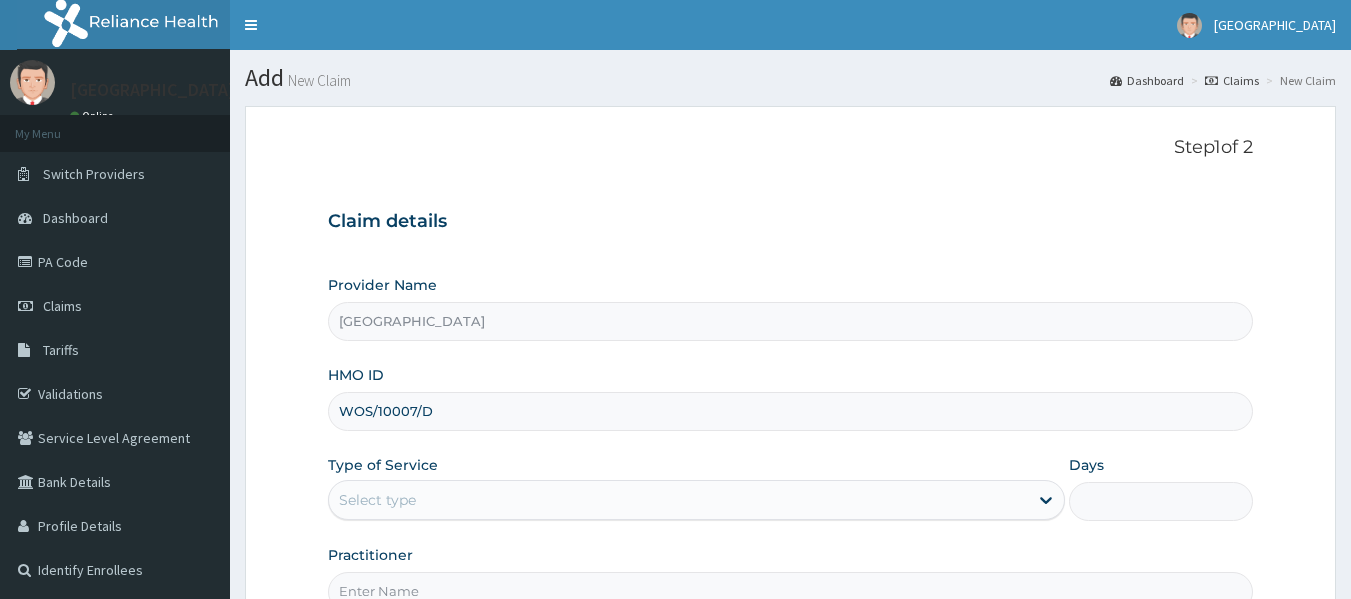 click on "WOS/10007/D" at bounding box center [791, 411] 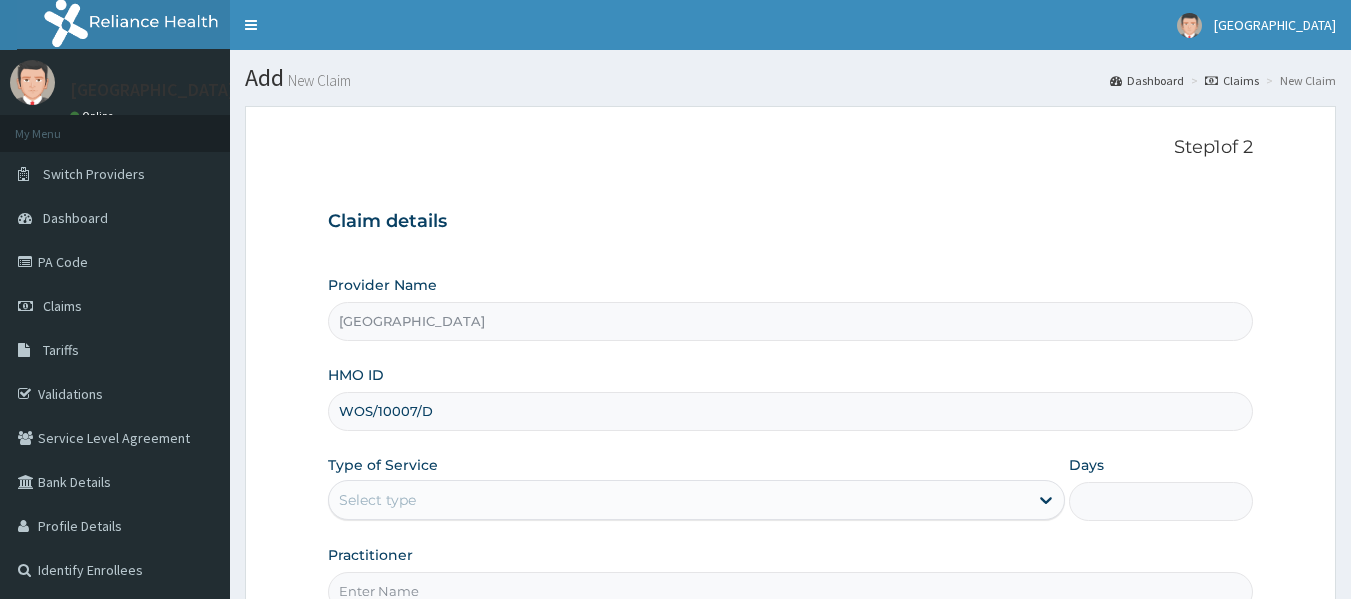 scroll, scrollTop: 200, scrollLeft: 0, axis: vertical 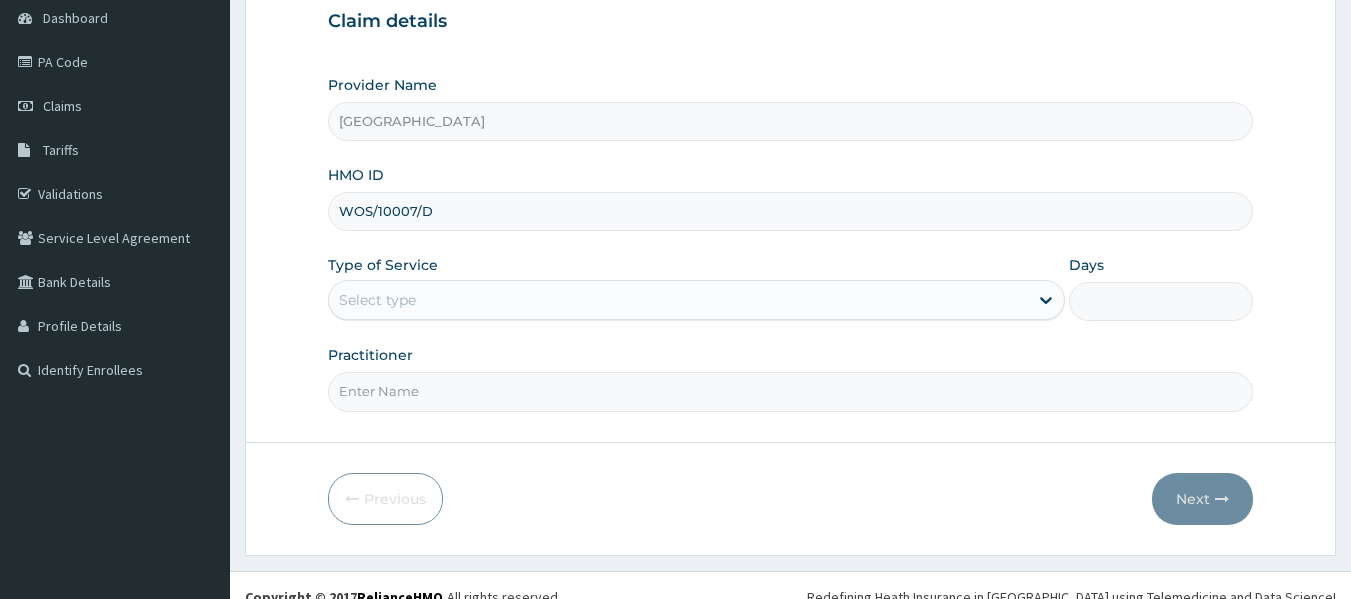 type on "WOS/10007/D" 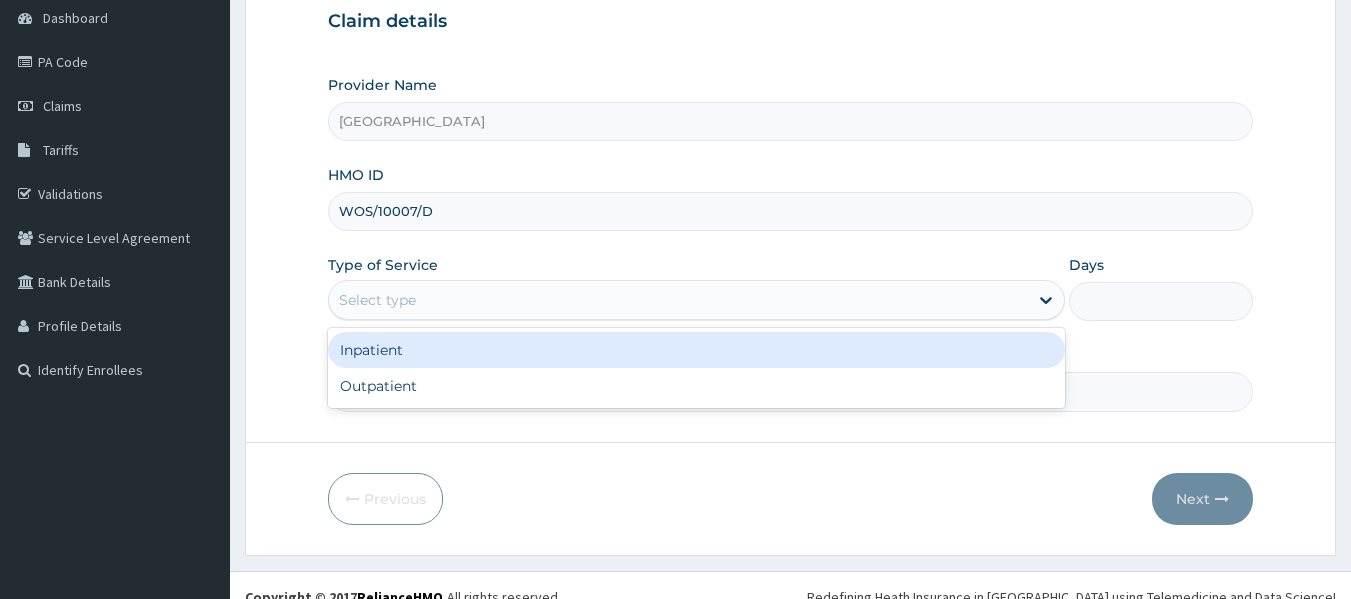 click on "Select type" at bounding box center [678, 300] 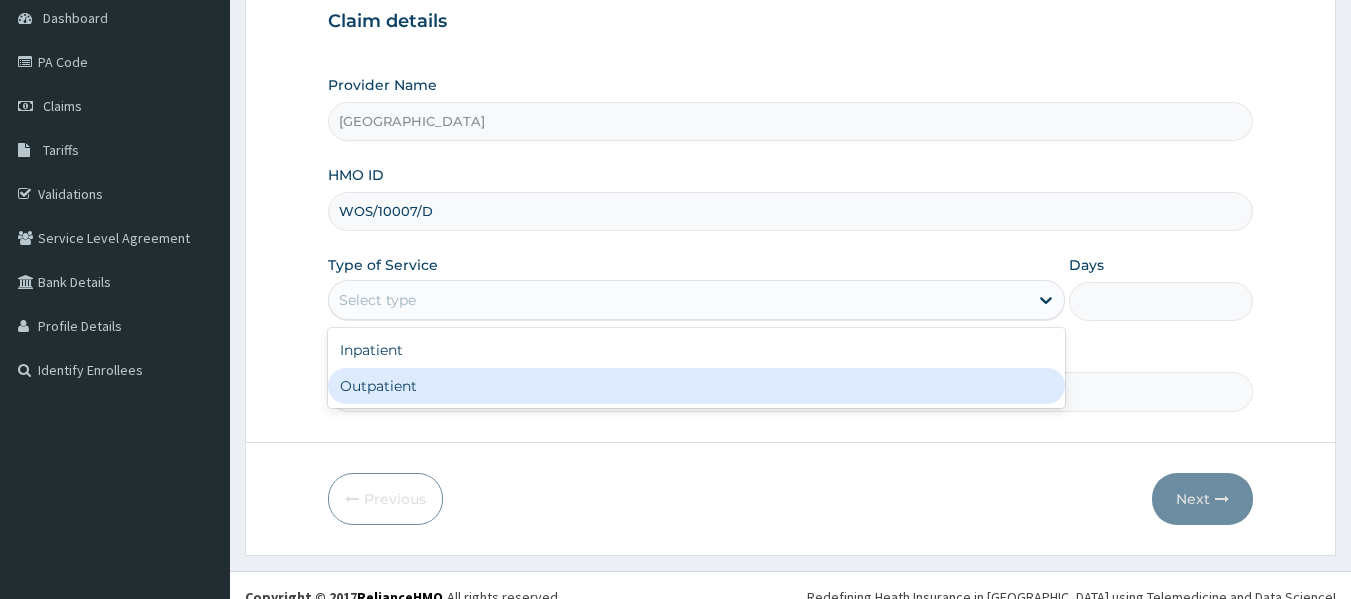 click on "Outpatient" at bounding box center (696, 386) 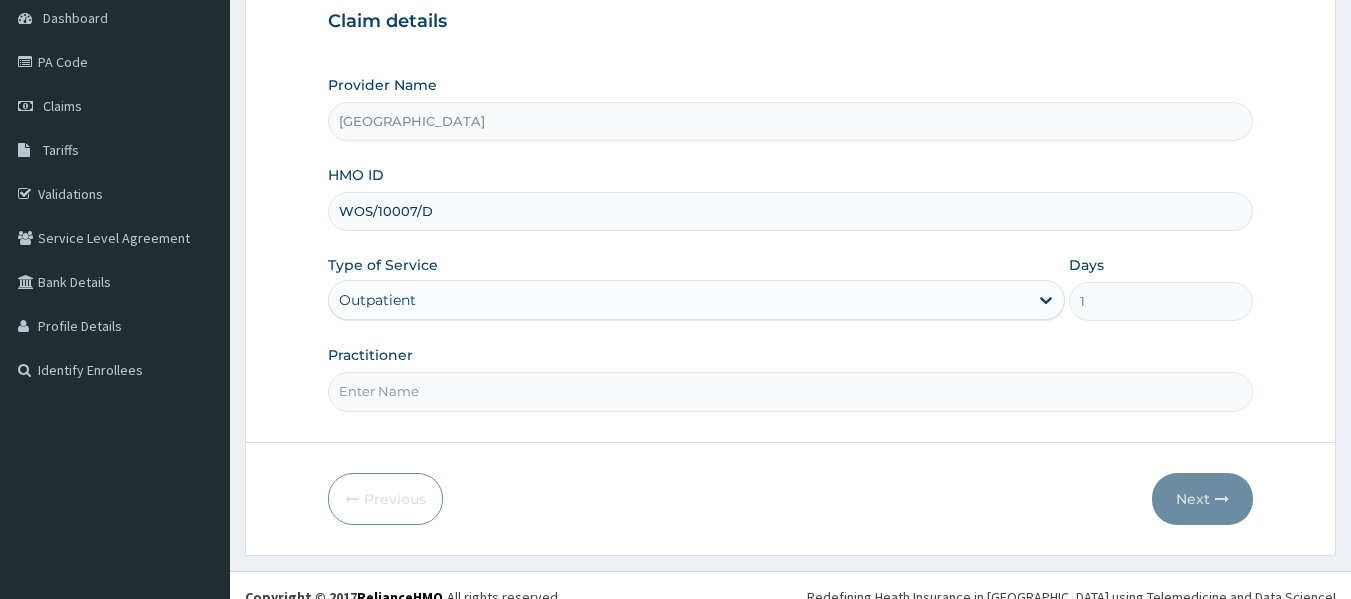 drag, startPoint x: 399, startPoint y: 415, endPoint x: 395, endPoint y: 438, distance: 23.345236 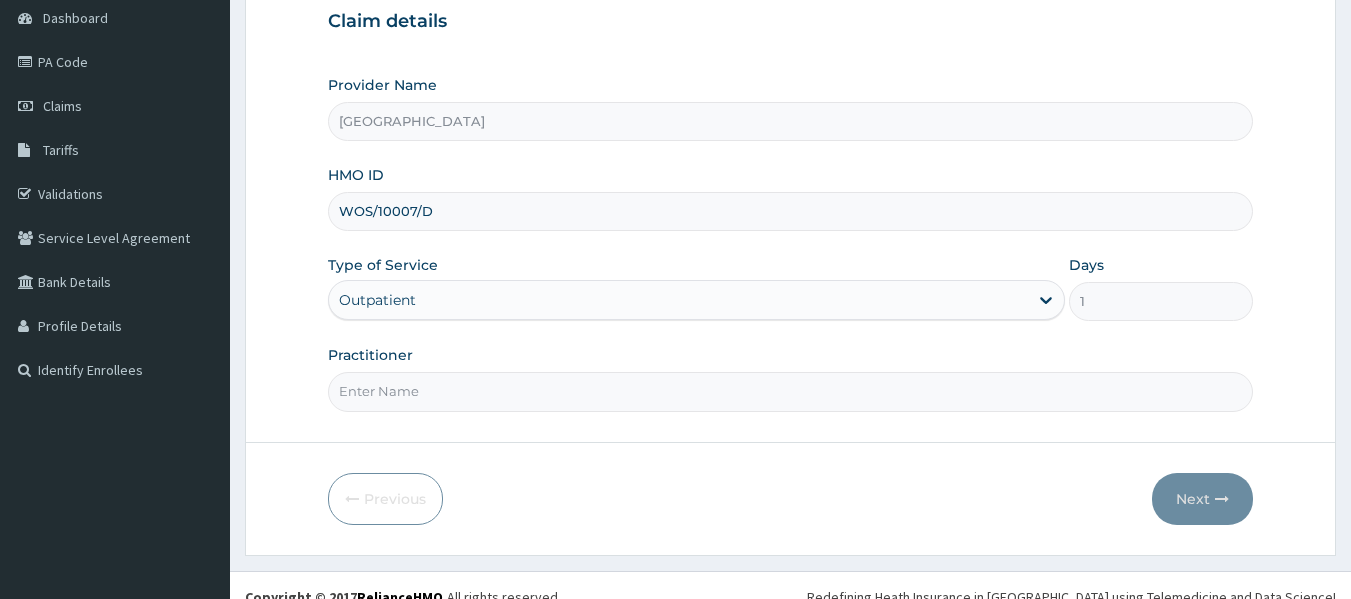 click on "Practitioner" at bounding box center (791, 391) 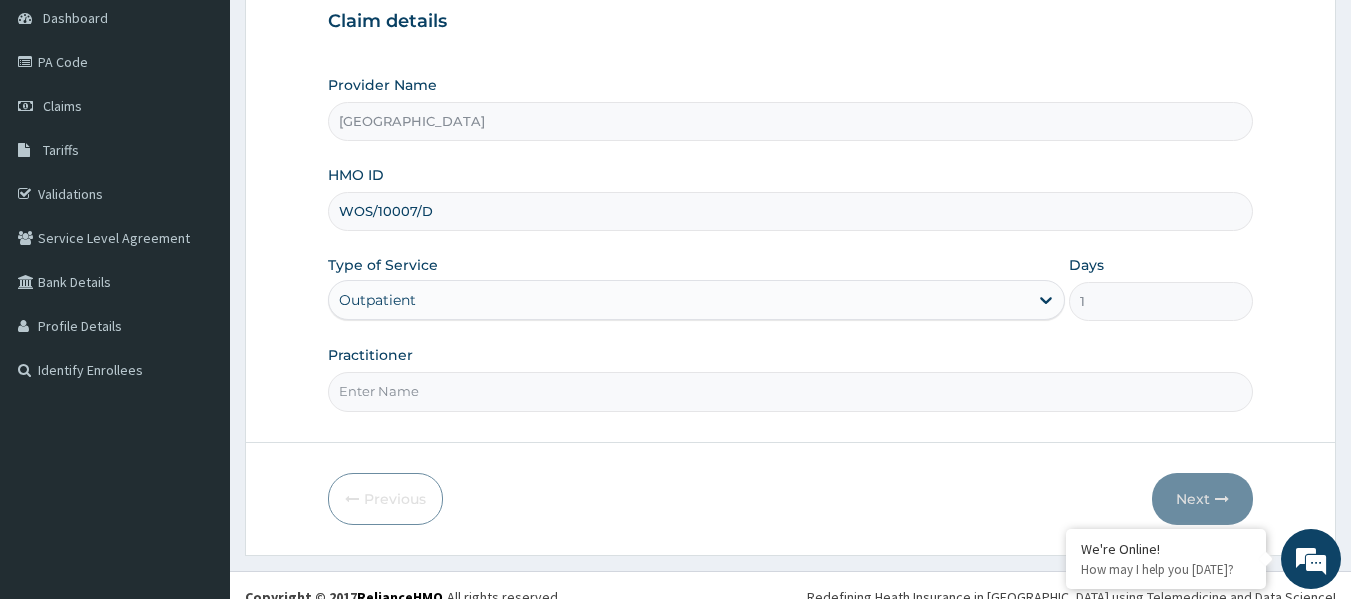scroll, scrollTop: 0, scrollLeft: 0, axis: both 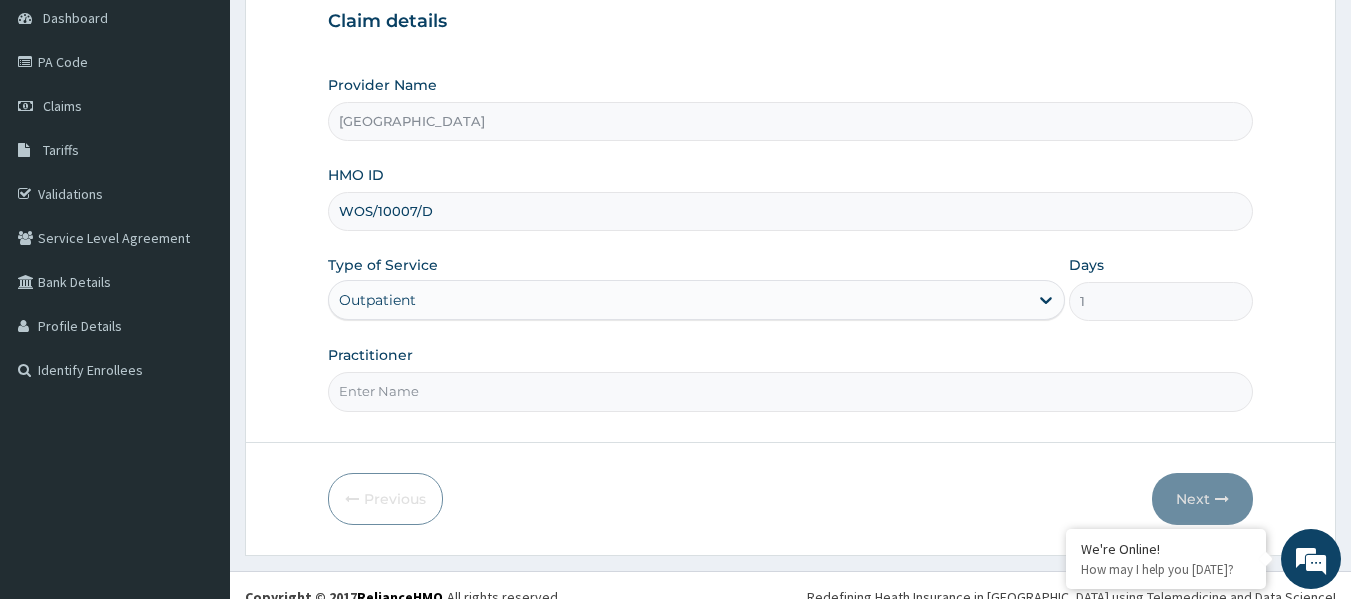 paste on "DR. [PERSON_NAME]" 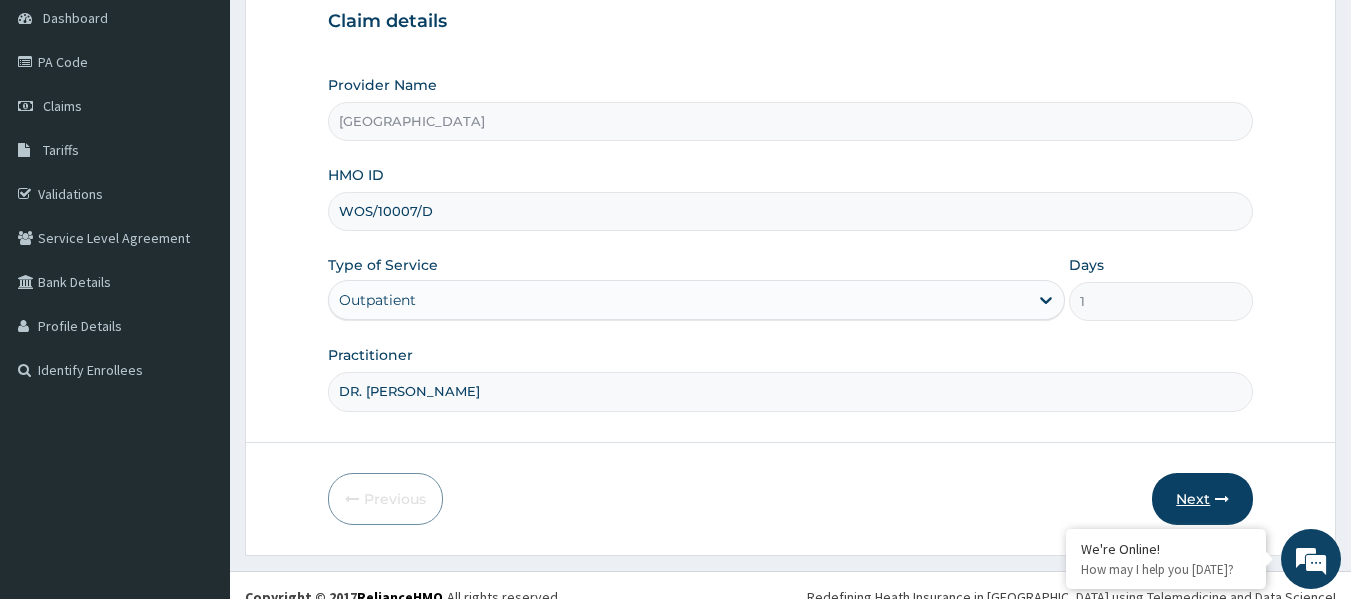 type on "DR. [PERSON_NAME]" 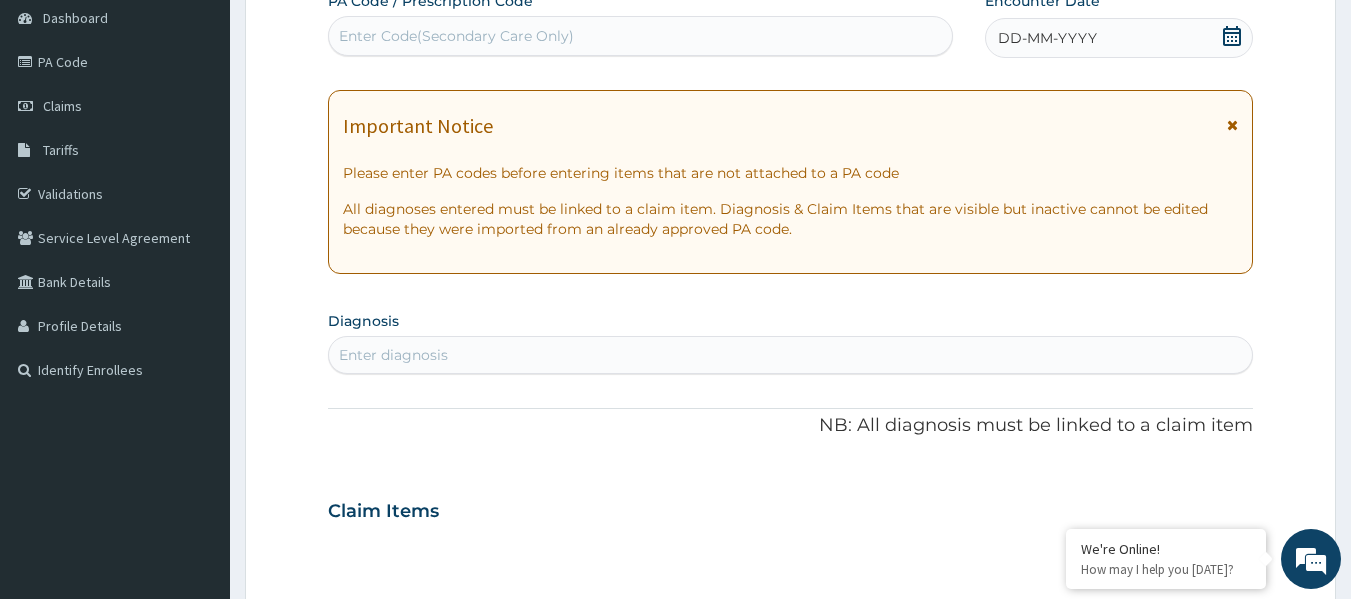 click on "DD-MM-YYYY" at bounding box center (1119, 38) 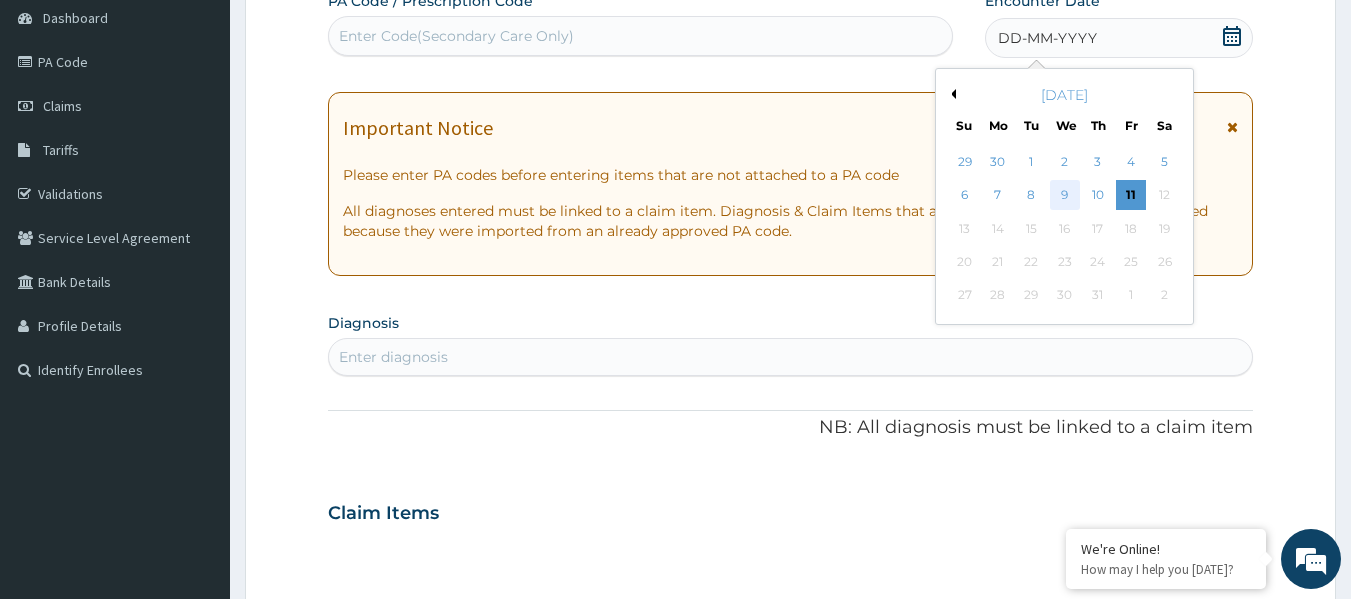 click on "9" at bounding box center [1065, 196] 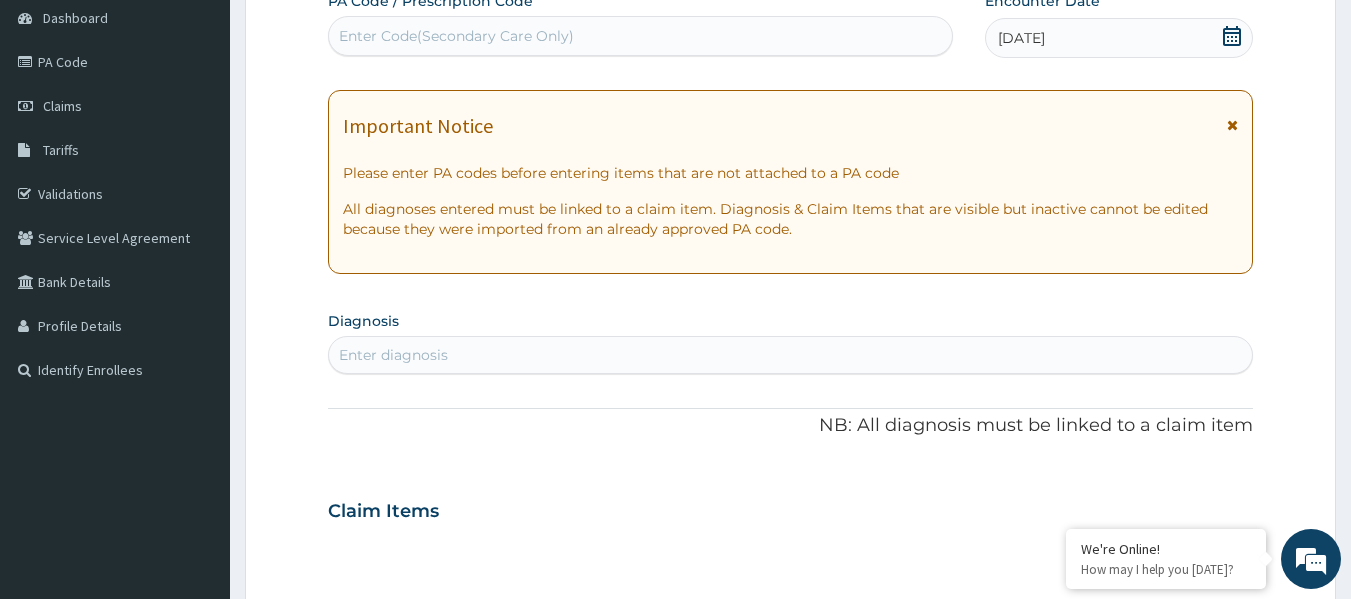 scroll, scrollTop: 500, scrollLeft: 0, axis: vertical 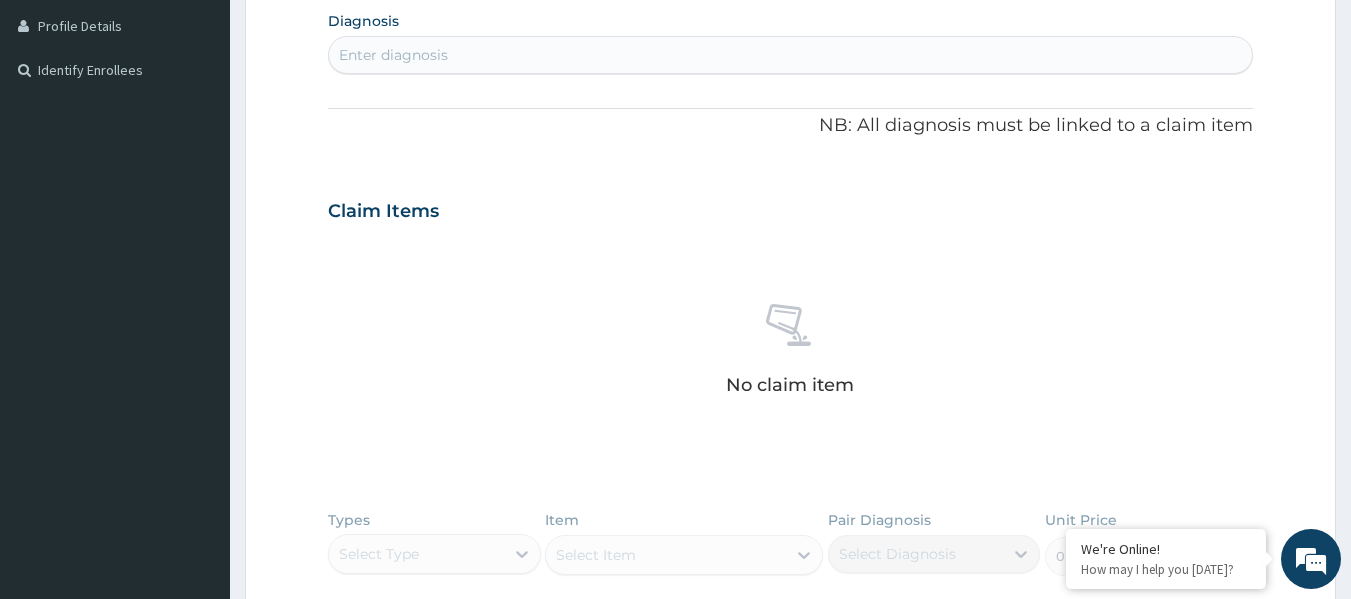 click on "Enter diagnosis" at bounding box center [791, 55] 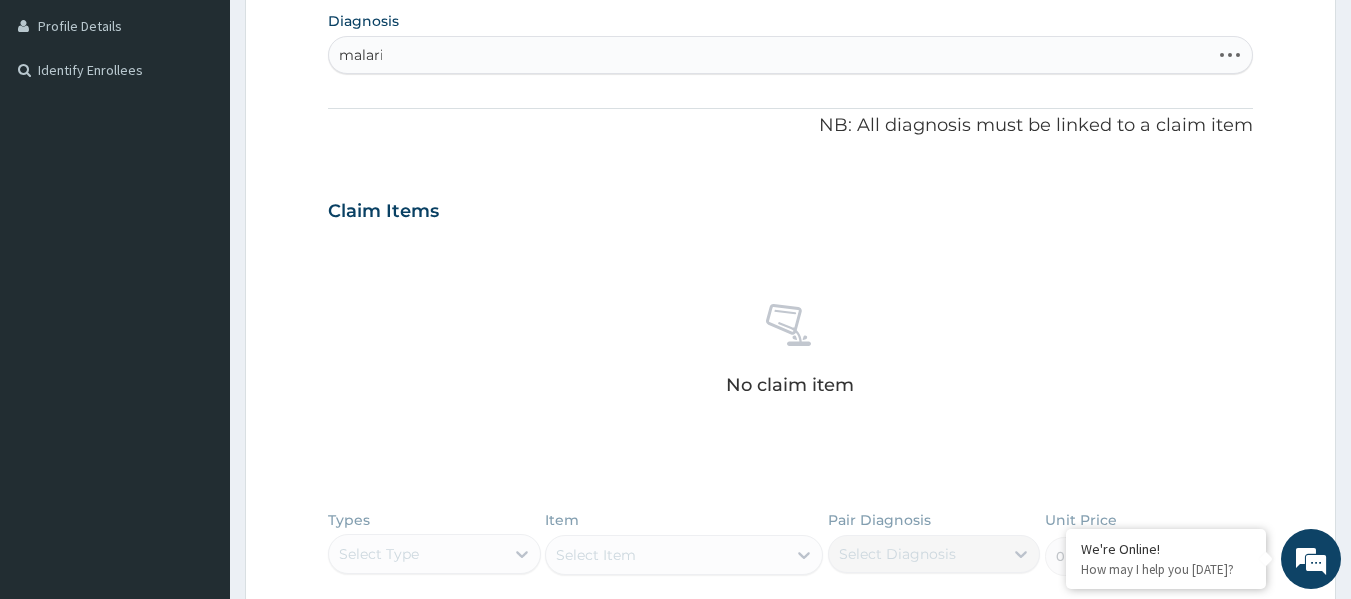 type on "[MEDICAL_DATA]" 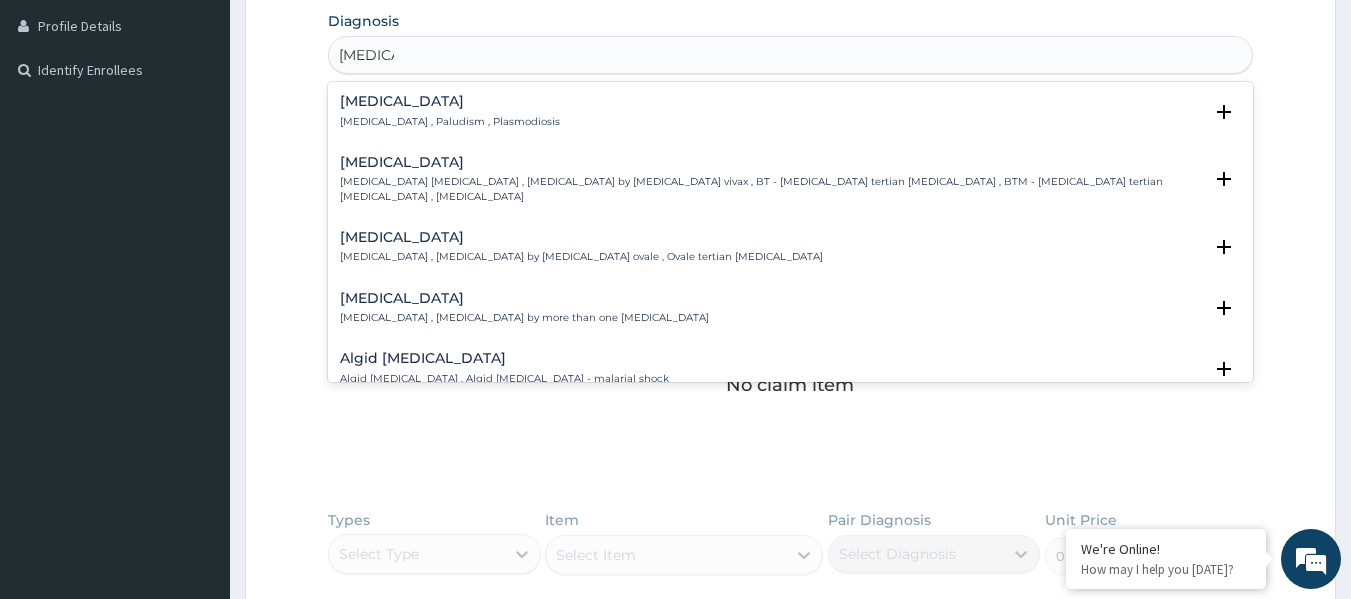 click on "[MEDICAL_DATA] , Paludism , Plasmodiosis" at bounding box center [450, 122] 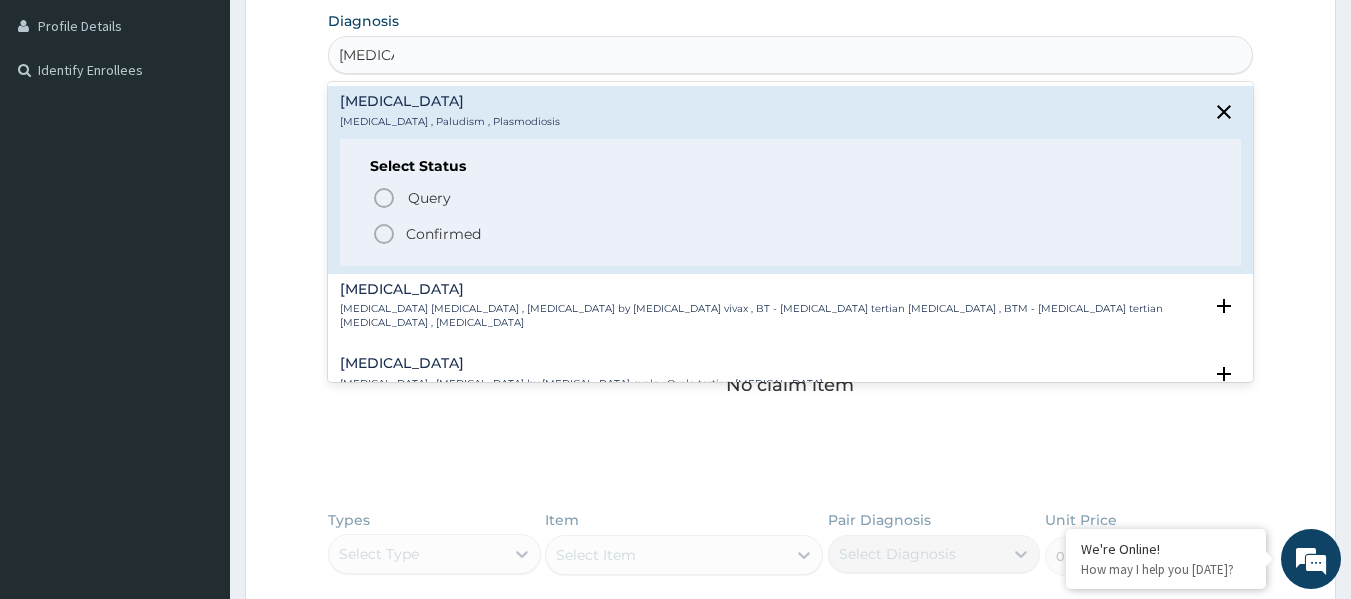 click on "Confirmed" at bounding box center [443, 234] 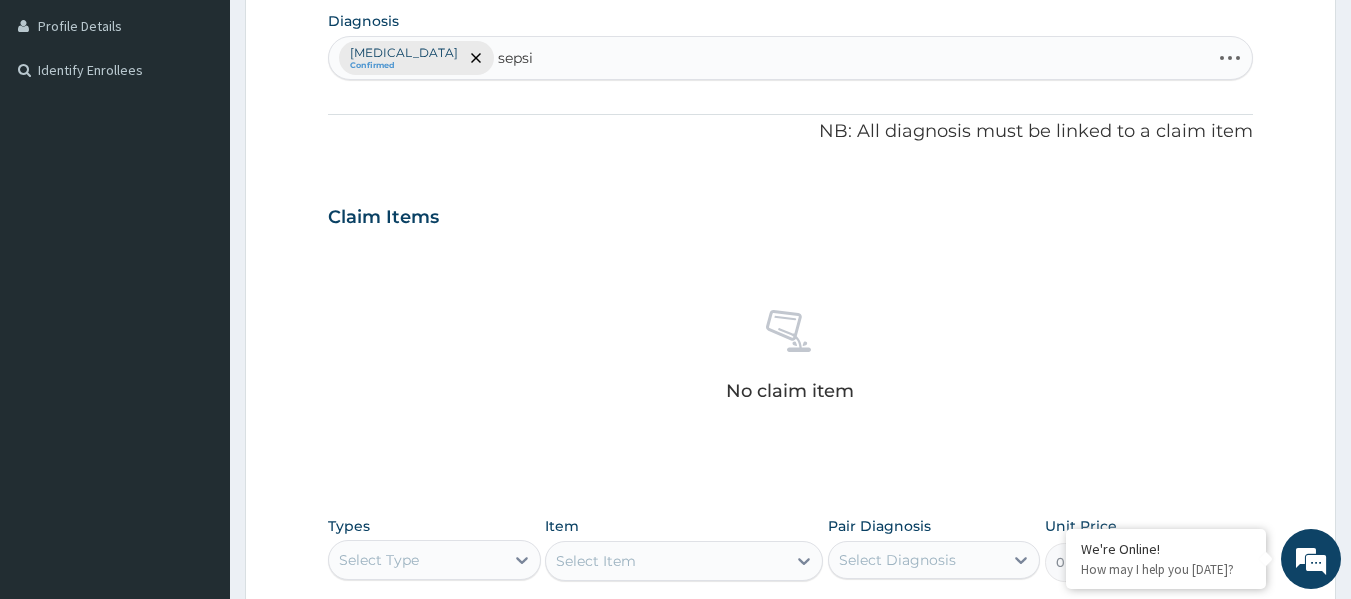 type on "[MEDICAL_DATA]" 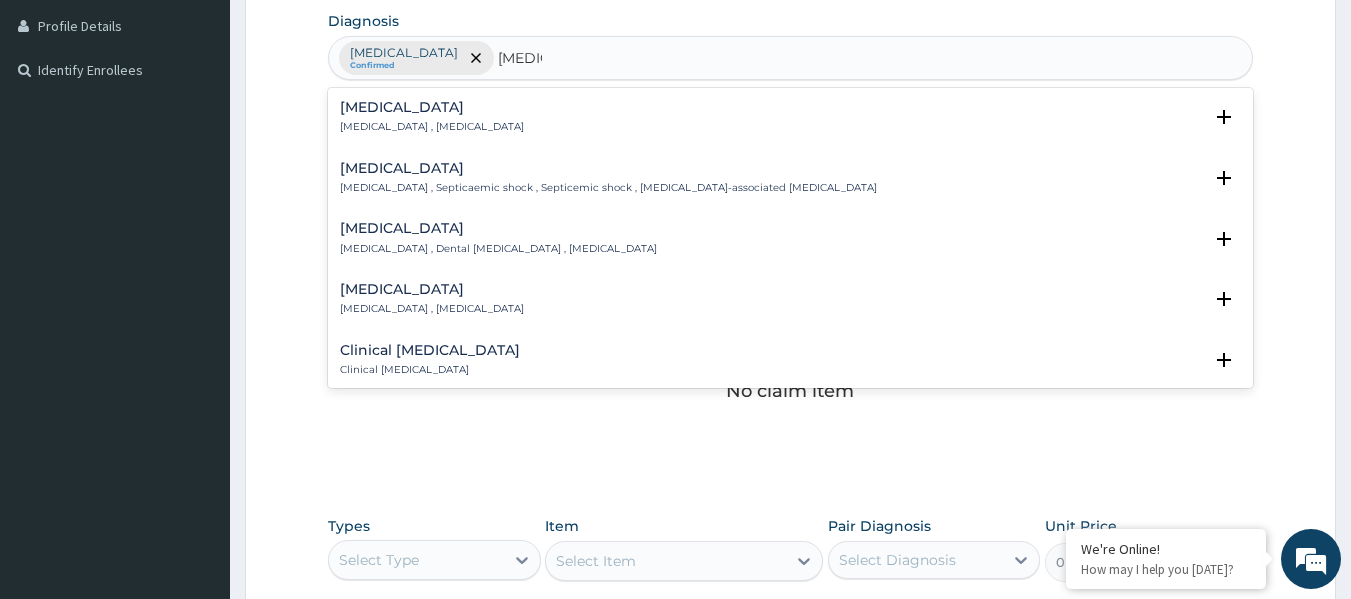 click on "[MEDICAL_DATA]" at bounding box center (432, 107) 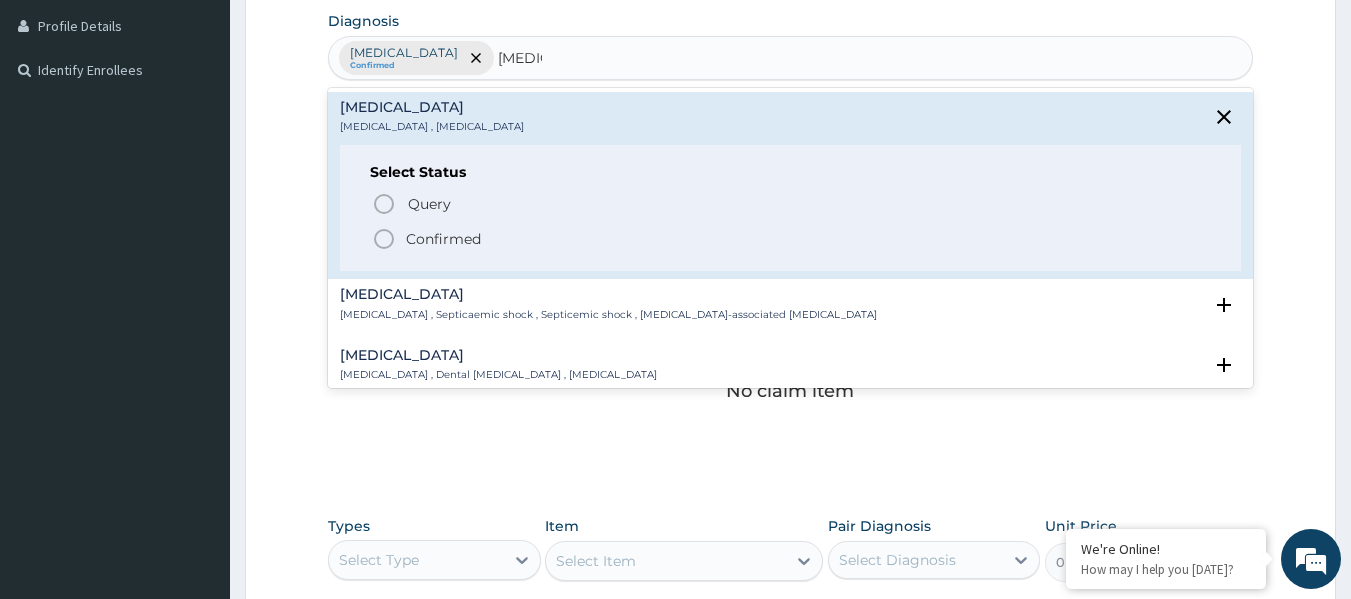 click on "Confirmed" at bounding box center (443, 239) 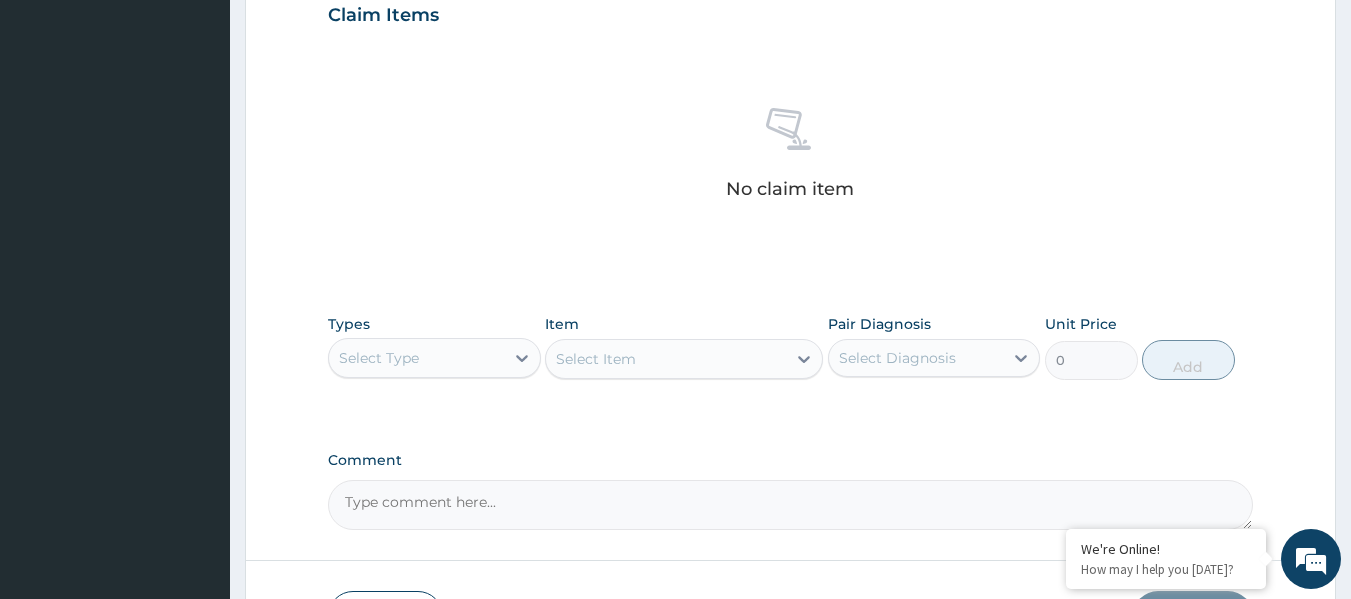 scroll, scrollTop: 843, scrollLeft: 0, axis: vertical 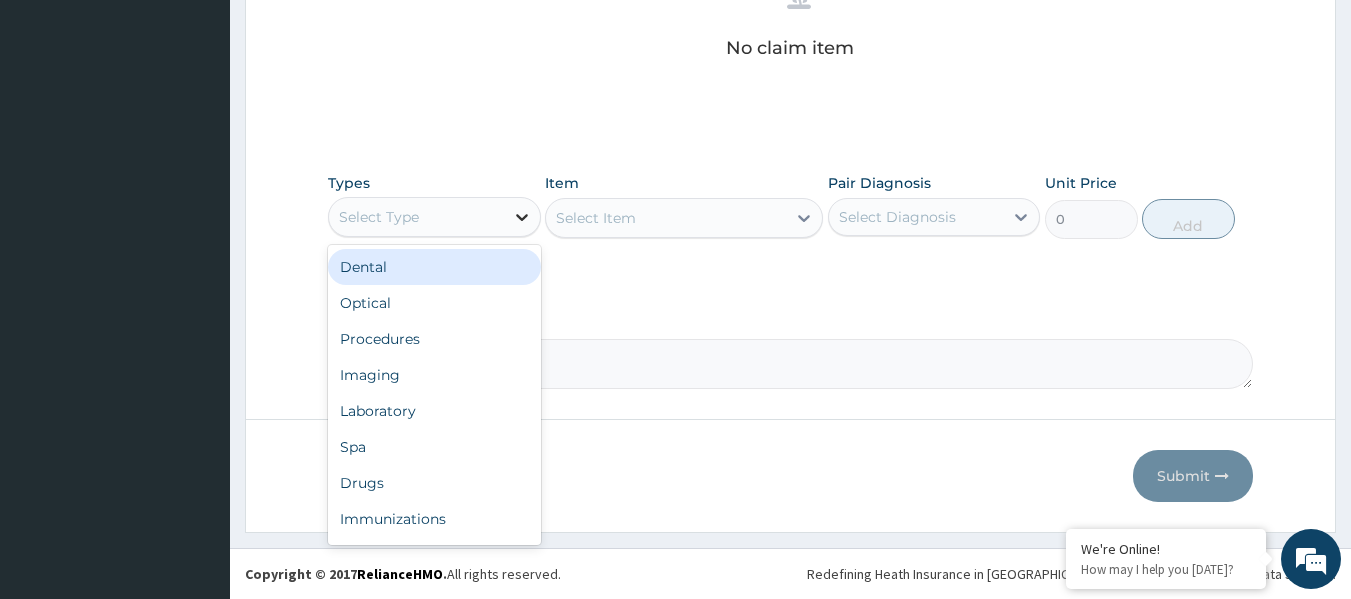 click 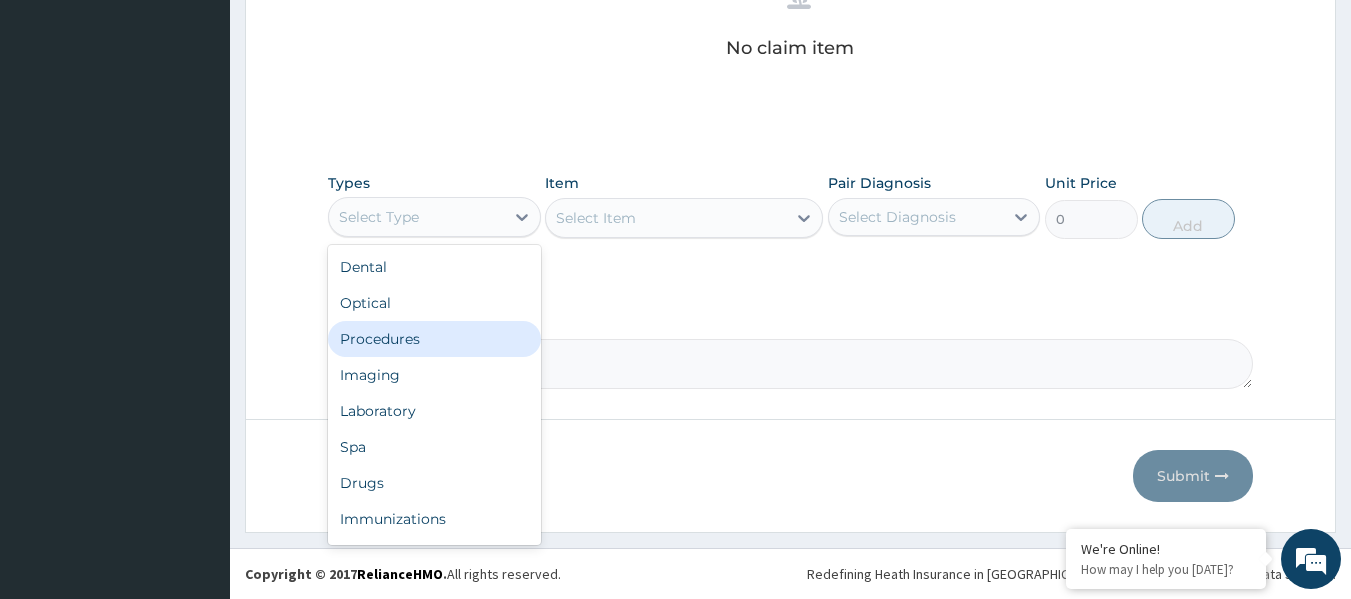 drag, startPoint x: 428, startPoint y: 328, endPoint x: 565, endPoint y: 230, distance: 168.44287 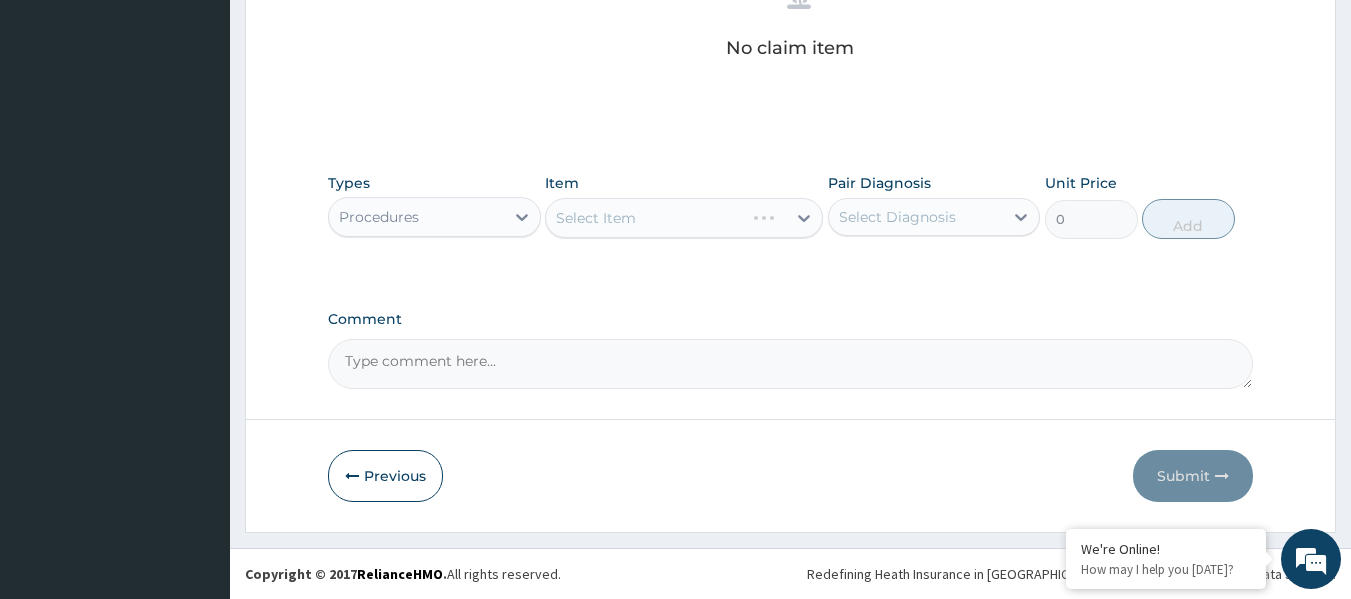 click on "Select Diagnosis" at bounding box center [897, 217] 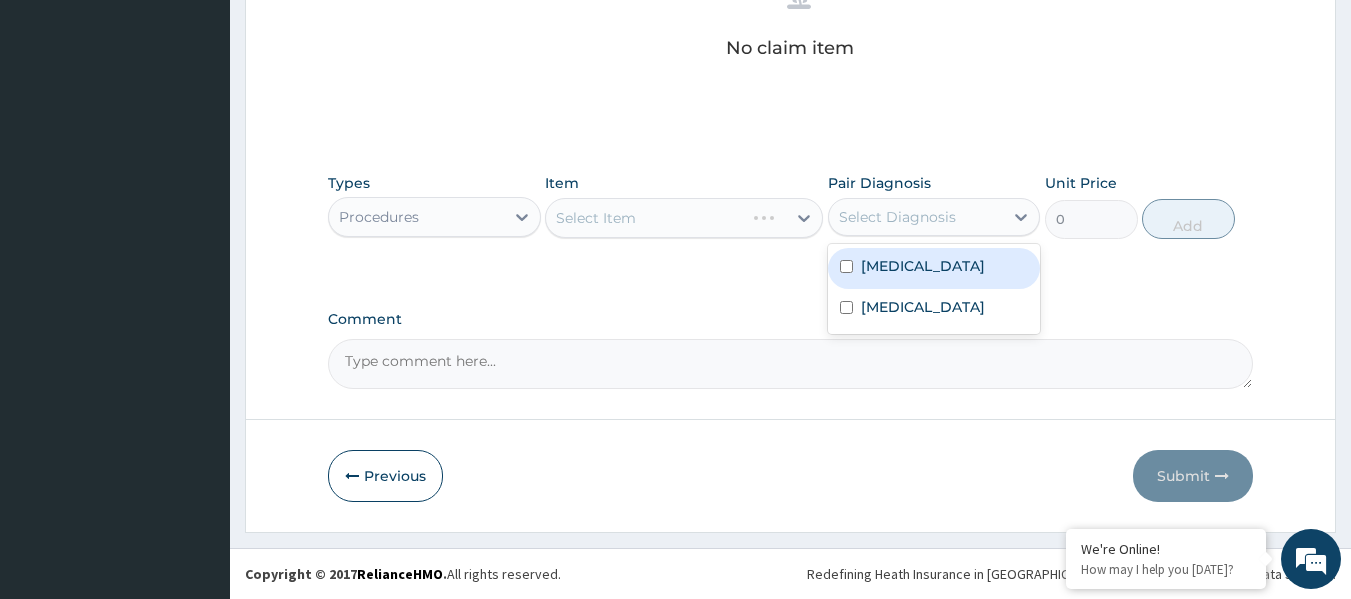 click on "[MEDICAL_DATA]" at bounding box center (923, 266) 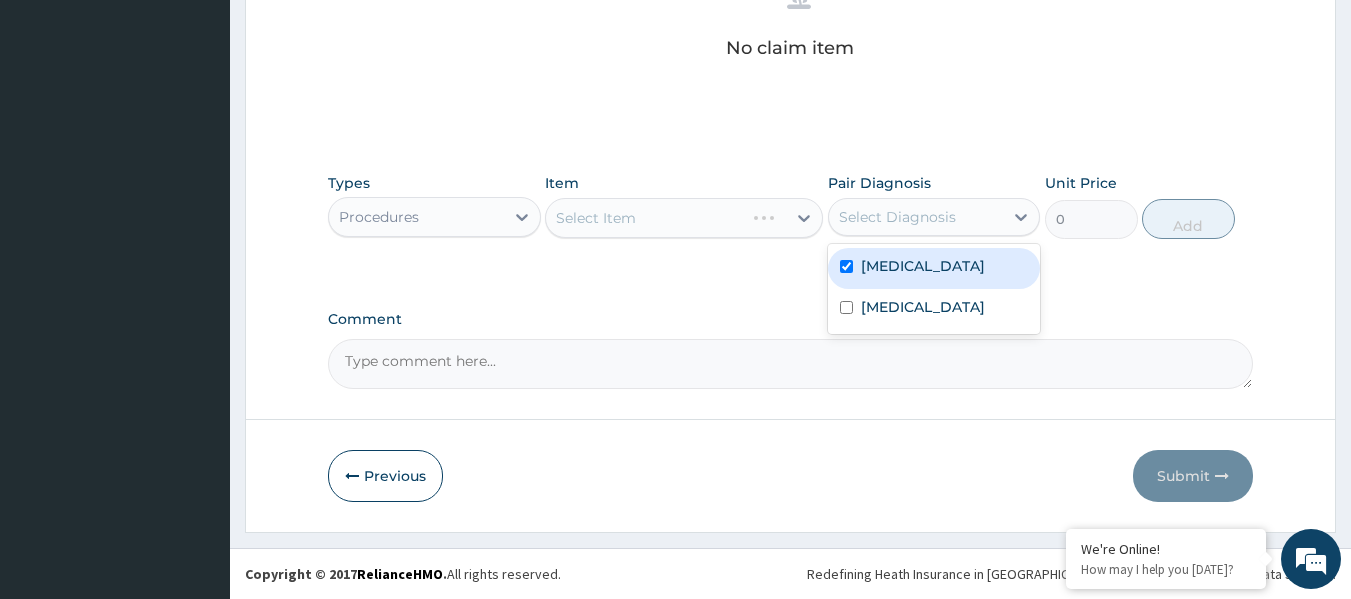 checkbox on "true" 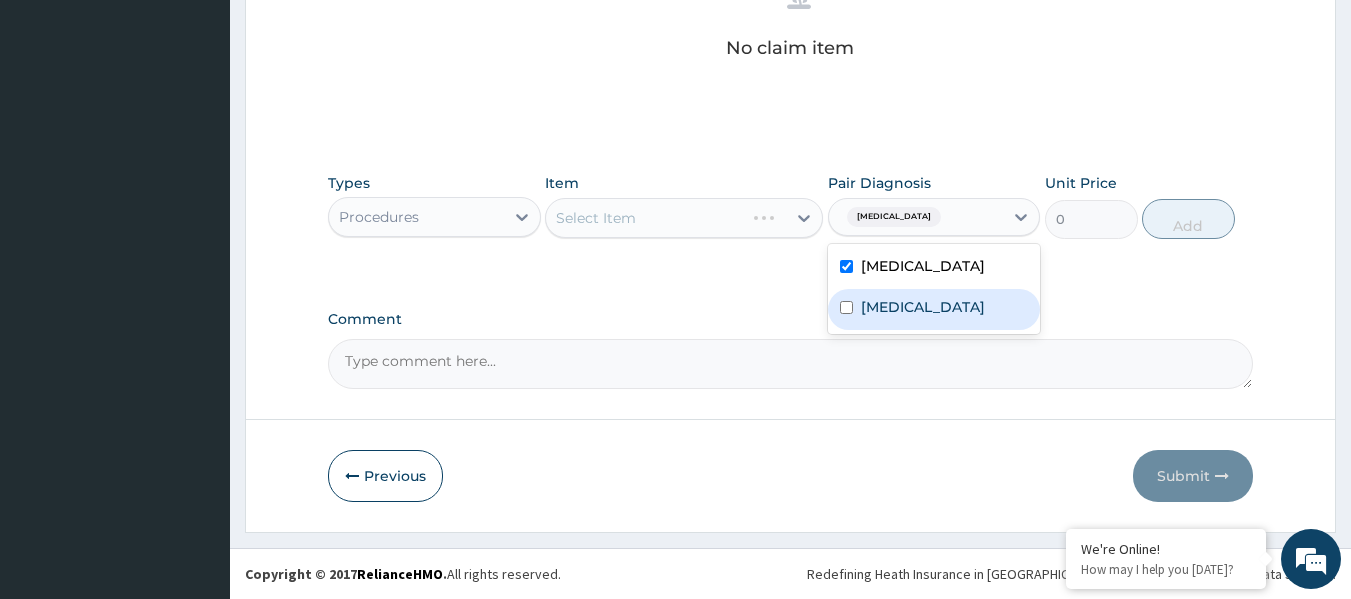 click on "[MEDICAL_DATA]" at bounding box center (934, 309) 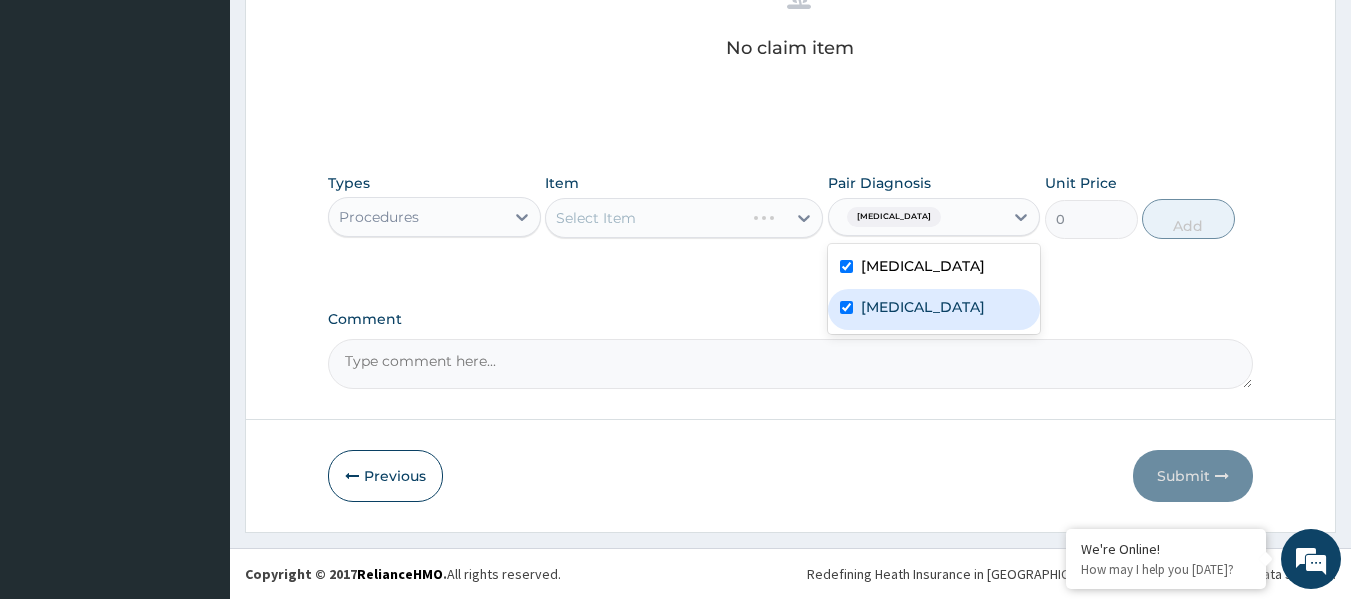 checkbox on "true" 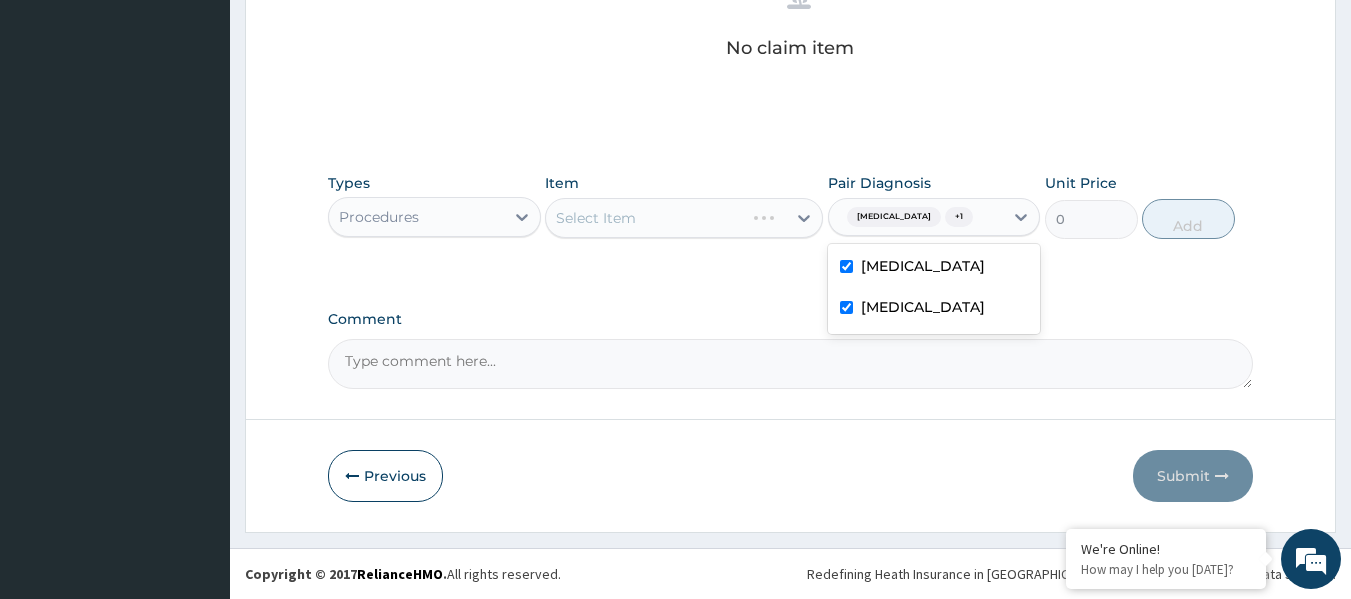 click on "Select Item" at bounding box center (684, 218) 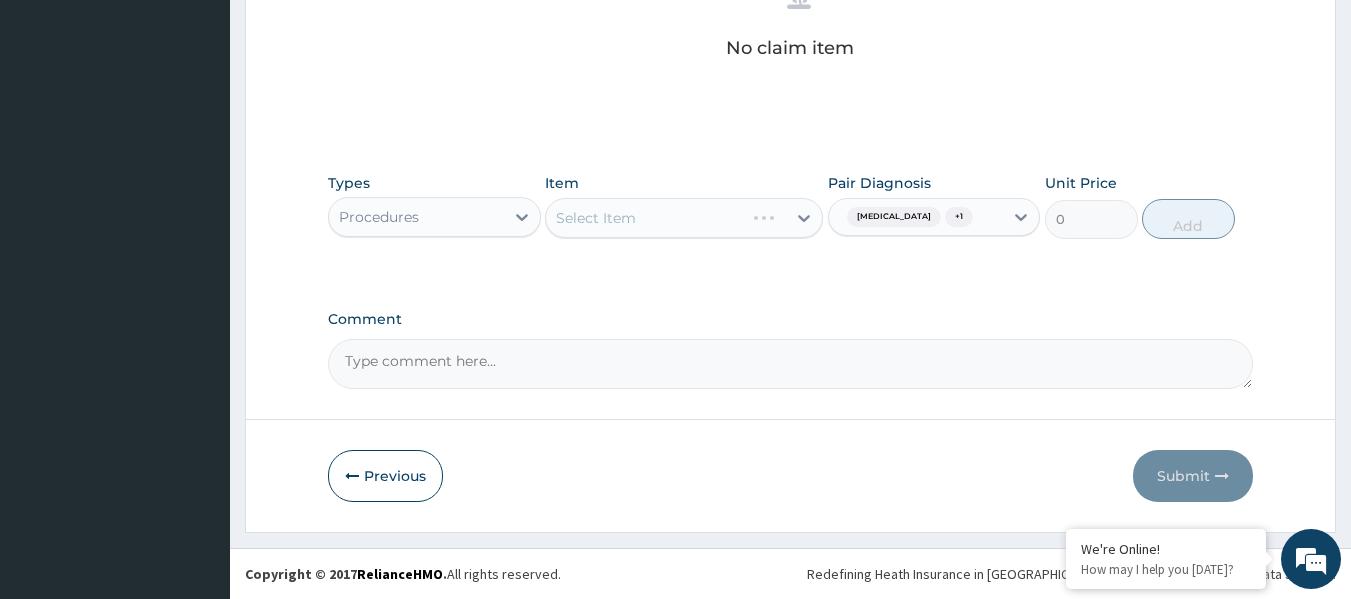 click on "Select Item" at bounding box center [645, 218] 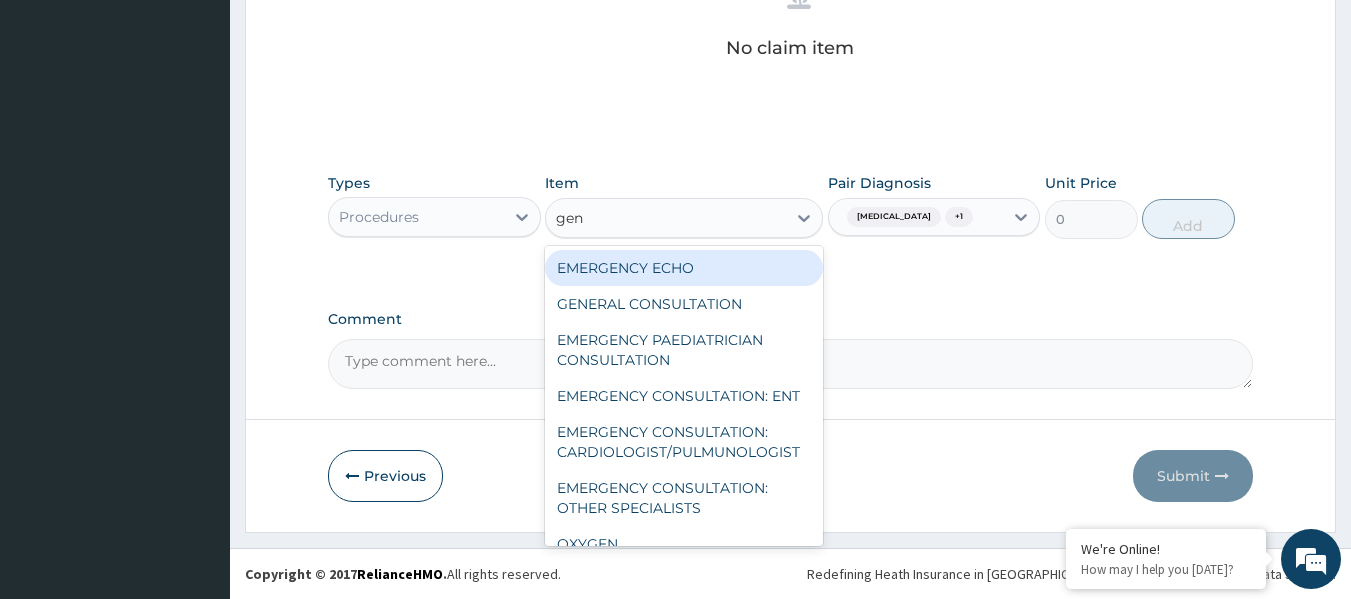 type on "gene" 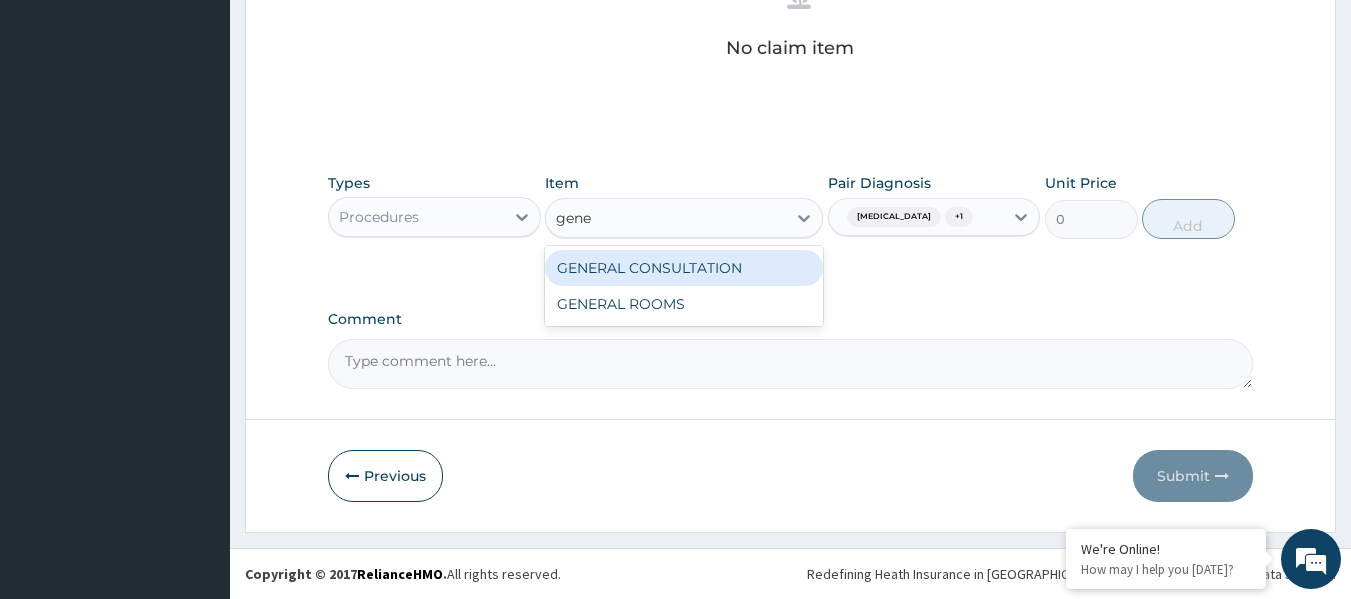 click on "GENERAL CONSULTATION" at bounding box center (684, 268) 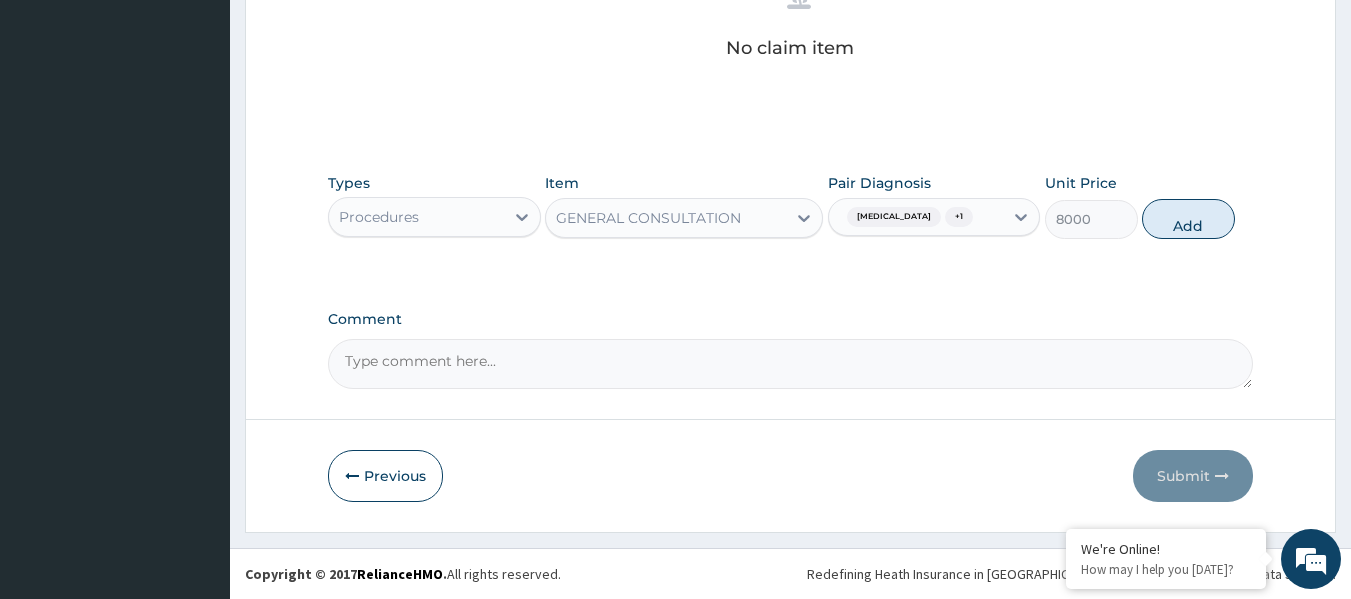 drag, startPoint x: 1182, startPoint y: 217, endPoint x: 1117, endPoint y: 225, distance: 65.490456 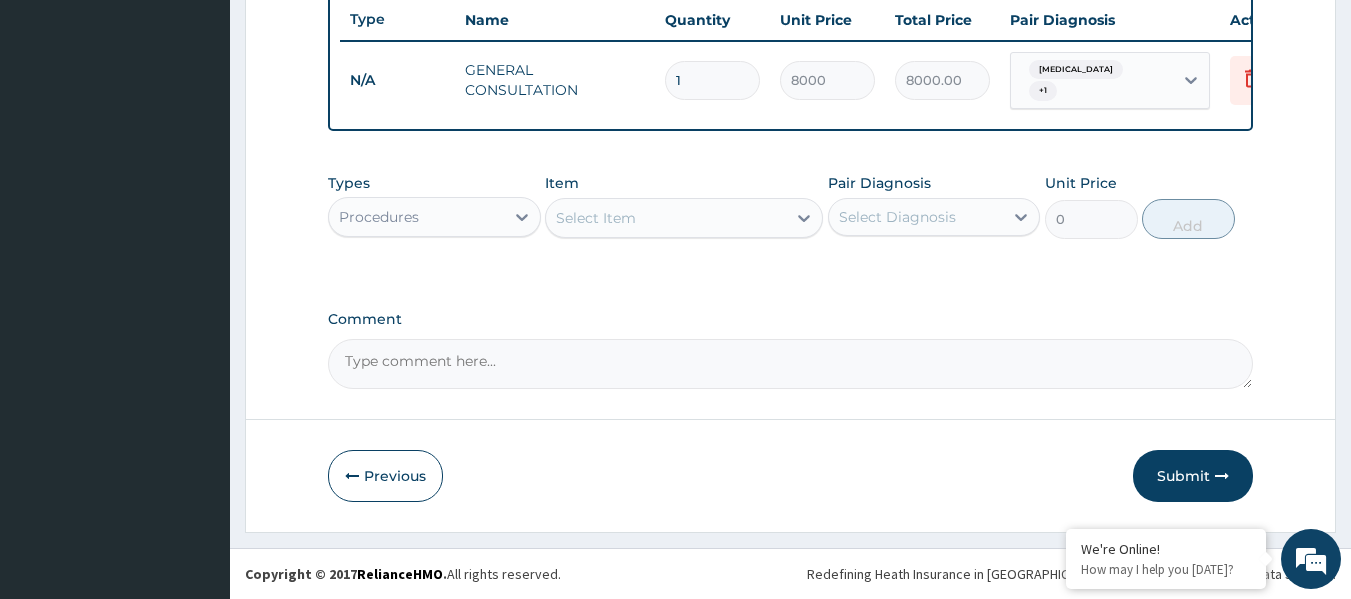 scroll, scrollTop: 763, scrollLeft: 0, axis: vertical 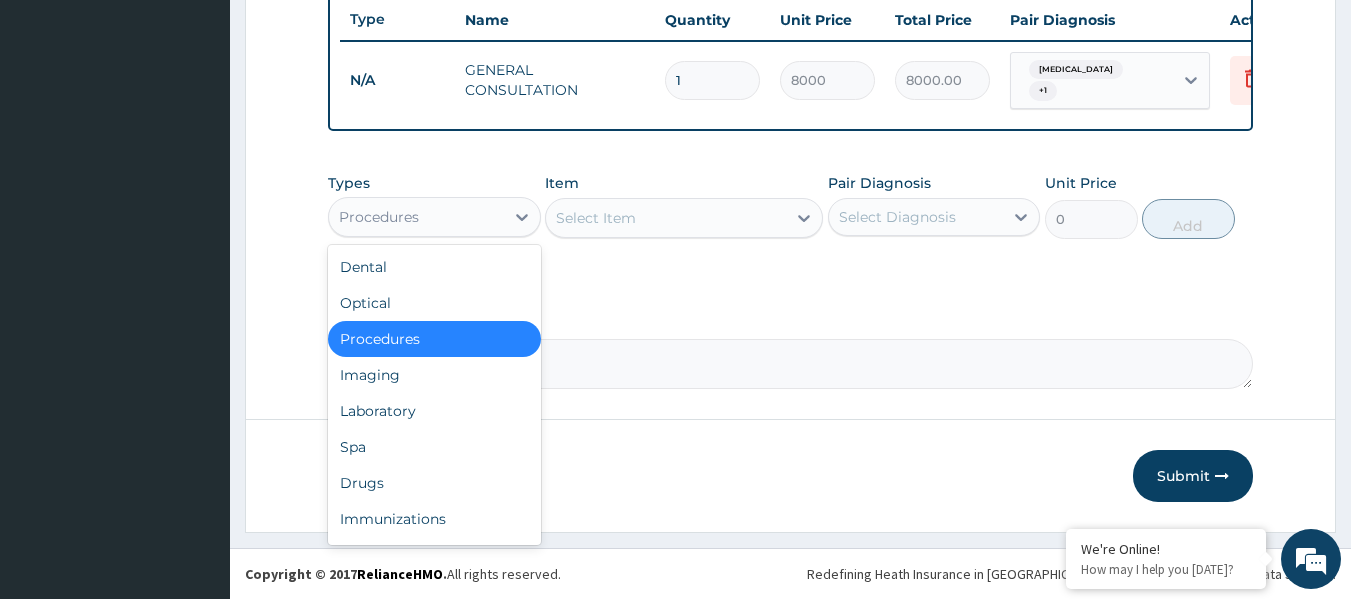 click on "Procedures" at bounding box center (416, 217) 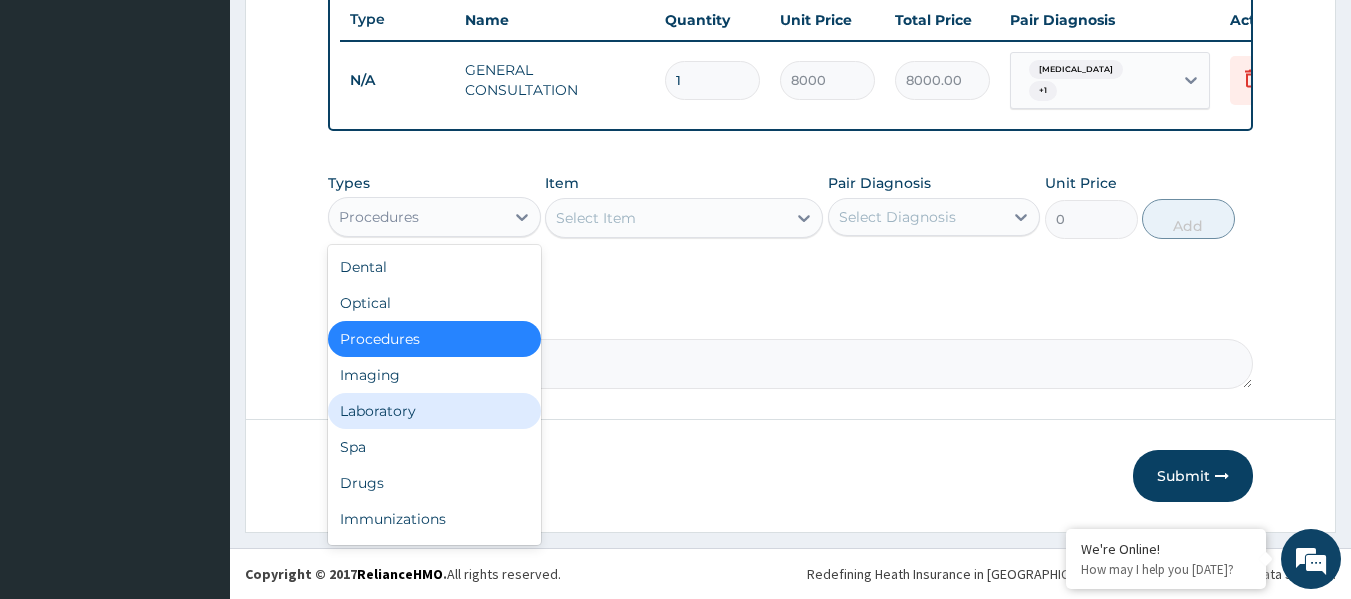 click on "Laboratory" at bounding box center (434, 411) 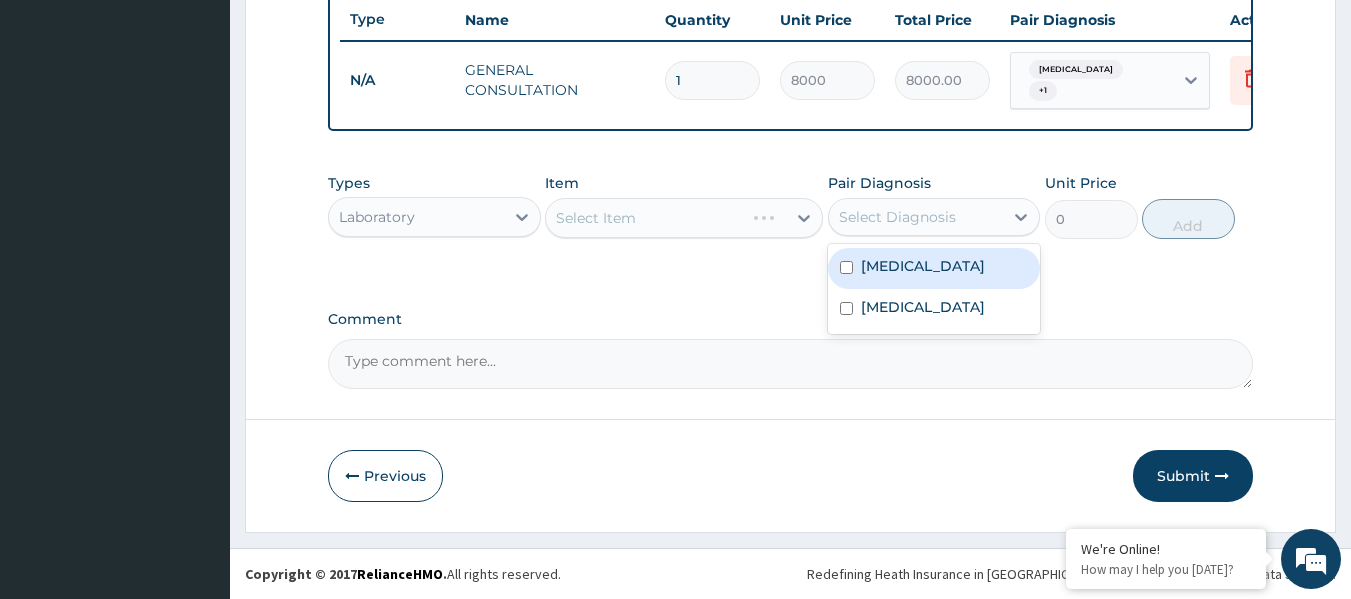 click on "Select Diagnosis" at bounding box center [916, 217] 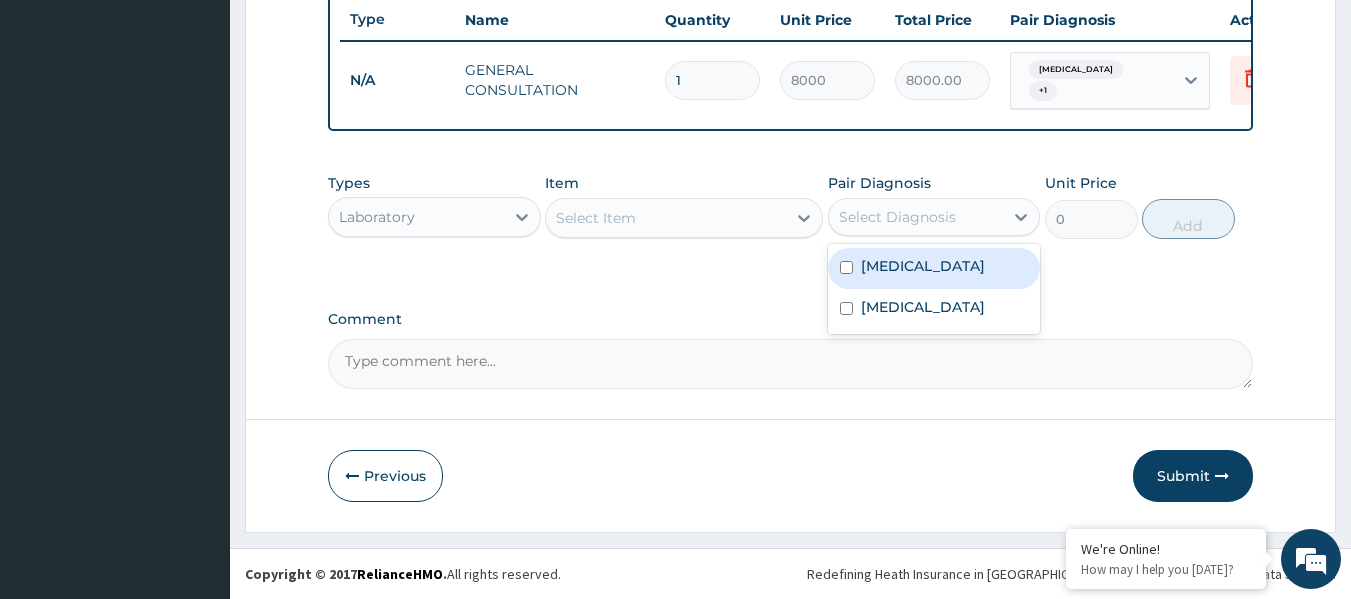 click on "[MEDICAL_DATA]" at bounding box center [934, 268] 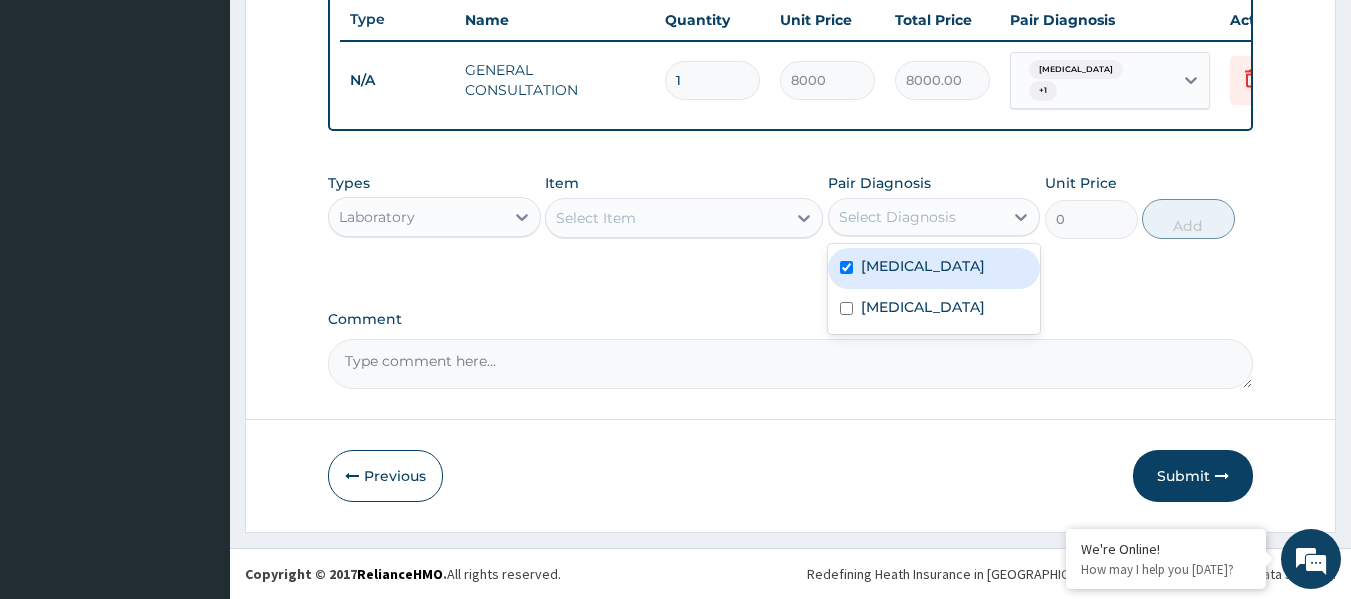 checkbox on "true" 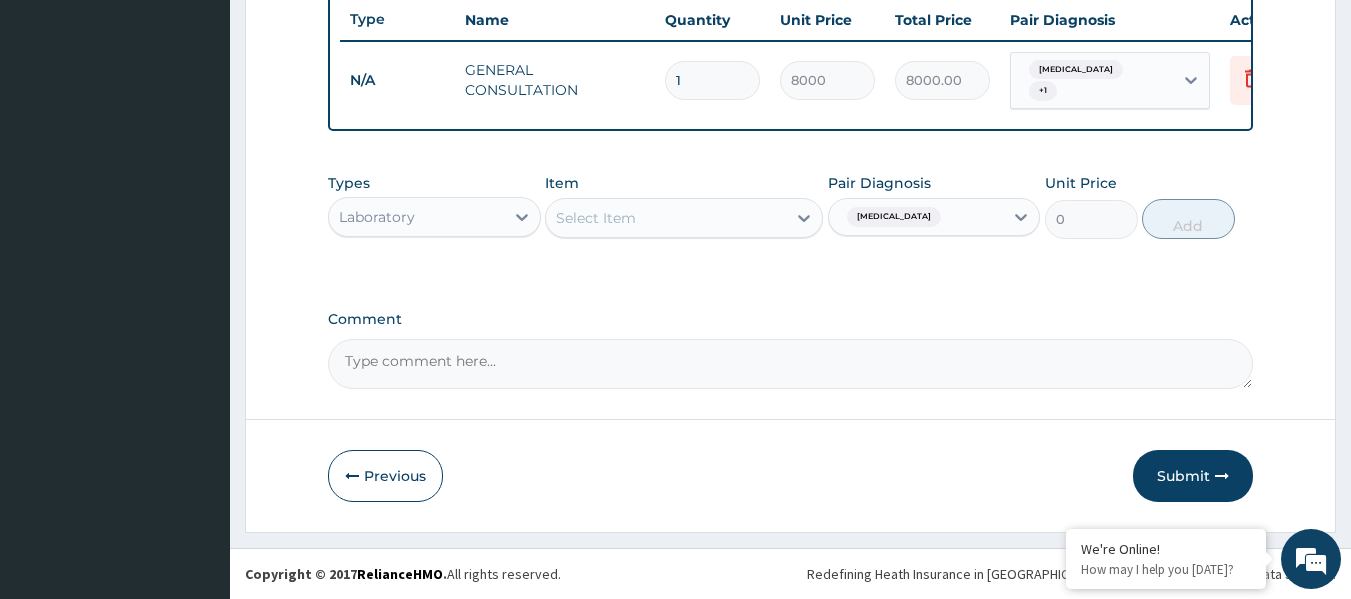 click on "Types Laboratory Item Select Item Pair Diagnosis [MEDICAL_DATA] Unit Price 0 Add" at bounding box center (791, 206) 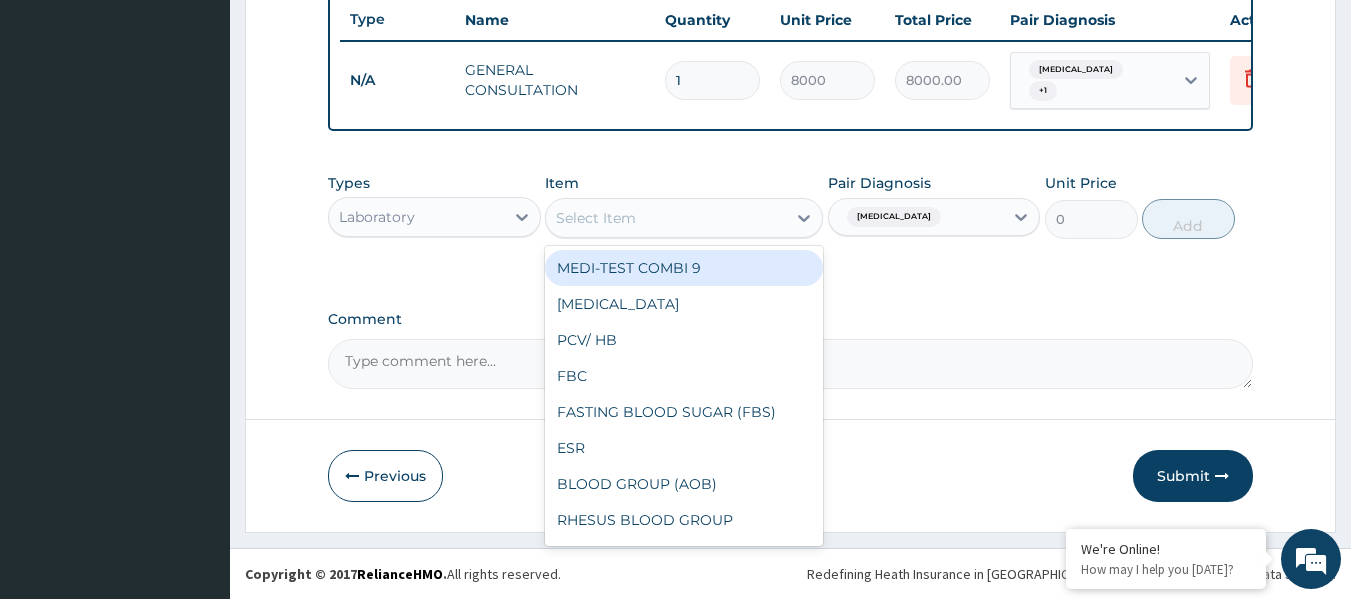 click on "Select Item" at bounding box center (666, 218) 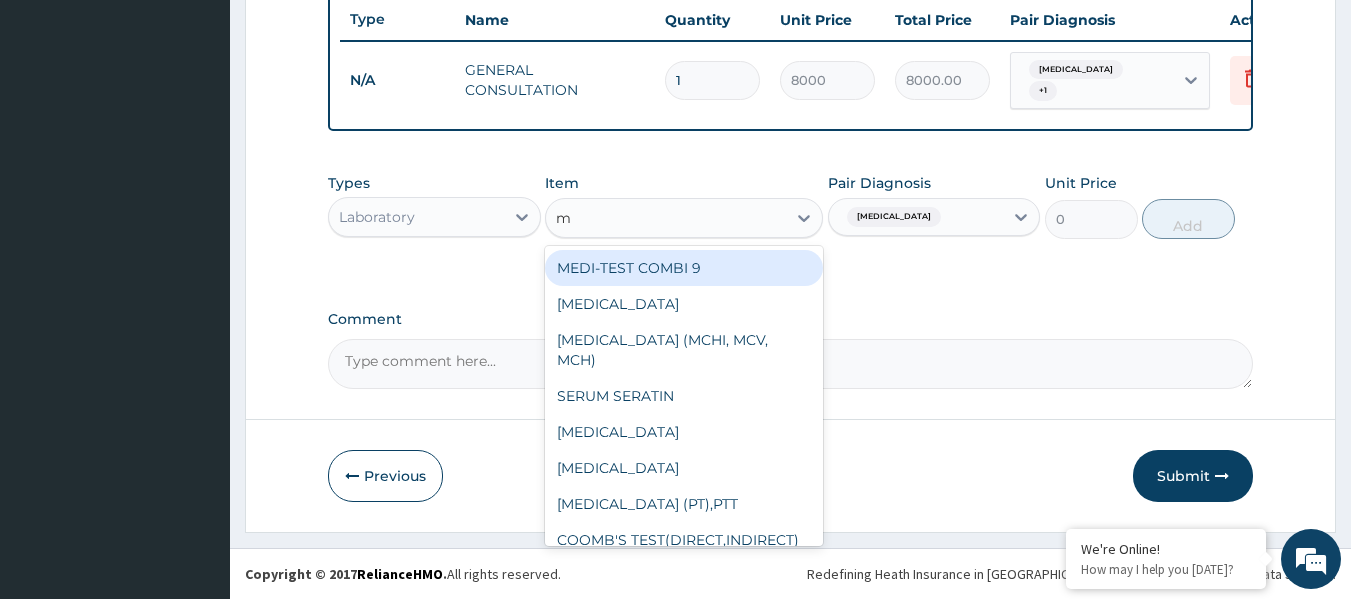 type on "mp" 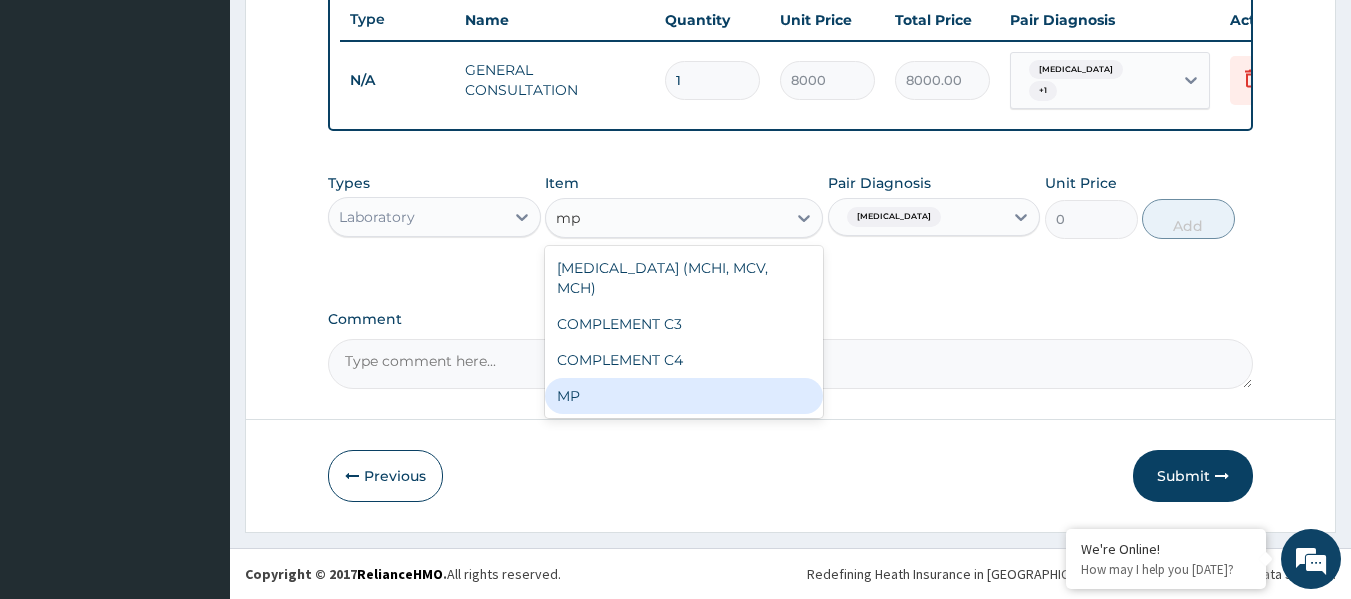 drag, startPoint x: 761, startPoint y: 408, endPoint x: 789, endPoint y: 383, distance: 37.536648 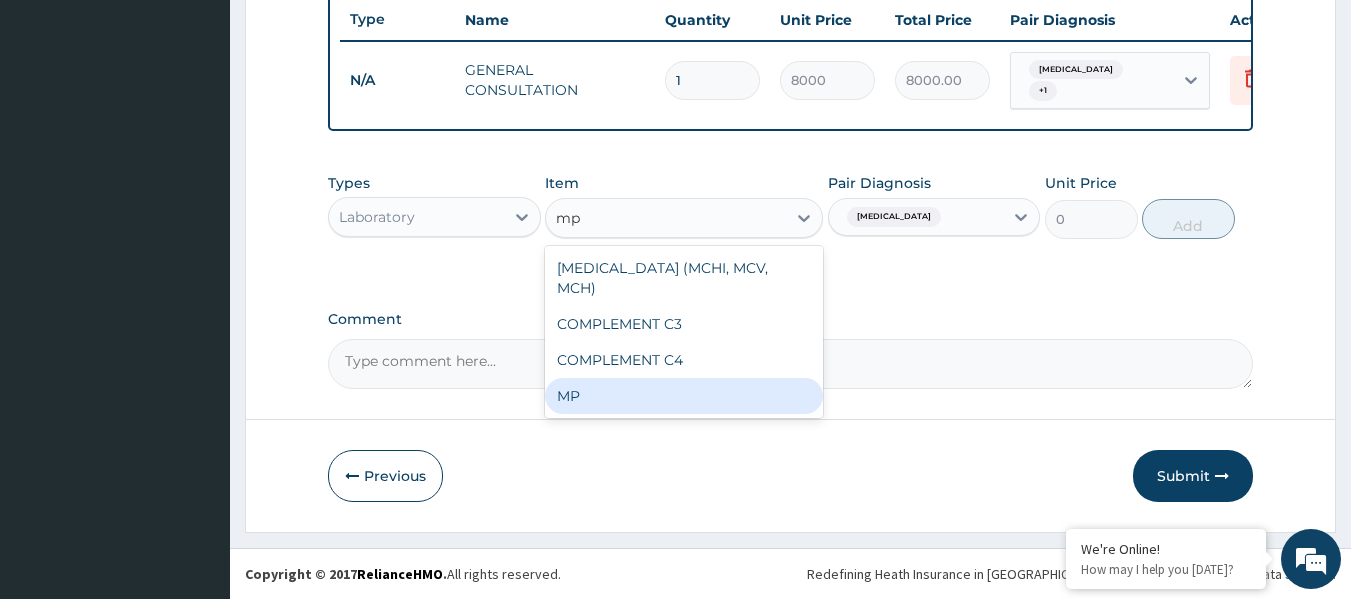 click on "MP" at bounding box center (684, 396) 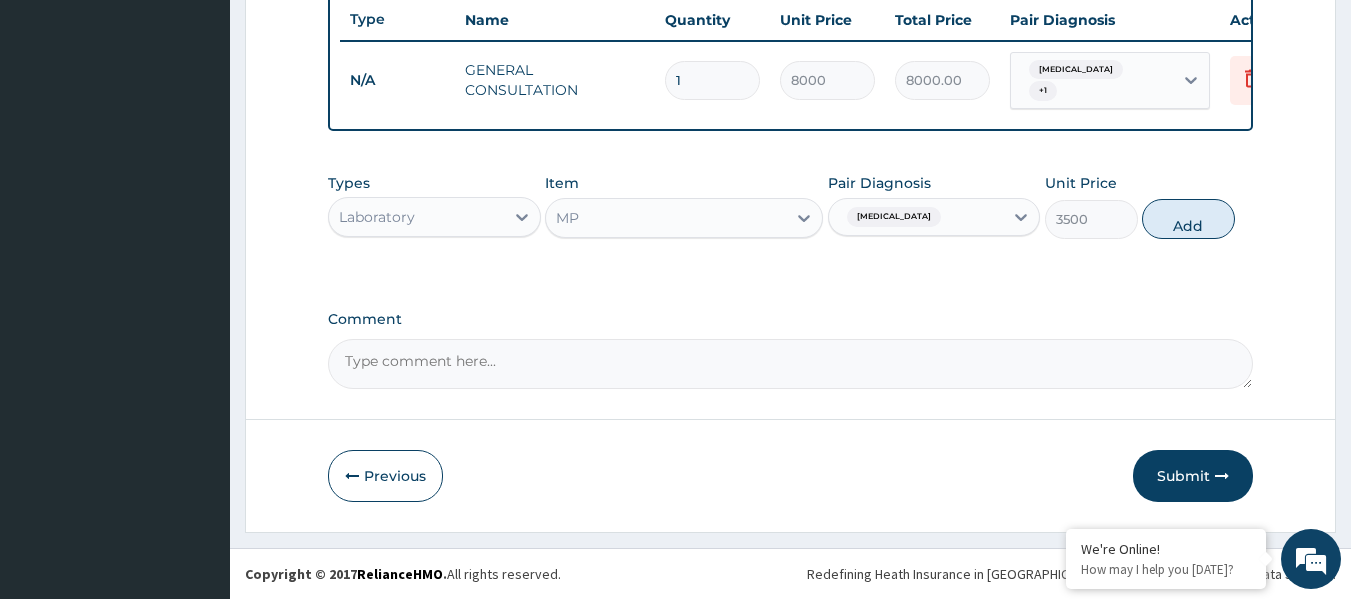 click on "Add" at bounding box center [1188, 219] 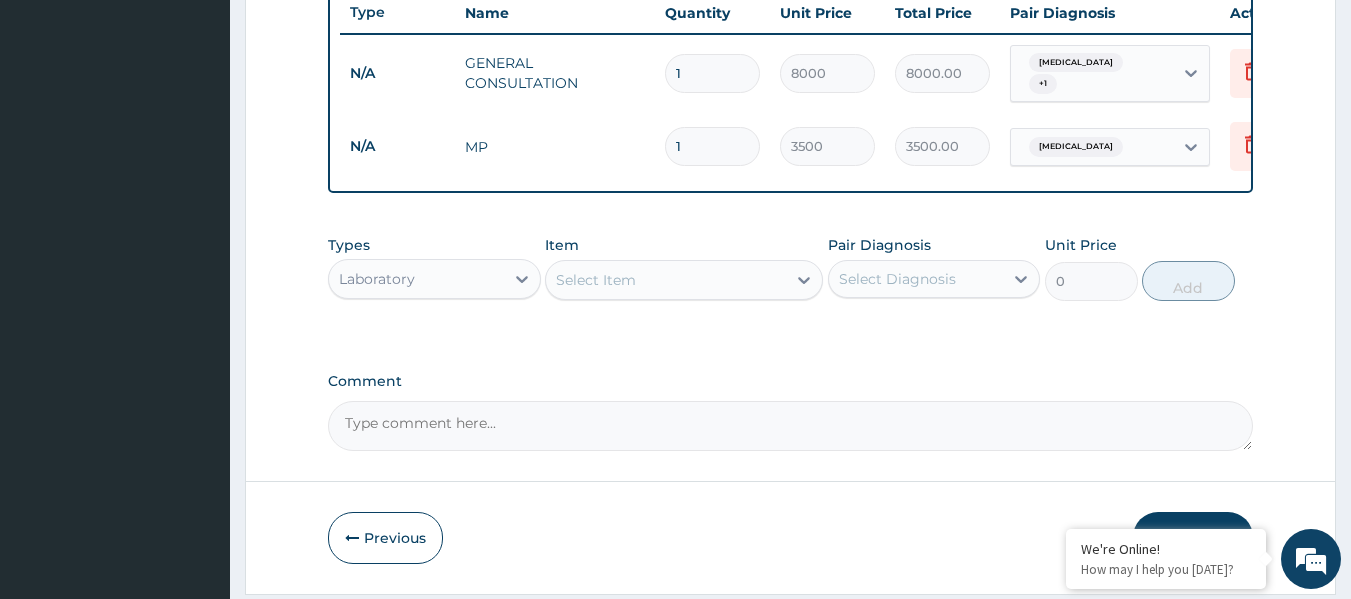 click on "Select Item" at bounding box center [666, 280] 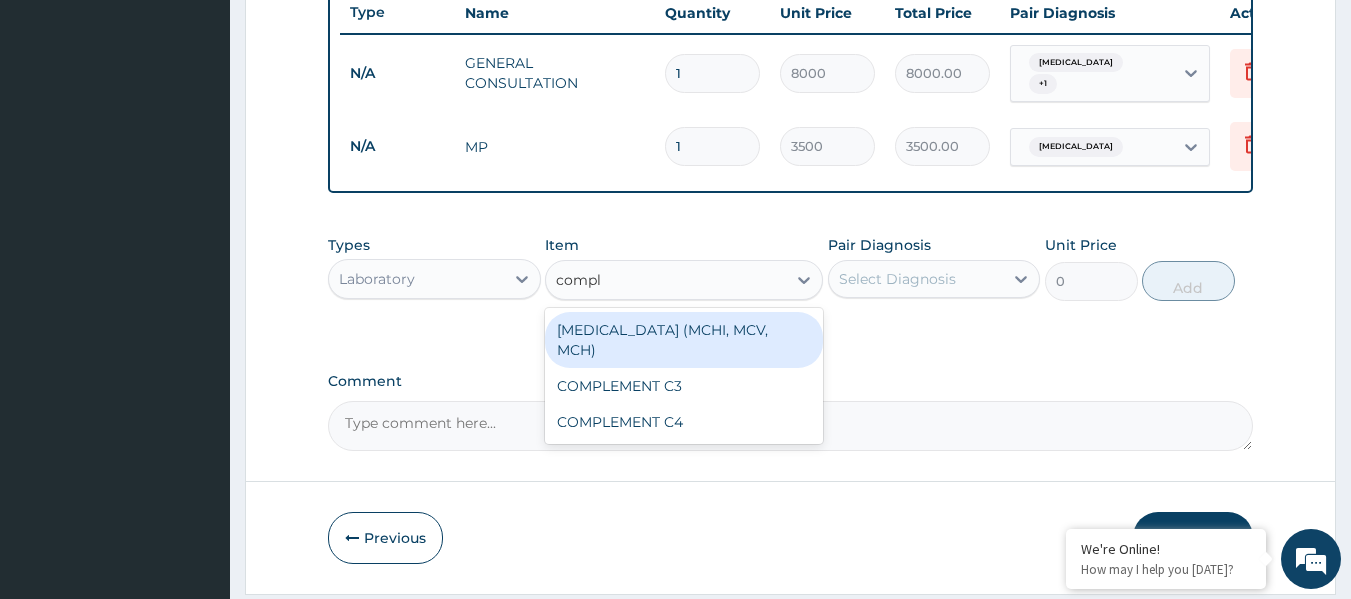 type on "comple" 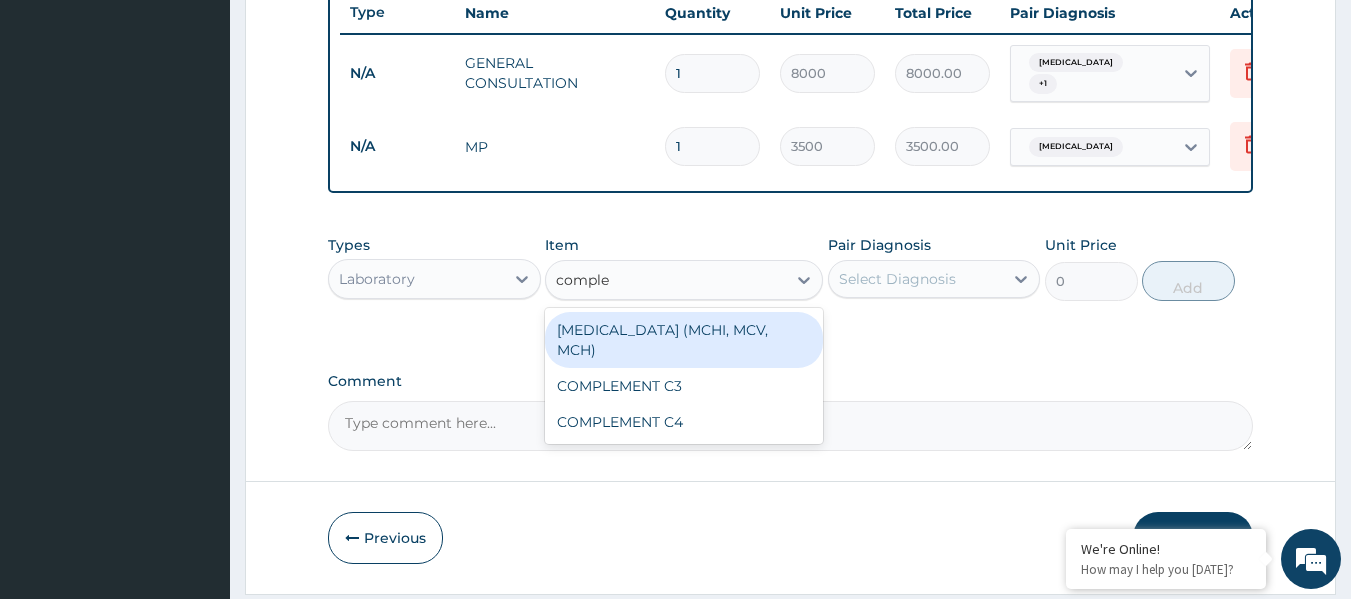 drag, startPoint x: 775, startPoint y: 348, endPoint x: 801, endPoint y: 339, distance: 27.513634 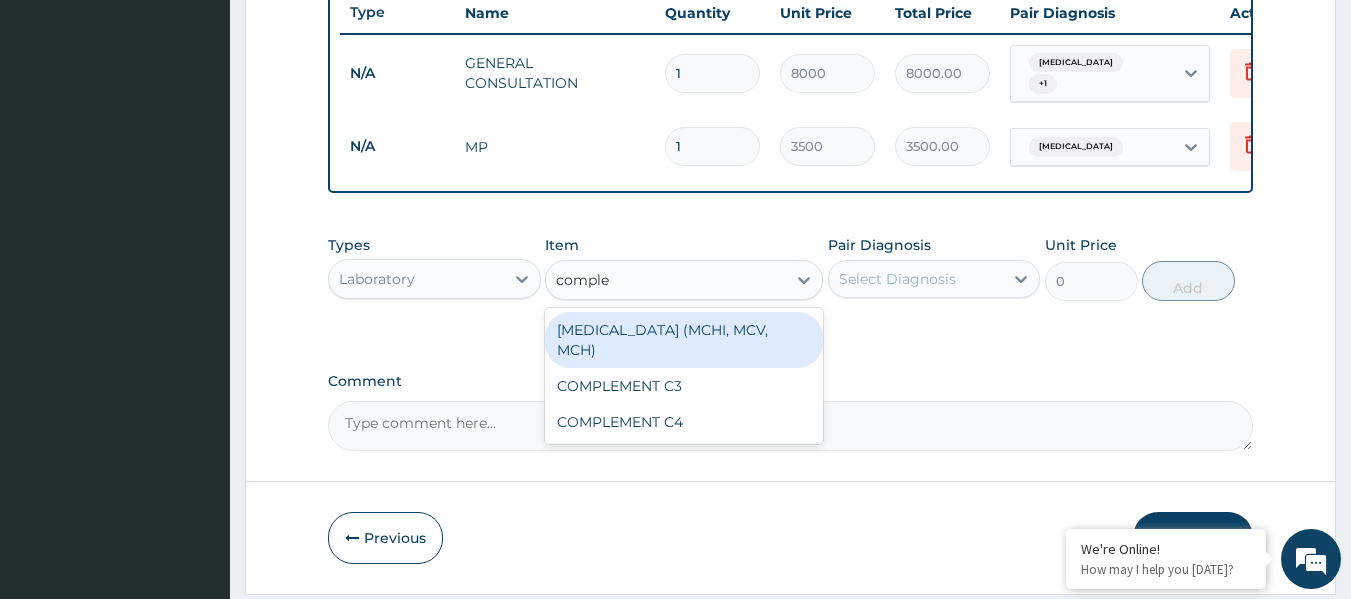 click on "[MEDICAL_DATA] (MCHI, MCV, MCH)" at bounding box center (684, 340) 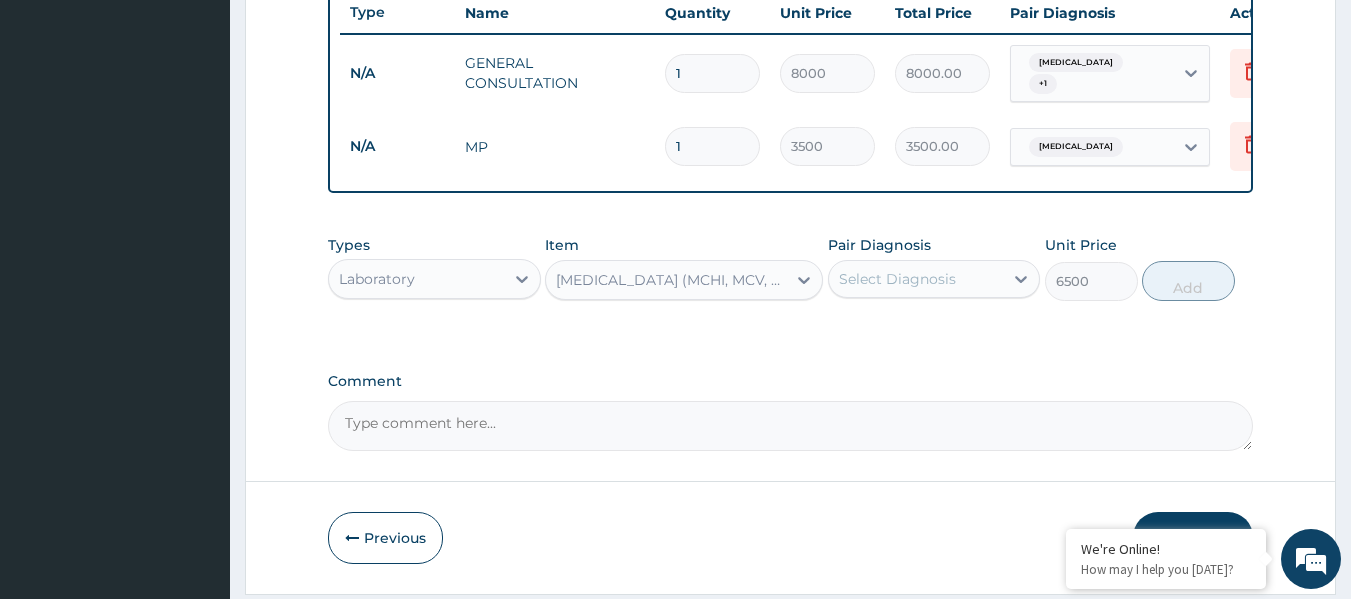 click on "Select Diagnosis" at bounding box center [897, 279] 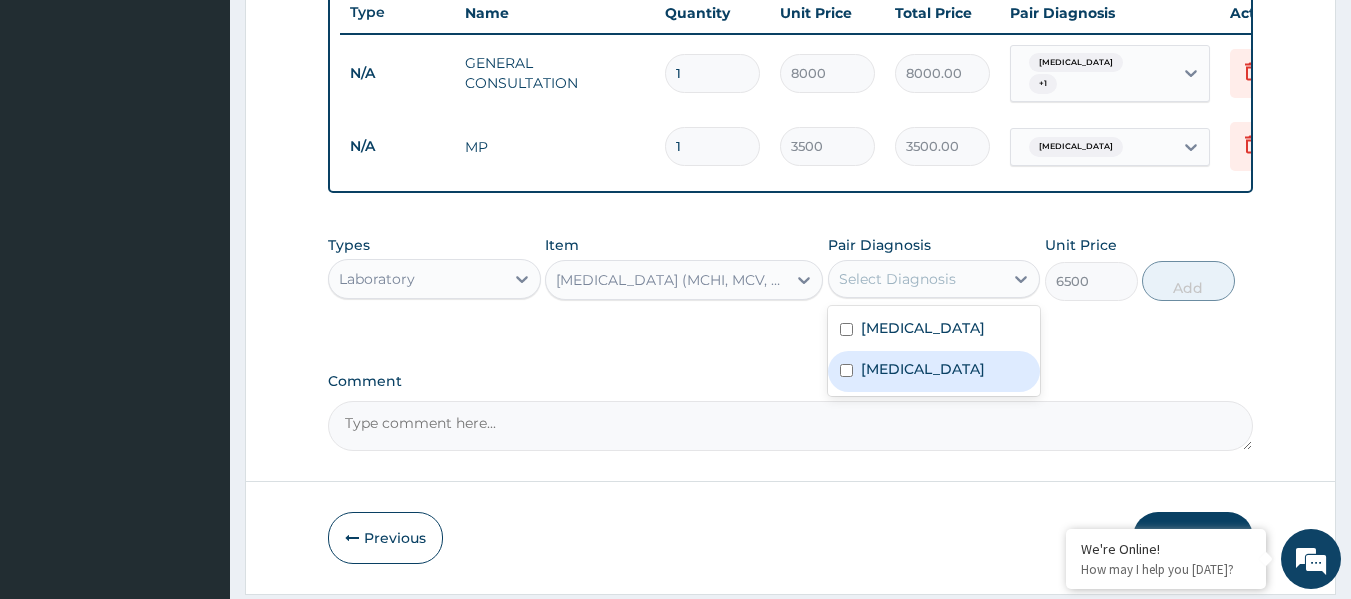 click on "[MEDICAL_DATA]" at bounding box center [934, 371] 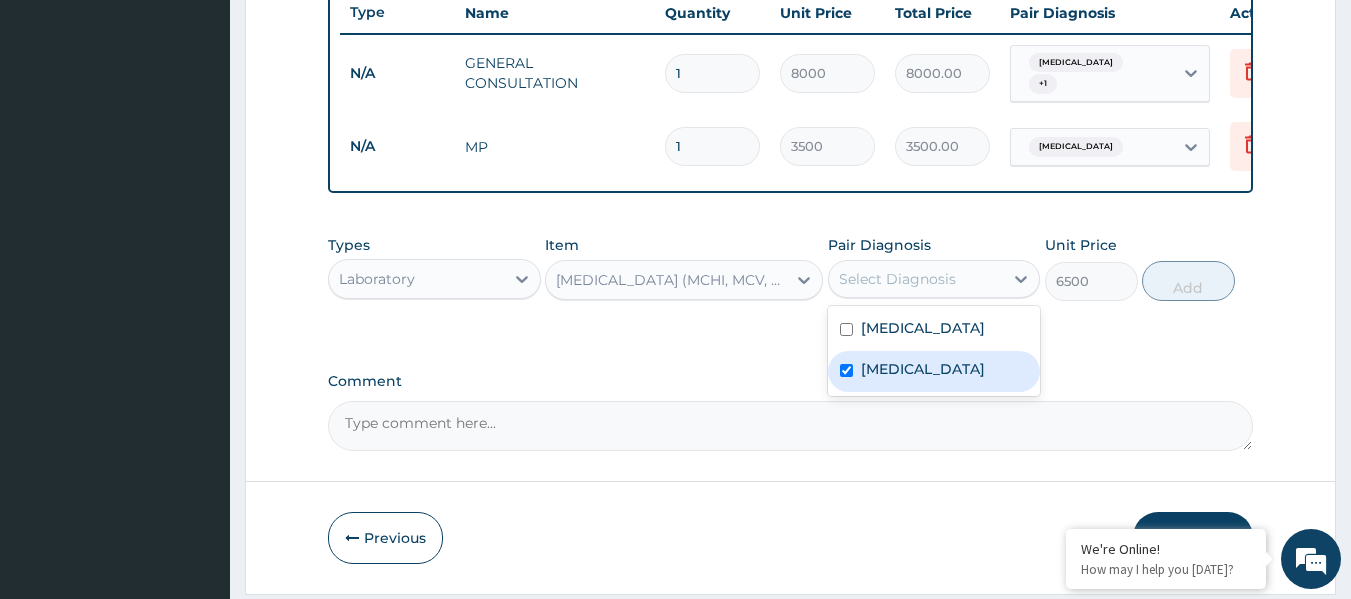 checkbox on "true" 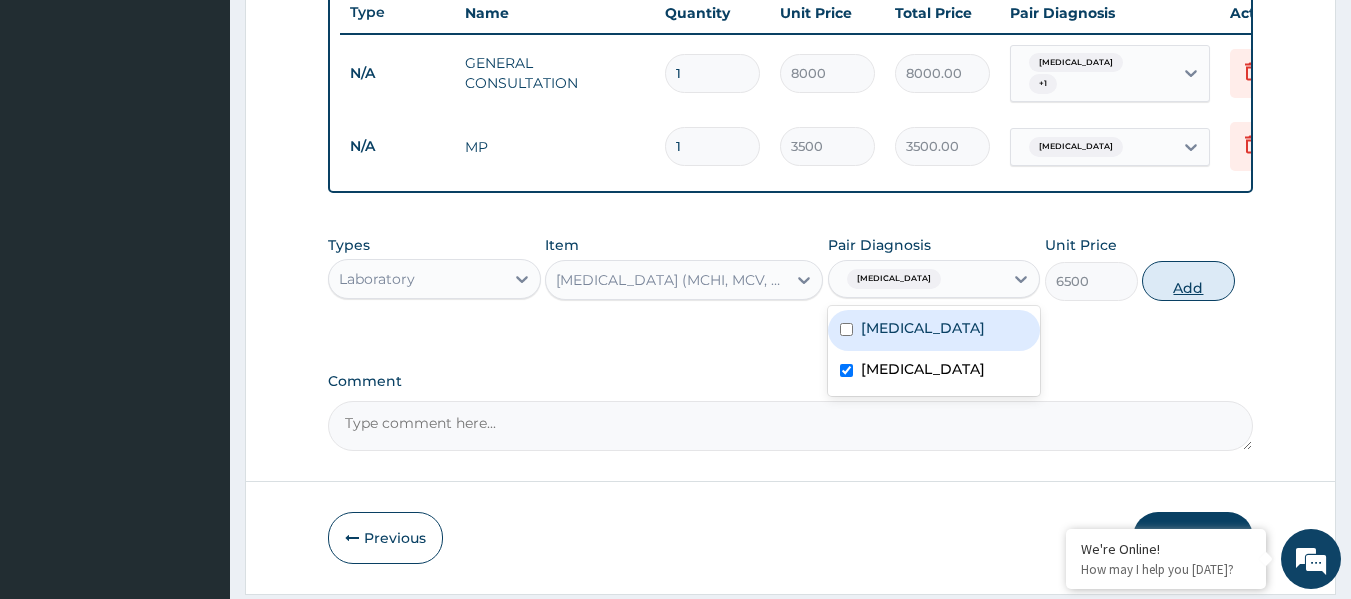 click on "Add" at bounding box center [1188, 281] 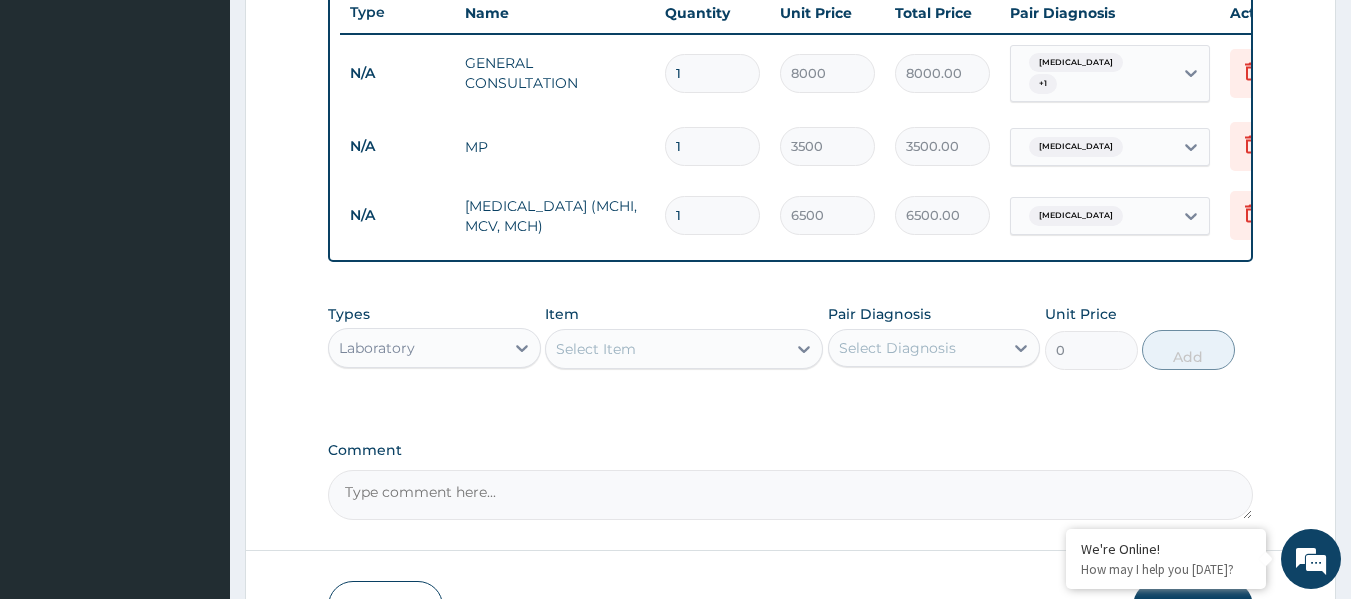 click on "Types Laboratory Item Select Item Pair Diagnosis Select Diagnosis Unit Price 0 Add" at bounding box center [791, 352] 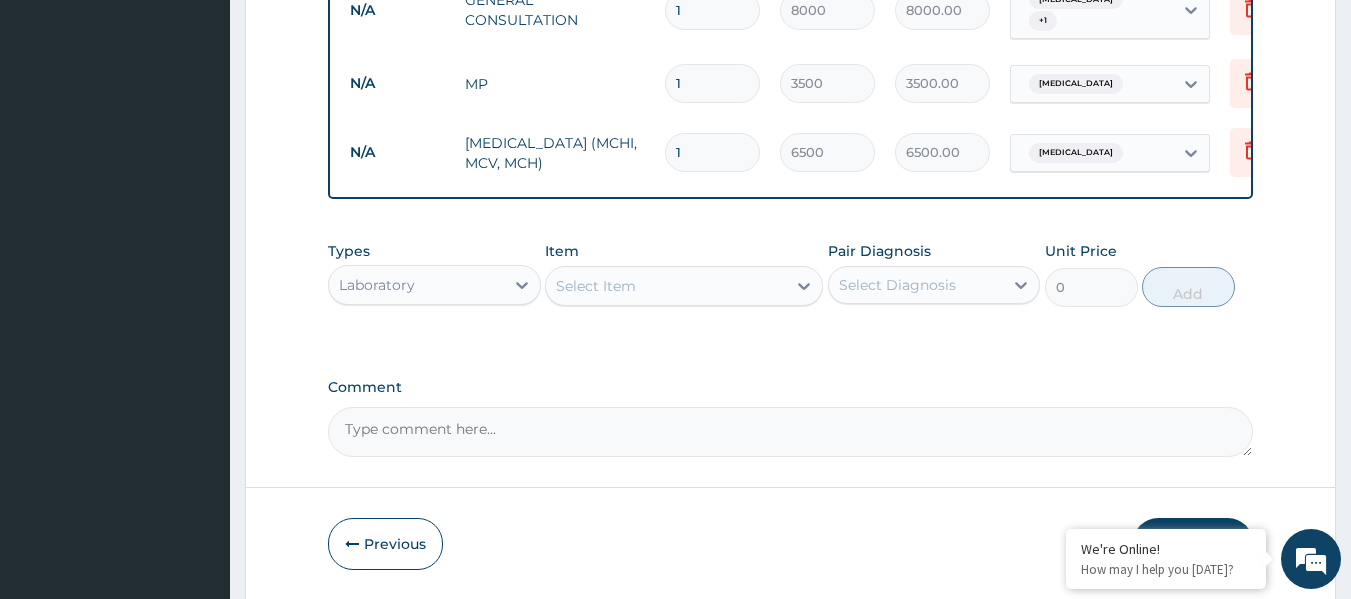 scroll, scrollTop: 912, scrollLeft: 0, axis: vertical 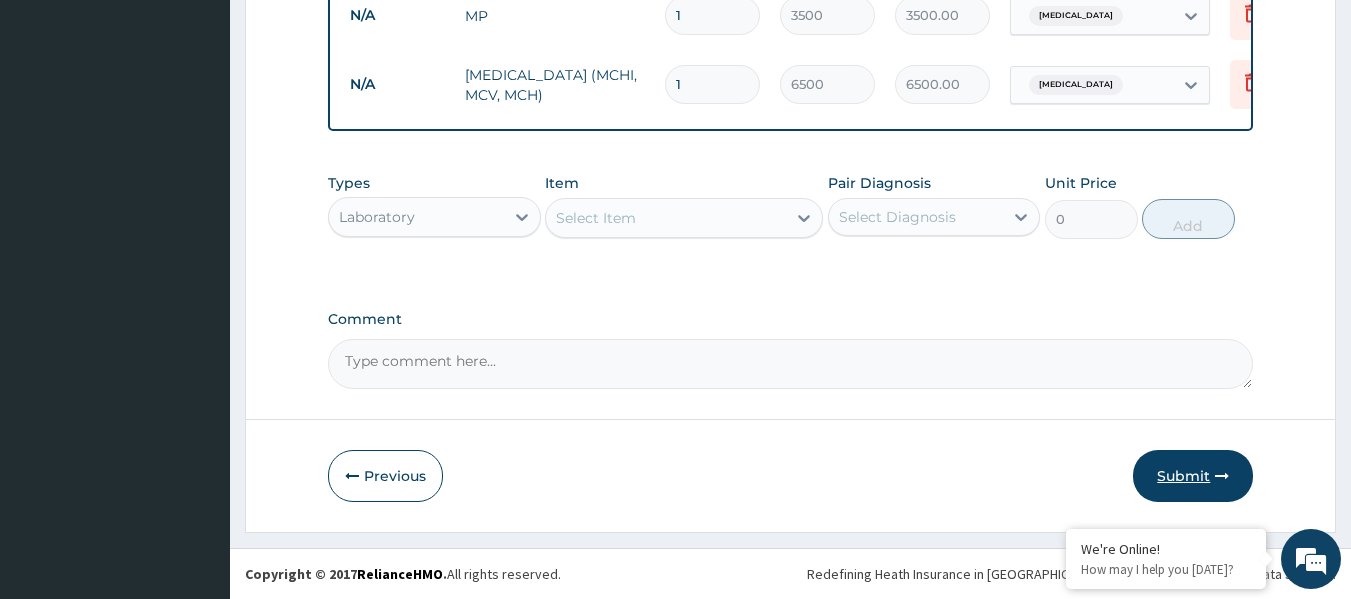 click on "Submit" at bounding box center (1193, 476) 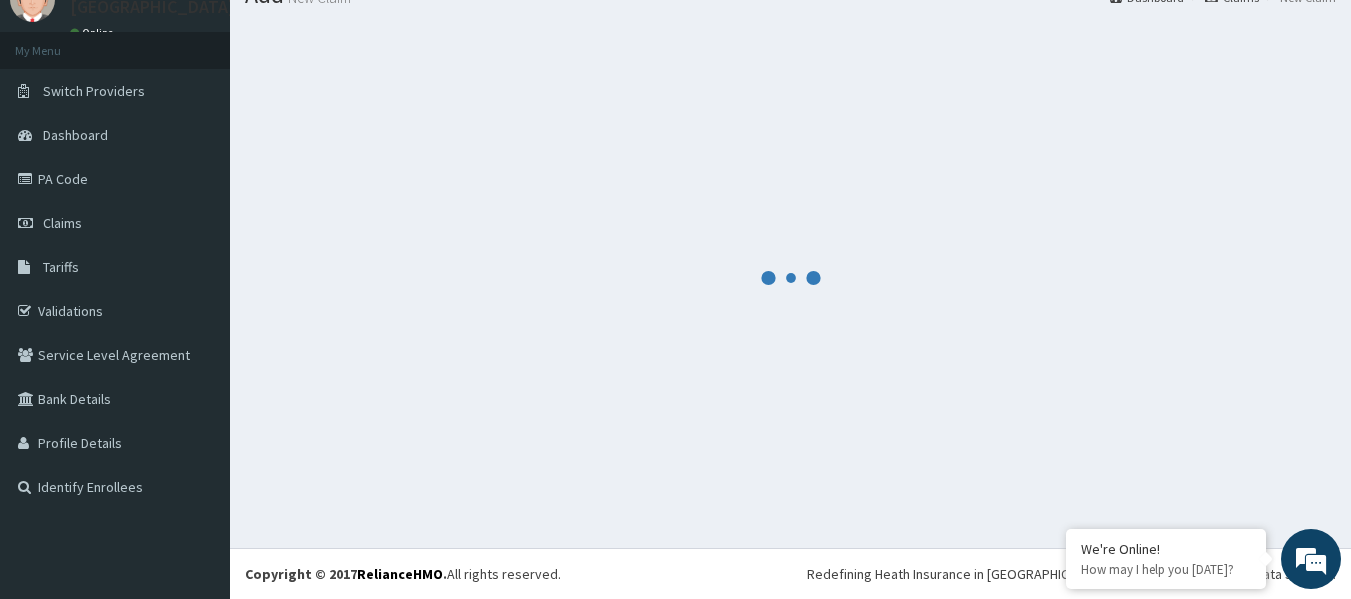 scroll, scrollTop: 83, scrollLeft: 0, axis: vertical 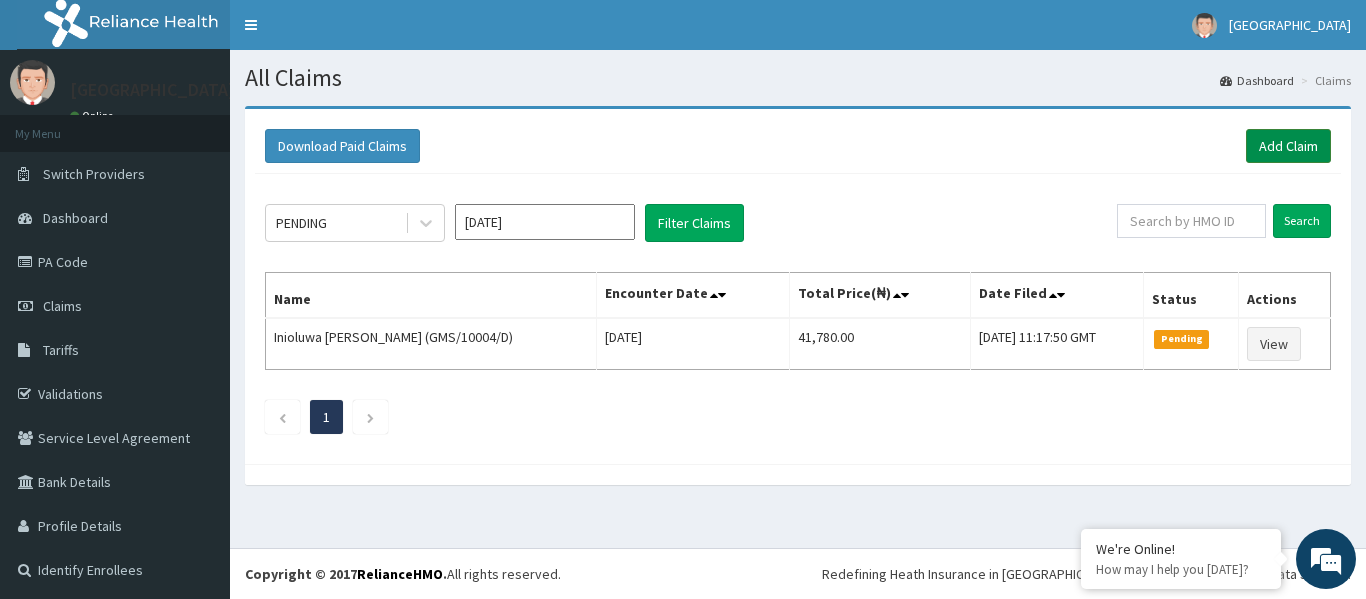click on "Add Claim" at bounding box center [1288, 146] 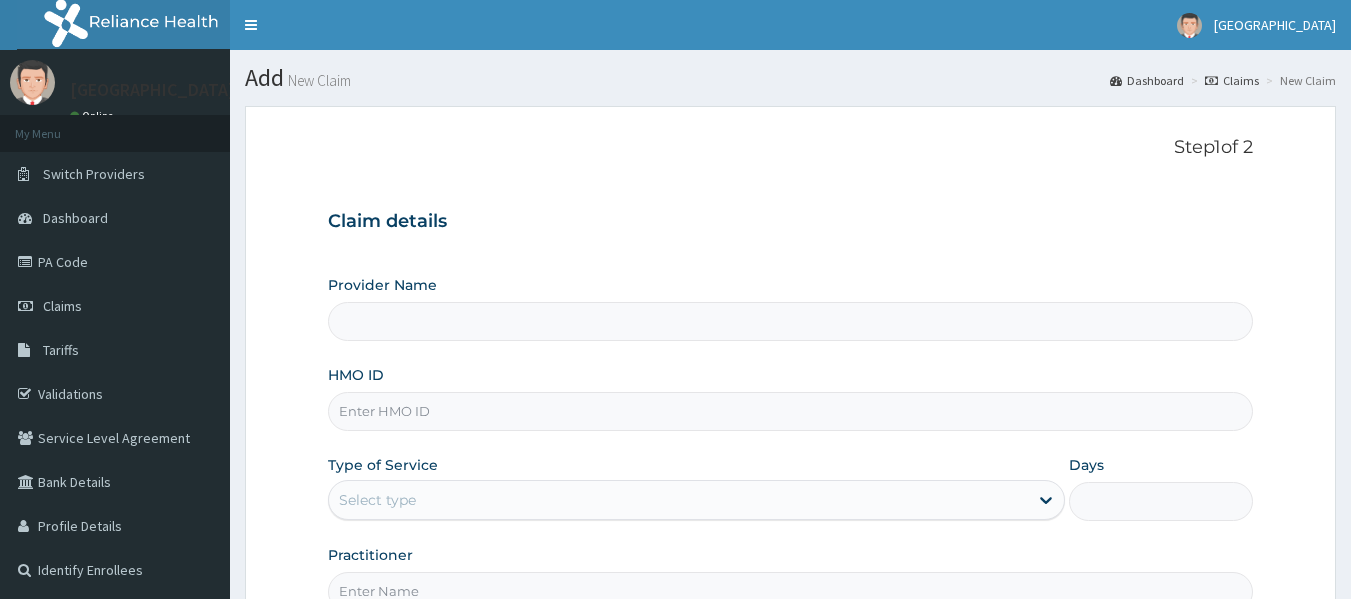type on "[GEOGRAPHIC_DATA]" 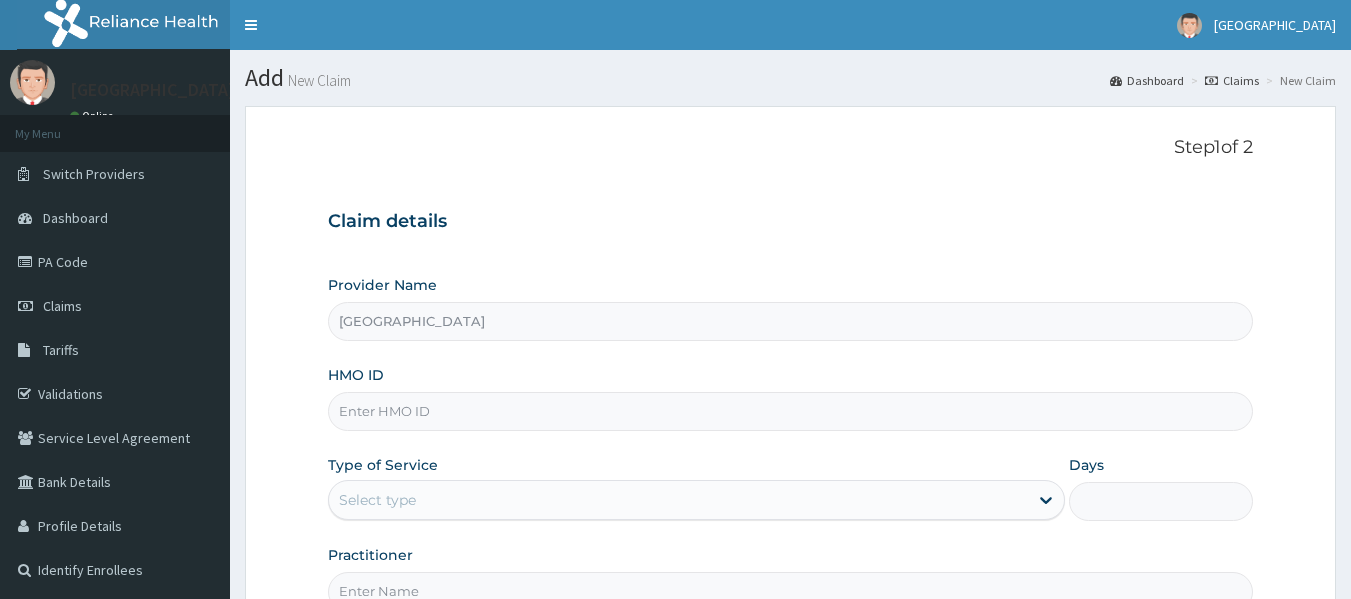 scroll, scrollTop: 0, scrollLeft: 0, axis: both 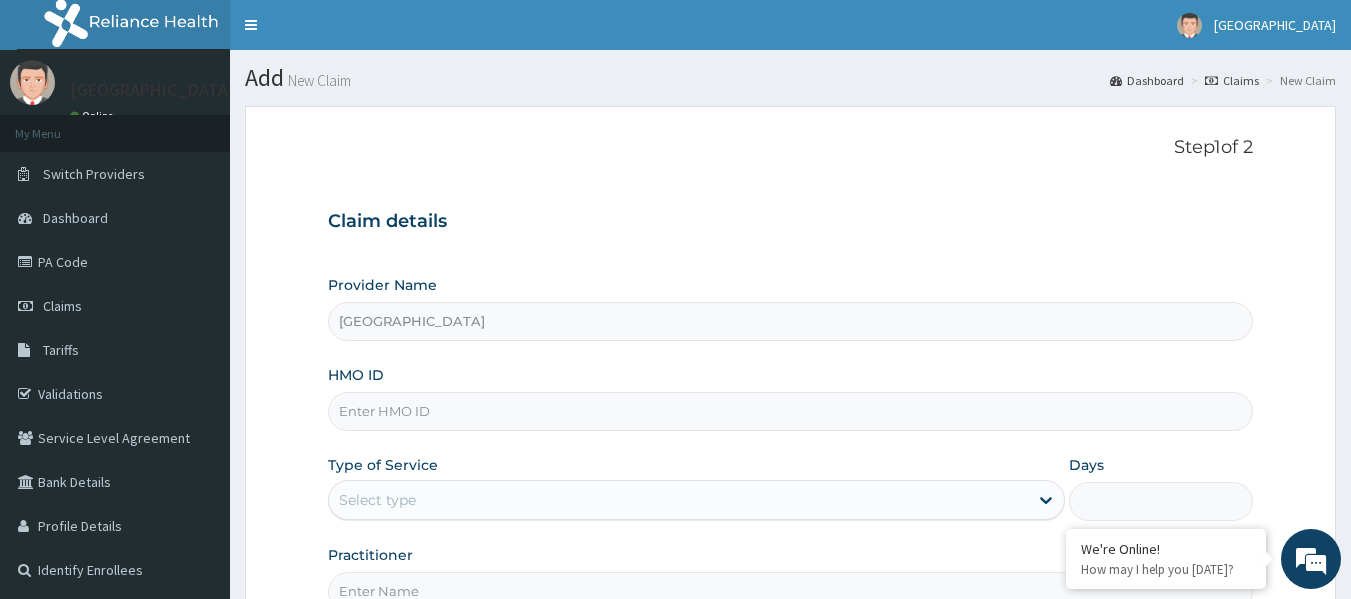 click on "HMO ID" at bounding box center (791, 411) 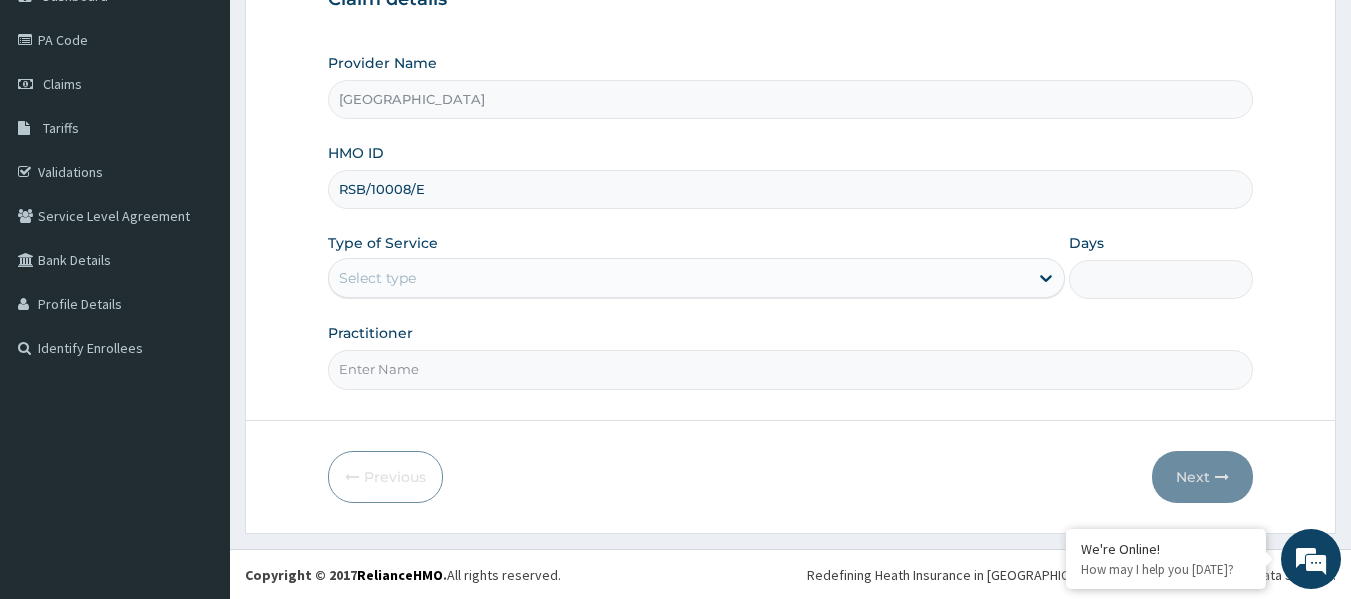 scroll, scrollTop: 223, scrollLeft: 0, axis: vertical 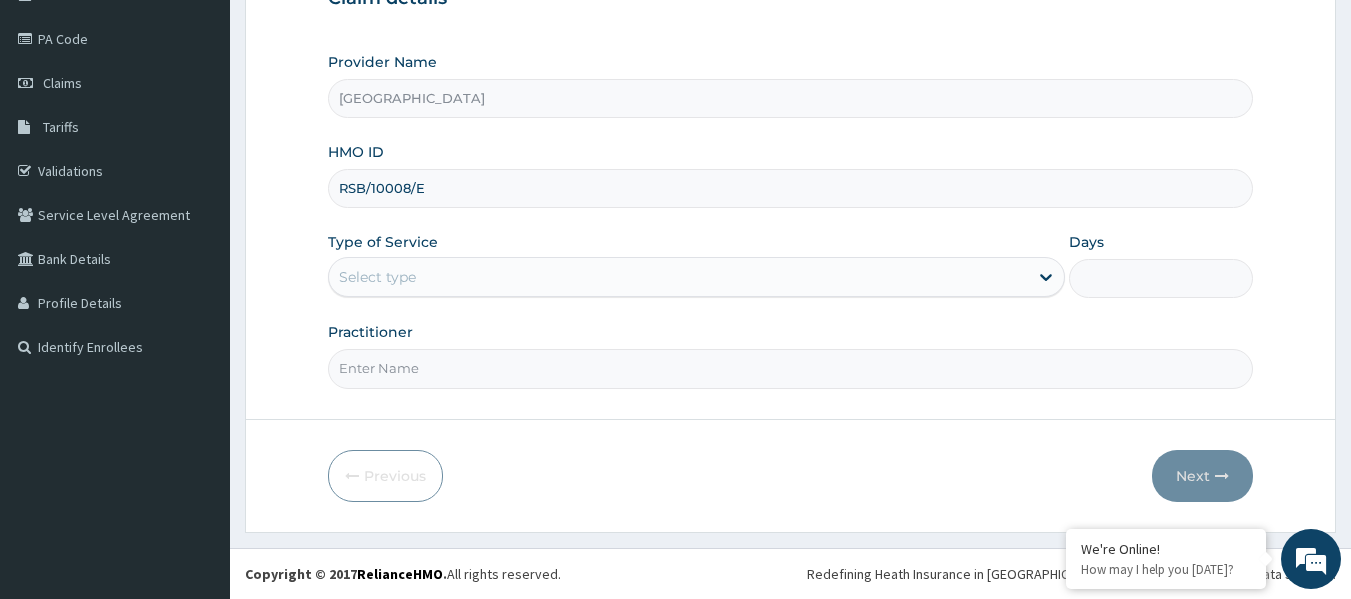 type on "RSB/10008/E" 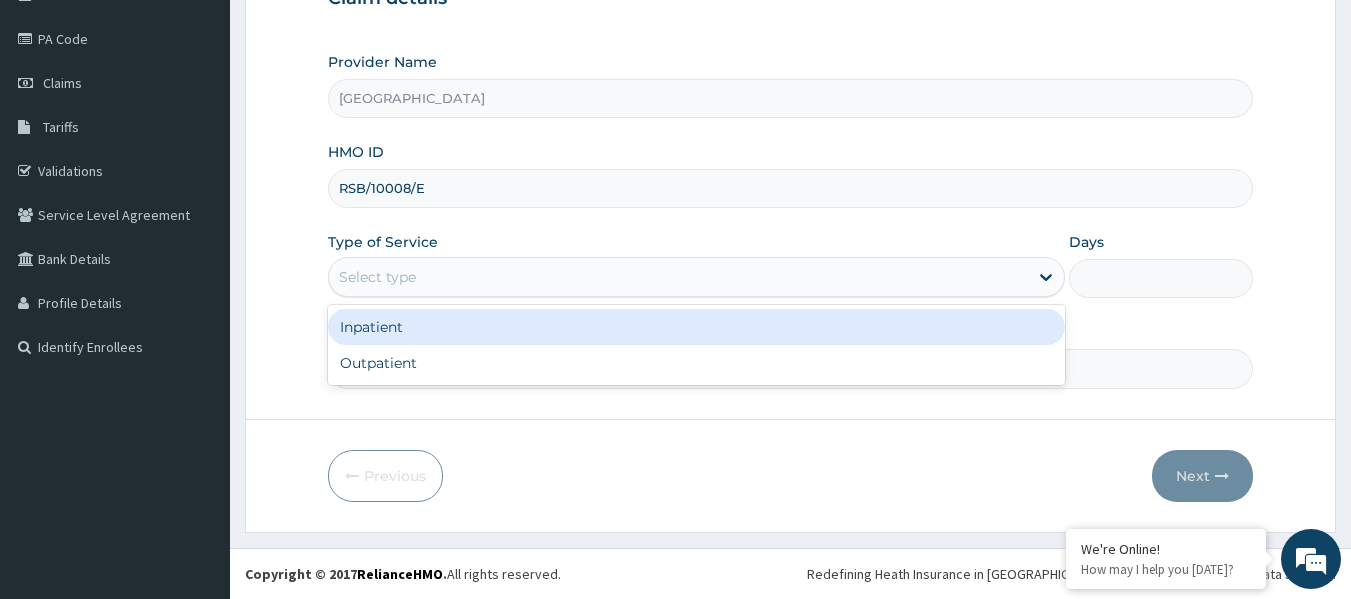 click on "Select type" at bounding box center (678, 277) 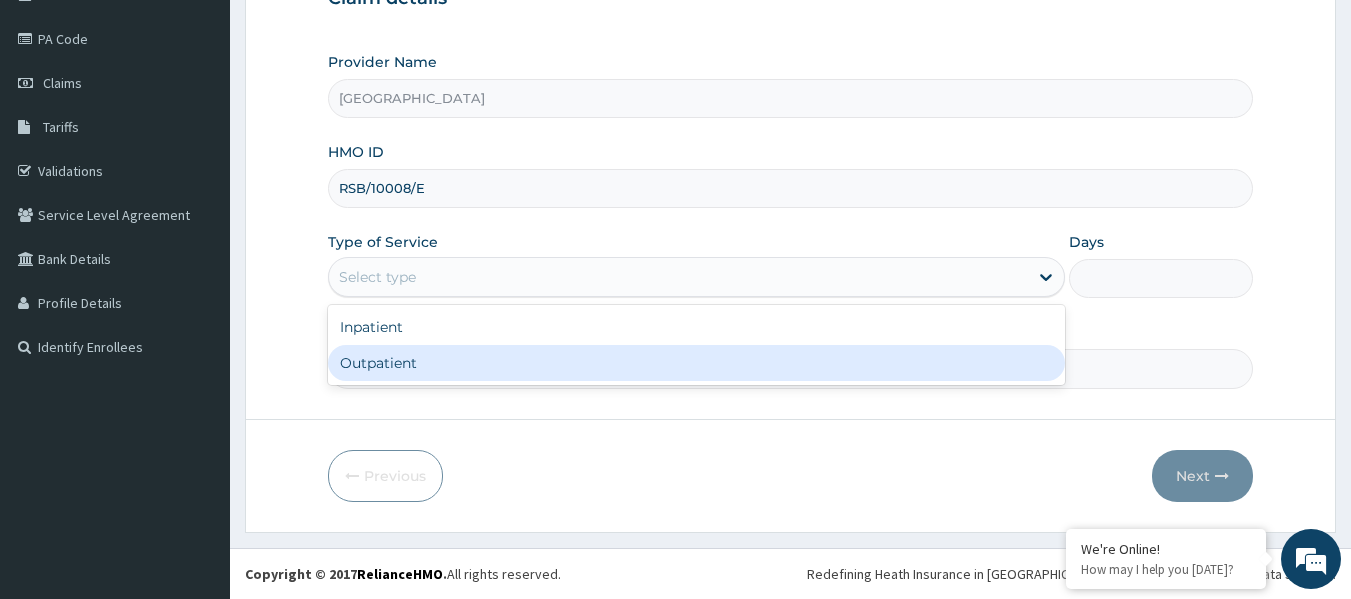 click on "Outpatient" at bounding box center (696, 363) 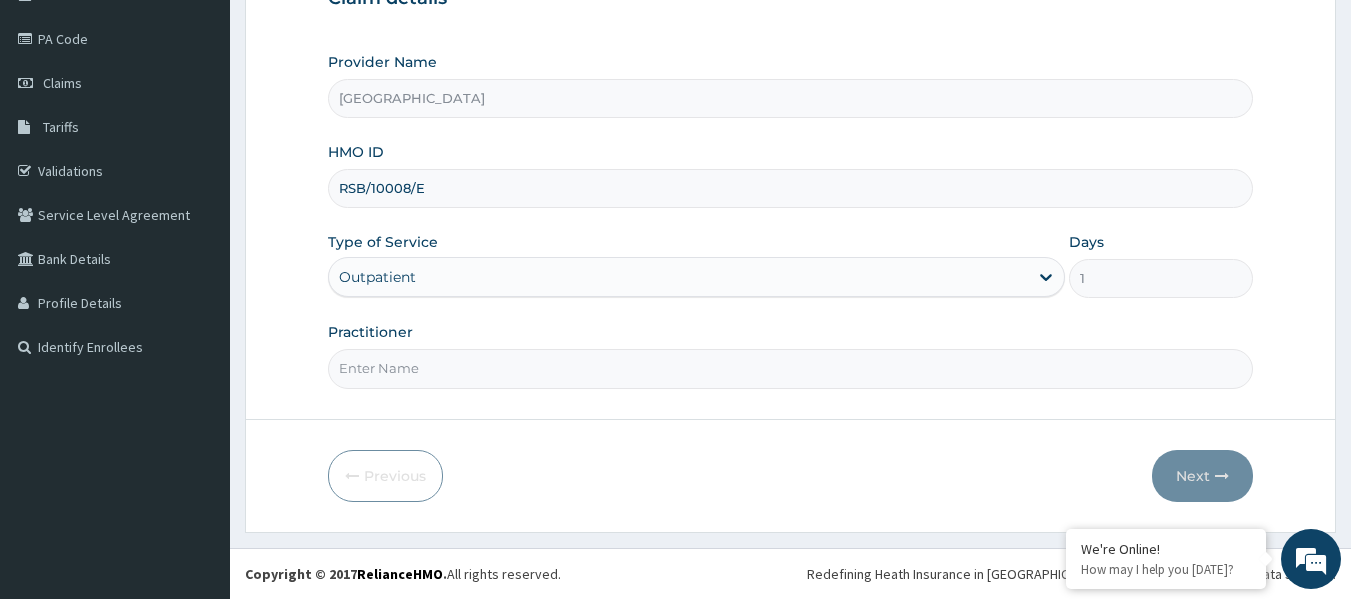 click on "Practitioner" at bounding box center [791, 368] 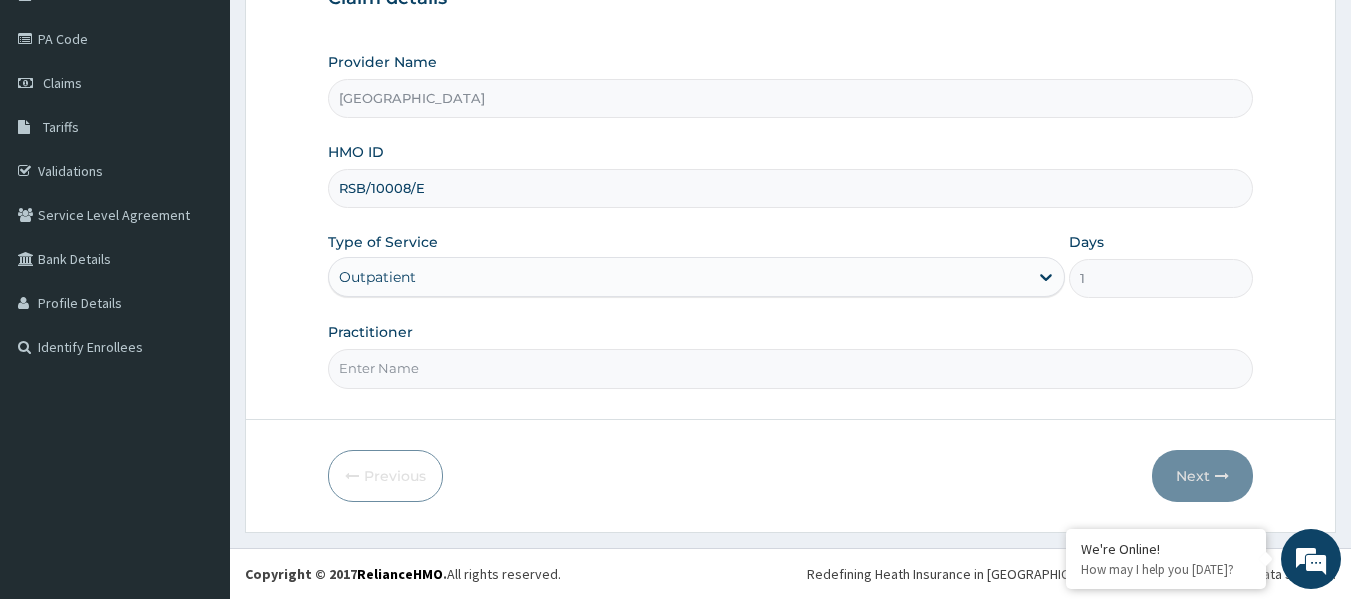 scroll, scrollTop: 0, scrollLeft: 0, axis: both 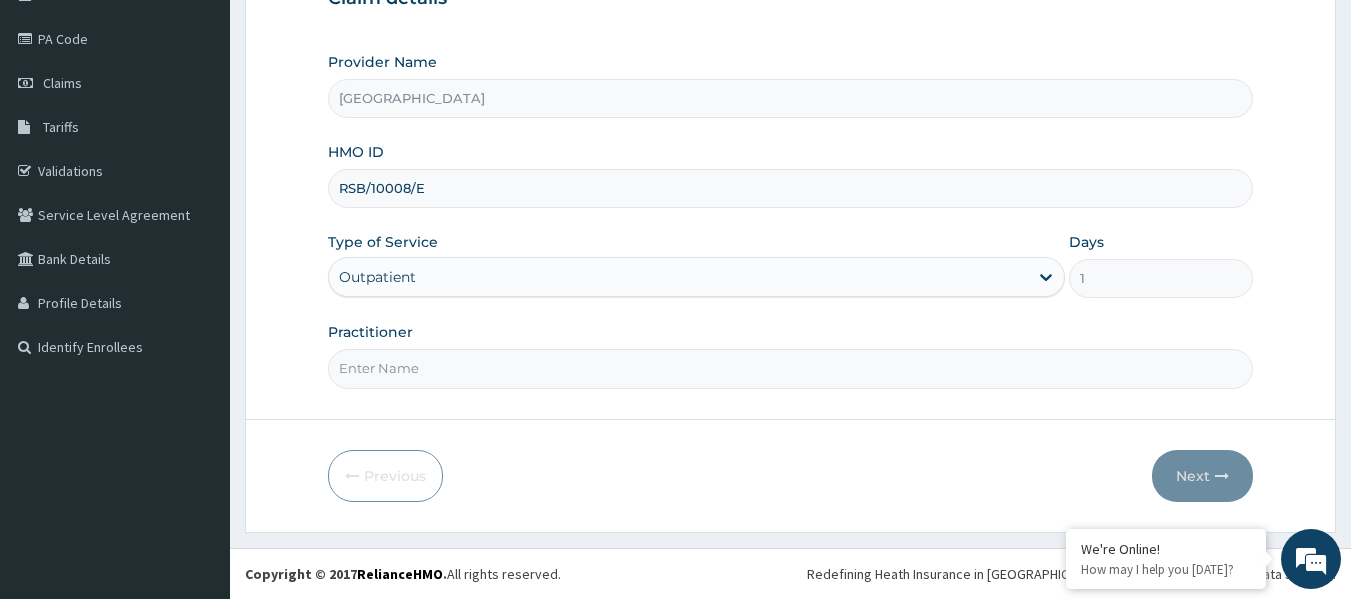 paste on "DR. LEELEE GBENE-KINAKAH" 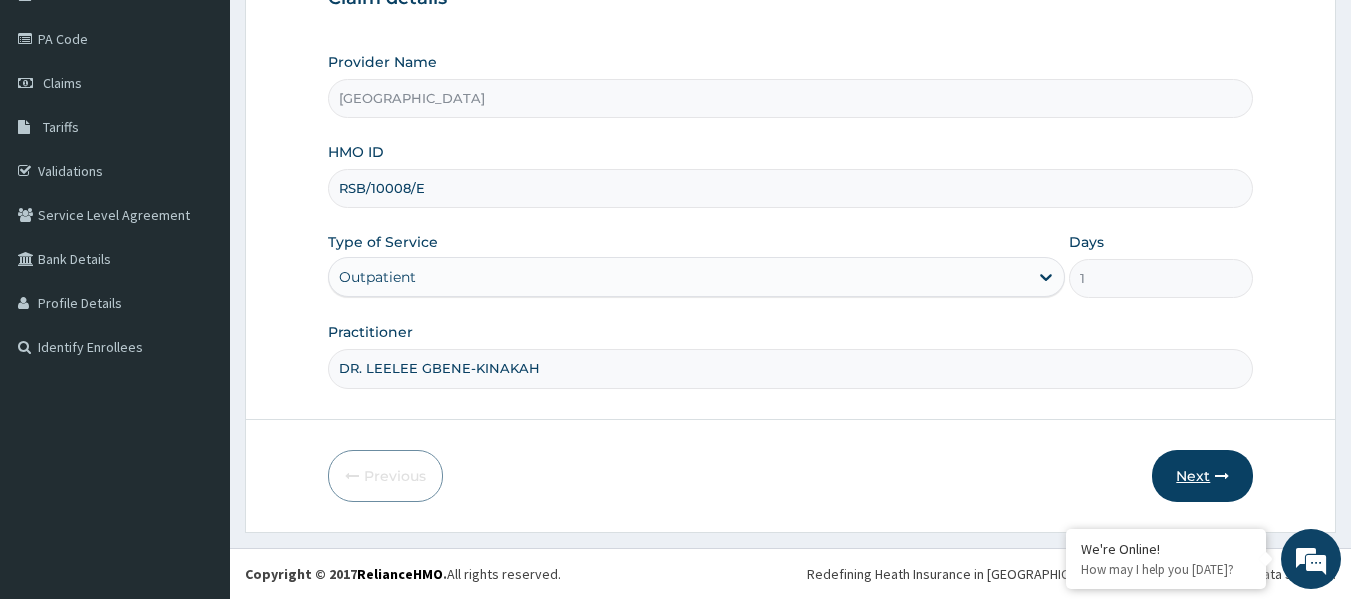 type on "DR. LEELEE GBENE-KINAKAH" 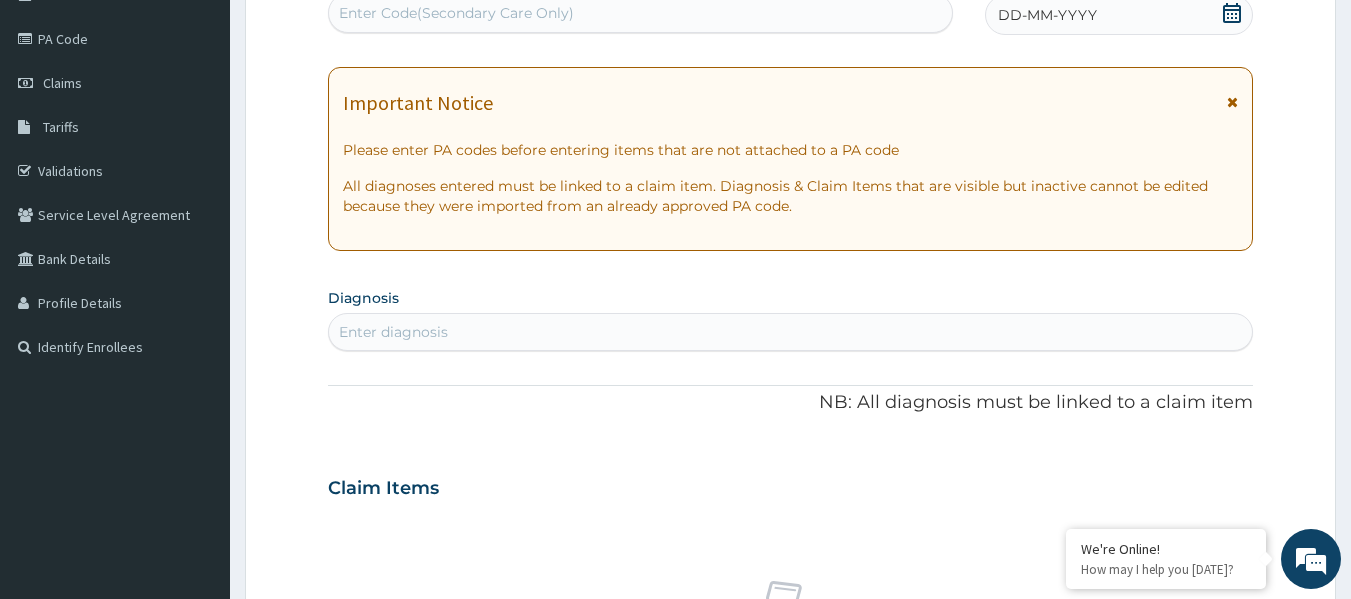 click on "Enter Code(Secondary Care Only)" at bounding box center (641, 13) 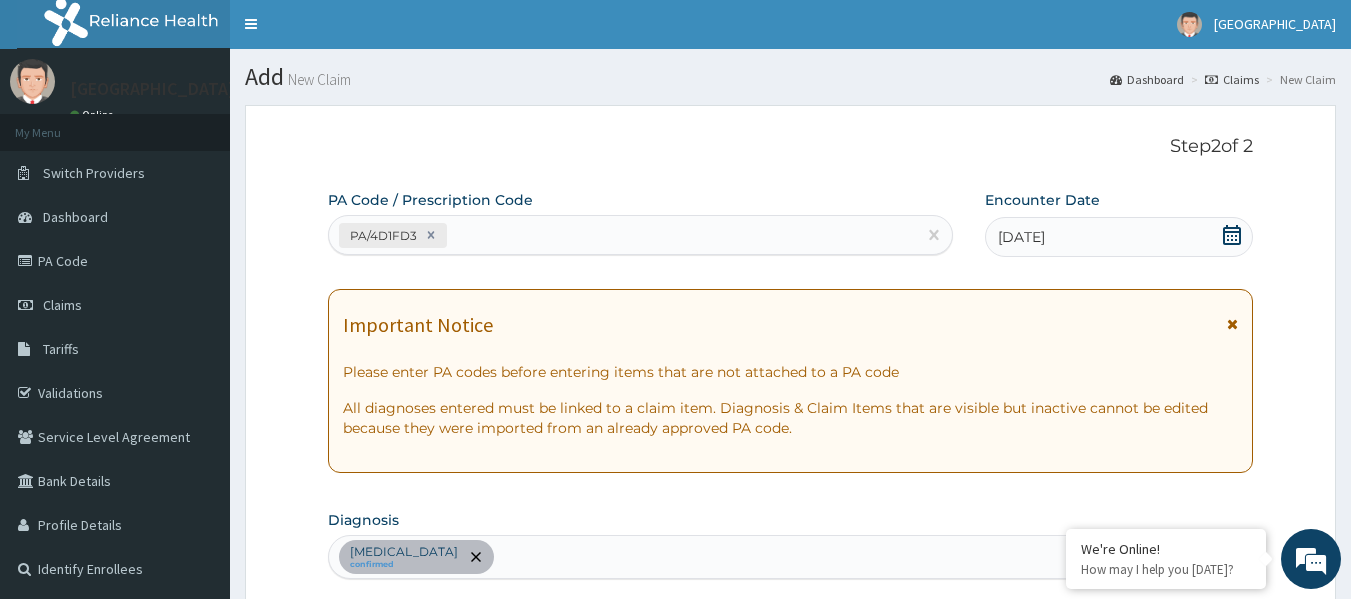 scroll, scrollTop: 0, scrollLeft: 0, axis: both 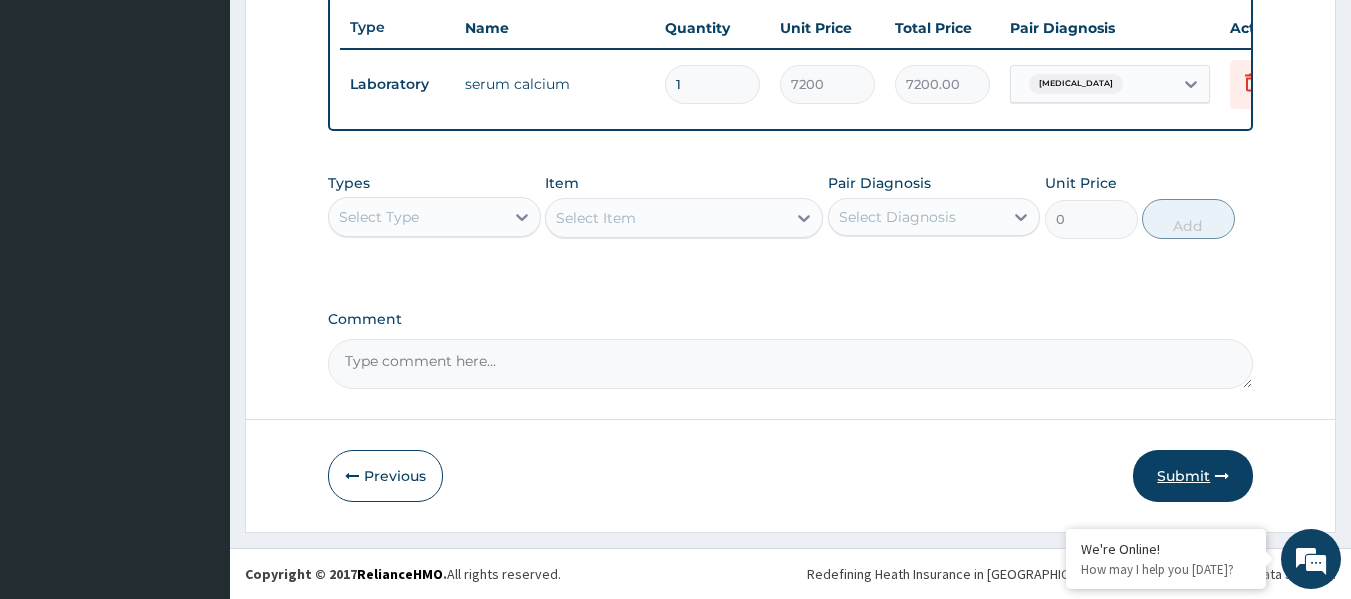 click on "Submit" at bounding box center [1193, 476] 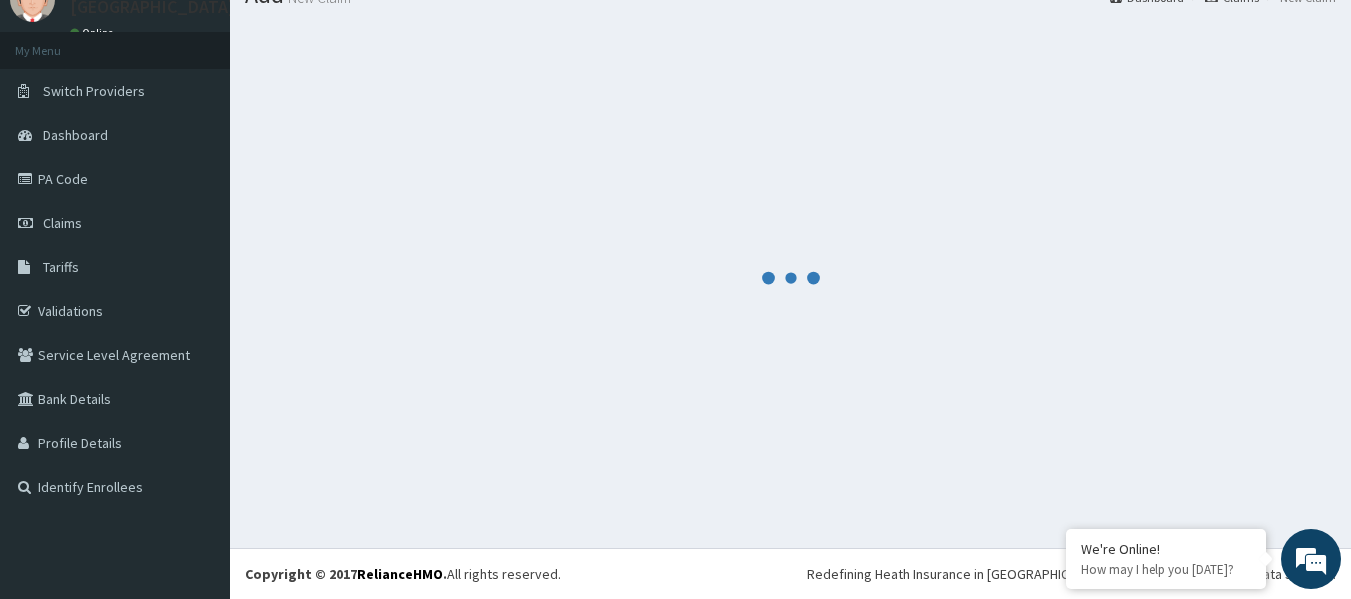 scroll, scrollTop: 763, scrollLeft: 0, axis: vertical 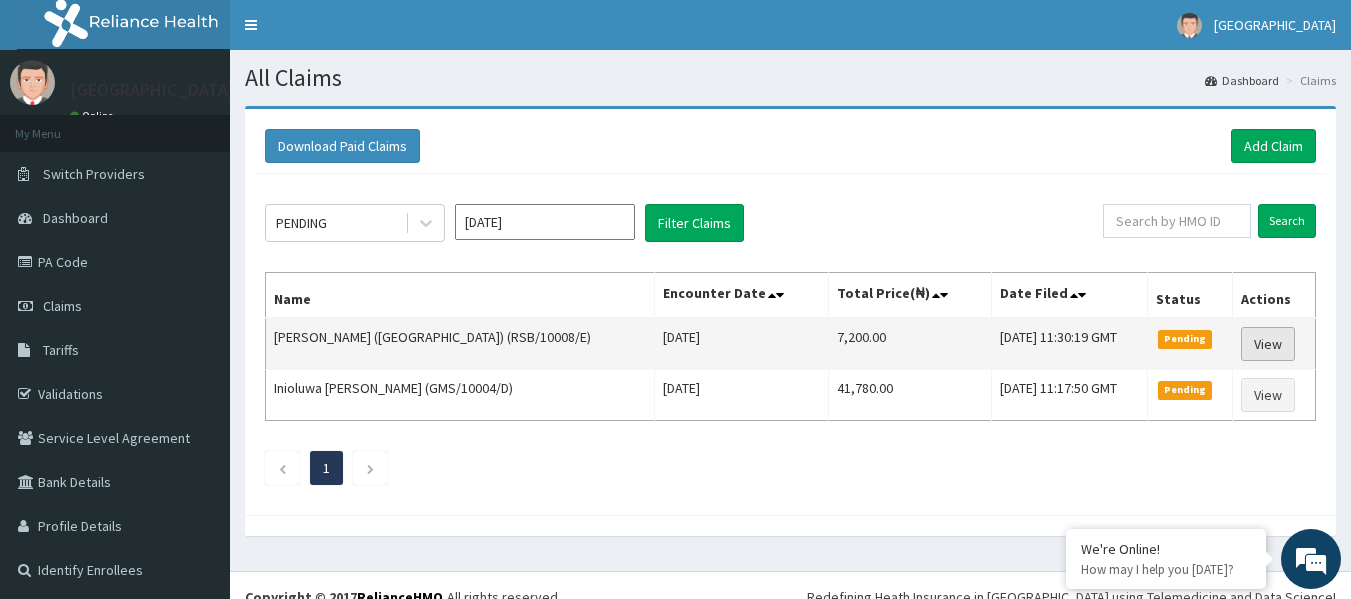 click on "View" at bounding box center (1268, 344) 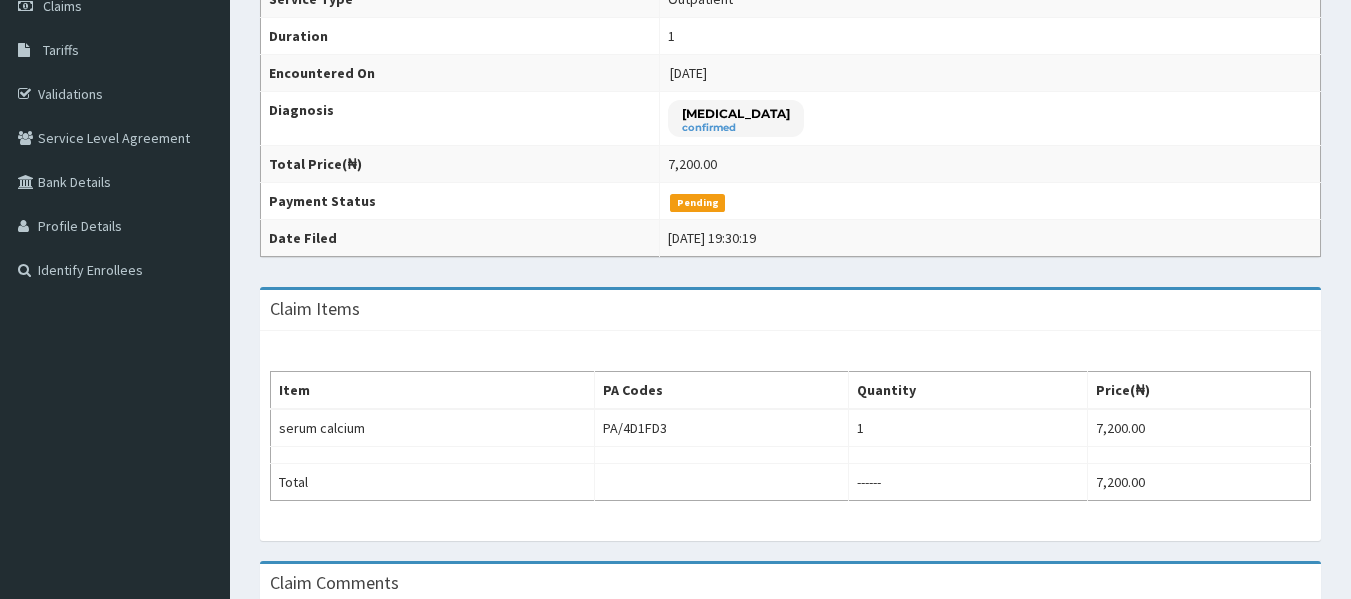scroll, scrollTop: 0, scrollLeft: 0, axis: both 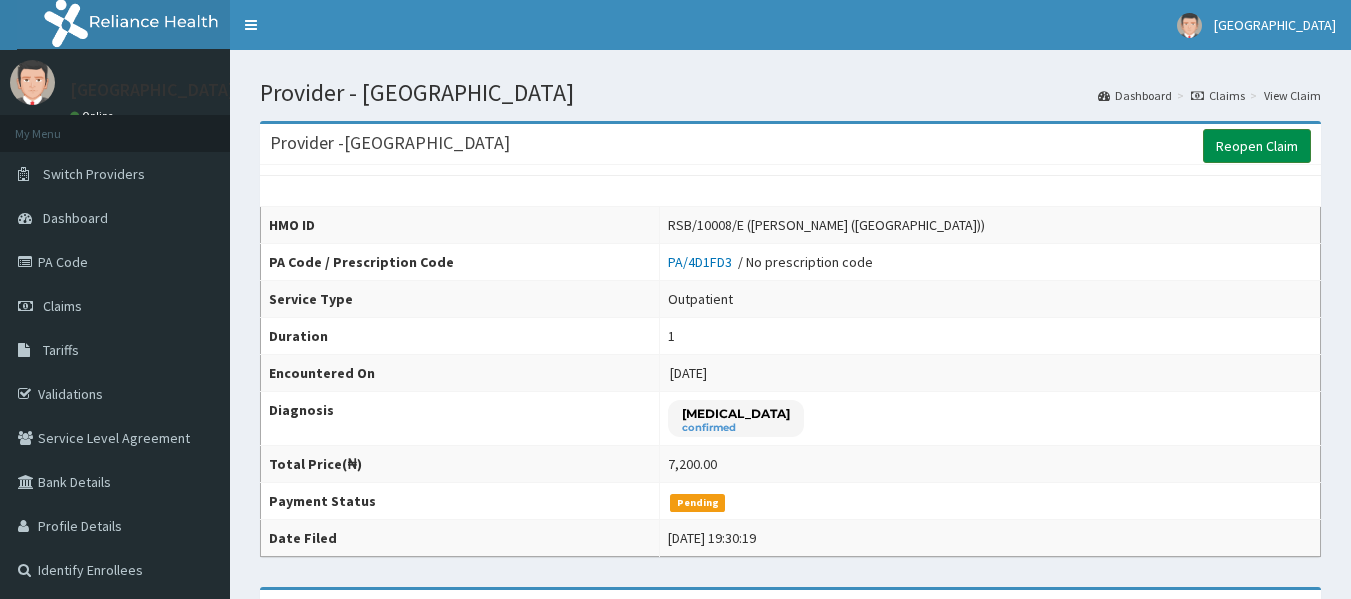 click on "Reopen Claim" at bounding box center (1257, 146) 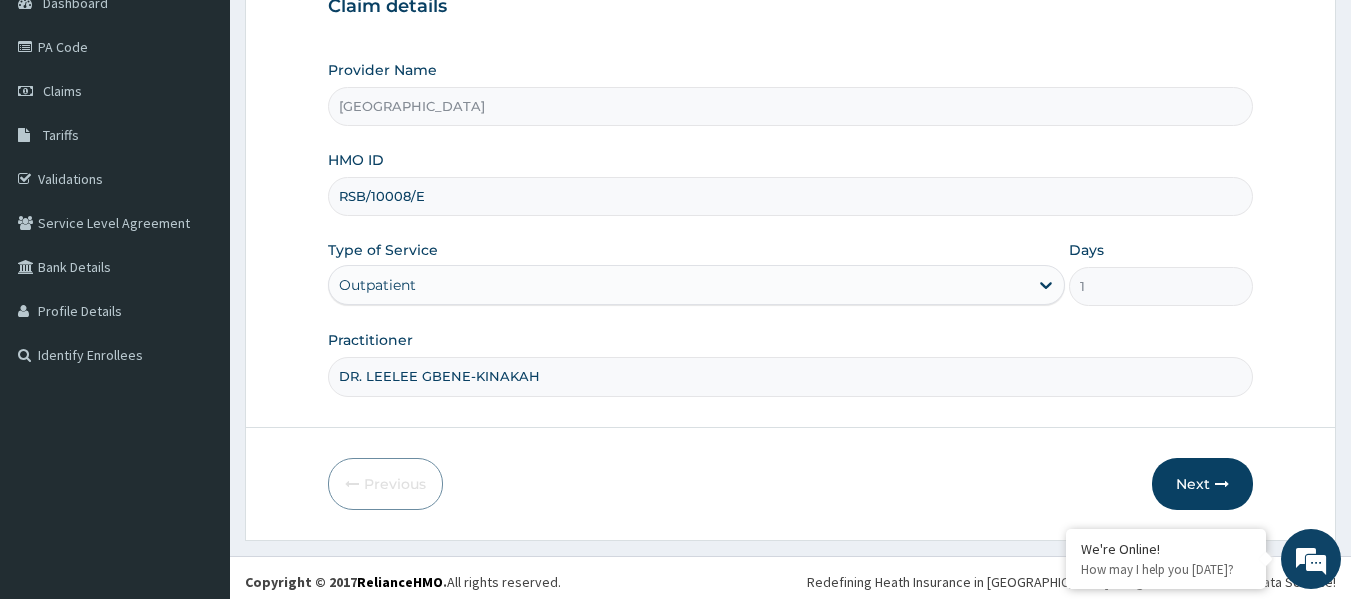 scroll, scrollTop: 223, scrollLeft: 0, axis: vertical 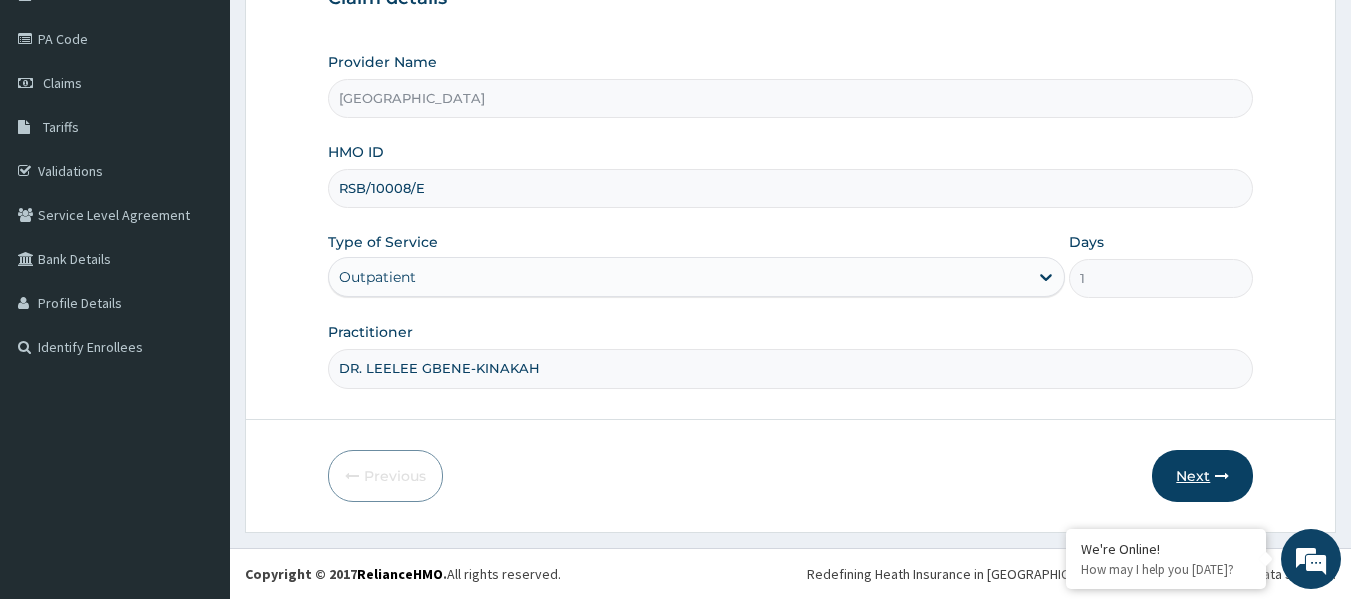 click at bounding box center (1222, 476) 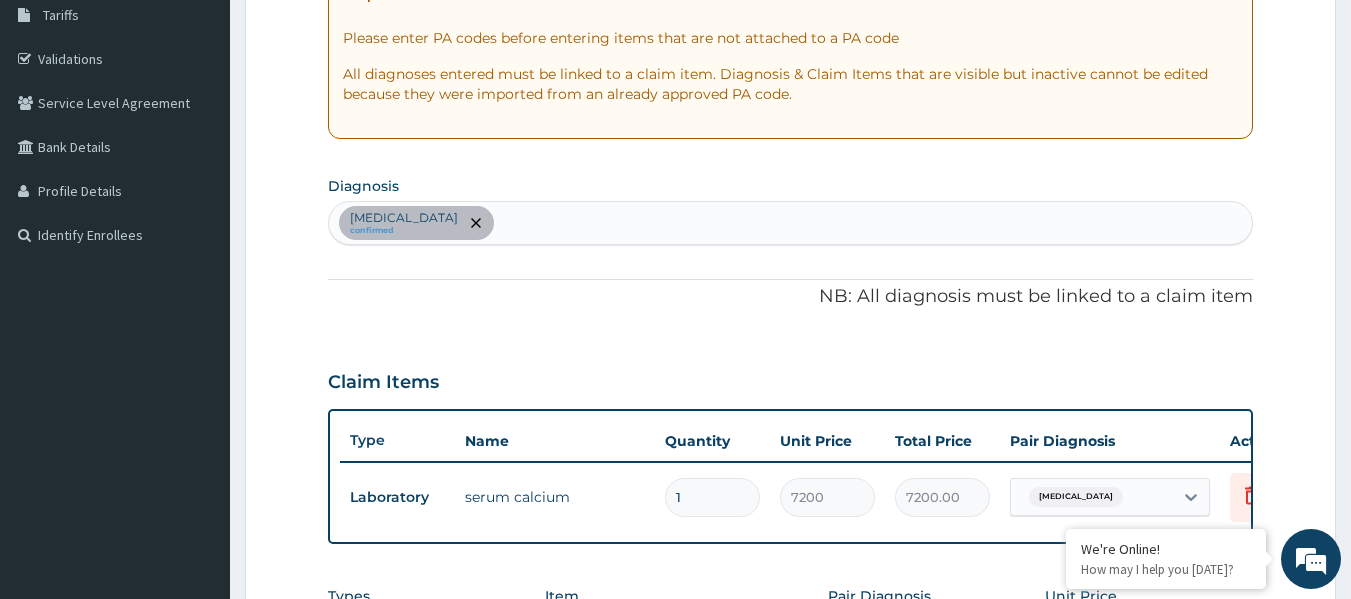 scroll, scrollTop: 523, scrollLeft: 0, axis: vertical 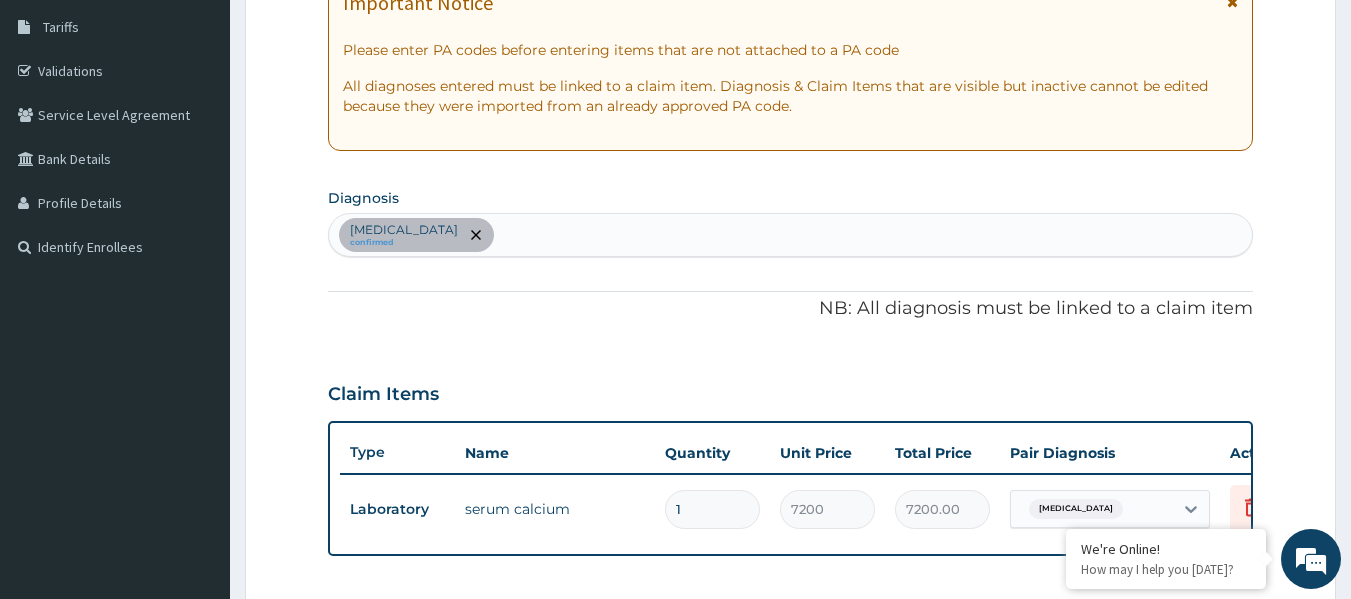 click on "Hypocalcemia confirmed" at bounding box center (791, 235) 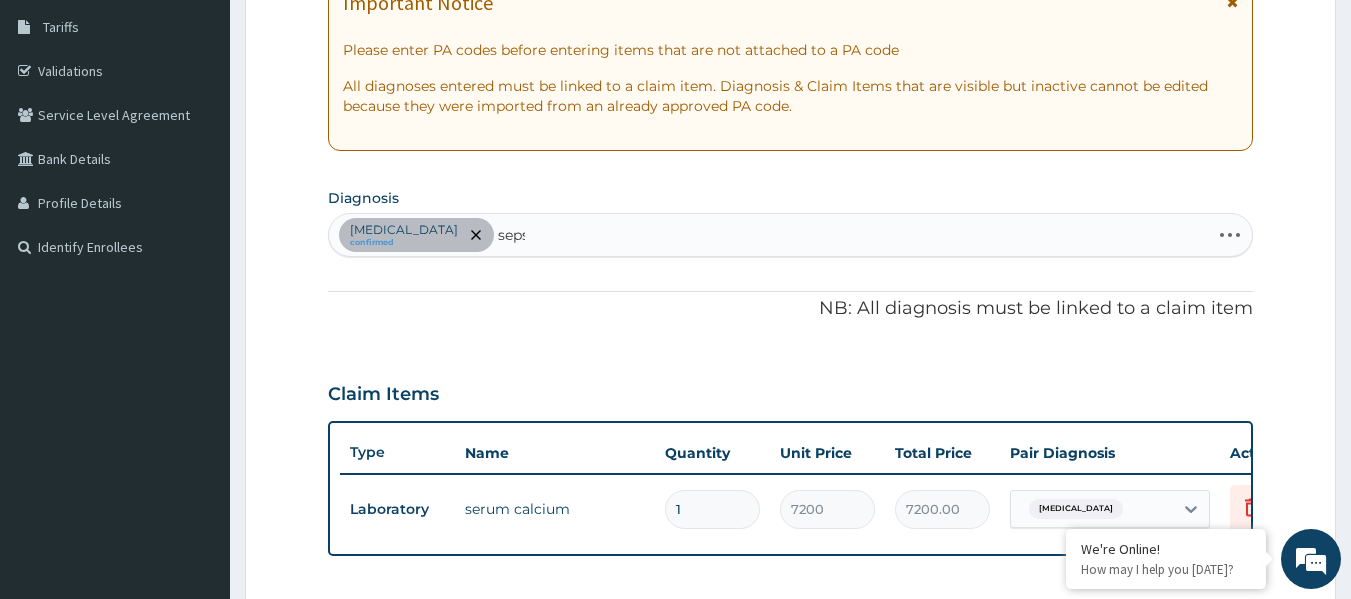 type on "sepsis" 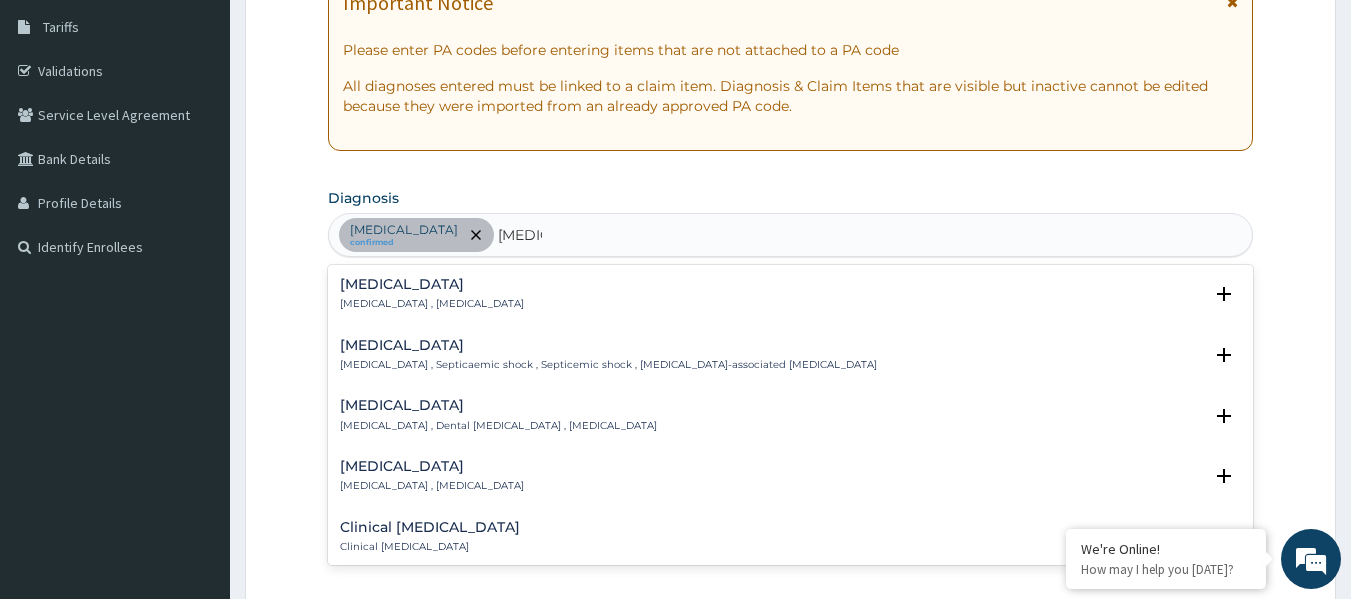 click on "[MEDICAL_DATA]" at bounding box center (432, 284) 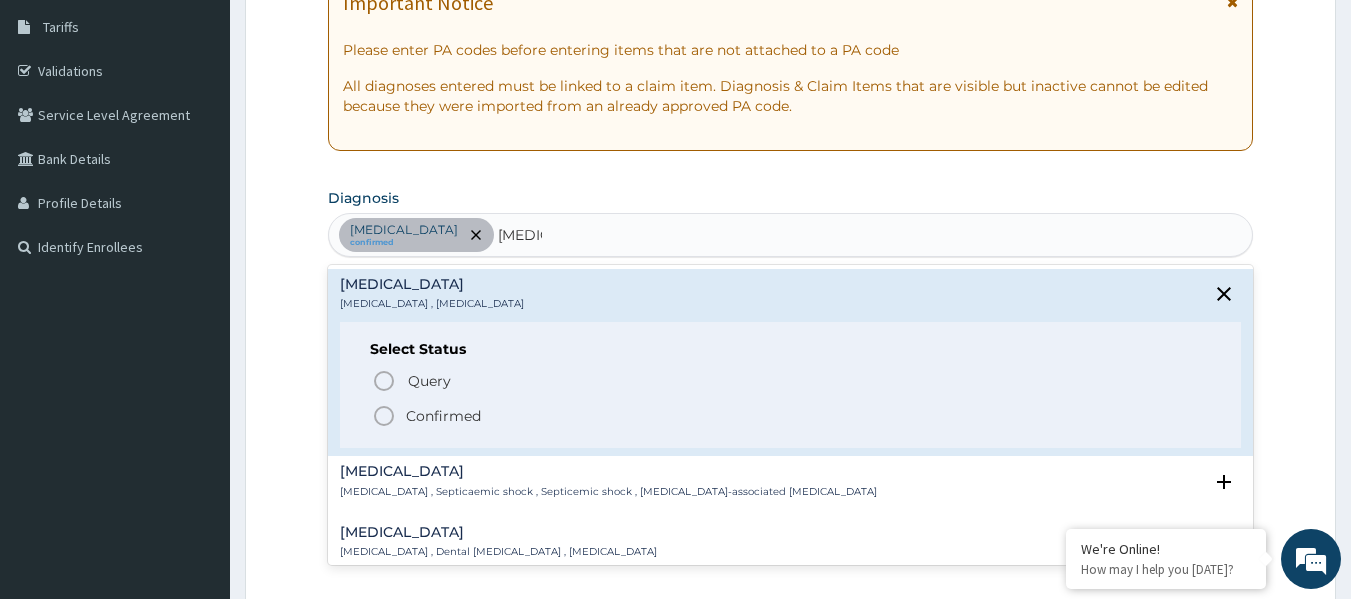 click on "Confirmed" at bounding box center [443, 416] 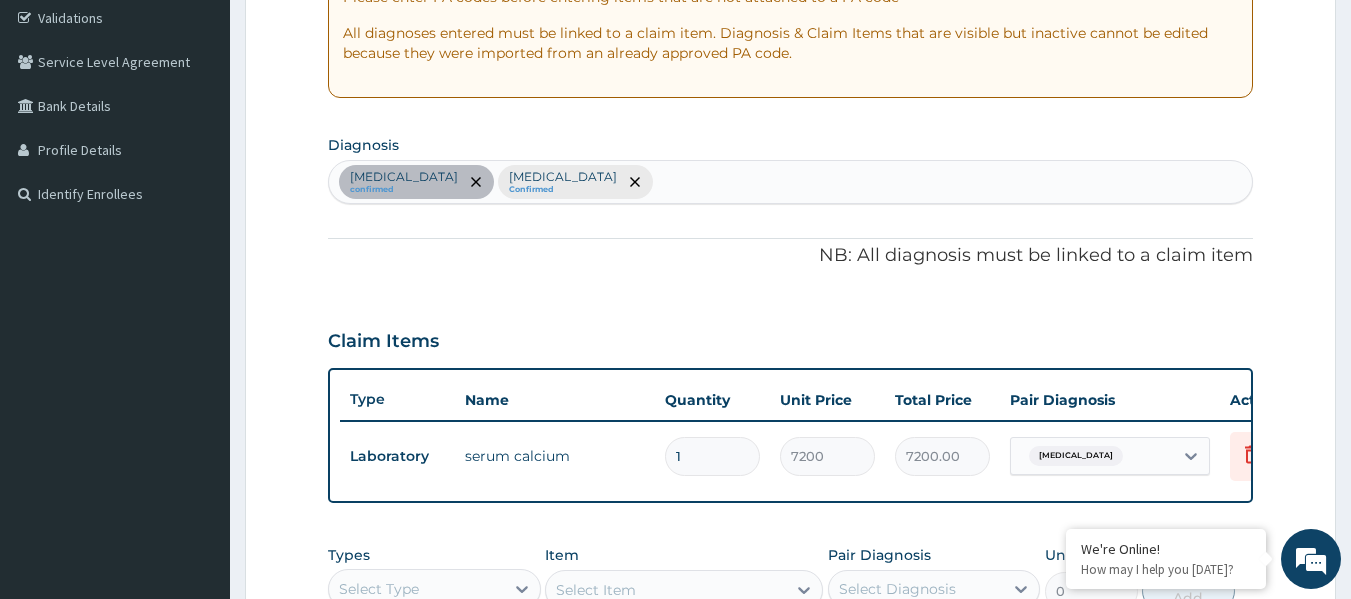 scroll, scrollTop: 423, scrollLeft: 0, axis: vertical 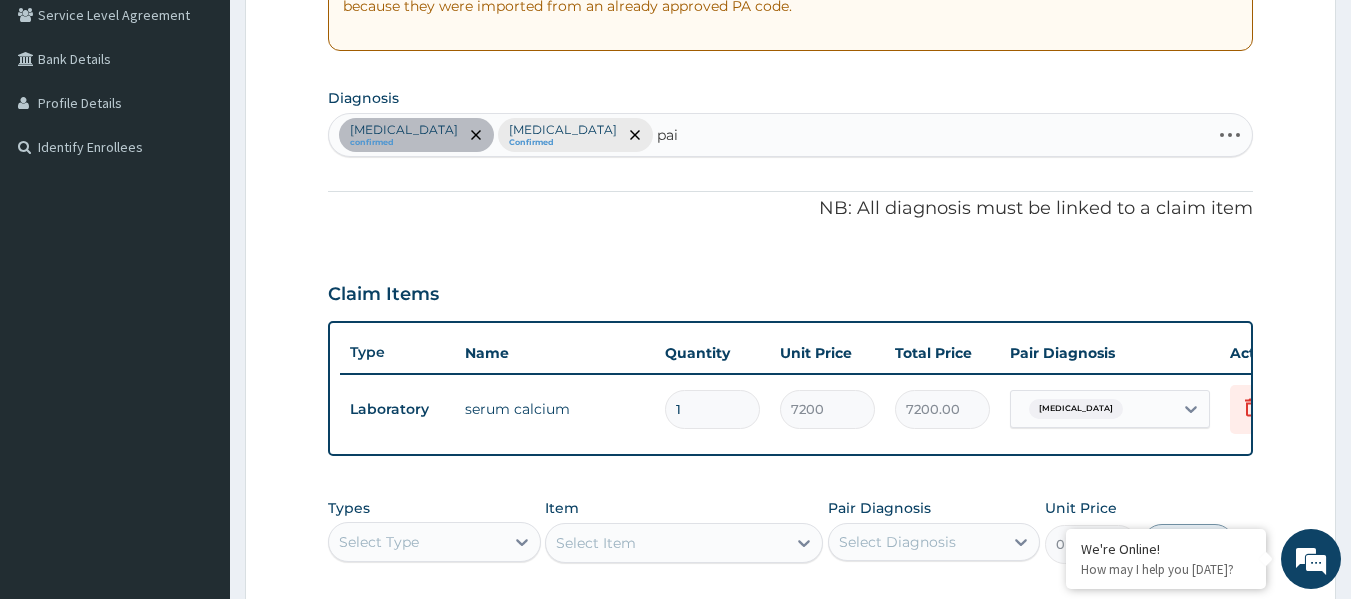 type on "pain" 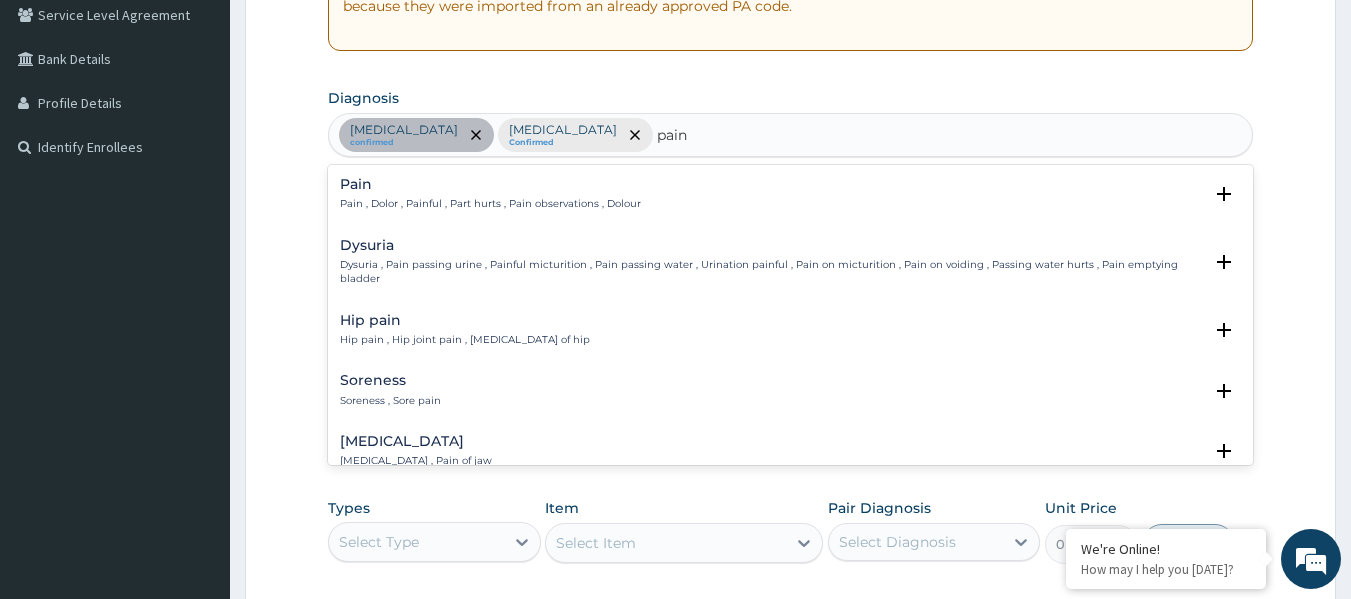 click on "Pain Pain , Dolor , Painful , Part hurts , Pain observations , Dolour Select Status Query Query covers suspected (?), Keep in view (kiv), Ruled out (r/o) Confirmed" at bounding box center (791, 199) 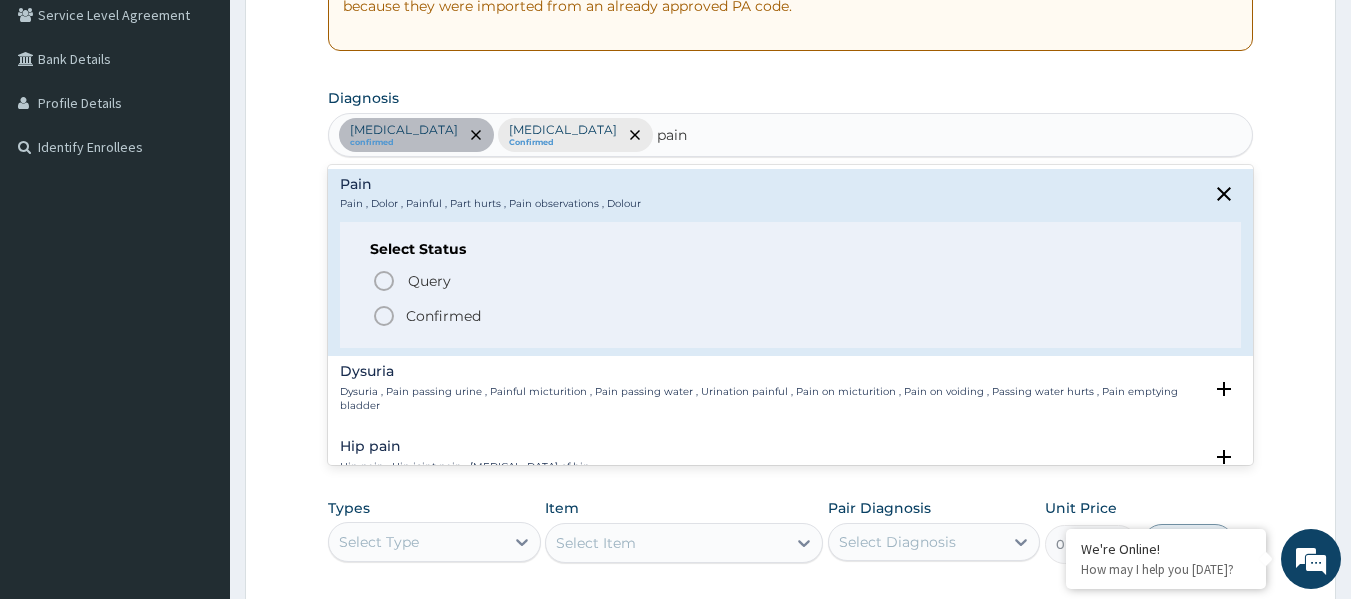 click on "Query Query covers suspected (?), Keep in view (kiv), Ruled out (r/o) Confirmed" at bounding box center (791, 297) 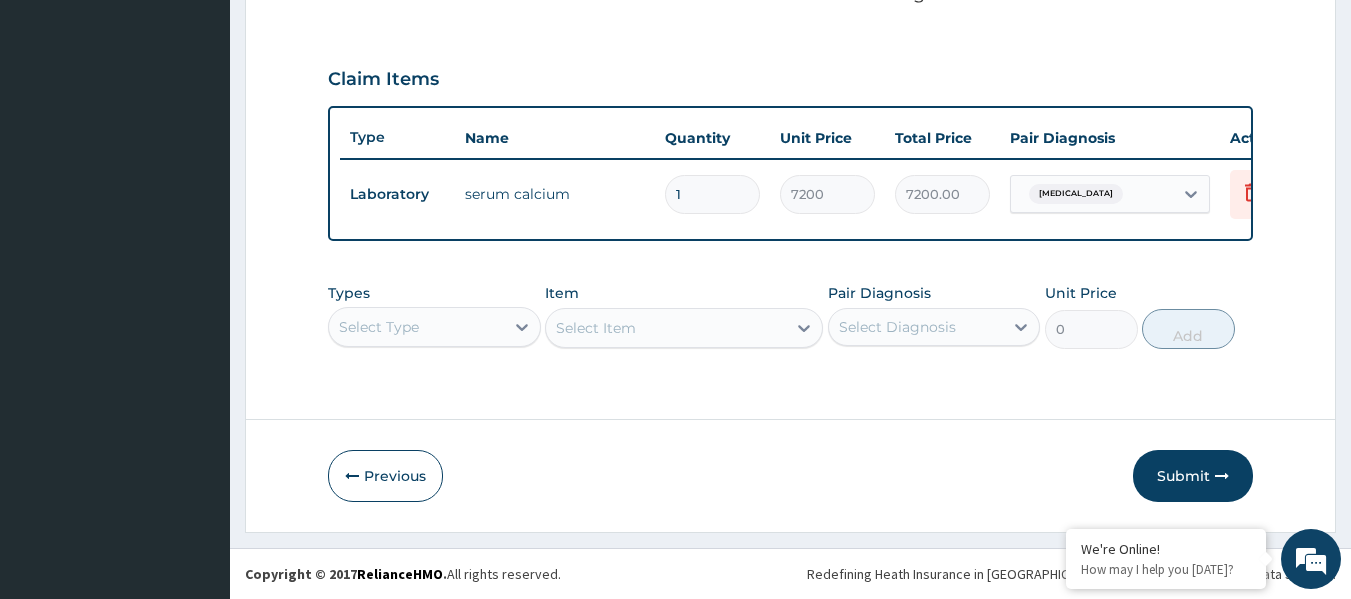 scroll, scrollTop: 653, scrollLeft: 0, axis: vertical 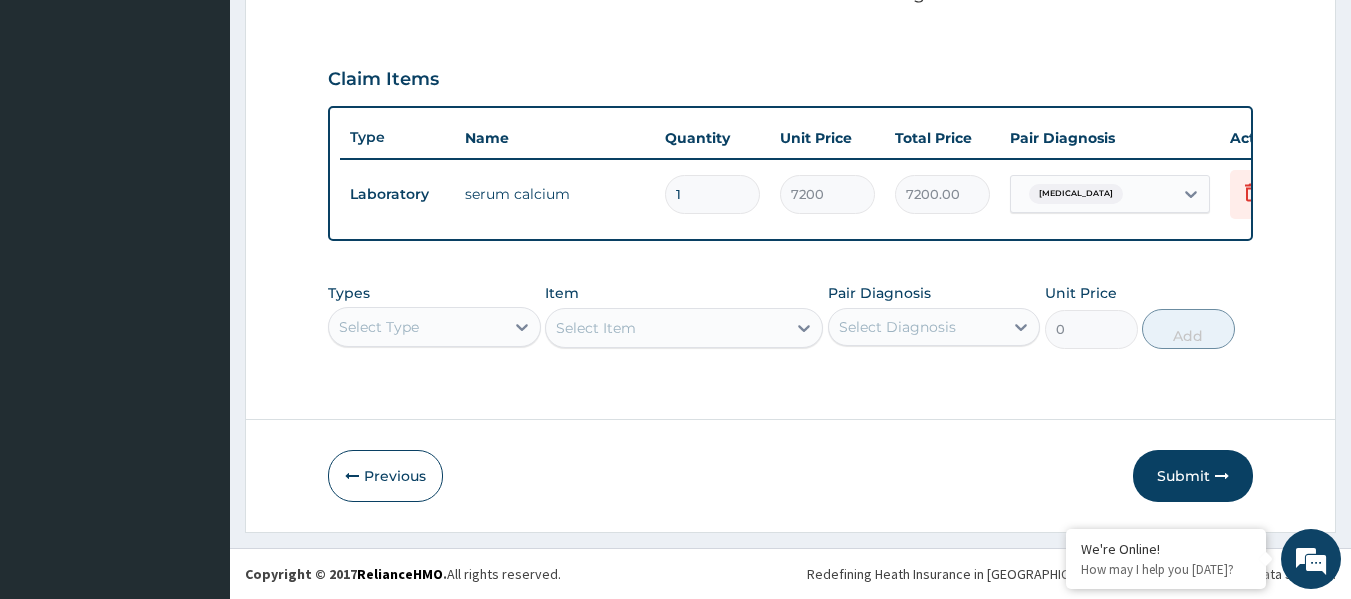 click on "Select Type" at bounding box center (434, 327) 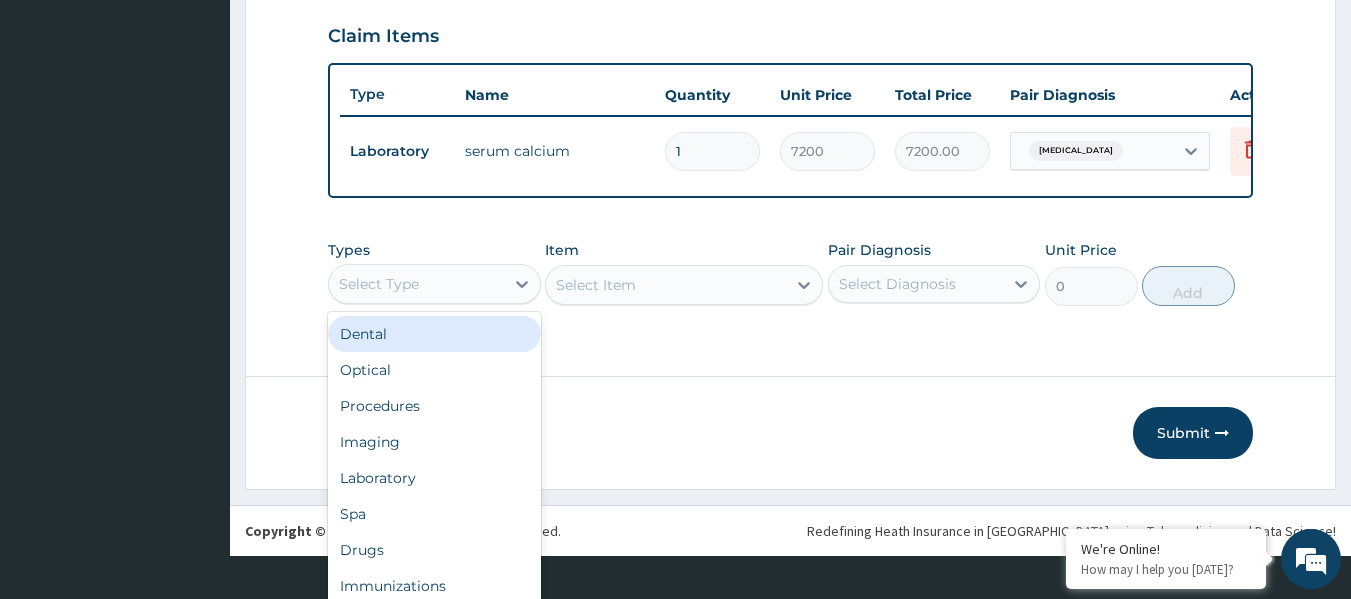 scroll, scrollTop: 56, scrollLeft: 0, axis: vertical 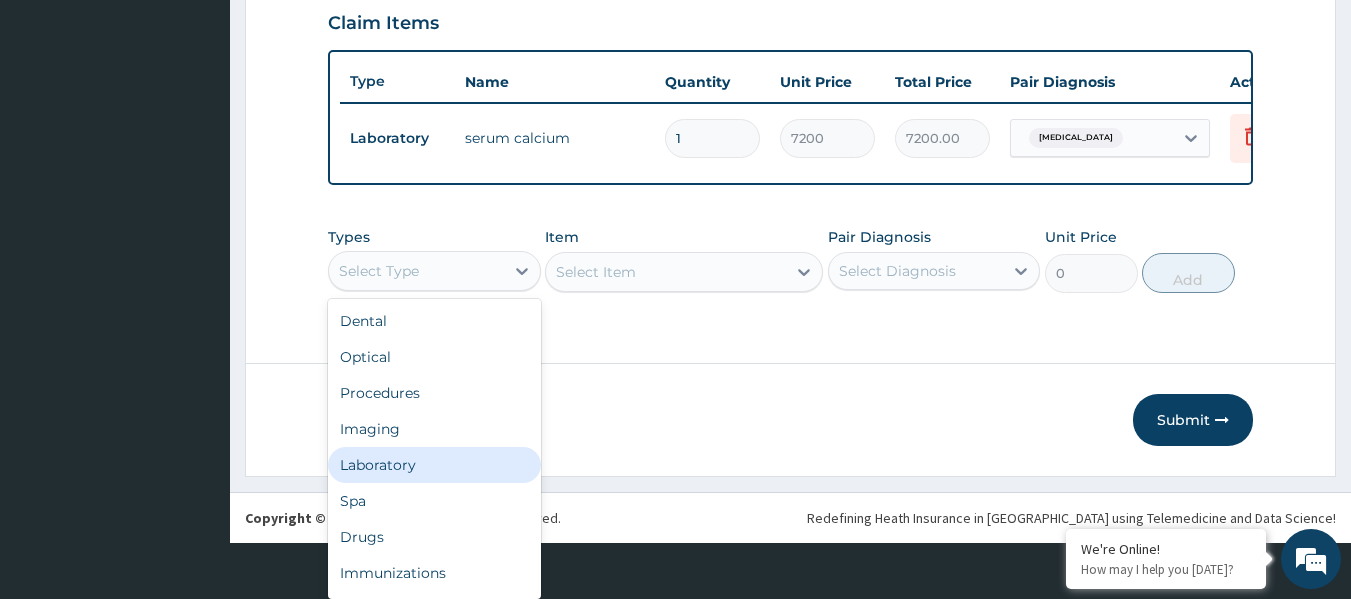 click on "Laboratory" at bounding box center (434, 465) 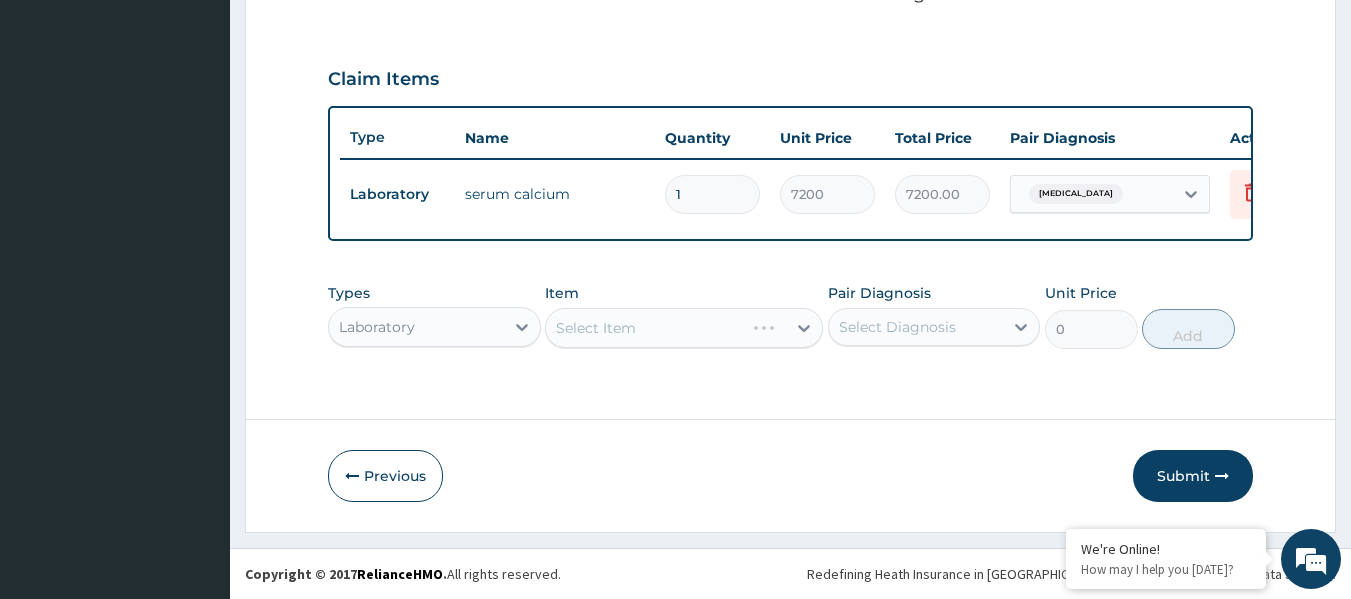scroll, scrollTop: 0, scrollLeft: 0, axis: both 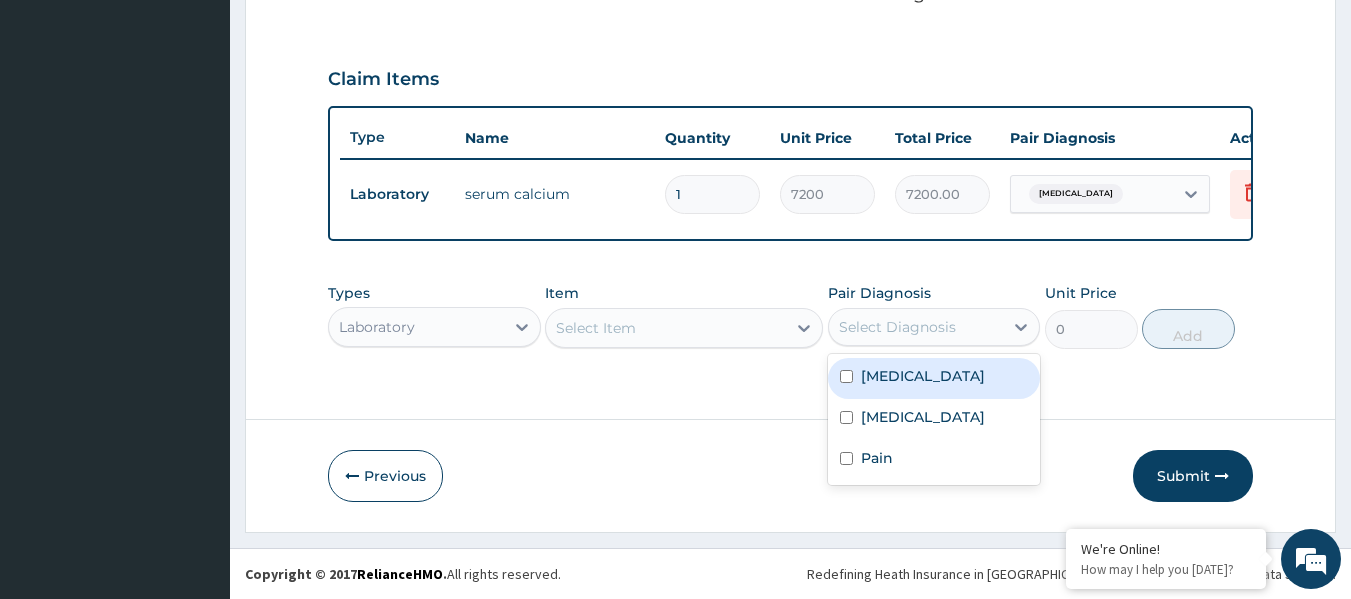 click on "Select Diagnosis" at bounding box center (897, 327) 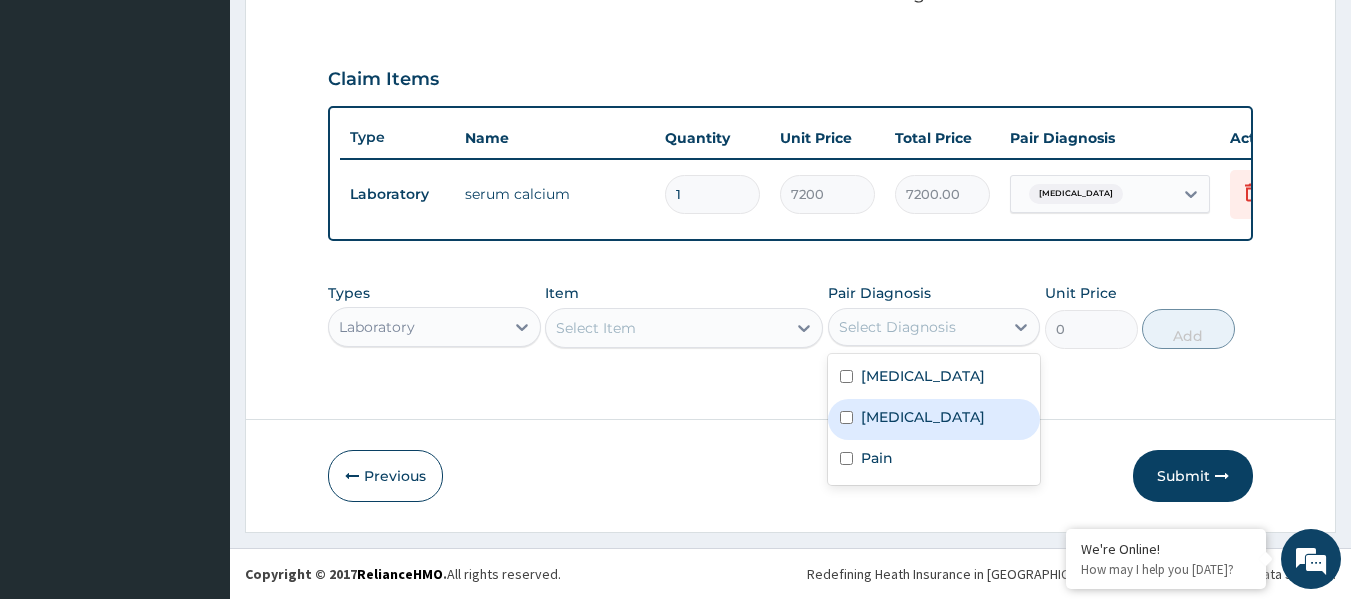 click on "Sepsis" at bounding box center (923, 417) 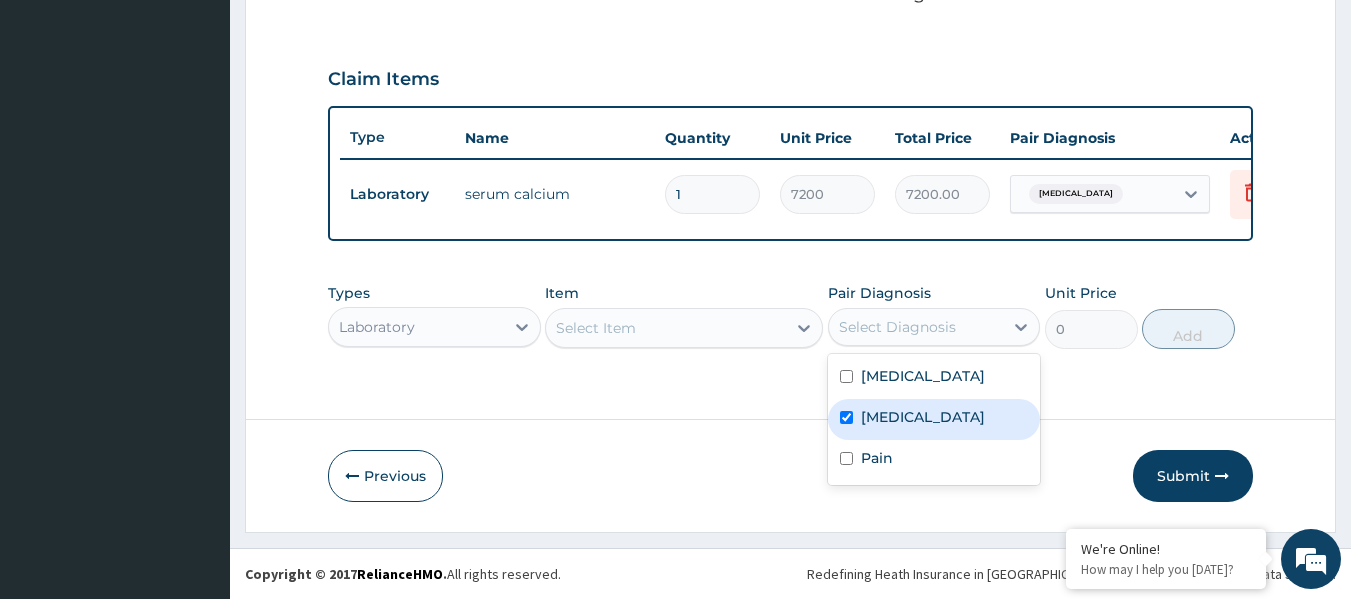 checkbox on "true" 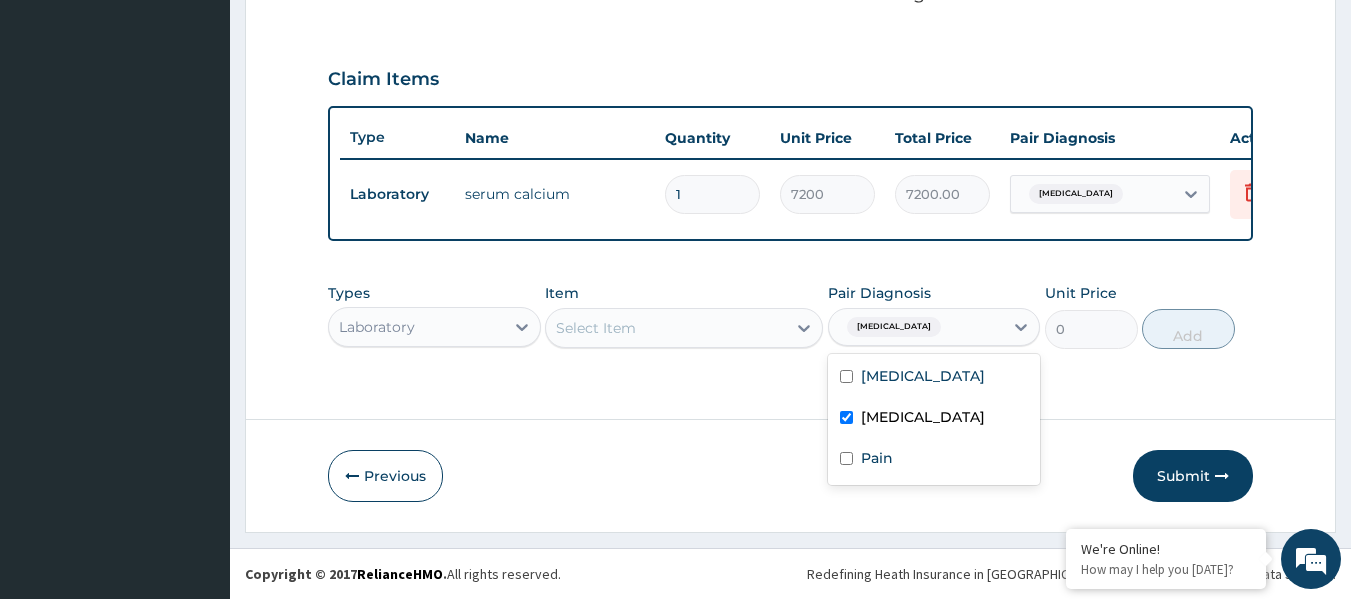 click on "Select Item" at bounding box center [684, 328] 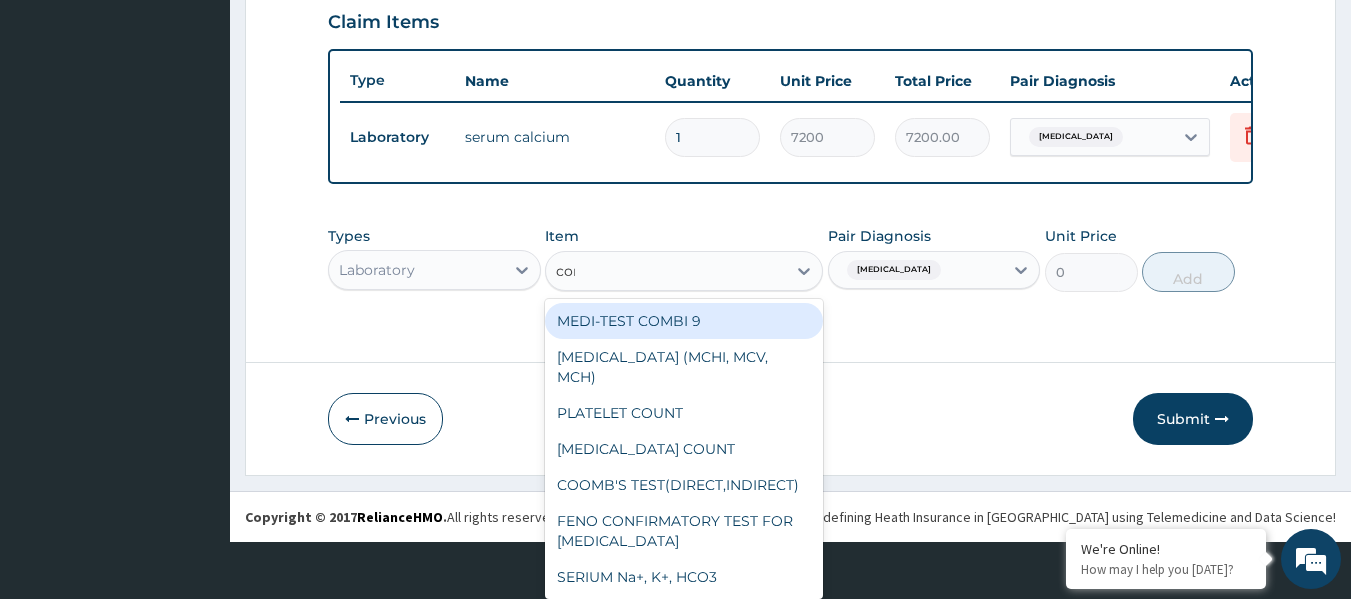 scroll, scrollTop: 0, scrollLeft: 0, axis: both 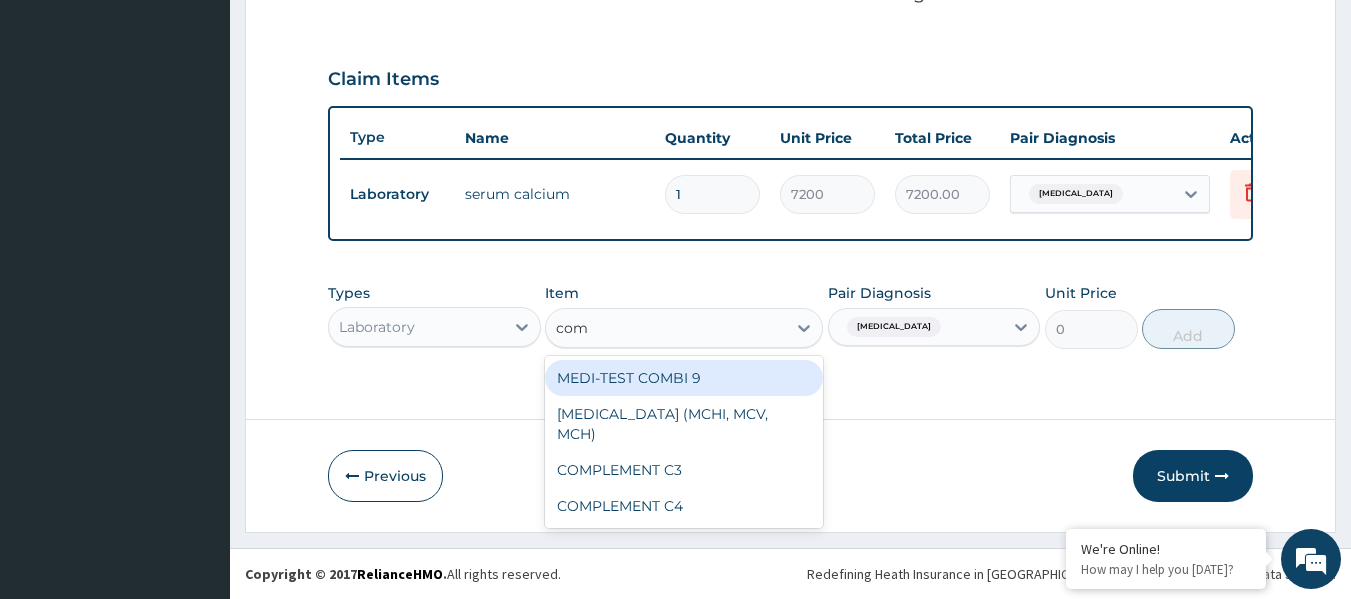 type on "comp" 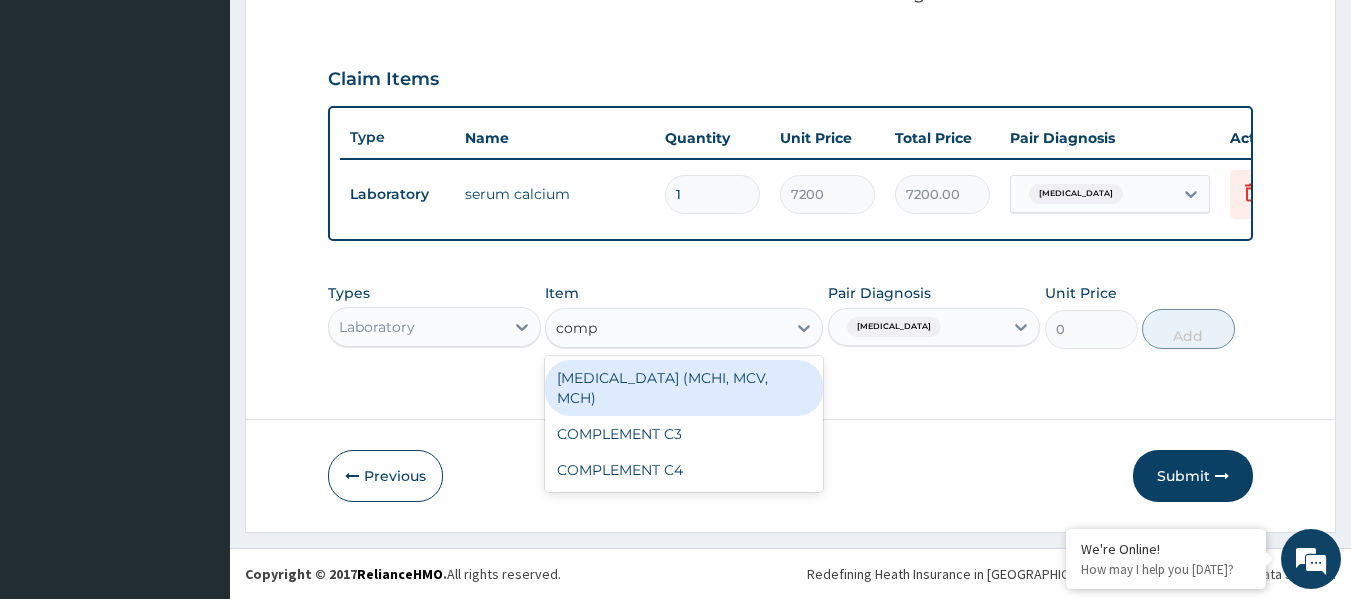 click on "[MEDICAL_DATA] (MCHI, MCV, MCH)" at bounding box center [684, 388] 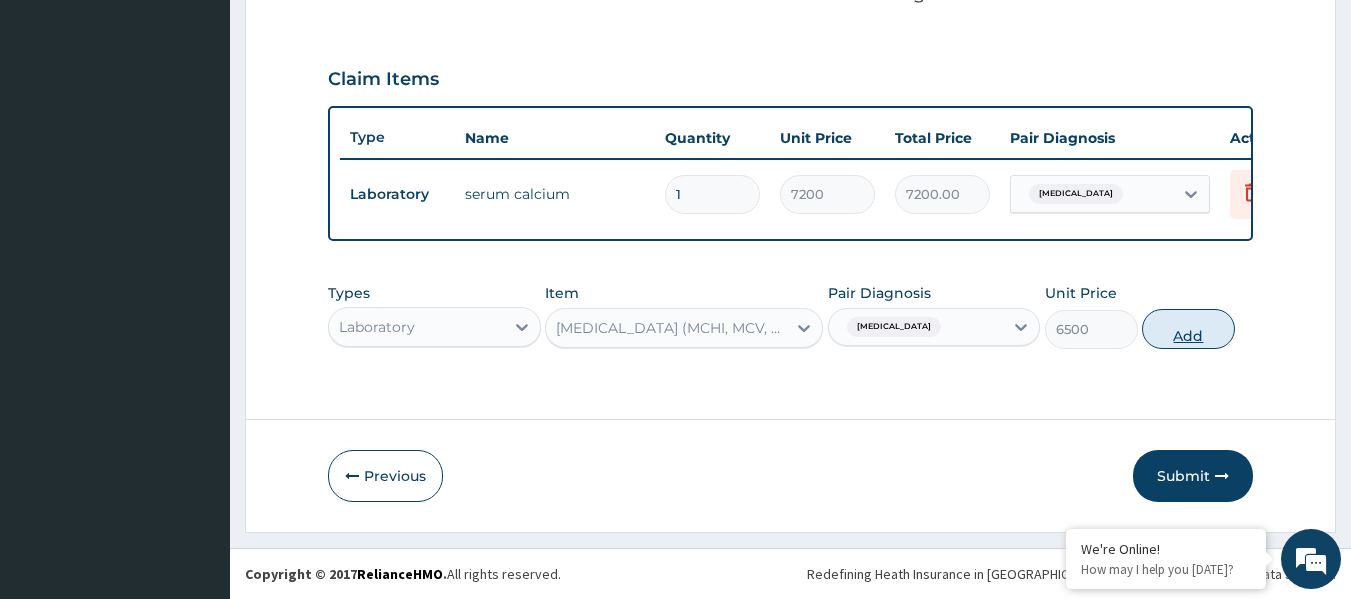 click on "Add" at bounding box center [1188, 329] 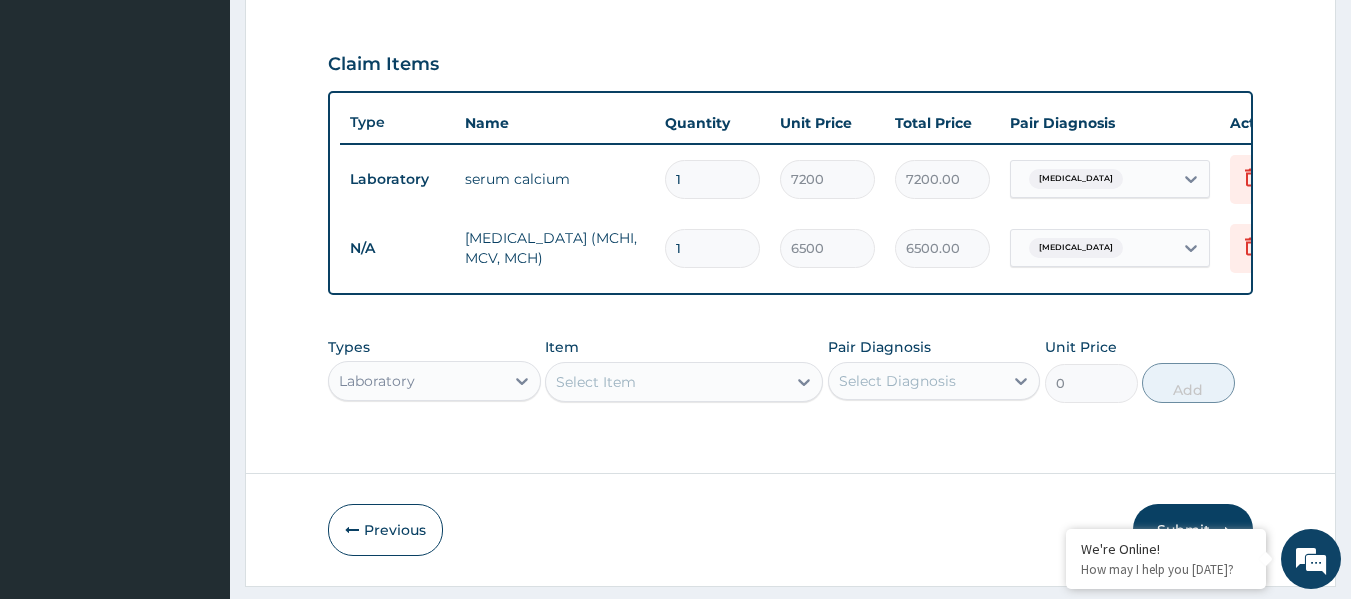 scroll, scrollTop: 56, scrollLeft: 0, axis: vertical 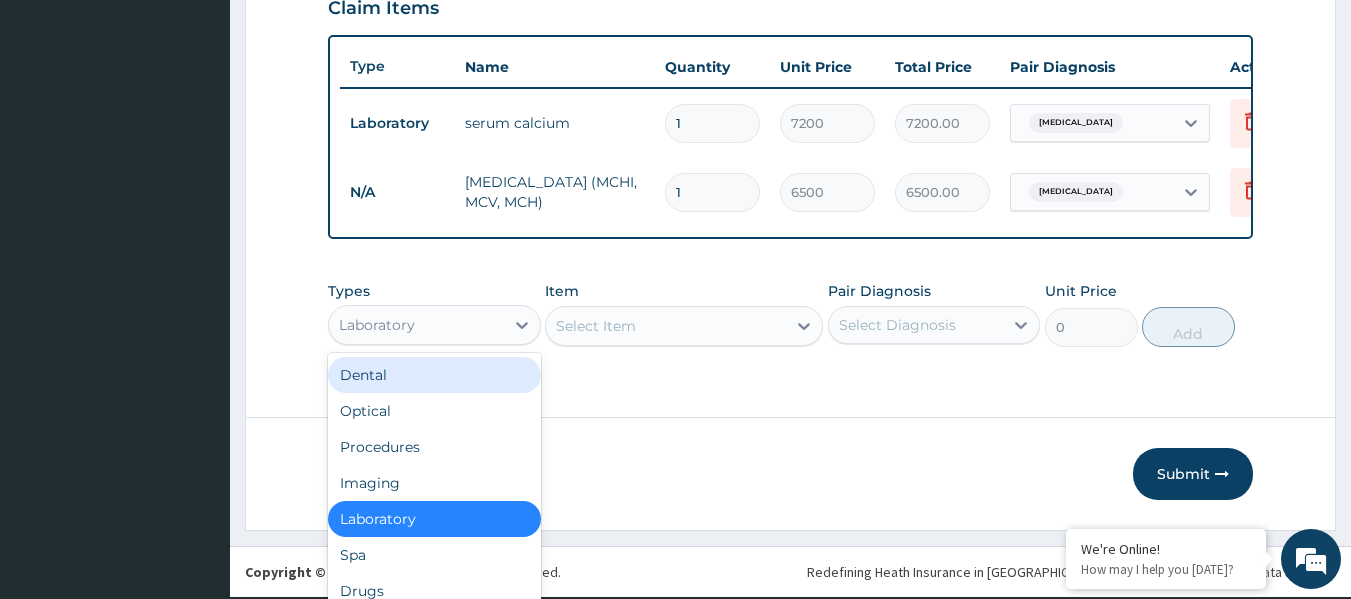 click on "option Laboratory, selected. option Dental focused, 1 of 10. 10 results available. Use Up and Down to choose options, press Enter to select the currently focused option, press Escape to exit the menu, press Tab to select the option and exit the menu. Laboratory Dental Optical Procedures Imaging Laboratory Spa Drugs Immunizations Others Gym" at bounding box center (434, 325) 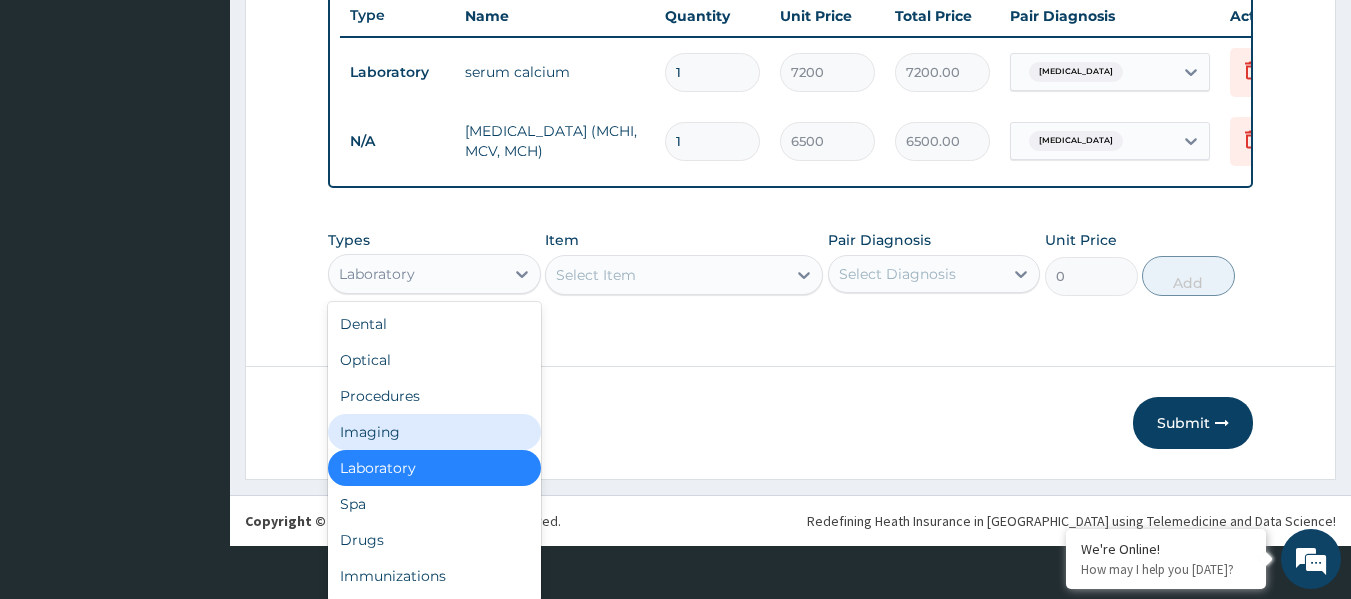 scroll, scrollTop: 733, scrollLeft: 0, axis: vertical 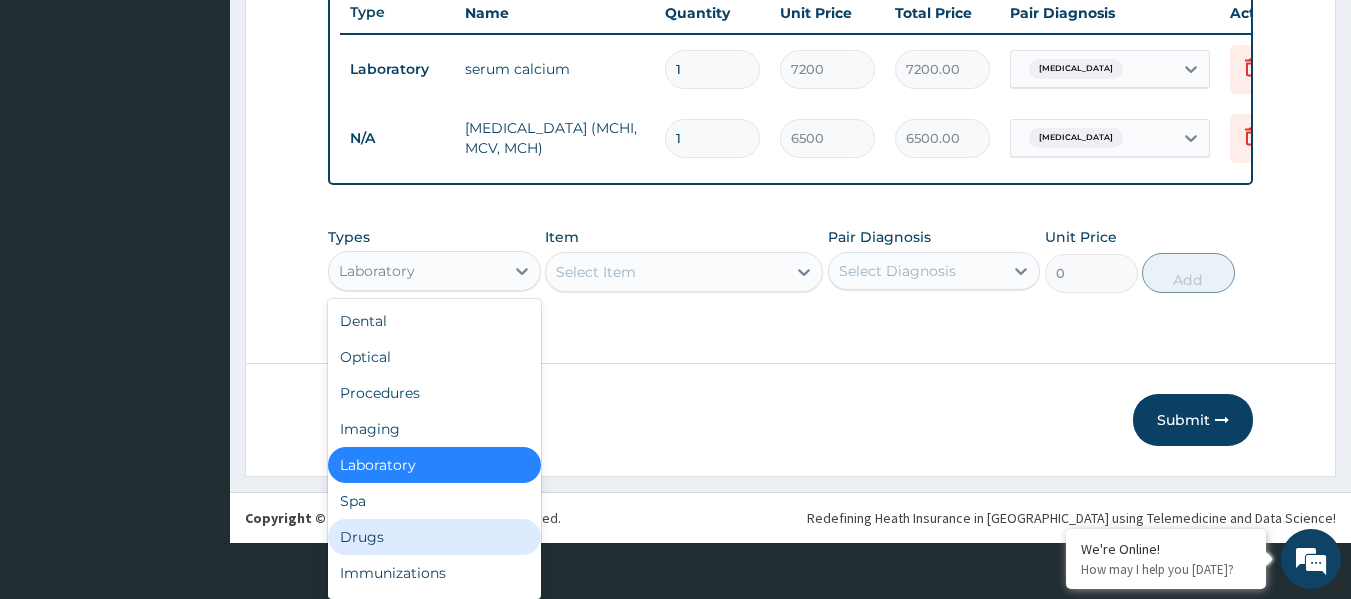 click on "Drugs" at bounding box center [434, 537] 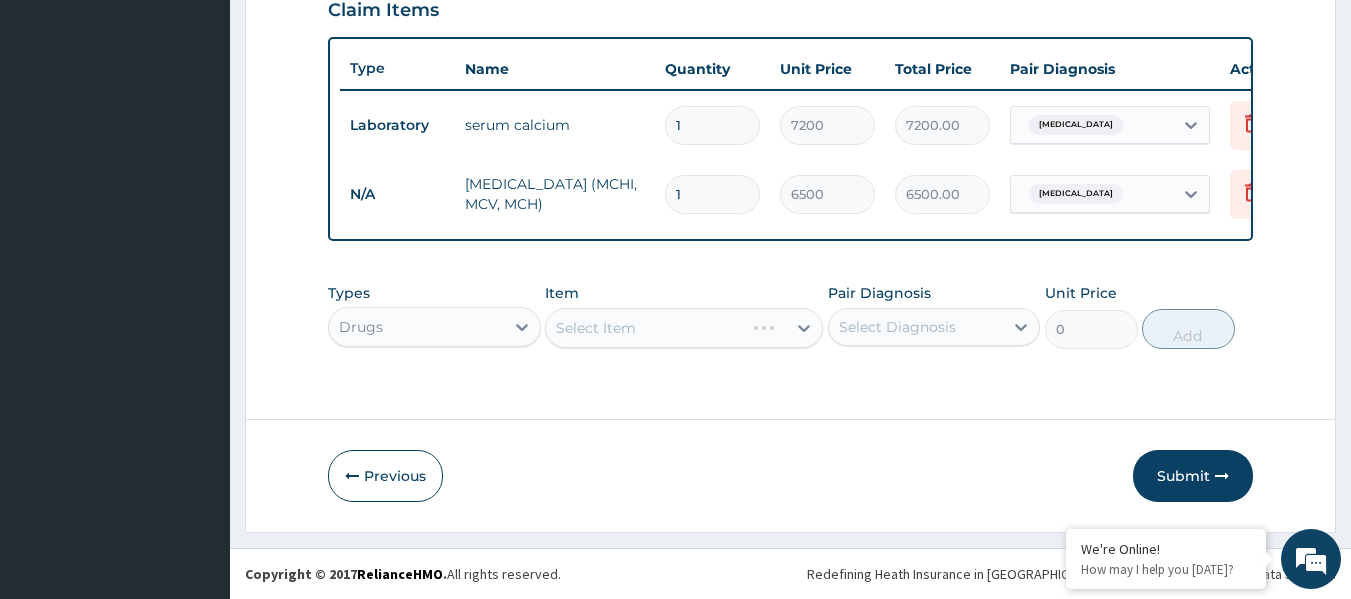 scroll, scrollTop: 0, scrollLeft: 0, axis: both 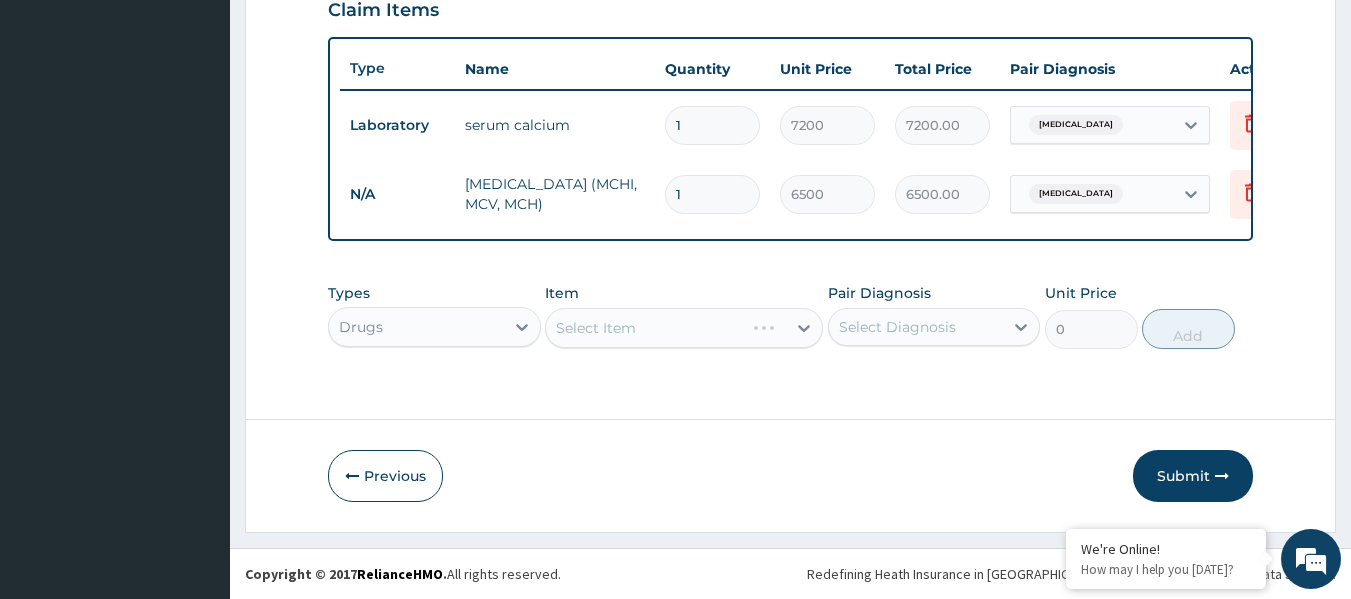 click on "Select Item" at bounding box center [684, 328] 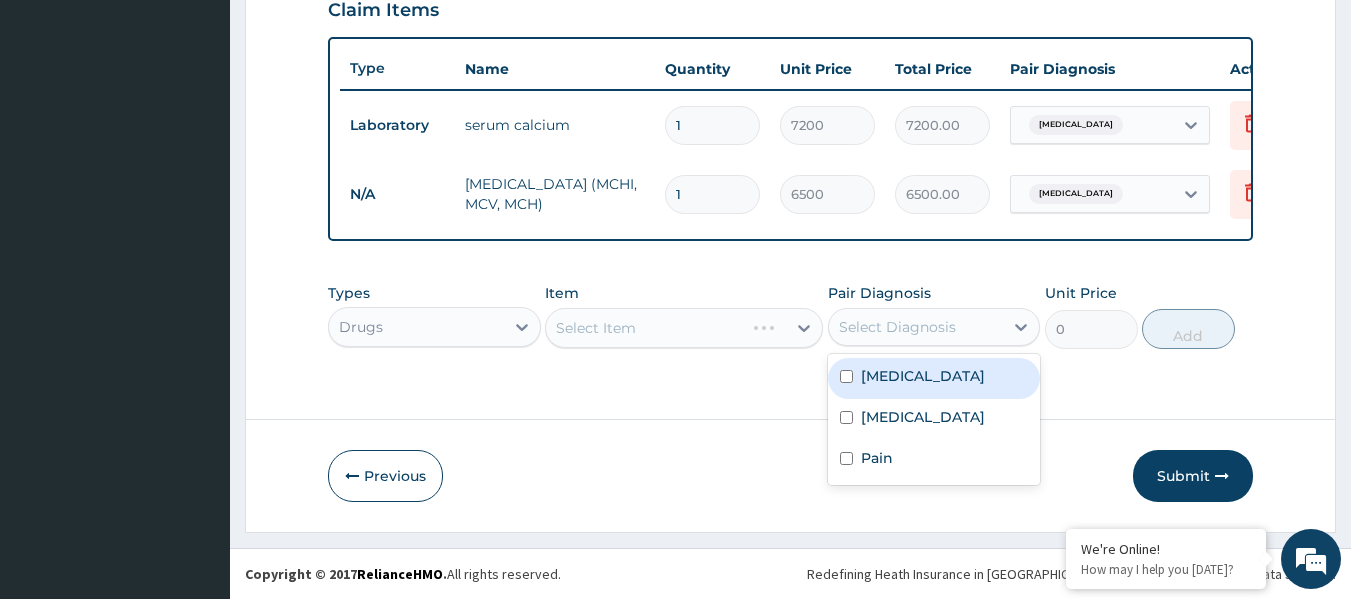 click on "Select Diagnosis" at bounding box center [916, 327] 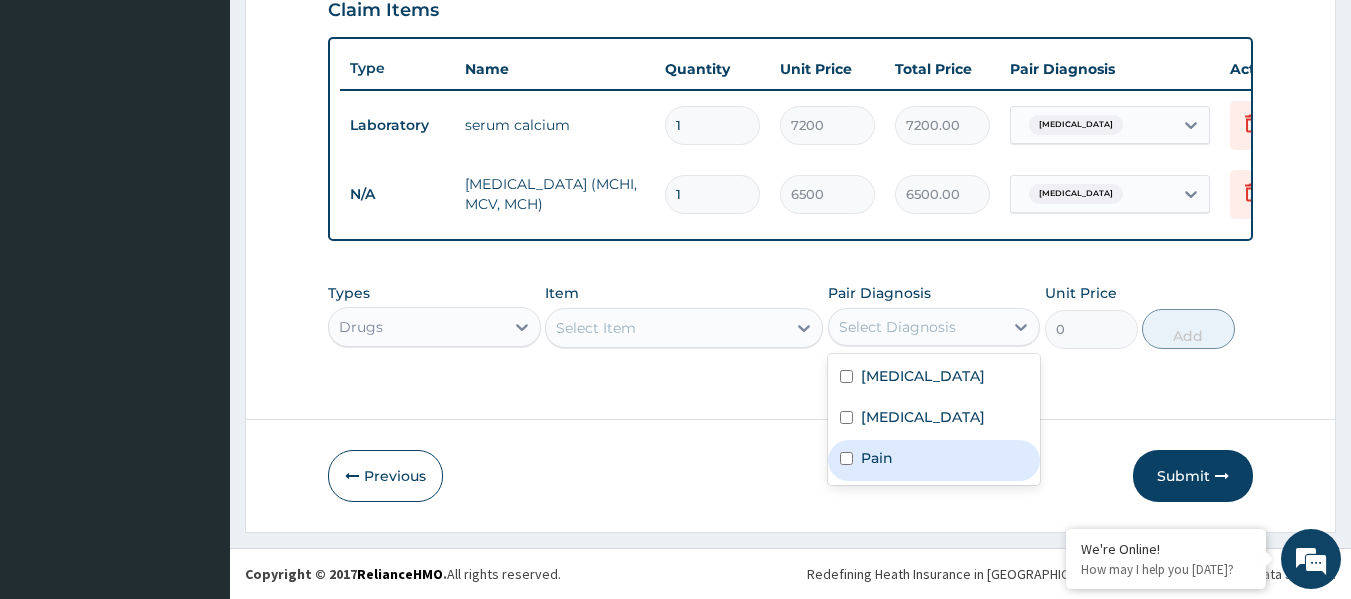 drag, startPoint x: 918, startPoint y: 448, endPoint x: 780, endPoint y: 358, distance: 164.75436 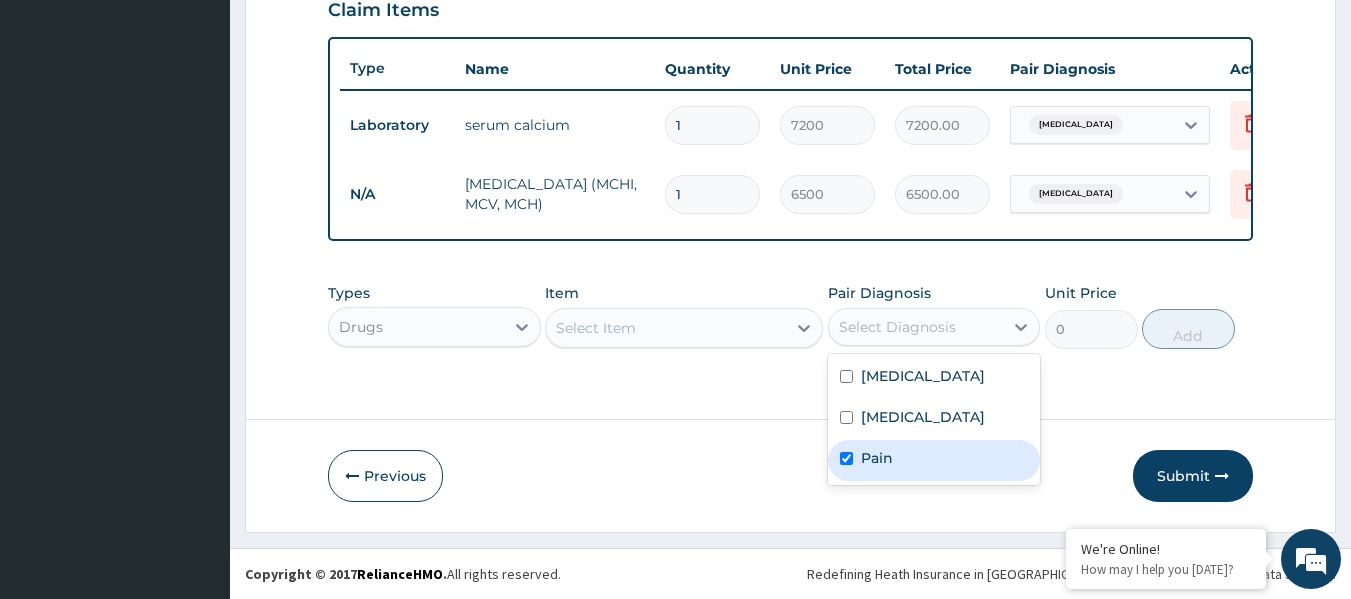 checkbox on "true" 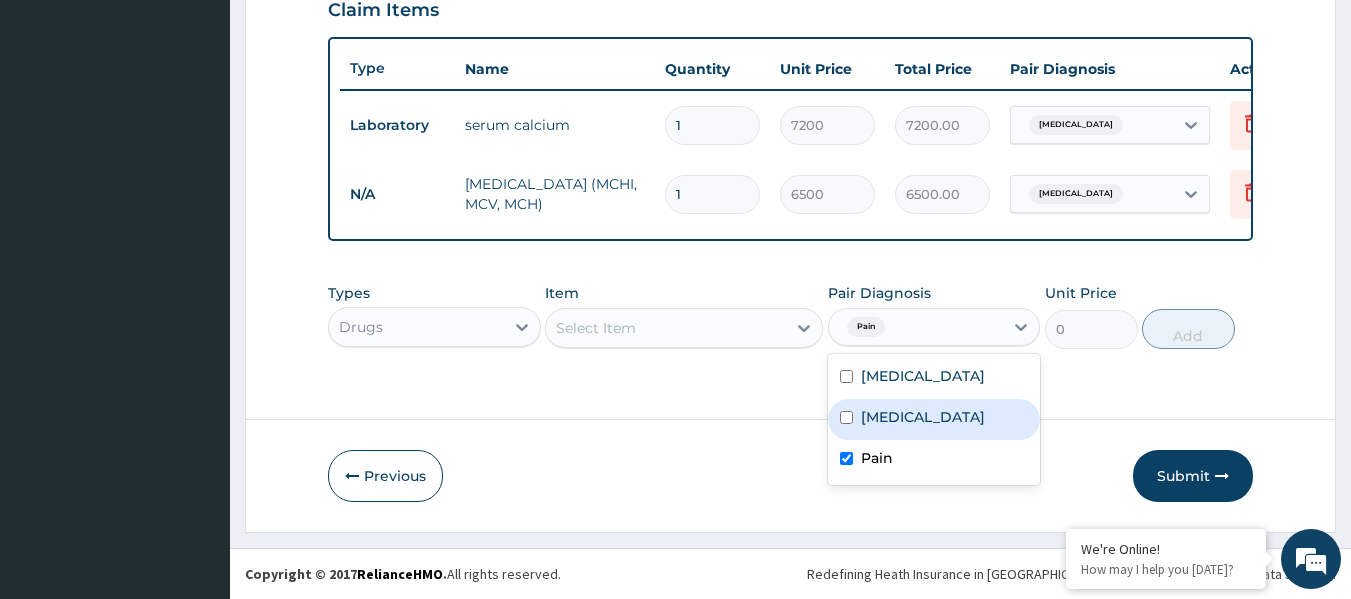 click on "Item Select Item" at bounding box center (684, 316) 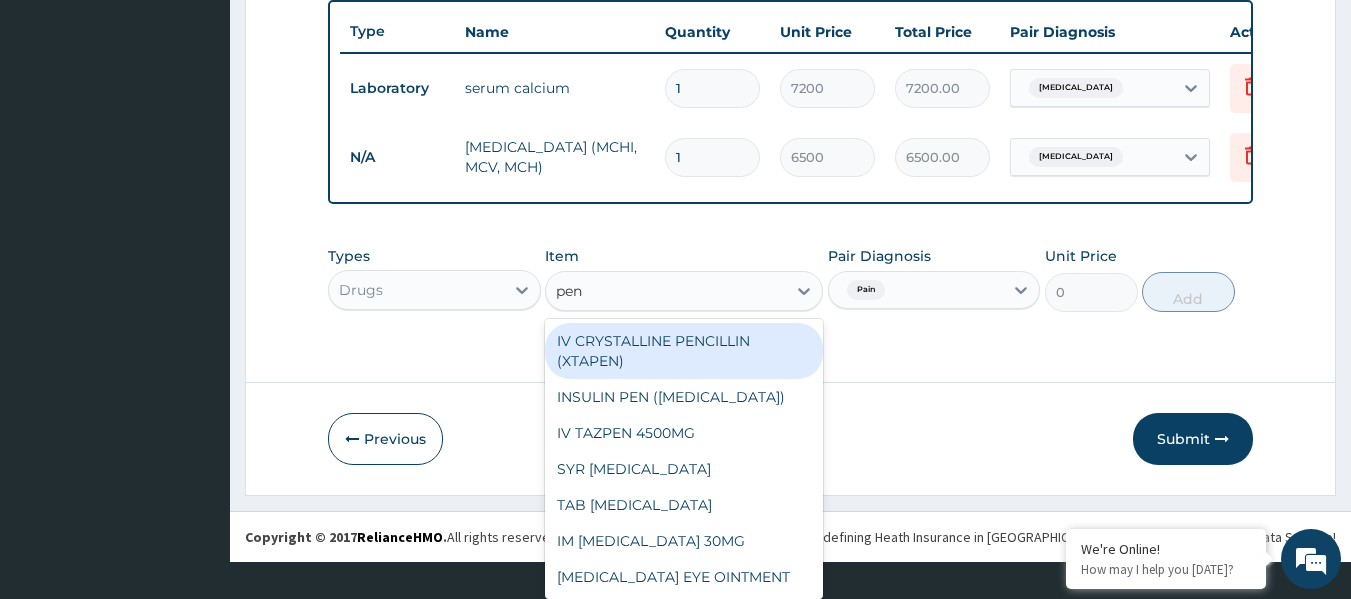 scroll, scrollTop: 37, scrollLeft: 0, axis: vertical 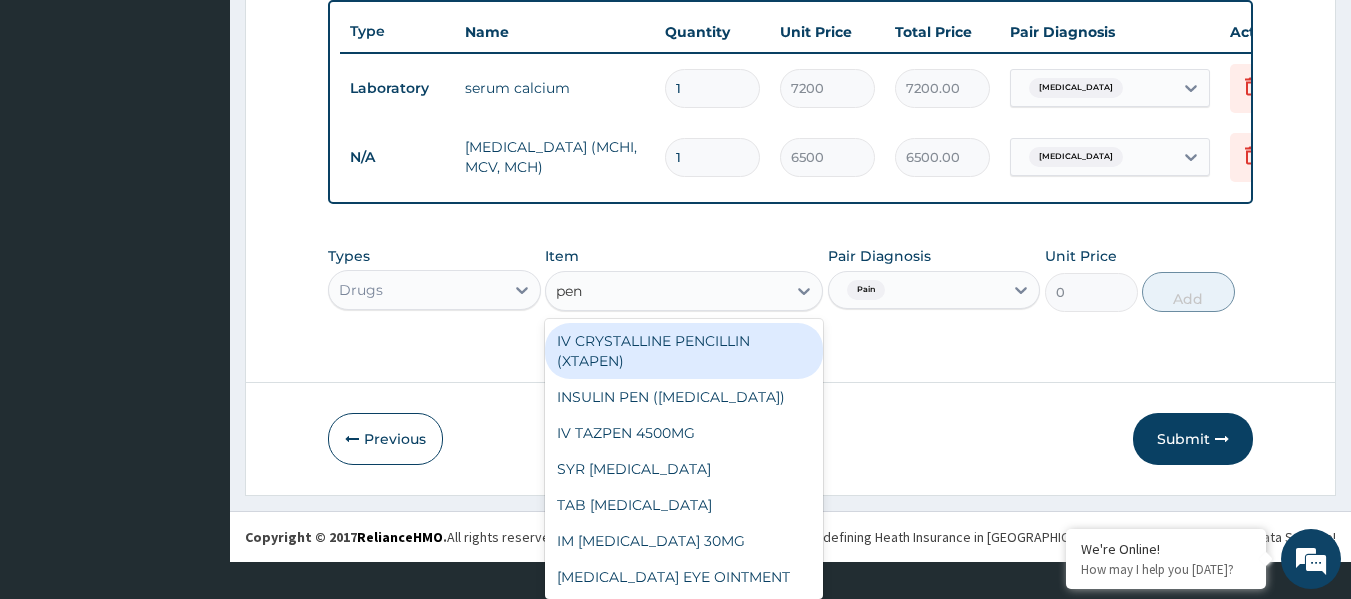 type on "pent" 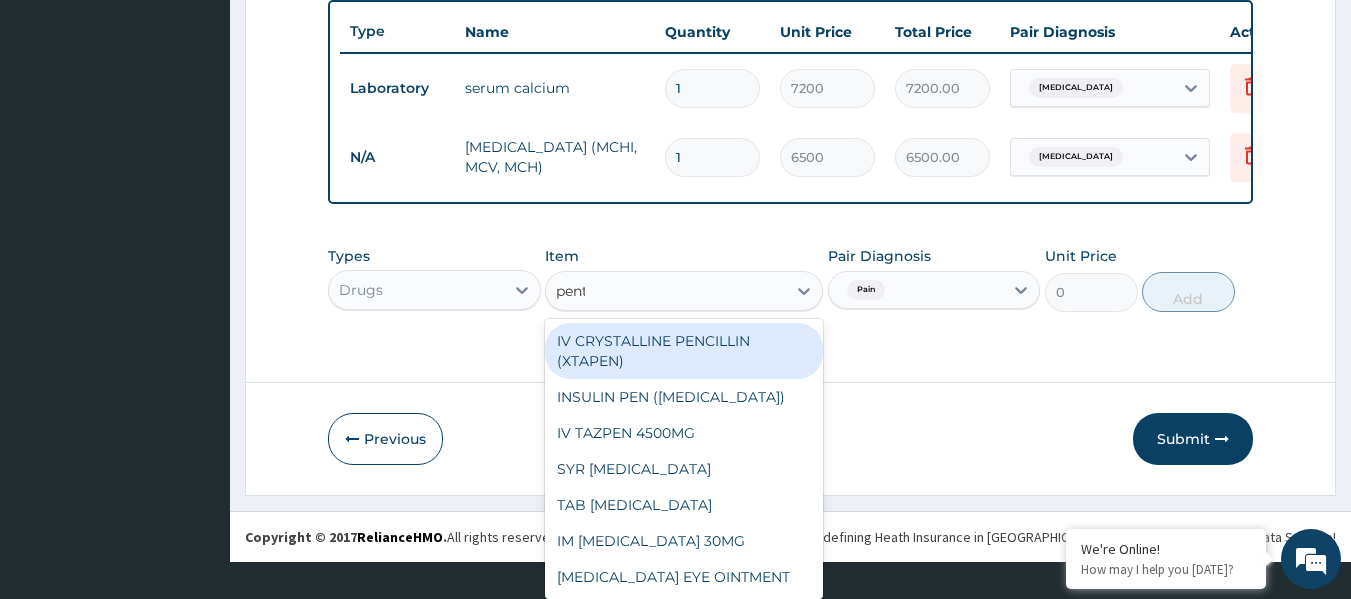 scroll, scrollTop: 0, scrollLeft: 0, axis: both 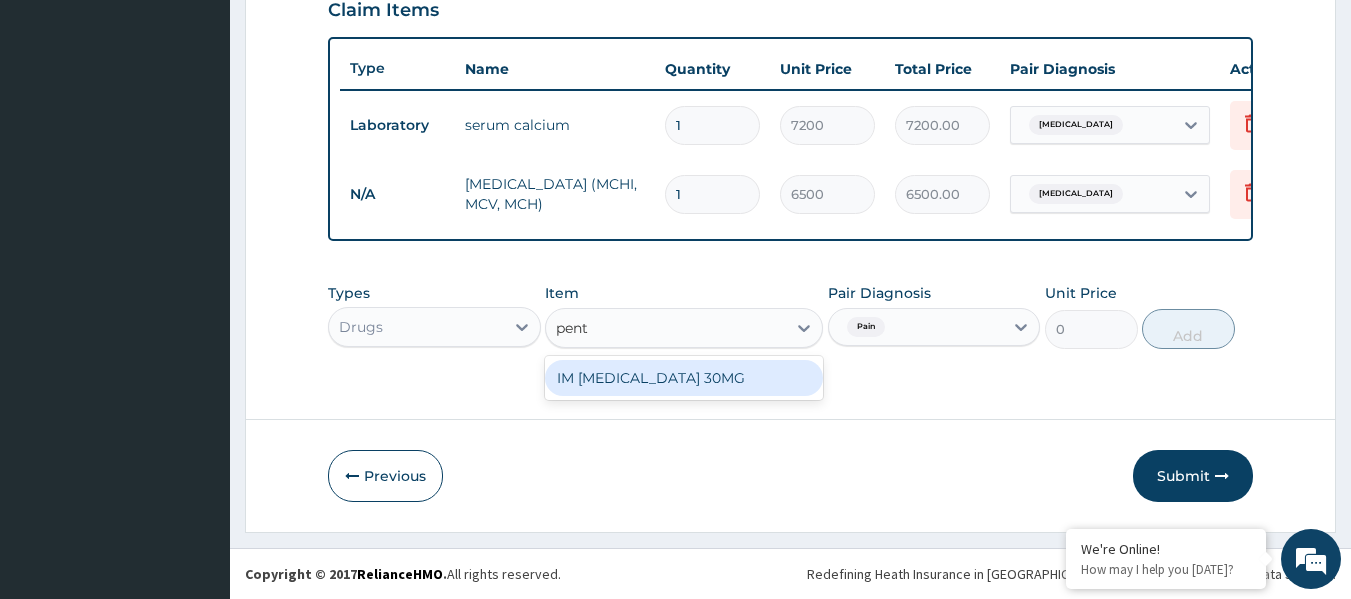 drag, startPoint x: 728, startPoint y: 386, endPoint x: 837, endPoint y: 349, distance: 115.10864 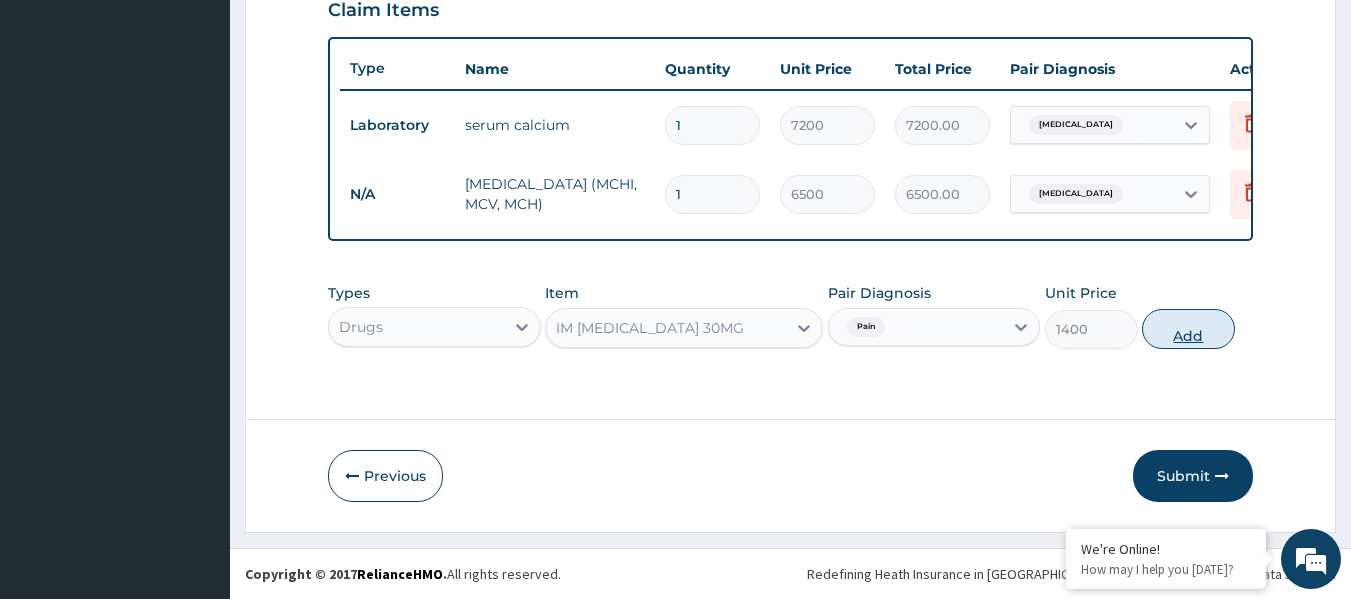 click on "Add" at bounding box center (1188, 329) 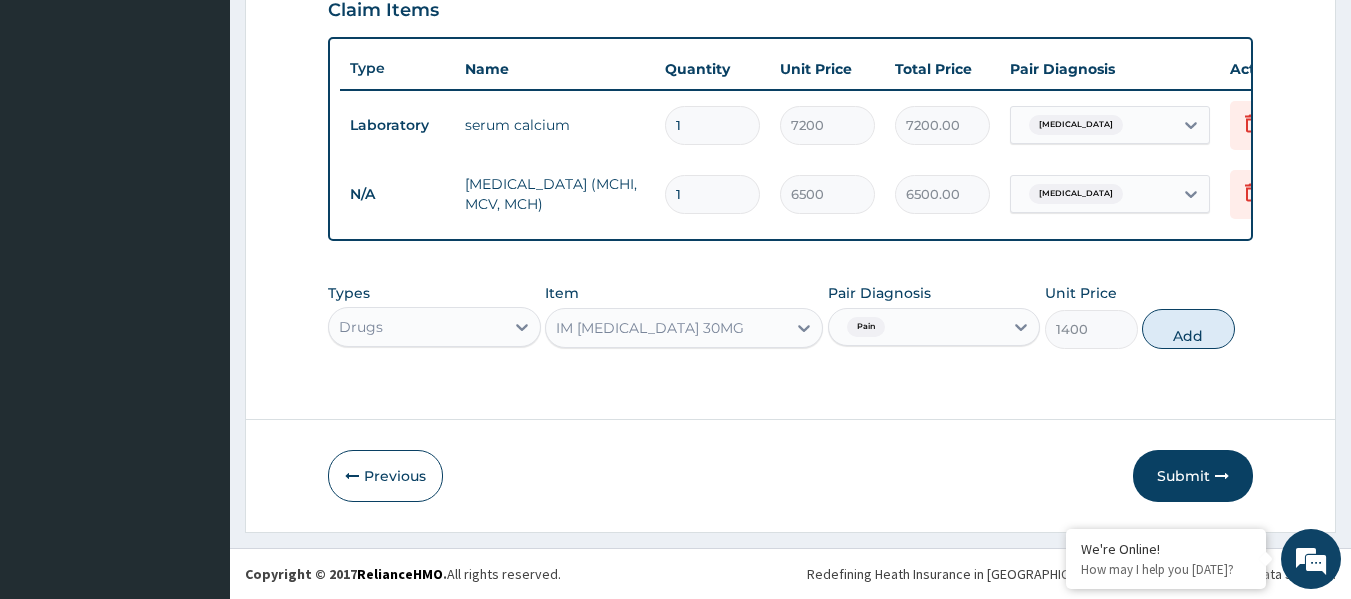 type on "0" 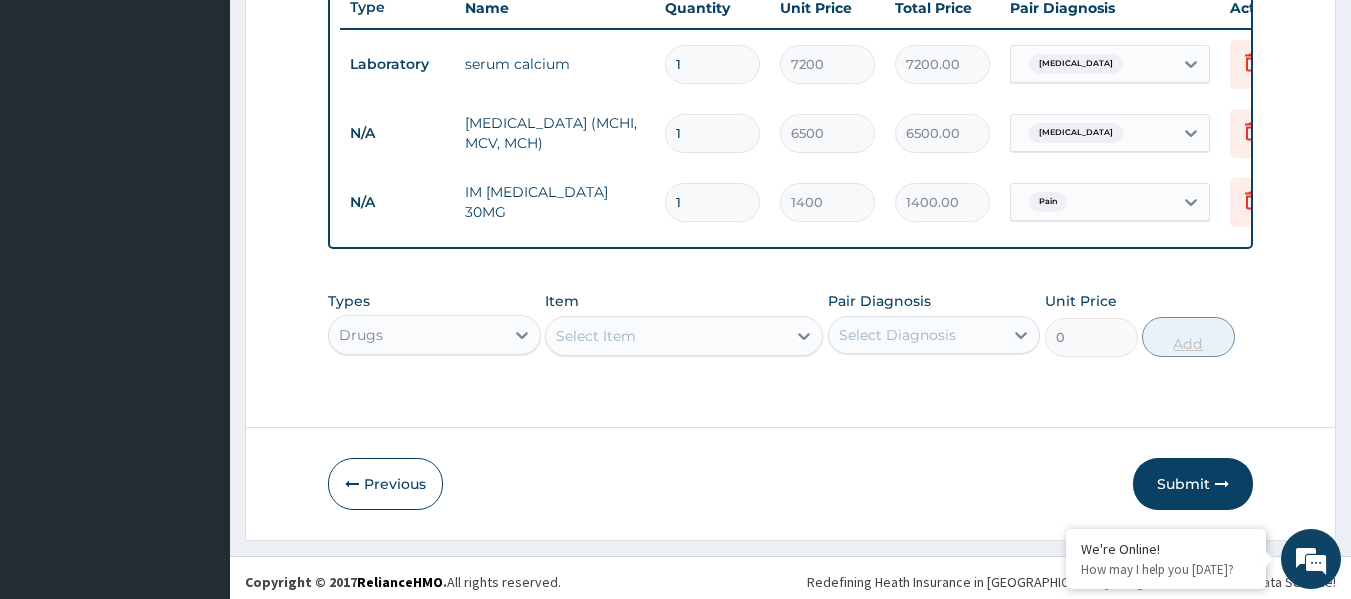 scroll, scrollTop: 802, scrollLeft: 0, axis: vertical 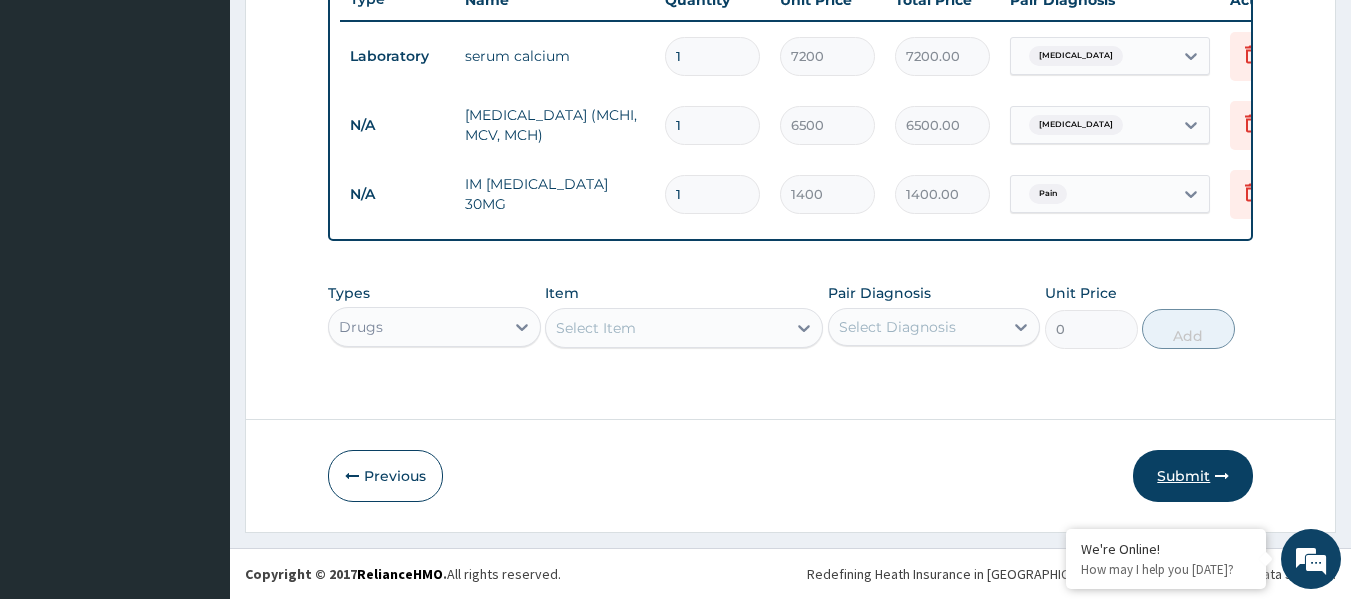 click on "Submit" at bounding box center [1193, 476] 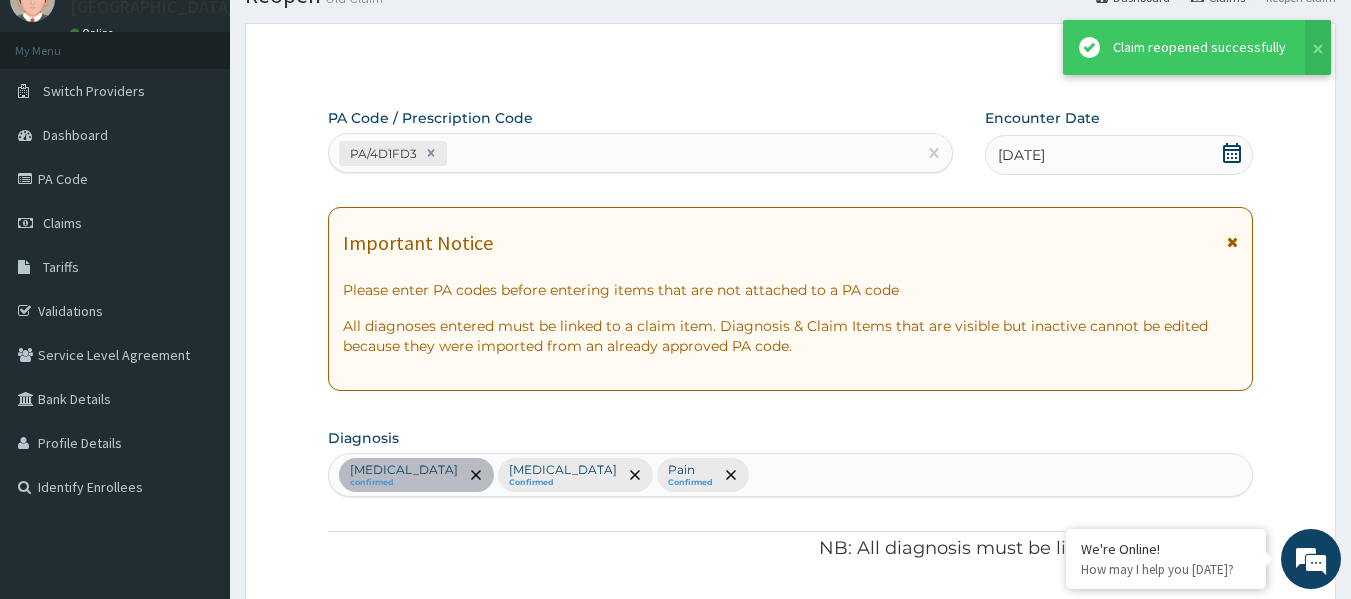 scroll, scrollTop: 802, scrollLeft: 0, axis: vertical 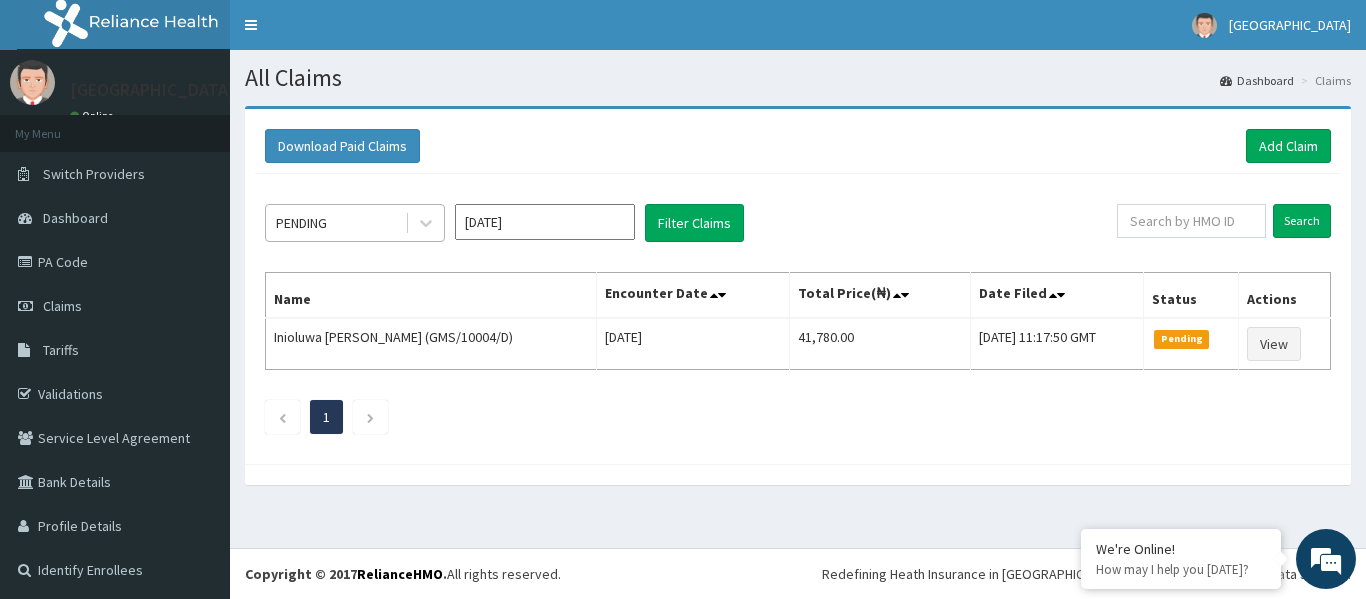 click on "PENDING" at bounding box center [335, 223] 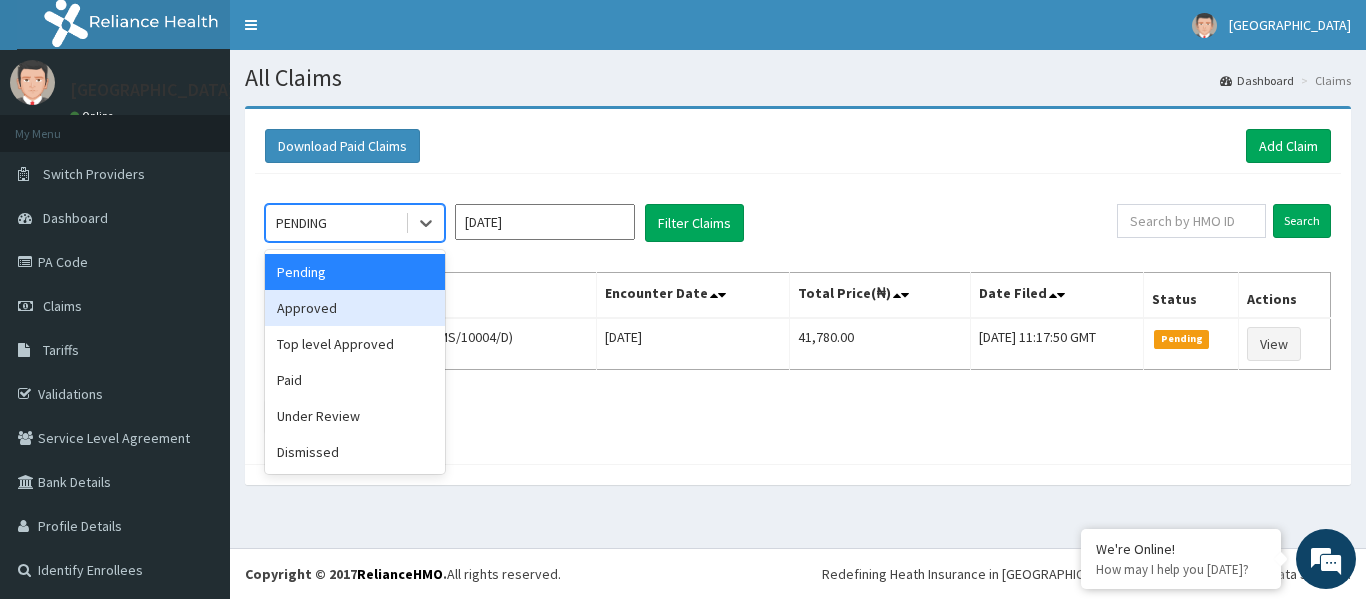 click on "Approved" at bounding box center [355, 308] 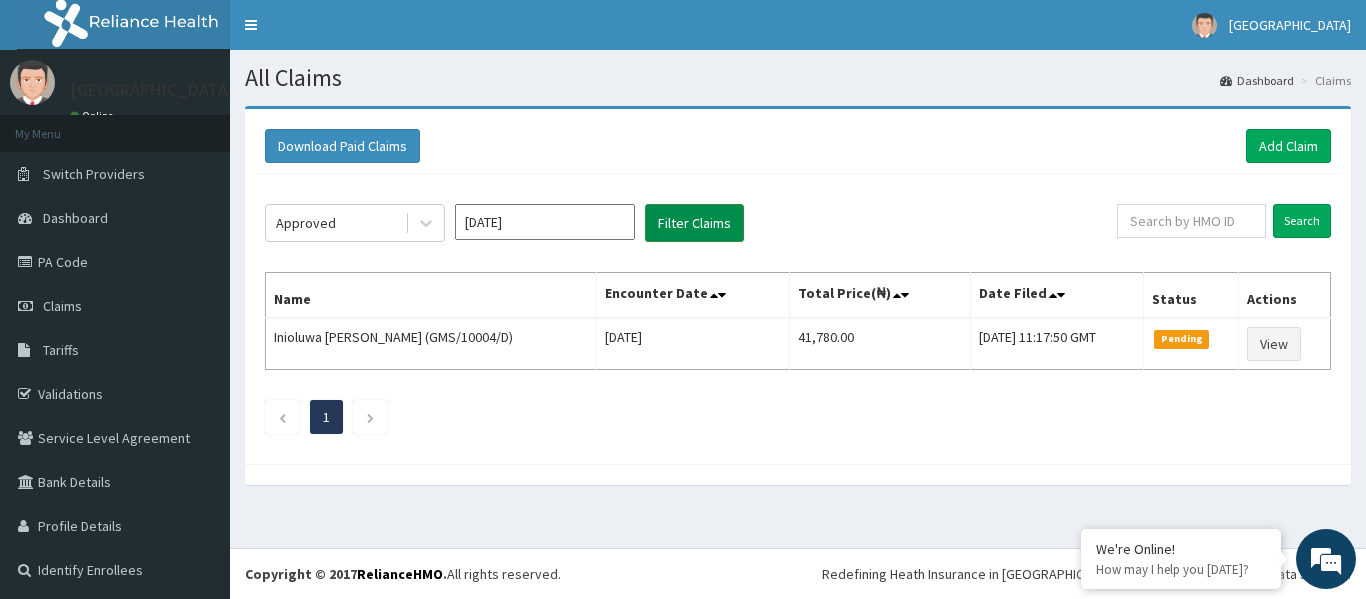 click on "Filter Claims" at bounding box center [694, 223] 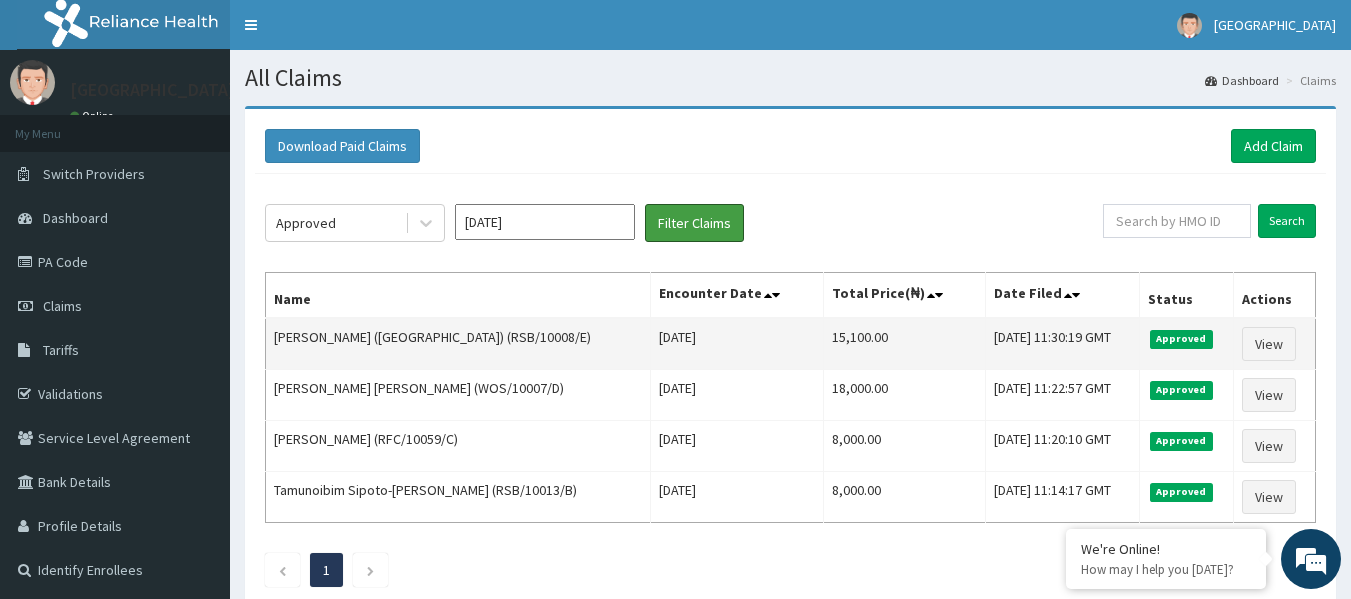 scroll, scrollTop: 0, scrollLeft: 0, axis: both 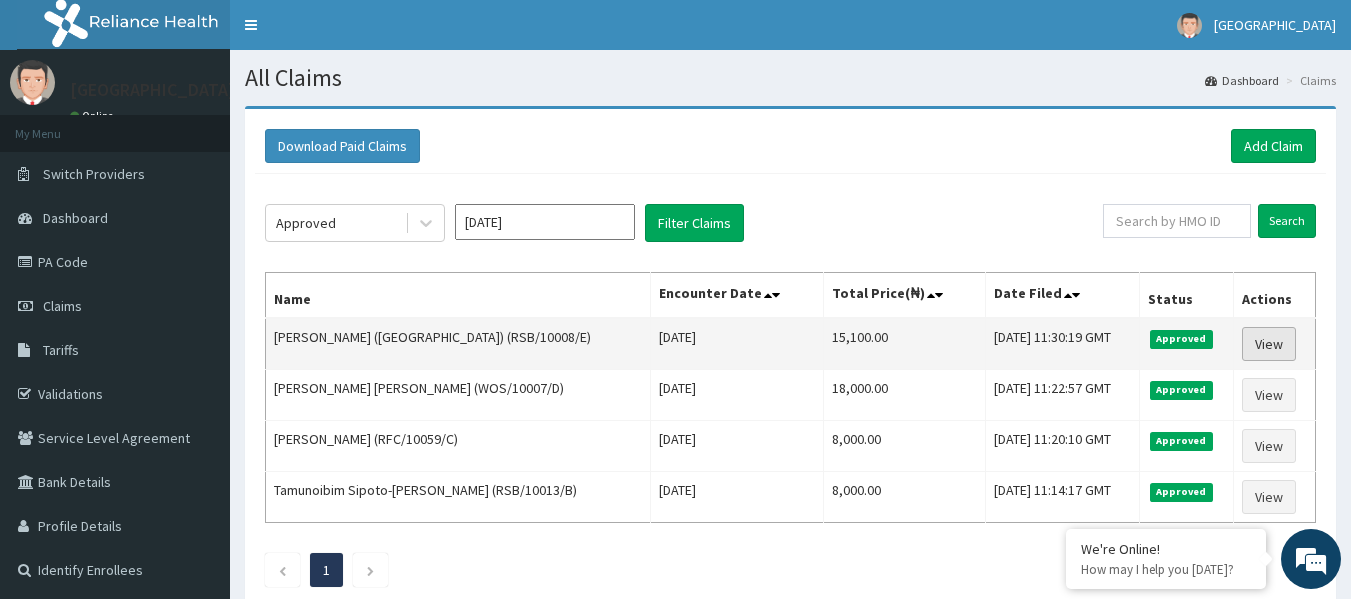 click on "View" at bounding box center [1269, 344] 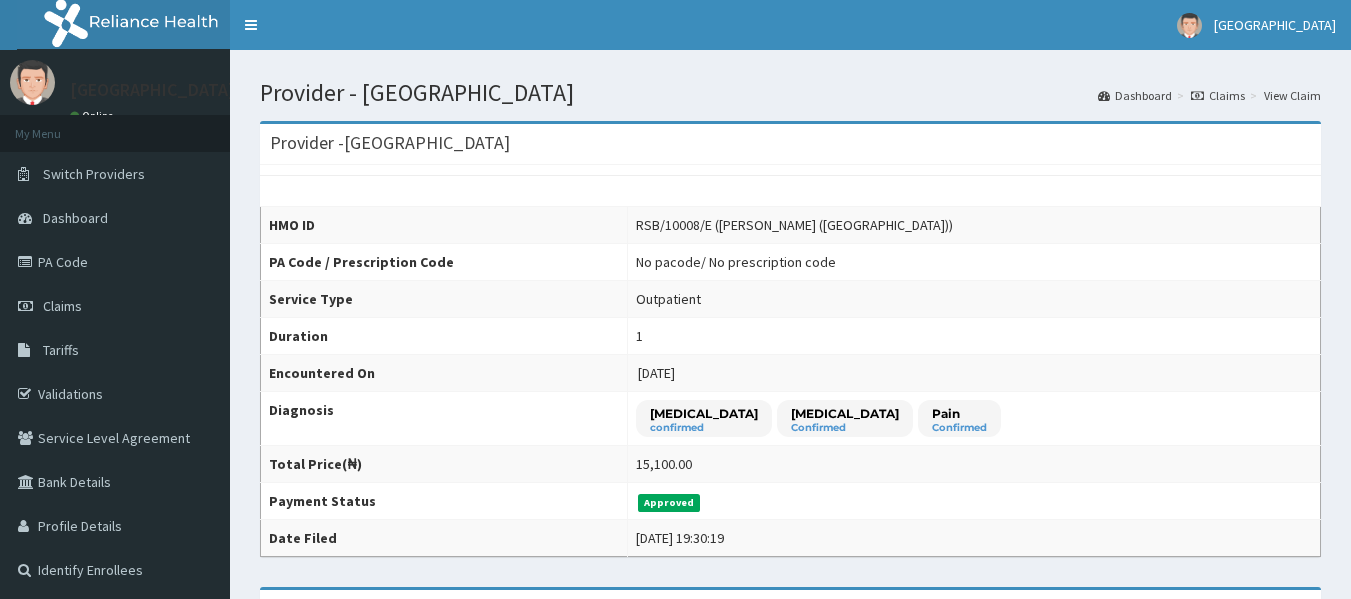 scroll, scrollTop: 0, scrollLeft: 0, axis: both 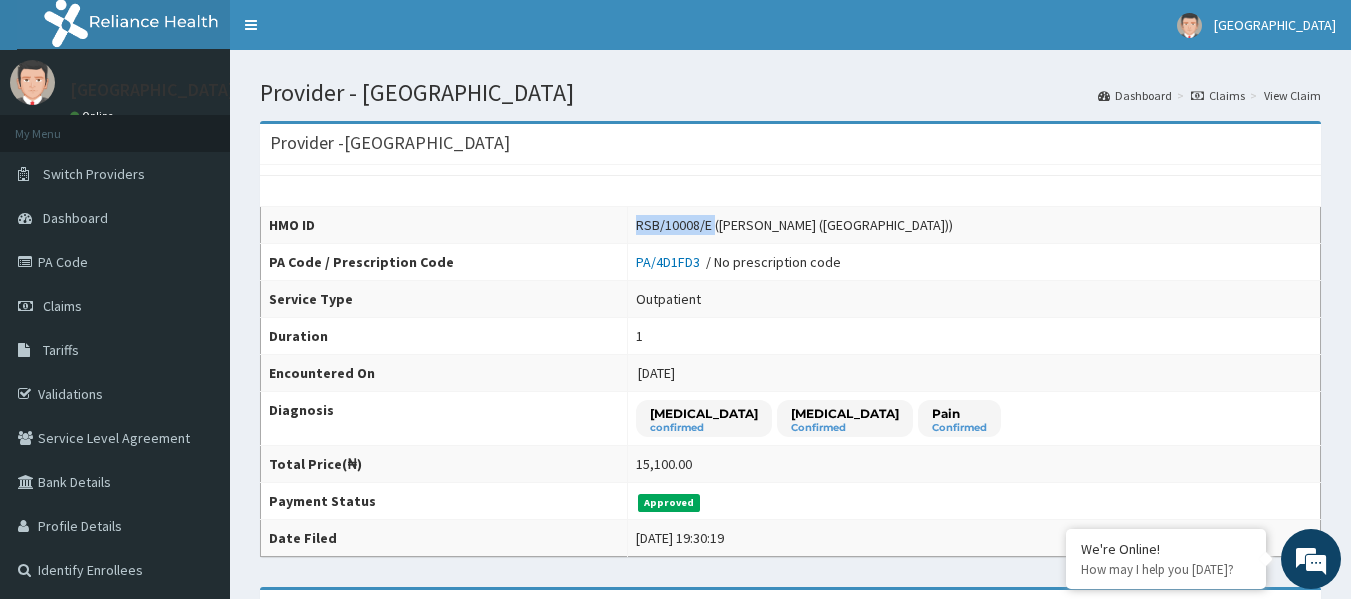 drag, startPoint x: 664, startPoint y: 222, endPoint x: 745, endPoint y: 230, distance: 81.394104 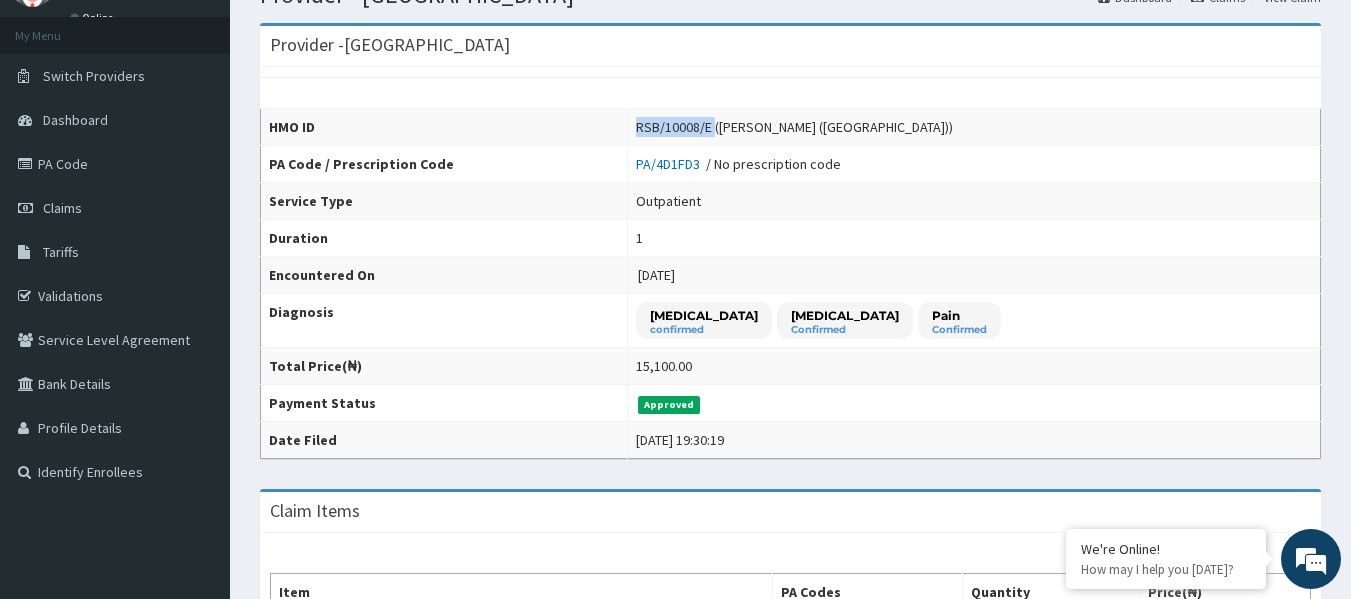scroll, scrollTop: 0, scrollLeft: 0, axis: both 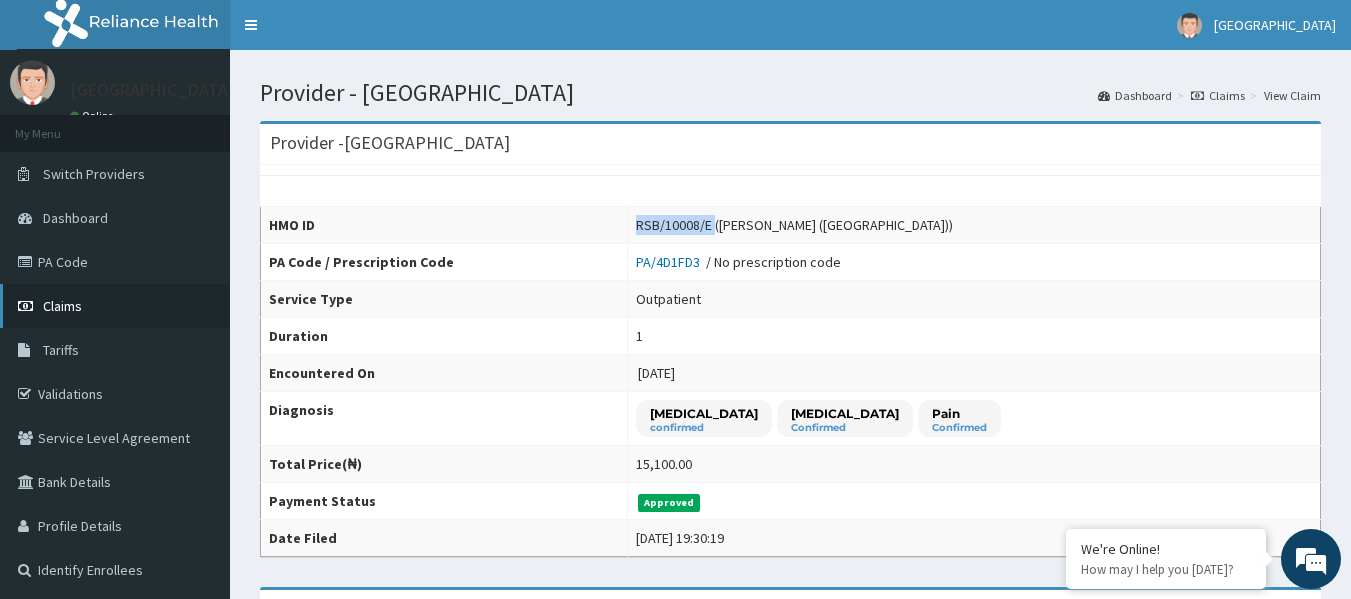 click on "Claims" at bounding box center [115, 306] 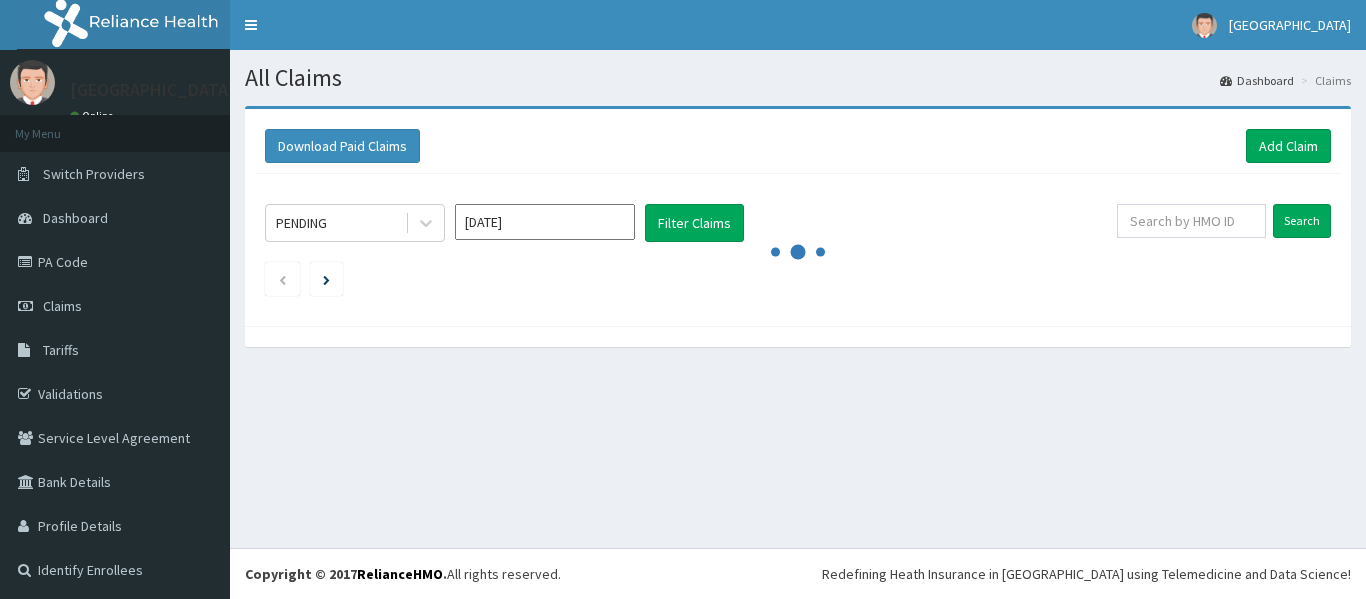 scroll, scrollTop: 0, scrollLeft: 0, axis: both 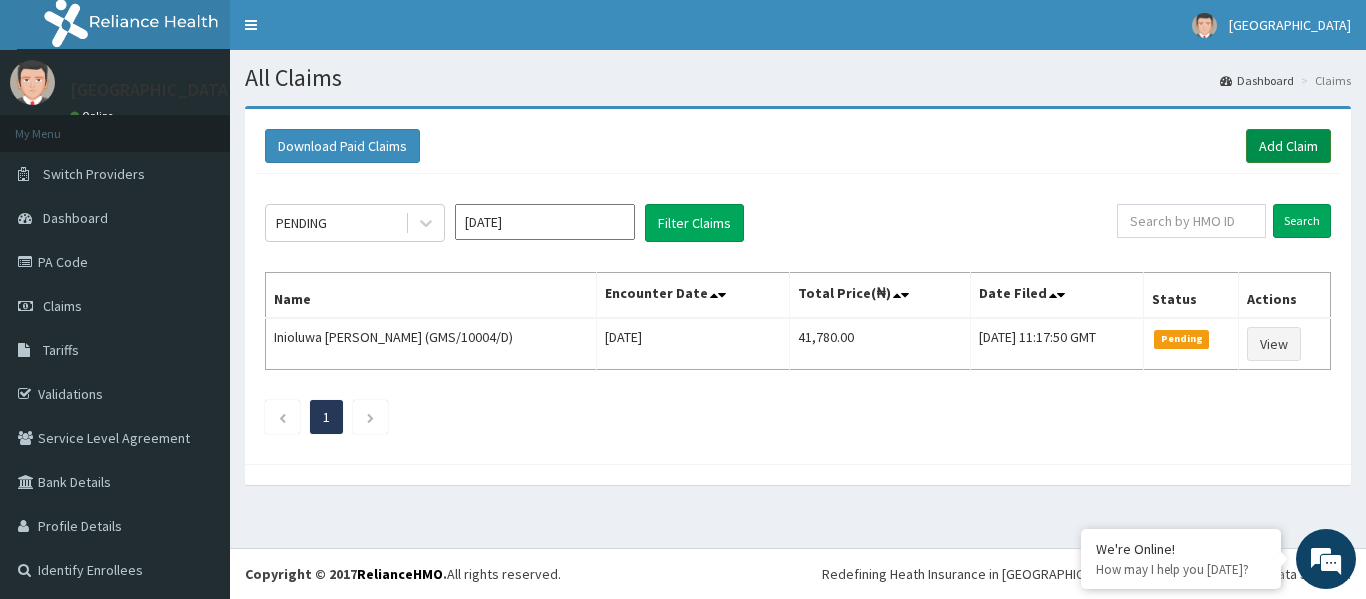 click on "Add Claim" at bounding box center [1288, 146] 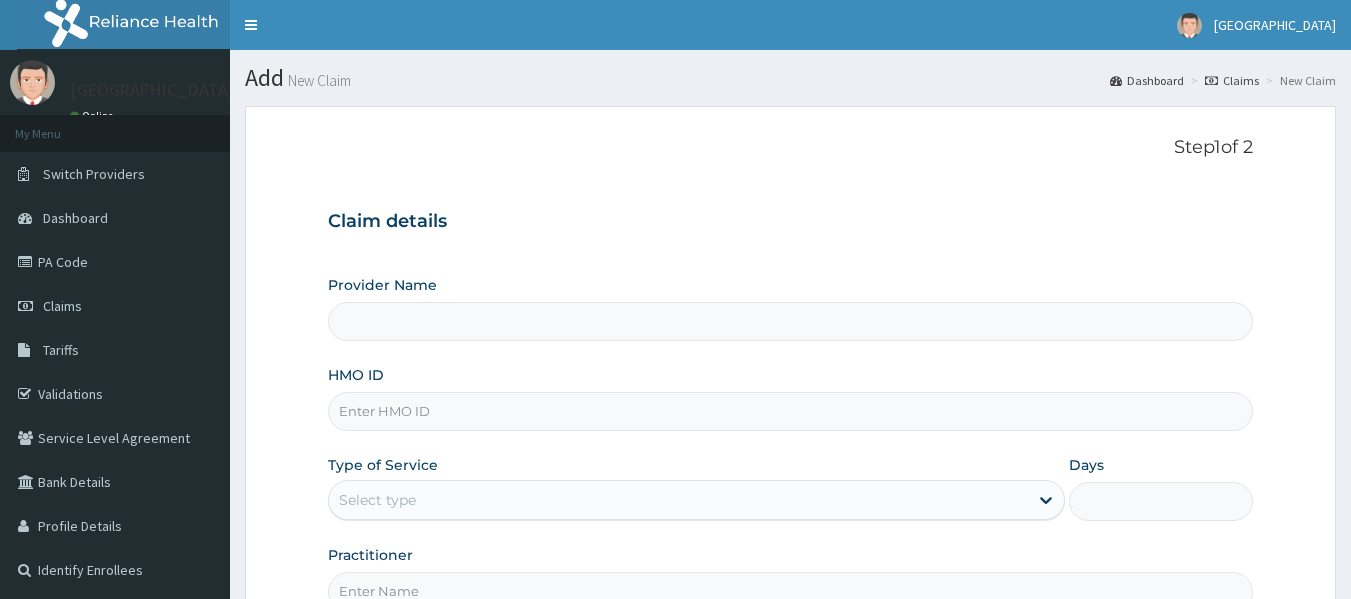 scroll, scrollTop: 0, scrollLeft: 0, axis: both 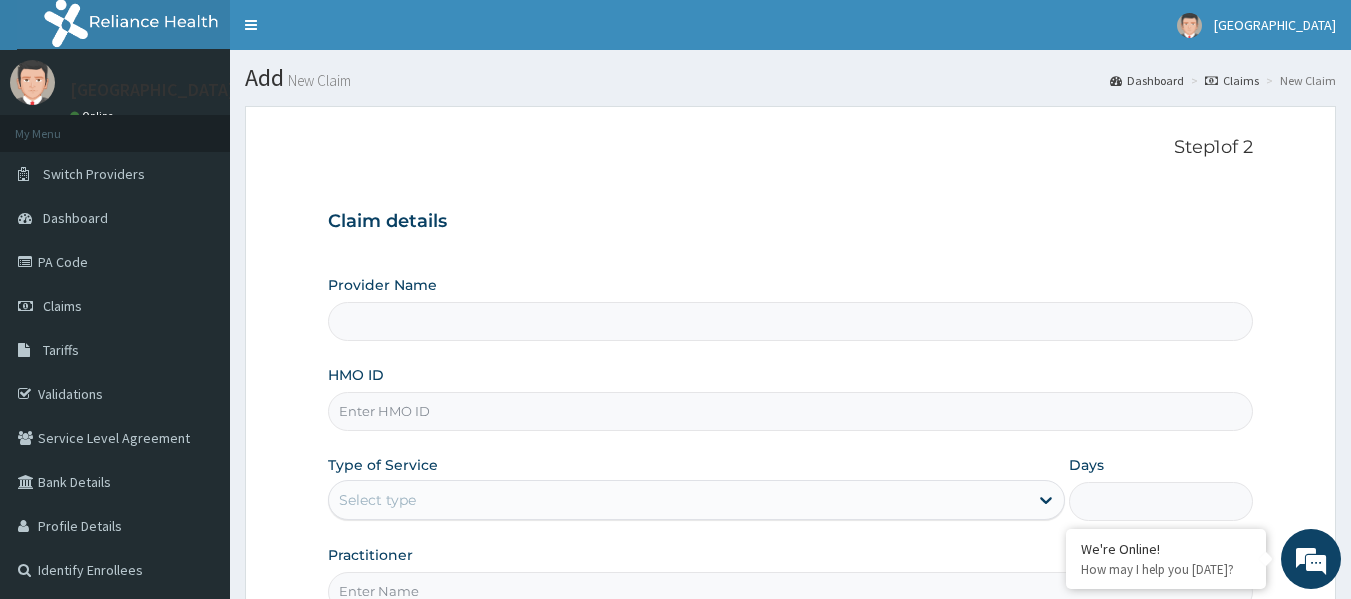 type on "[GEOGRAPHIC_DATA]" 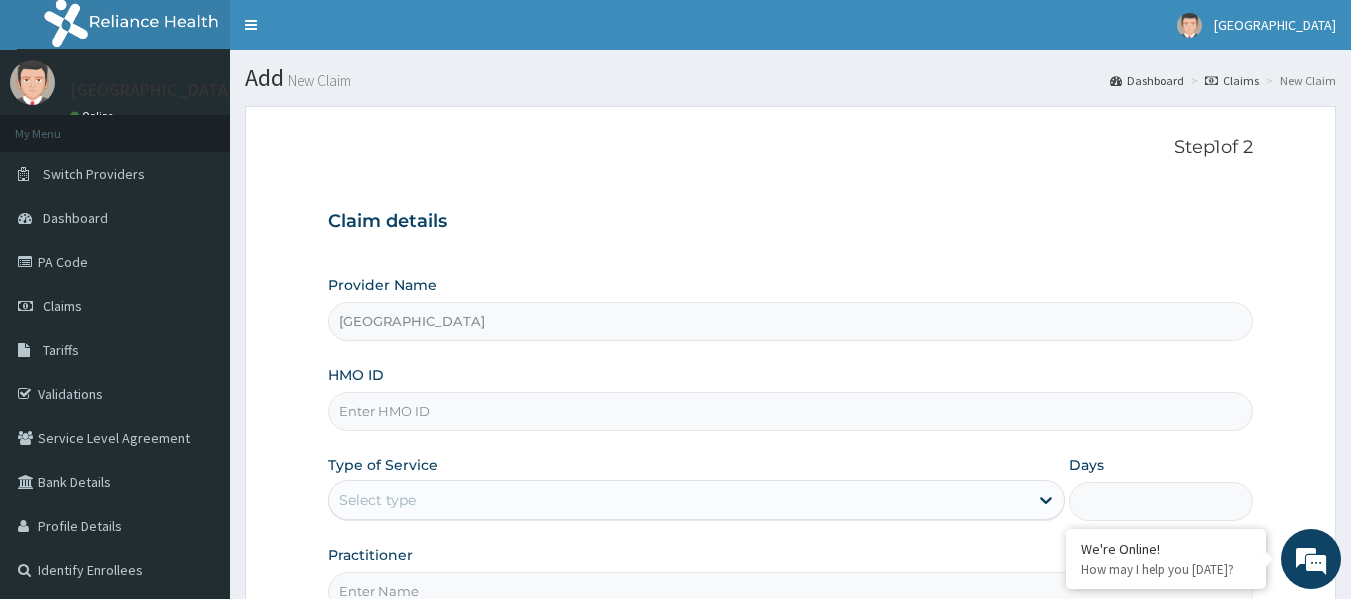 click on "Select type" at bounding box center (377, 500) 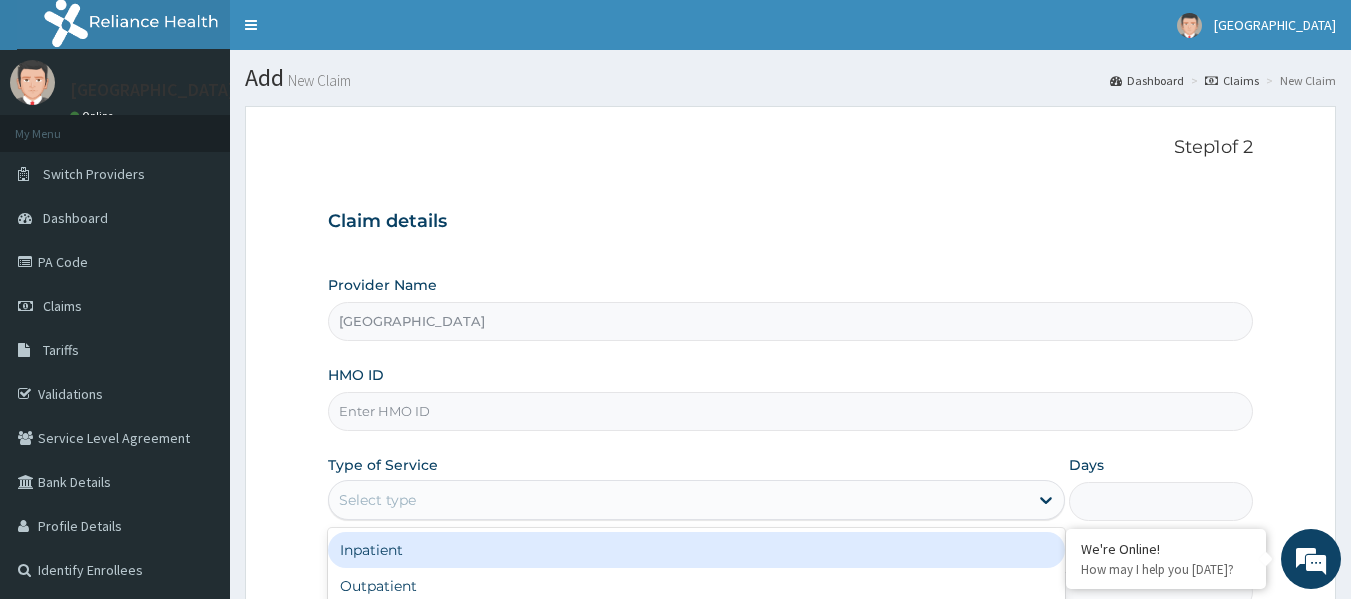 click on "HMO ID" at bounding box center [791, 411] 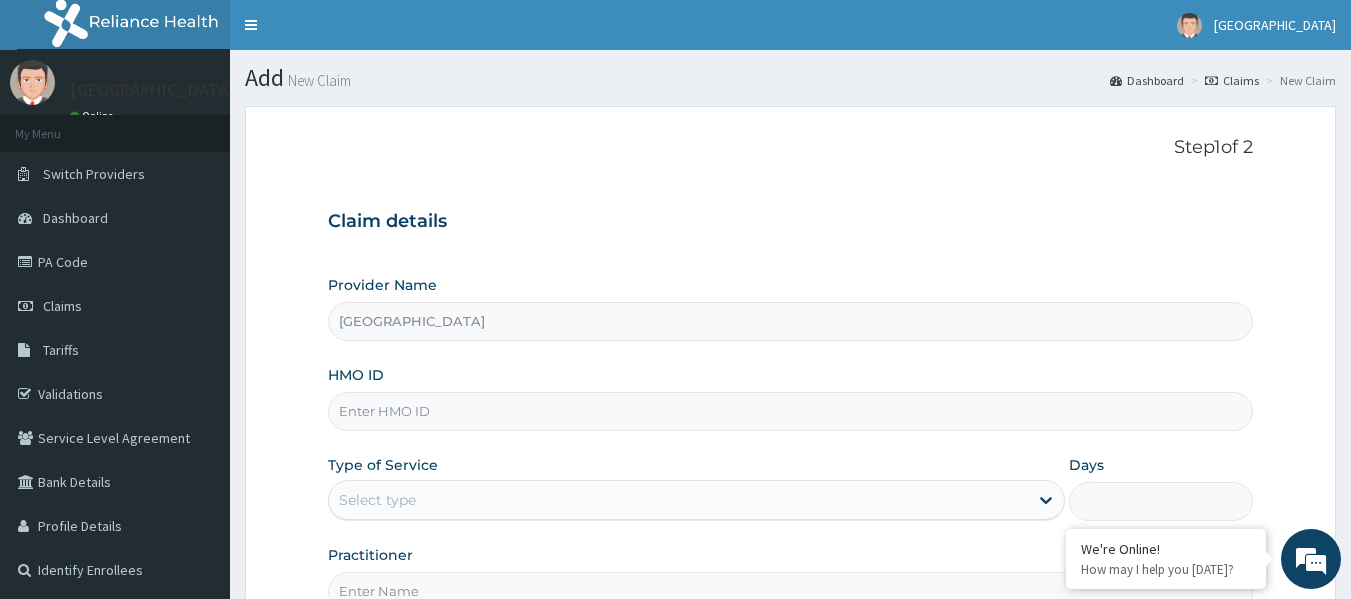 paste on "RSB/10040/D" 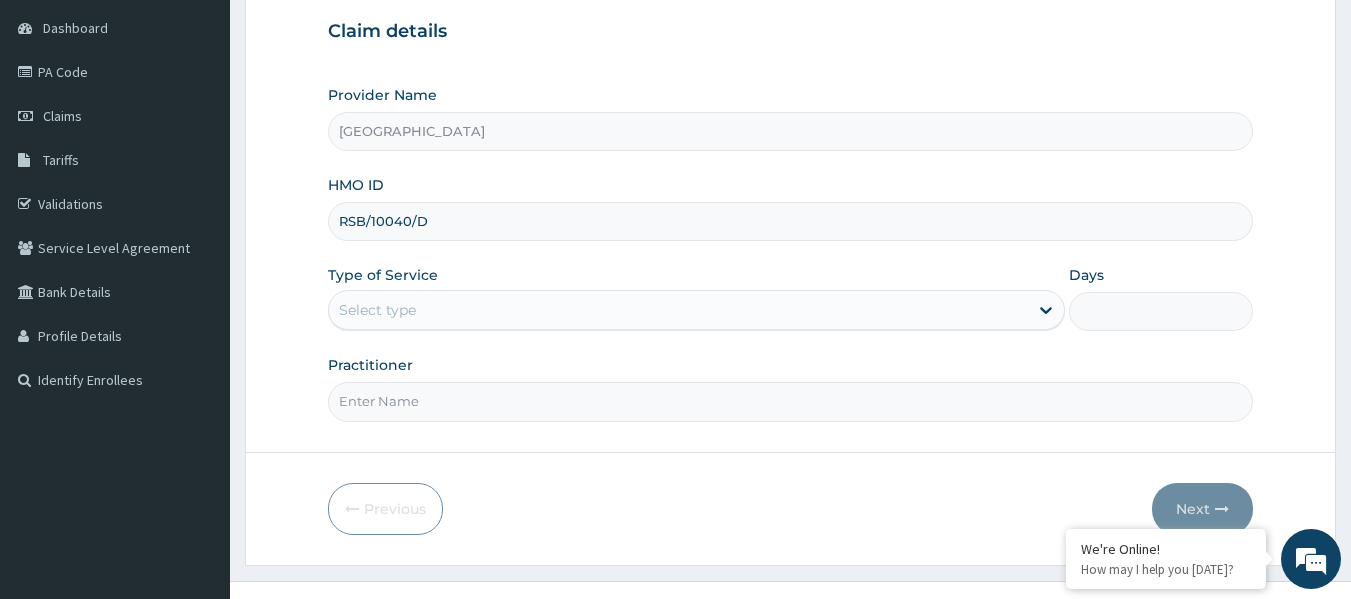 scroll, scrollTop: 200, scrollLeft: 0, axis: vertical 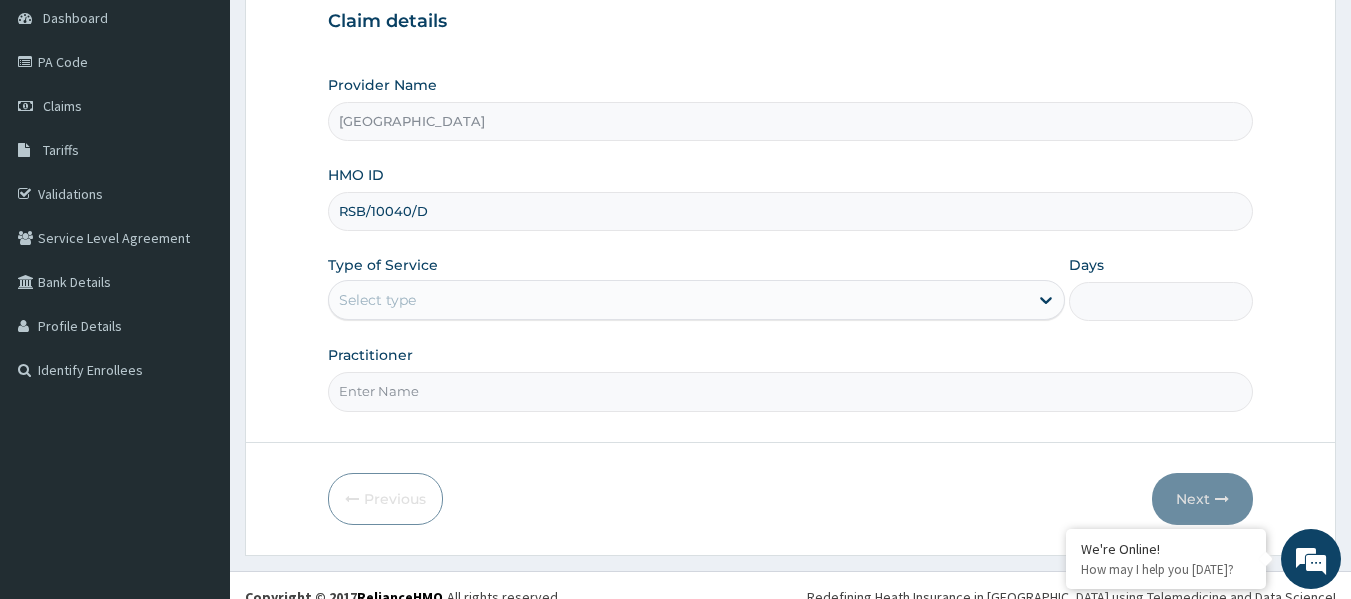type on "RSB/10040/D" 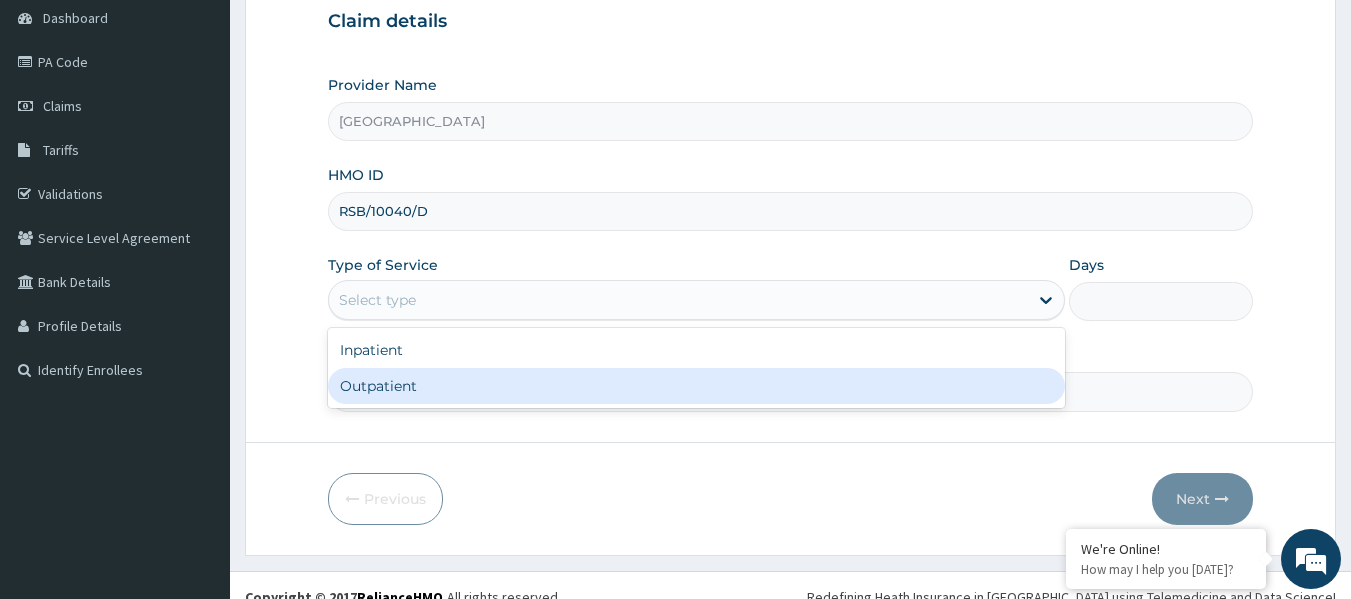 click on "Outpatient" at bounding box center [696, 386] 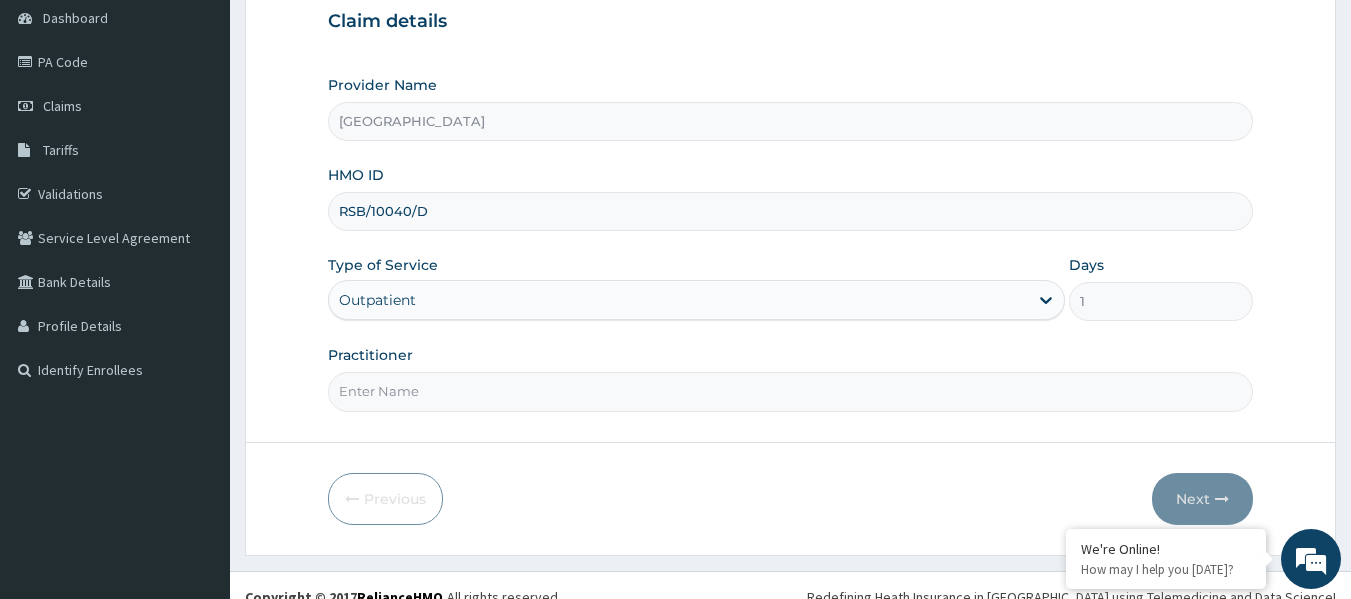 click on "Practitioner" at bounding box center (791, 391) 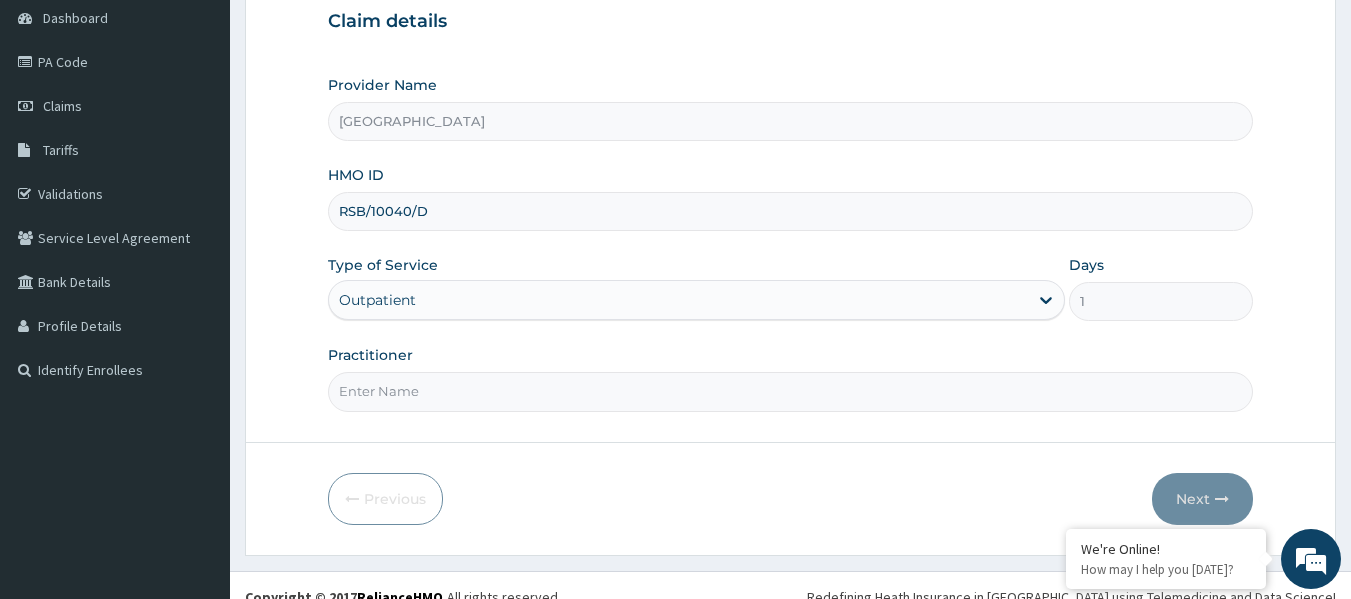 paste on "[PERSON_NAME]" 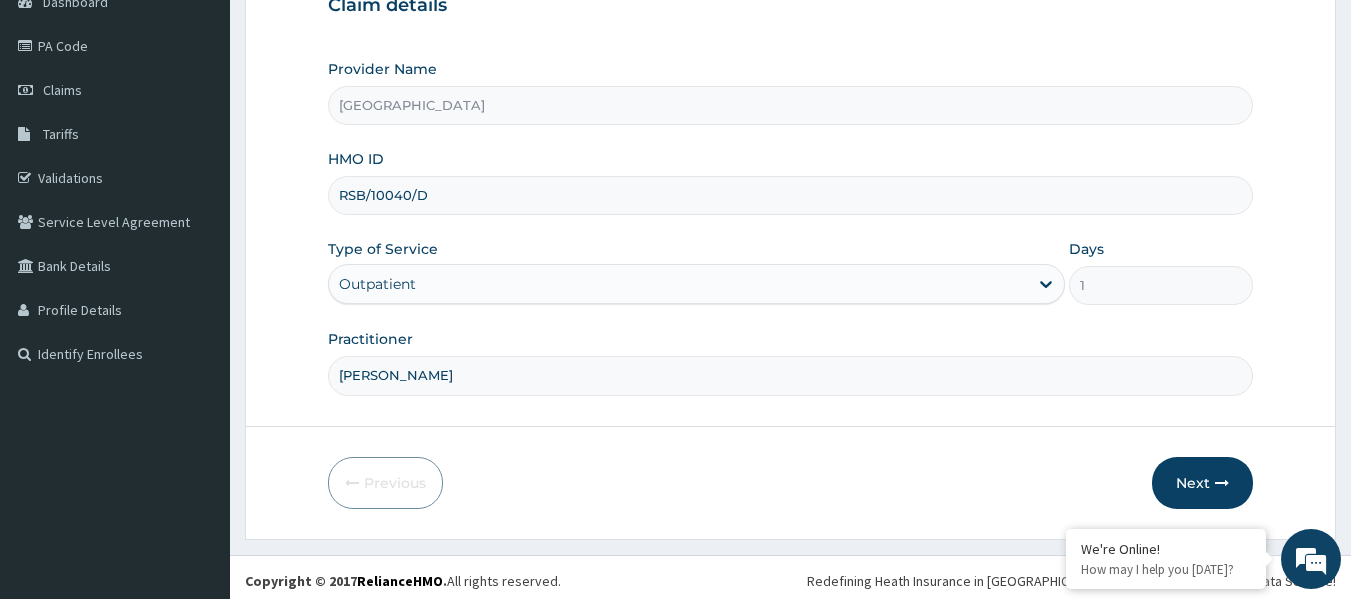 scroll, scrollTop: 223, scrollLeft: 0, axis: vertical 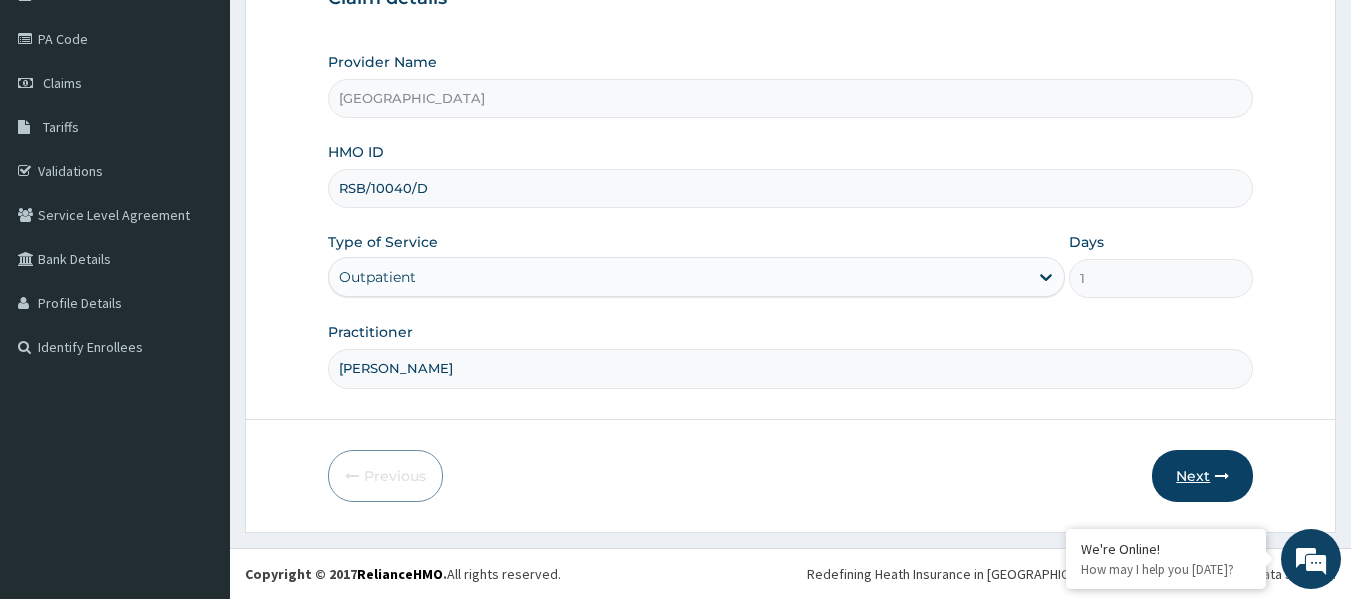 type on "[PERSON_NAME]" 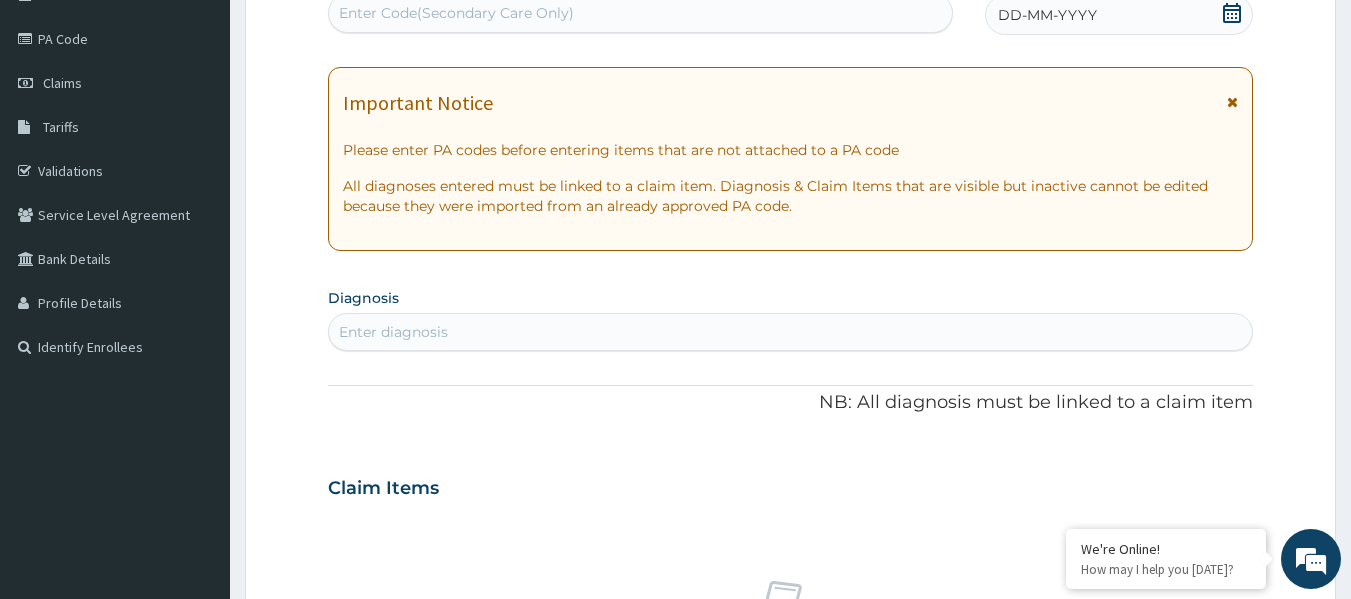 click 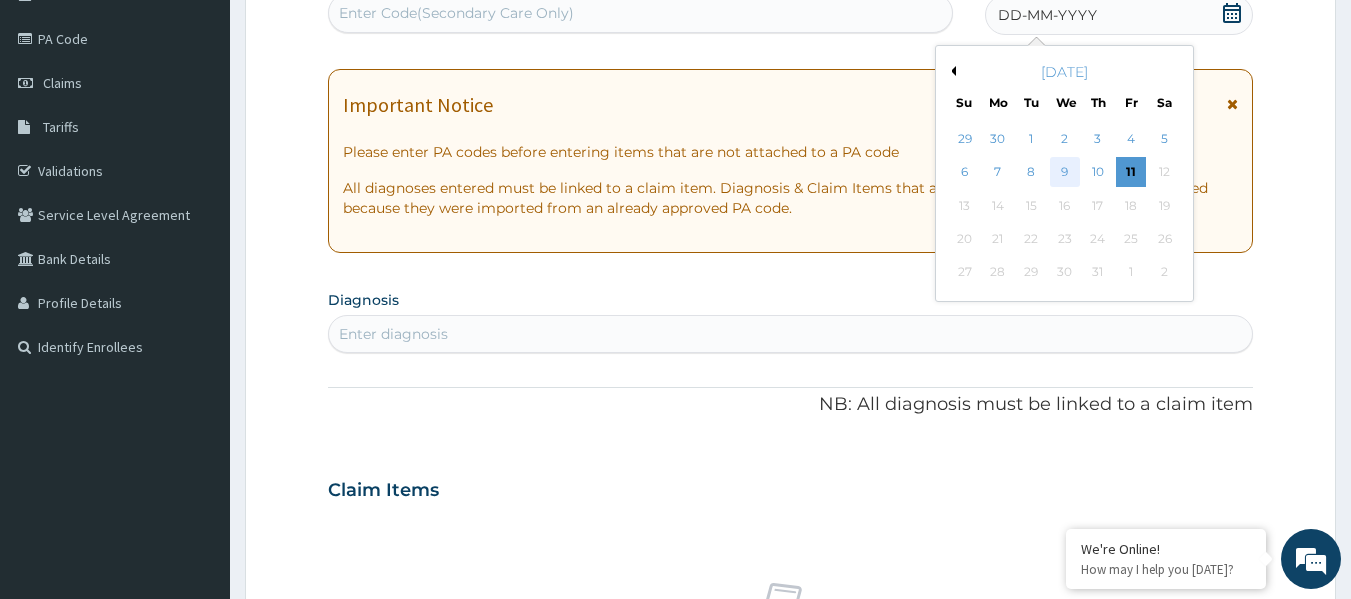 click on "9" at bounding box center (1065, 173) 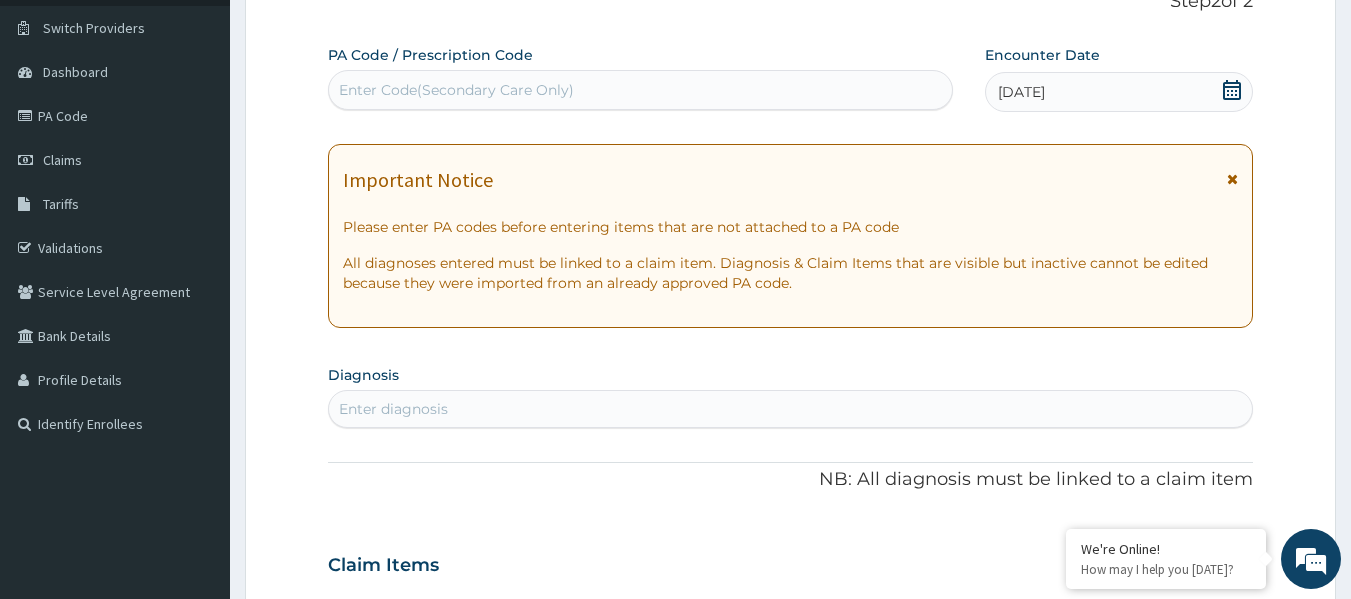 scroll, scrollTop: 123, scrollLeft: 0, axis: vertical 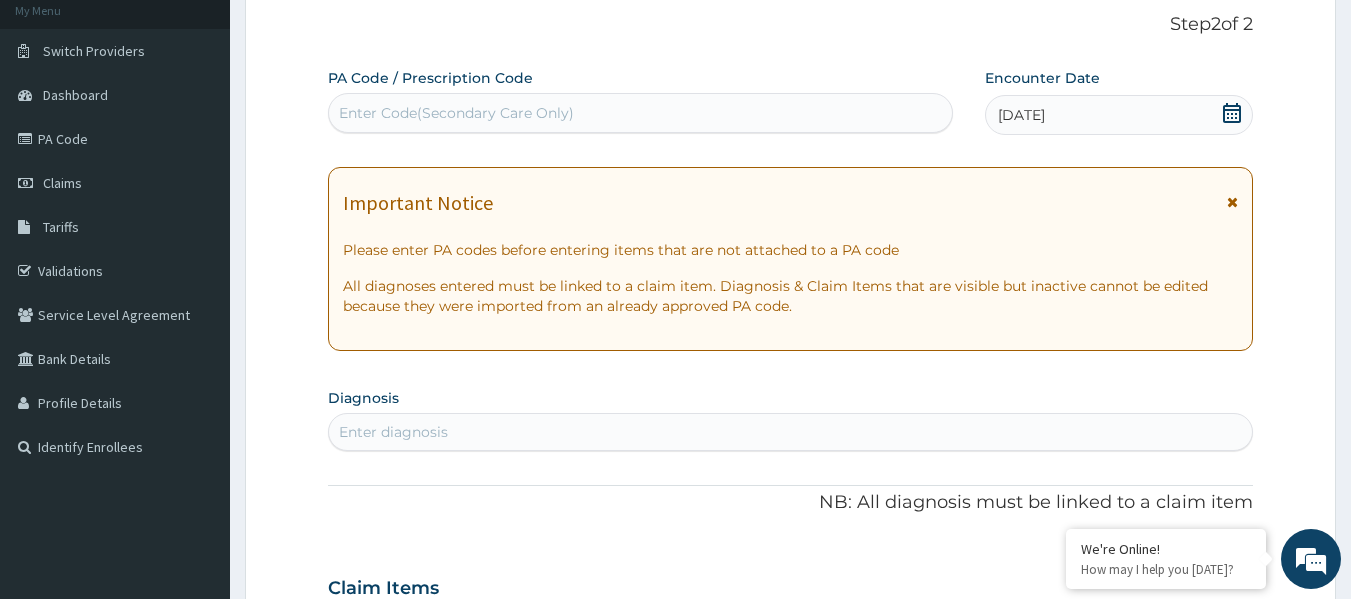 click on "Enter Code(Secondary Care Only)" at bounding box center (641, 113) 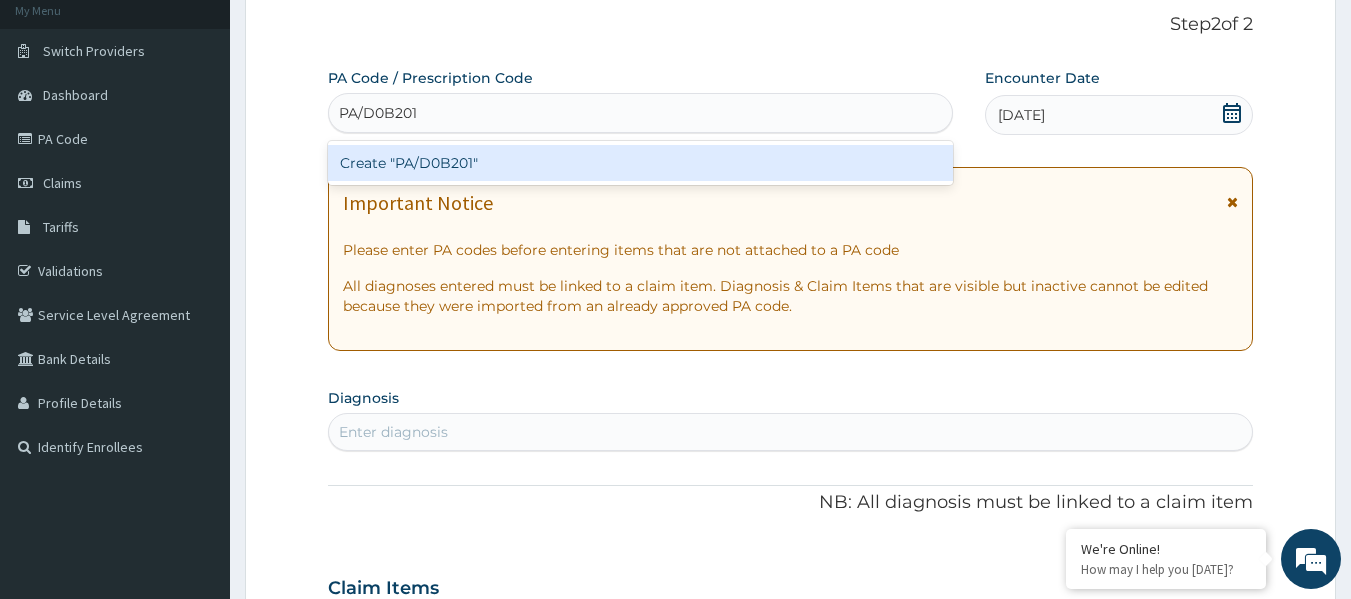 click on "Create "PA/D0B201"" at bounding box center [641, 163] 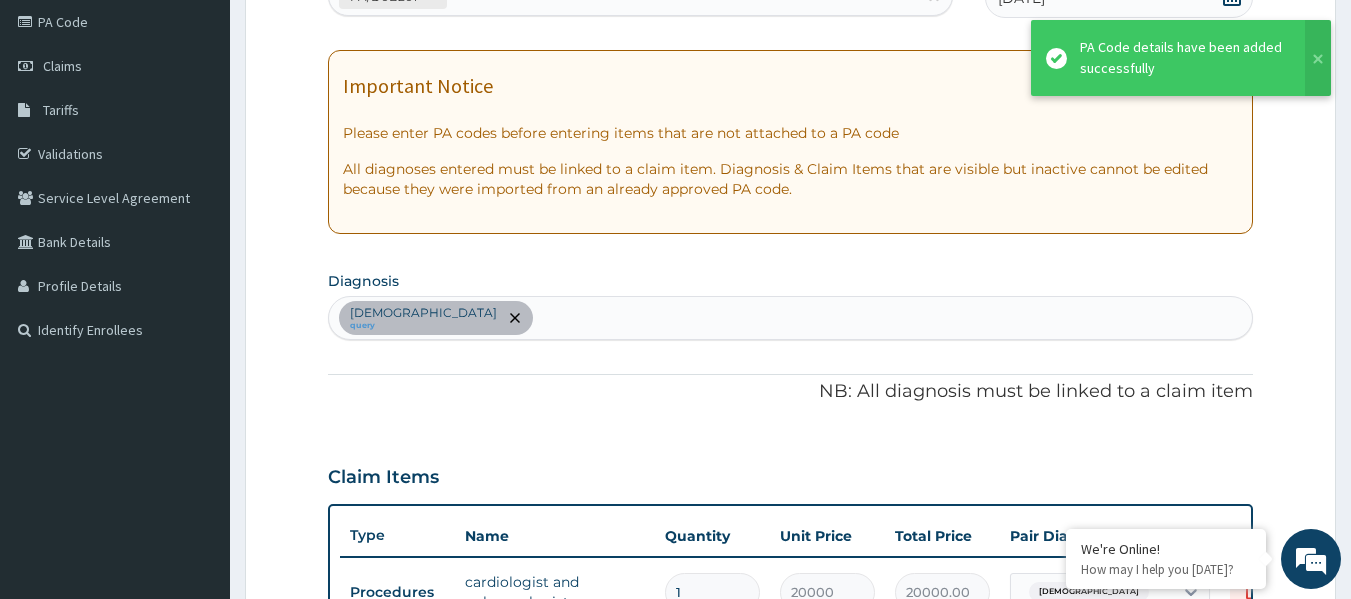 scroll, scrollTop: 33, scrollLeft: 0, axis: vertical 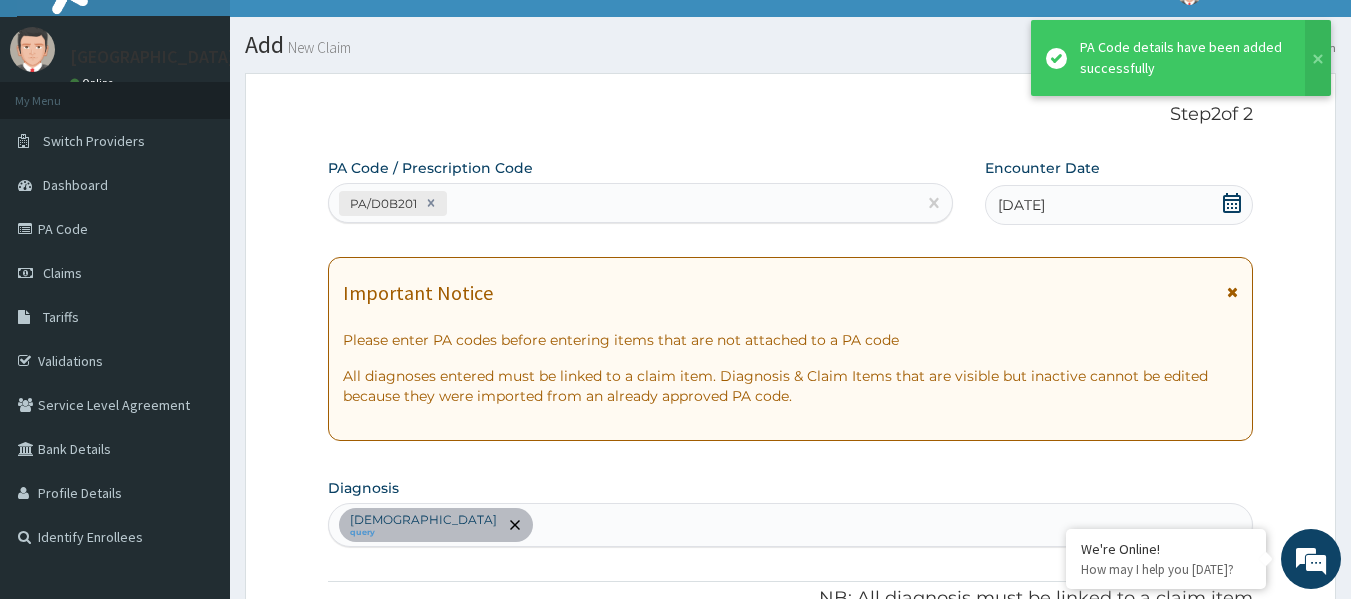 click on "PA/D0B201" at bounding box center (623, 203) 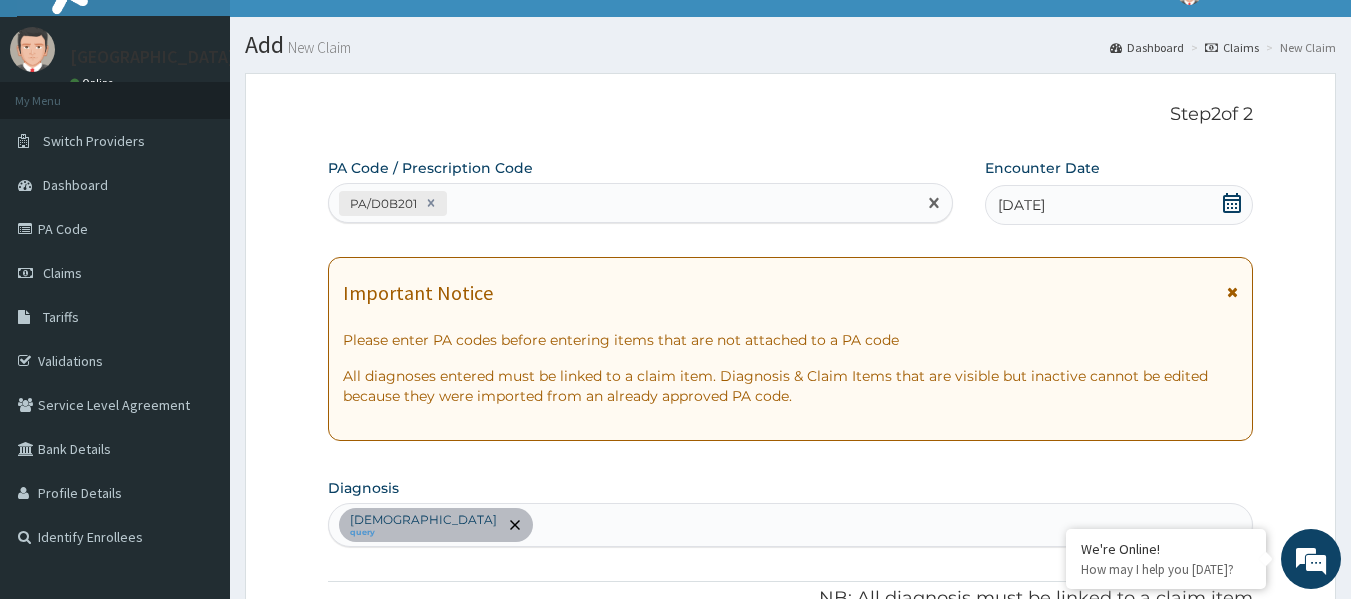paste on "PA/AECECC" 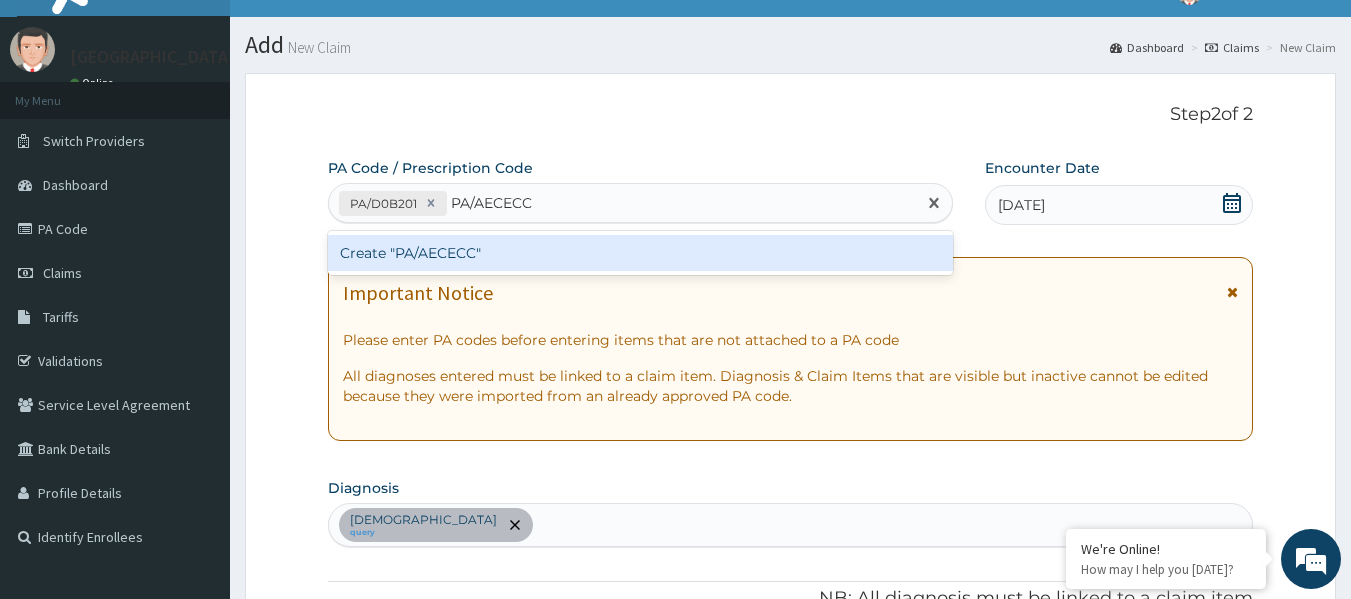 click on "Create "PA/AECECC"" at bounding box center [641, 253] 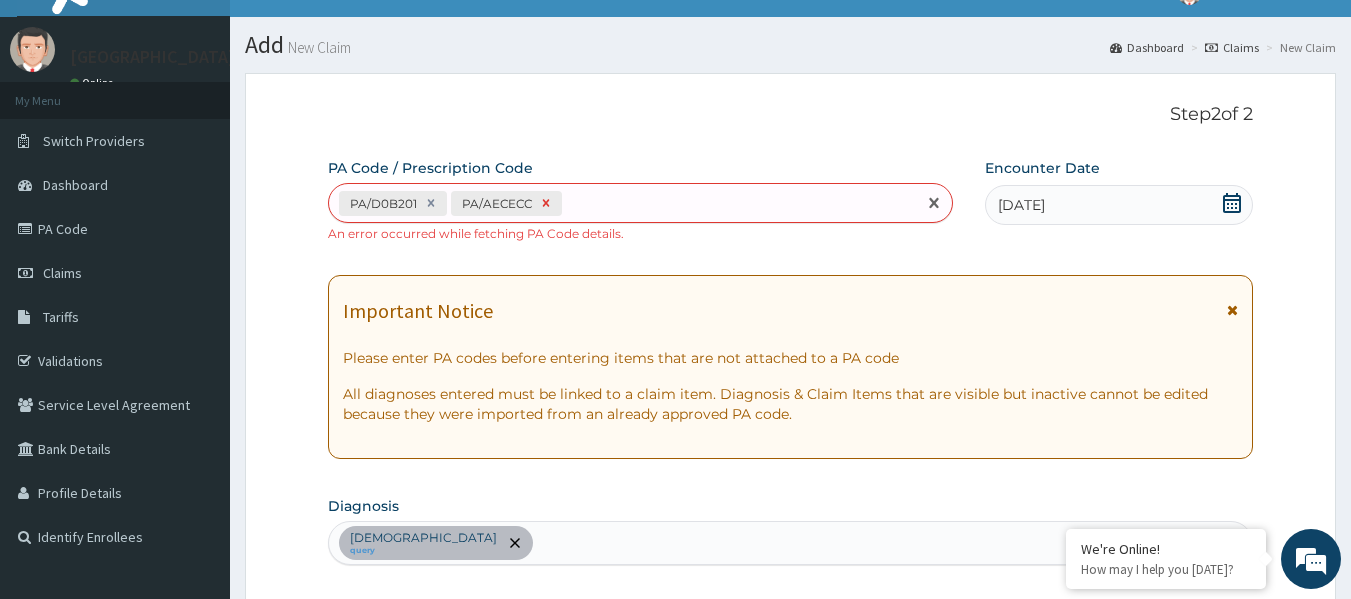 click 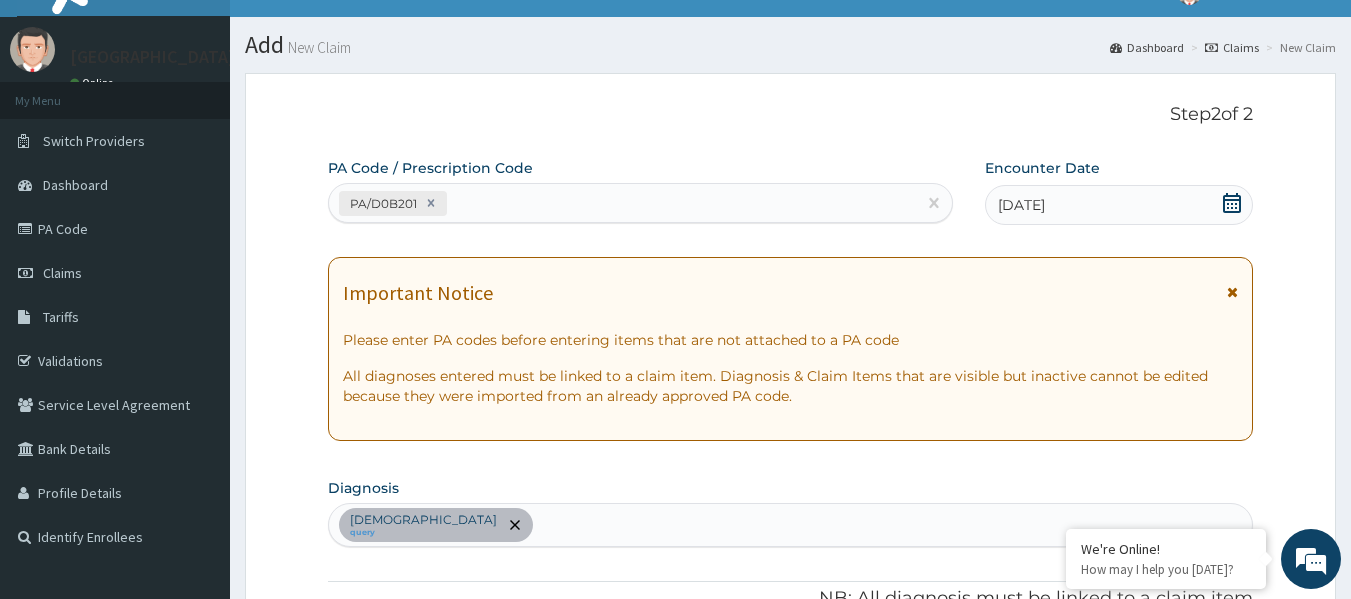 scroll, scrollTop: 533, scrollLeft: 0, axis: vertical 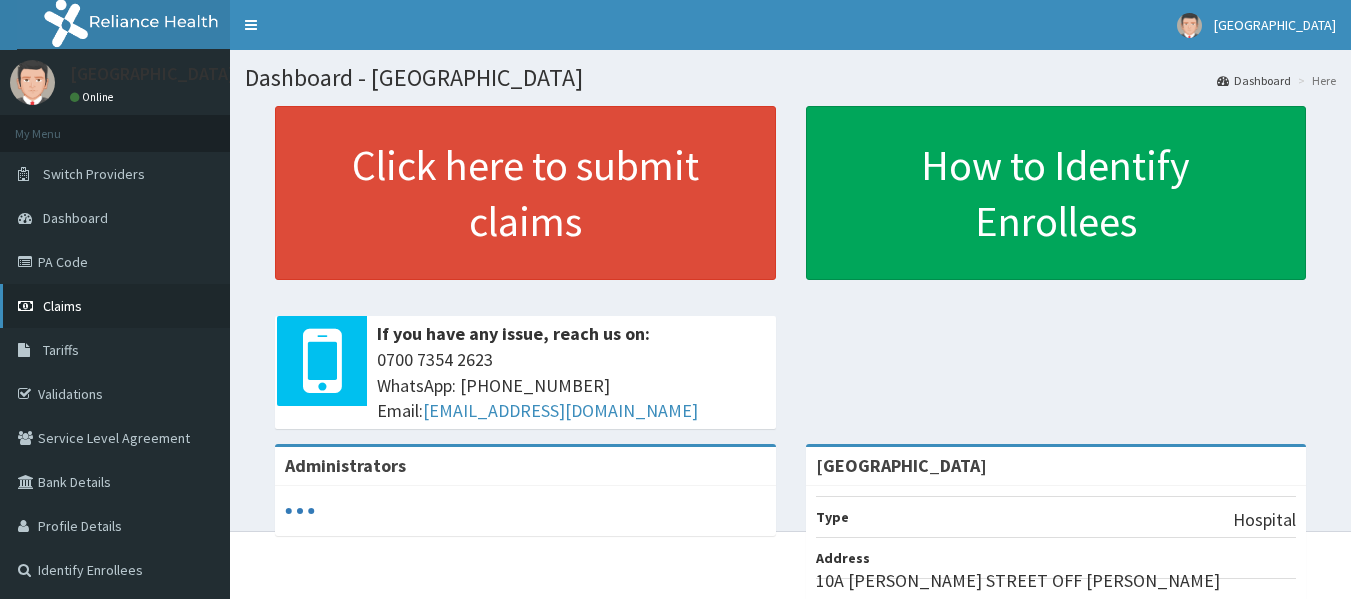 click on "Claims" at bounding box center (115, 306) 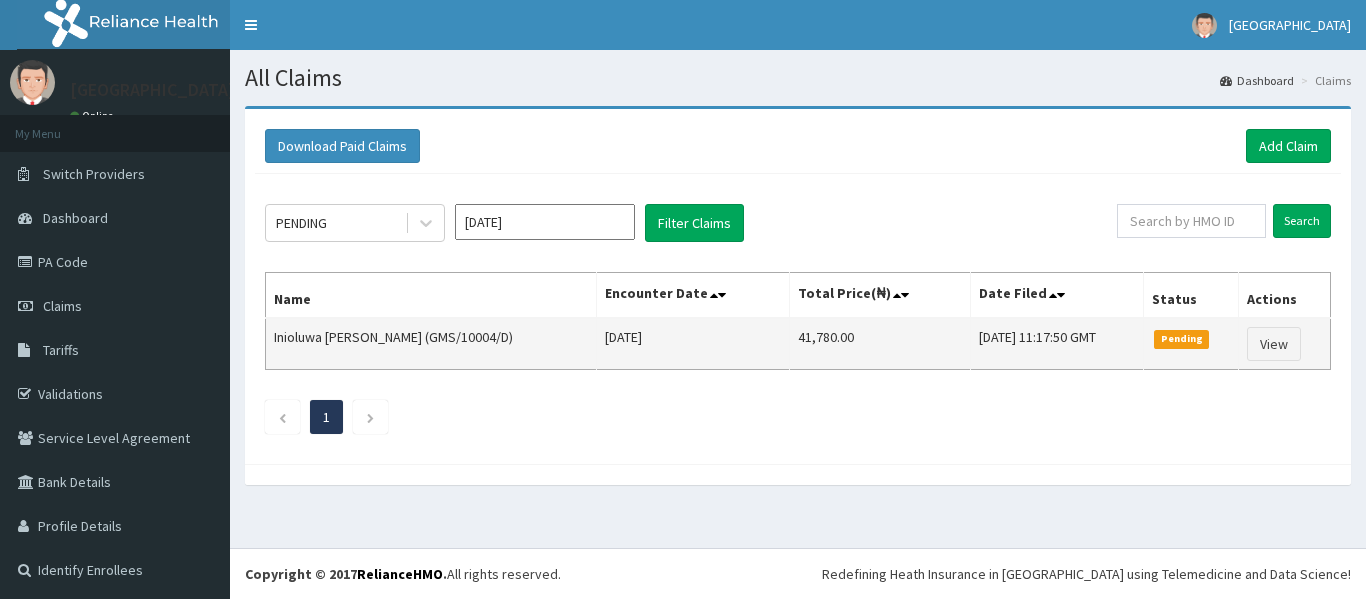 scroll, scrollTop: 0, scrollLeft: 0, axis: both 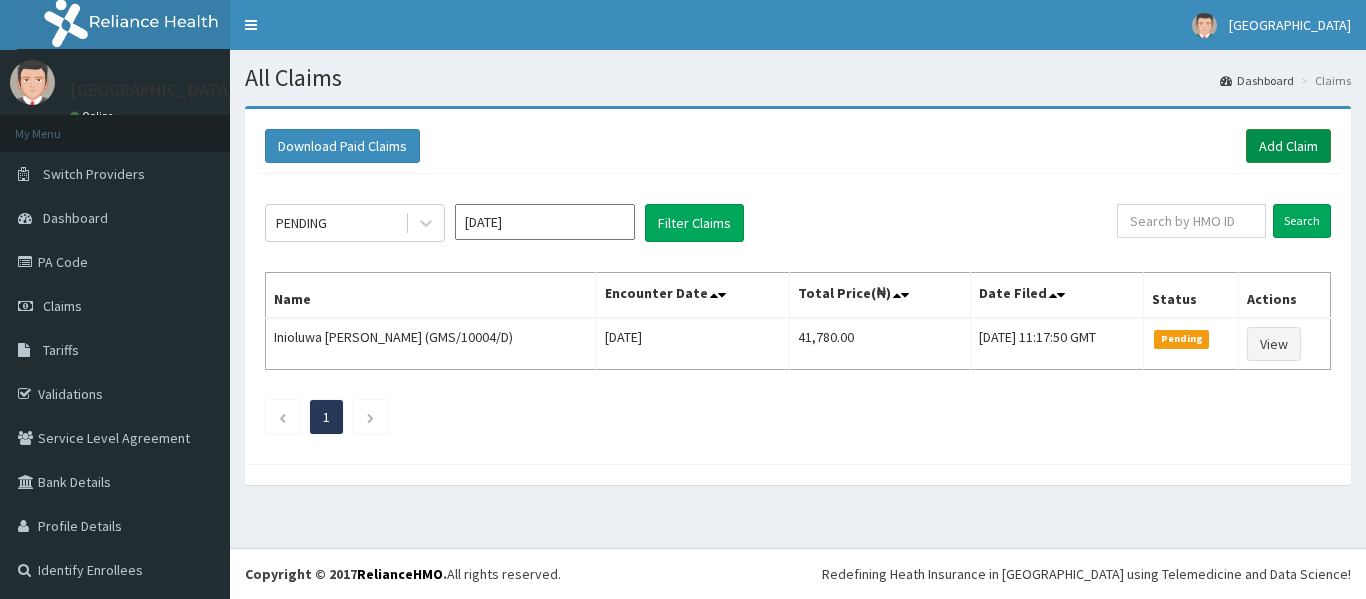 click on "Add Claim" at bounding box center [1288, 146] 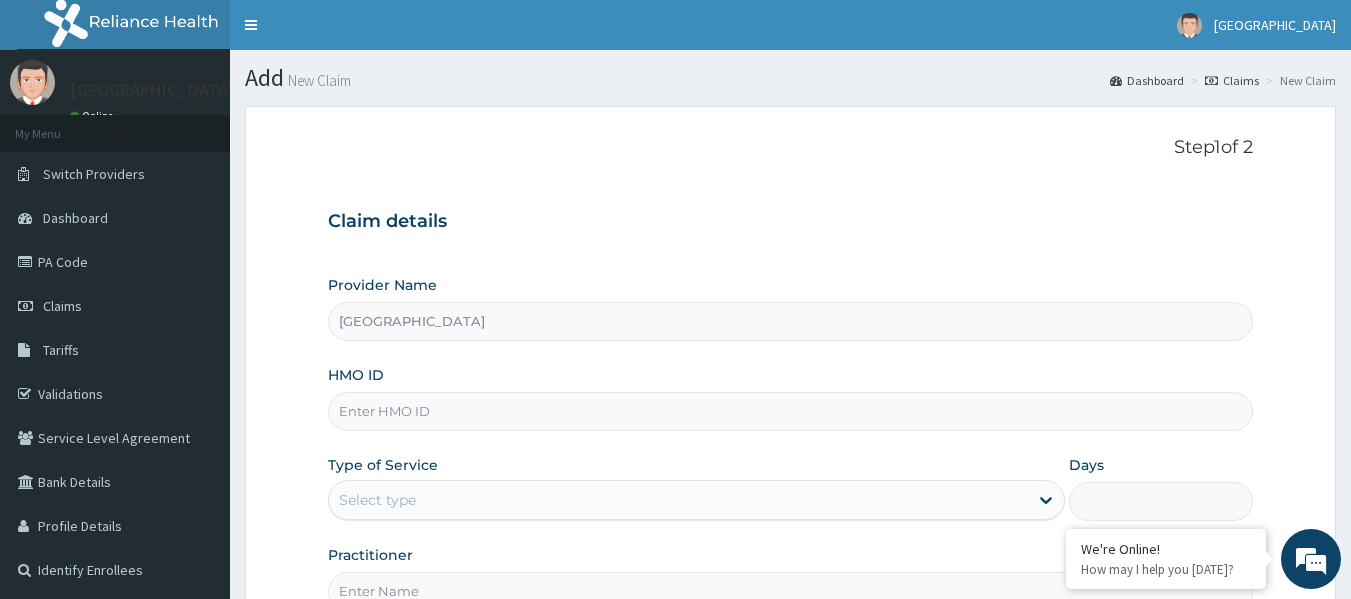 scroll, scrollTop: 0, scrollLeft: 0, axis: both 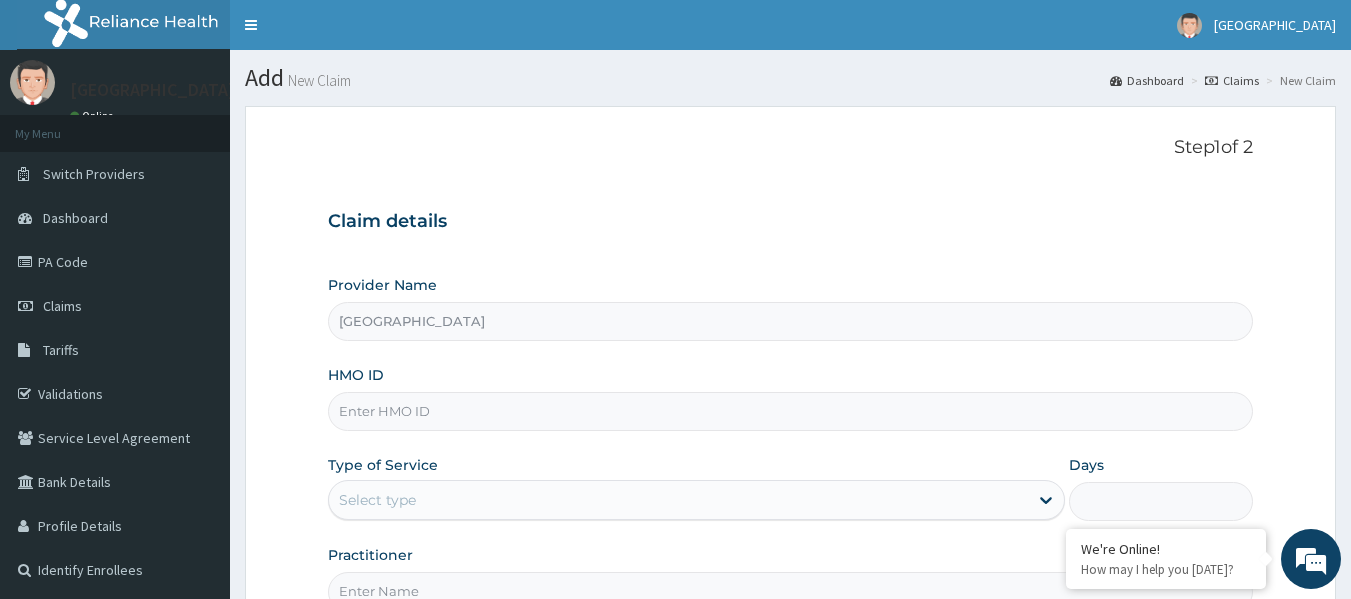 click on "HMO ID" at bounding box center (791, 411) 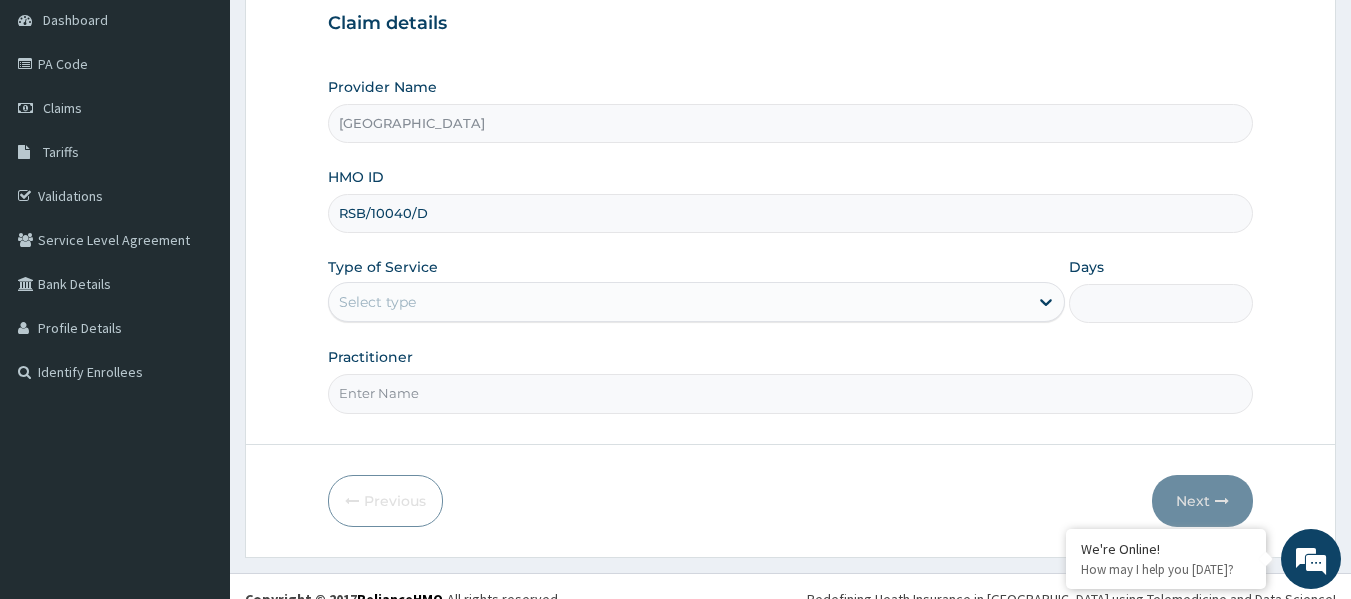 scroll, scrollTop: 200, scrollLeft: 0, axis: vertical 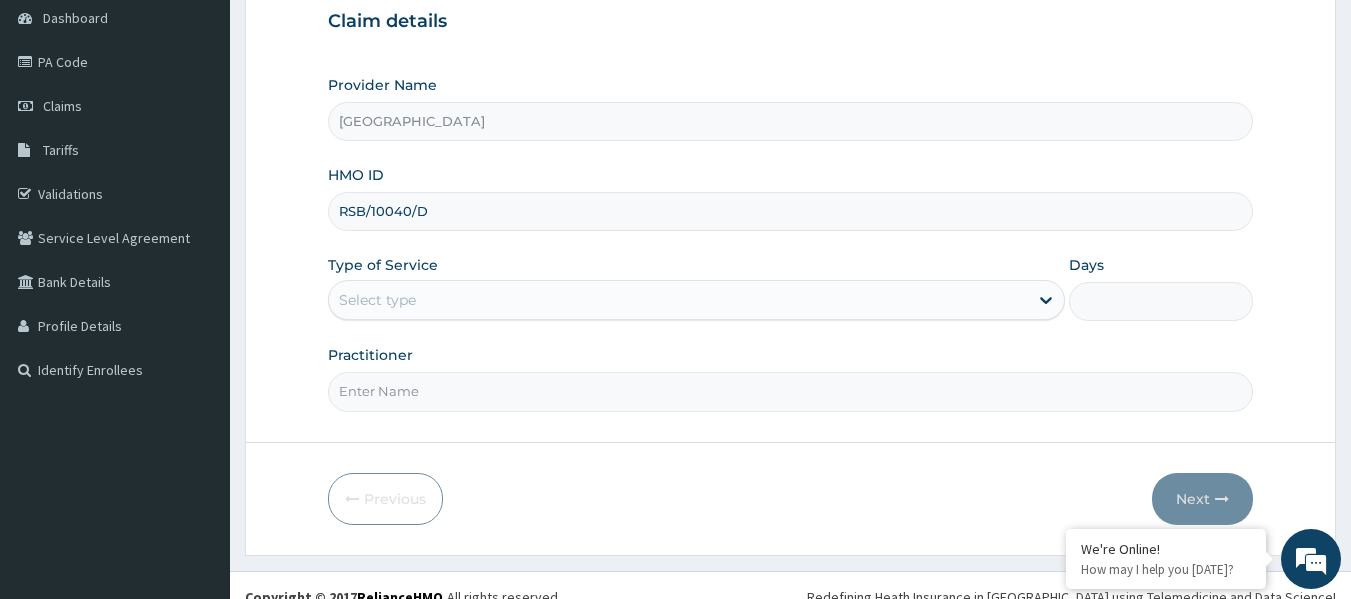 type on "RSB/10040/D" 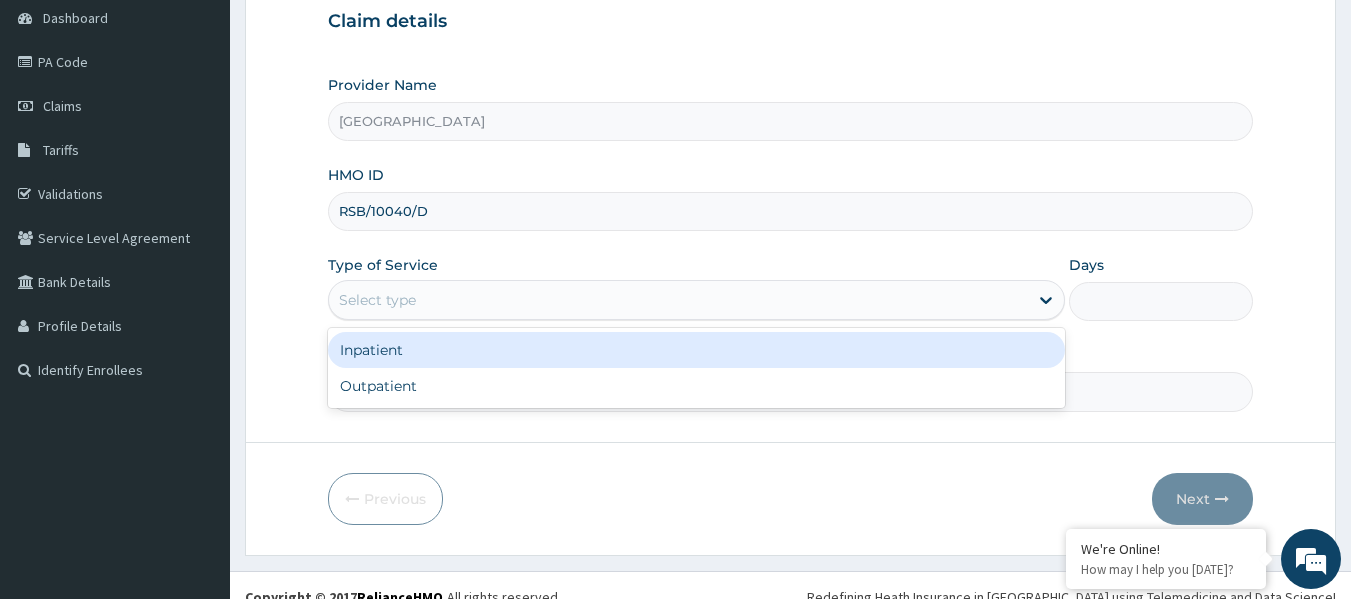 click on "Select type" at bounding box center (678, 300) 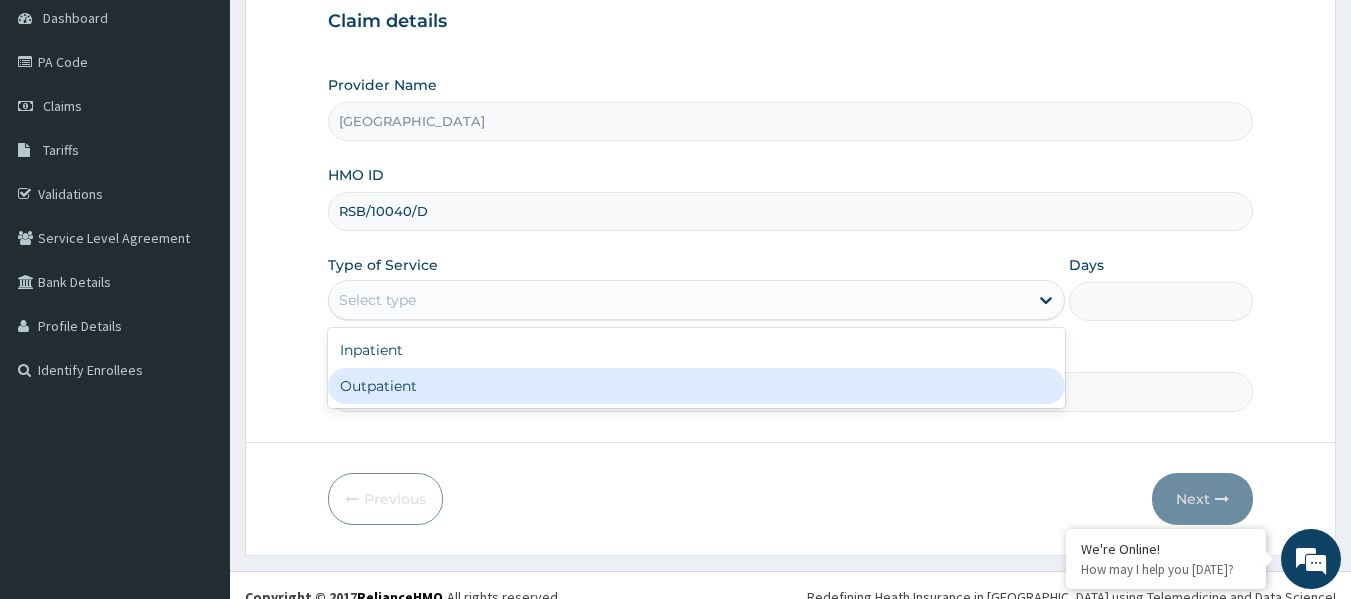 click on "Outpatient" at bounding box center [696, 386] 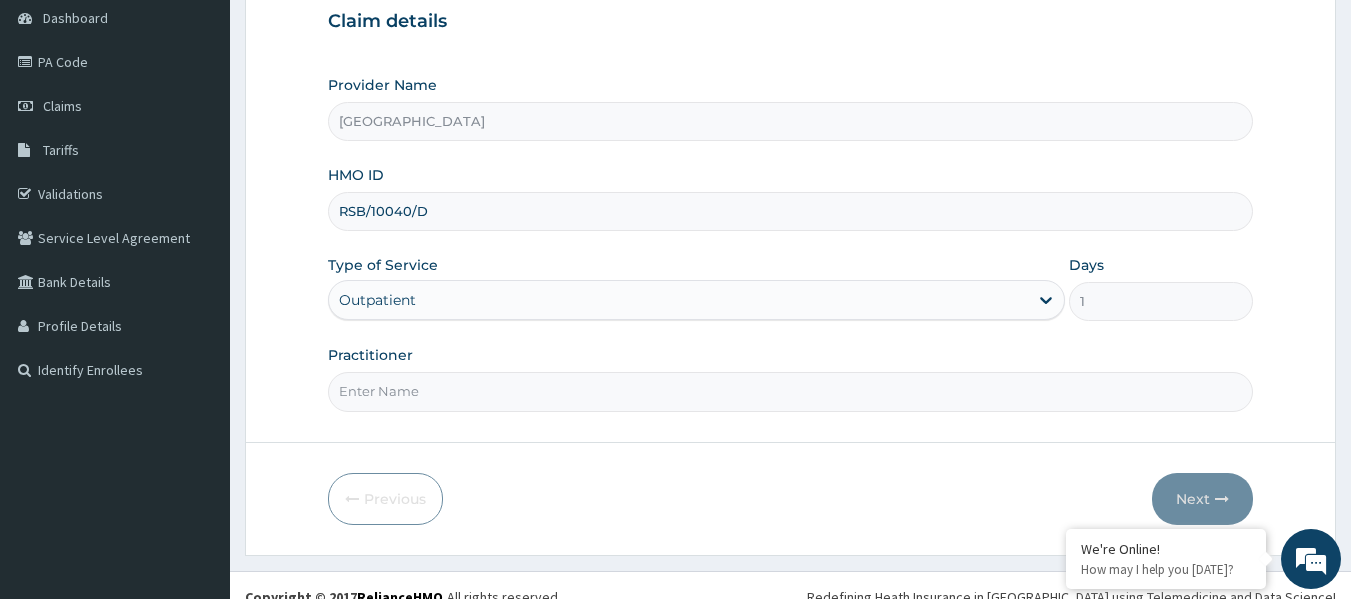 click on "Practitioner" at bounding box center (791, 391) 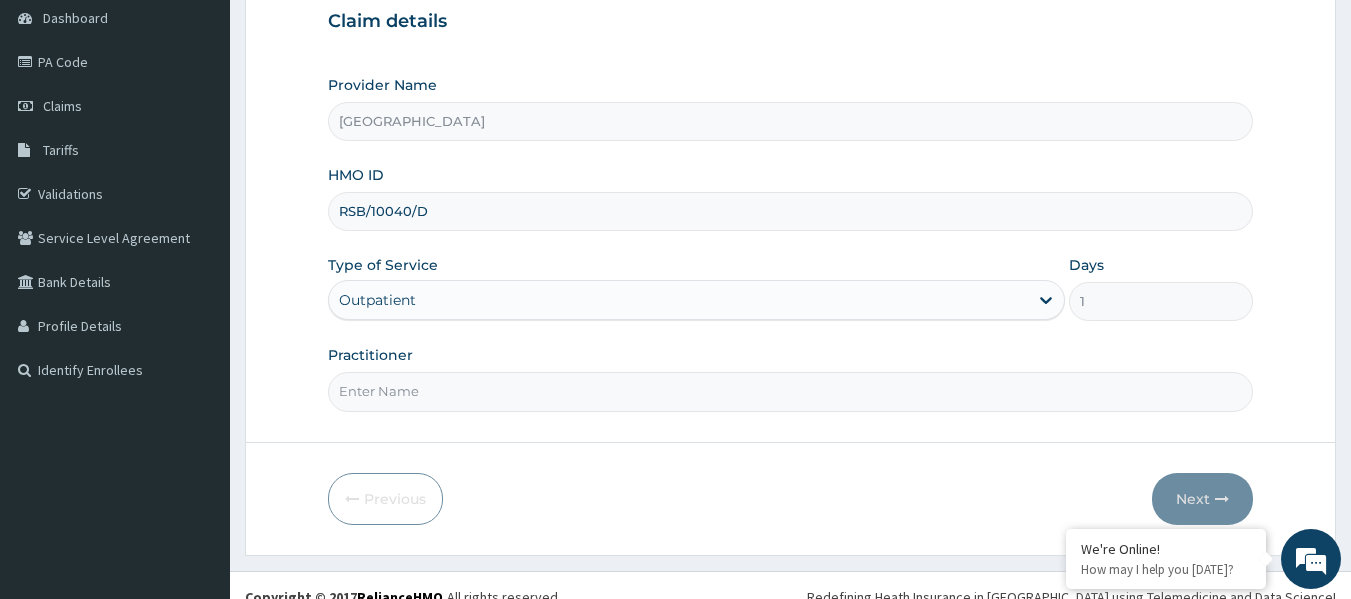 paste on "DR. UCHENNA ONUBOGU" 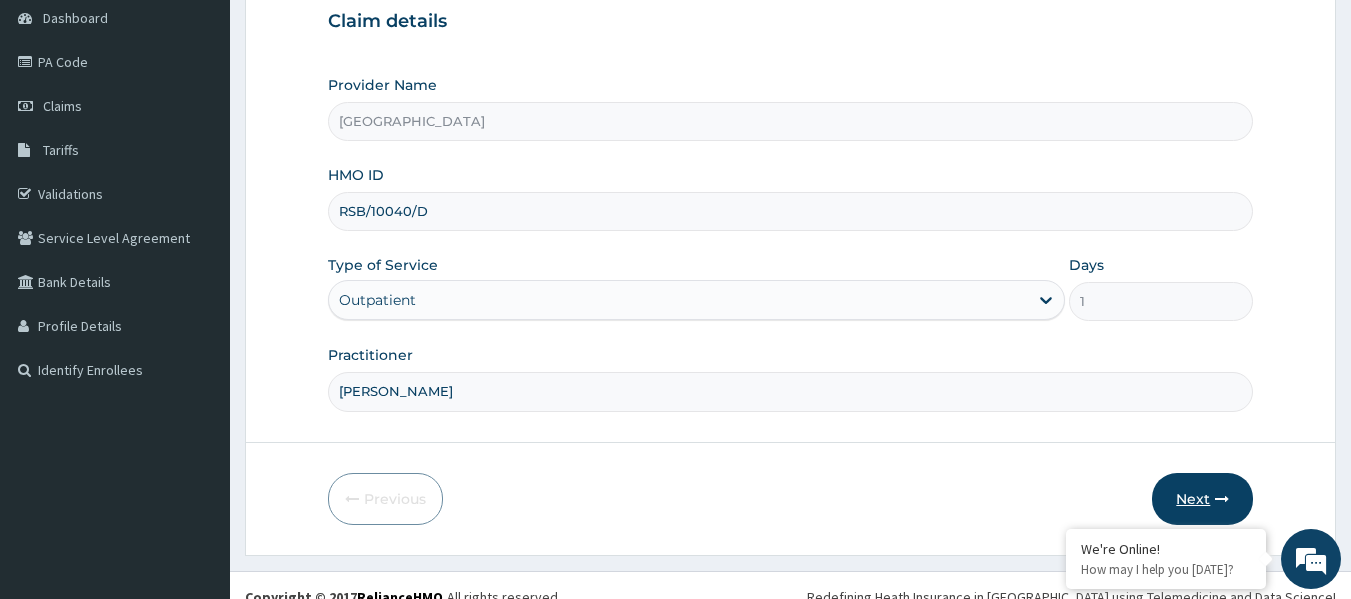 type on "DR. UCHENNA ONUBOGU" 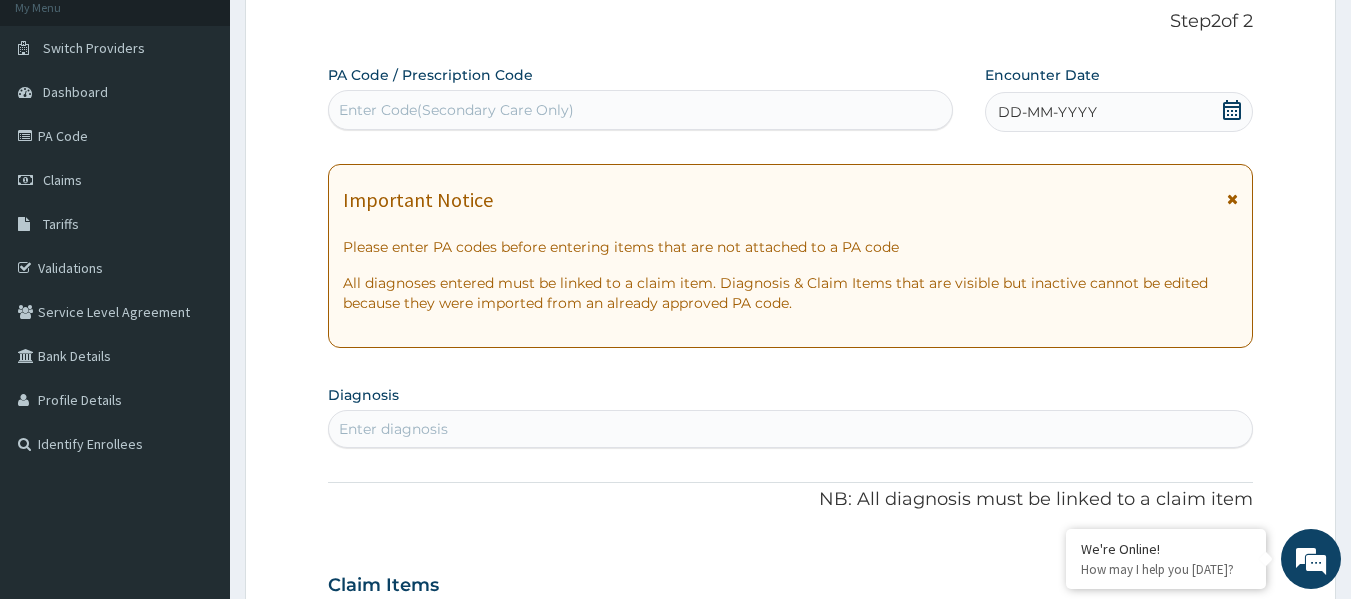 scroll, scrollTop: 0, scrollLeft: 0, axis: both 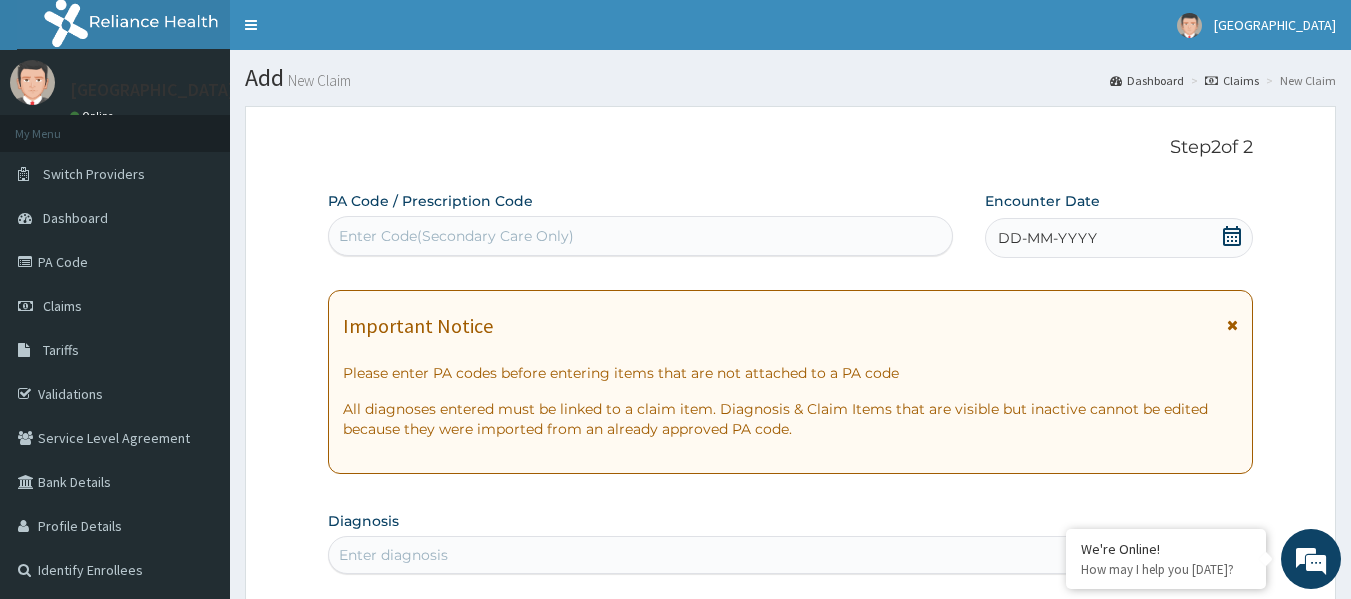 click on "Enter Code(Secondary Care Only)" at bounding box center (456, 236) 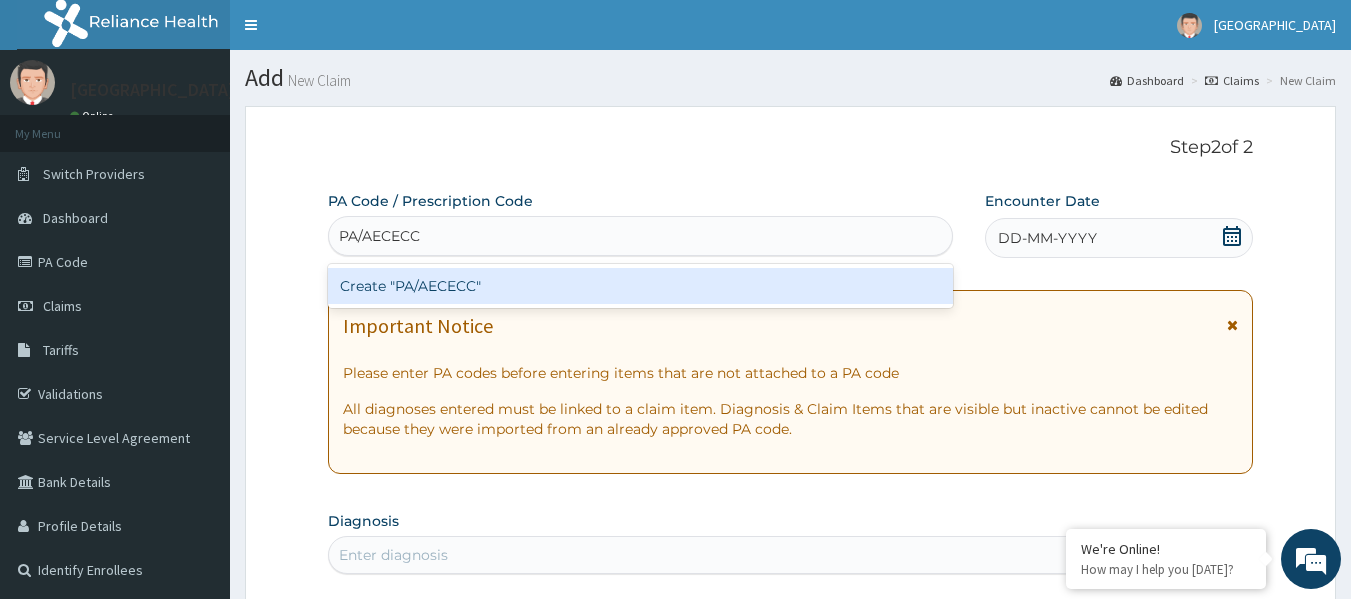 click on "Create "PA/AECECC"" at bounding box center (641, 286) 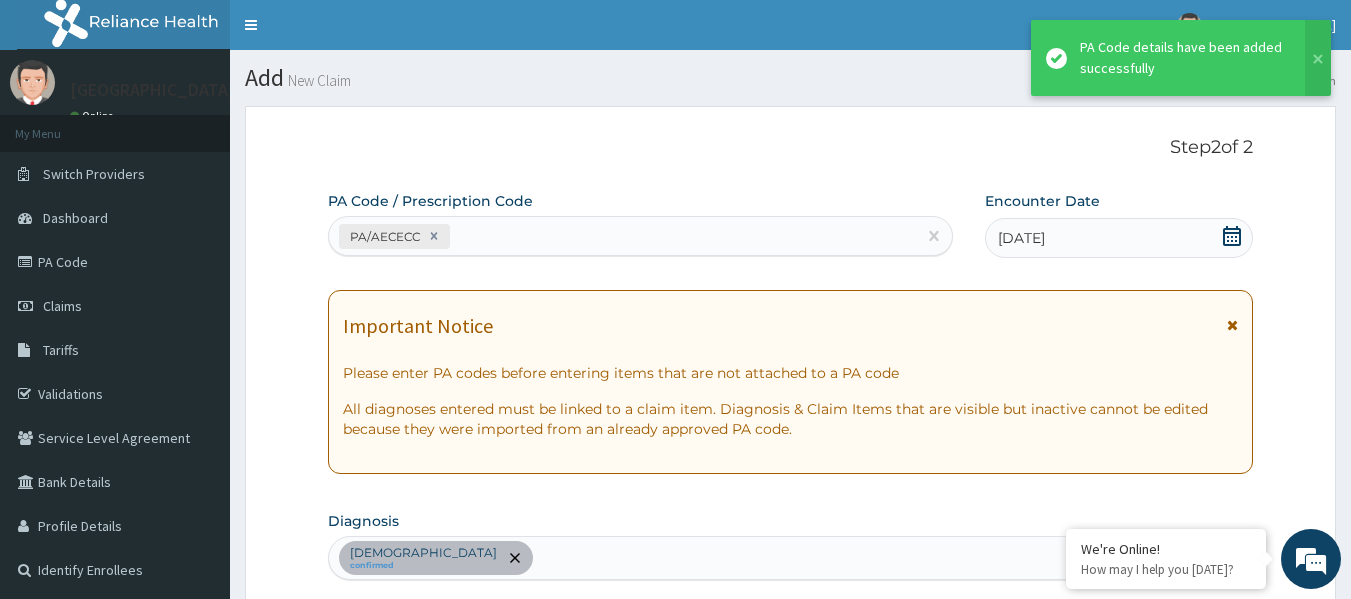scroll, scrollTop: 533, scrollLeft: 0, axis: vertical 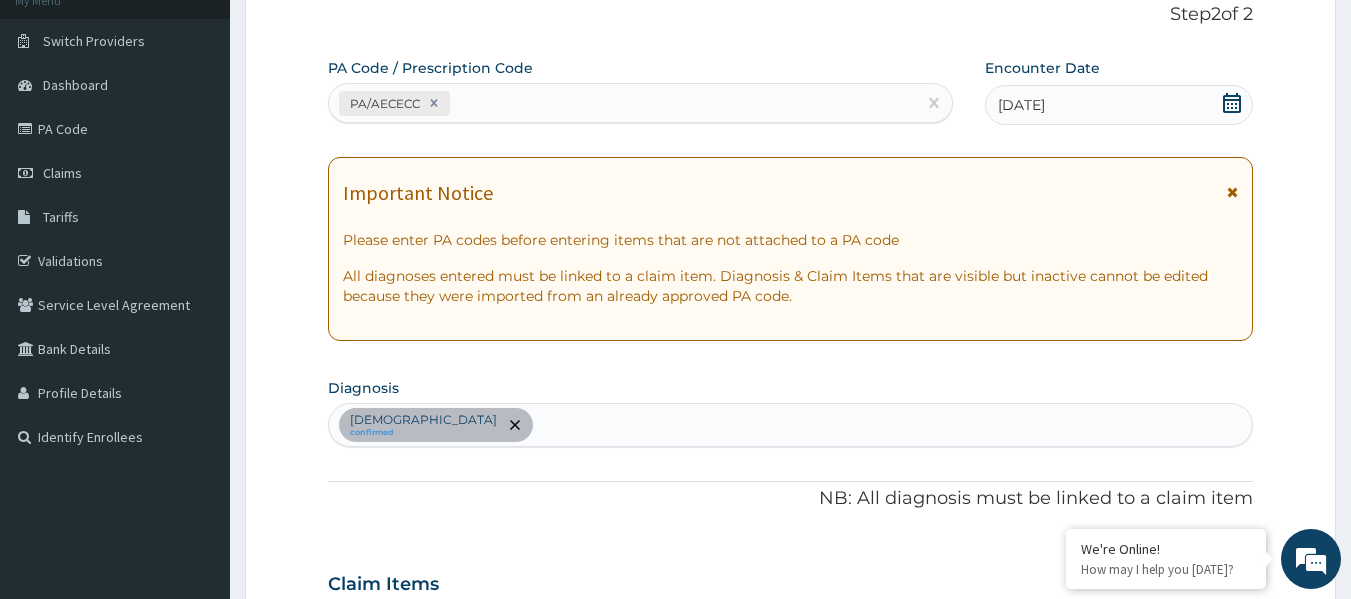 click on "PA/AECECC" at bounding box center [623, 103] 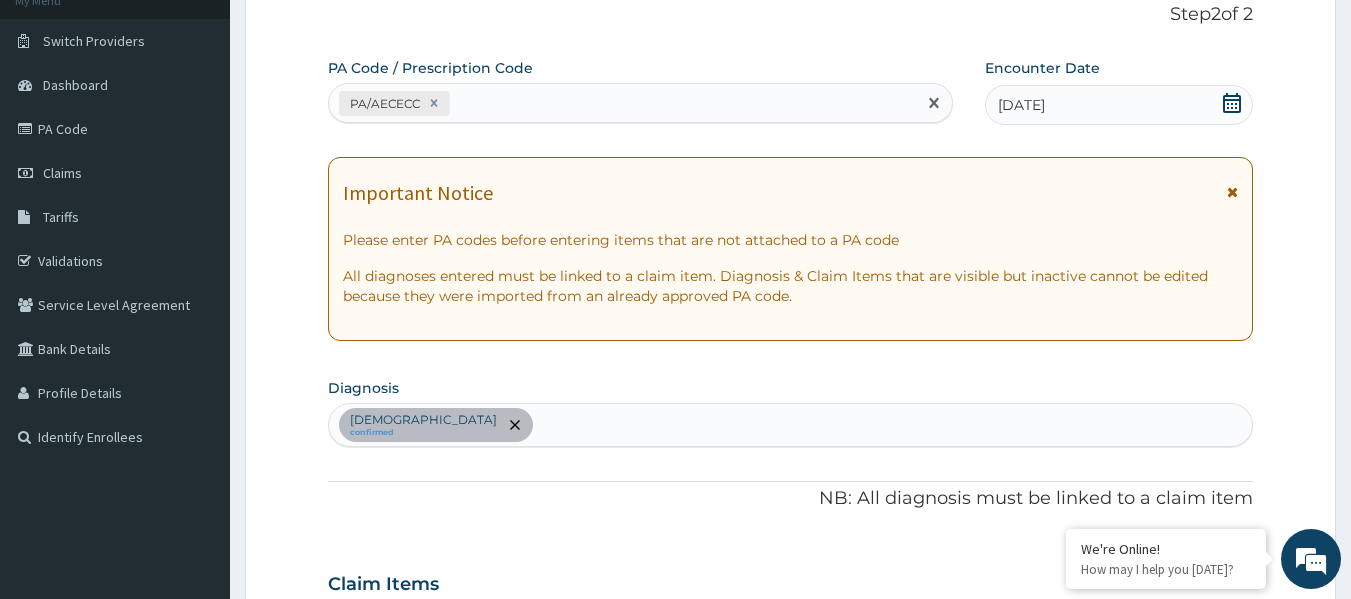 paste on "PA/D0B201" 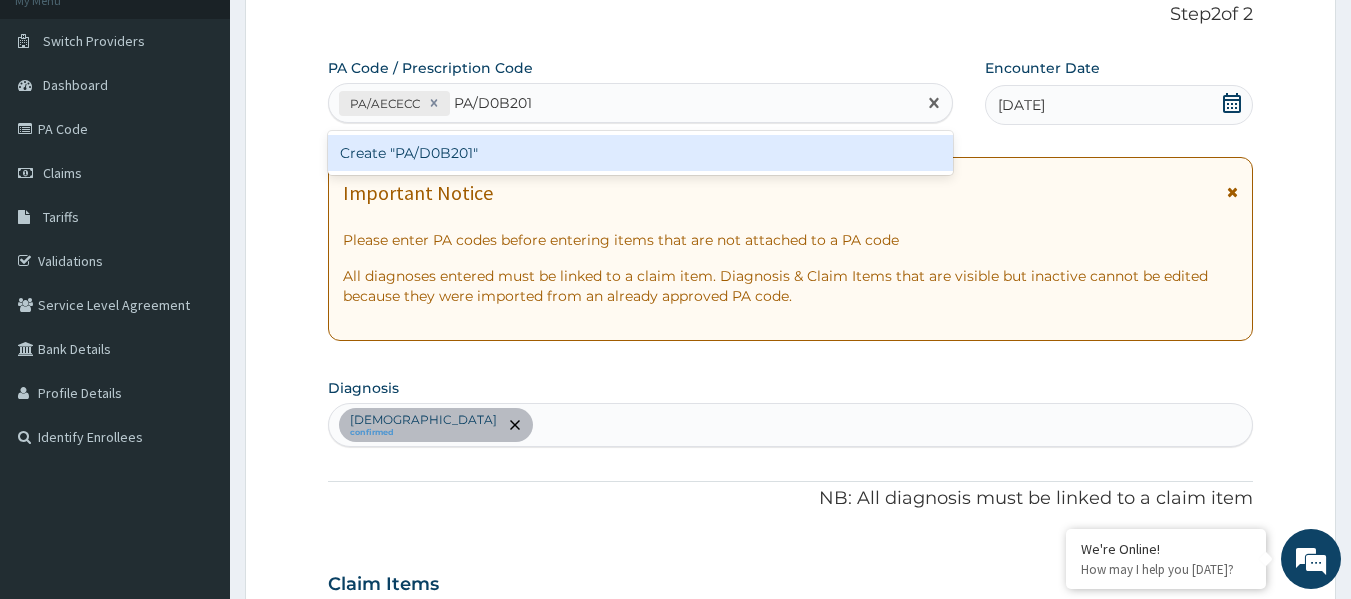 click on "PA Code / Prescription Code option Create "PA/AECECC", selected. option Create "PA/D0B201" focused, 1 of 1. 1 result available for search term PA/D0B201. Use Up and Down to choose options, press Enter to select the currently focused option, press Escape to exit the menu, press Tab to select the option and exit the menu. PA/AECECC PA/D0B201 PA/D0B201 Create "PA/D0B201" Encounter Date 09-07-2025 Important Notice Please enter PA codes before entering items that are not attached to a PA code   All diagnoses entered must be linked to a claim item. Diagnosis & Claim Items that are visible but inactive cannot be edited because they were imported from an already approved PA code. Diagnosis Asthma confirmed NB: All diagnosis must be linked to a claim item Claim Items Type Name Quantity Unit Price Total Price Pair Diagnosis Actions Drugs seretide evohaler 25/50 1 12000 12000.00 Asthma Delete Types Select Type Item Select Item Pair Diagnosis Select Diagnosis Unit Price 0 Add Comment" at bounding box center (791, 531) 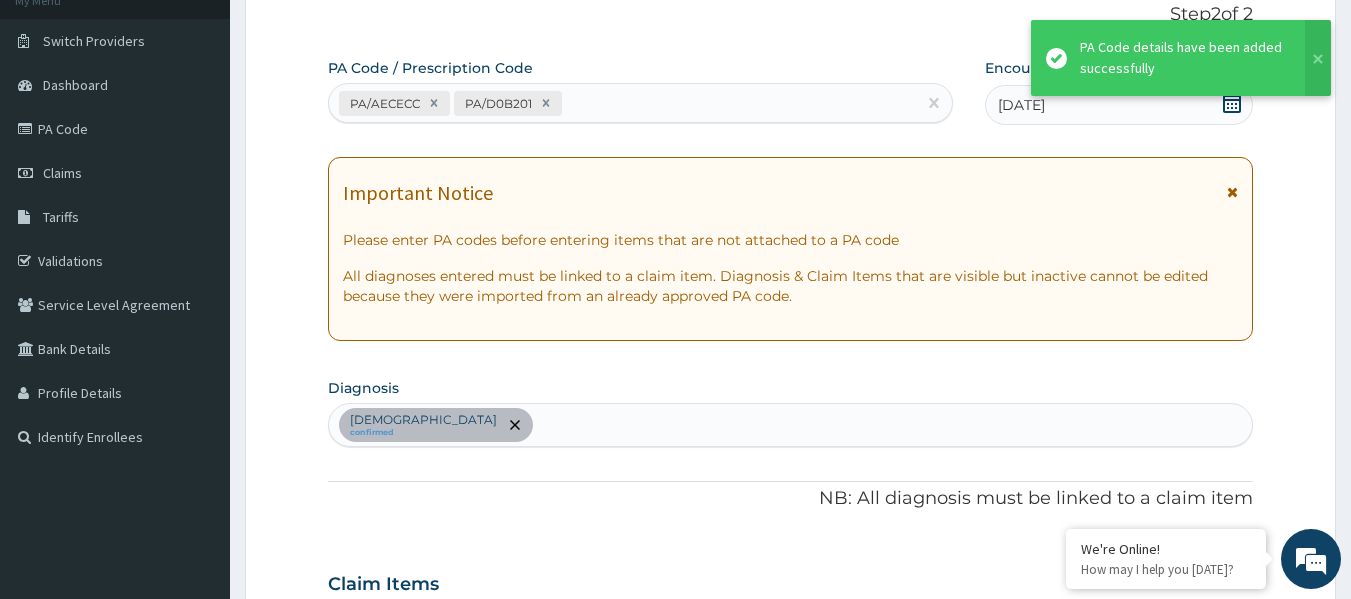 scroll, scrollTop: 602, scrollLeft: 0, axis: vertical 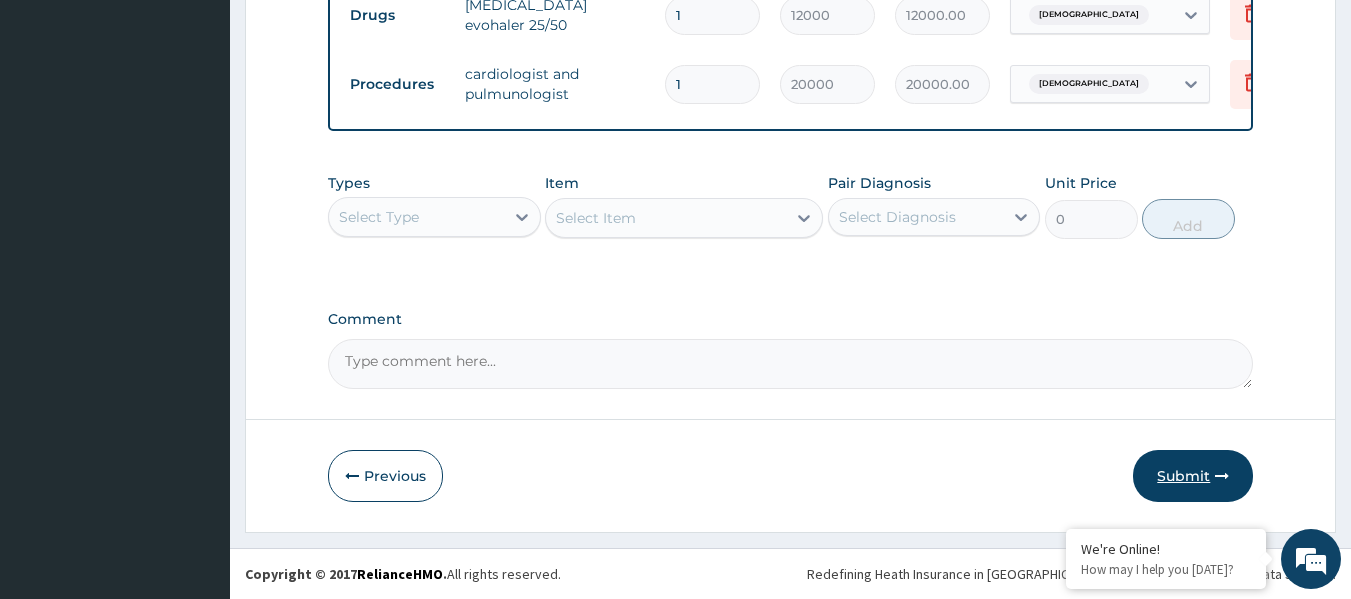 click on "Submit" at bounding box center [1193, 476] 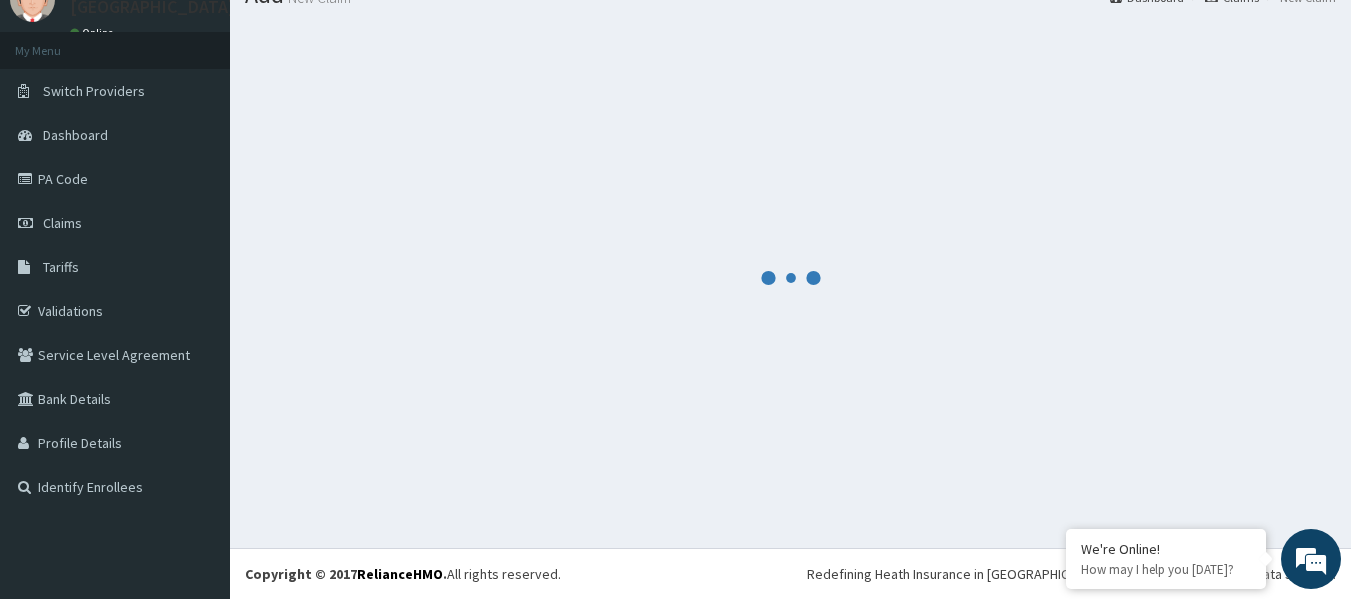 scroll, scrollTop: 83, scrollLeft: 0, axis: vertical 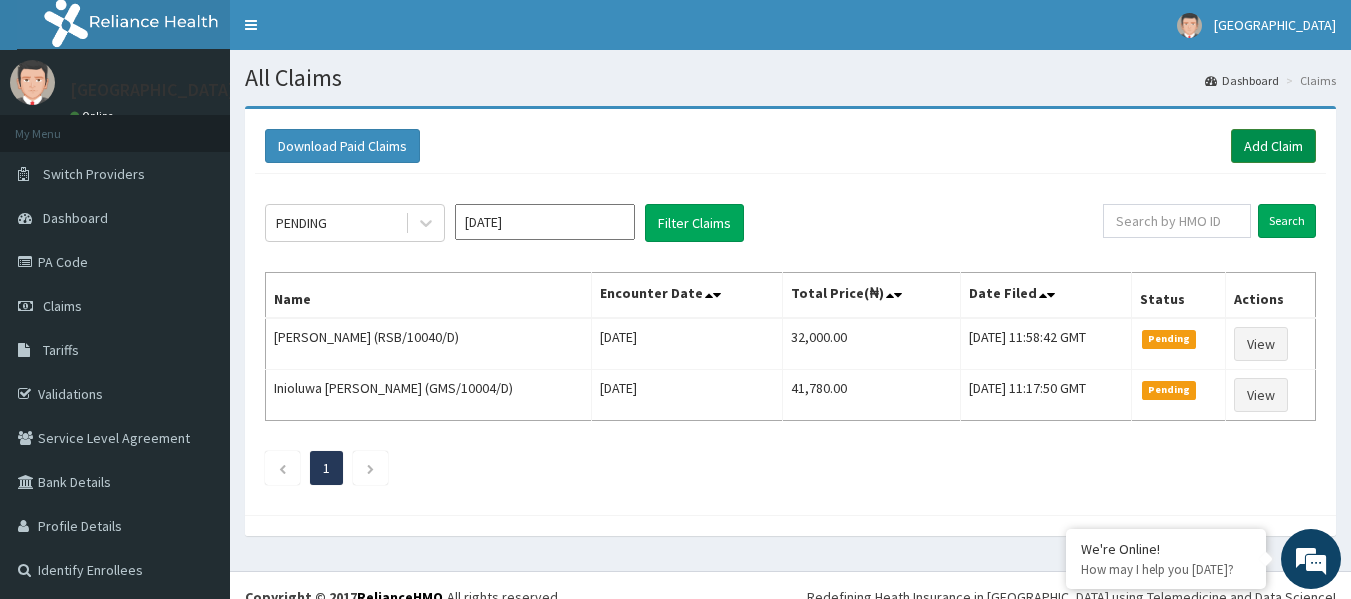 click on "Add Claim" at bounding box center [1273, 146] 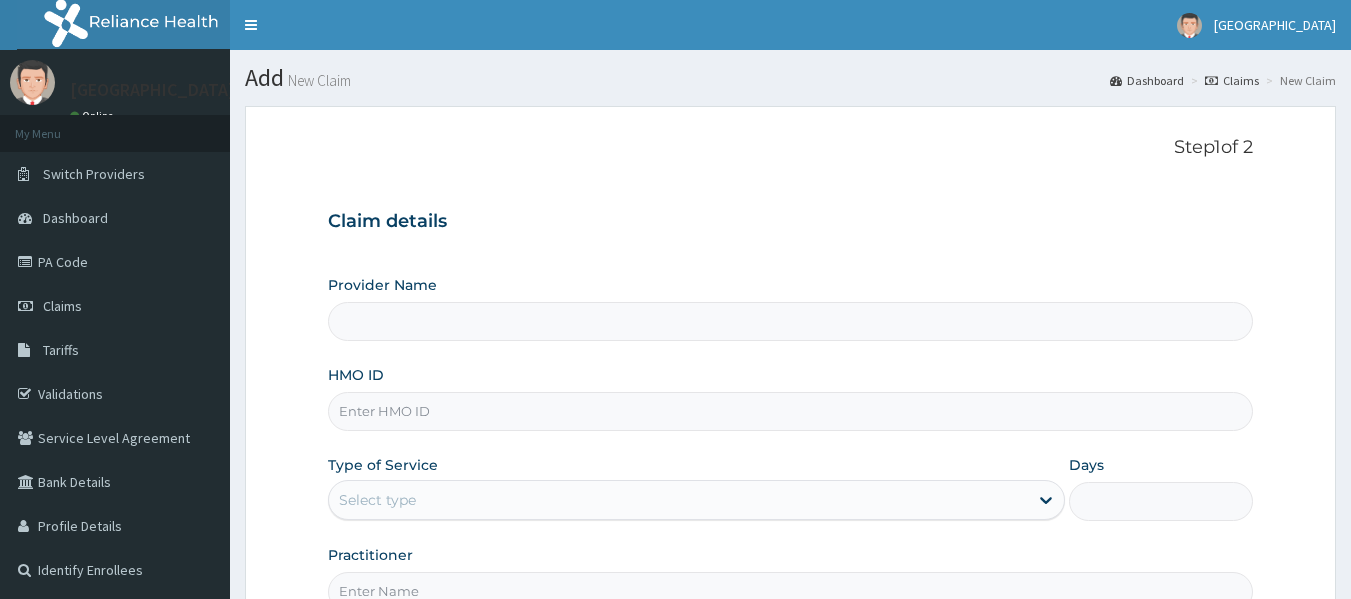 scroll, scrollTop: 0, scrollLeft: 0, axis: both 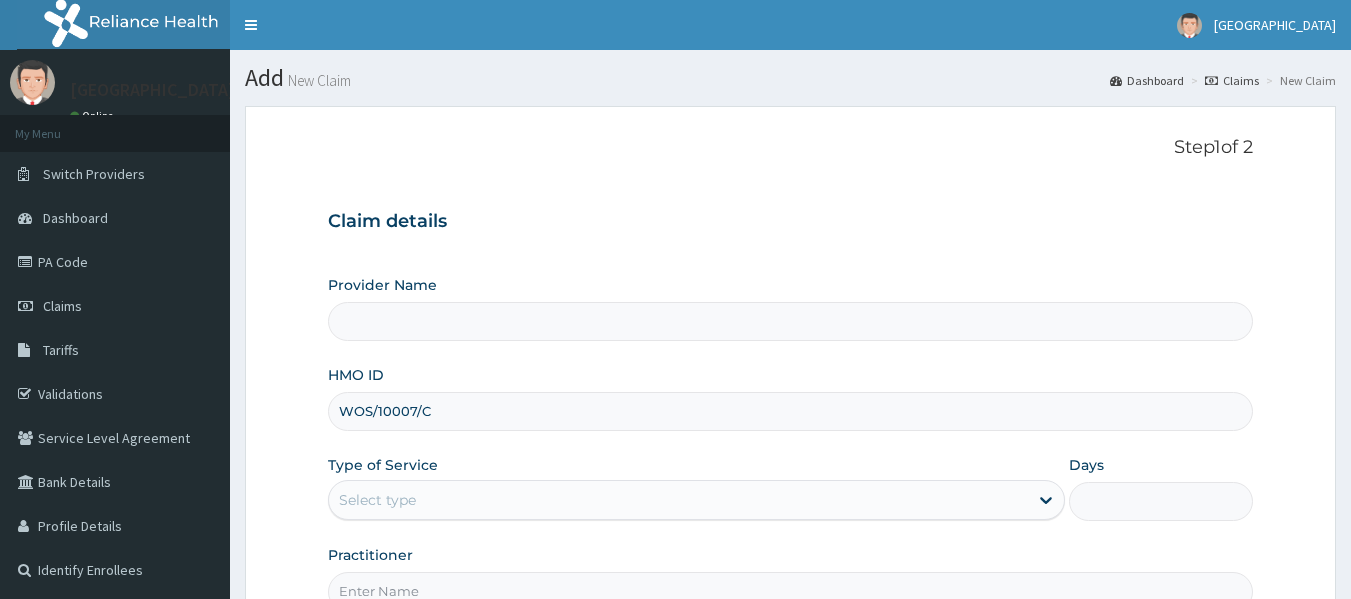 type on "[GEOGRAPHIC_DATA]" 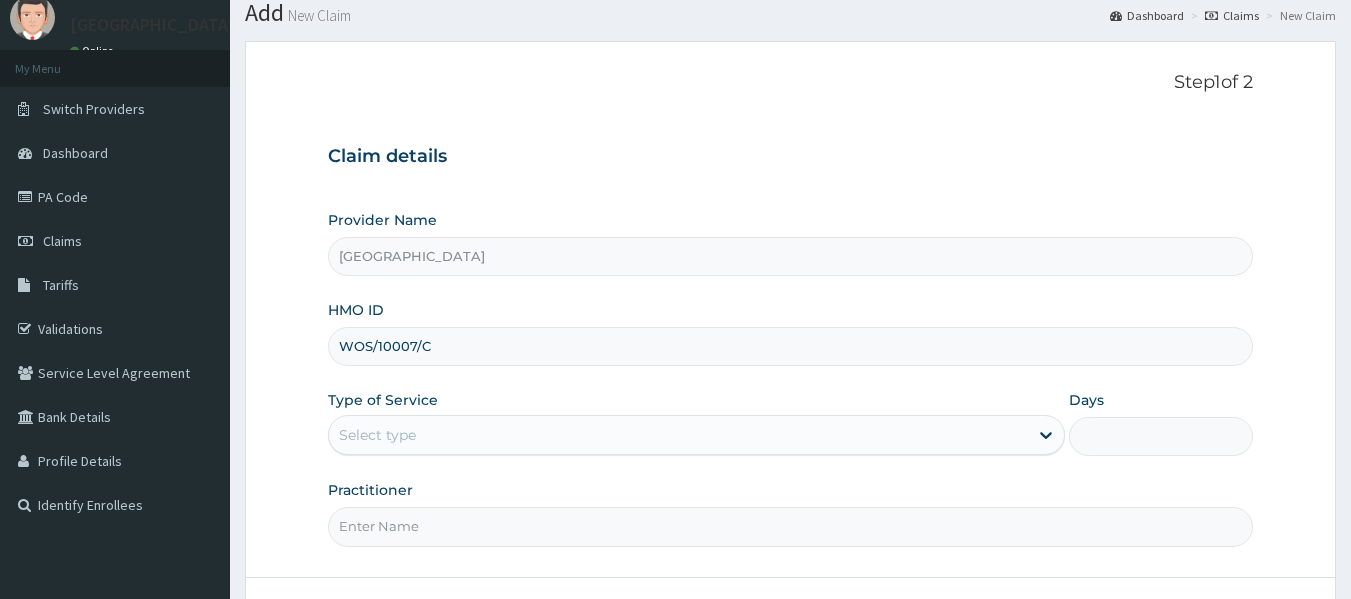 scroll, scrollTop: 100, scrollLeft: 0, axis: vertical 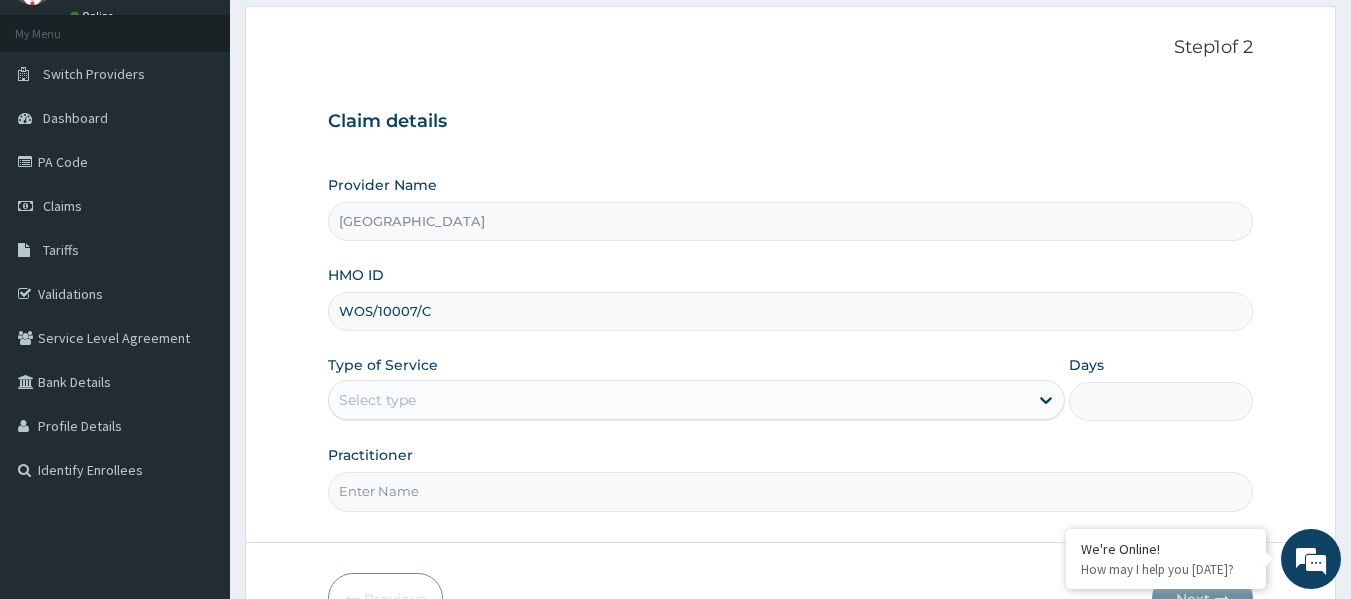 type on "WOS/10007/C" 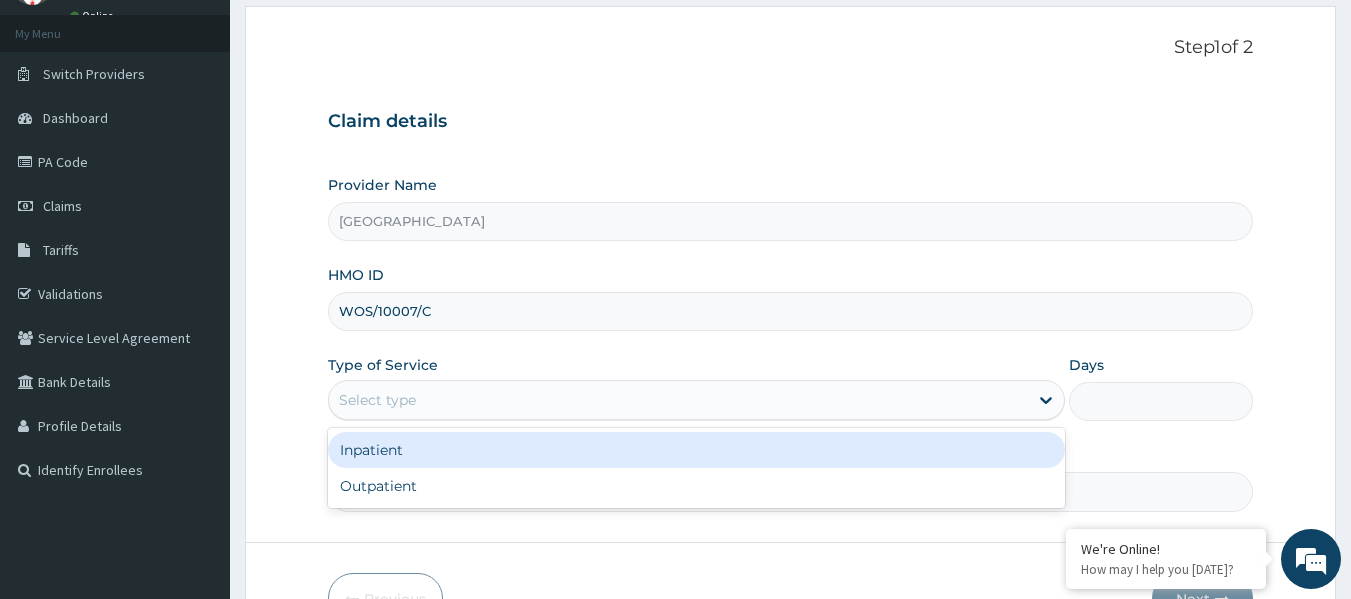 click on "Select type" at bounding box center (678, 400) 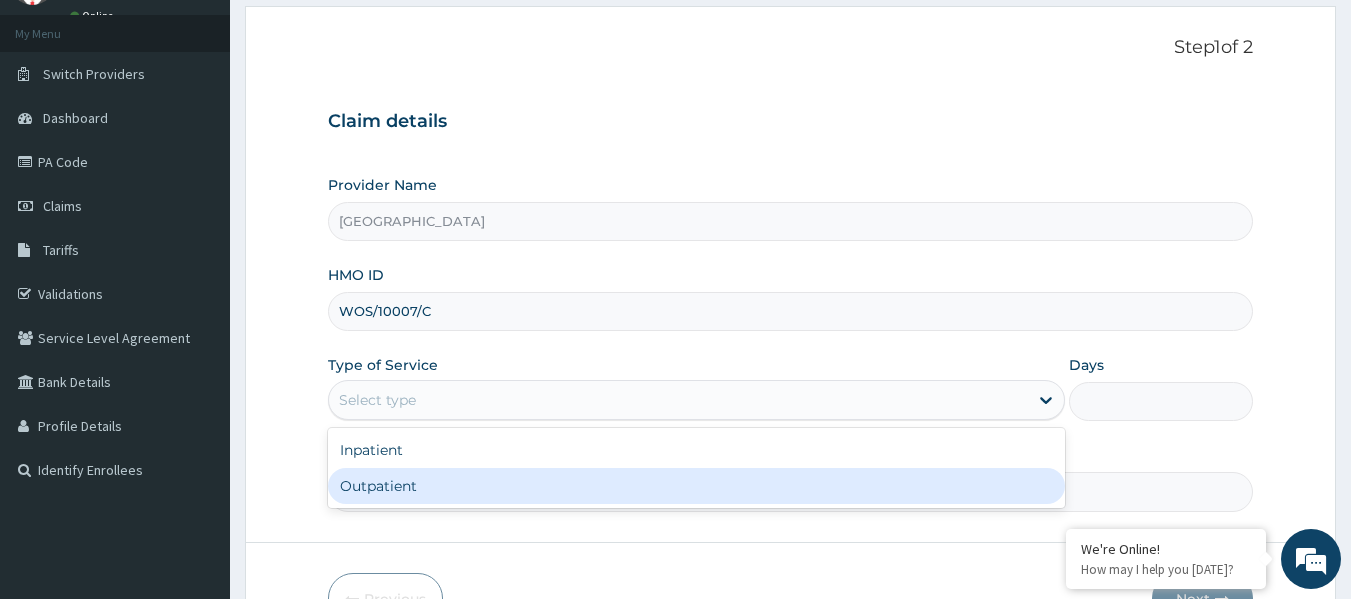 drag, startPoint x: 457, startPoint y: 480, endPoint x: 471, endPoint y: 502, distance: 26.076809 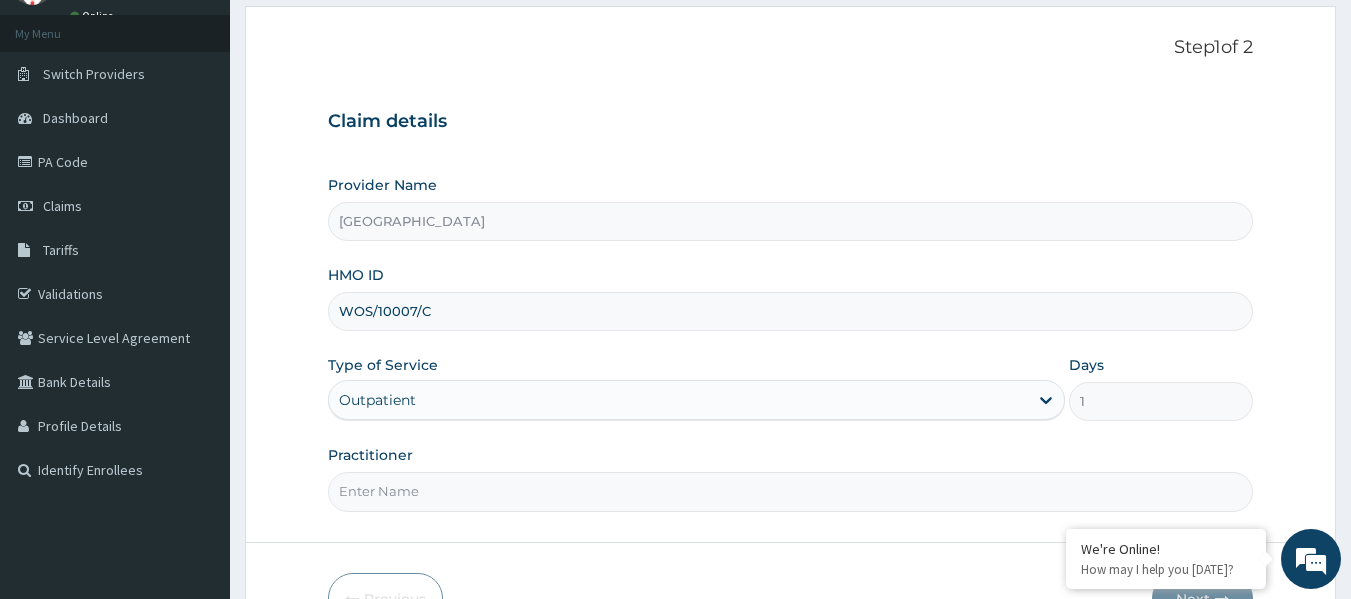 scroll, scrollTop: 0, scrollLeft: 0, axis: both 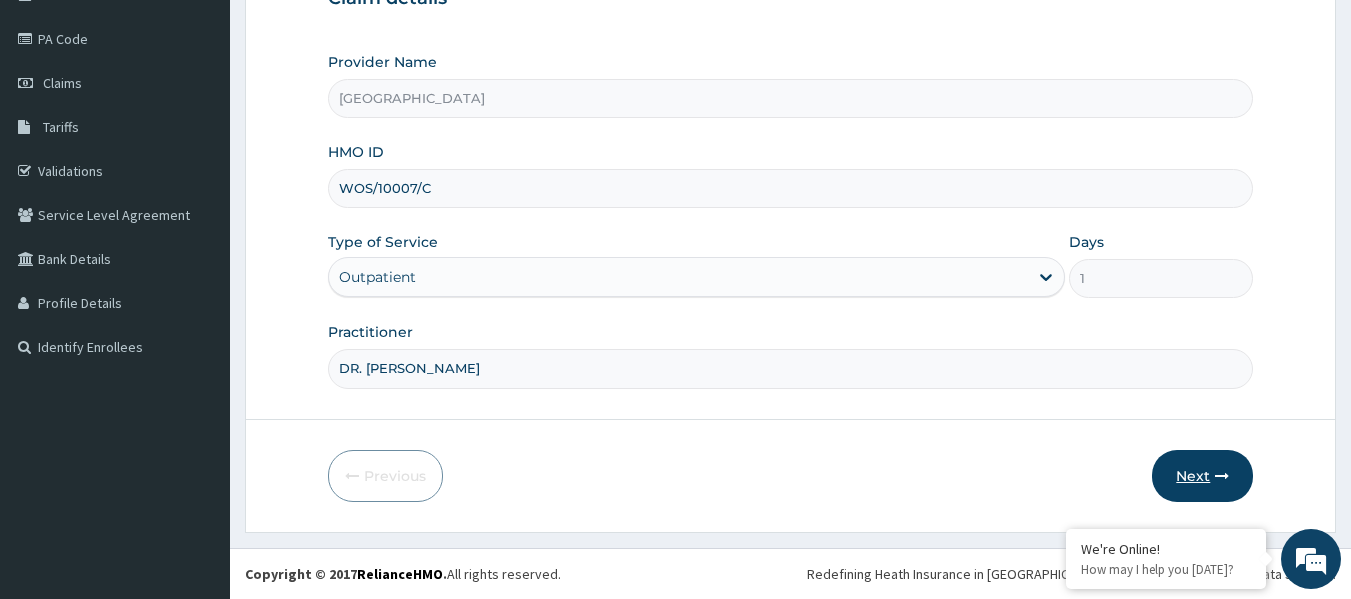 type on "DR. ONYINYECHI DEBORAH" 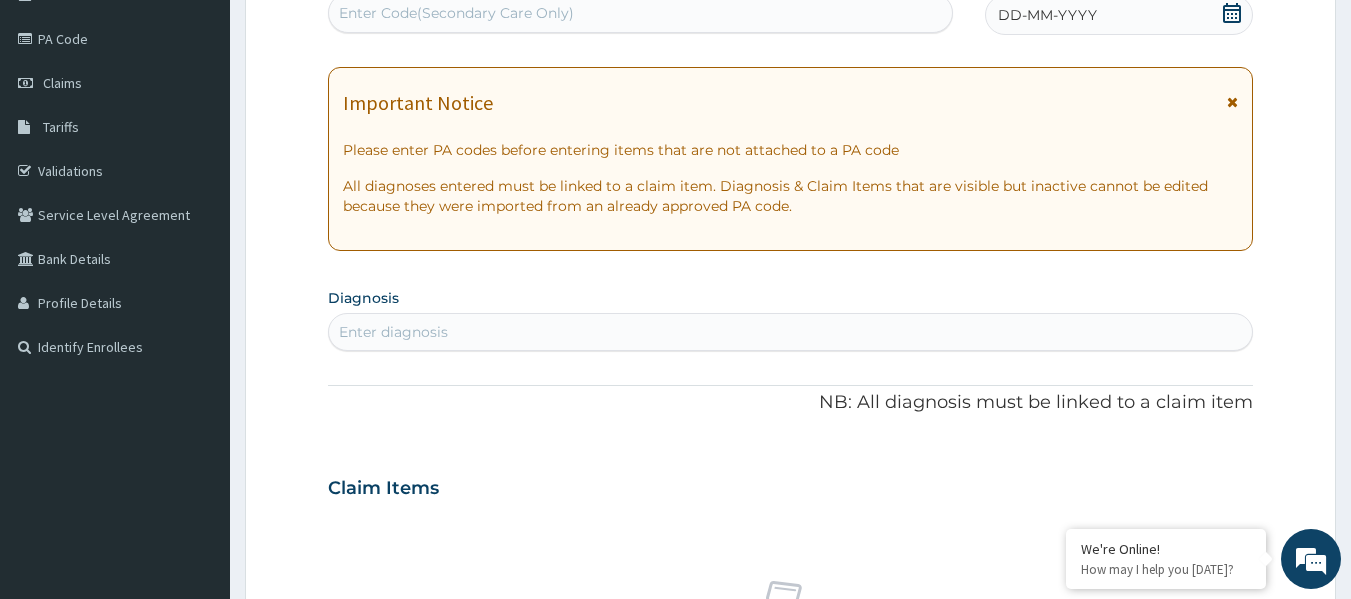 drag, startPoint x: 1229, startPoint y: 17, endPoint x: 1189, endPoint y: 30, distance: 42.059483 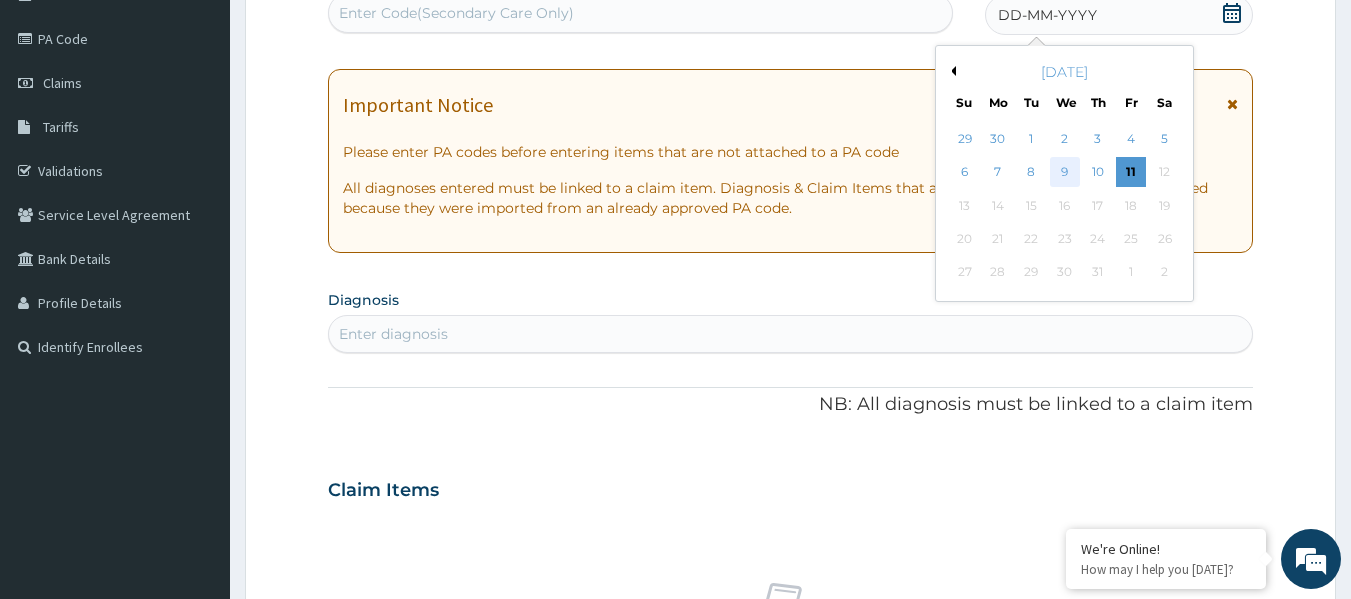 click on "9" at bounding box center (1065, 173) 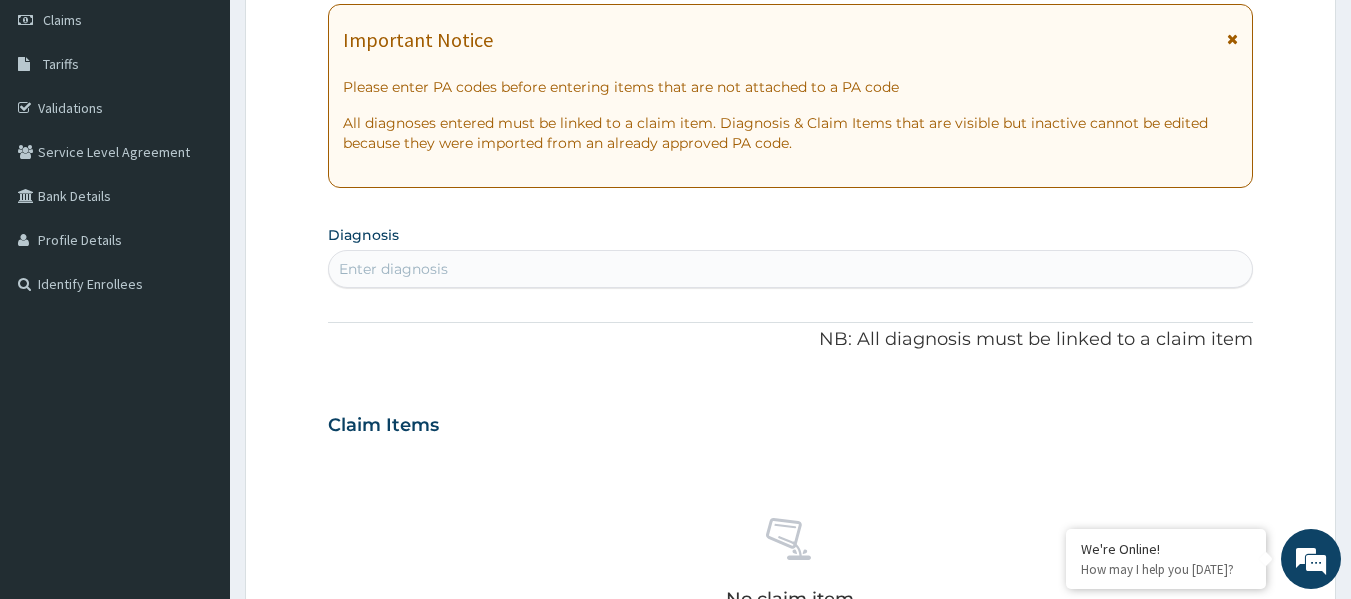 scroll, scrollTop: 323, scrollLeft: 0, axis: vertical 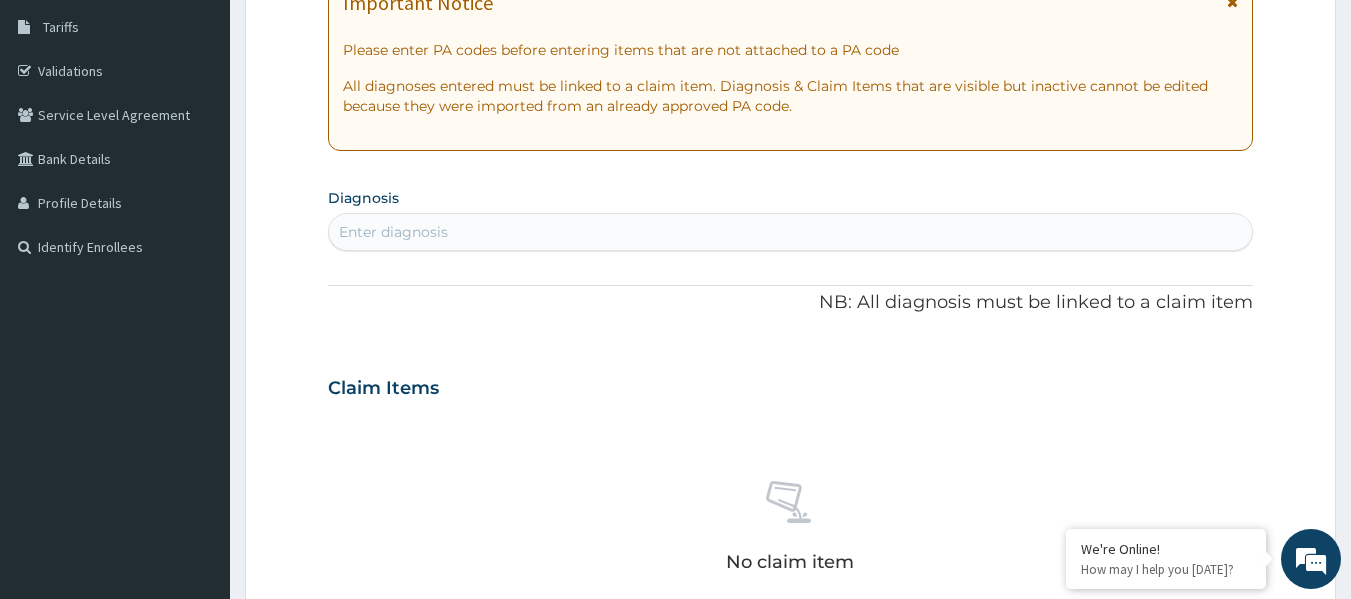 click on "PA Code / Prescription Code Enter Code(Secondary Care Only) Encounter Date 09-07-2025 Important Notice Please enter PA codes before entering items that are not attached to a PA code   All diagnoses entered must be linked to a claim item. Diagnosis & Claim Items that are visible but inactive cannot be edited because they were imported from an already approved PA code. Diagnosis   Select is focused ,type to refine list, press Down to open the menu,  press left to focus selected values Enter diagnosis NB: All diagnosis must be linked to a claim item Claim Items No claim item Types Select Type Item Select Item Pair Diagnosis Select Diagnosis Unit Price 0 Add Comment" at bounding box center [791, 385] 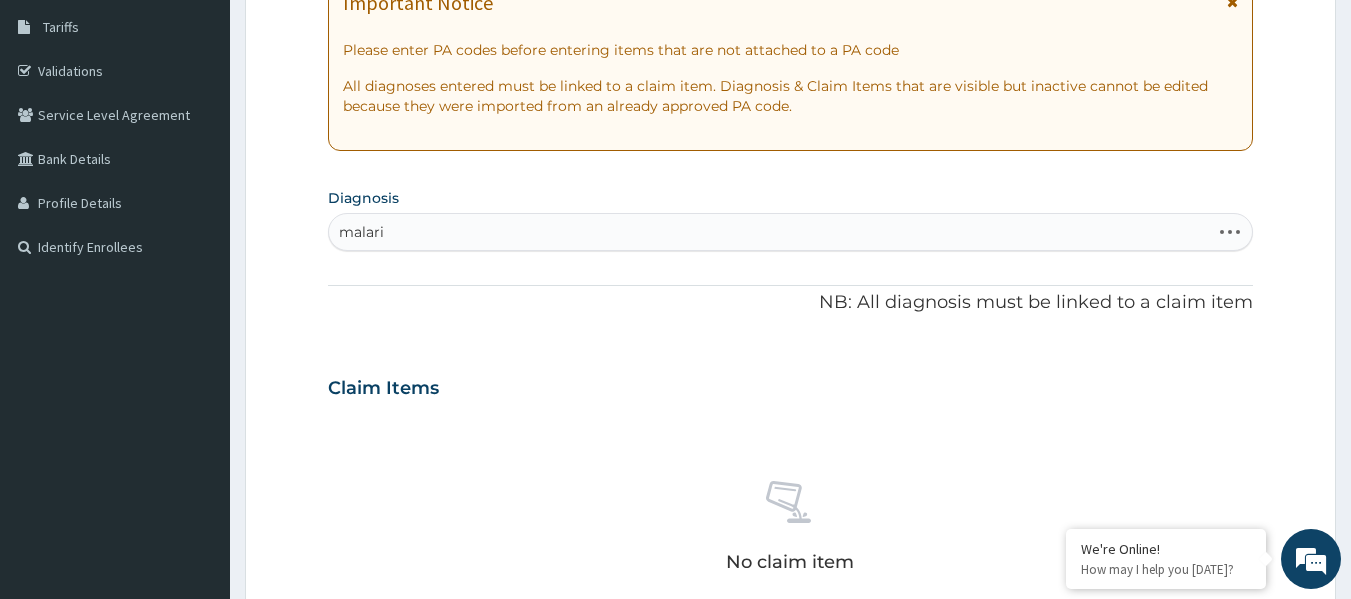 type on "malaria" 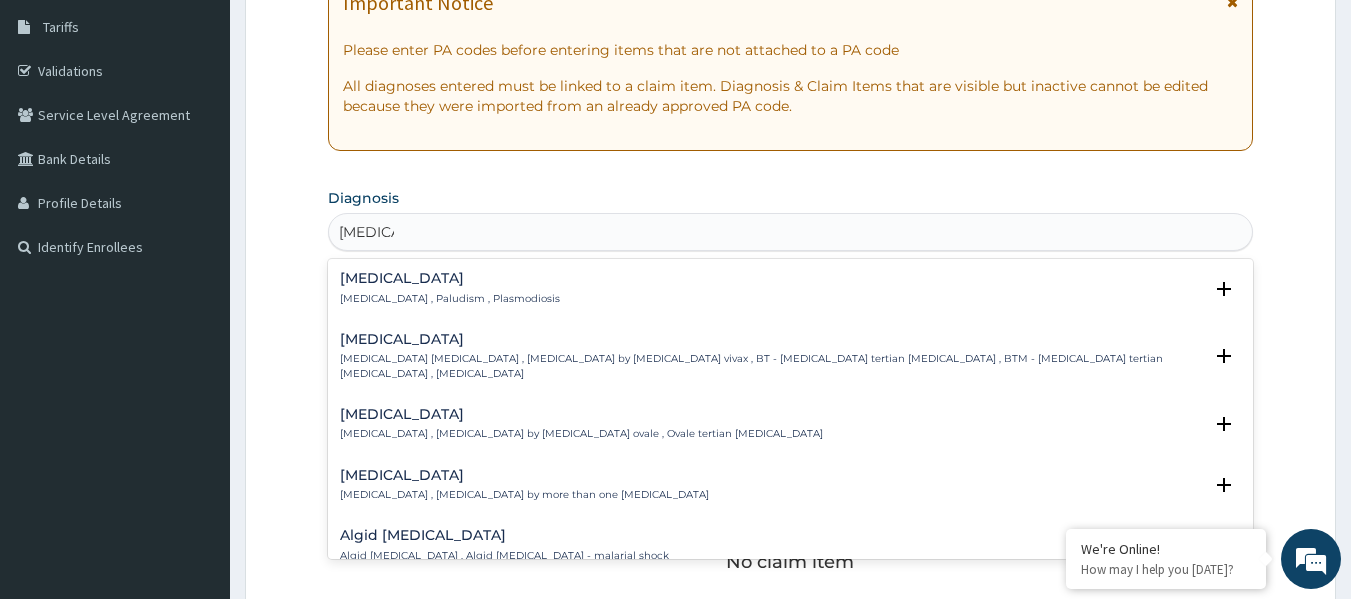 click on "Malaria Malaria , Paludism , Plasmodiosis" at bounding box center (450, 288) 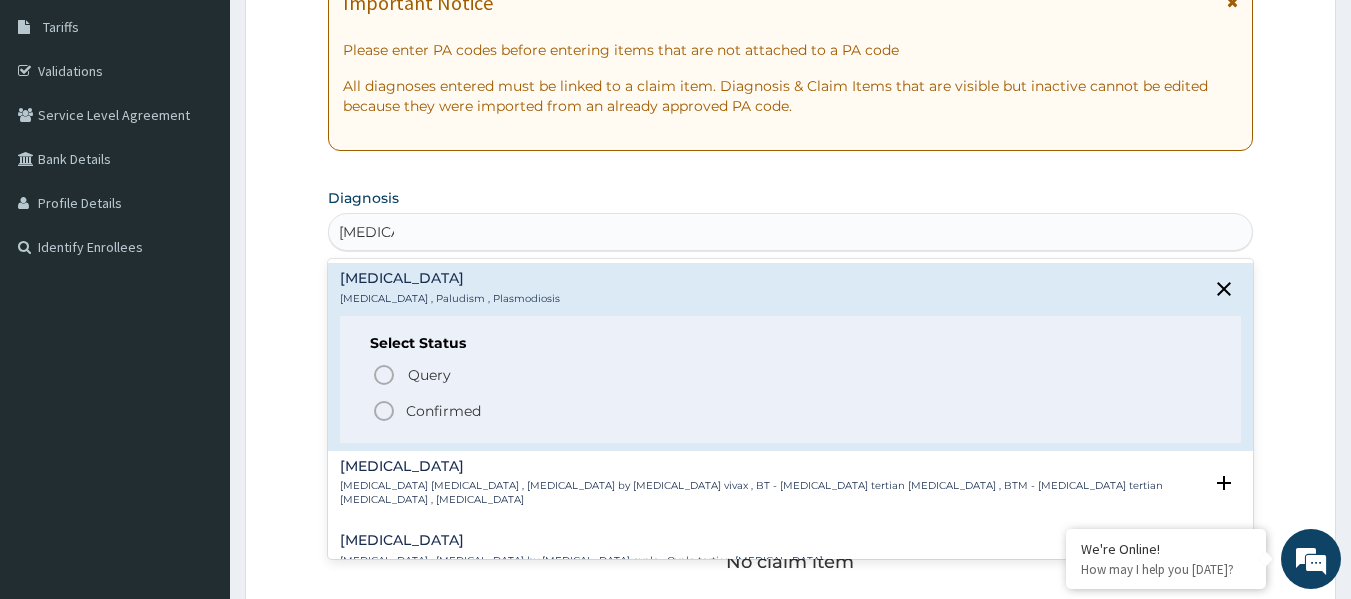 click on "Confirmed" at bounding box center [443, 411] 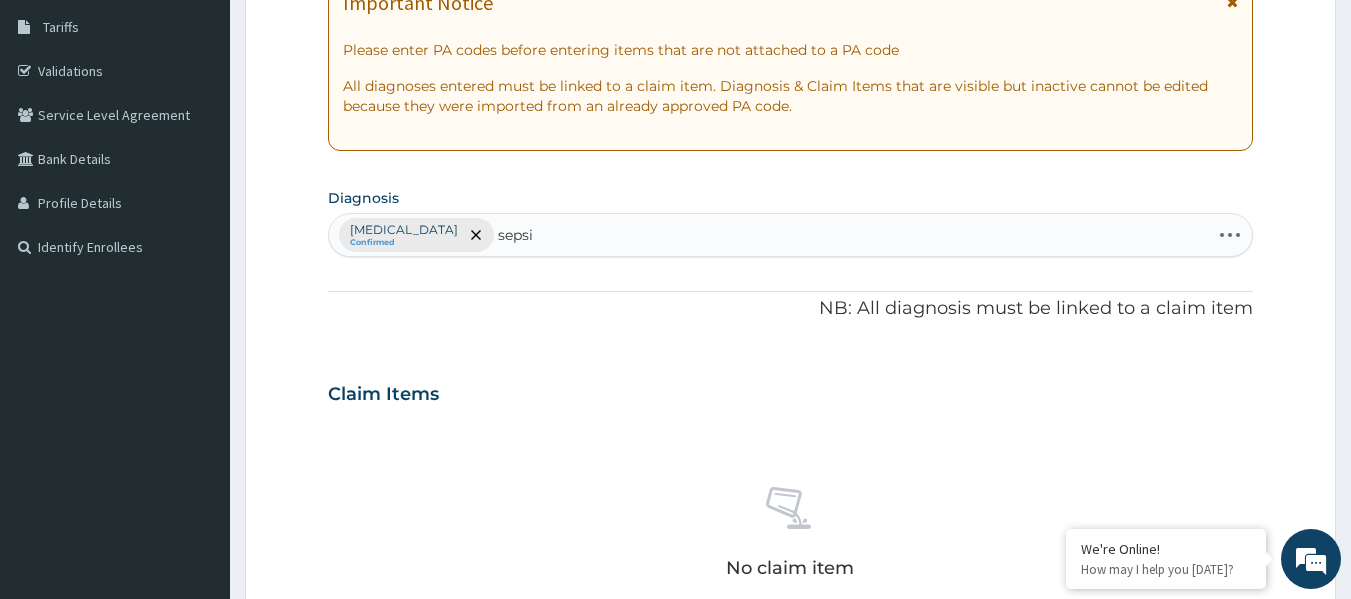 type on "sepsis" 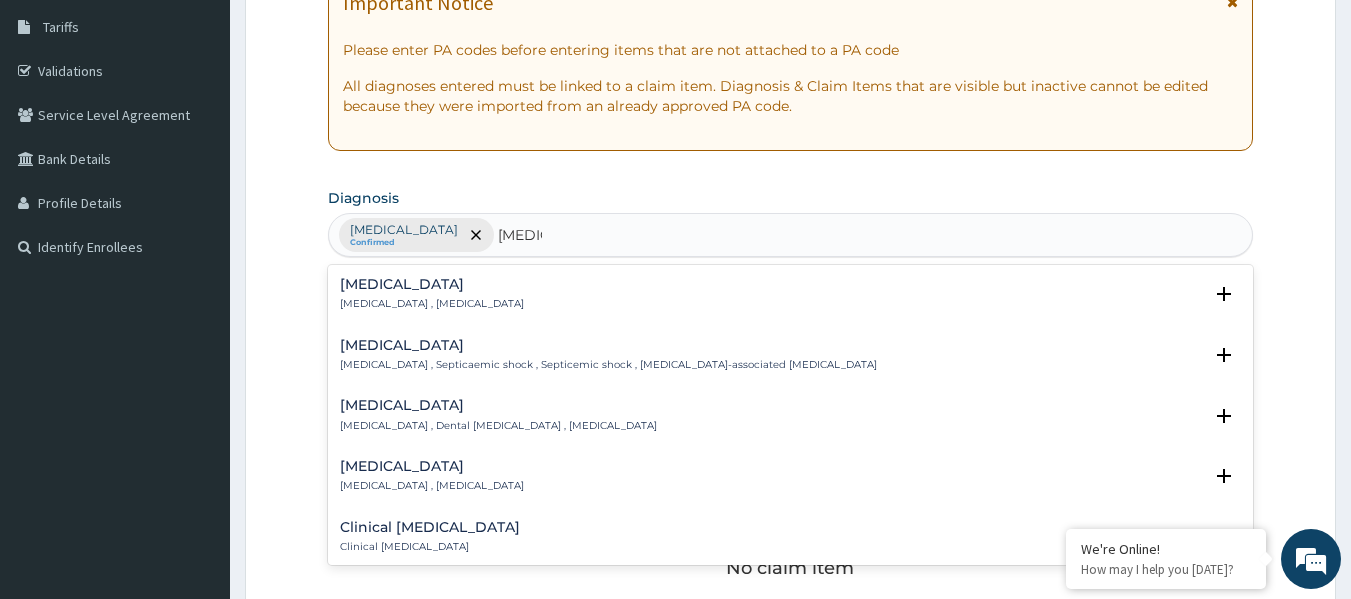 click on "Sepsis" at bounding box center [432, 284] 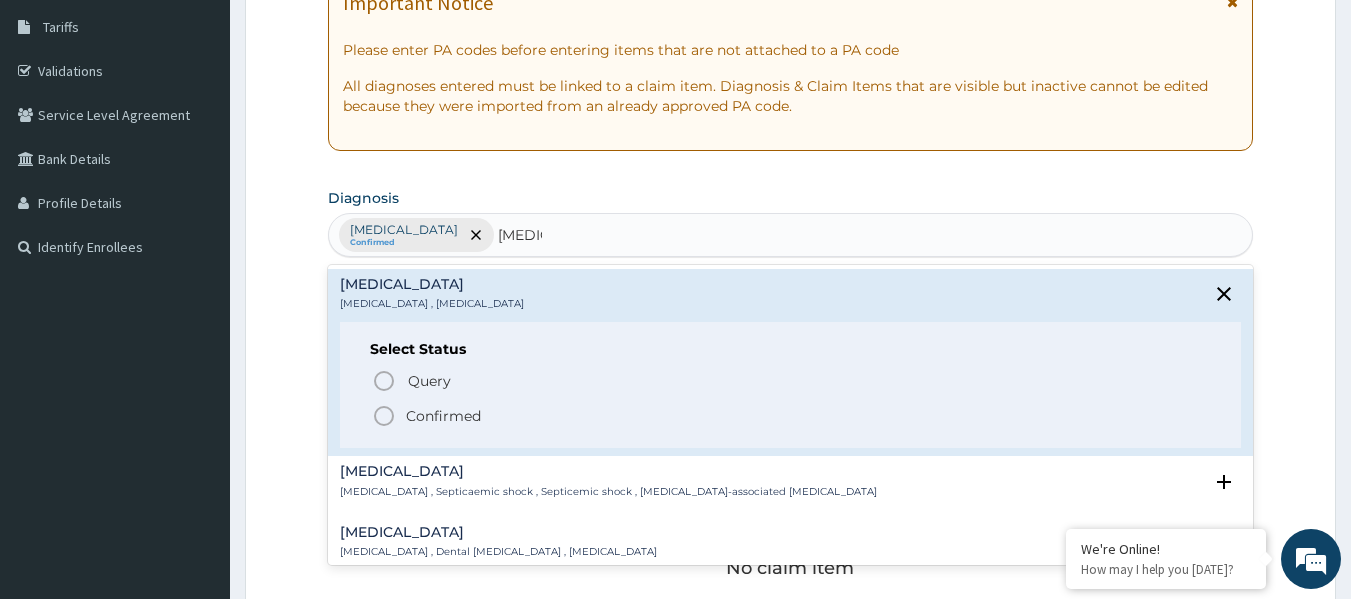 click on "Confirmed" at bounding box center [792, 416] 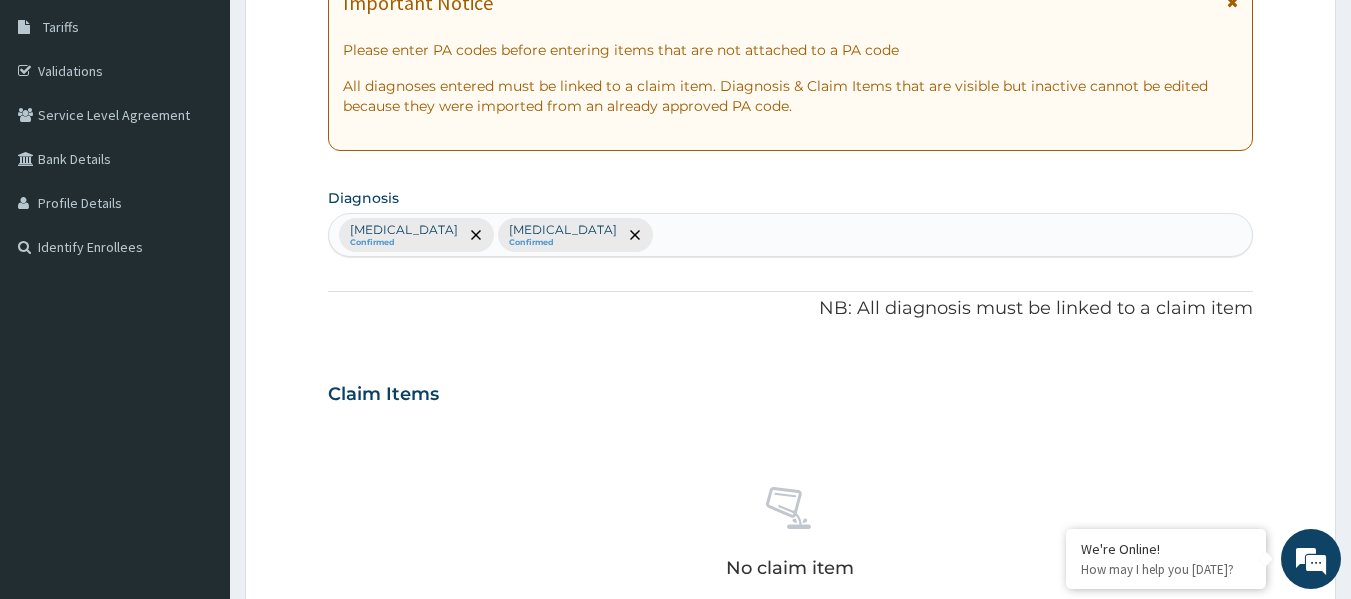 scroll, scrollTop: 723, scrollLeft: 0, axis: vertical 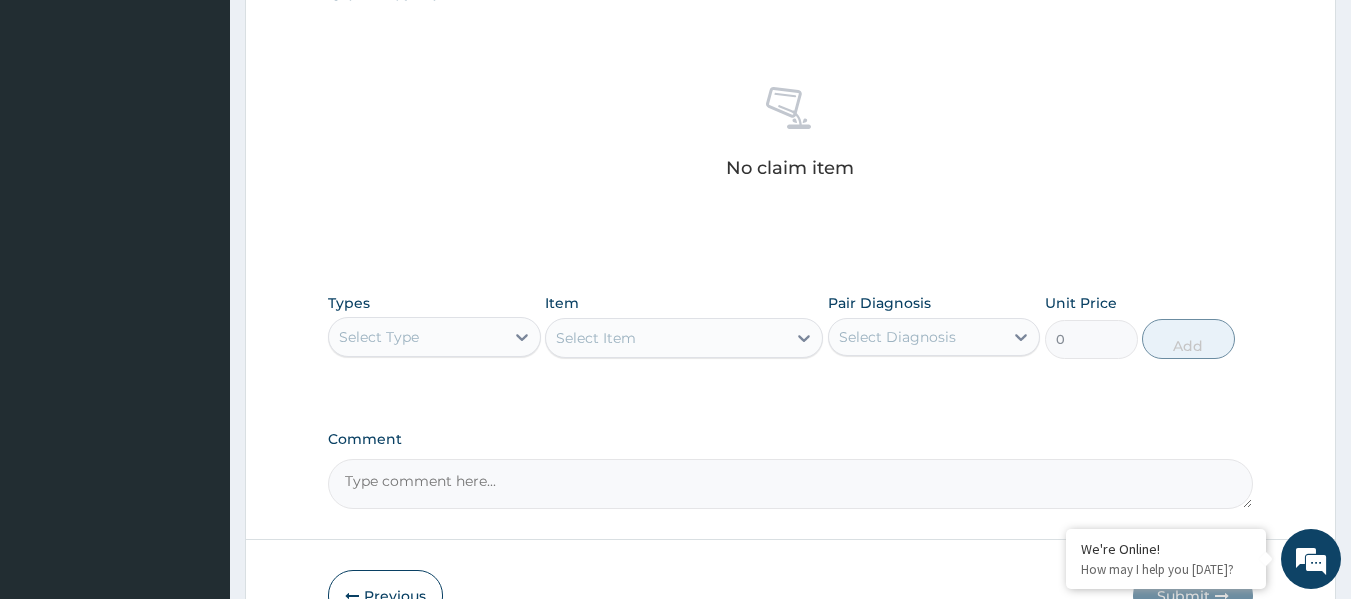 click on "Select Type" at bounding box center (416, 337) 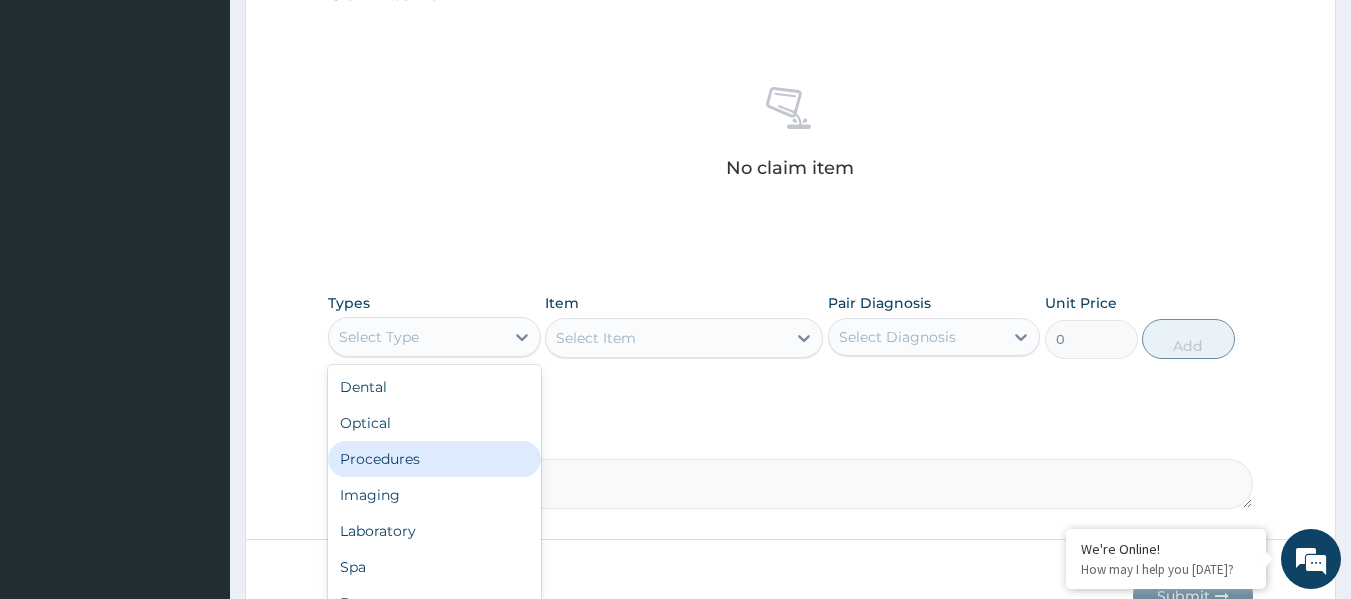 click on "Procedures" at bounding box center [434, 459] 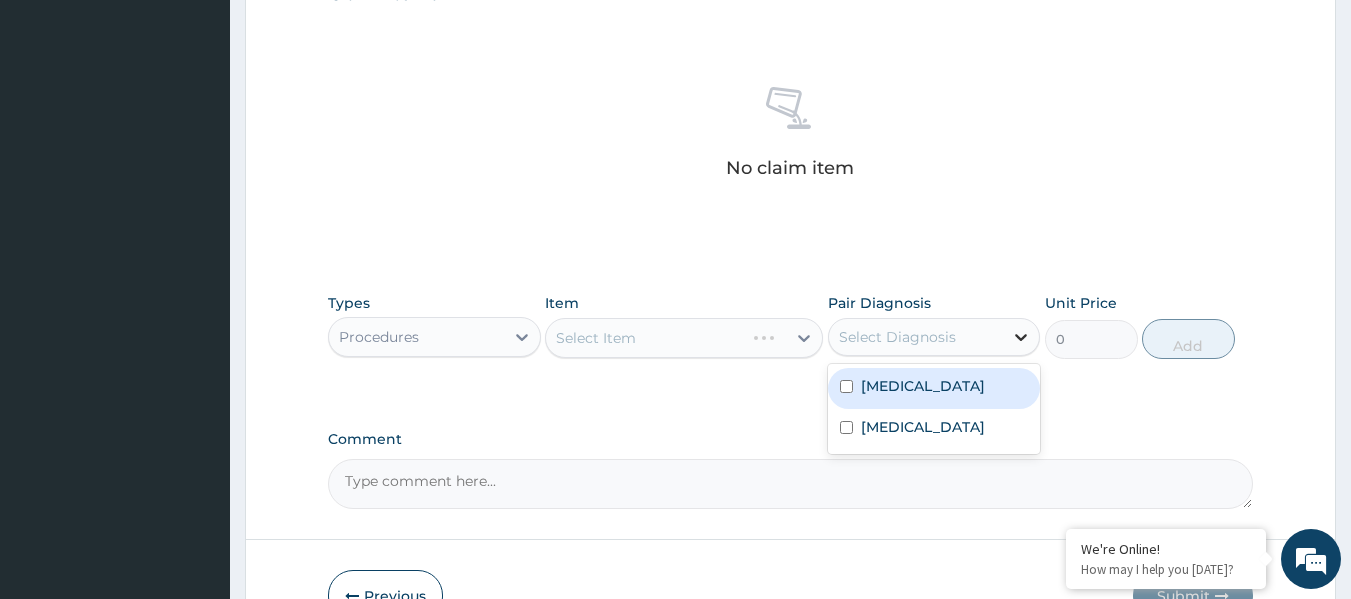 click 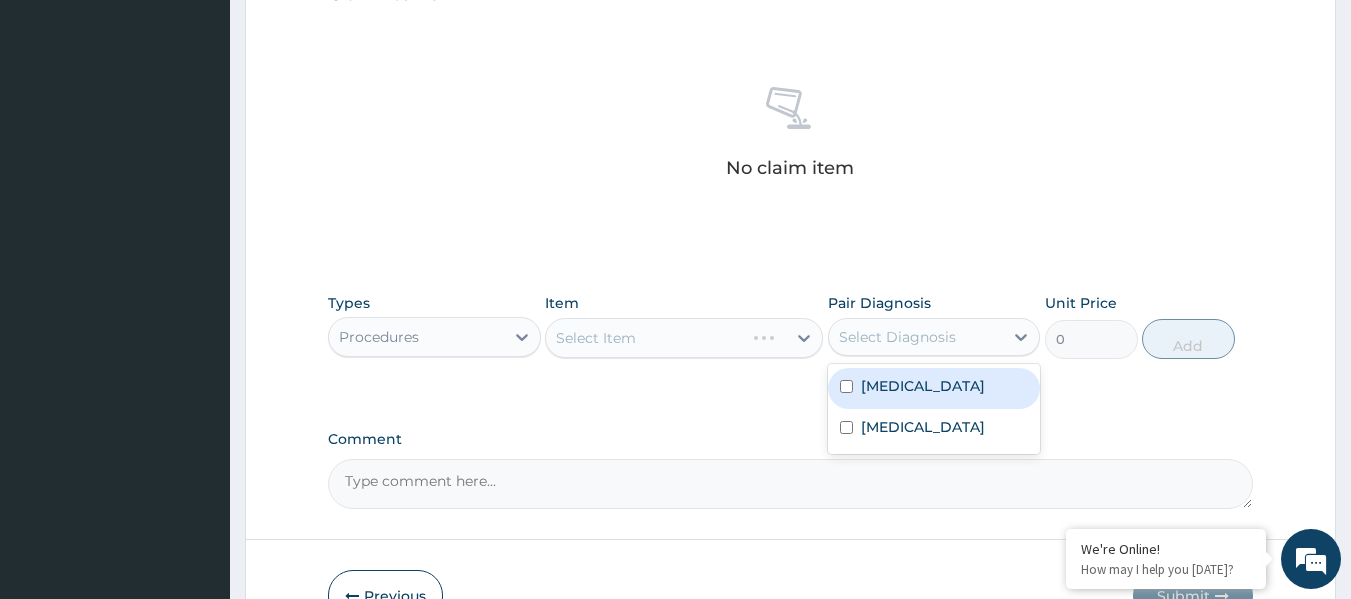 click on "[MEDICAL_DATA]" at bounding box center [934, 388] 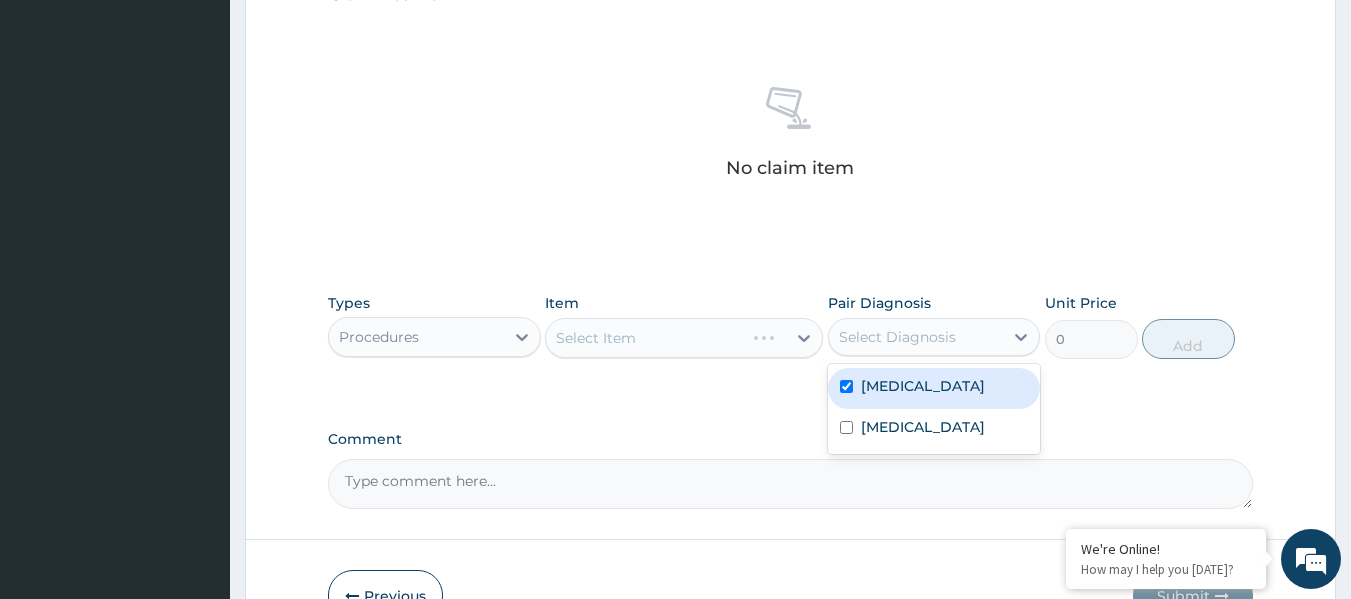 checkbox on "true" 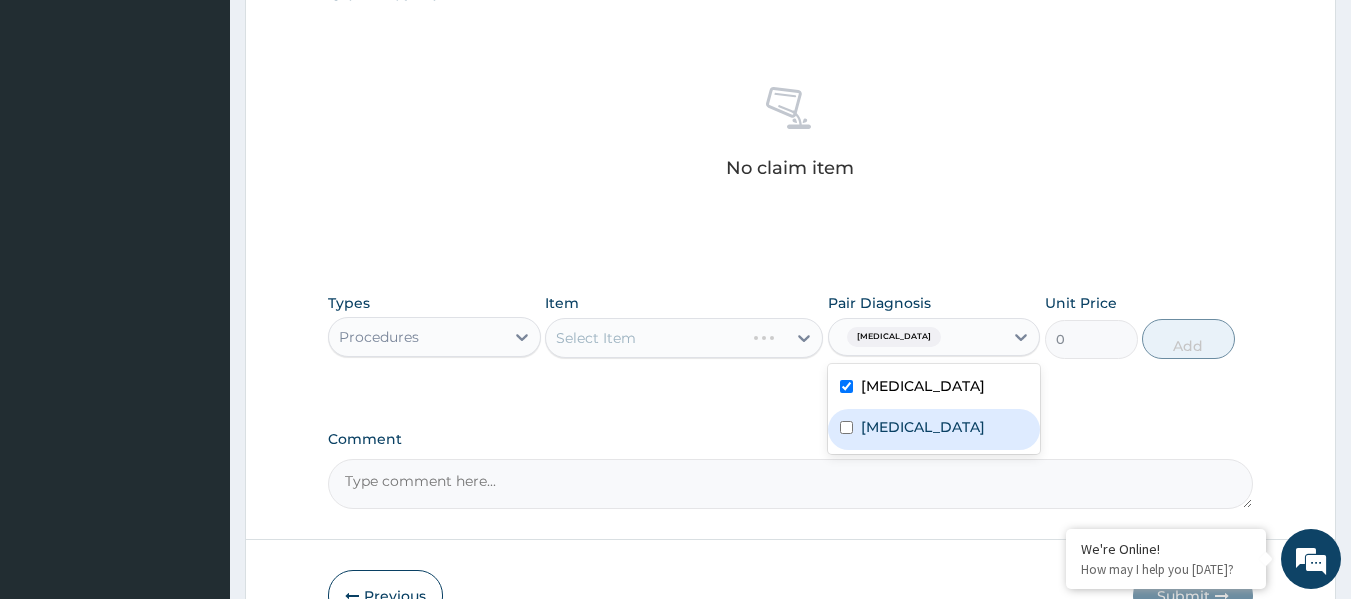 click on "Sepsis" at bounding box center [934, 429] 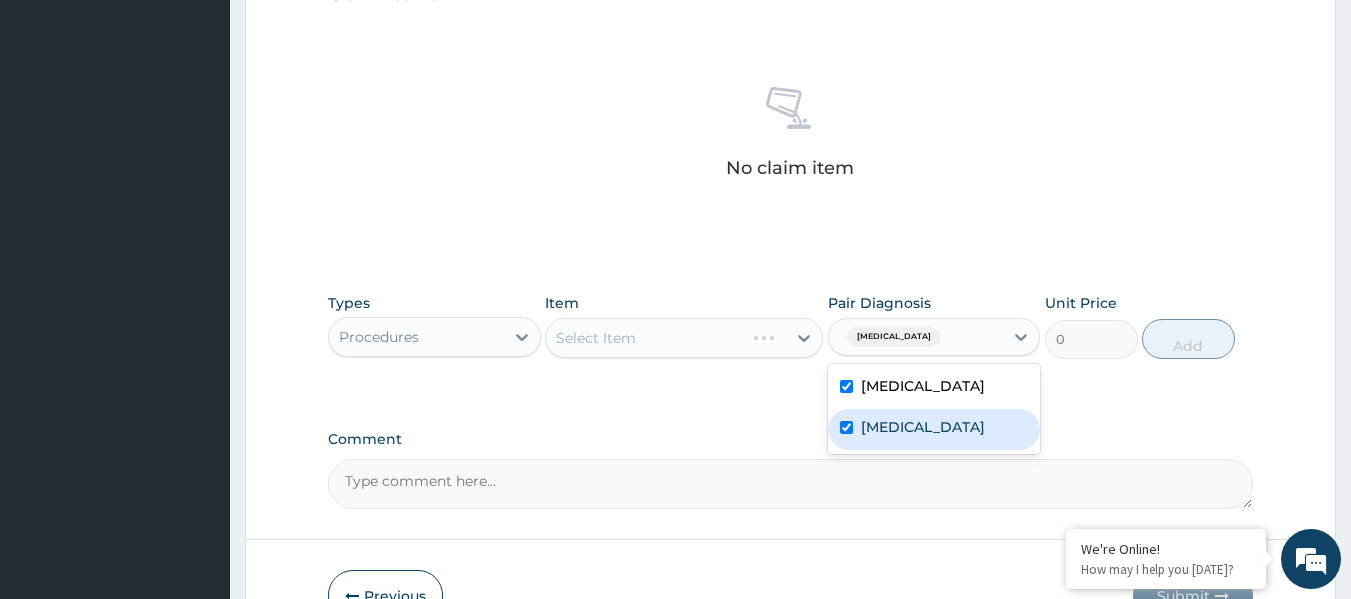 checkbox on "true" 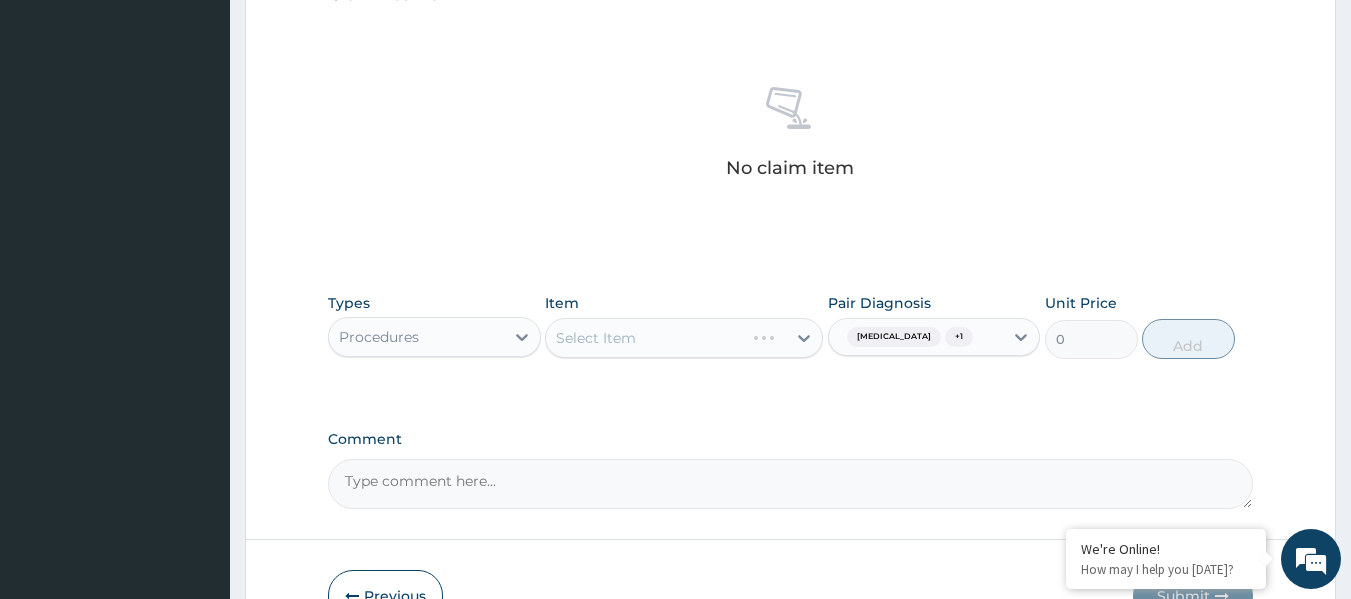 drag, startPoint x: 729, startPoint y: 341, endPoint x: 704, endPoint y: 346, distance: 25.495098 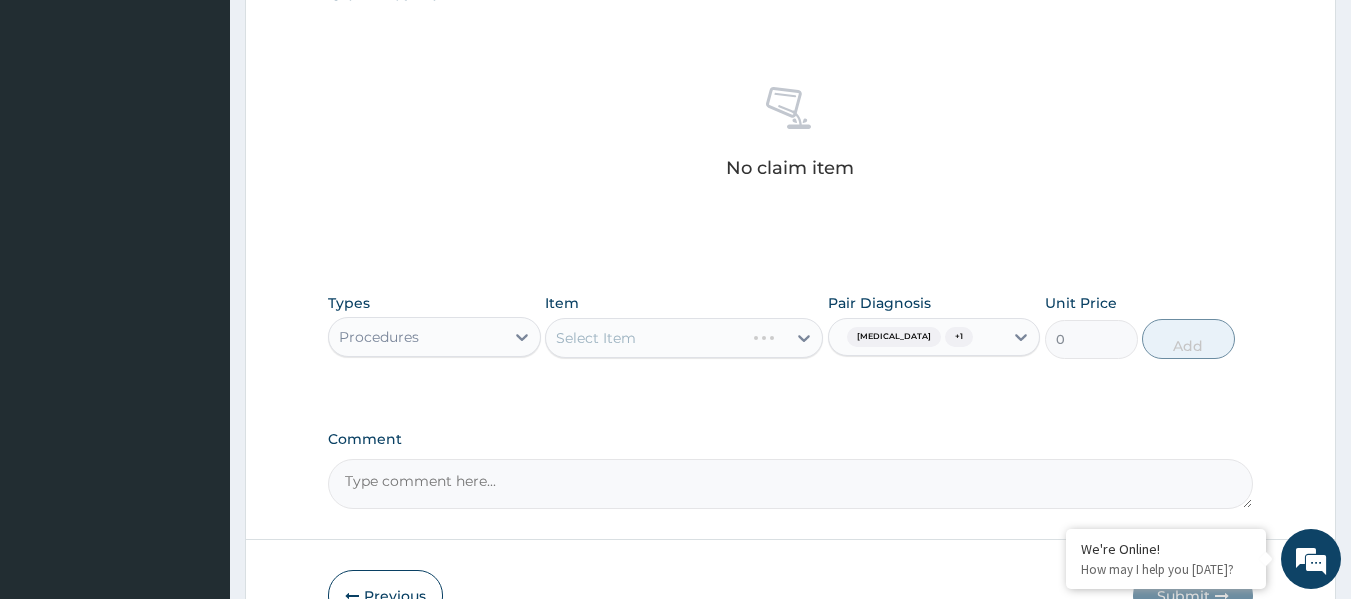 click on "Select Item" at bounding box center [684, 338] 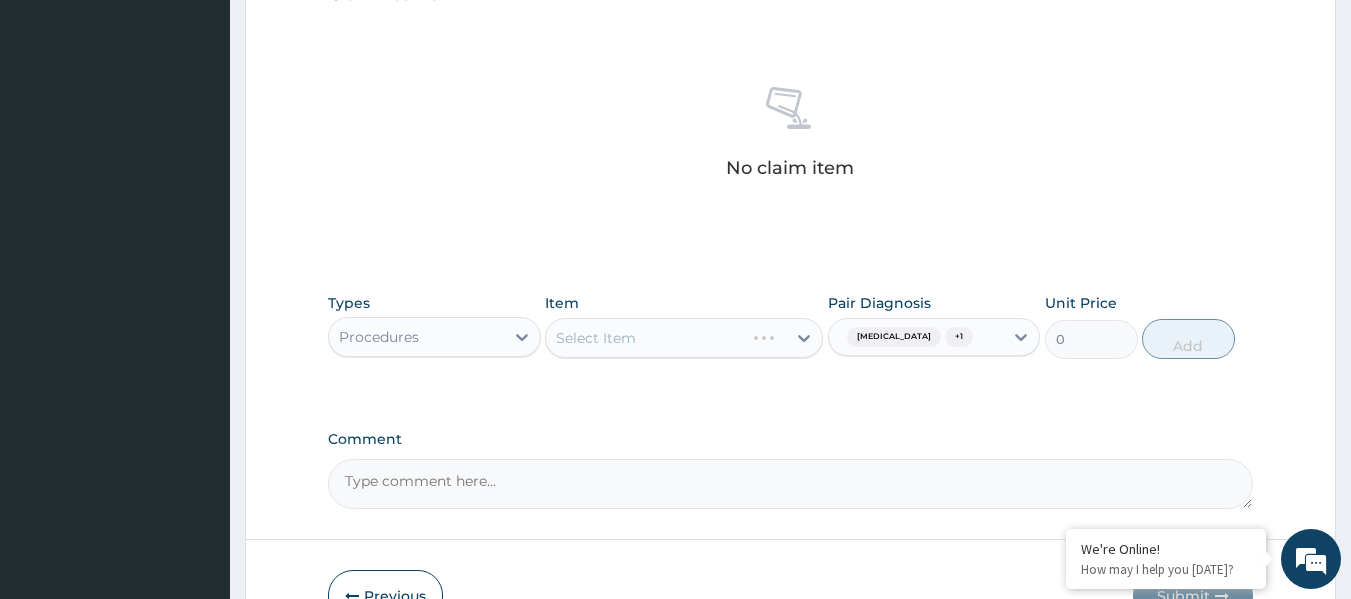 click on "Select Item" at bounding box center [684, 338] 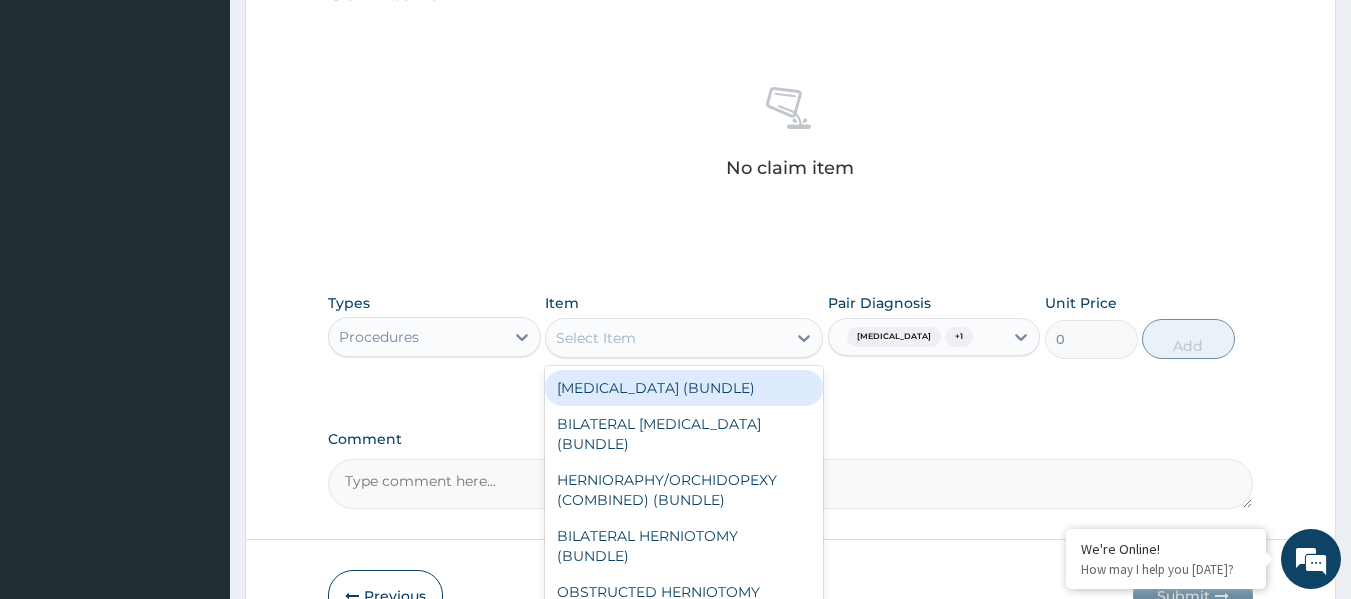 click on "Select Item" at bounding box center (666, 338) 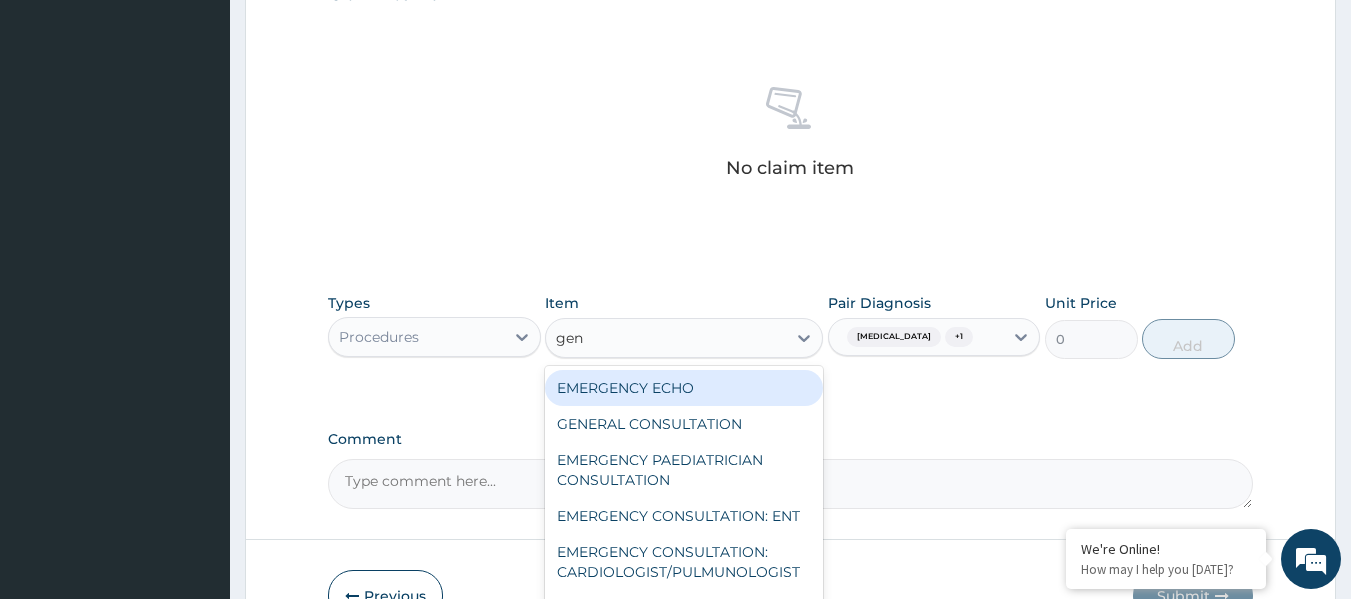 type on "gene" 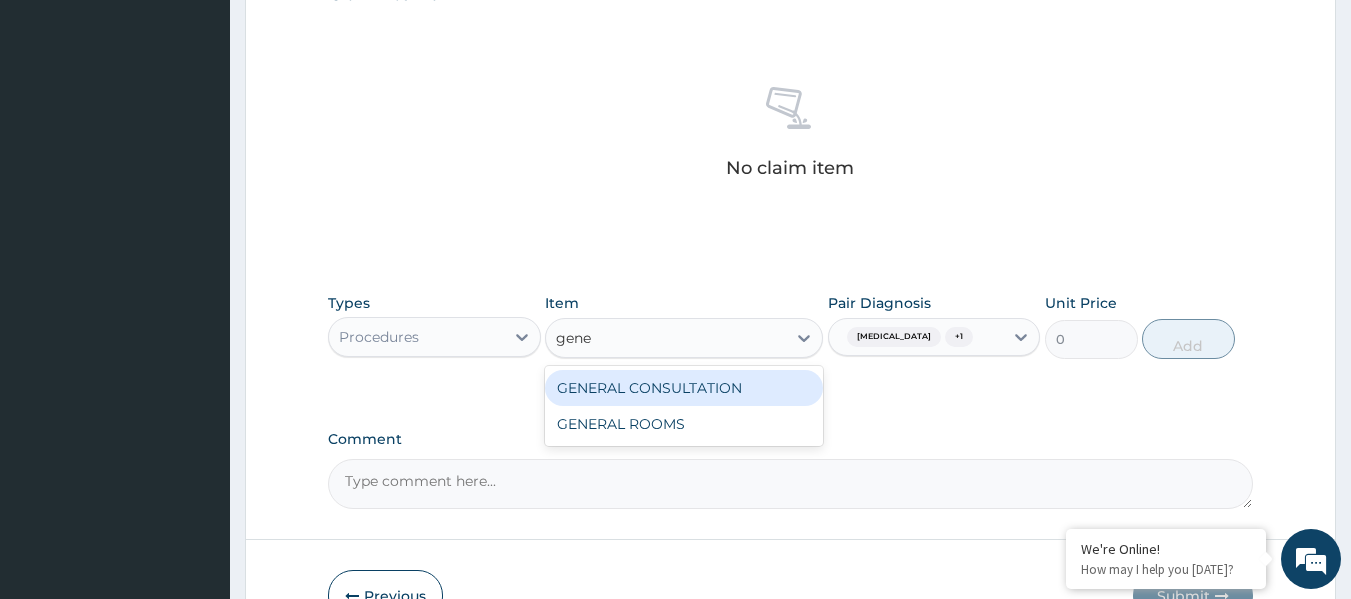click on "GENERAL CONSULTATION" at bounding box center (684, 388) 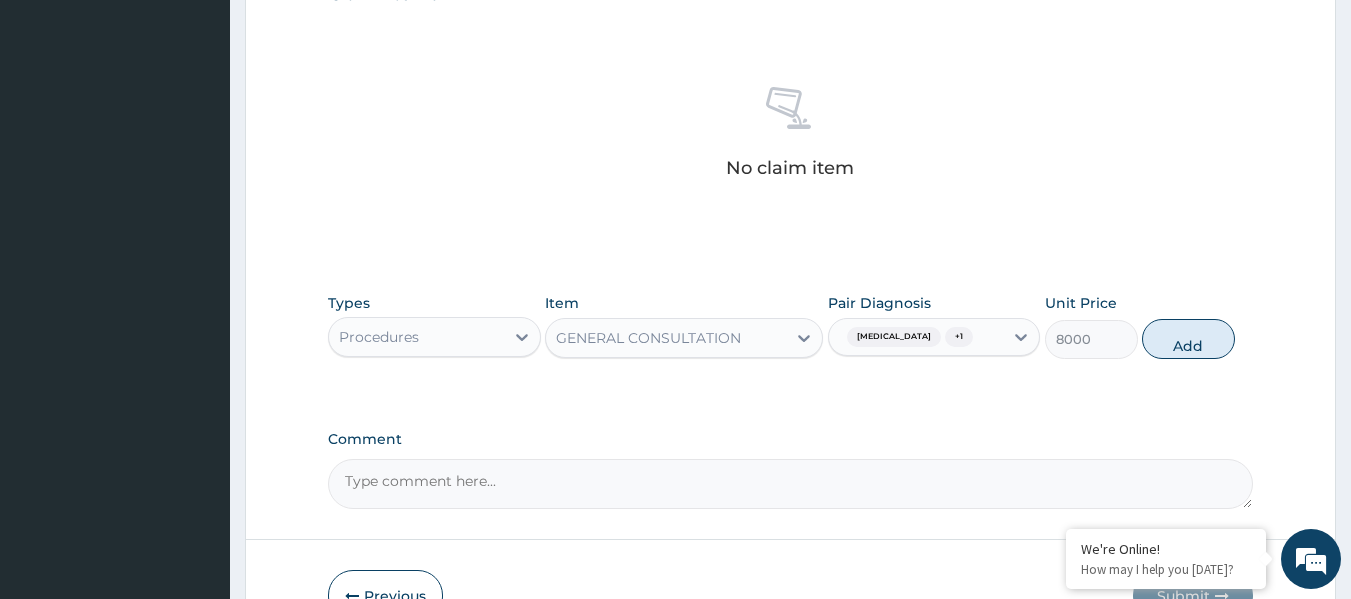 drag, startPoint x: 1183, startPoint y: 350, endPoint x: 1133, endPoint y: 337, distance: 51.662365 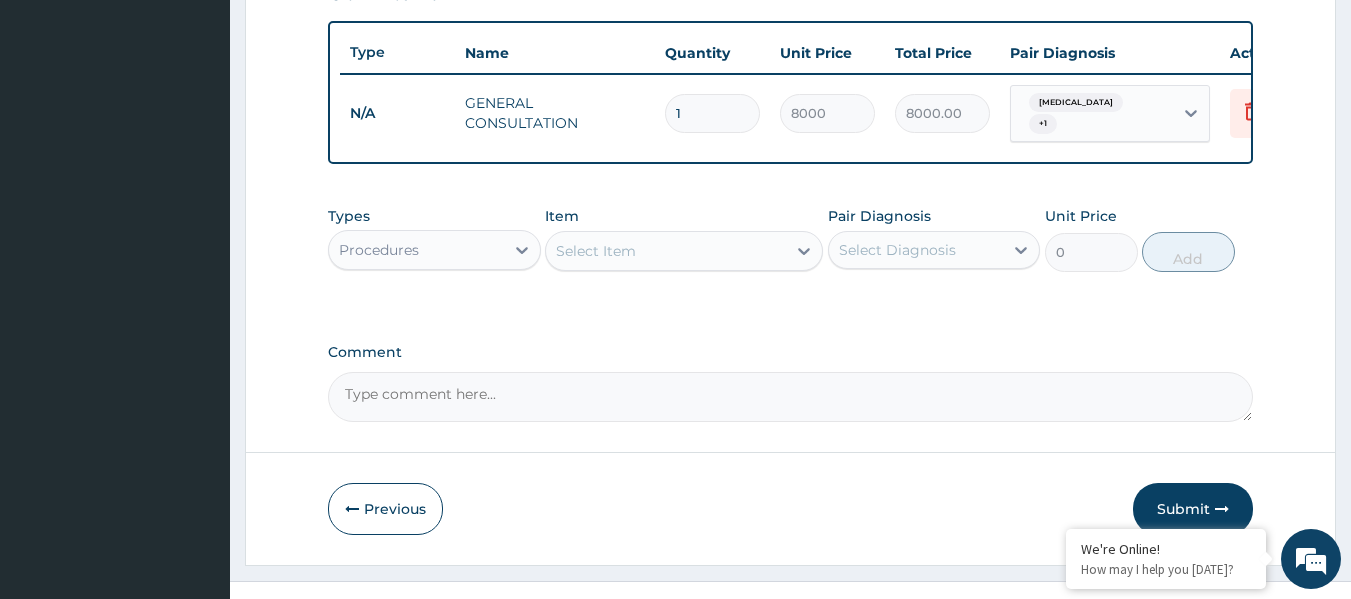 click on "Procedures" at bounding box center (416, 250) 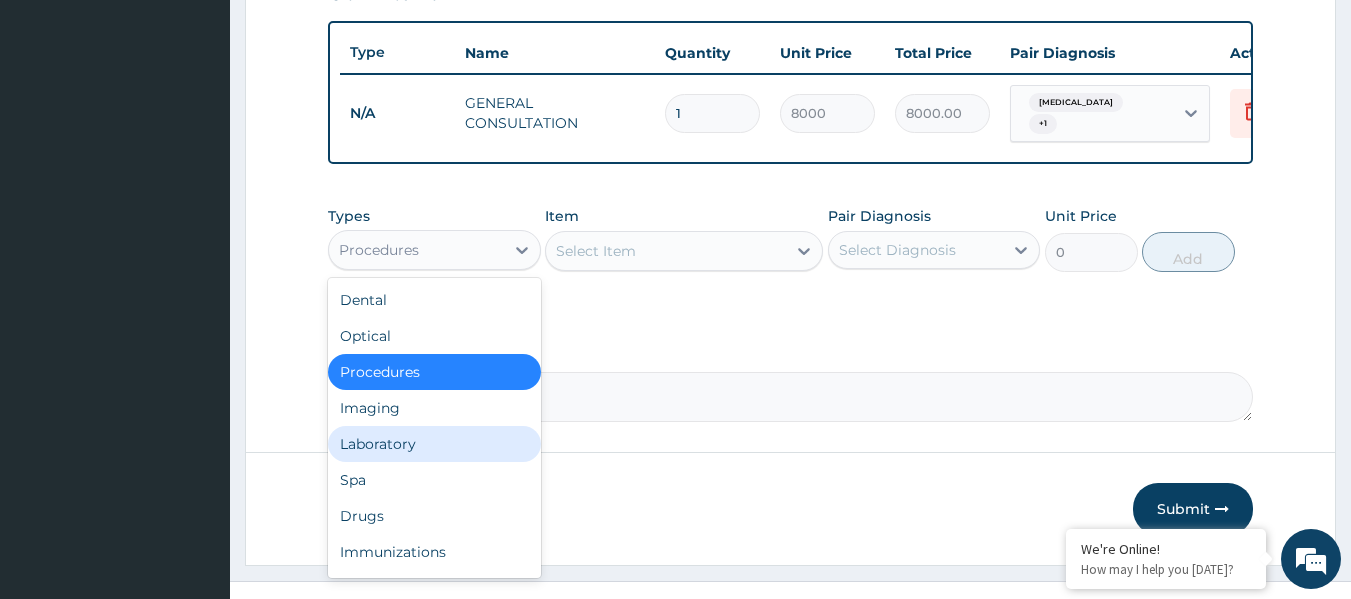click on "Laboratory" at bounding box center (434, 444) 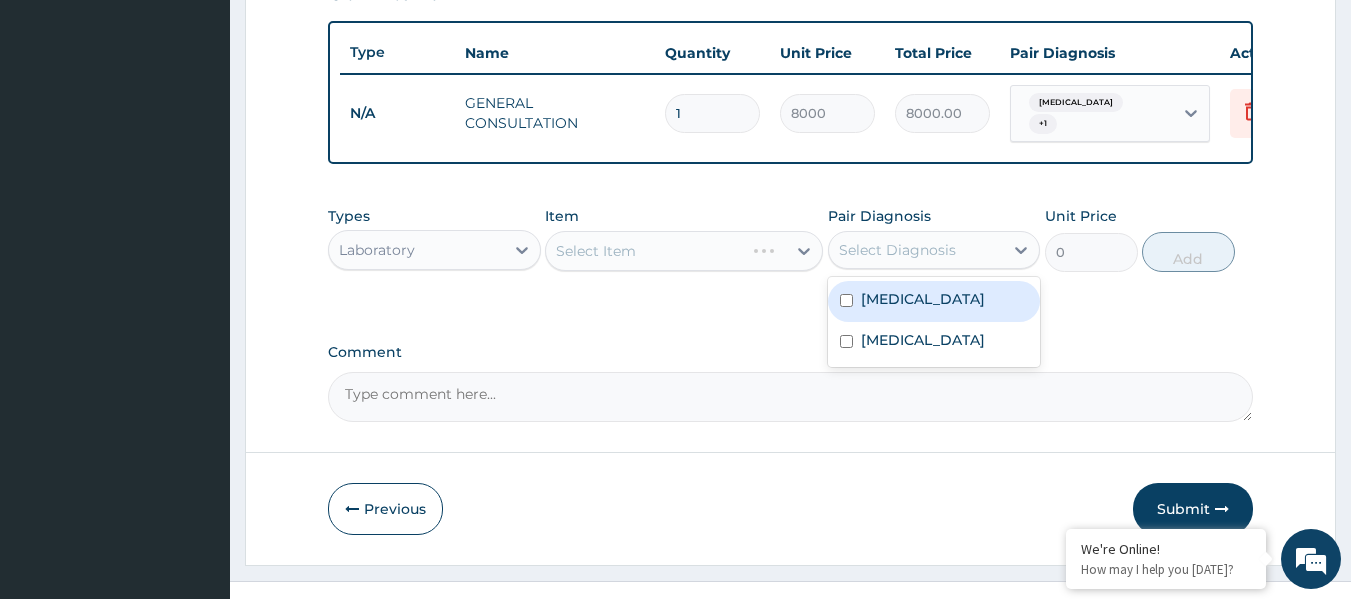 click on "Select Diagnosis" at bounding box center (897, 250) 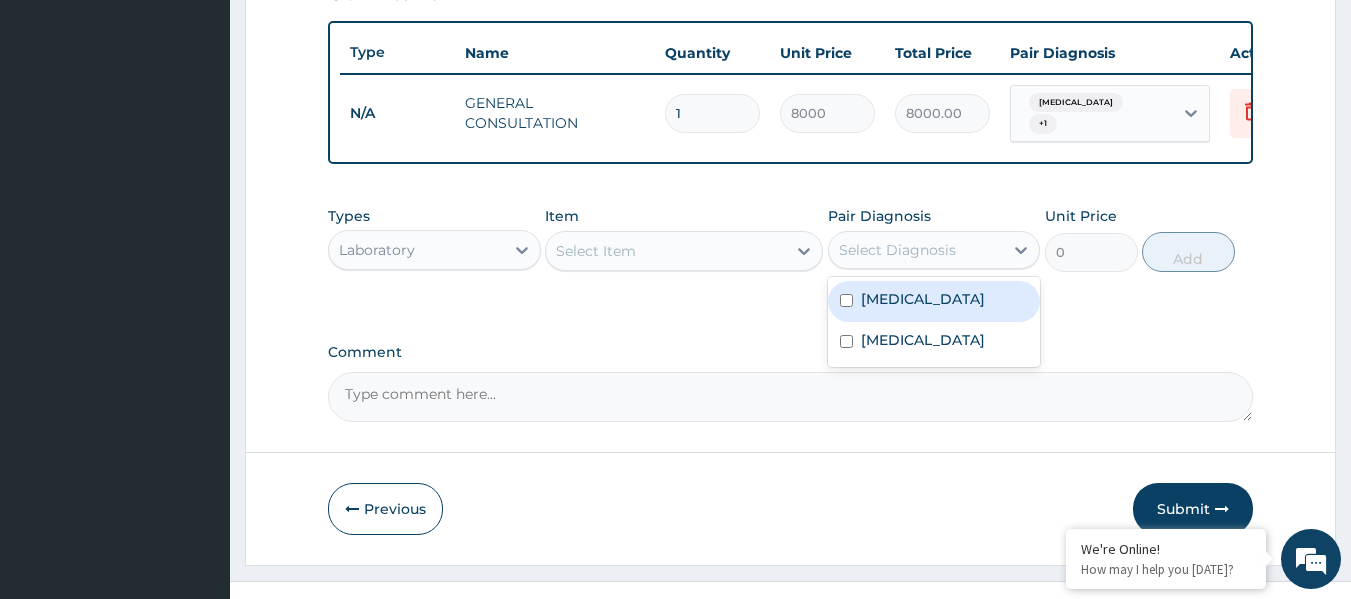click on "Malaria" at bounding box center [923, 299] 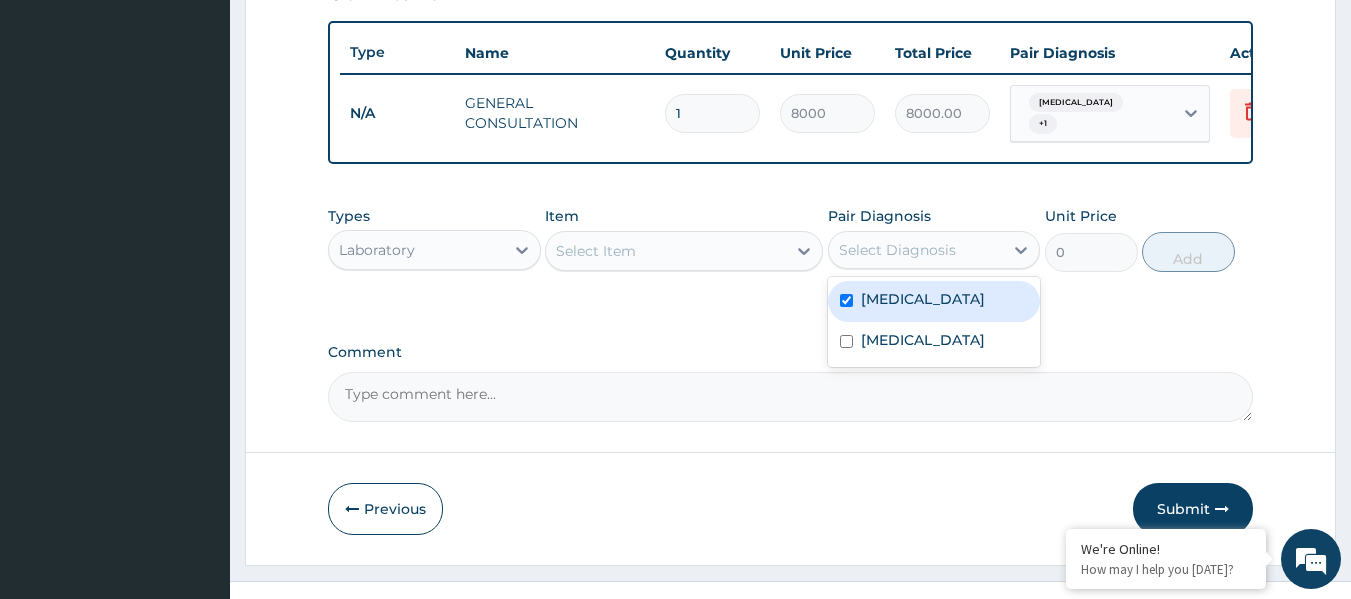 checkbox on "true" 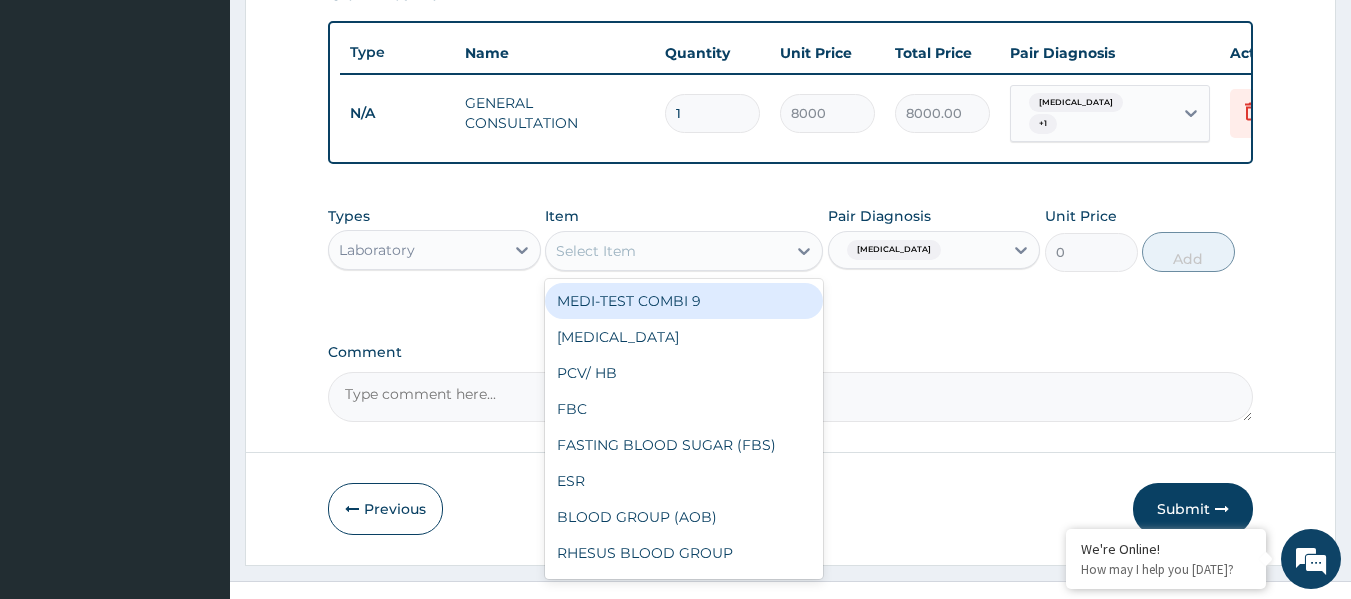 click on "Select Item" at bounding box center [666, 251] 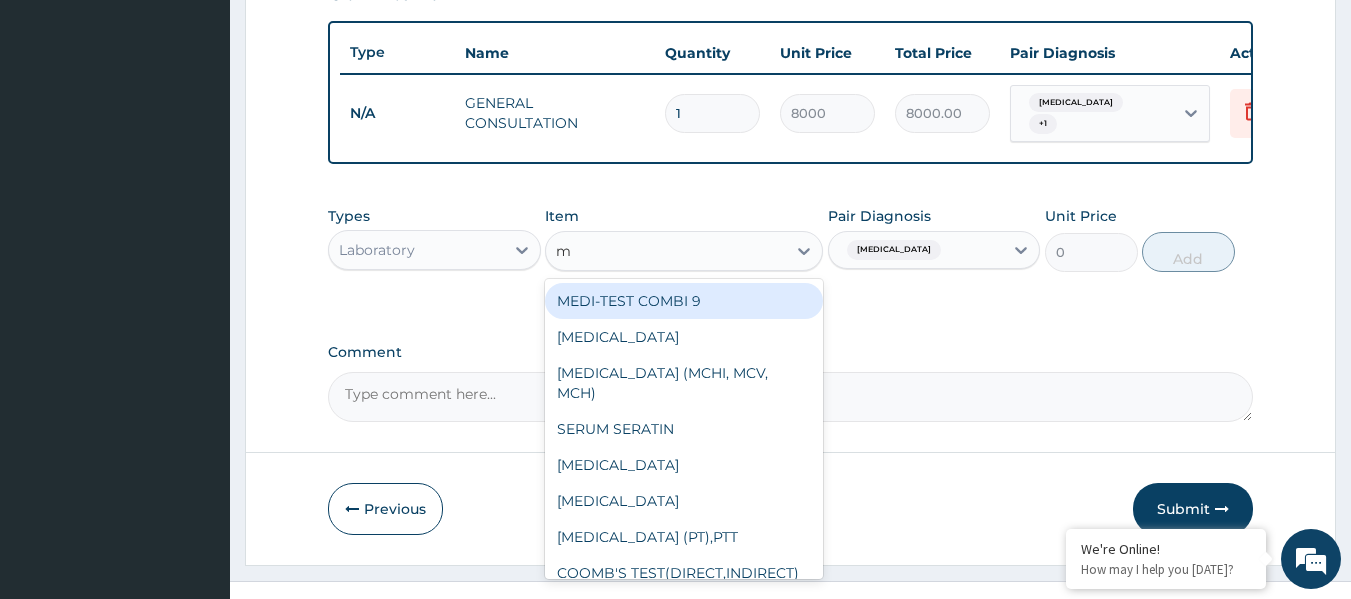 type on "mp" 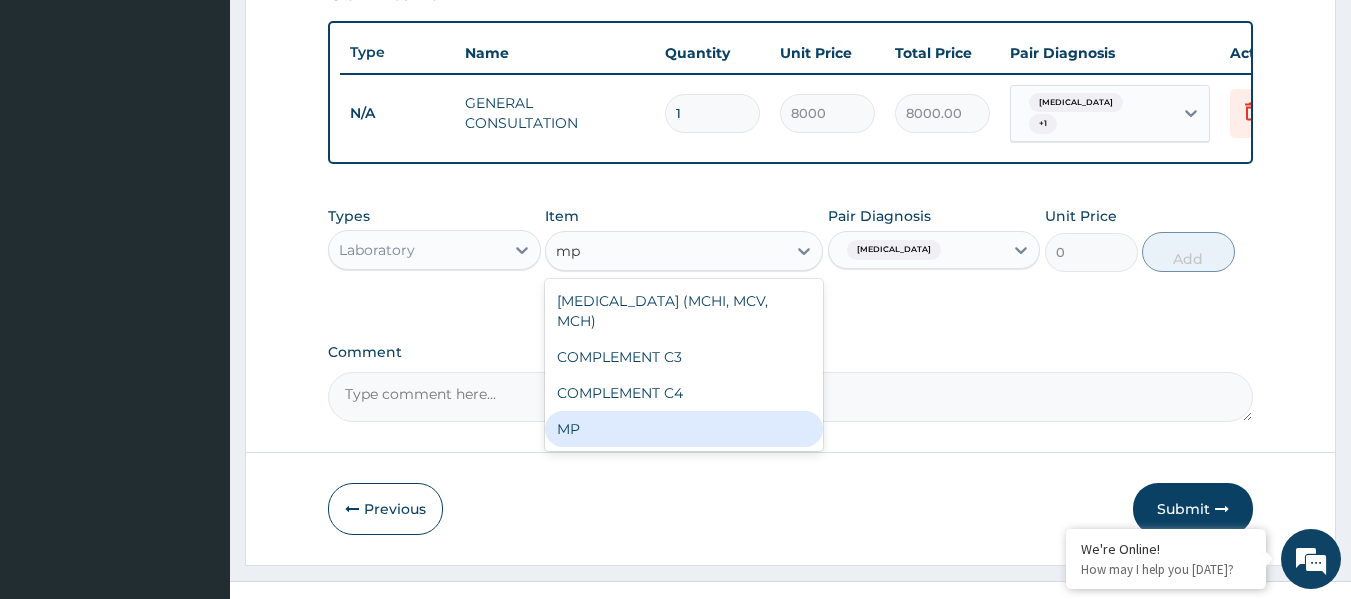 click on "MP" at bounding box center [684, 429] 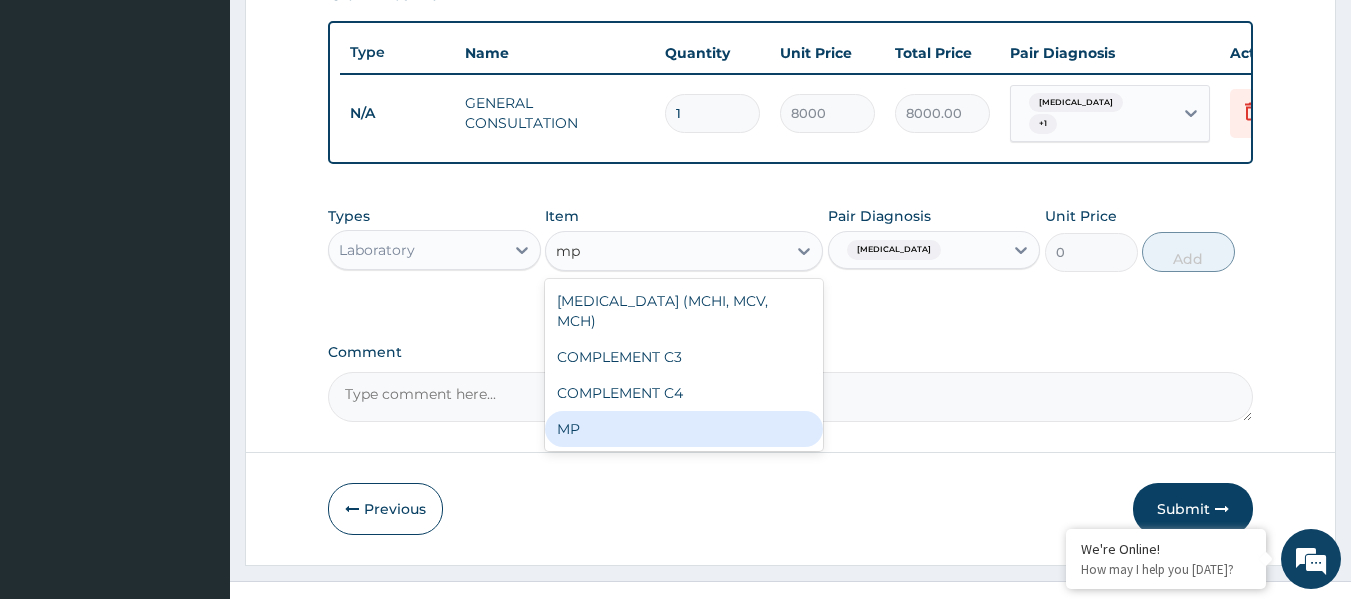 type 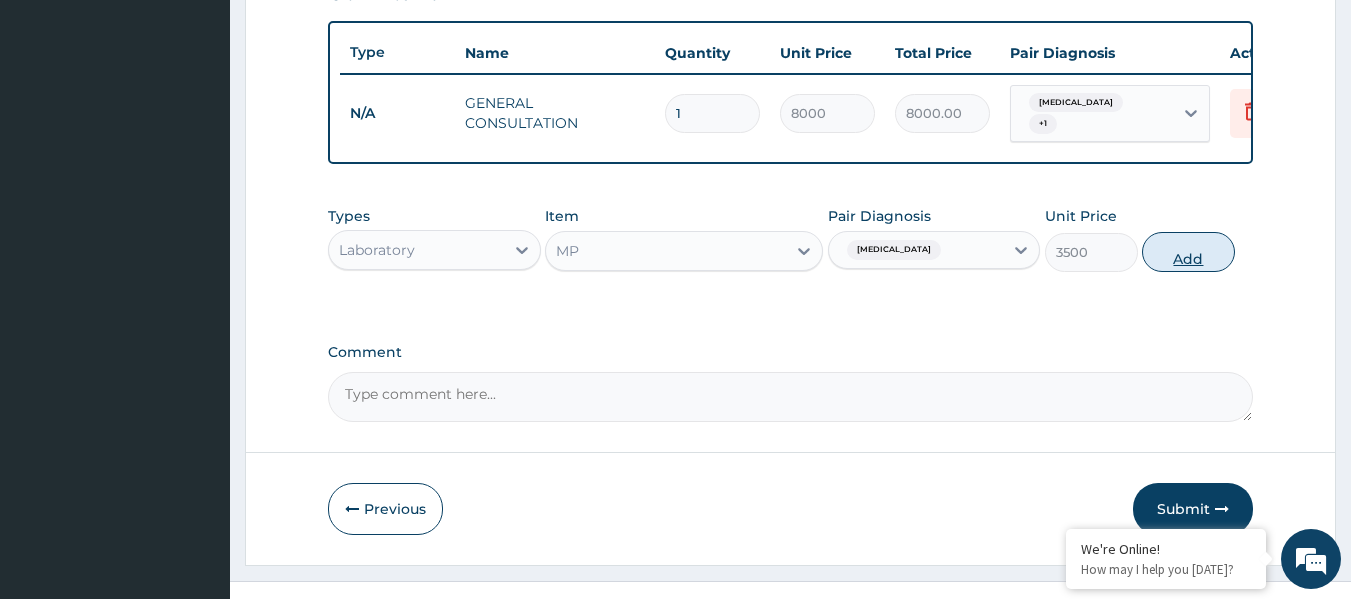 click on "Add" at bounding box center (1188, 252) 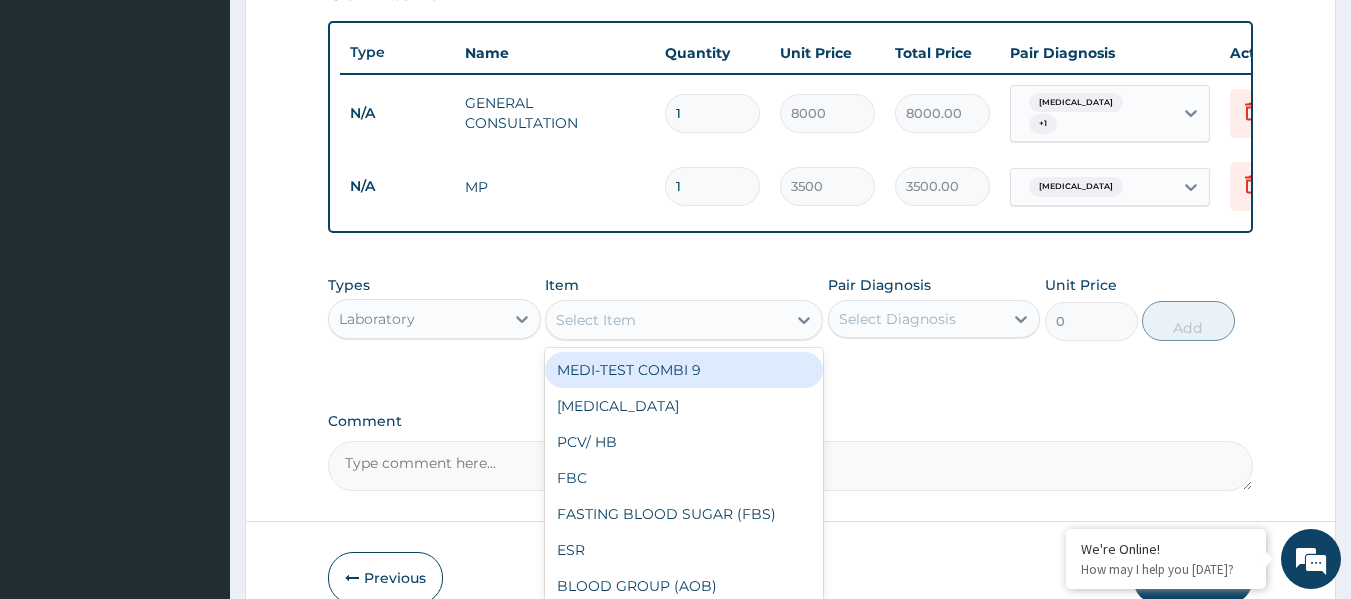 click on "Select Item" at bounding box center (666, 320) 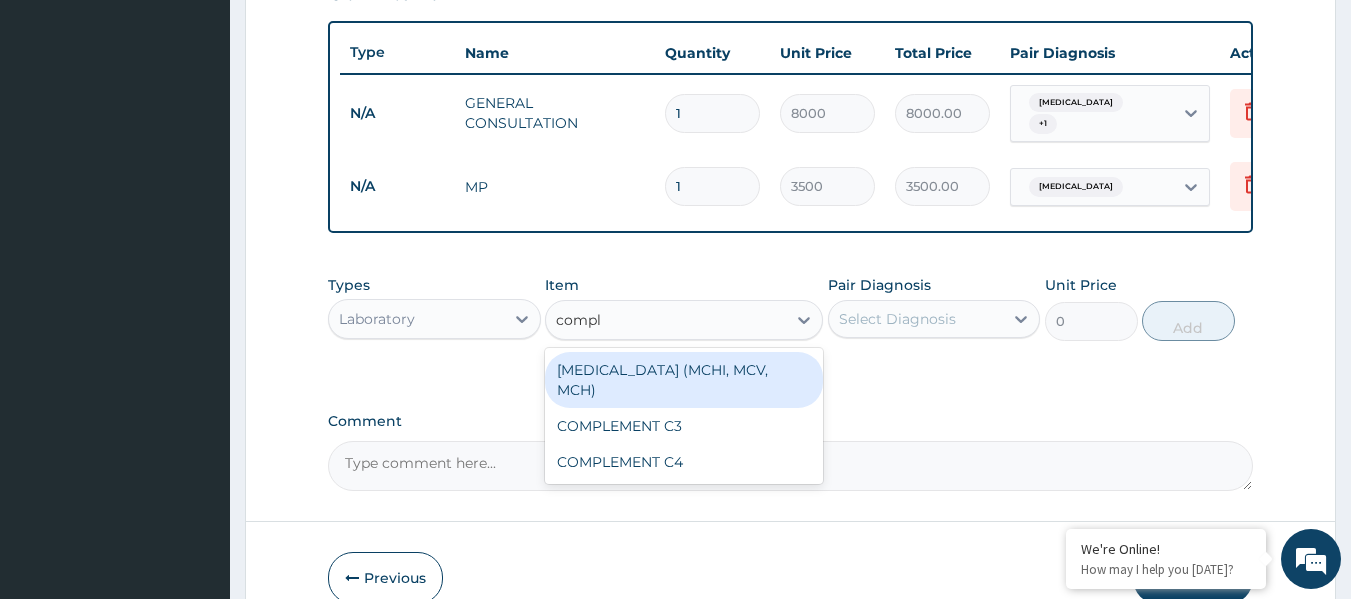 type on "comple" 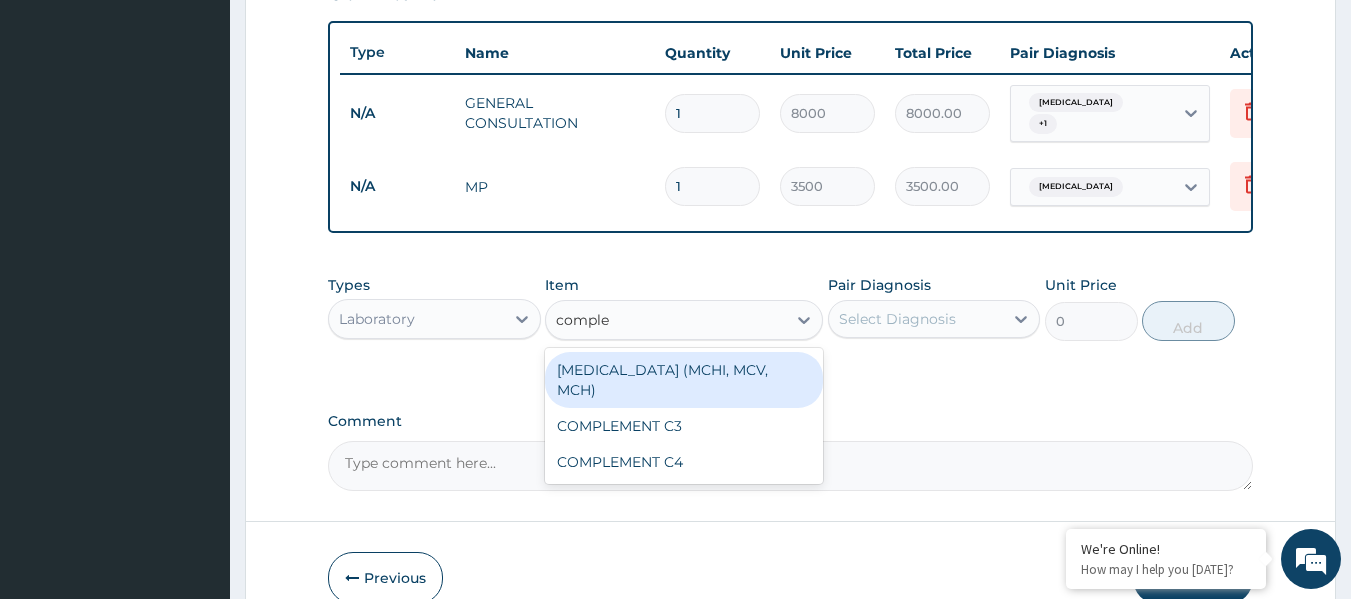 drag, startPoint x: 777, startPoint y: 385, endPoint x: 816, endPoint y: 358, distance: 47.434166 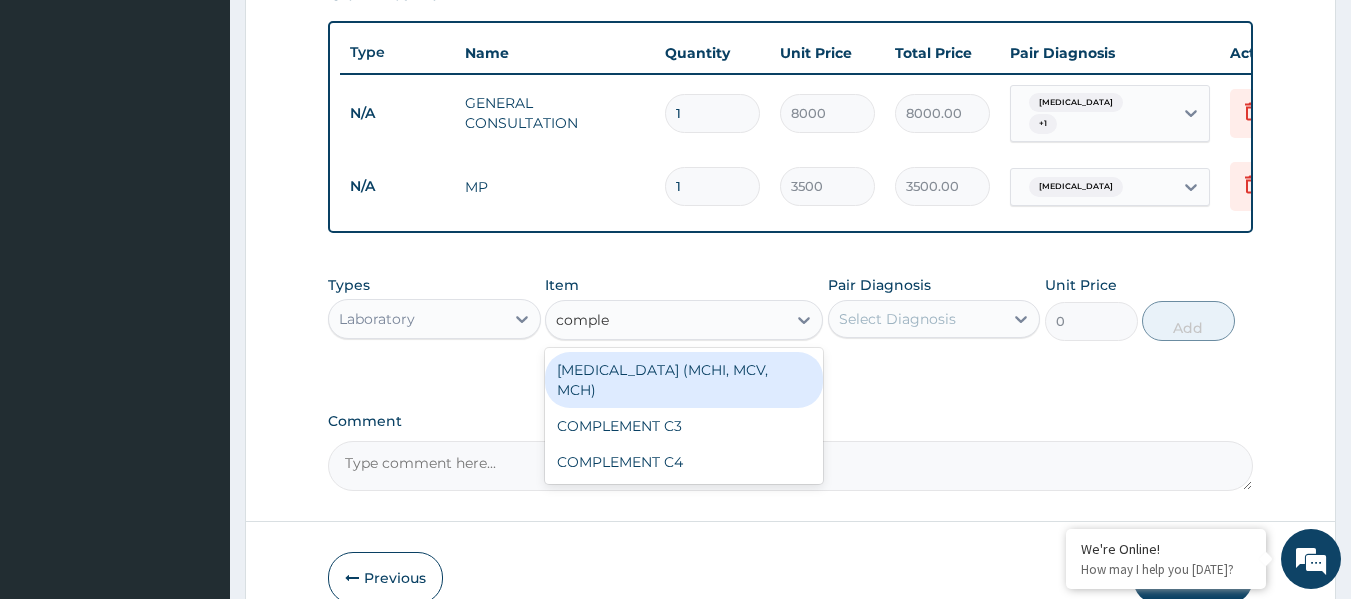 click on "[MEDICAL_DATA] (MCHI, MCV, MCH)" at bounding box center [684, 380] 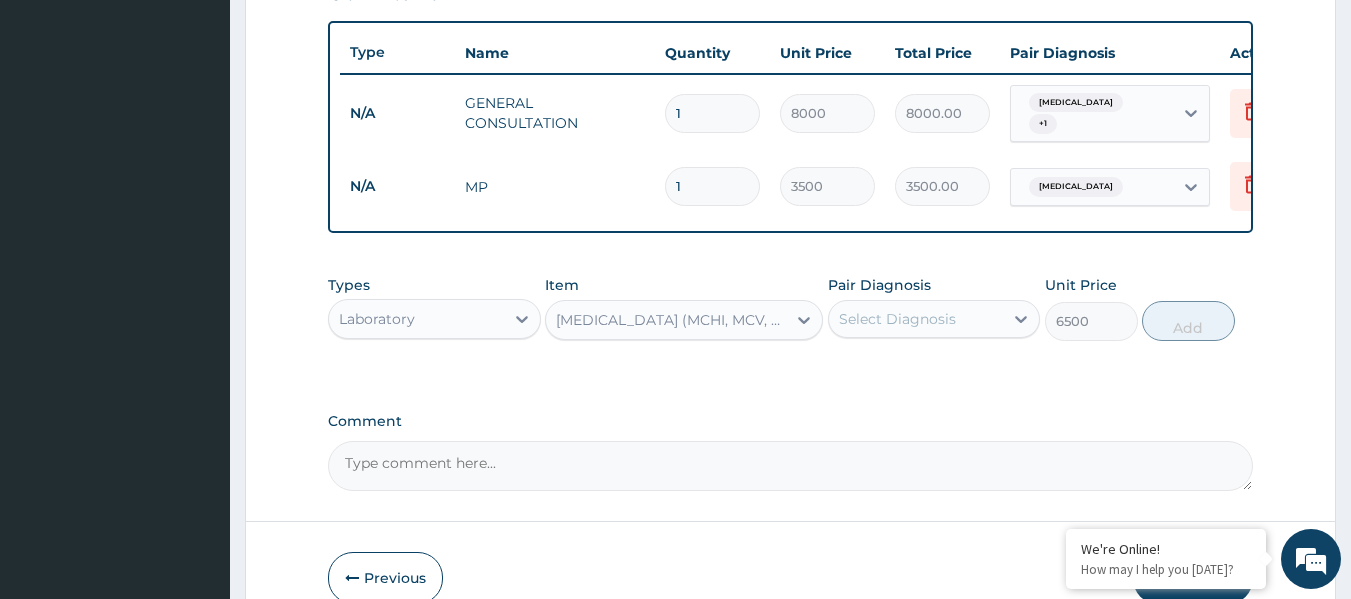 click on "Select Diagnosis" at bounding box center [916, 319] 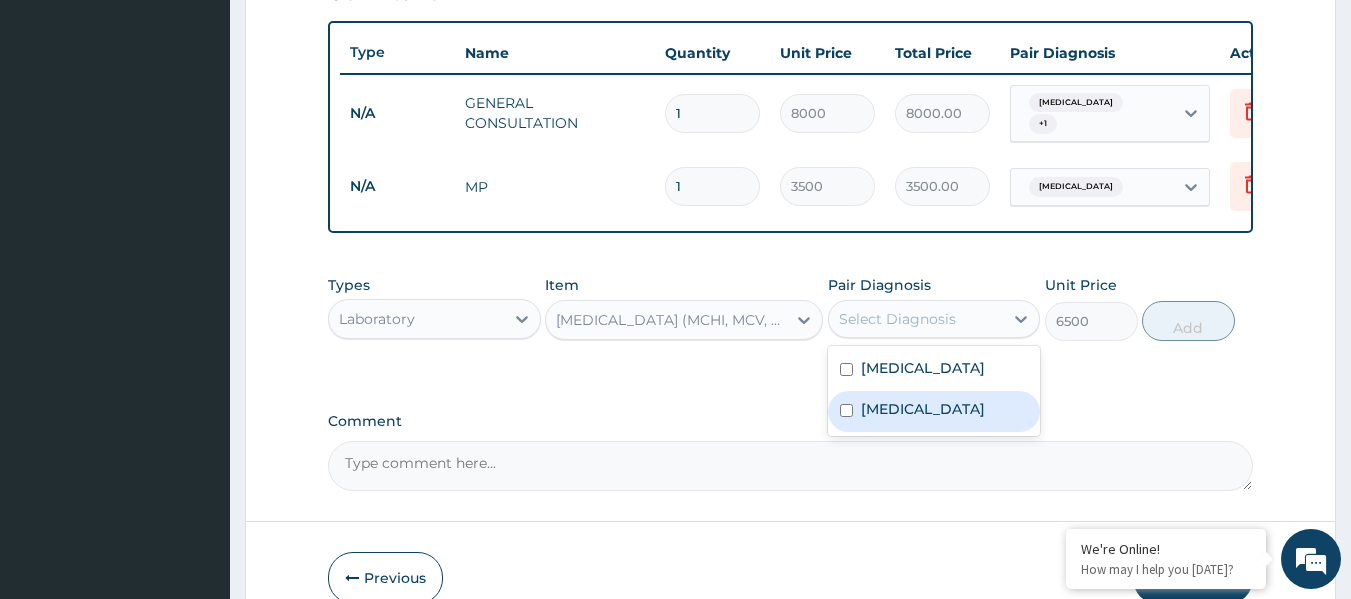 click on "Sepsis" at bounding box center (934, 411) 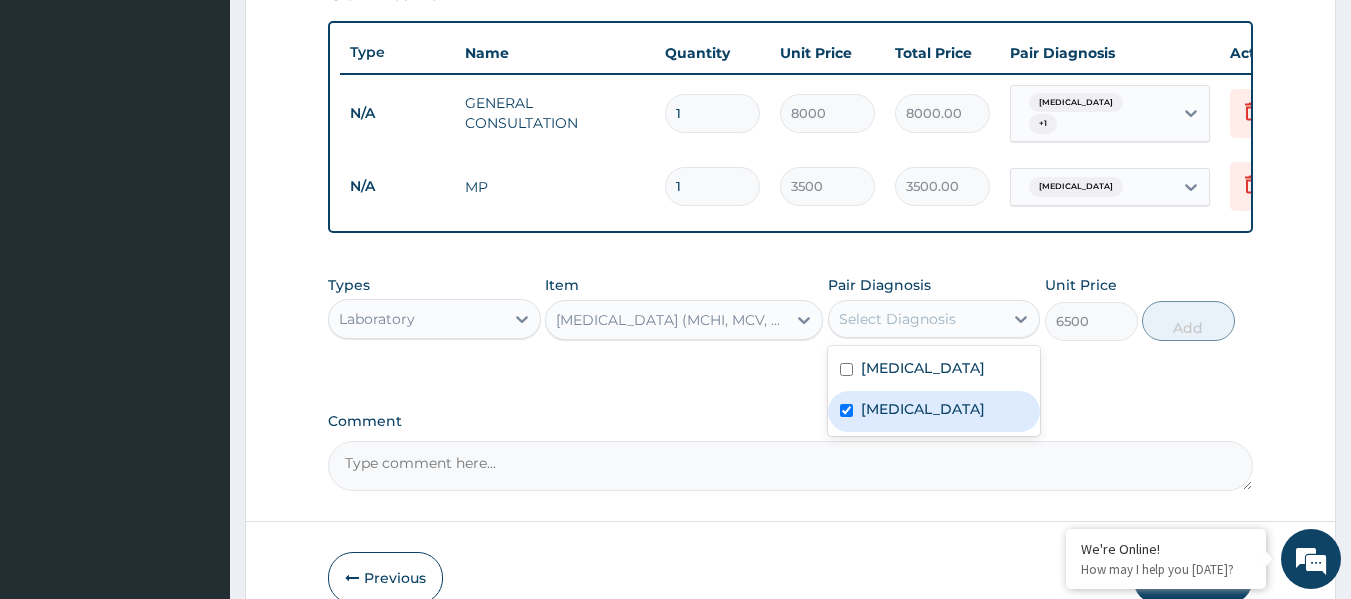 checkbox on "true" 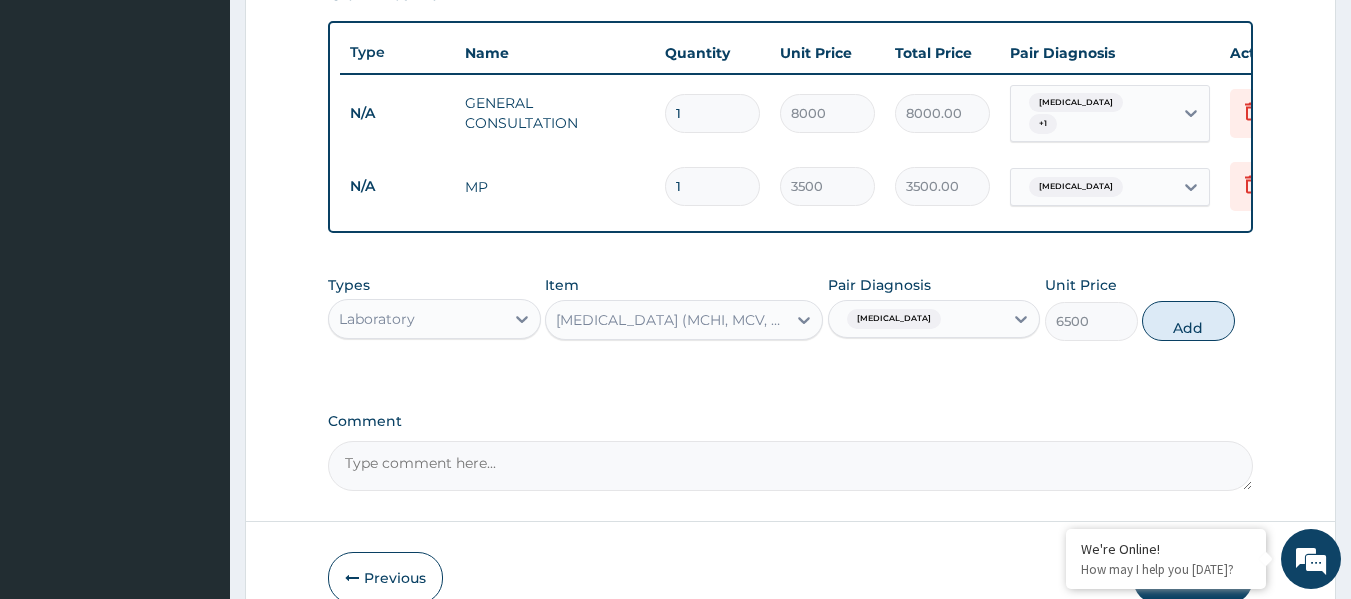 click on "Add" at bounding box center [1188, 321] 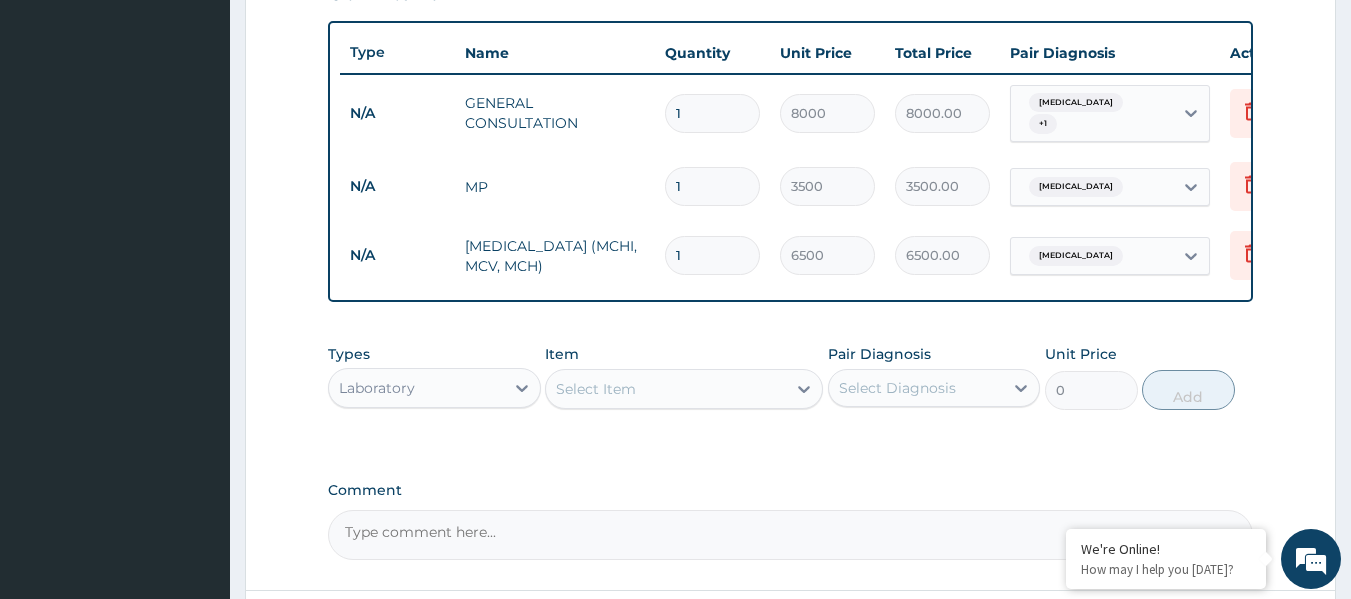 drag, startPoint x: 755, startPoint y: 467, endPoint x: 731, endPoint y: 483, distance: 28.84441 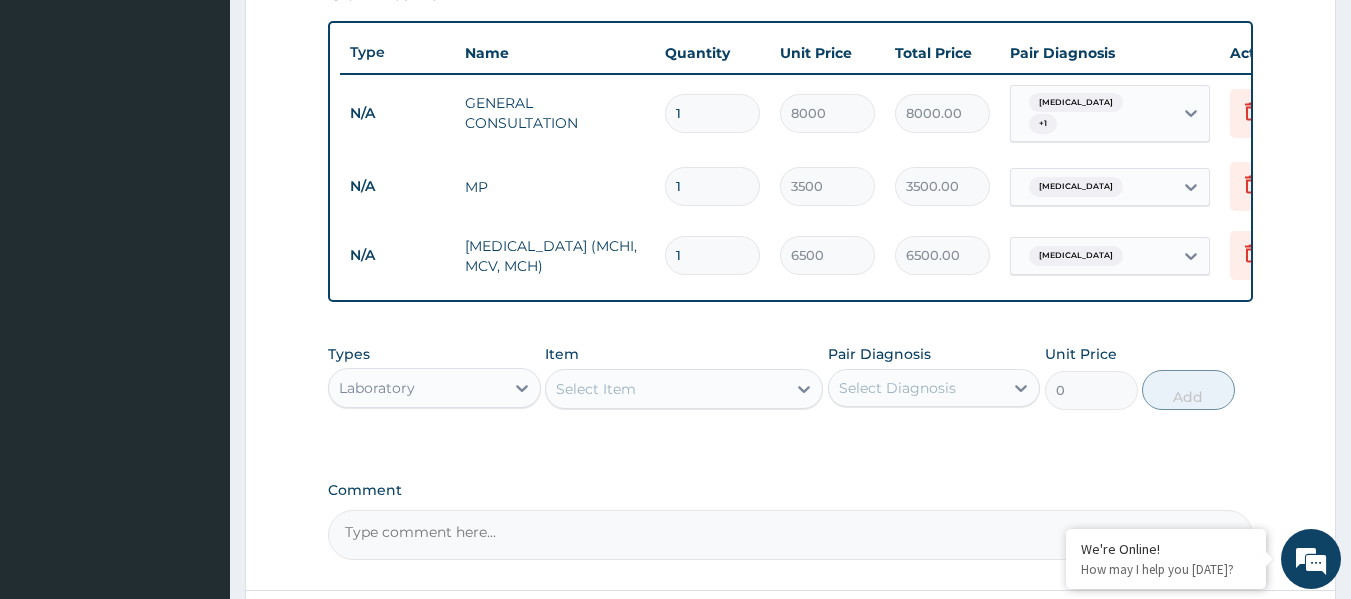 click on "Types Laboratory Item Select Item Pair Diagnosis Select Diagnosis Unit Price 0 Add" at bounding box center [791, 392] 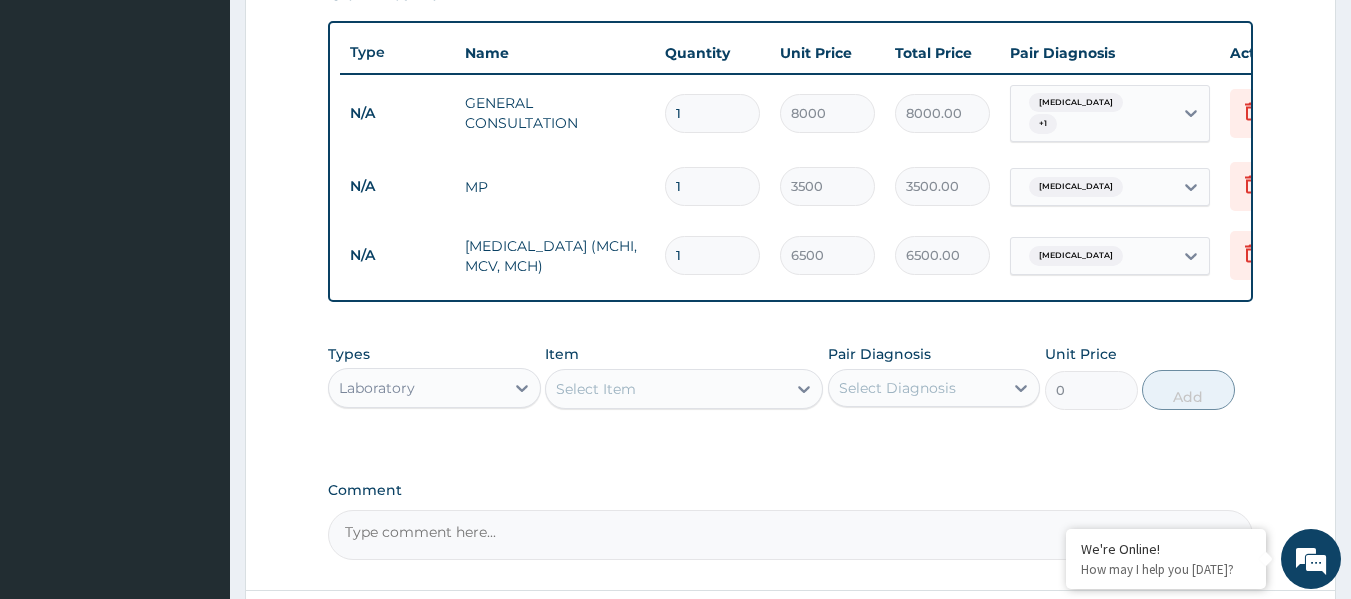 click on "PA Code / Prescription Code Enter Code(Secondary Care Only) Encounter Date 09-07-2025 Important Notice Please enter PA codes before entering items that are not attached to a PA code   All diagnoses entered must be linked to a claim item. Diagnosis & Claim Items that are visible but inactive cannot be edited because they were imported from an already approved PA code. Diagnosis Malaria Confirmed Sepsis Confirmed NB: All diagnosis must be linked to a claim item Claim Items Type Name Quantity Unit Price Total Price Pair Diagnosis Actions N/A GENERAL CONSULTATION 1 8000 8000.00 Malaria  + 1 Delete N/A MP 1 3500 3500.00 Malaria Delete N/A COMPLETE BLOOD COUNT (MCHI, MCV, MCH) 1 6500 6500.00 Sepsis Delete Types Laboratory Item Select Item Pair Diagnosis Select Diagnosis Unit Price 0 Add Comment" at bounding box center [791, 14] 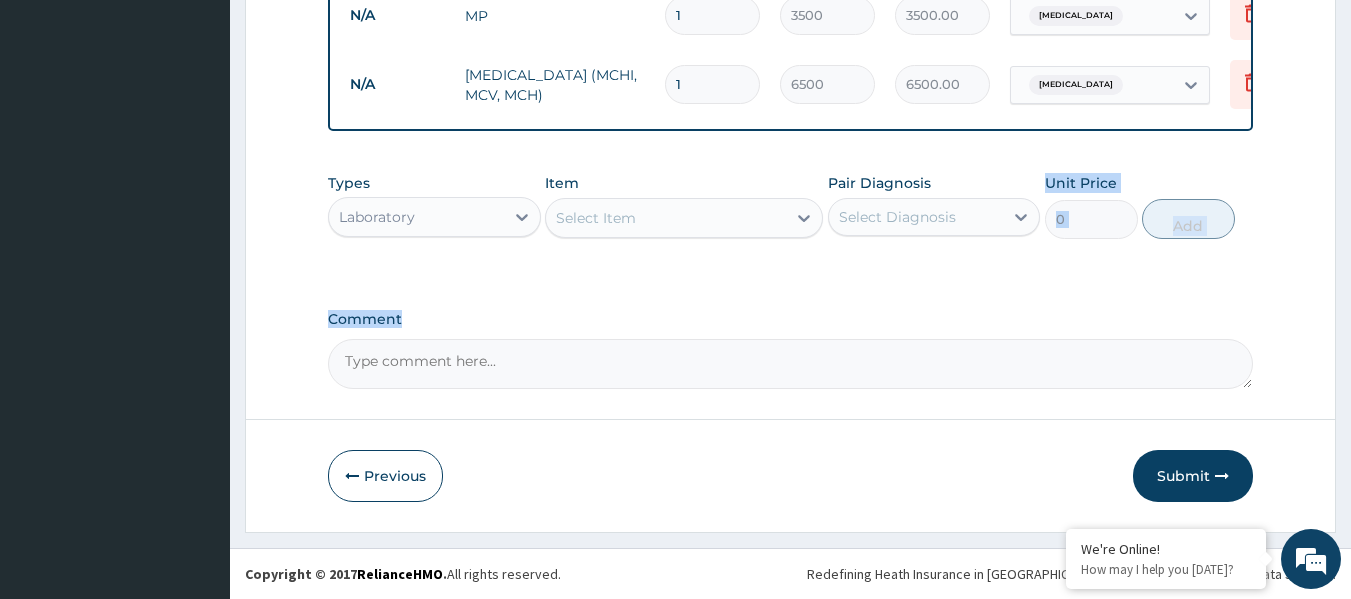 scroll, scrollTop: 912, scrollLeft: 0, axis: vertical 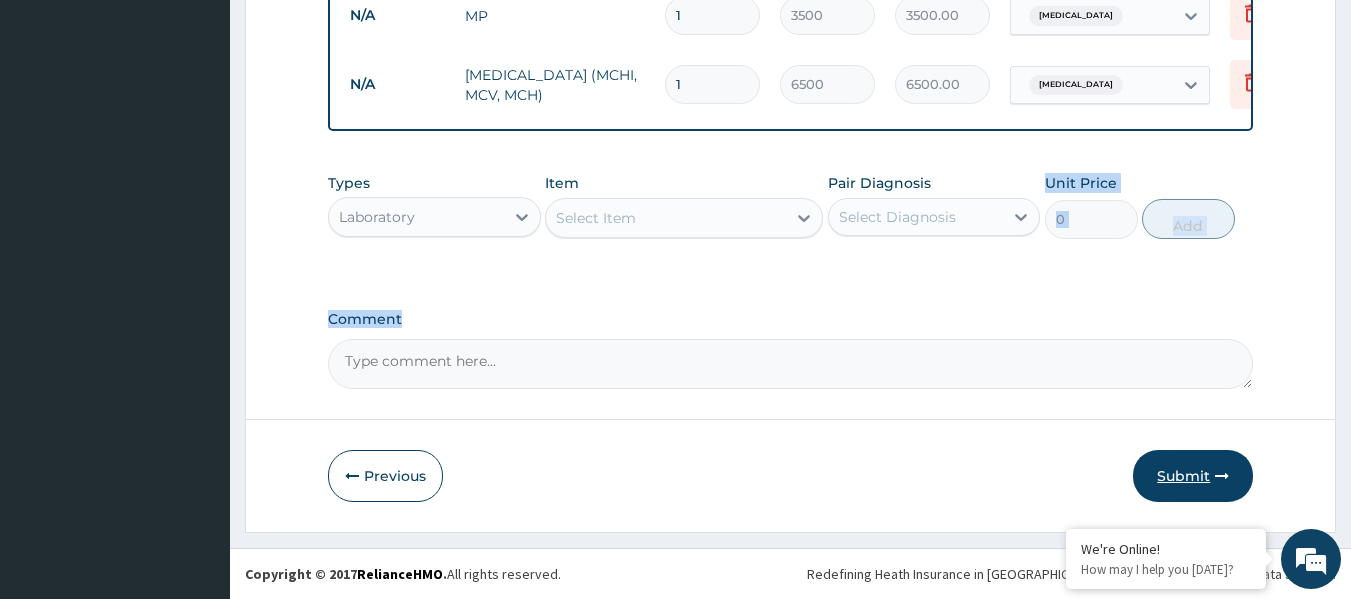 click on "Submit" at bounding box center [1193, 476] 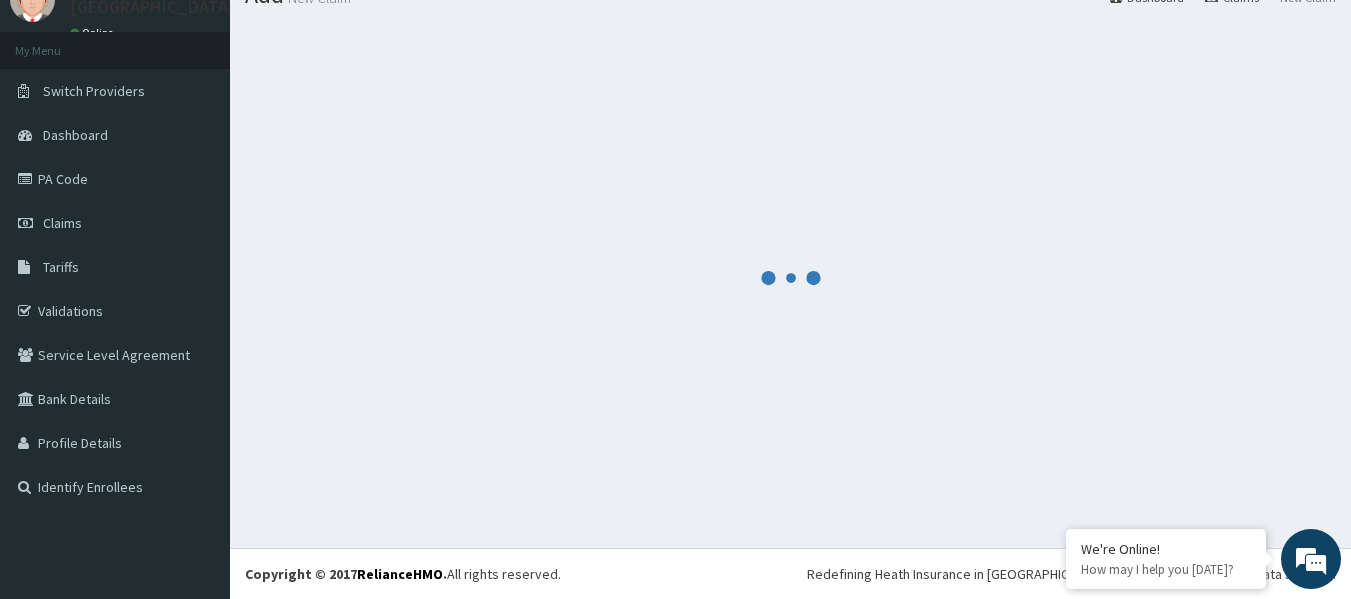 scroll, scrollTop: 83, scrollLeft: 0, axis: vertical 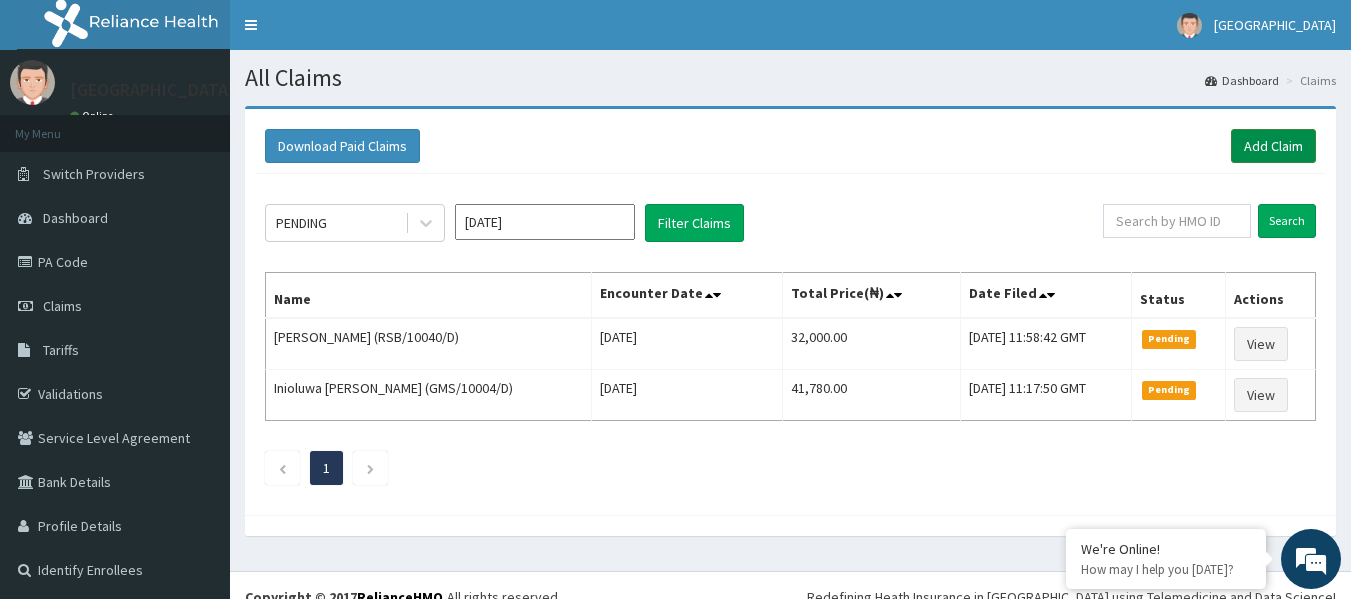 click on "Add Claim" at bounding box center [1273, 146] 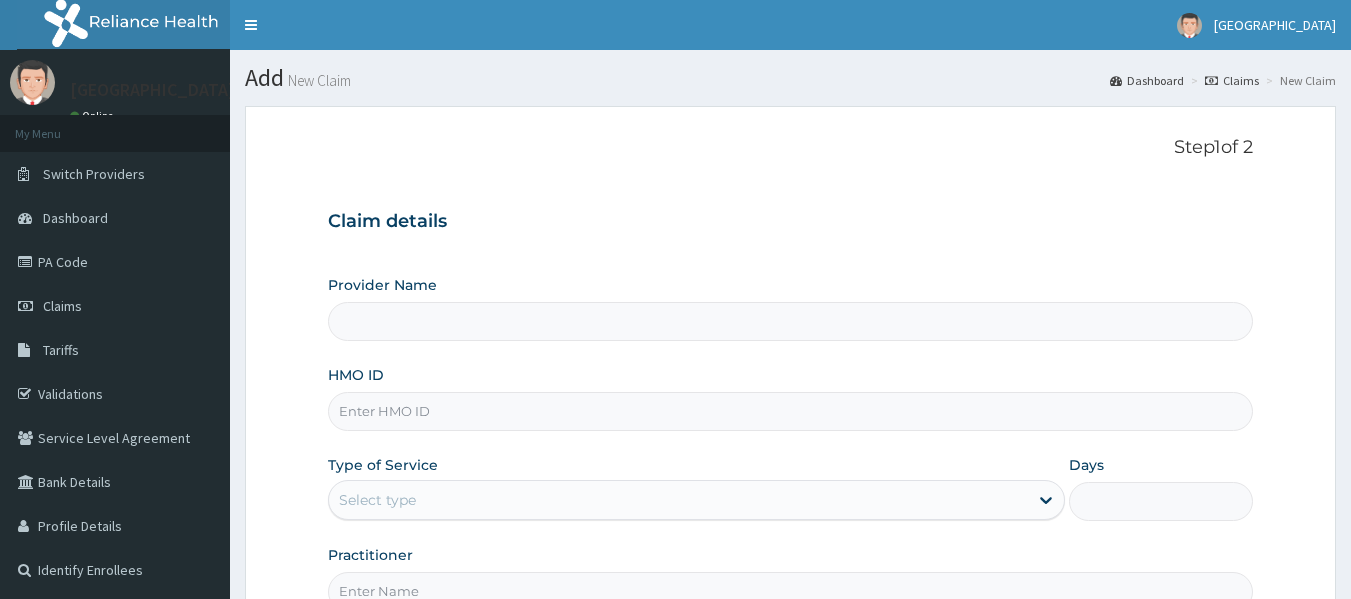 scroll, scrollTop: 0, scrollLeft: 0, axis: both 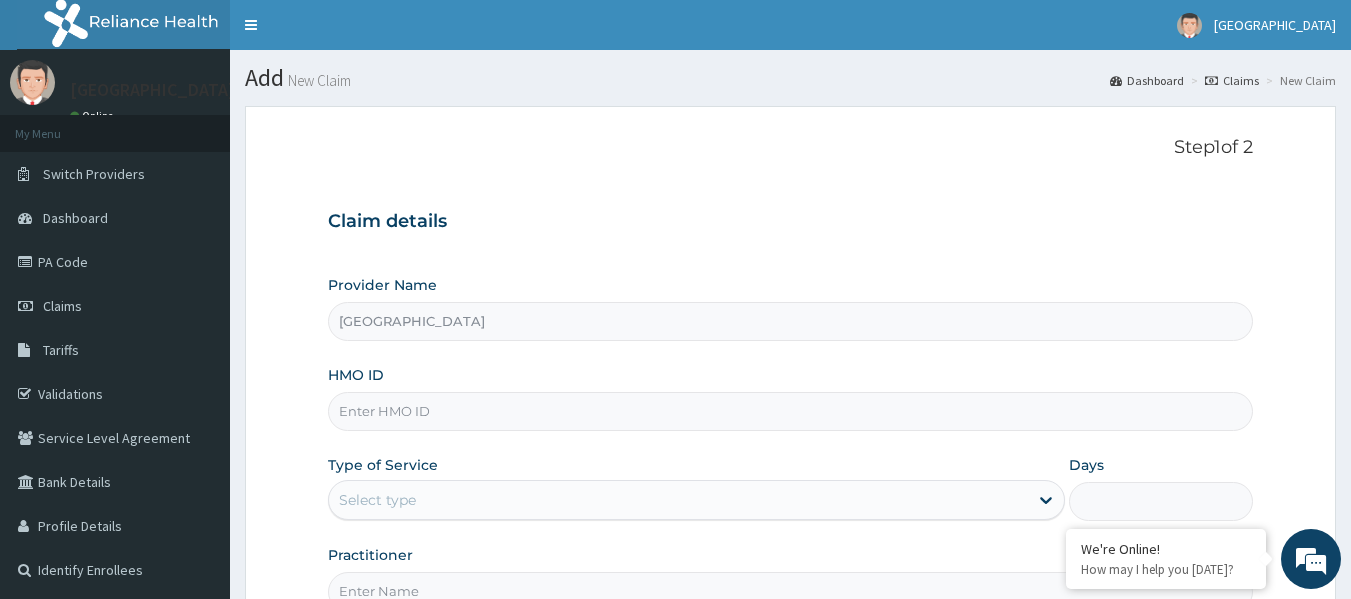 paste on "GPP/10047/E" 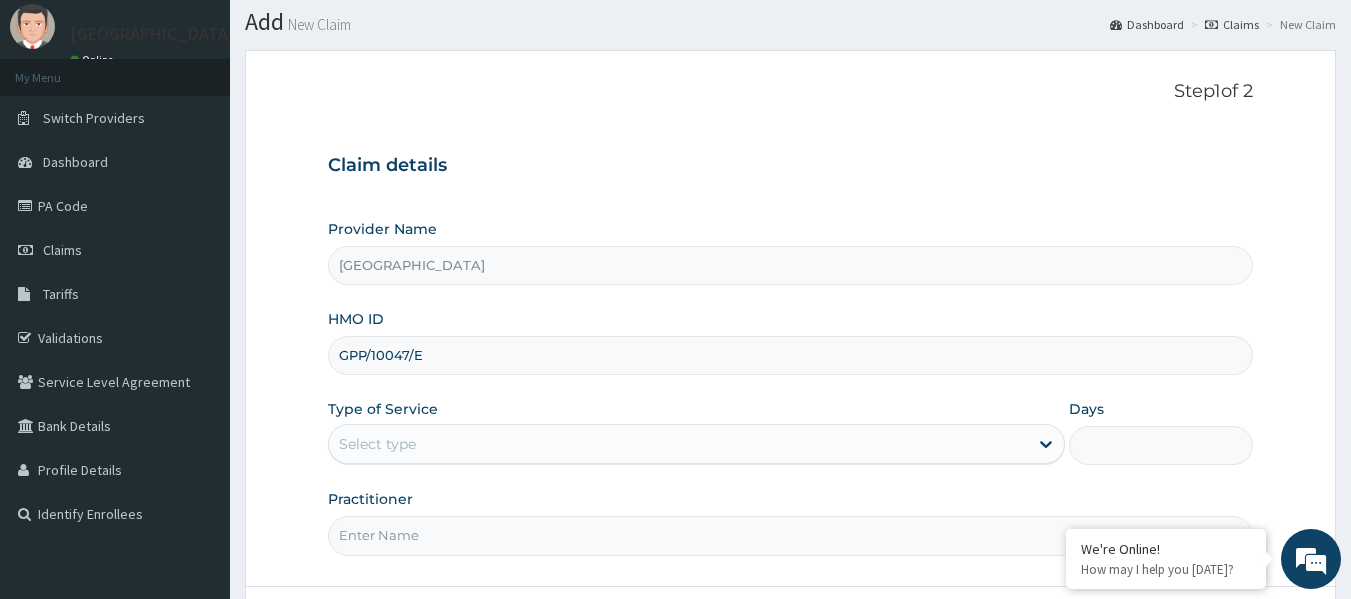 scroll, scrollTop: 100, scrollLeft: 0, axis: vertical 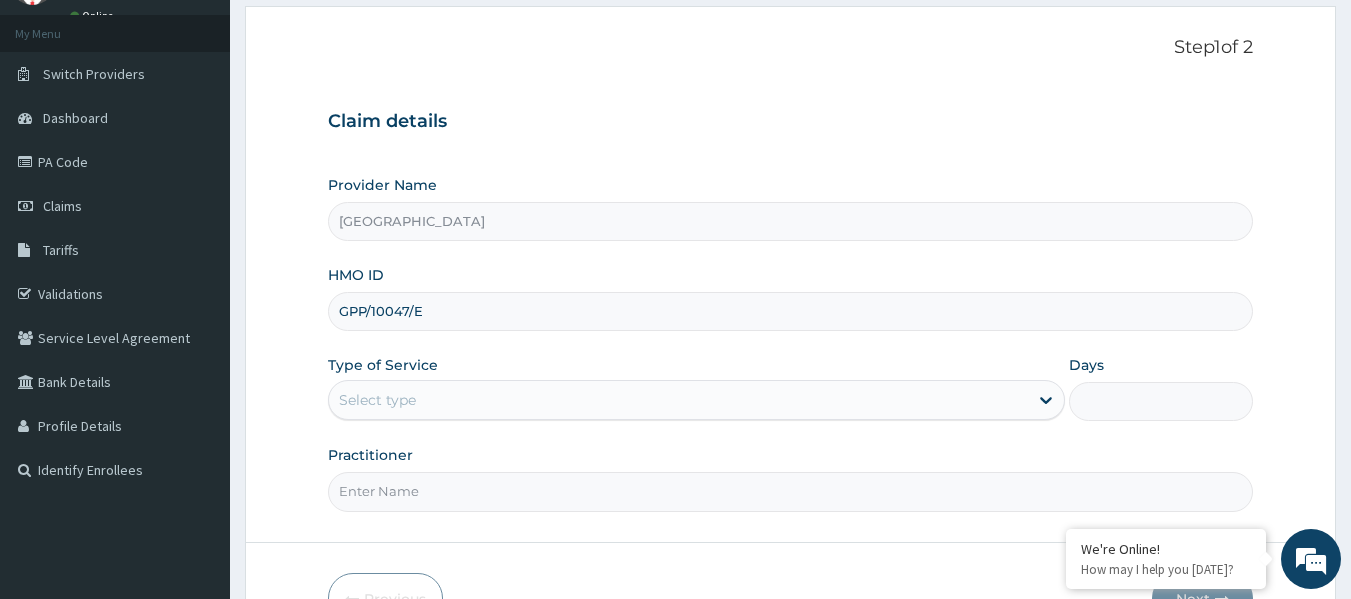 click on "GPP/10047/E" at bounding box center [791, 311] 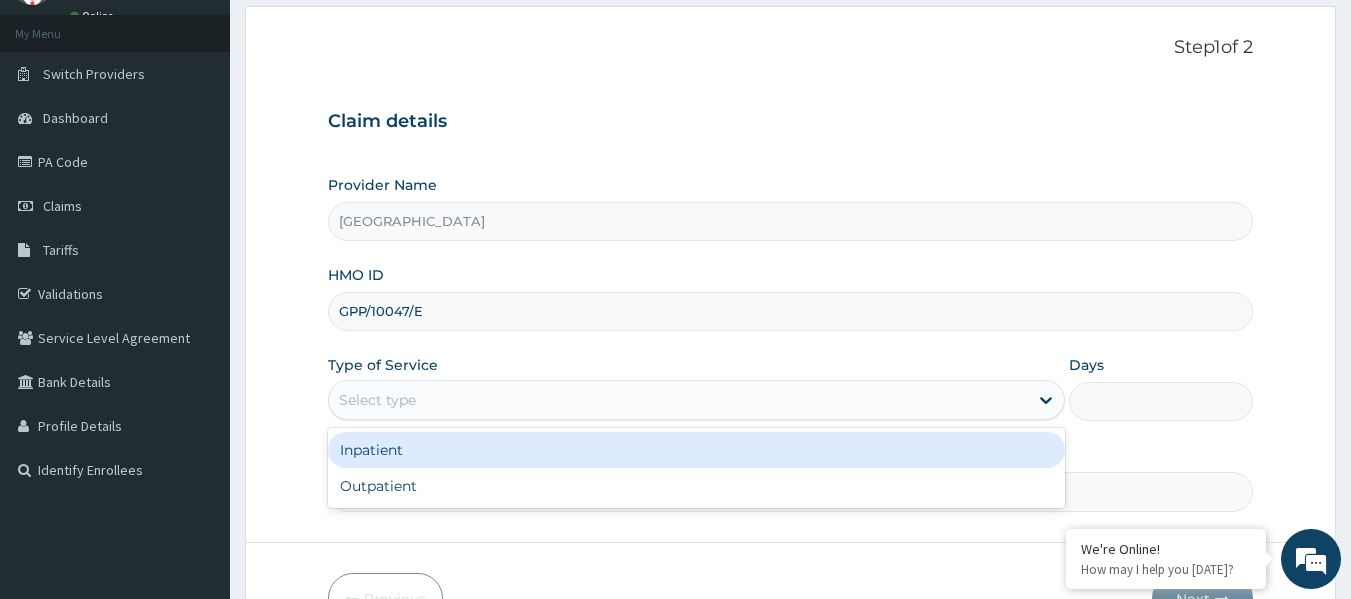 click on "Select type" at bounding box center [678, 400] 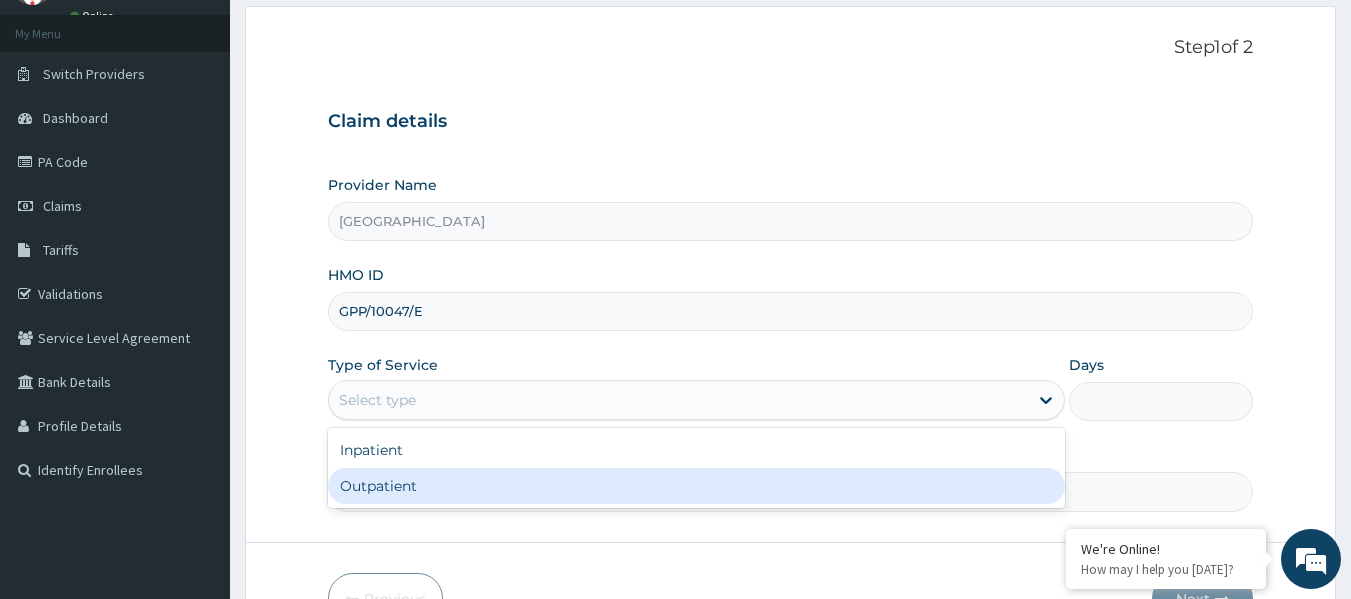 click on "Outpatient" at bounding box center (696, 486) 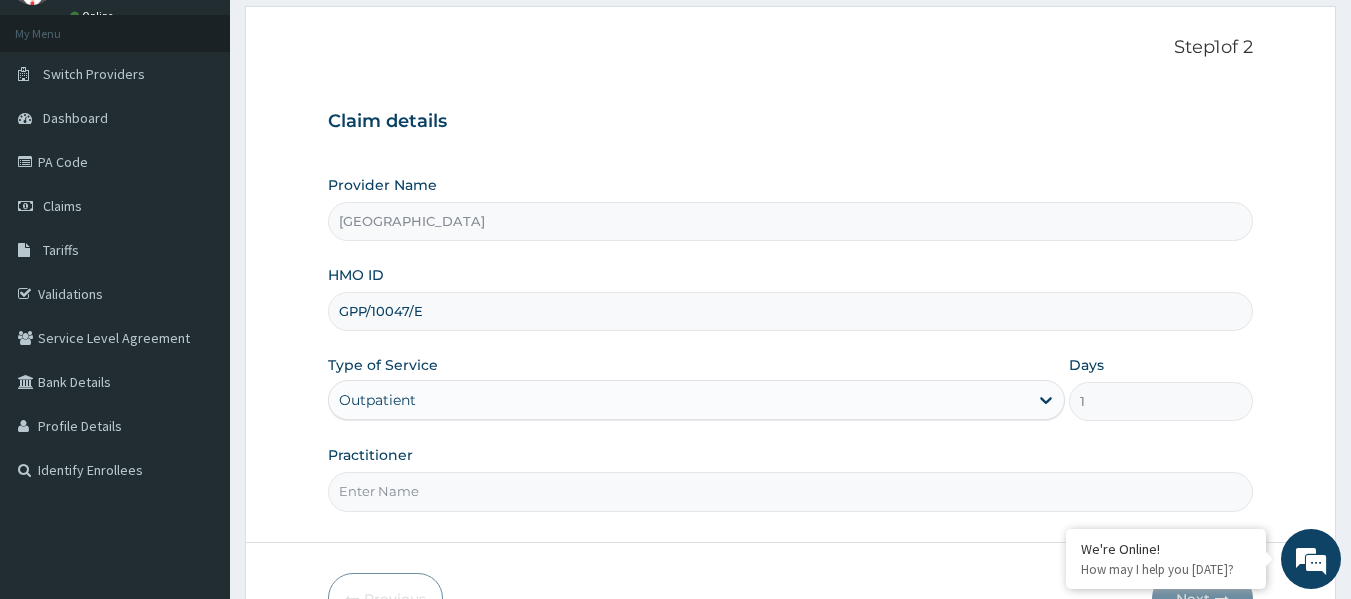 click on "Practitioner" at bounding box center (791, 491) 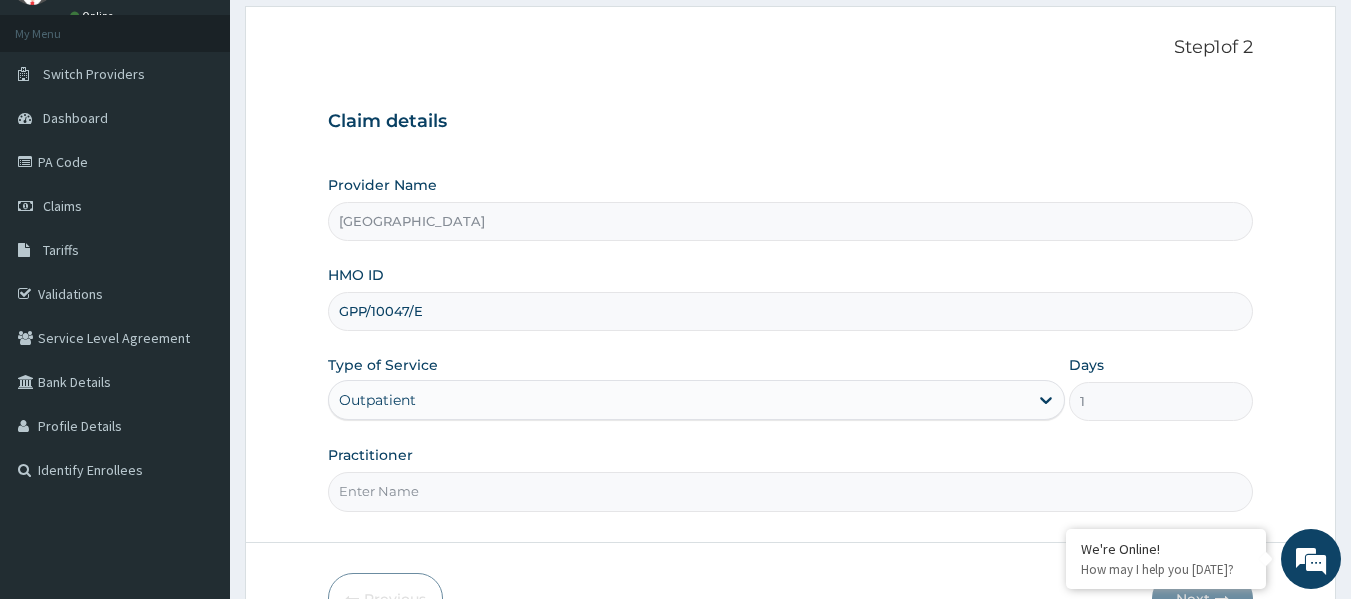 paste on "DR. SOIBI MACDONALD" 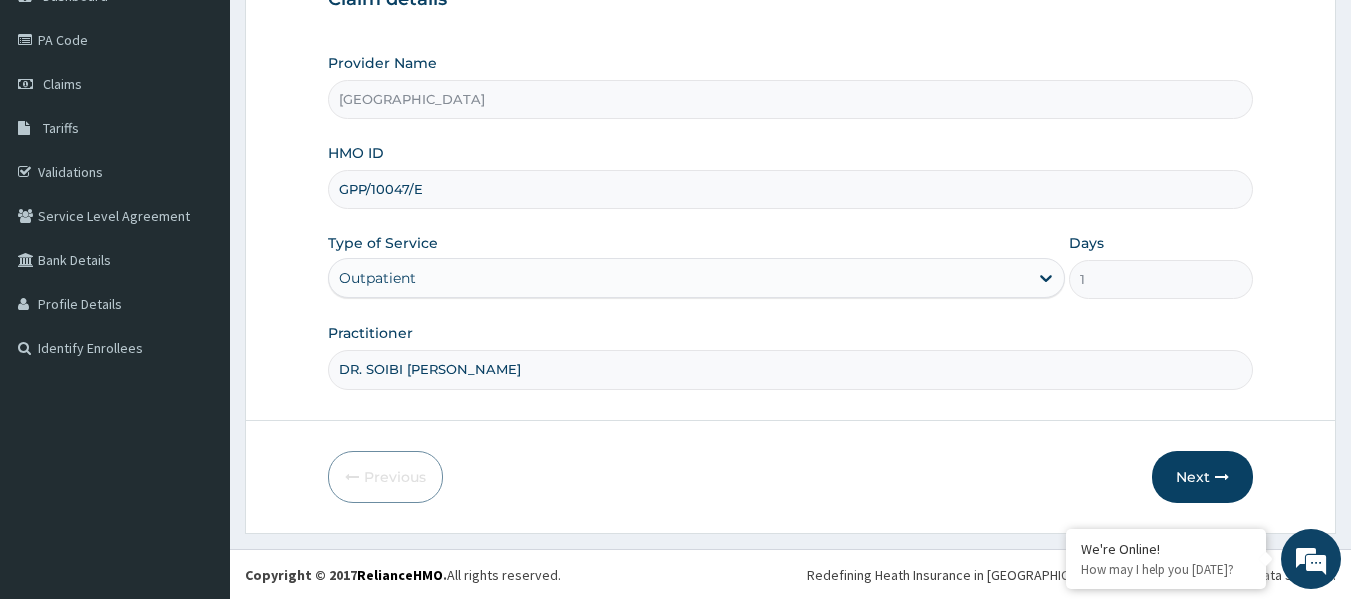 scroll, scrollTop: 223, scrollLeft: 0, axis: vertical 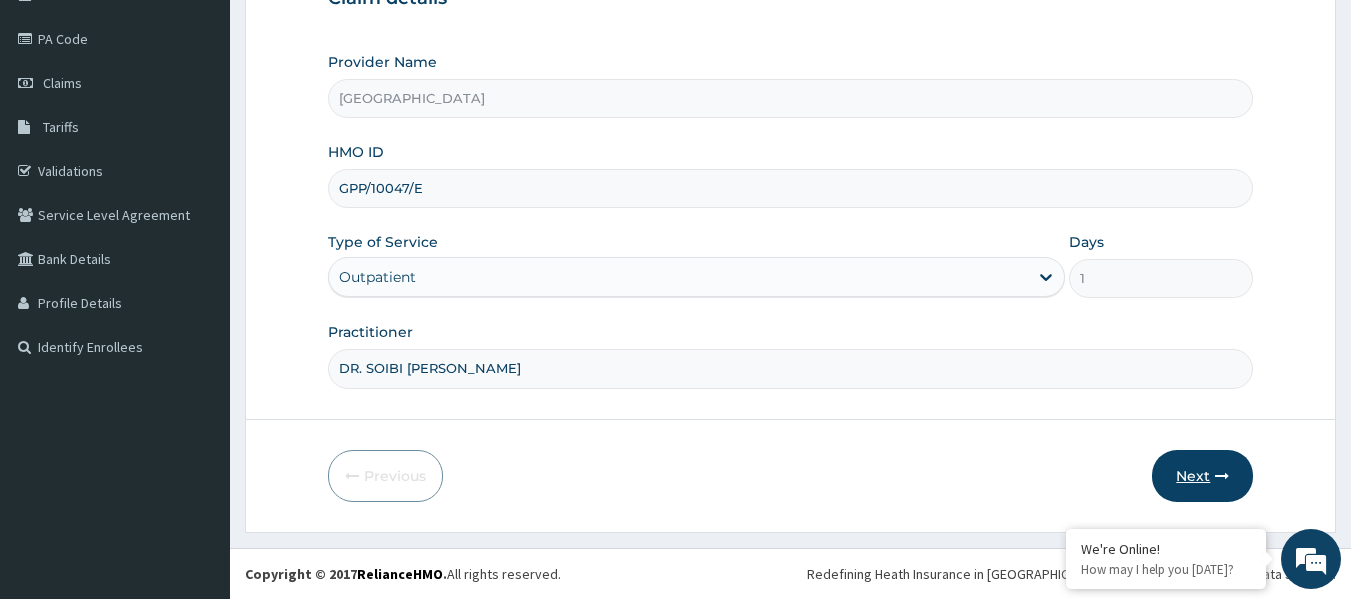 type on "DR. SOIBI MACDONALD" 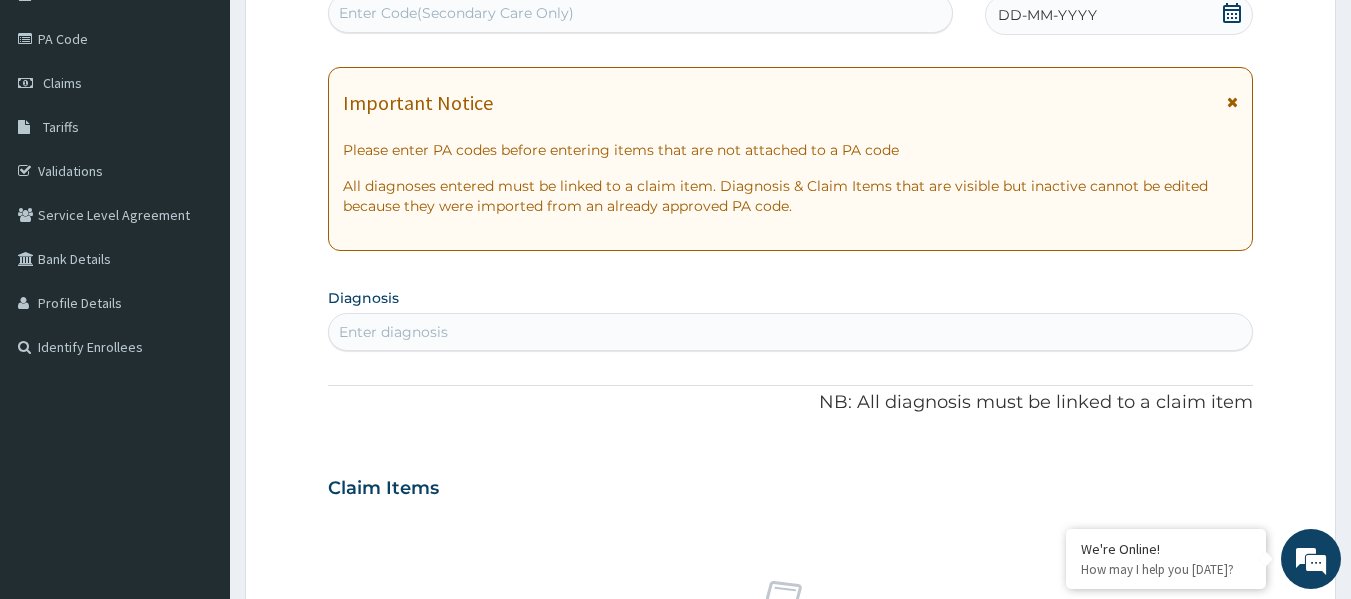 drag, startPoint x: 1078, startPoint y: 17, endPoint x: 1071, endPoint y: 28, distance: 13.038404 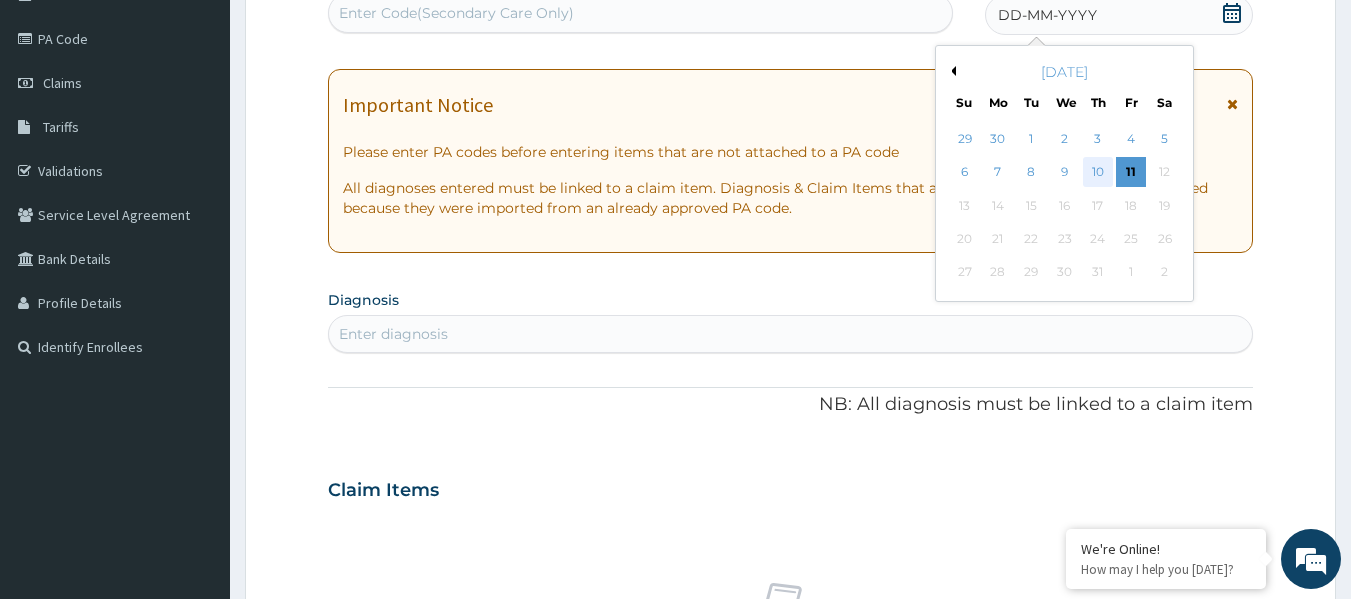 click on "10" at bounding box center [1098, 173] 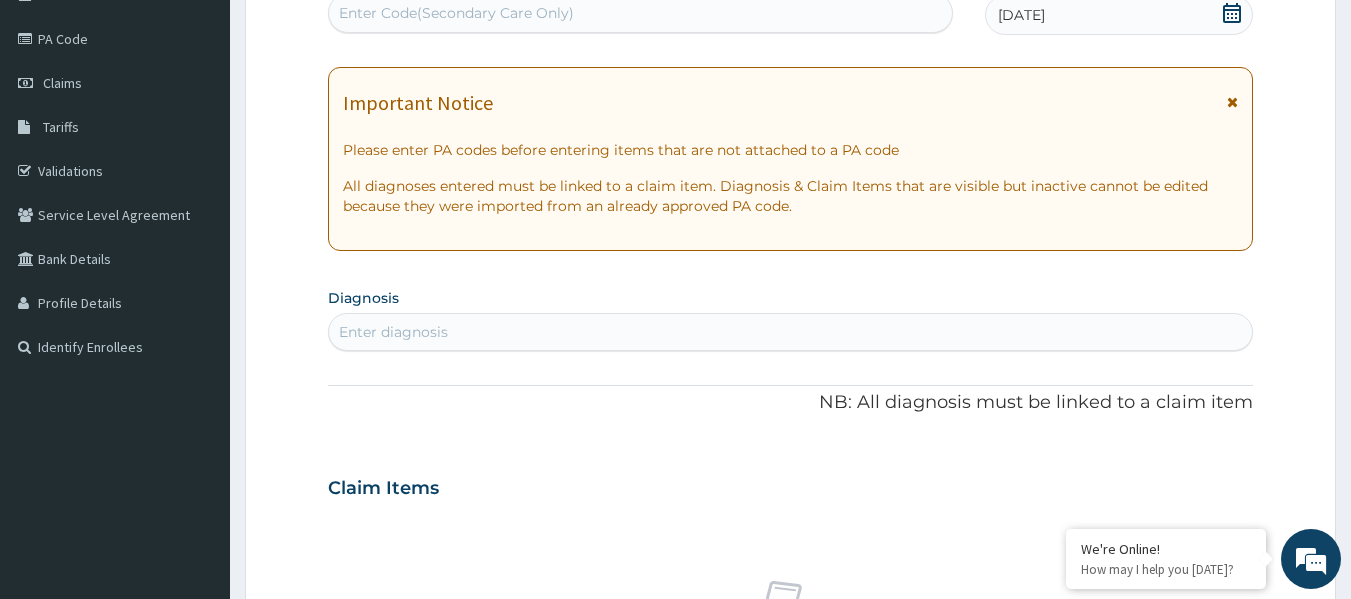 click on "Enter diagnosis" at bounding box center (791, 332) 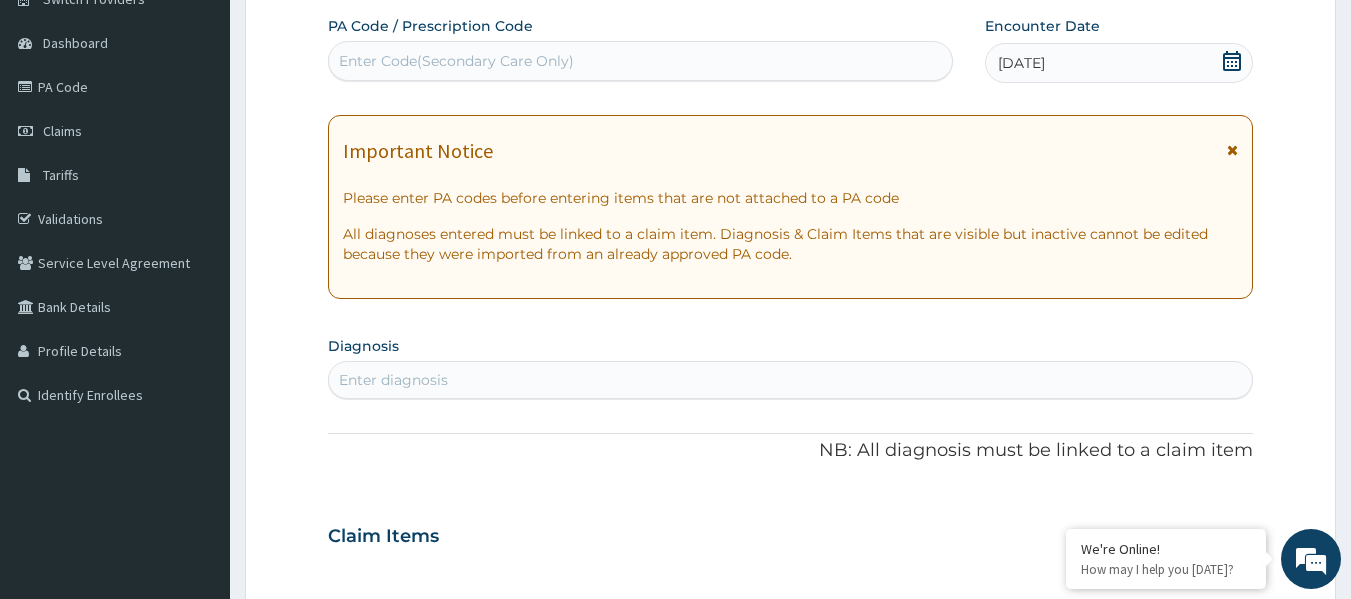 scroll, scrollTop: 223, scrollLeft: 0, axis: vertical 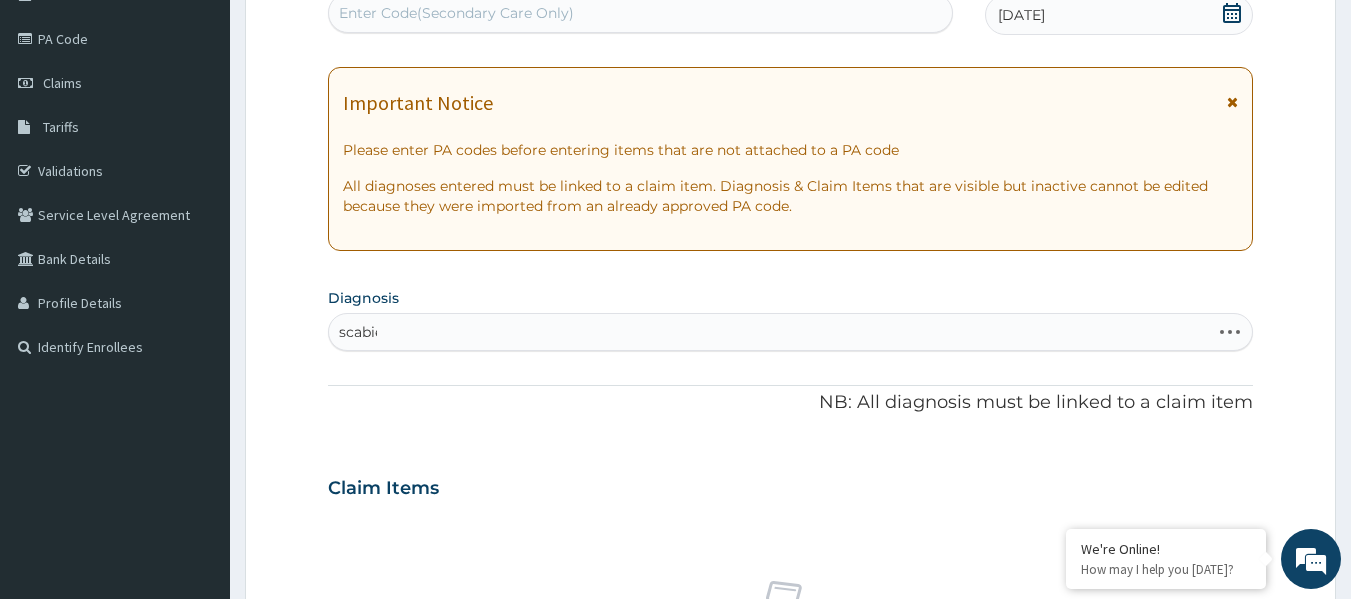 type on "[MEDICAL_DATA]" 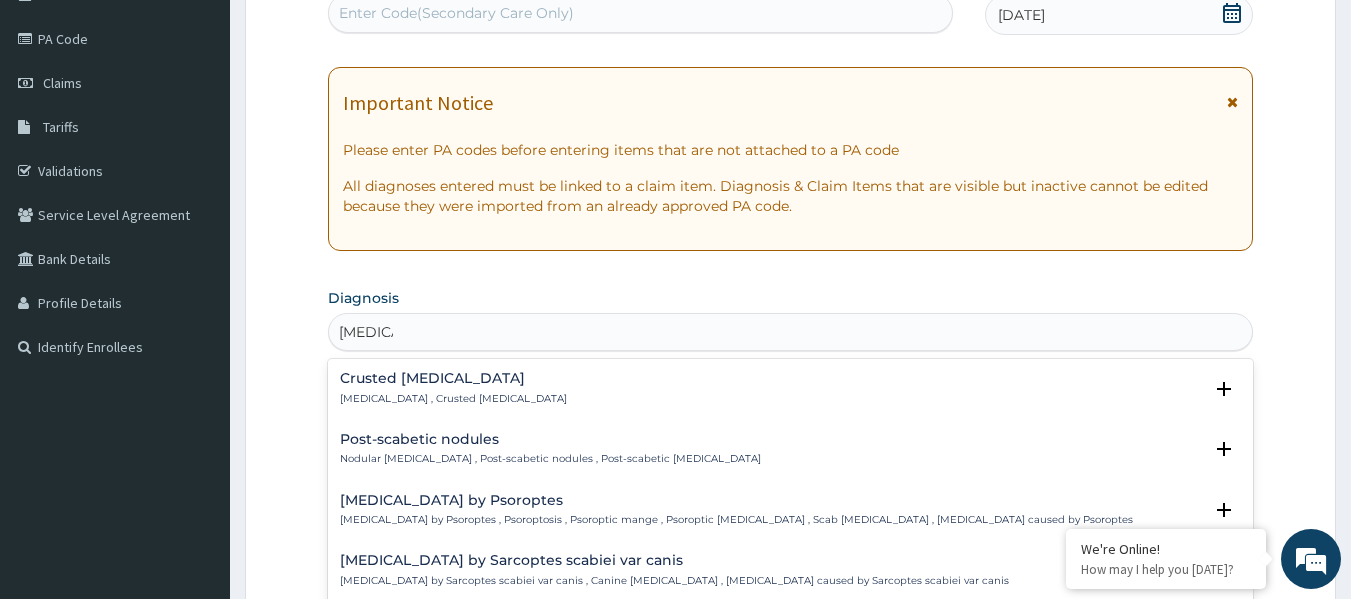scroll, scrollTop: 11, scrollLeft: 0, axis: vertical 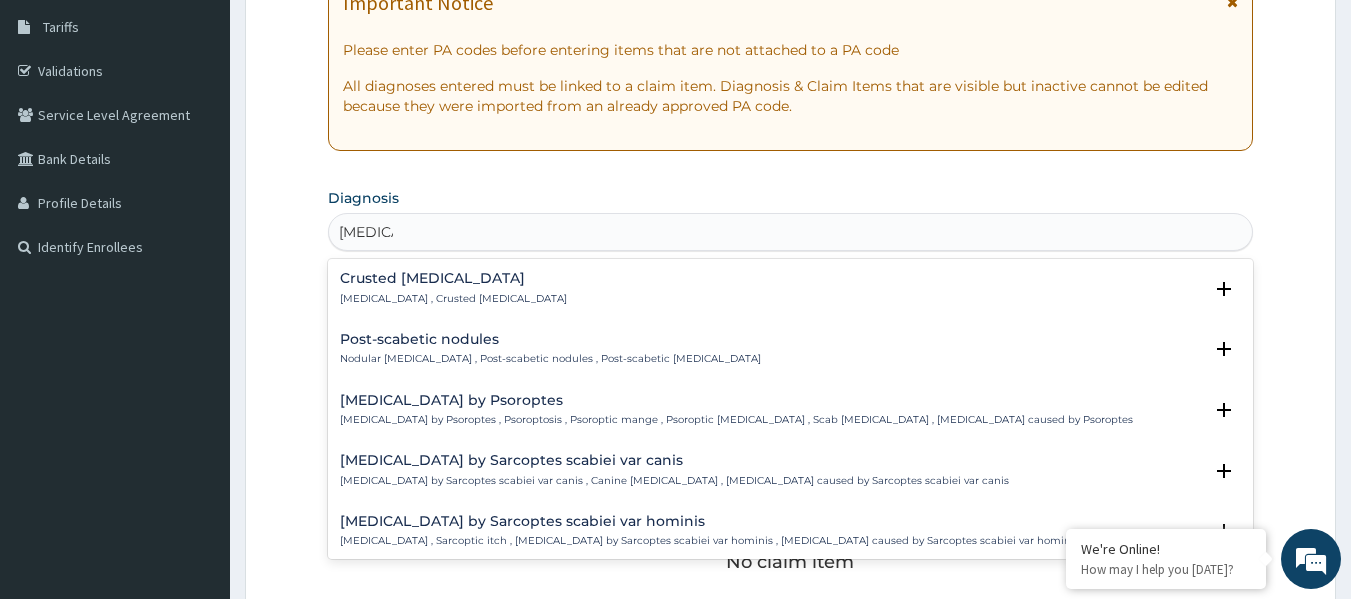 click on "Crusted scabies" at bounding box center (453, 278) 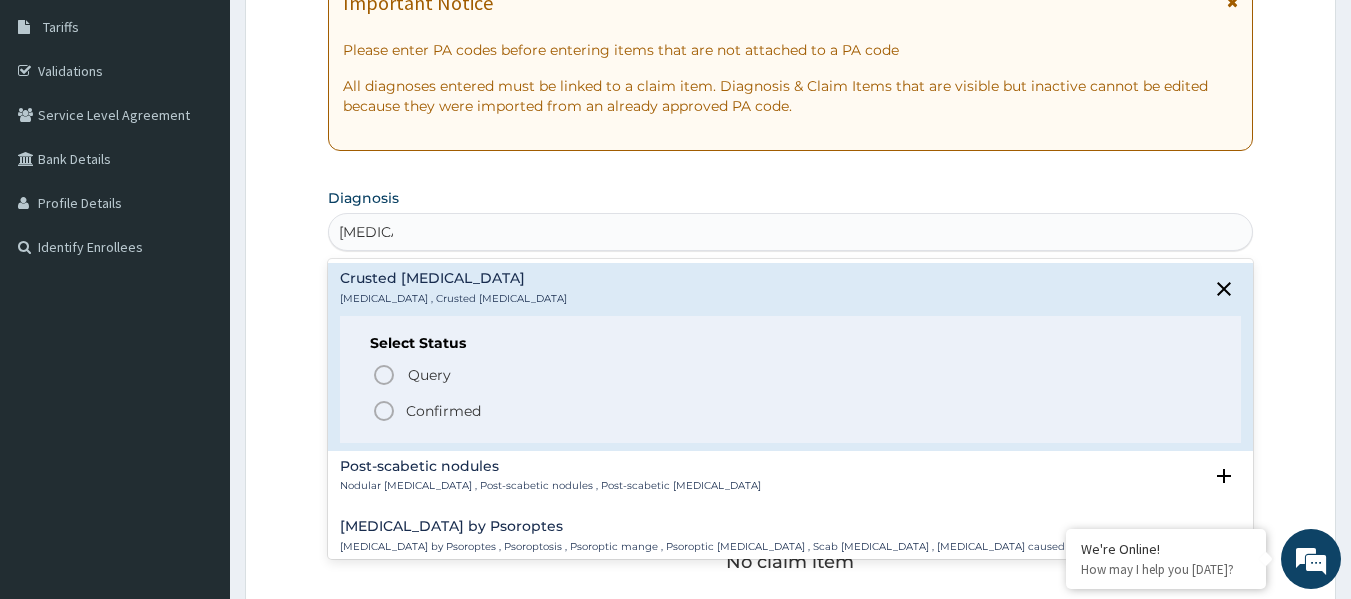 click on "Confirmed" at bounding box center [443, 411] 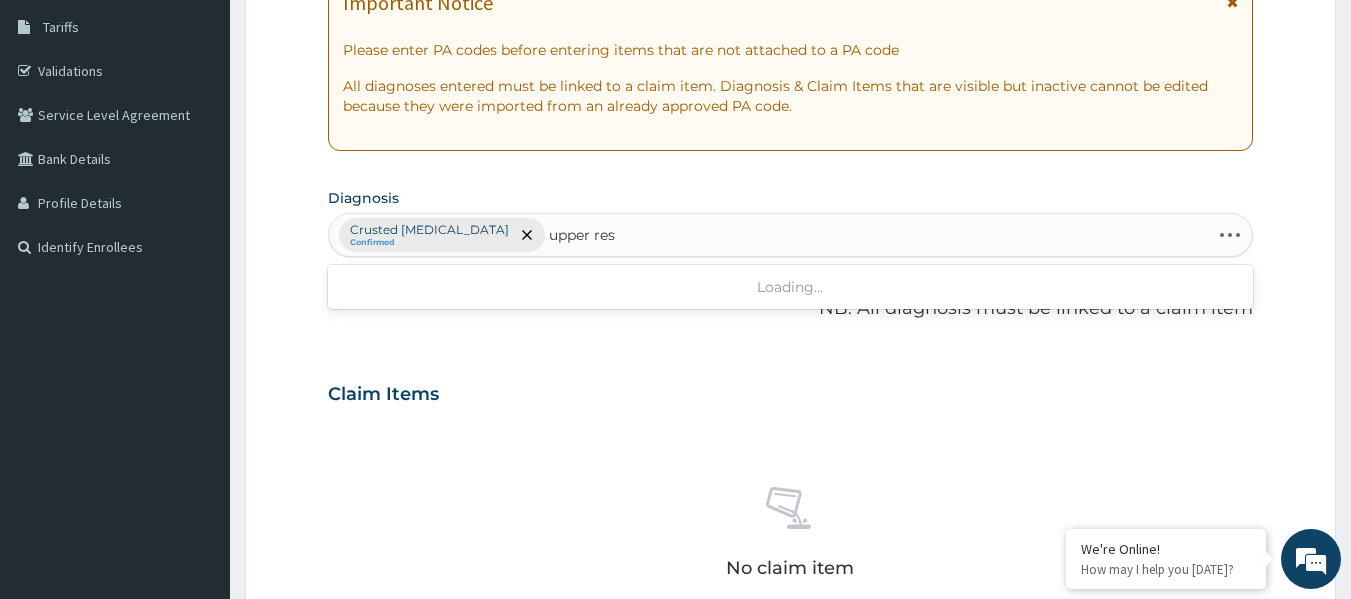 type on "upper resp" 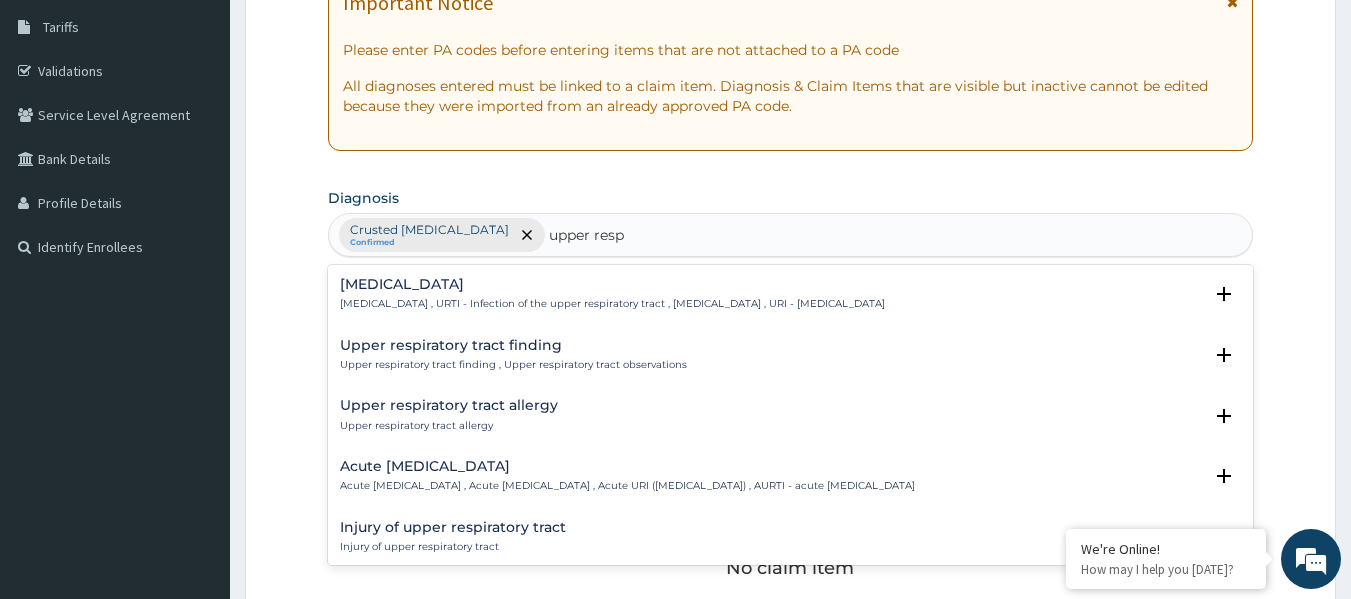 click on "Upper respiratory infection" at bounding box center [612, 284] 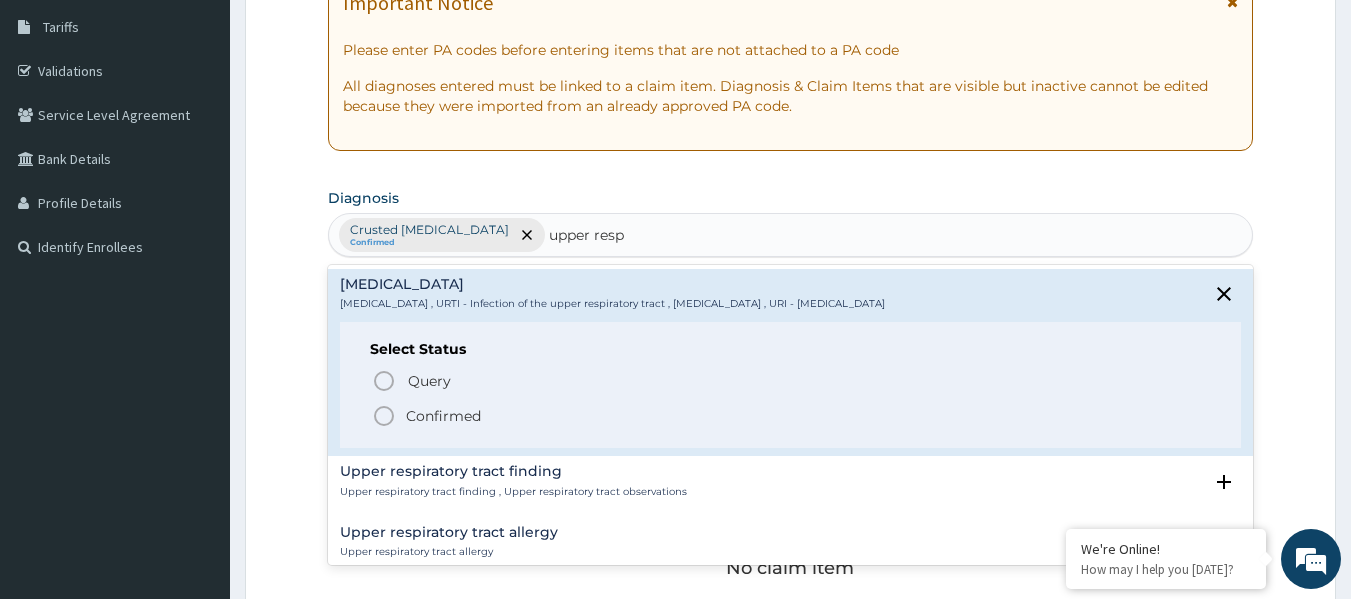drag, startPoint x: 474, startPoint y: 421, endPoint x: 473, endPoint y: 440, distance: 19.026299 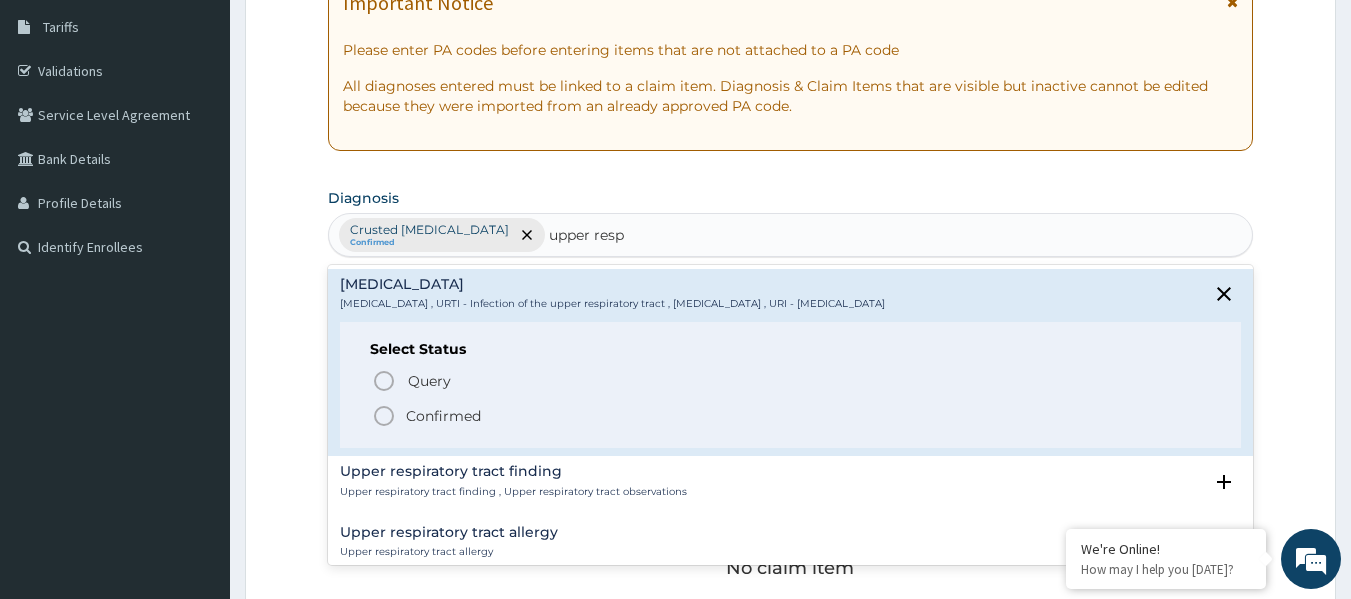click on "Confirmed" at bounding box center [443, 416] 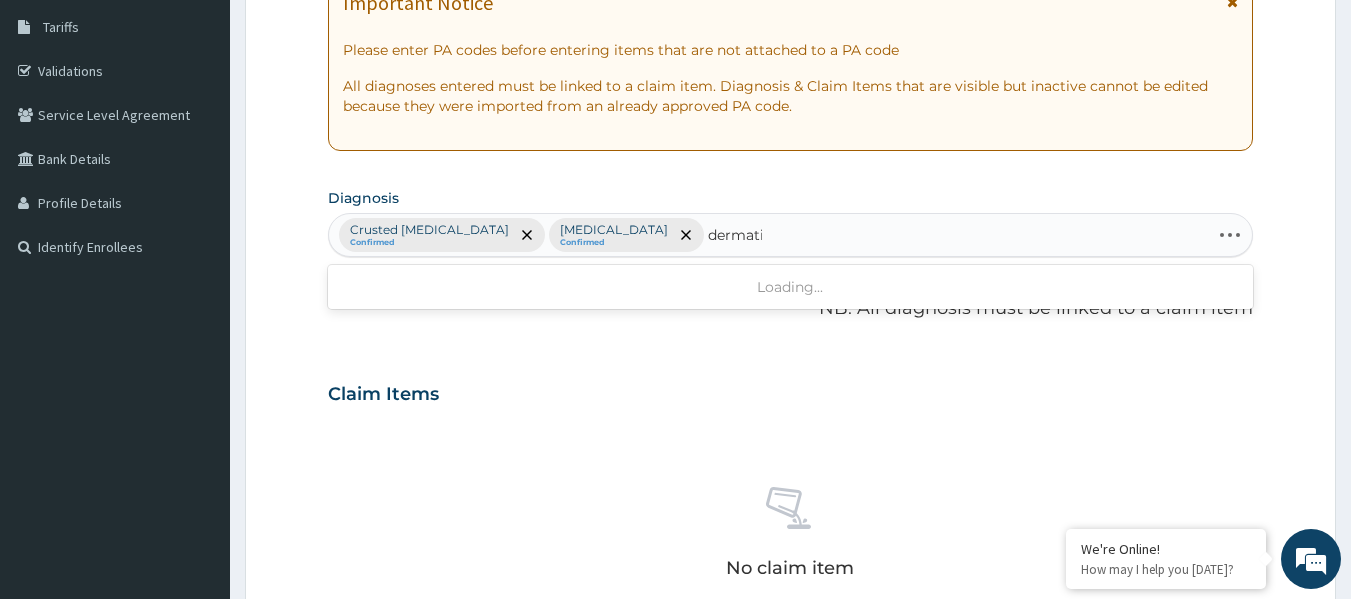 type on "dermatit" 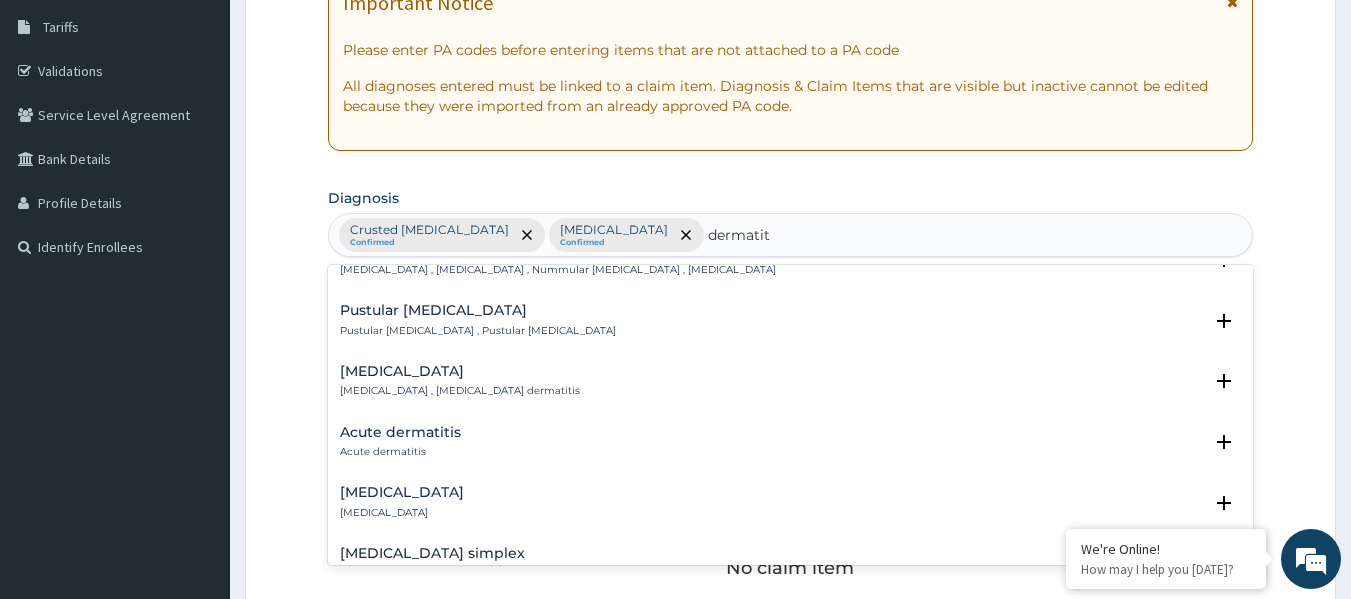 scroll, scrollTop: 900, scrollLeft: 0, axis: vertical 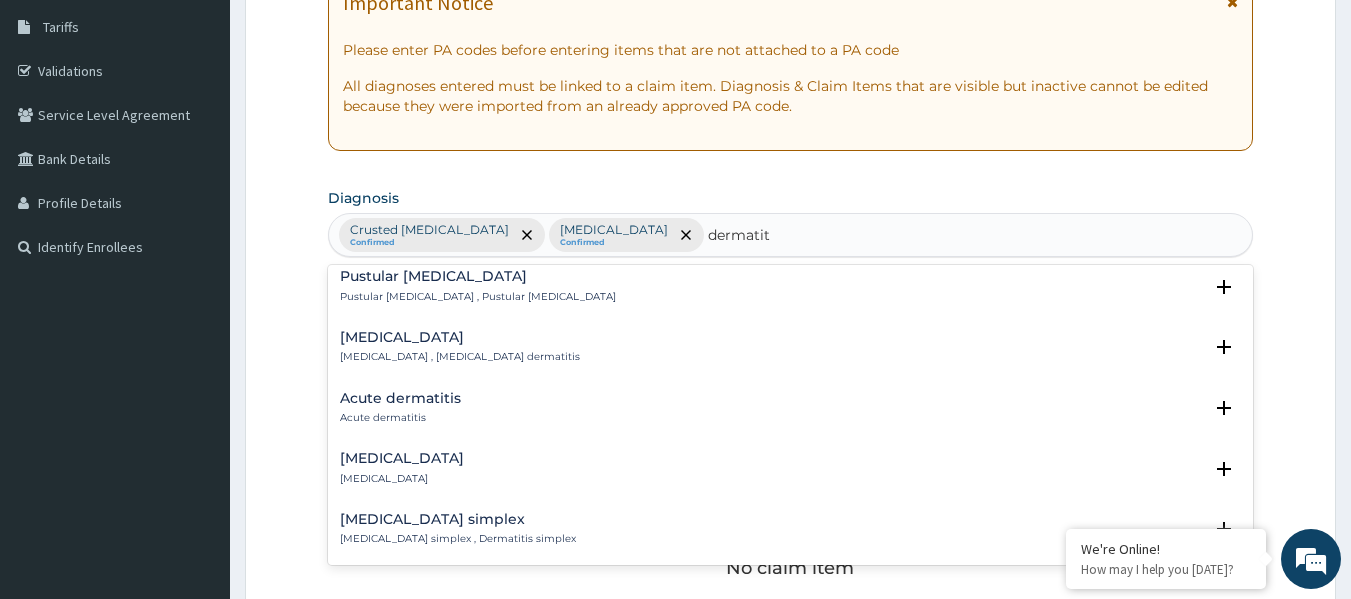 click on "Acute dermatitis Acute dermatitis" at bounding box center [791, 408] 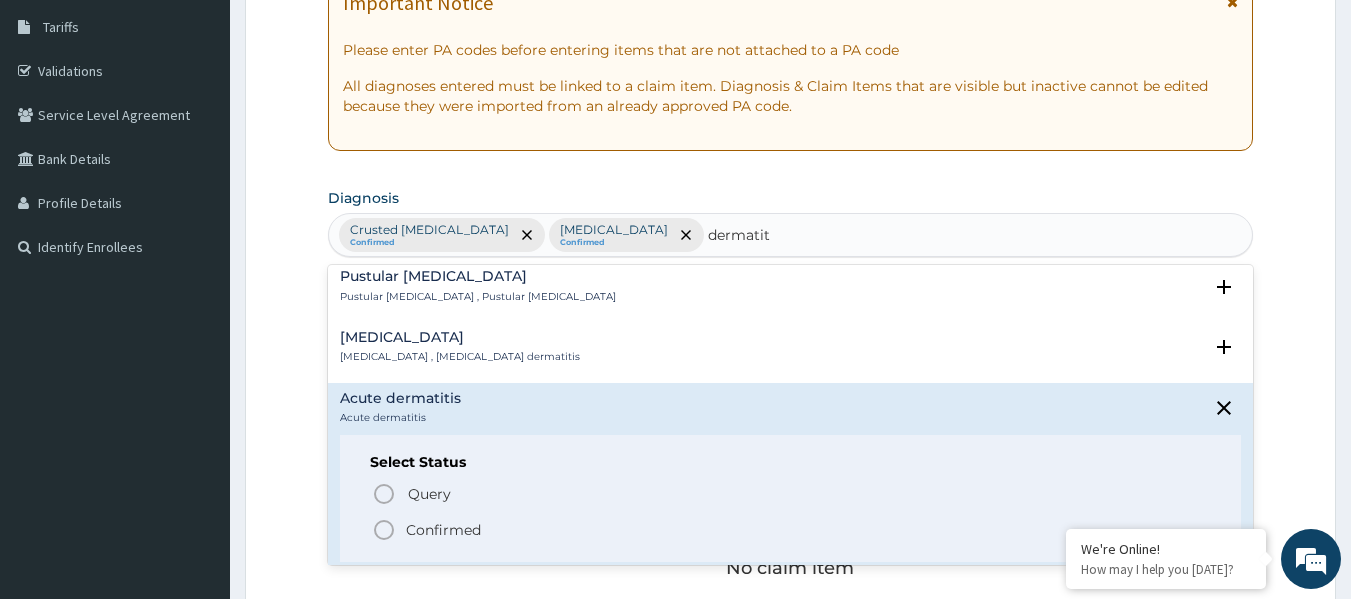 click on "Confirmed" at bounding box center [443, 530] 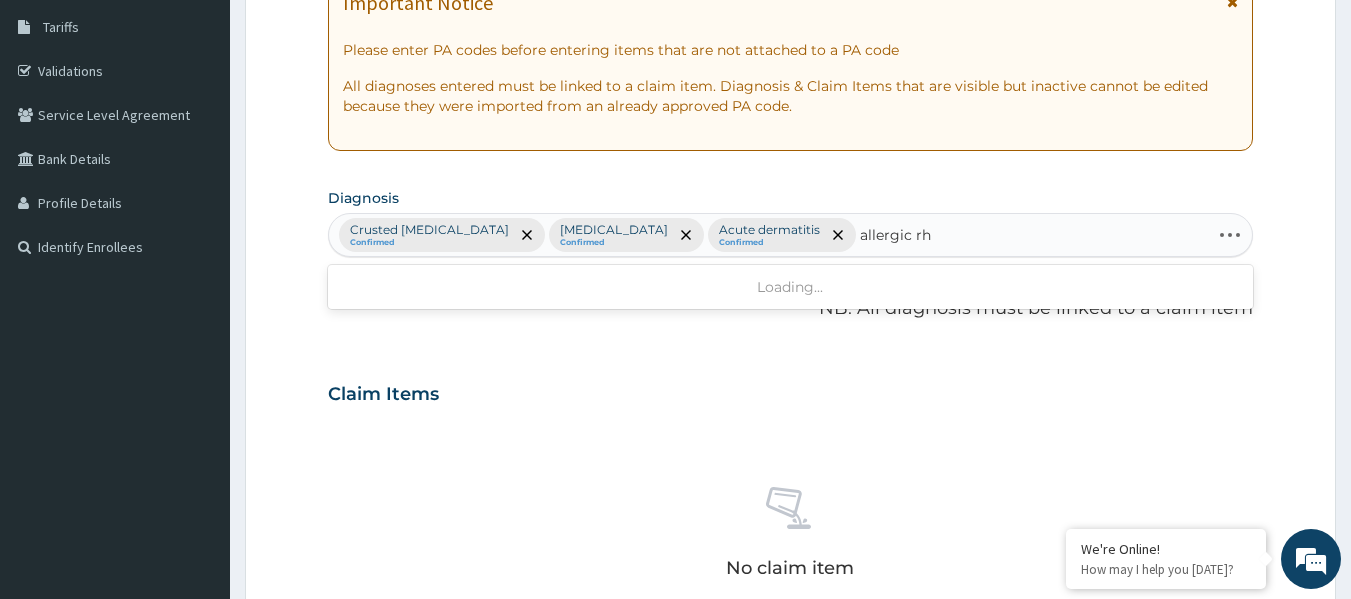 type on "allergic rhi" 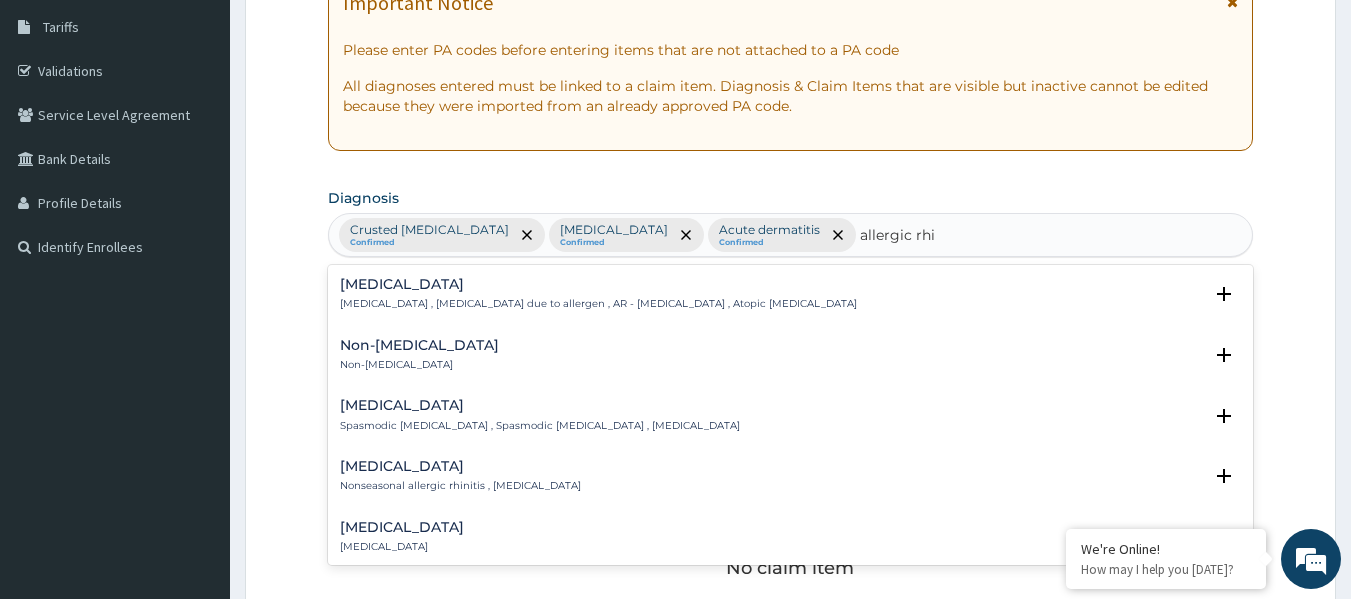 click on "Allergic rhinitis" at bounding box center (598, 284) 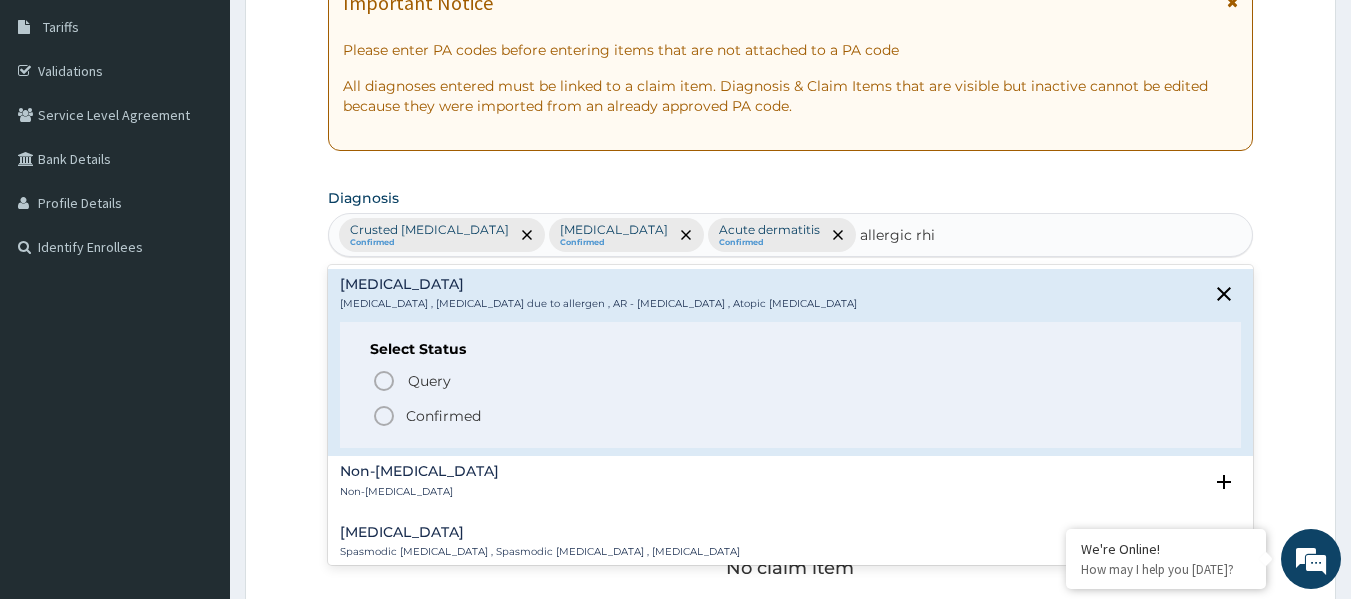 click on "Confirmed" at bounding box center (443, 416) 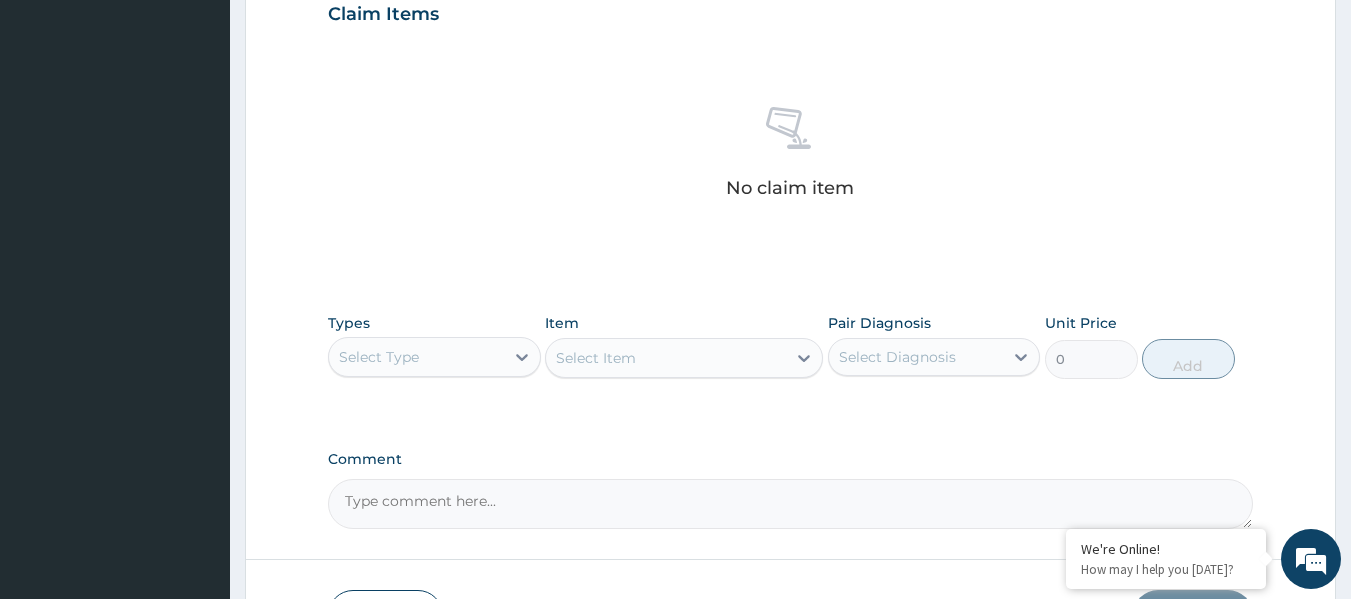 scroll, scrollTop: 723, scrollLeft: 0, axis: vertical 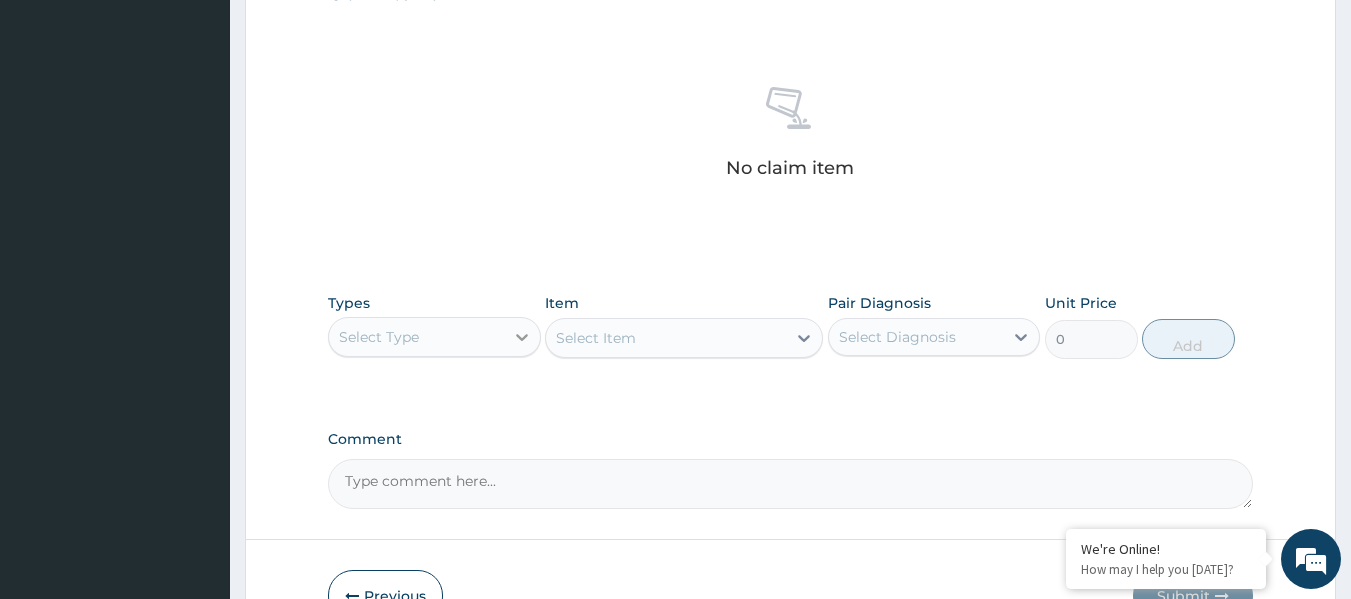 click 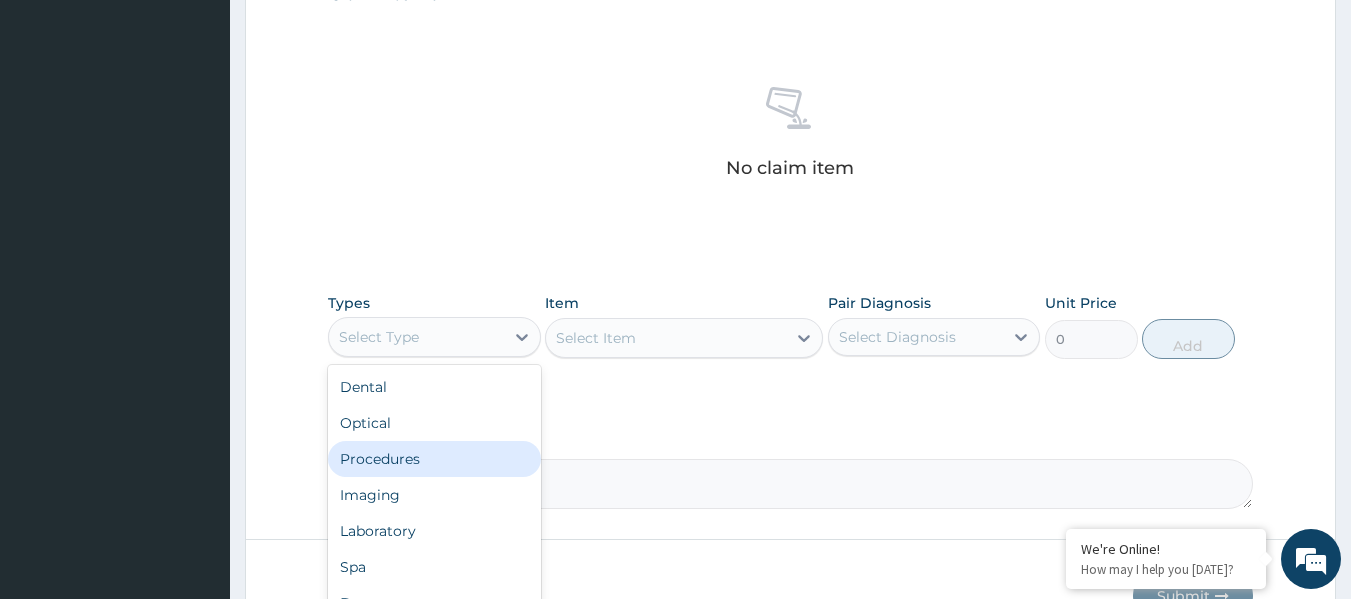 click on "Procedures" at bounding box center [434, 459] 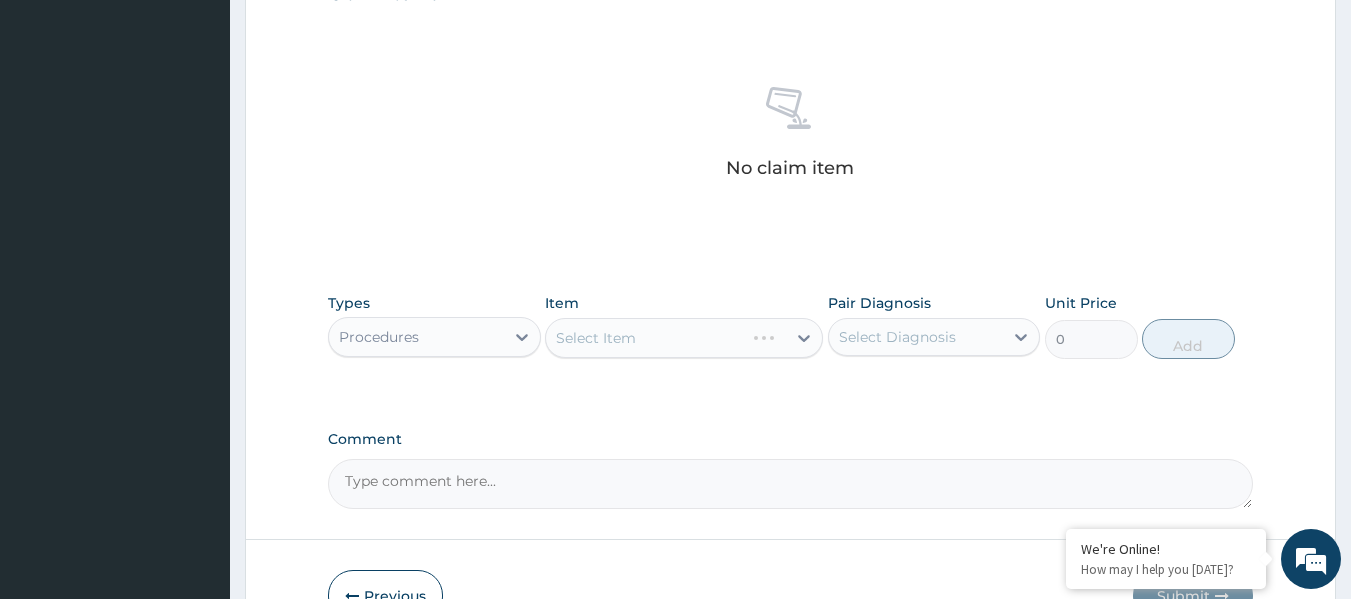 click on "Select Diagnosis" at bounding box center [916, 337] 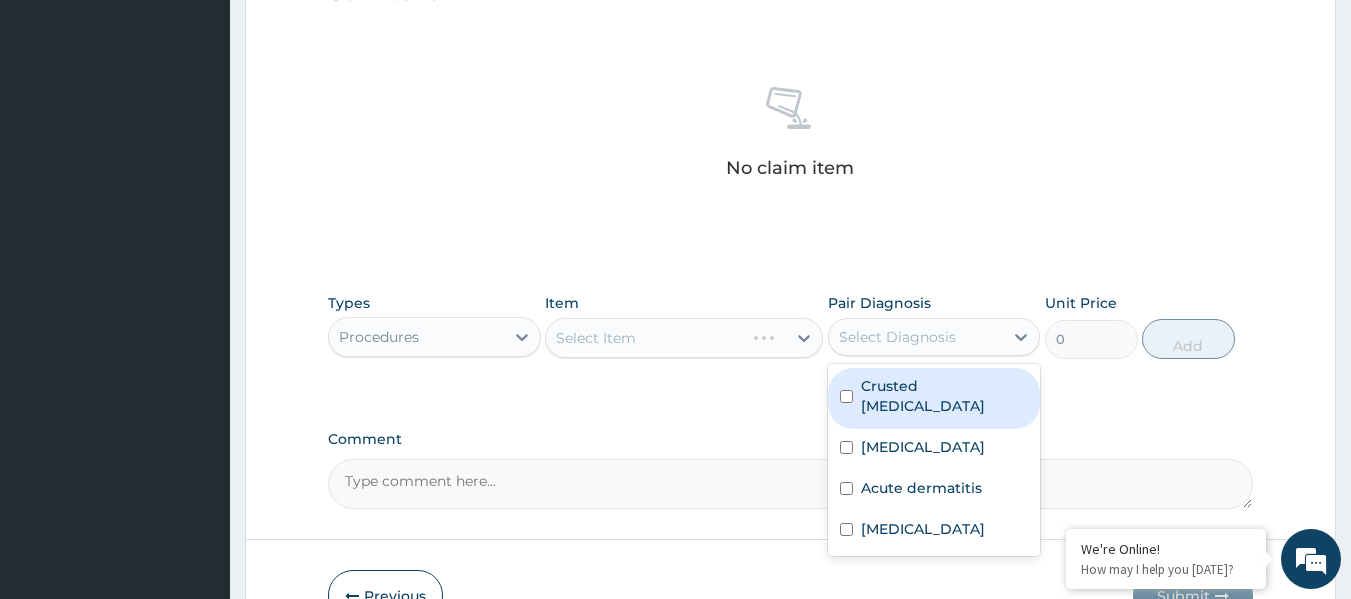 click on "Crusted scabies" at bounding box center [945, 396] 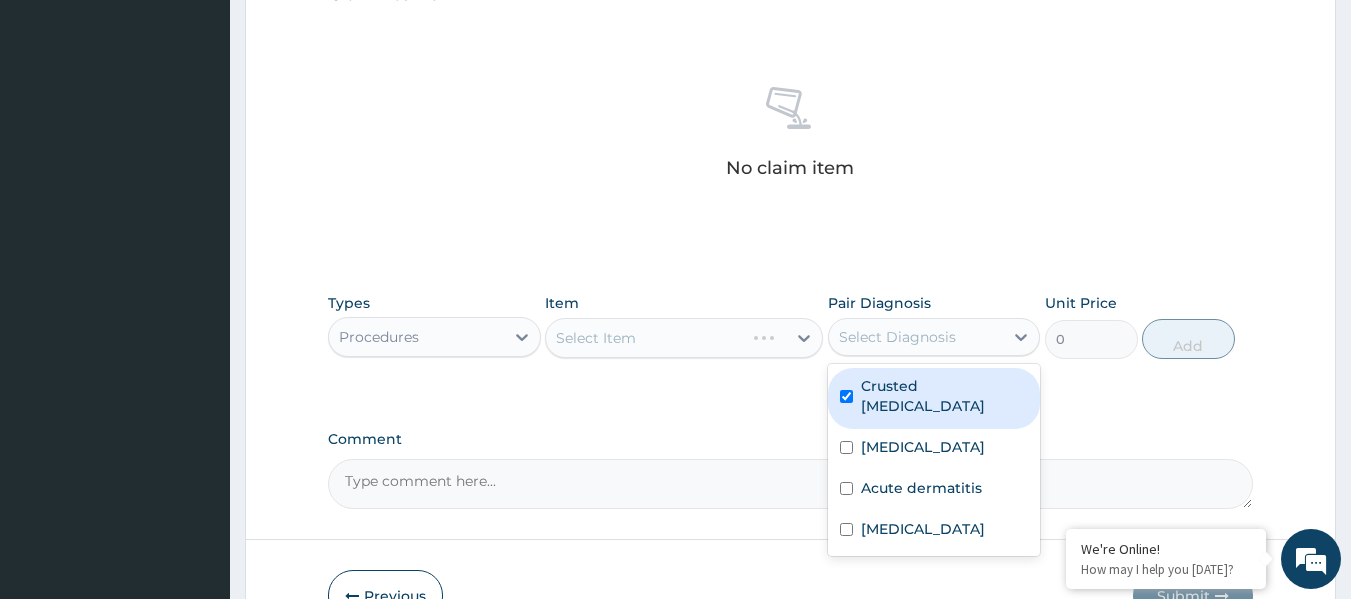 checkbox on "true" 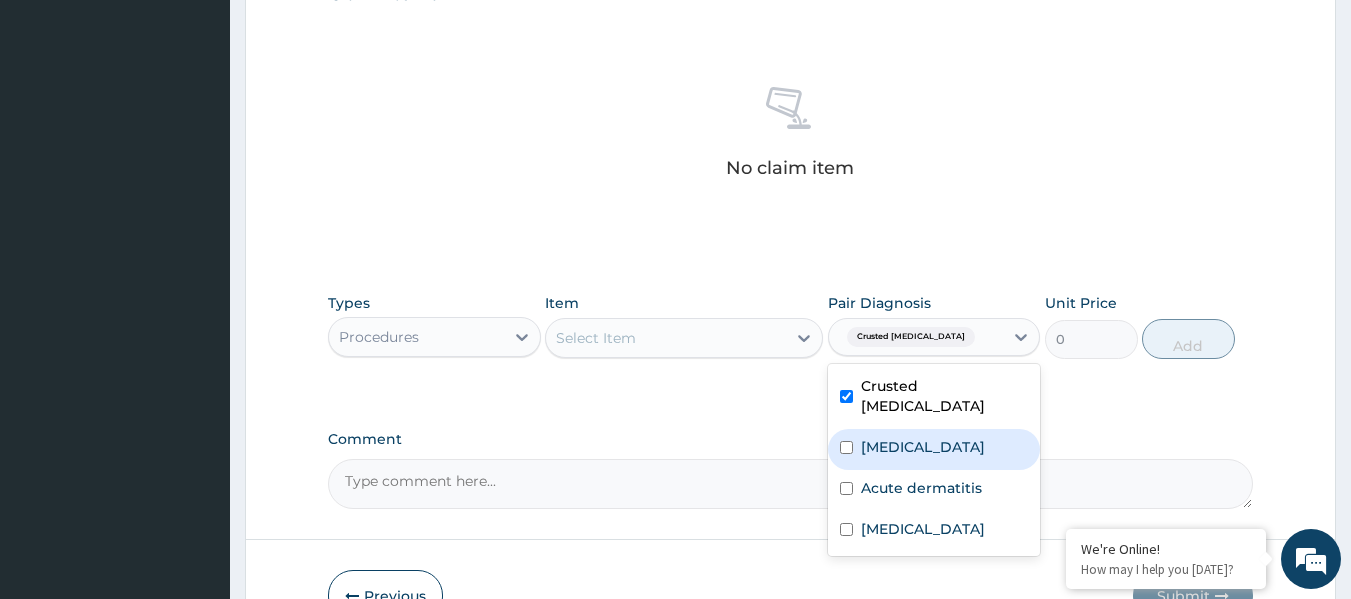 click on "Upper respiratory infection" at bounding box center (923, 447) 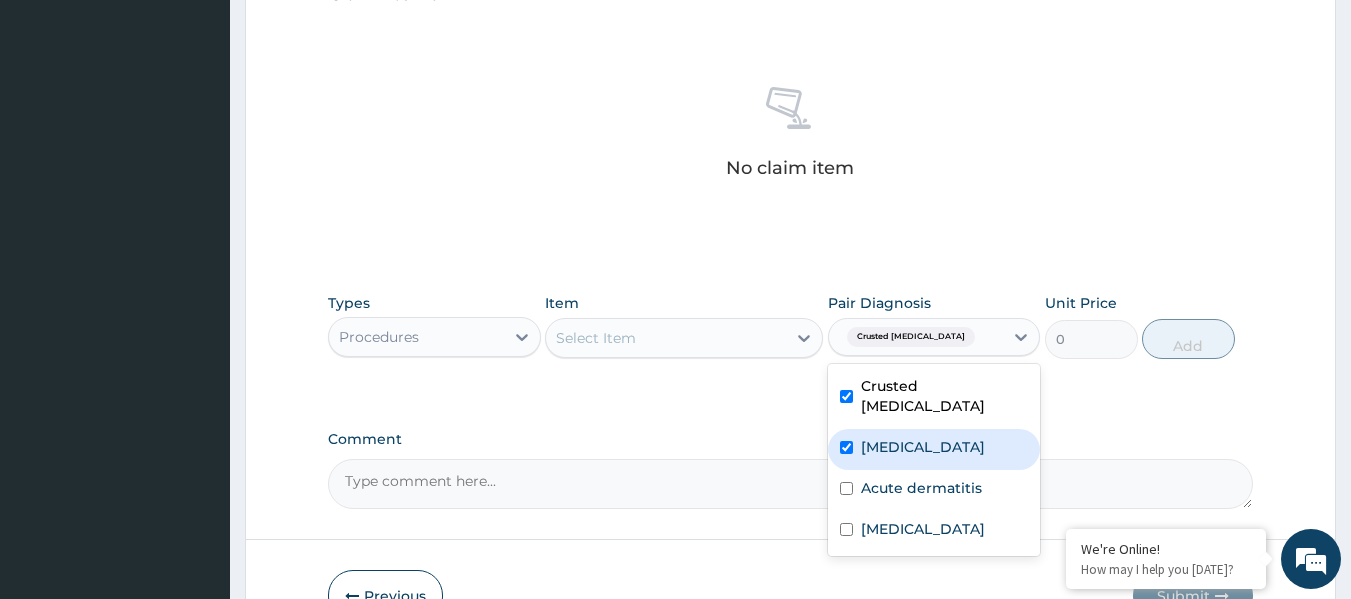 checkbox on "true" 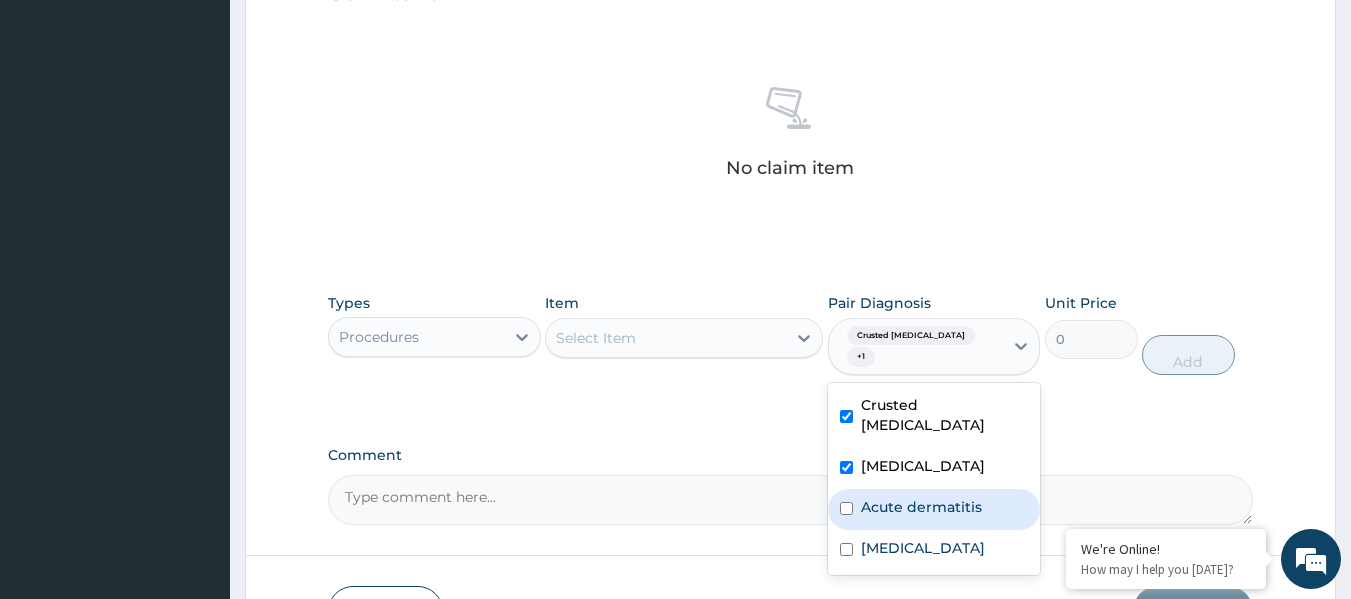 drag, startPoint x: 921, startPoint y: 482, endPoint x: 913, endPoint y: 526, distance: 44.72136 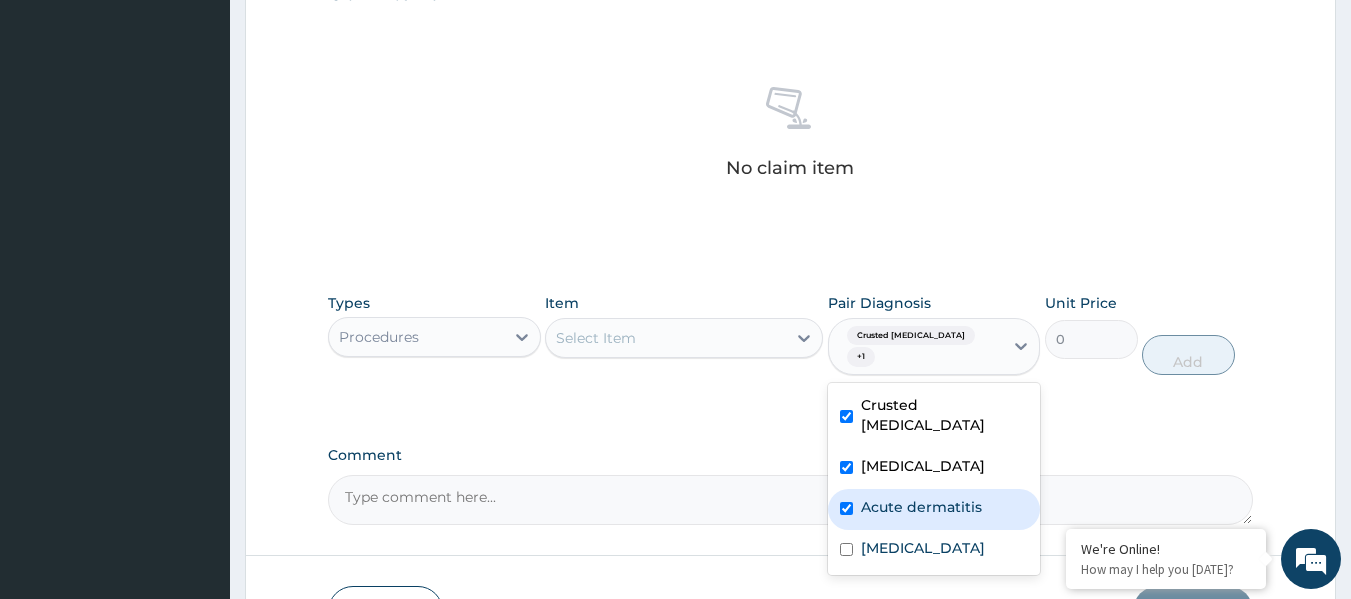 checkbox on "true" 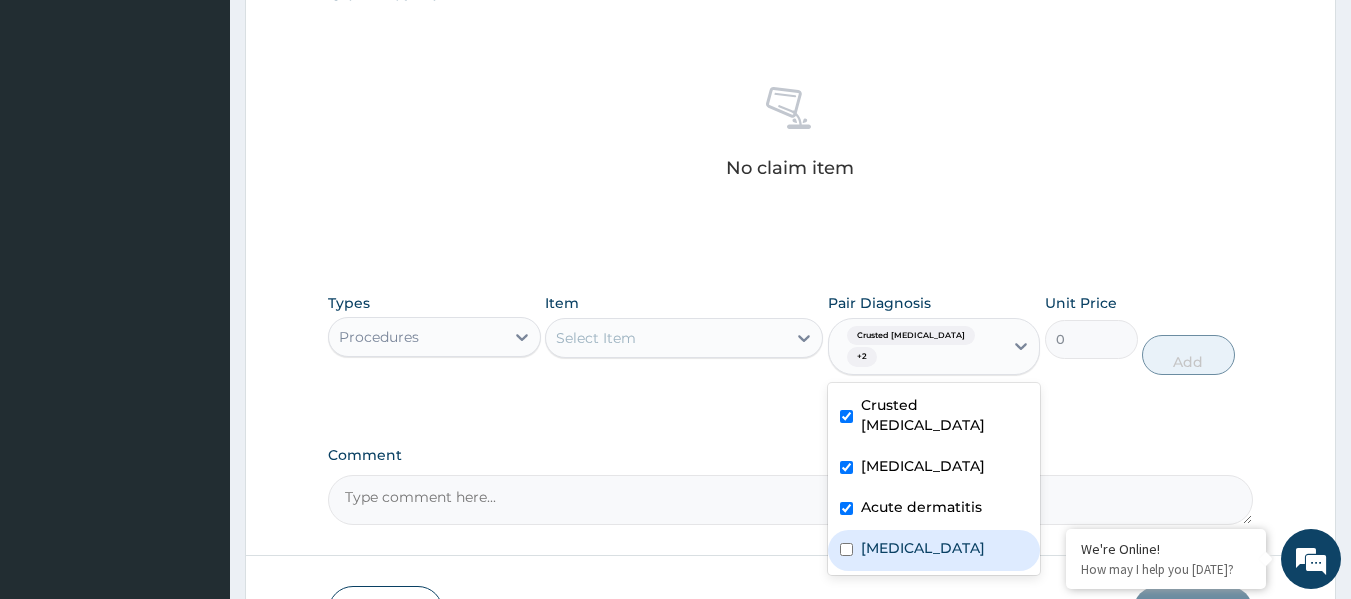 drag, startPoint x: 913, startPoint y: 529, endPoint x: 768, endPoint y: 381, distance: 207.19315 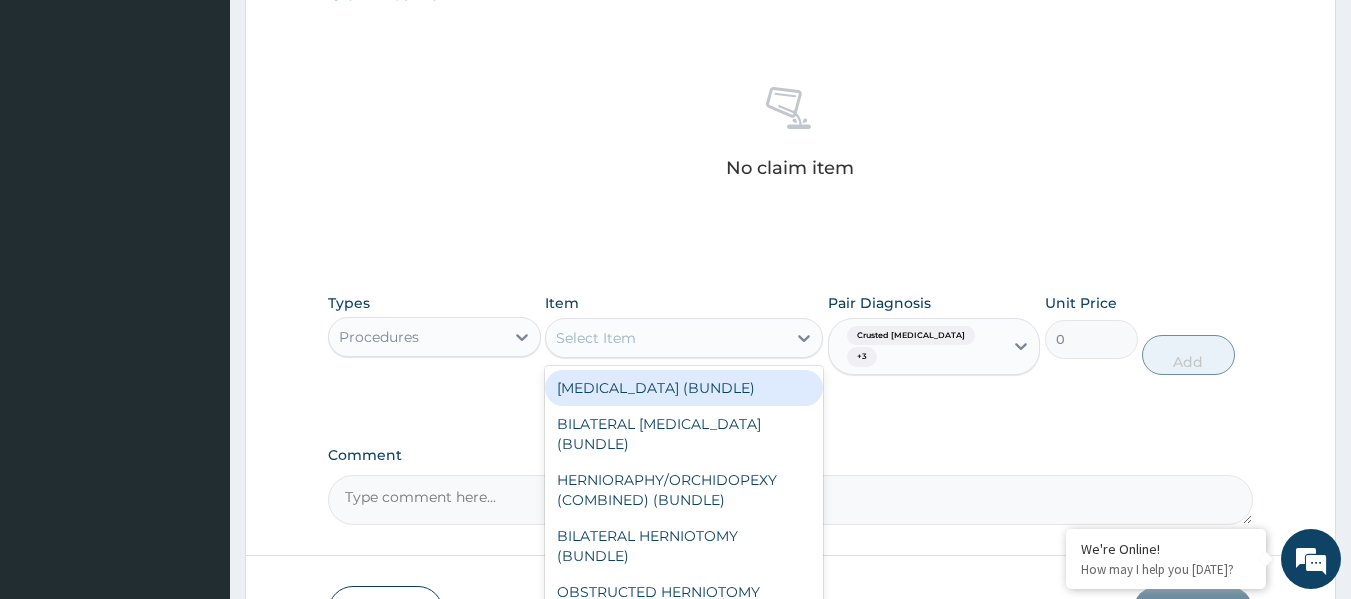 click on "Select Item" at bounding box center [666, 338] 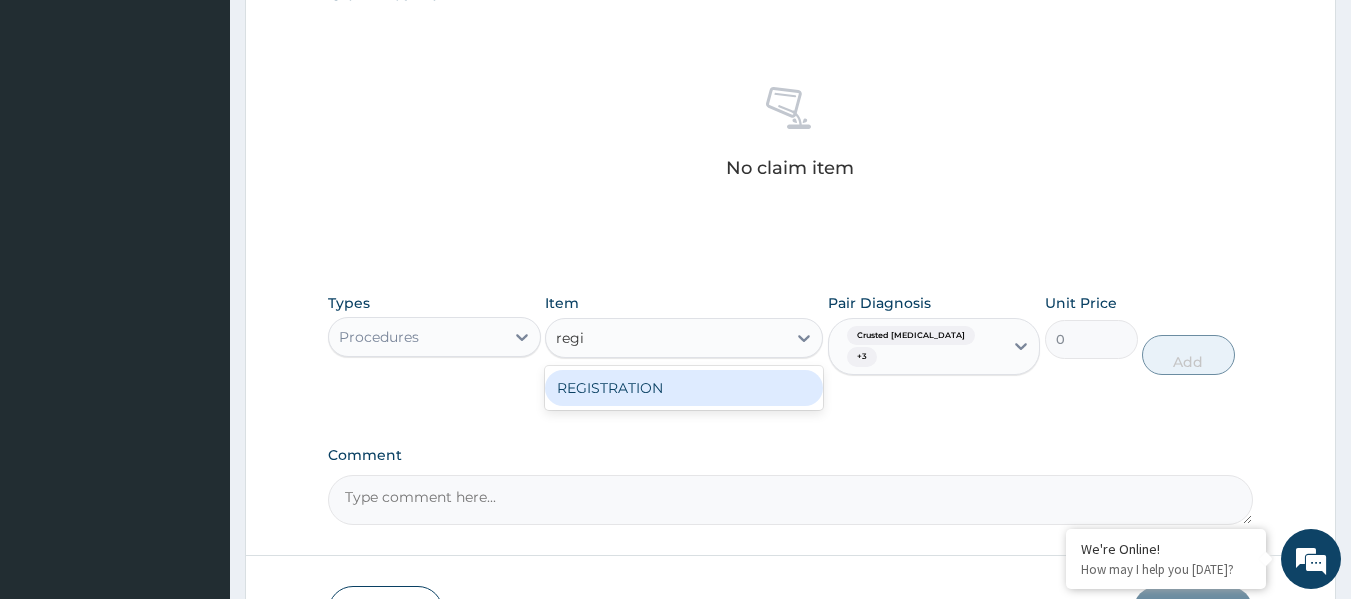 type on "regis" 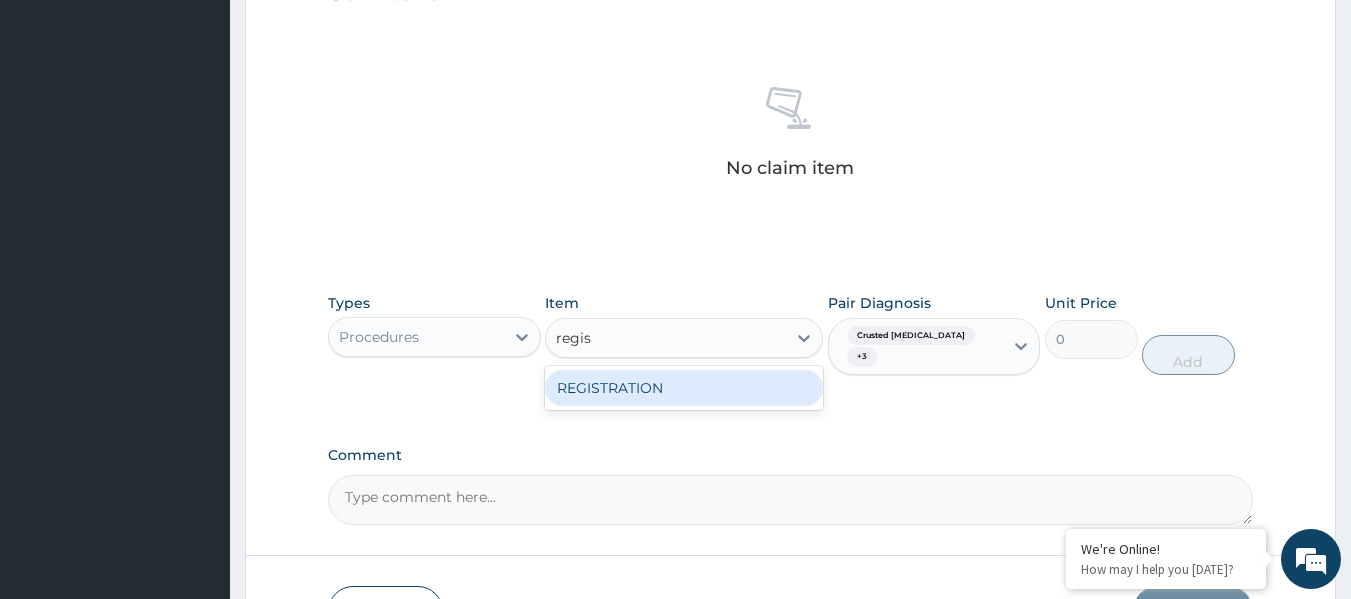 click on "REGISTRATION" at bounding box center [684, 388] 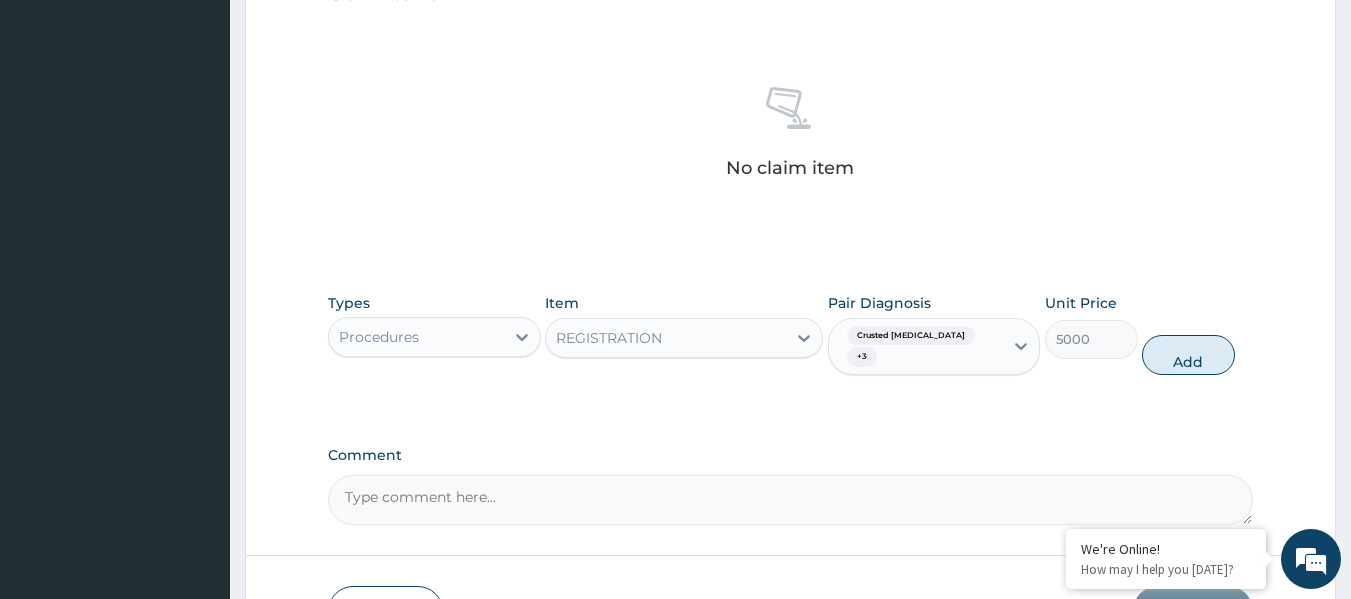 drag, startPoint x: 1205, startPoint y: 333, endPoint x: 1067, endPoint y: 334, distance: 138.00362 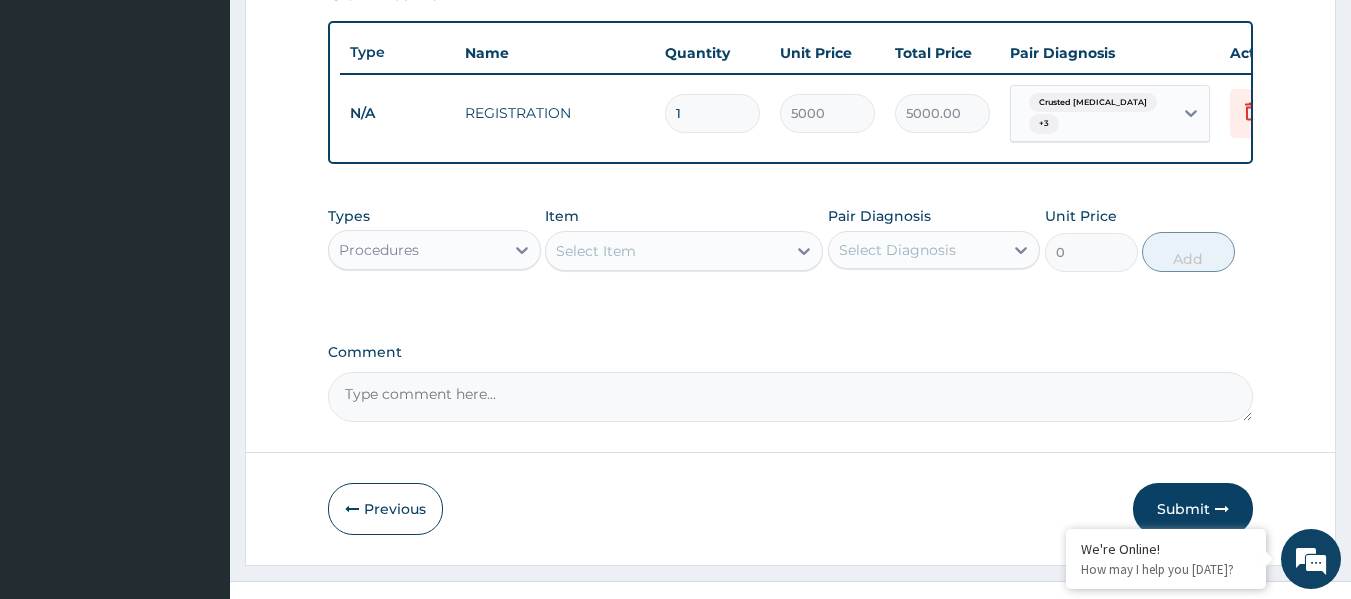 click on "Types Procedures Item Select Item Pair Diagnosis Select Diagnosis Unit Price 0 Add" at bounding box center [791, 239] 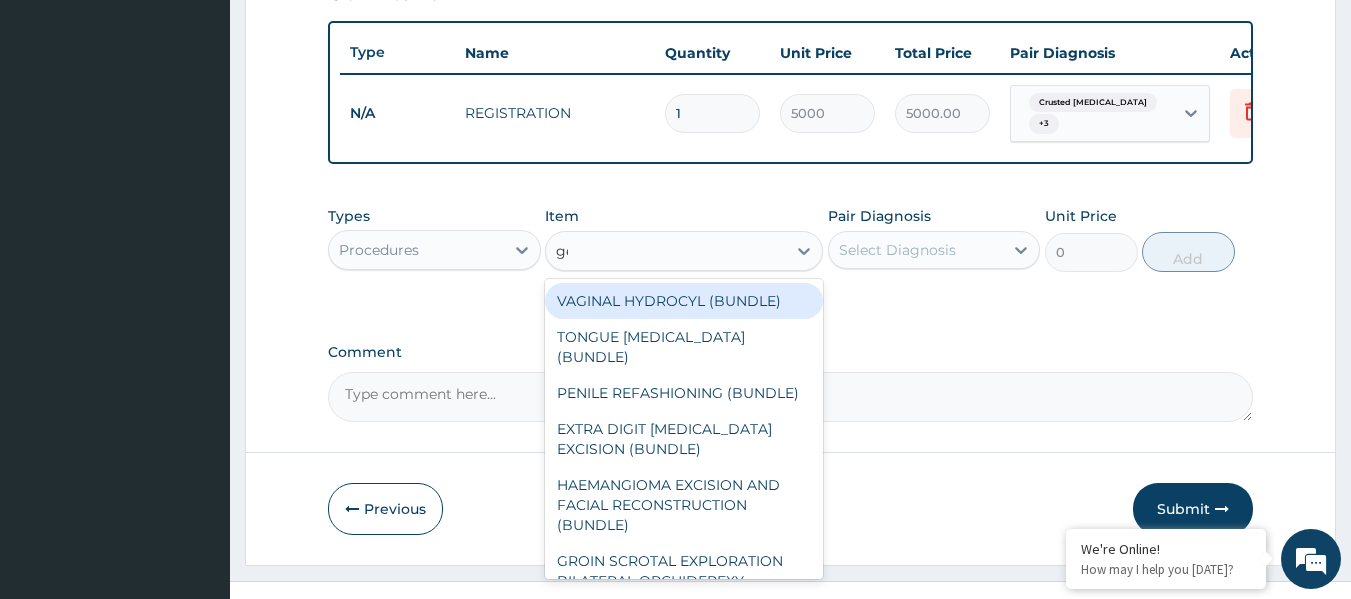 type on "gene" 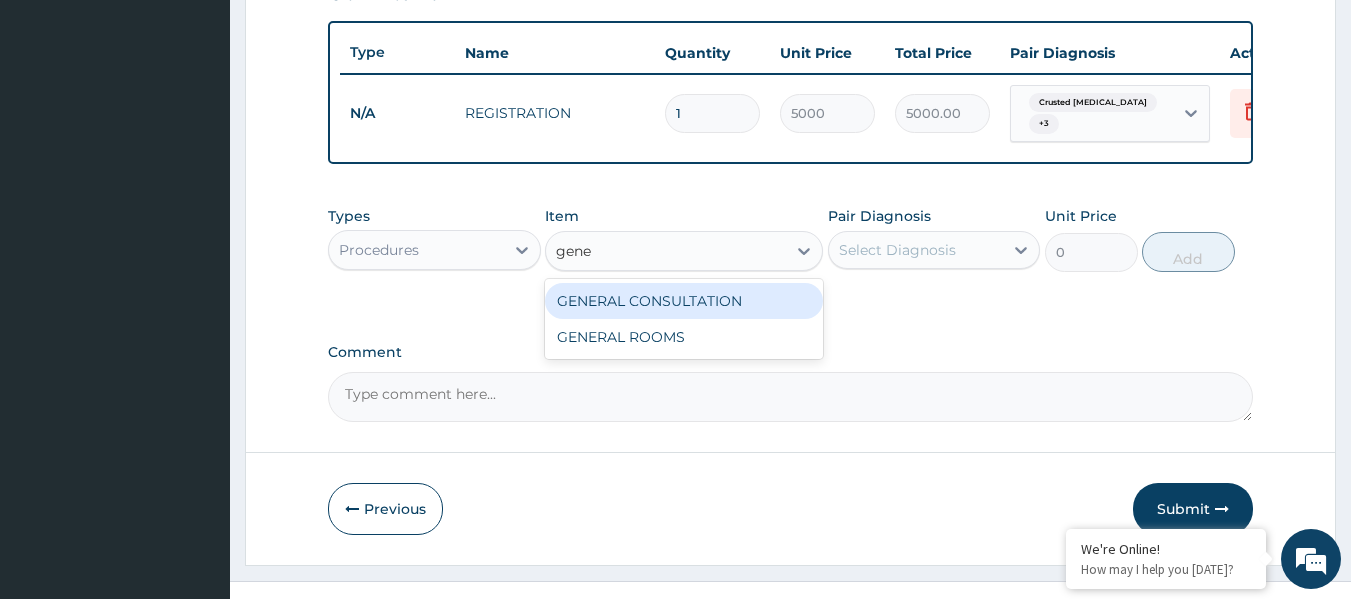 click on "GENERAL CONSULTATION GENERAL ROOMS" at bounding box center (684, 319) 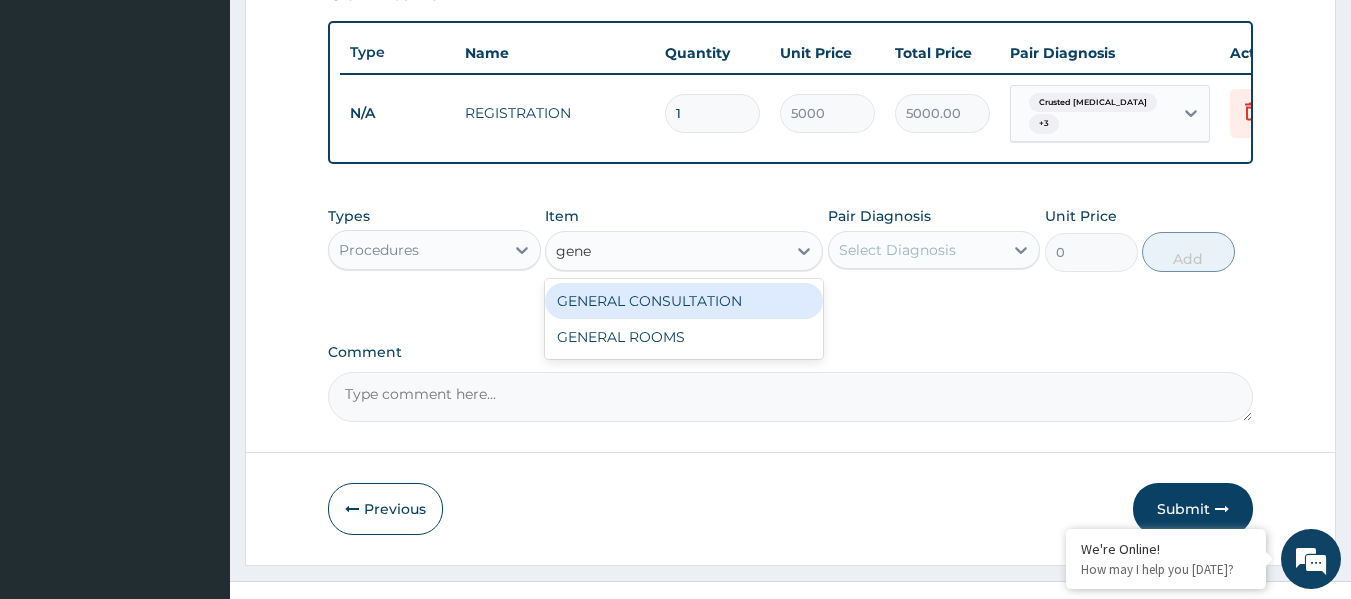 click on "GENERAL CONSULTATION" at bounding box center (684, 301) 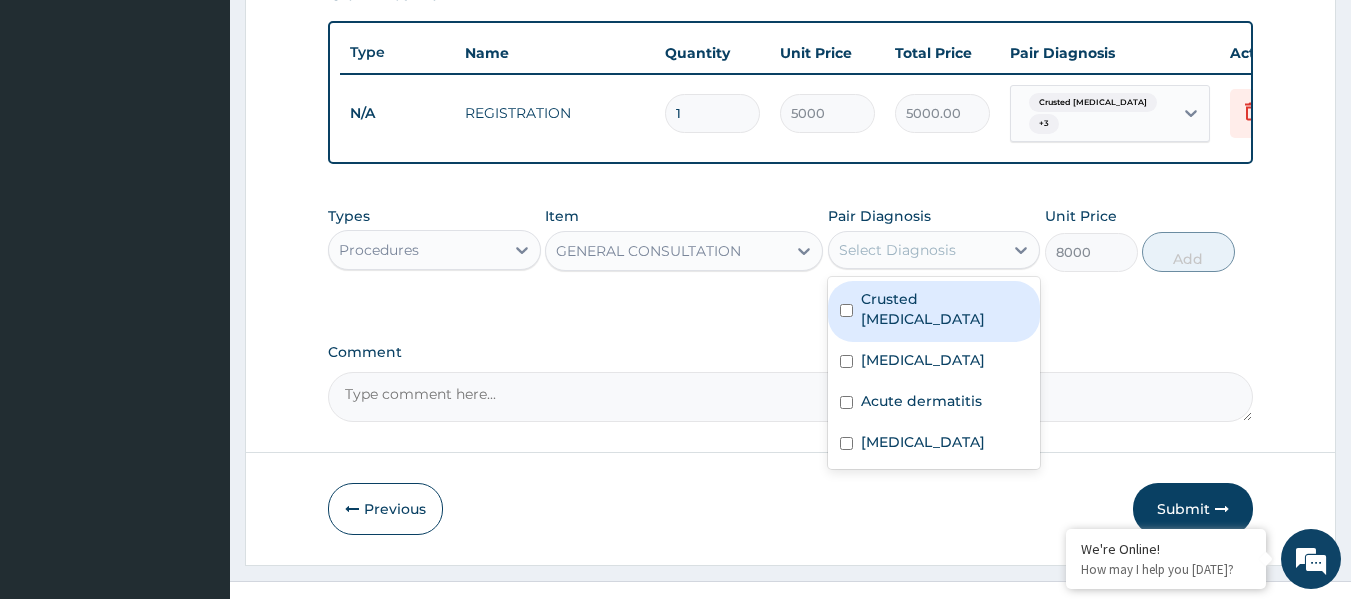 click on "Select Diagnosis" at bounding box center [916, 250] 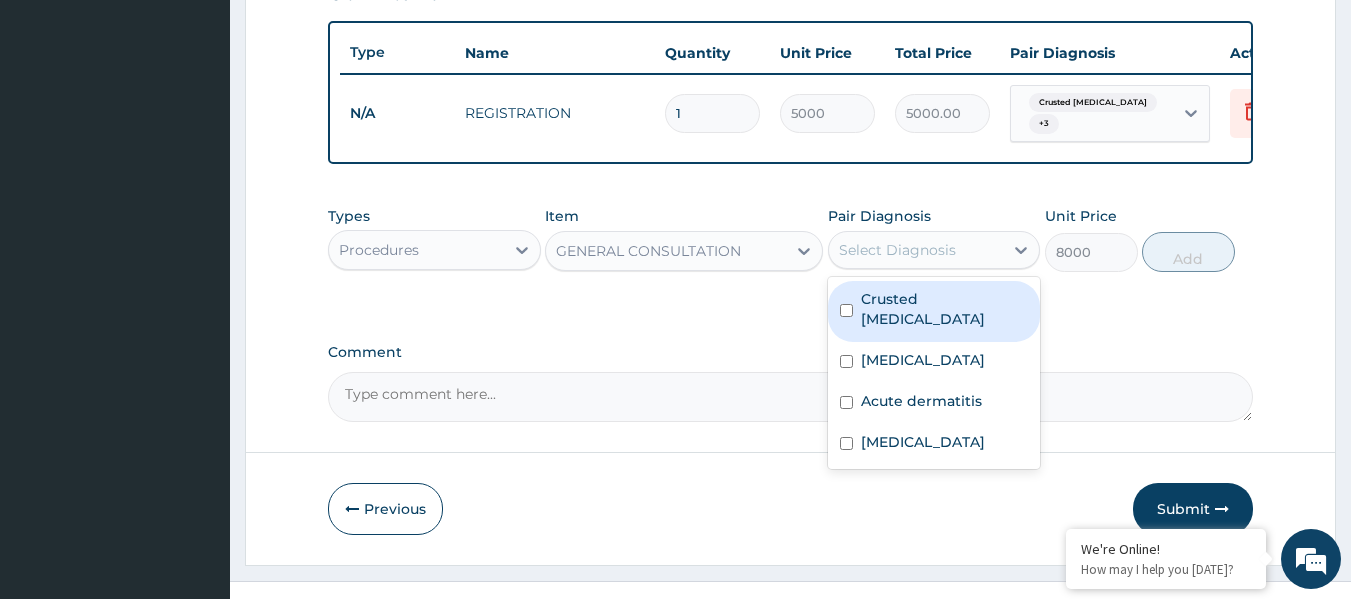 click on "Crusted scabies" at bounding box center (945, 309) 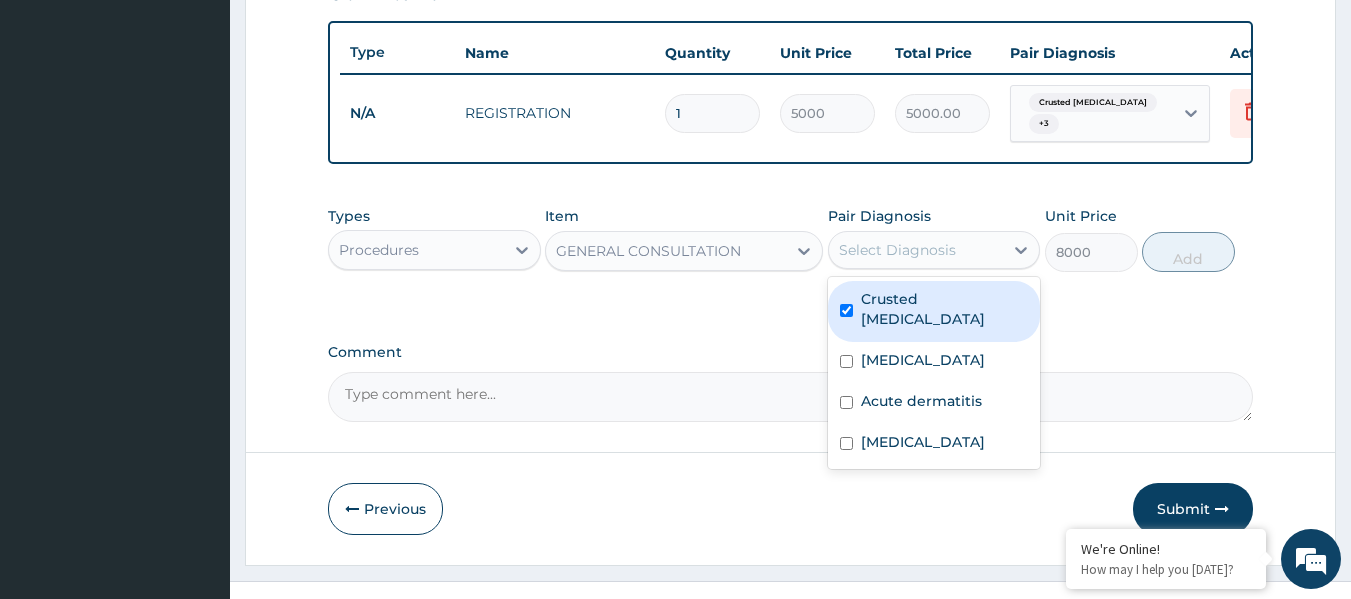 checkbox on "true" 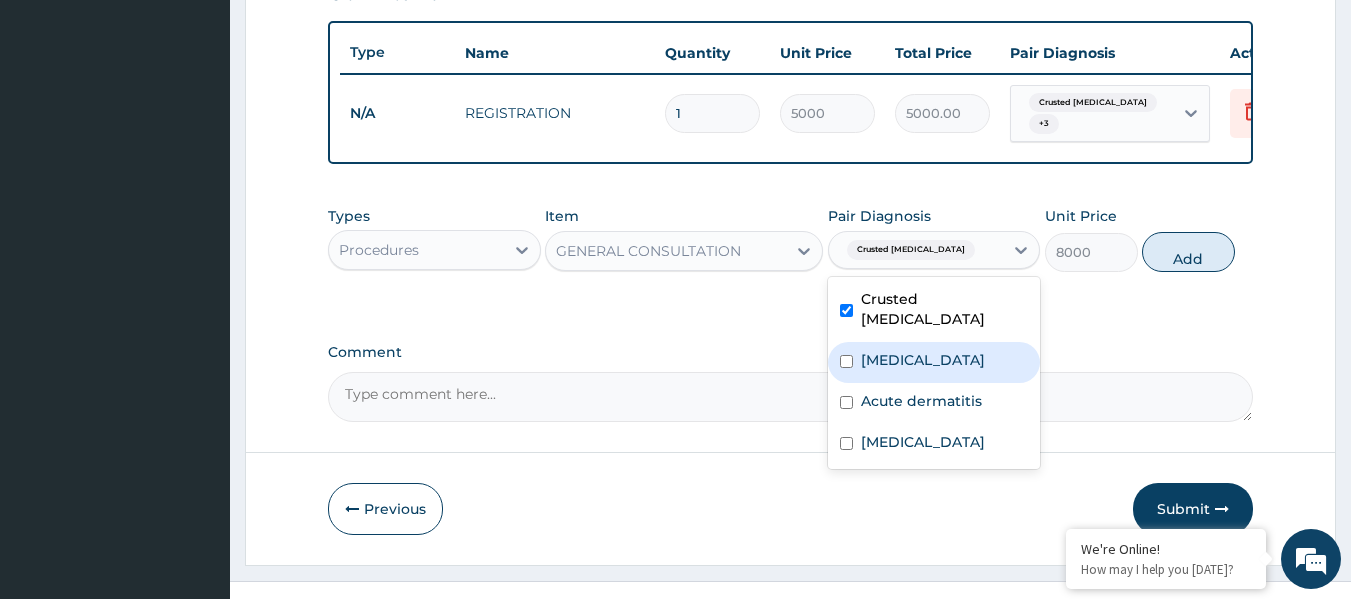 click on "Upper respiratory infection" at bounding box center [923, 360] 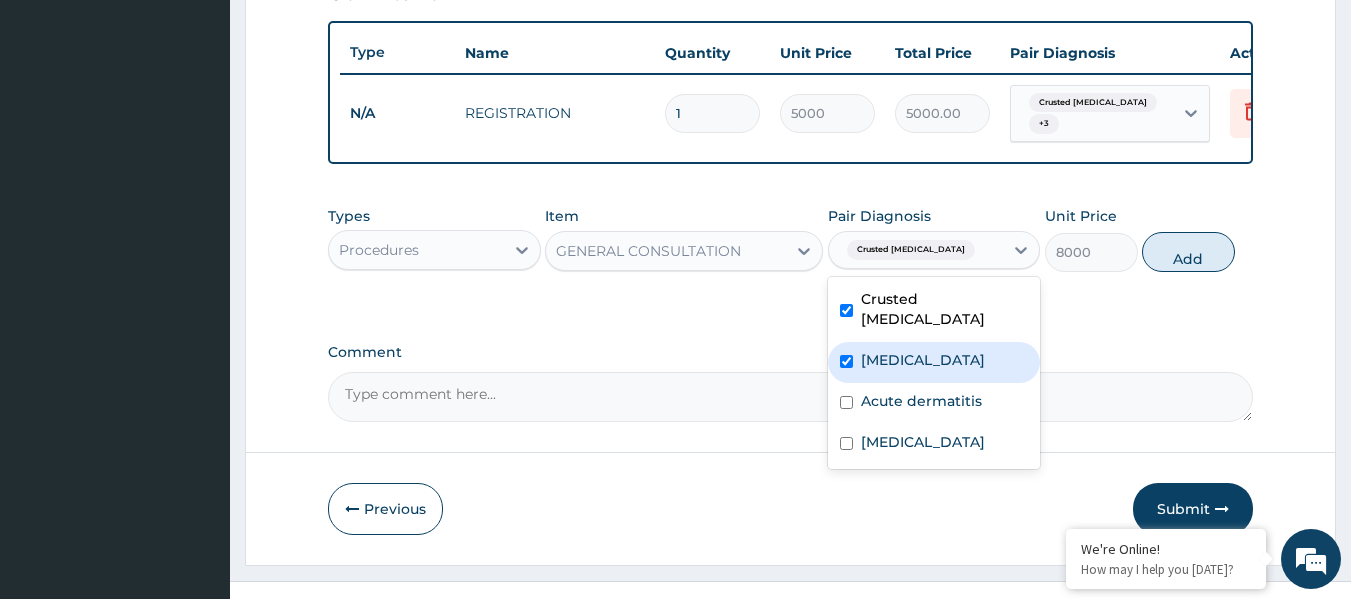 checkbox on "true" 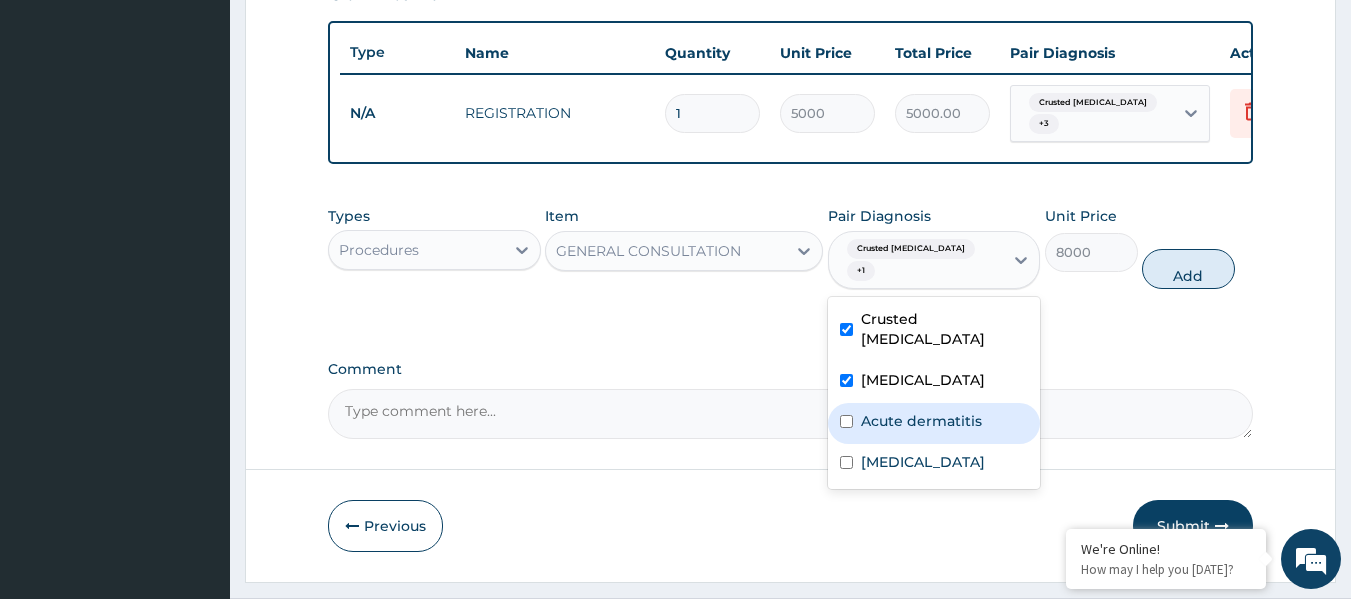 click on "Acute dermatitis" at bounding box center (934, 423) 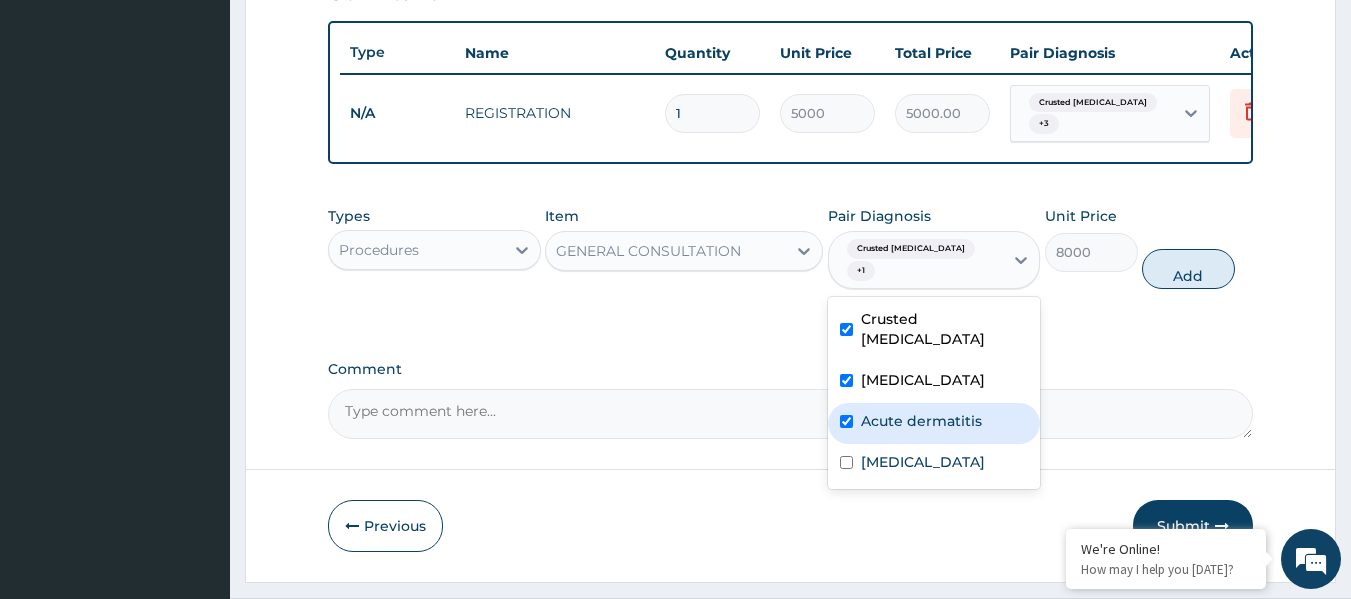 checkbox on "true" 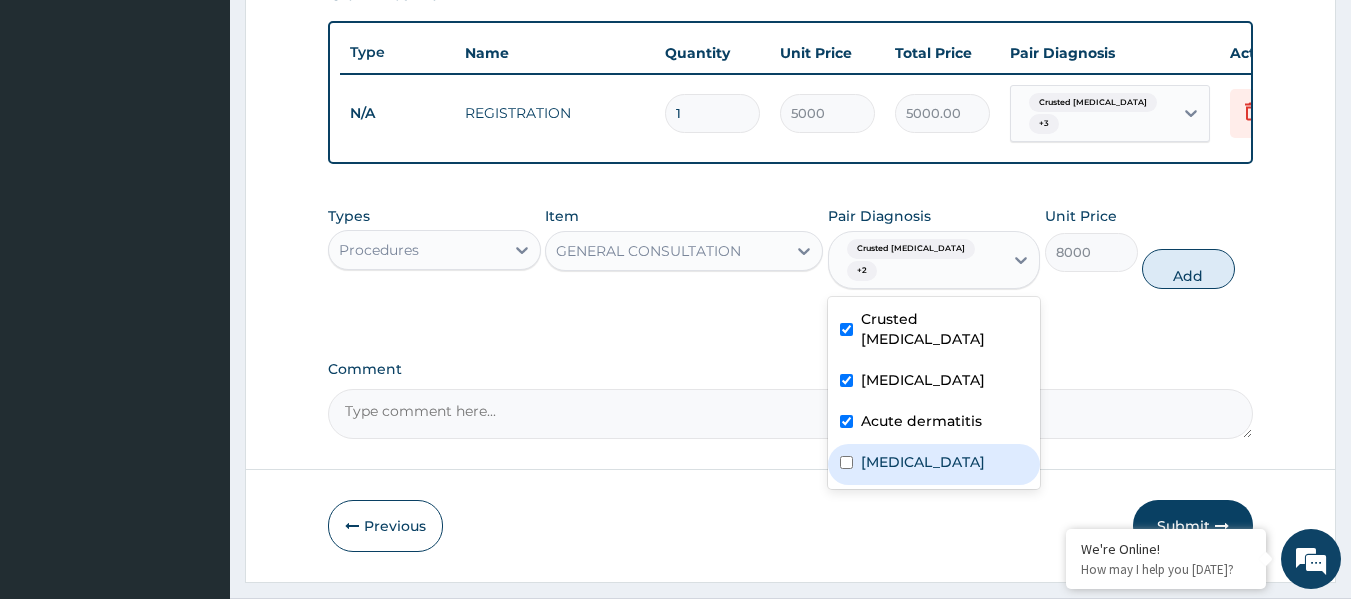 click on "Allergic rhinitis" at bounding box center [923, 462] 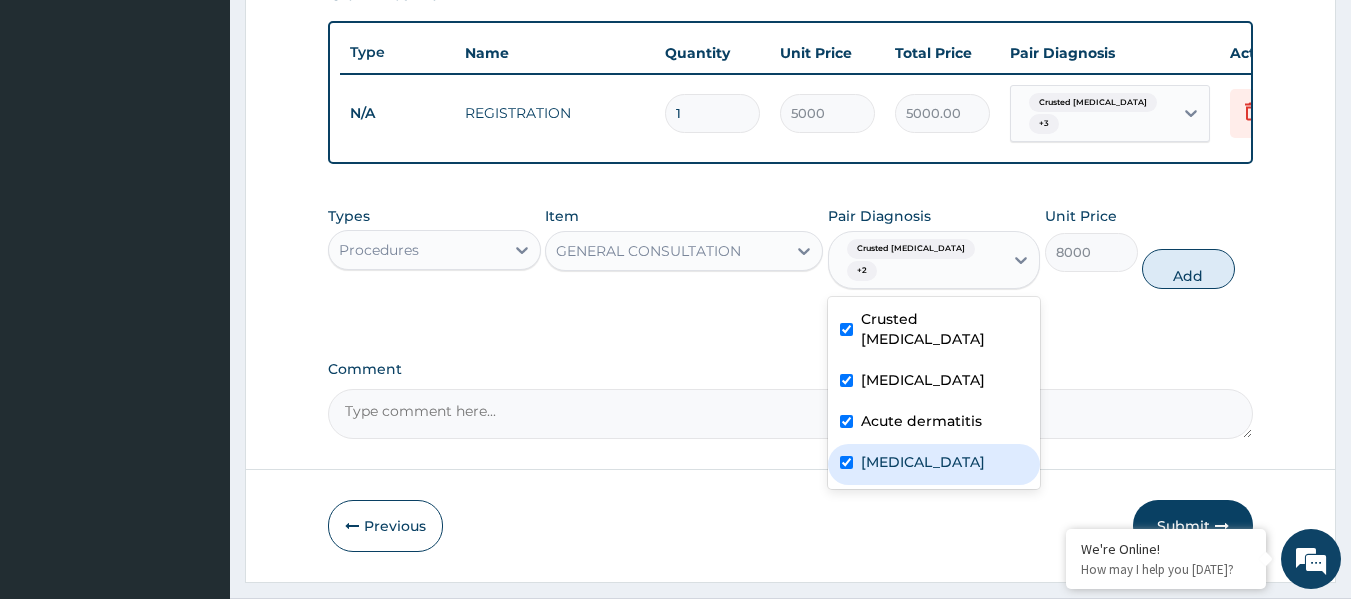 checkbox on "true" 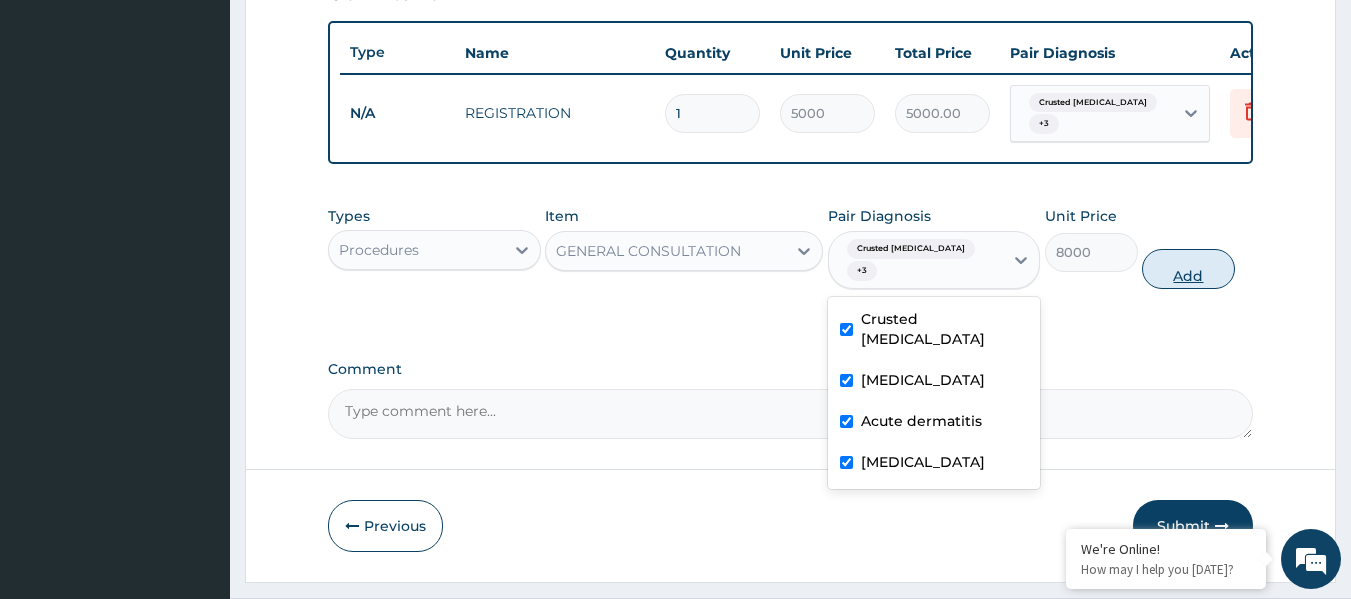 click on "Add" at bounding box center (1188, 269) 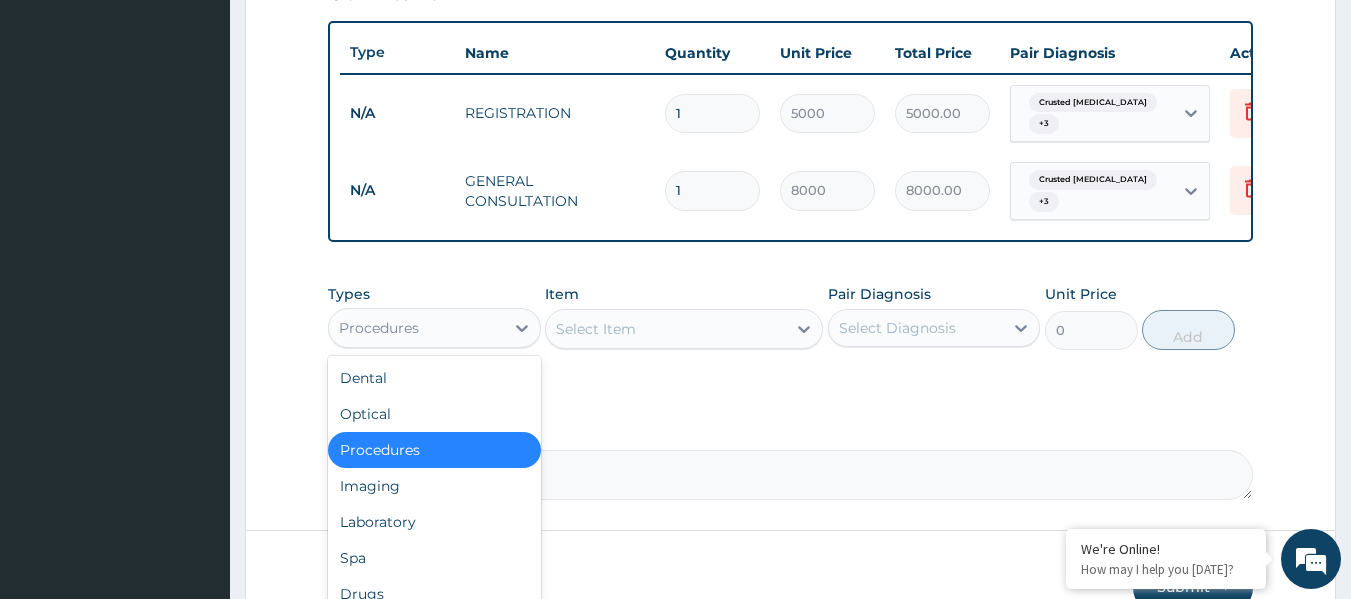 click on "Procedures" at bounding box center (416, 328) 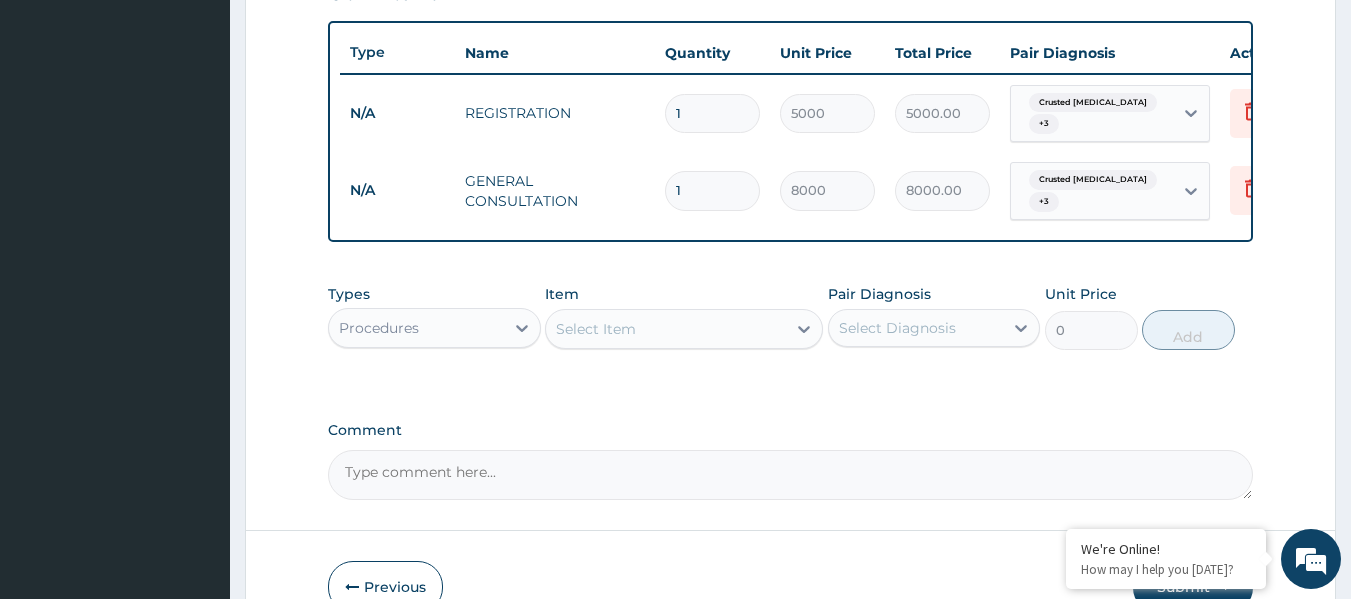 click on "Procedures" at bounding box center (434, 328) 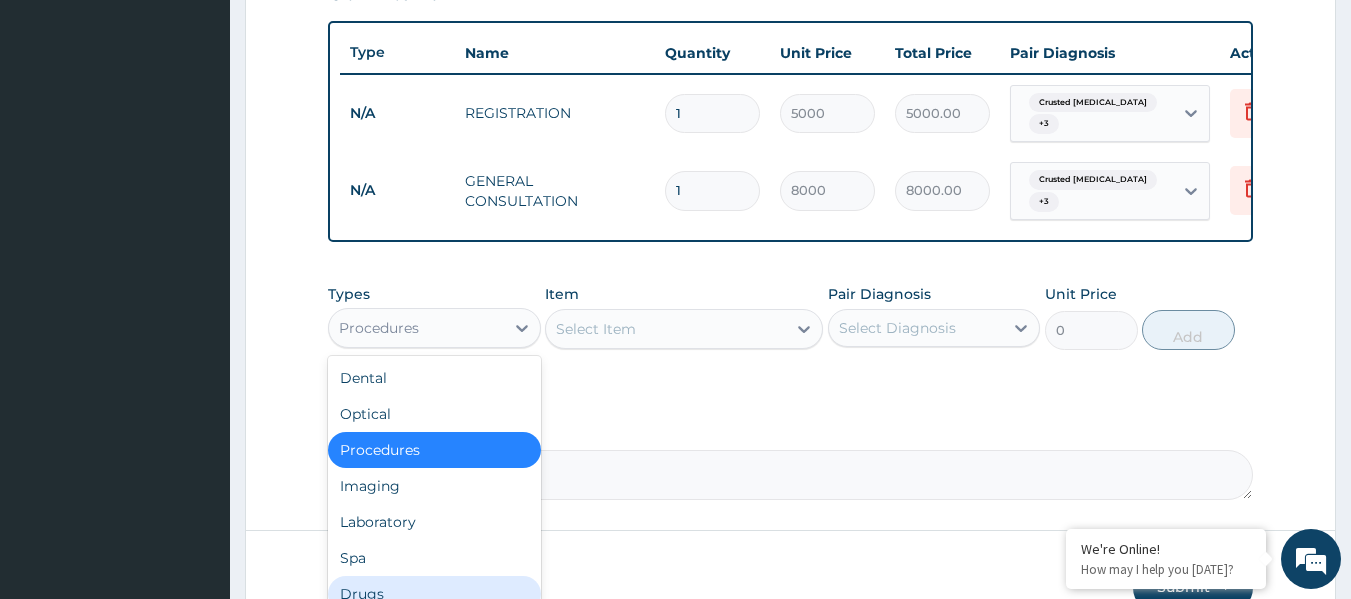 click on "Drugs" at bounding box center [434, 594] 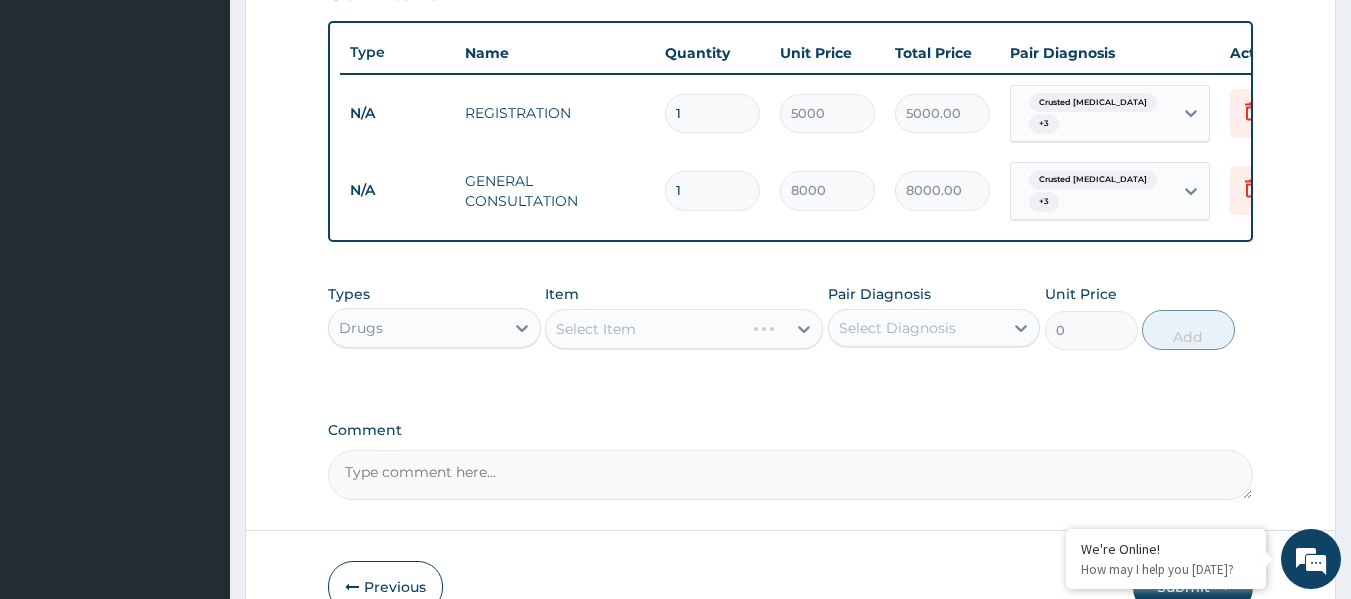 click on "Pair Diagnosis Select Diagnosis" at bounding box center (934, 317) 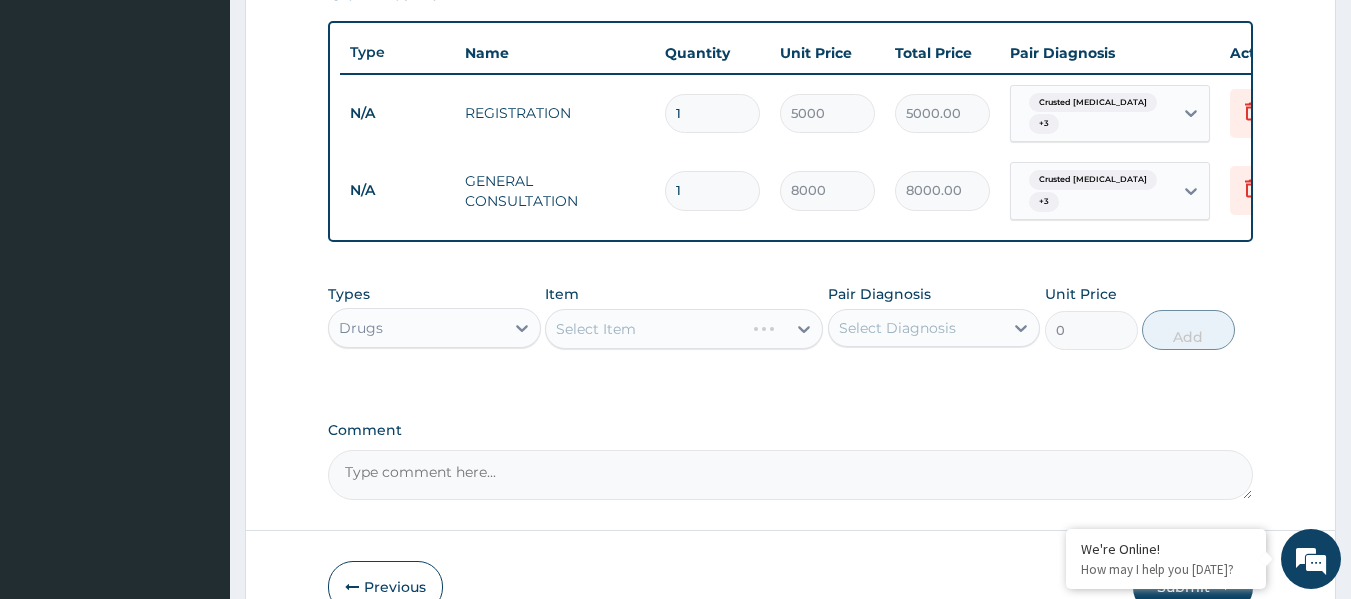 click on "Select Diagnosis" at bounding box center (897, 328) 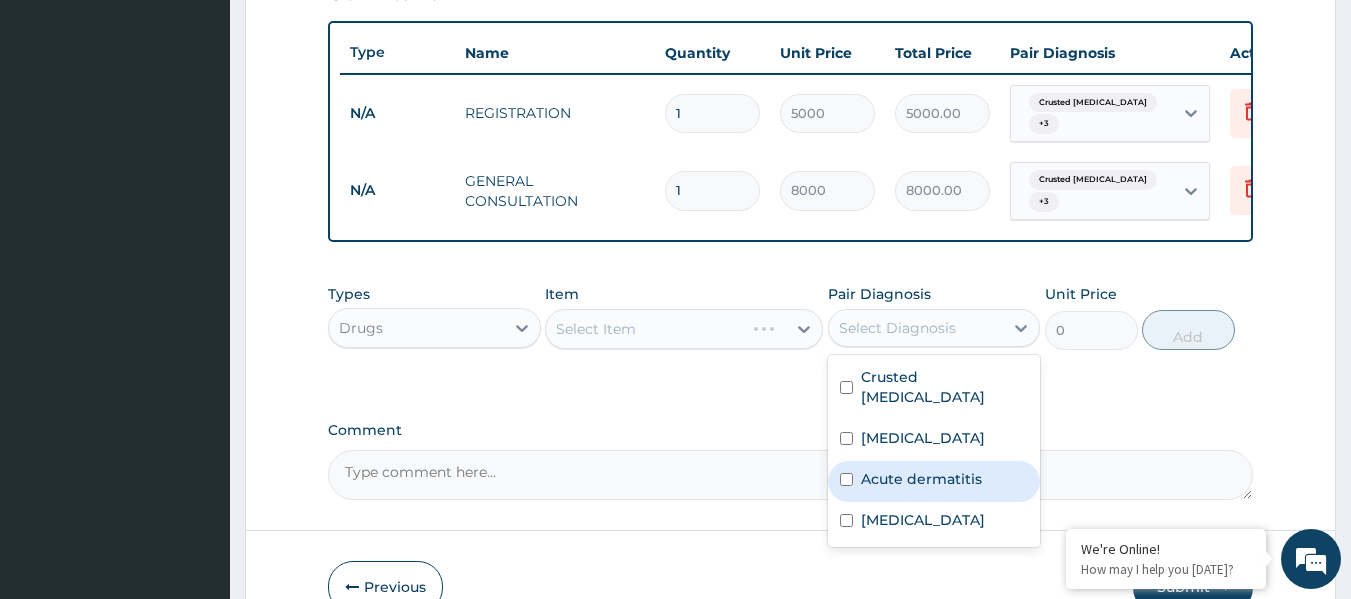 click on "Acute dermatitis" at bounding box center [921, 479] 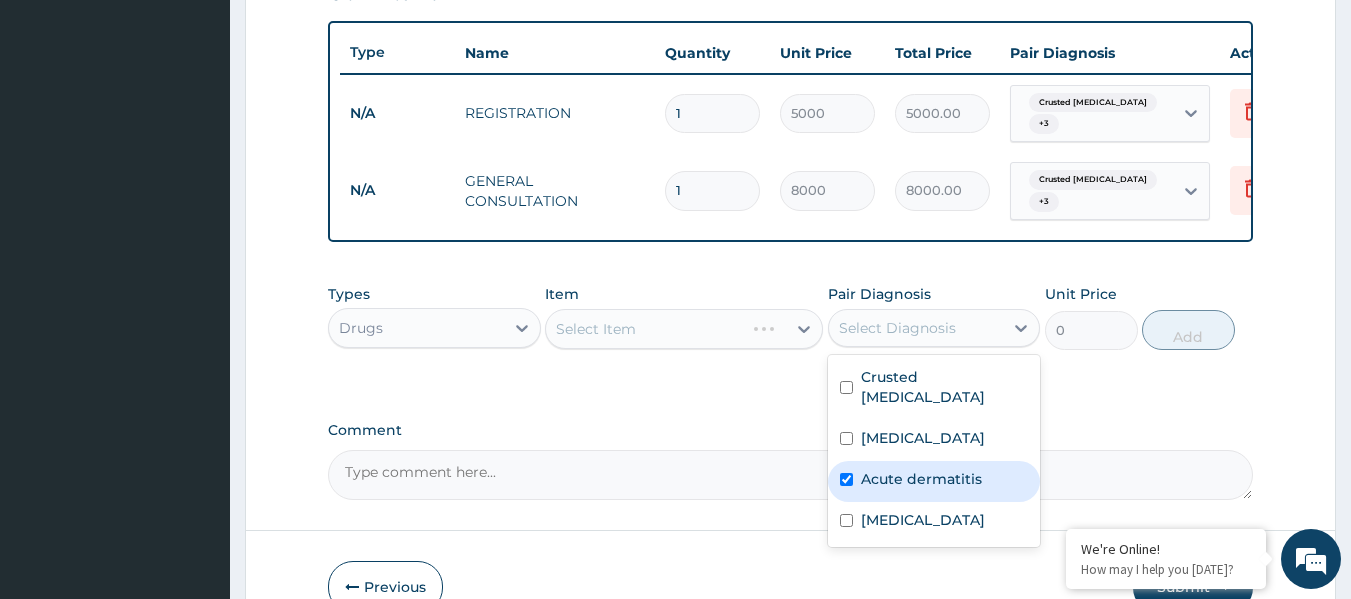 checkbox on "true" 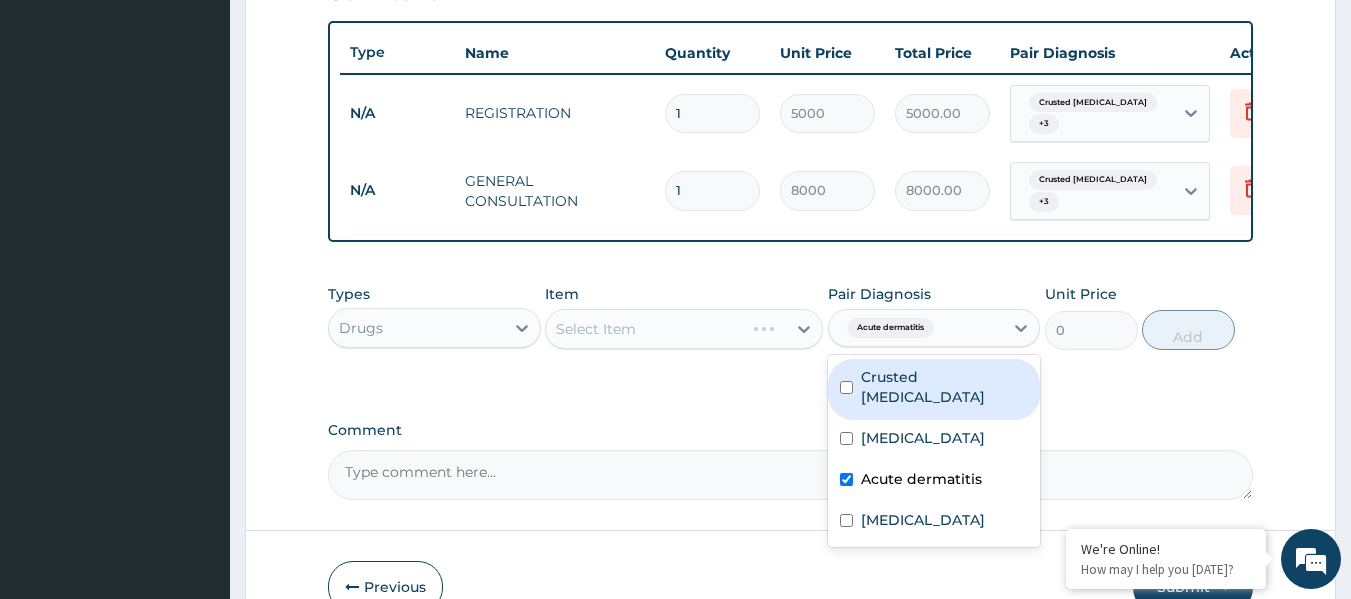 click on "Crusted scabies" at bounding box center [945, 387] 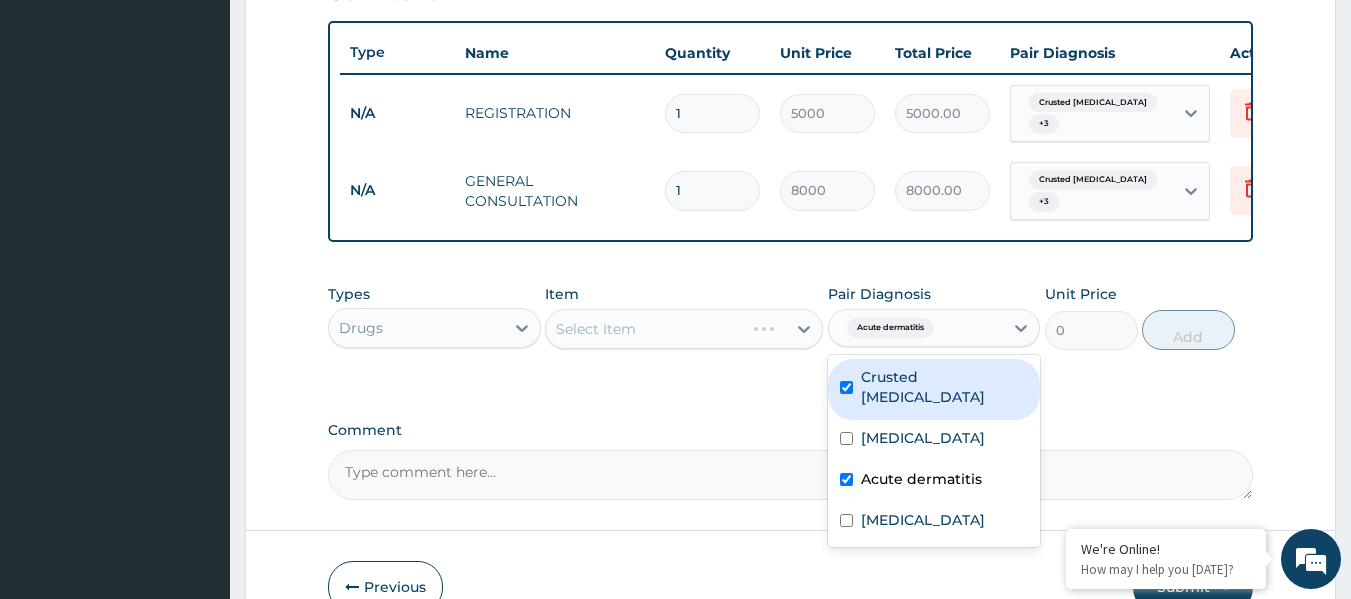 checkbox on "true" 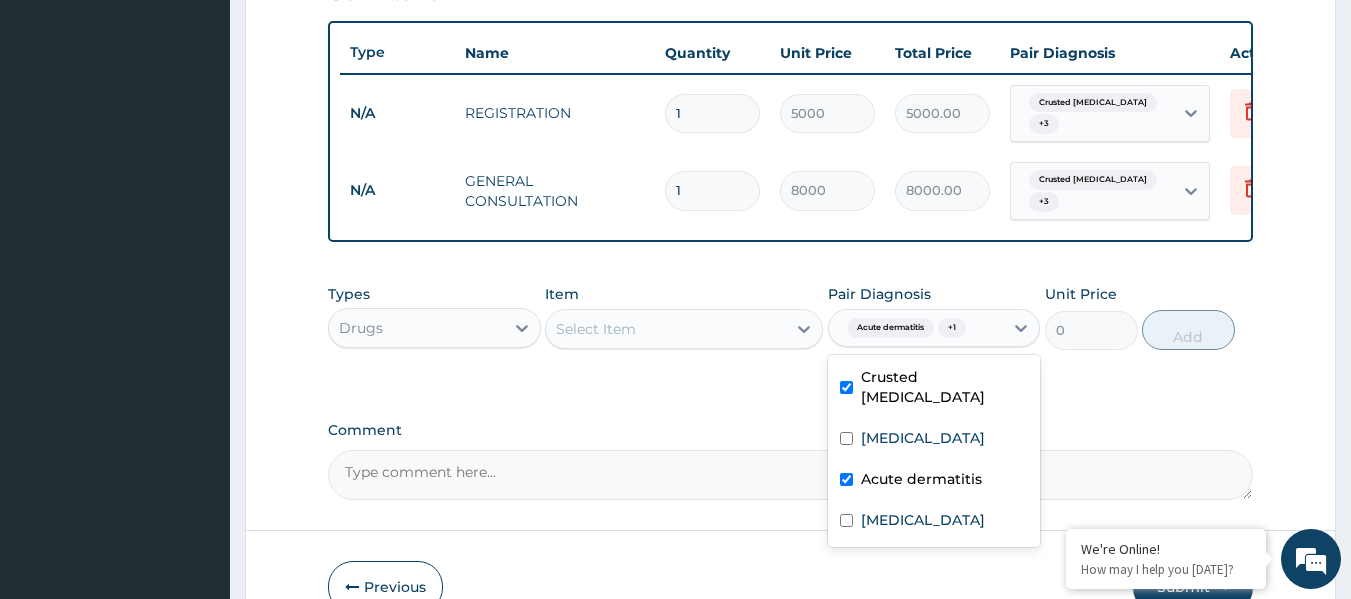 click on "Select Item" at bounding box center [666, 329] 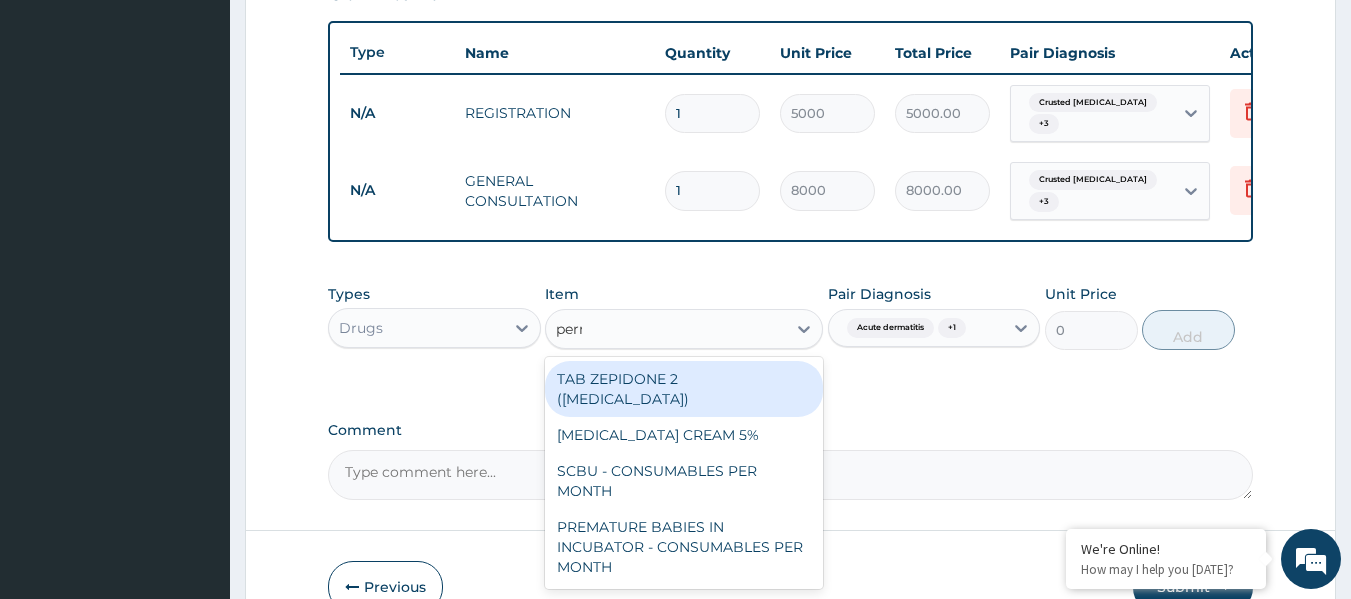 type on "perme" 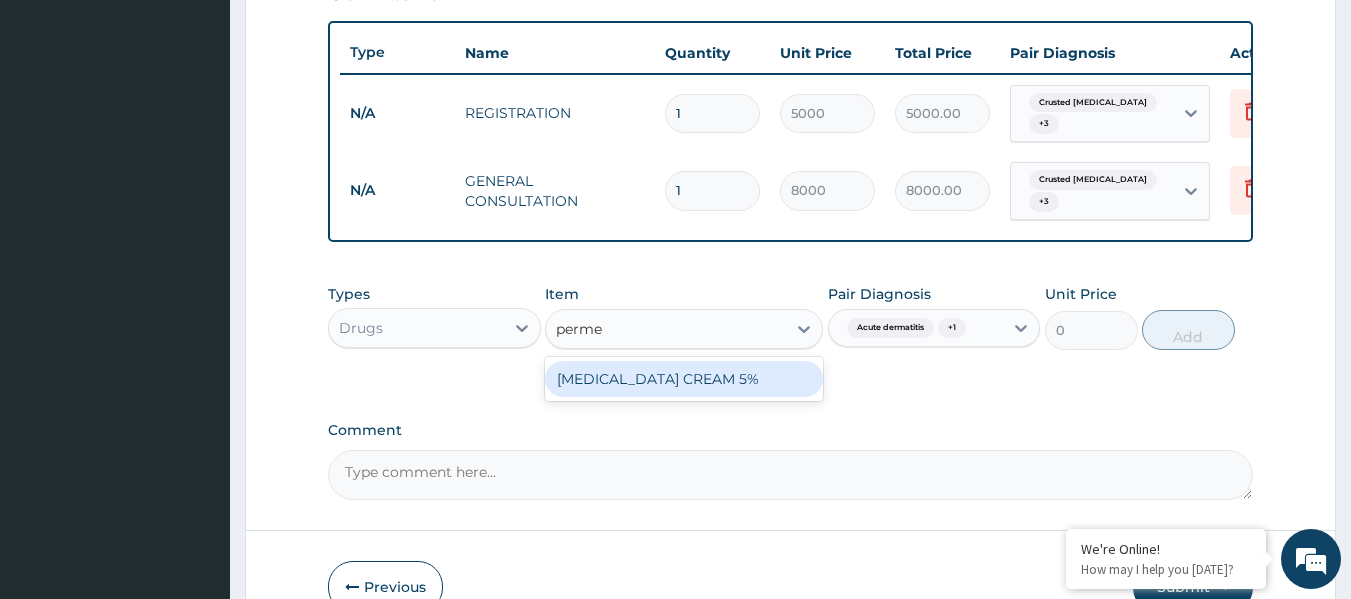 click on "PERMETHRIN CREAM 5%" at bounding box center [684, 379] 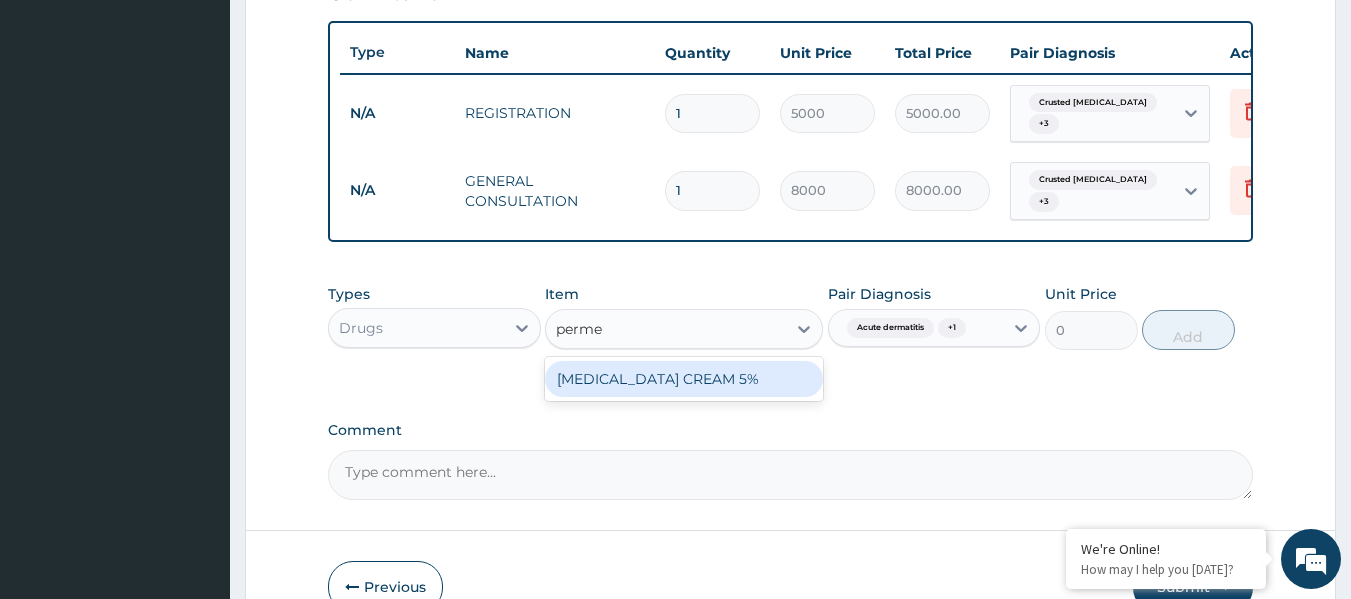 type 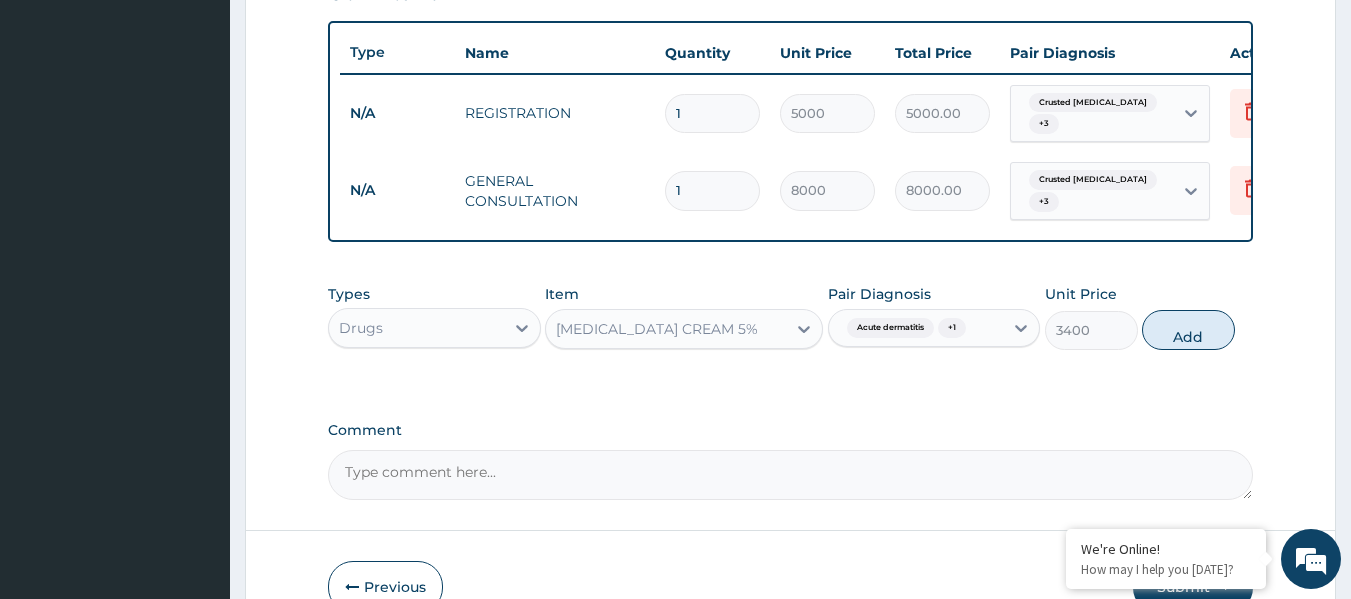 drag, startPoint x: 1201, startPoint y: 329, endPoint x: 1022, endPoint y: 299, distance: 181.49655 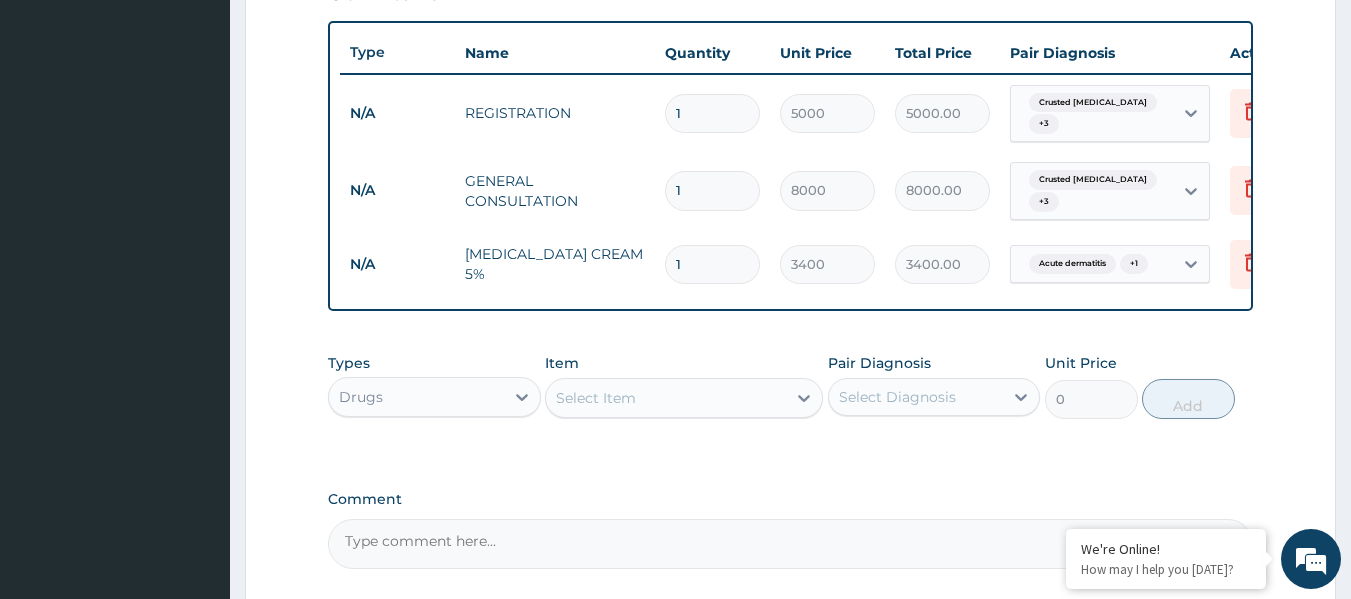 click on "Select Item" at bounding box center [596, 398] 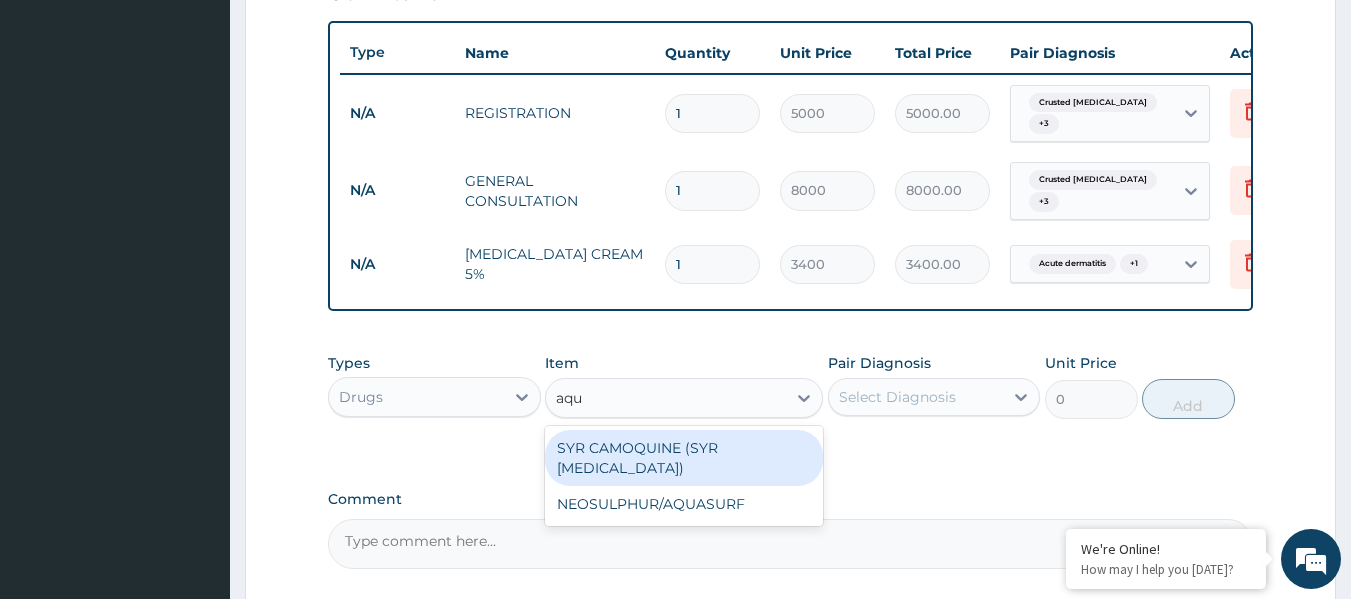 type on "aqua" 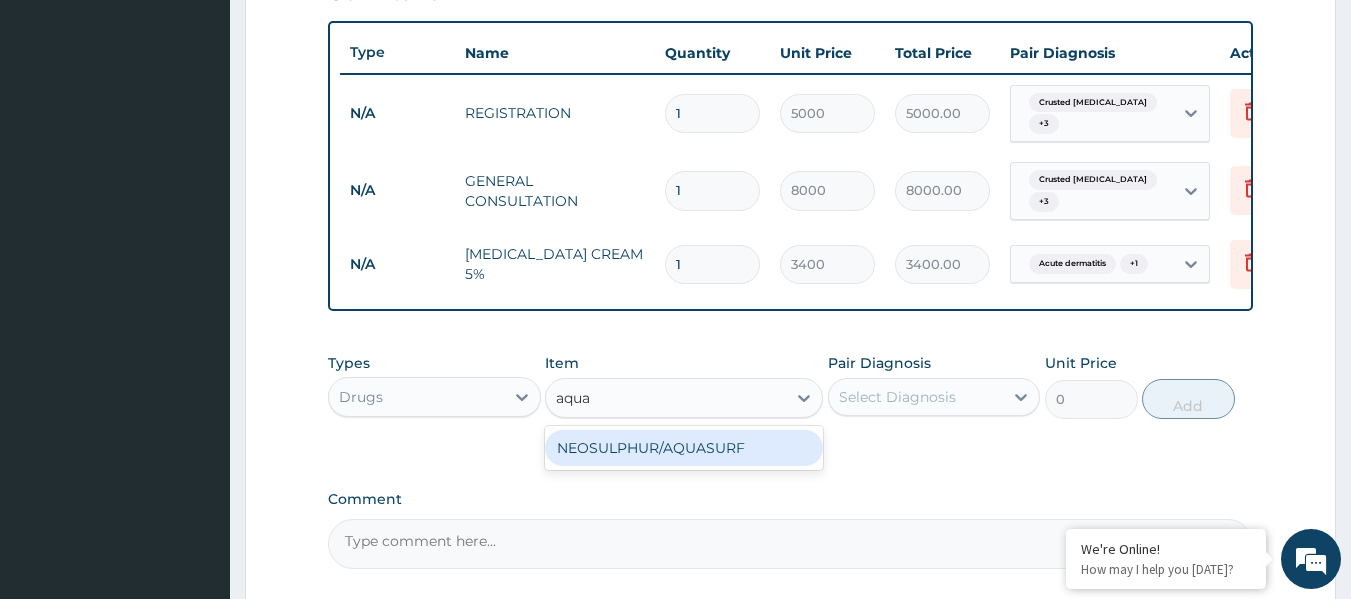 click on "NEOSULPHUR/AQUASURF" at bounding box center (684, 448) 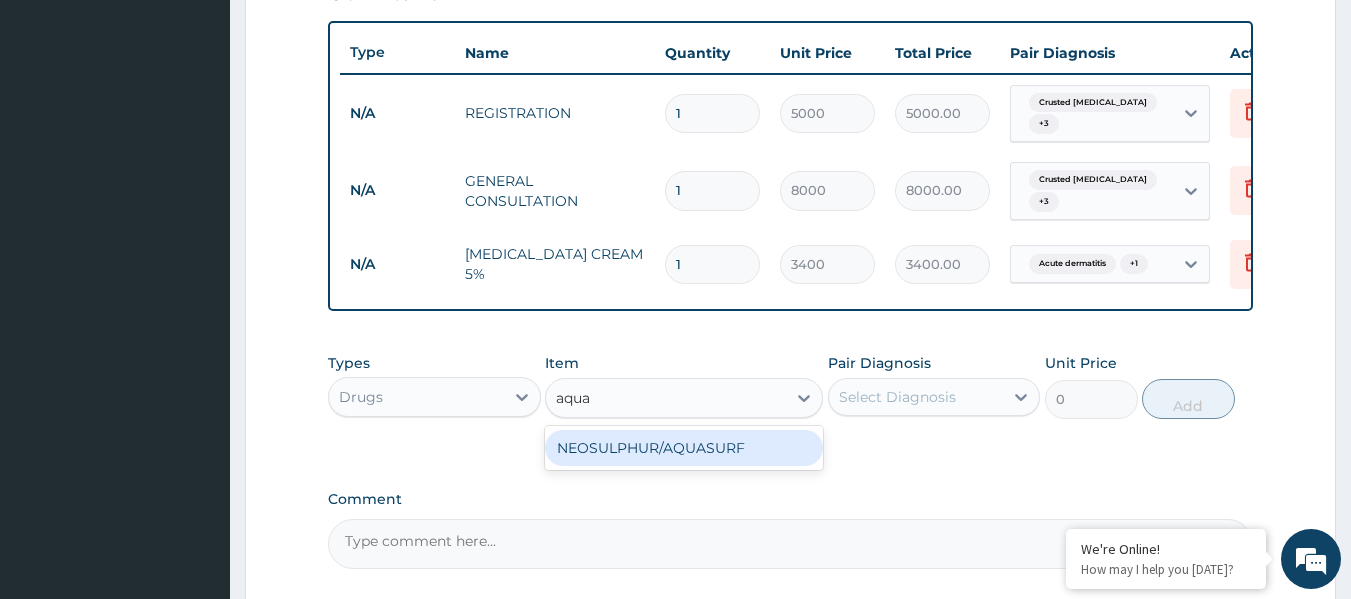type 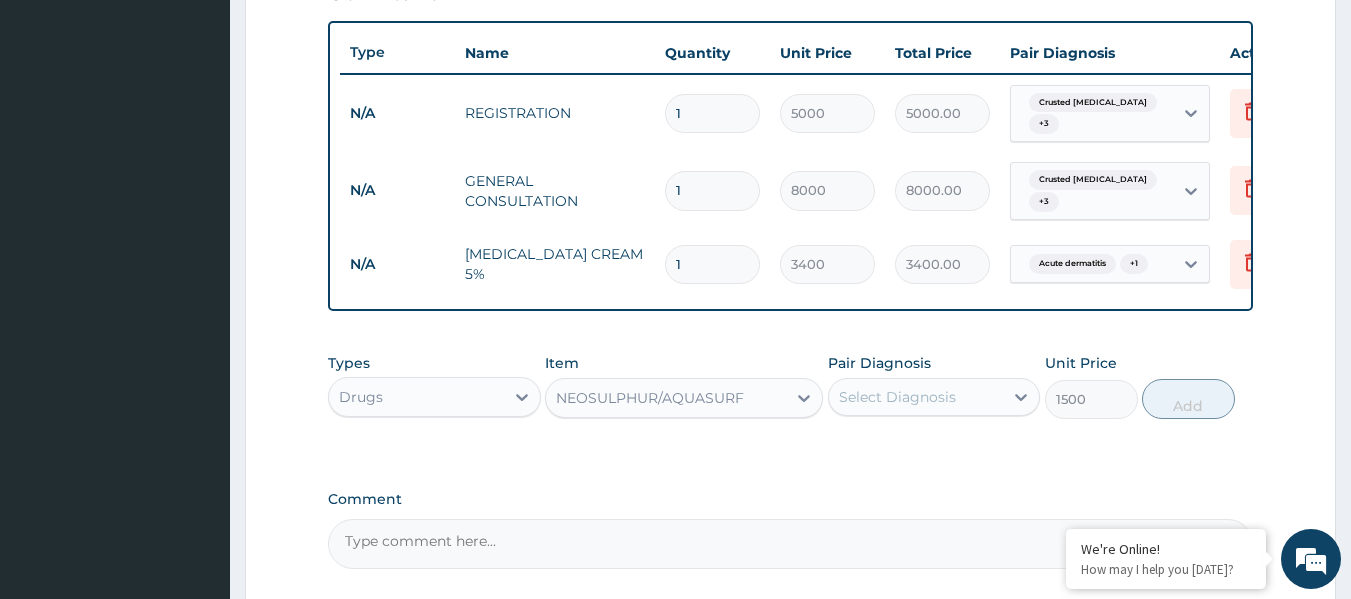 click on "Select Diagnosis" at bounding box center [897, 397] 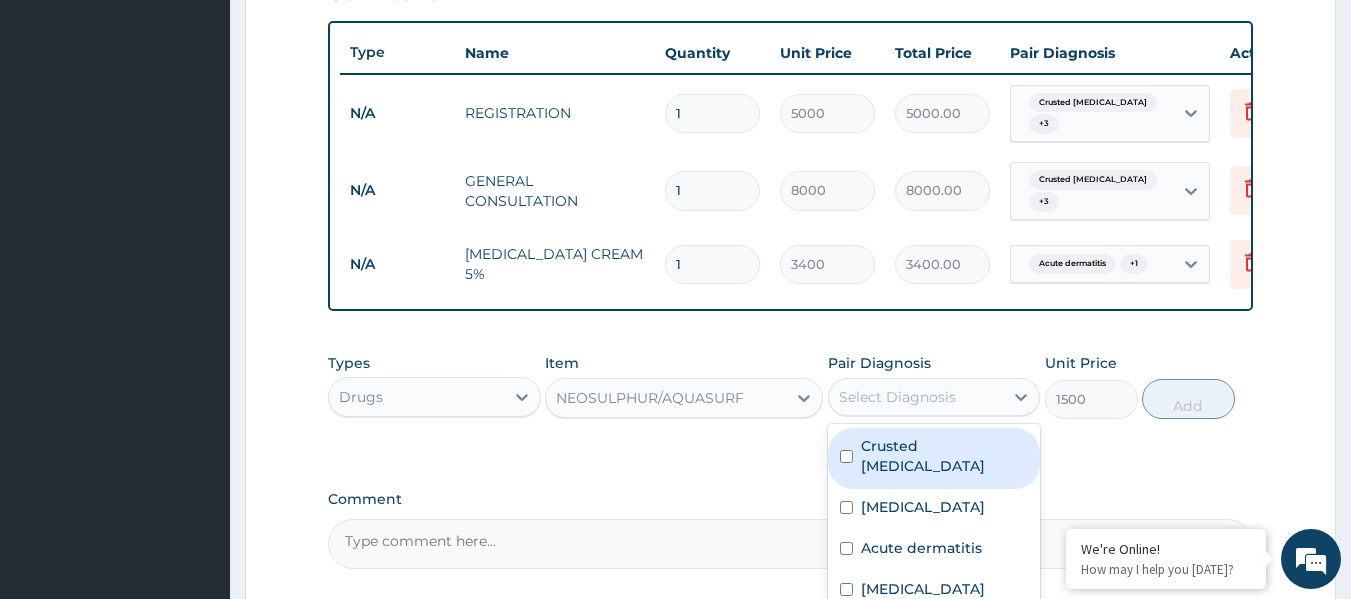 click on "Crusted scabies" at bounding box center (945, 456) 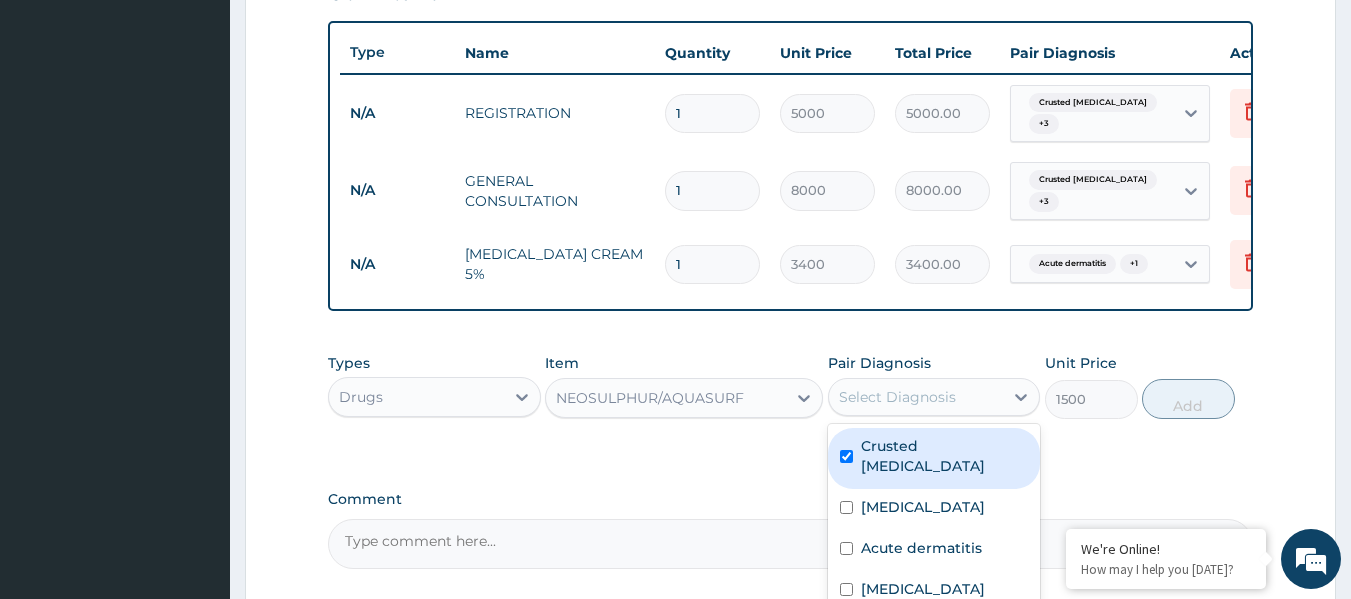 checkbox on "true" 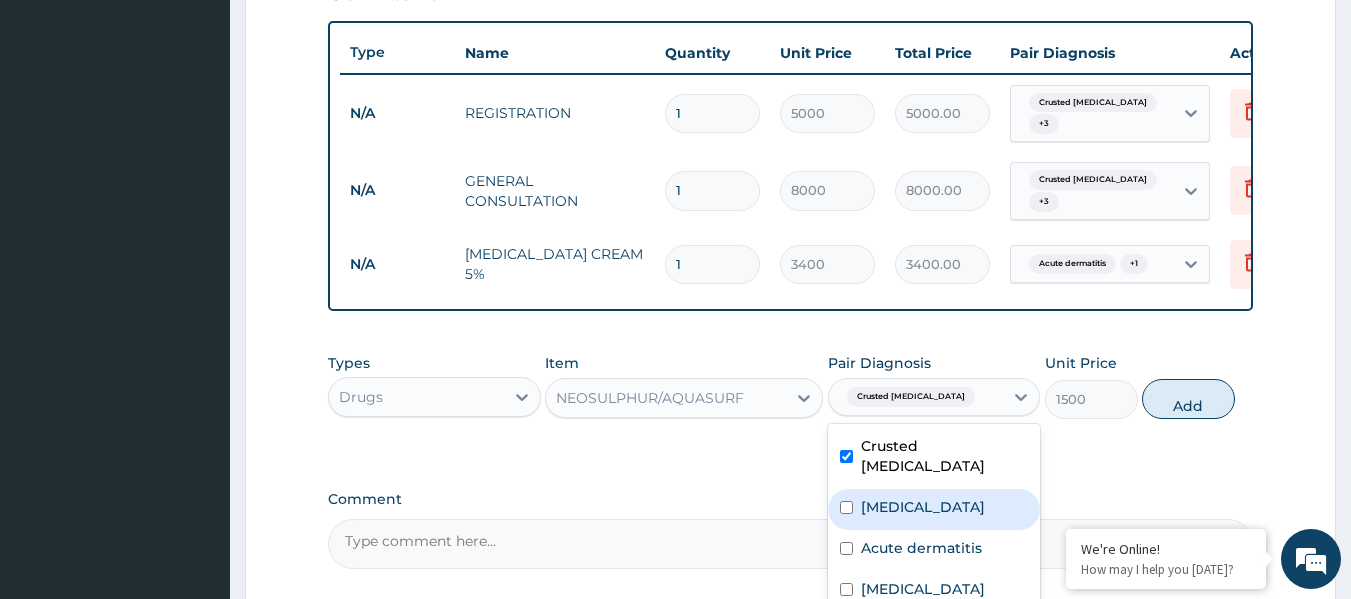 click on "Upper respiratory infection" at bounding box center (934, 509) 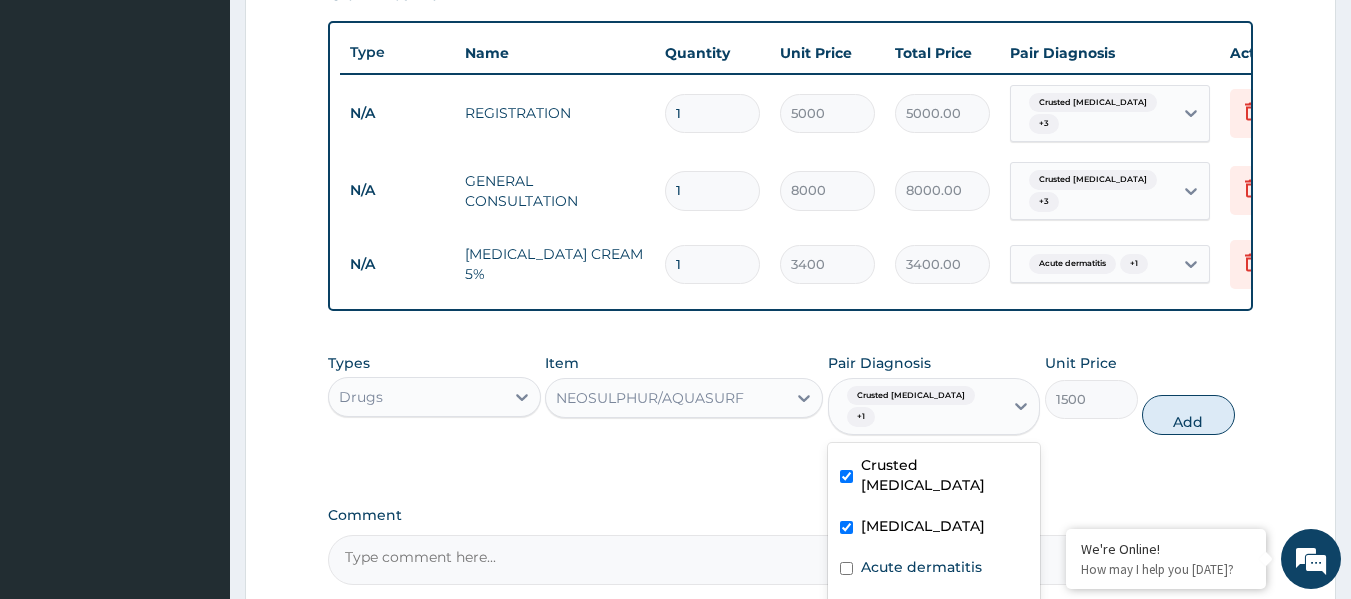 drag, startPoint x: 947, startPoint y: 494, endPoint x: 944, endPoint y: 546, distance: 52.086468 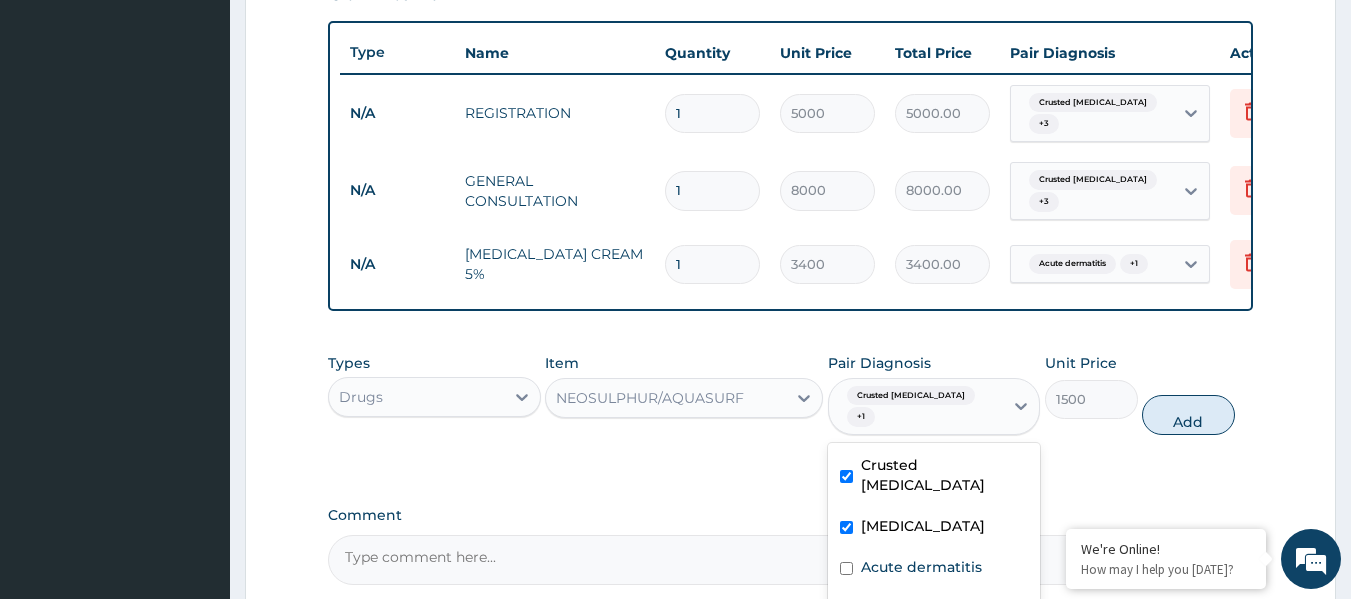 click on "Upper respiratory infection" at bounding box center [923, 526] 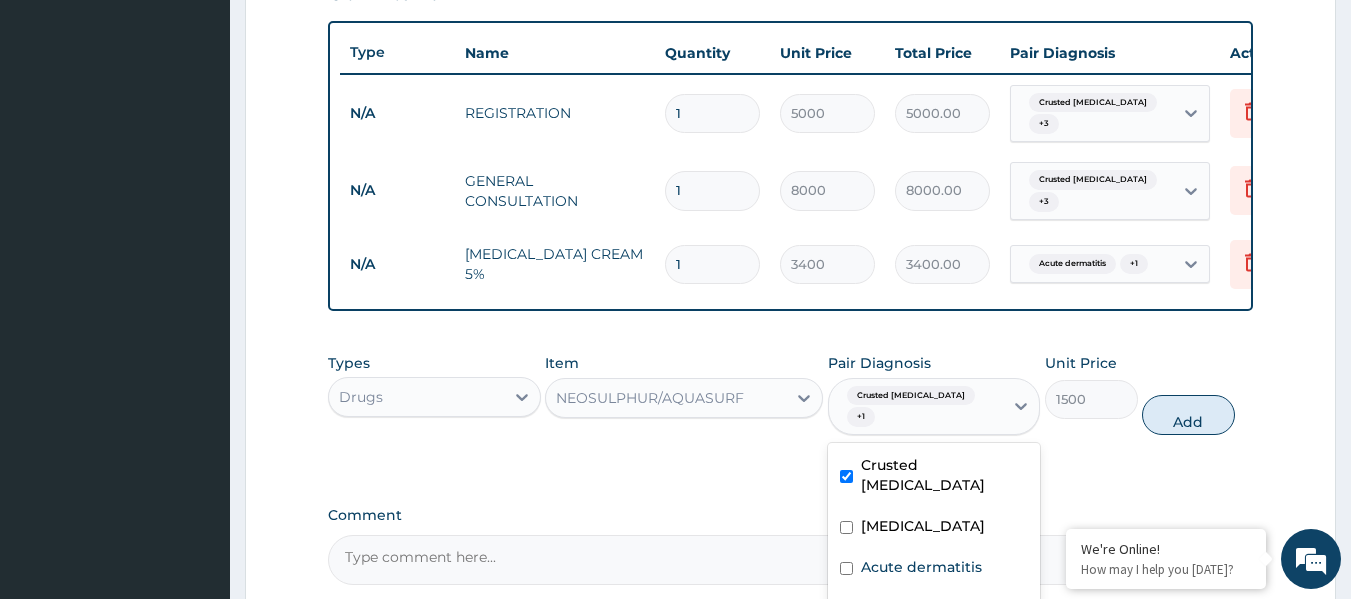 checkbox on "false" 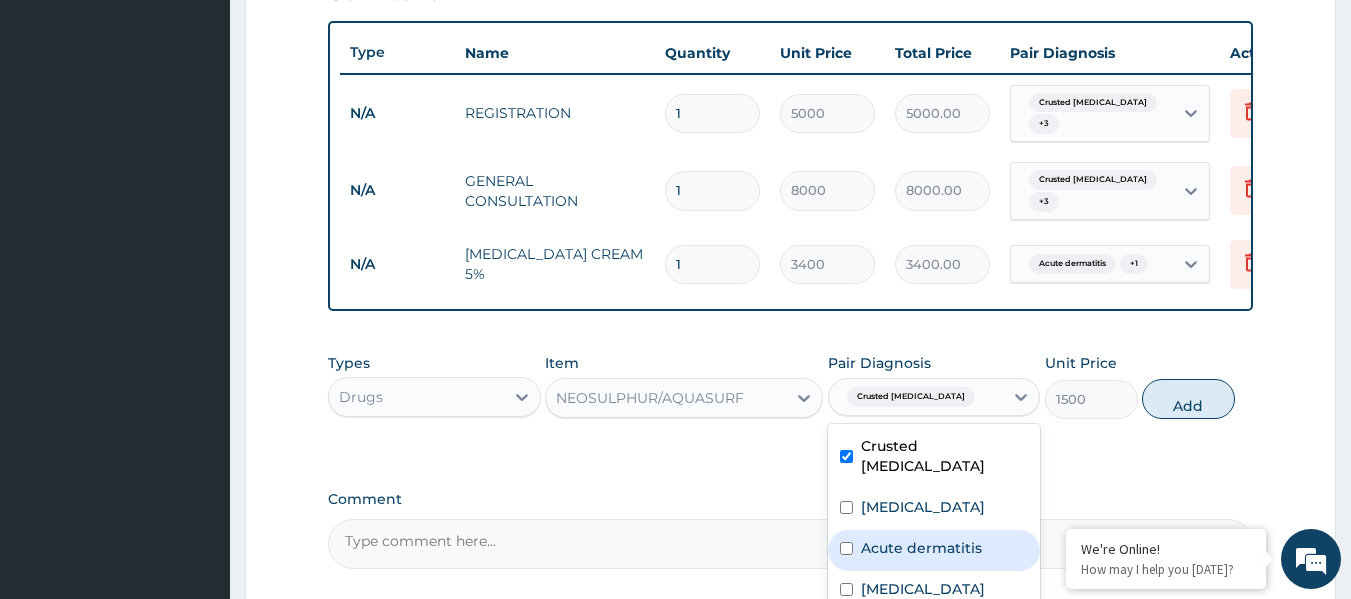 click on "Acute dermatitis" at bounding box center [921, 548] 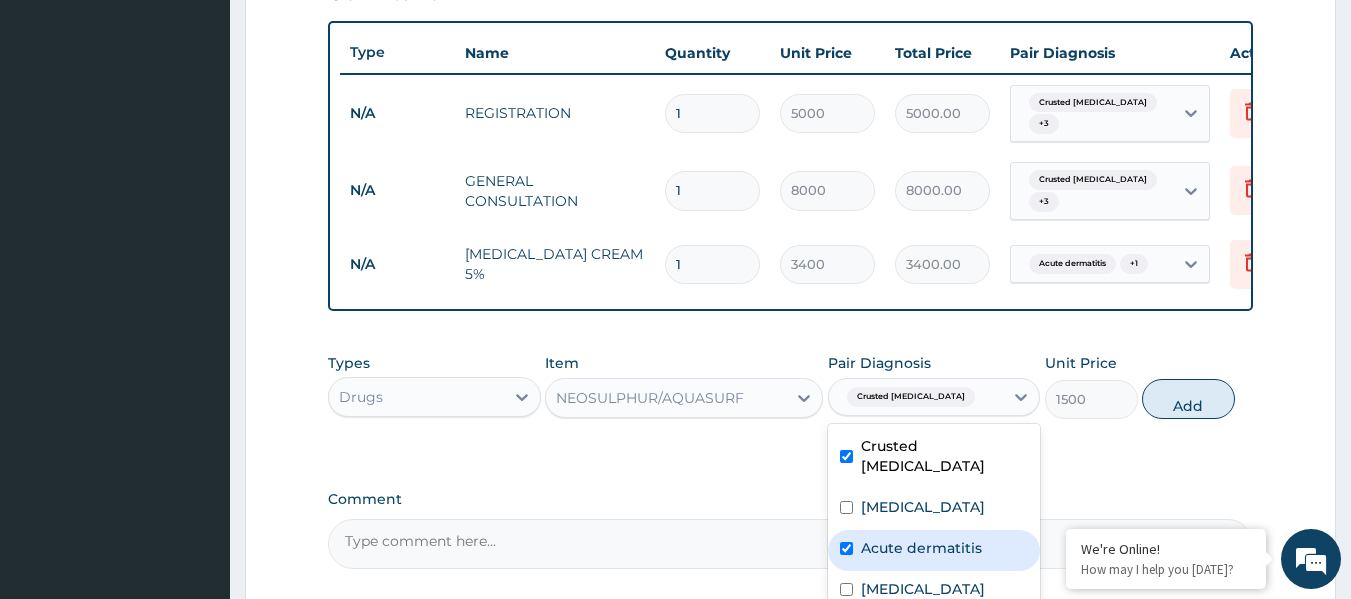 checkbox on "true" 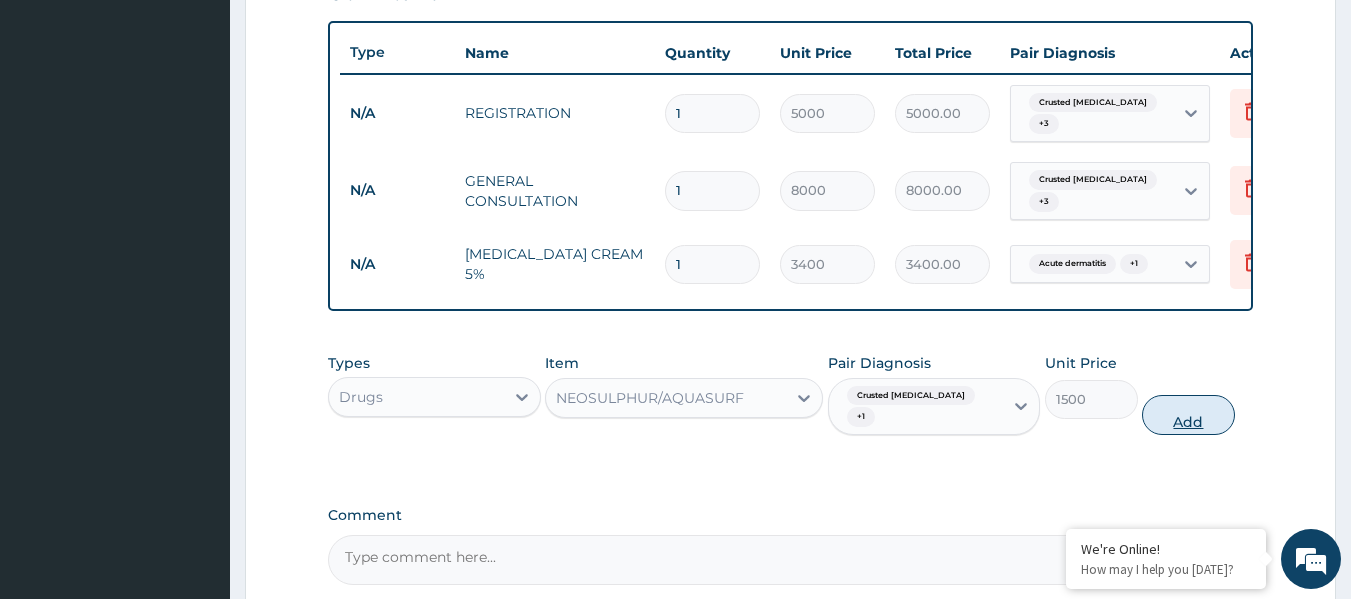 click on "Add" at bounding box center (1188, 415) 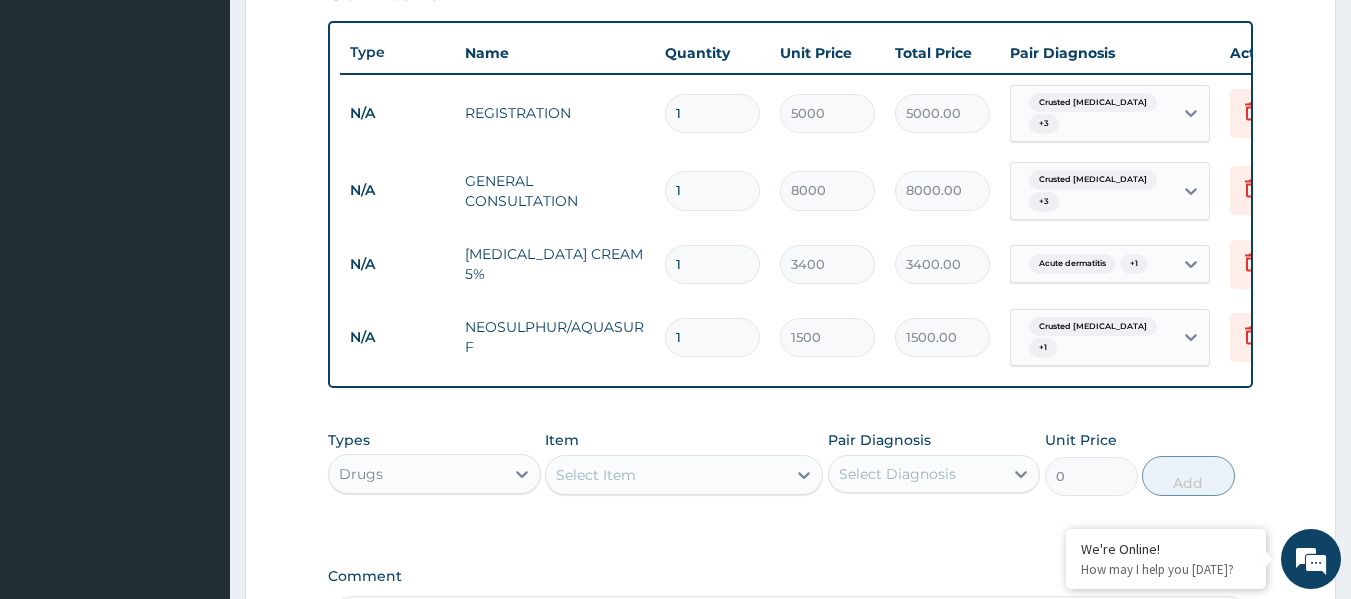 click on "Select Item" at bounding box center (596, 475) 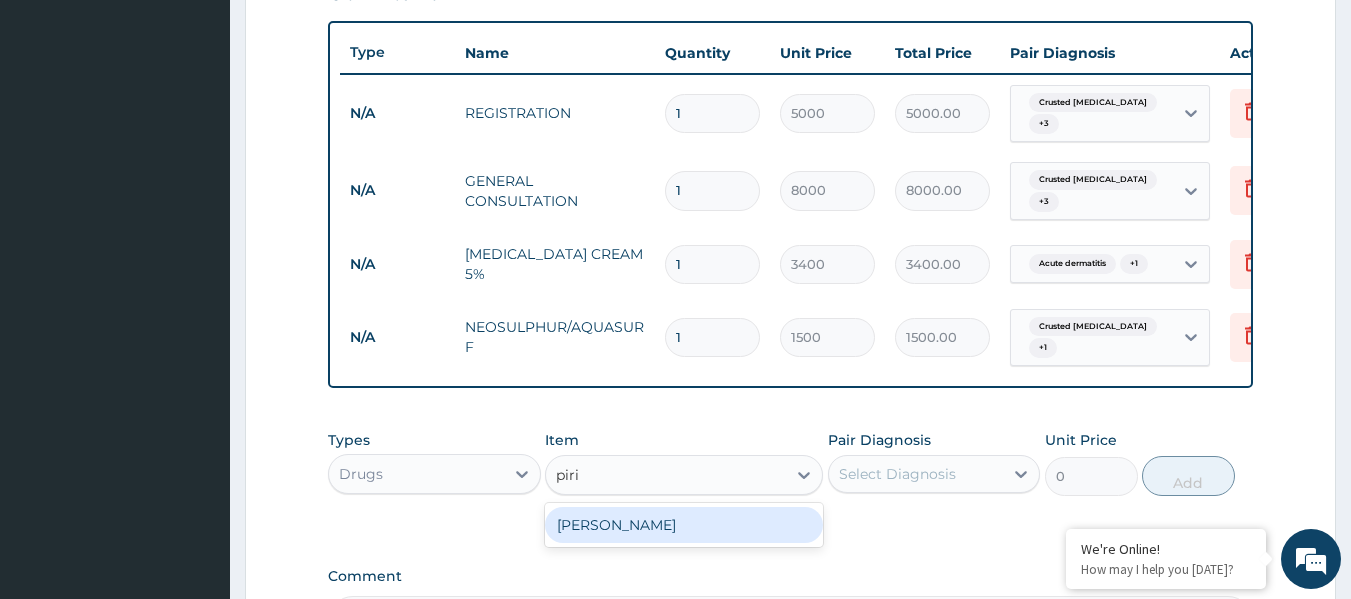 type on "pirit" 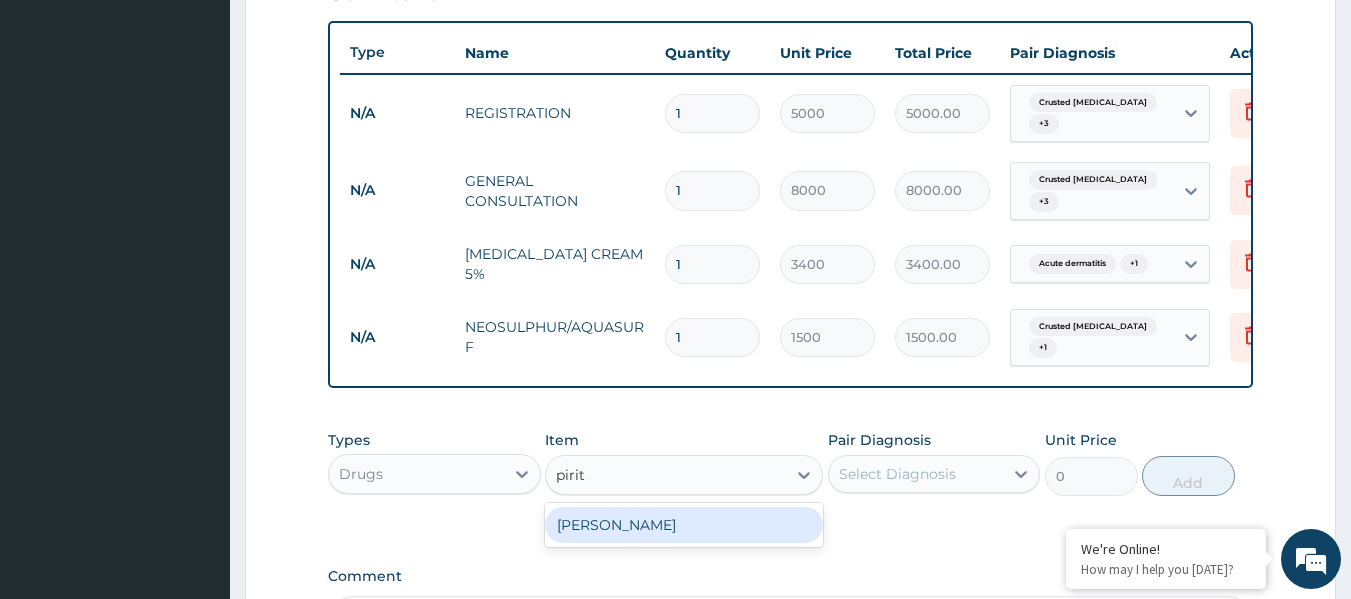 click on "SYR PIRITON" at bounding box center (684, 525) 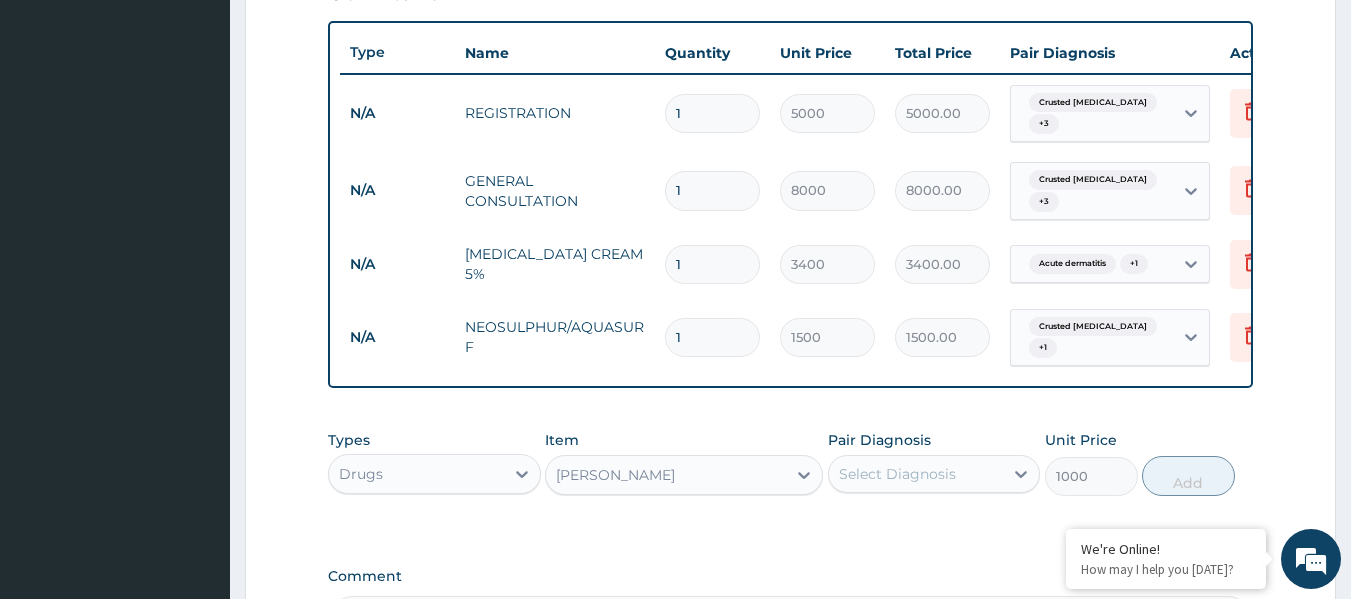 click on "Select Diagnosis" at bounding box center (916, 474) 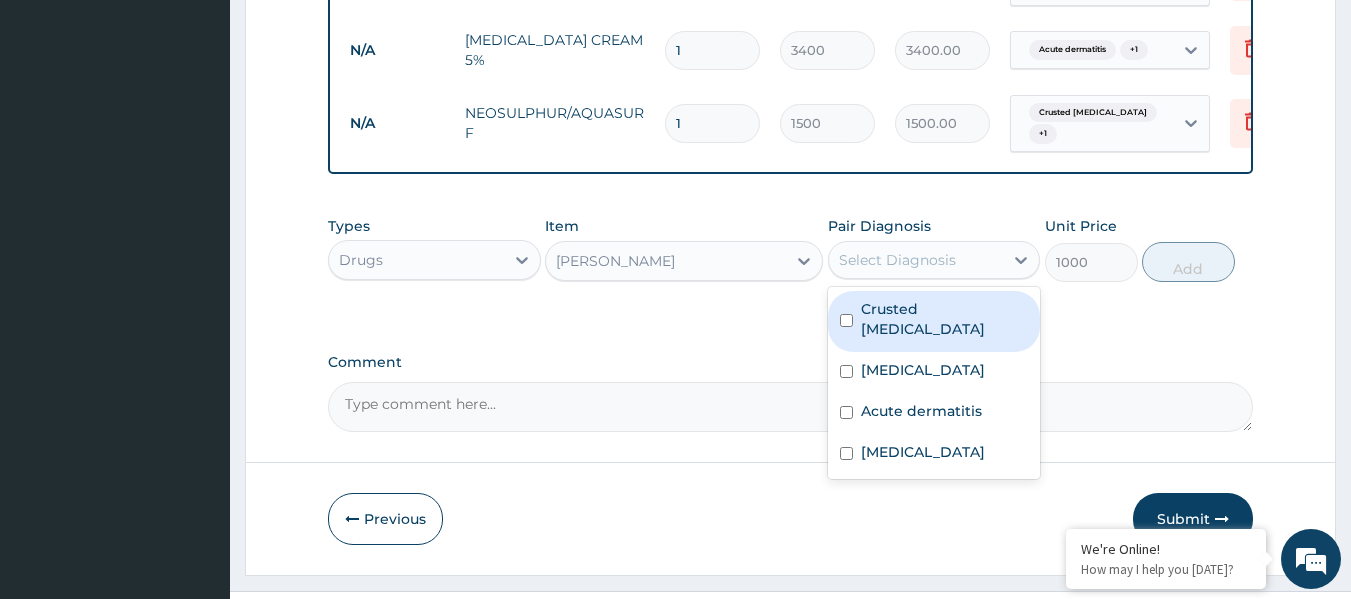 scroll, scrollTop: 970, scrollLeft: 0, axis: vertical 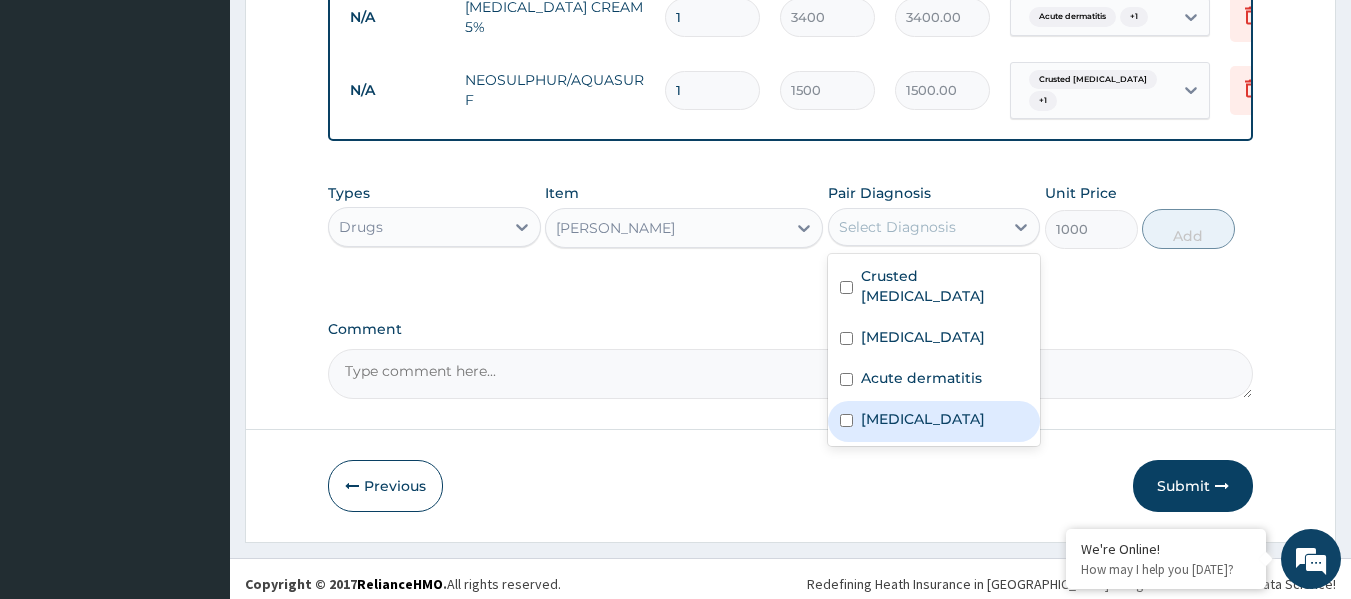 click on "Allergic rhinitis" at bounding box center [934, 421] 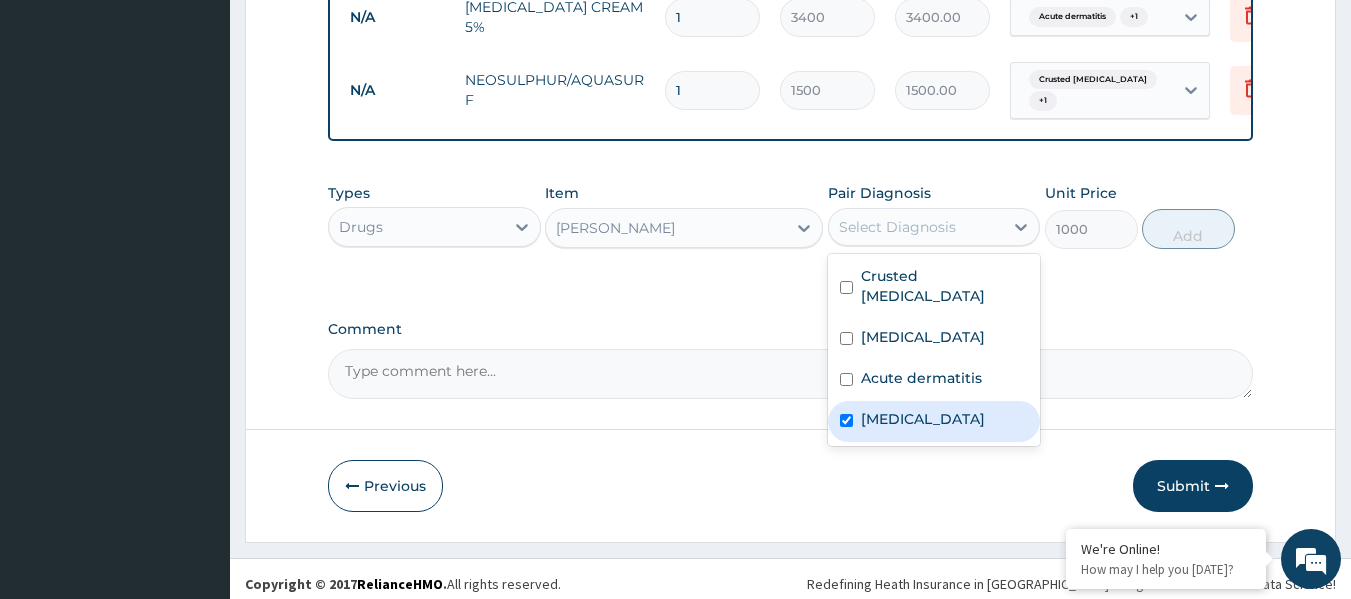 checkbox on "true" 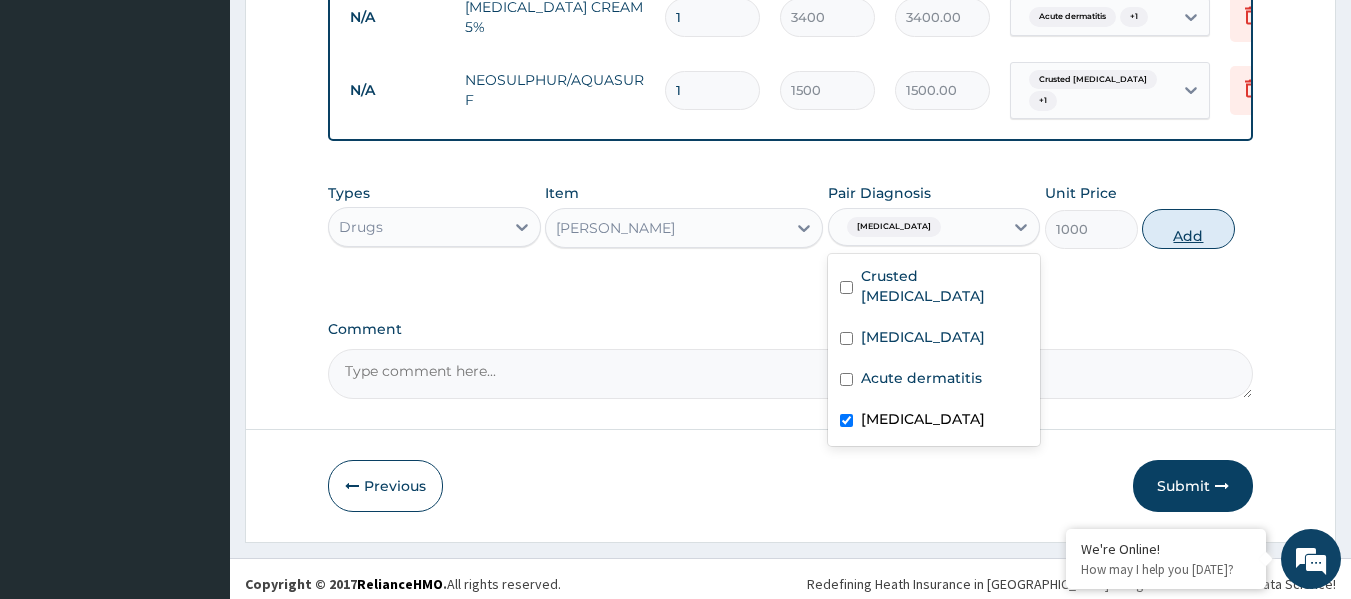 click on "Add" at bounding box center (1188, 229) 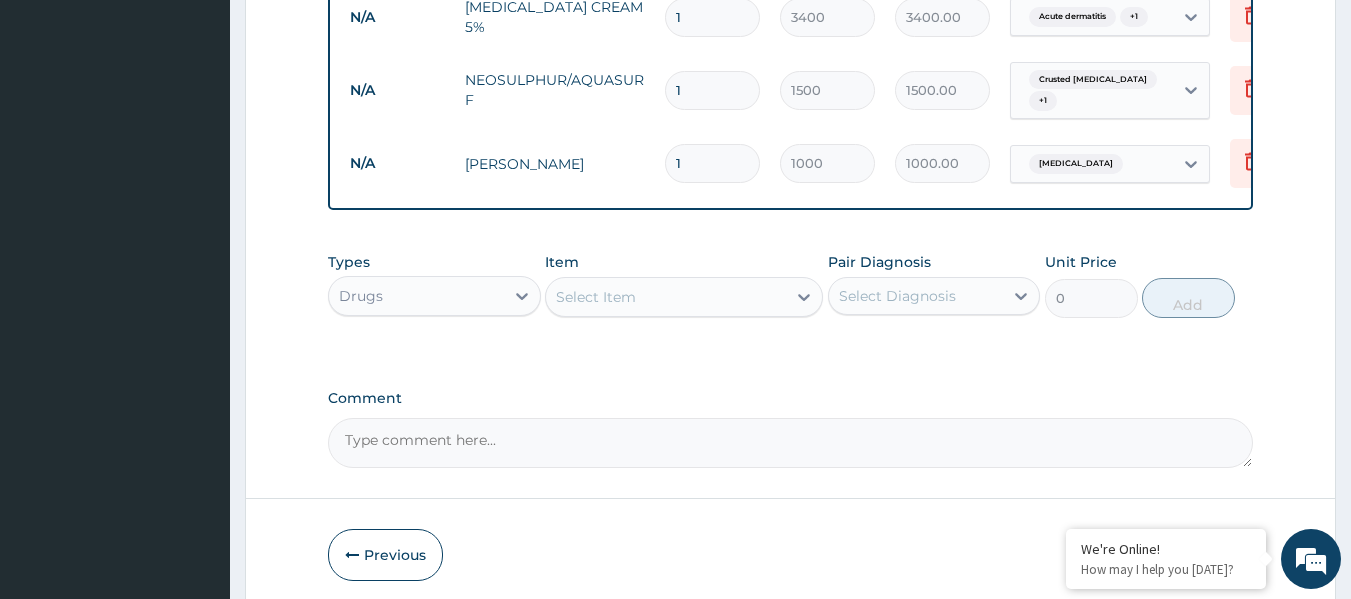 click on "Select Item" at bounding box center [596, 297] 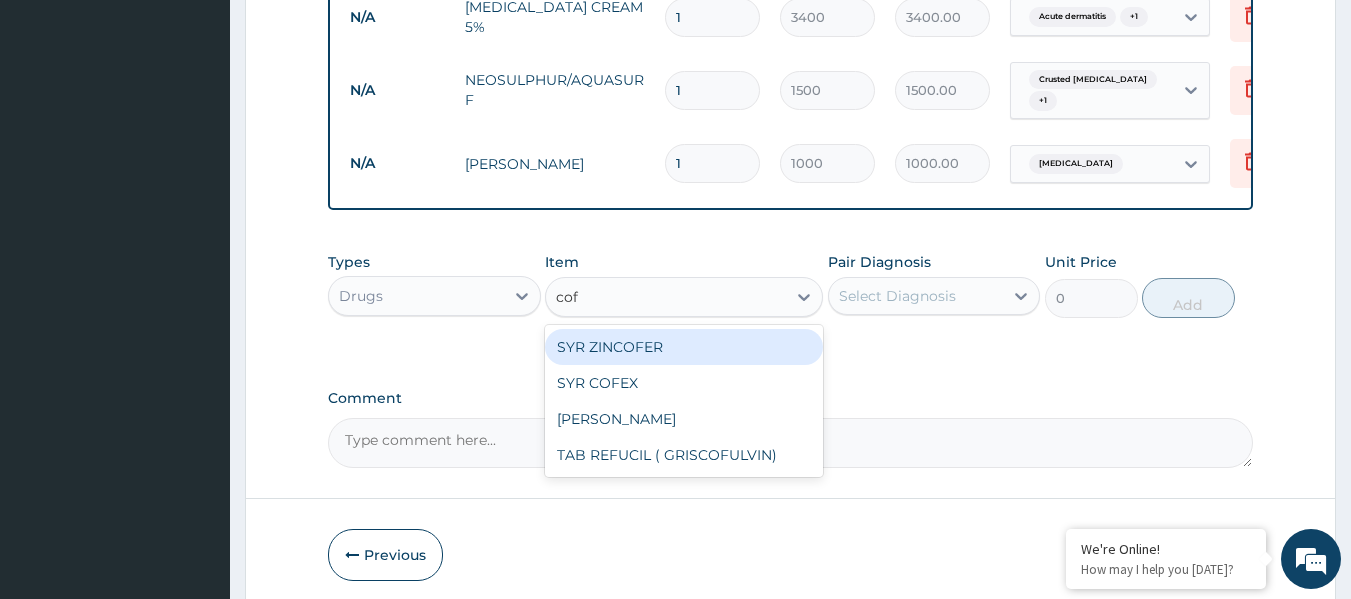 type on "cofe" 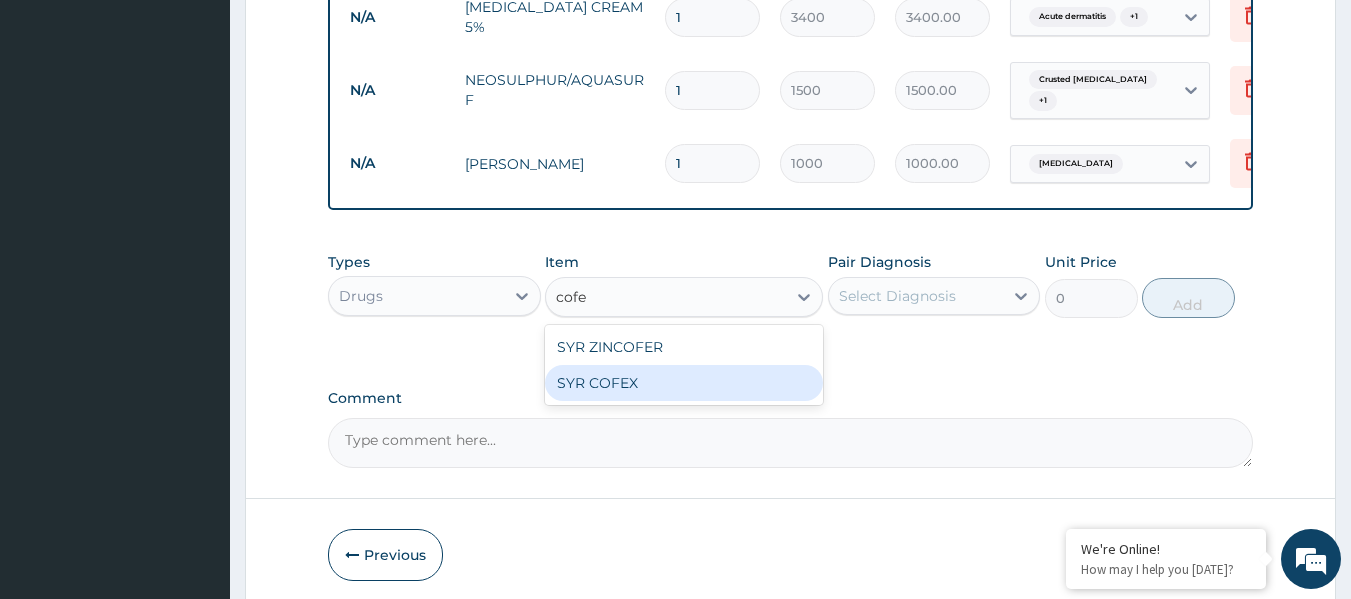 click on "SYR COFEX" at bounding box center (684, 383) 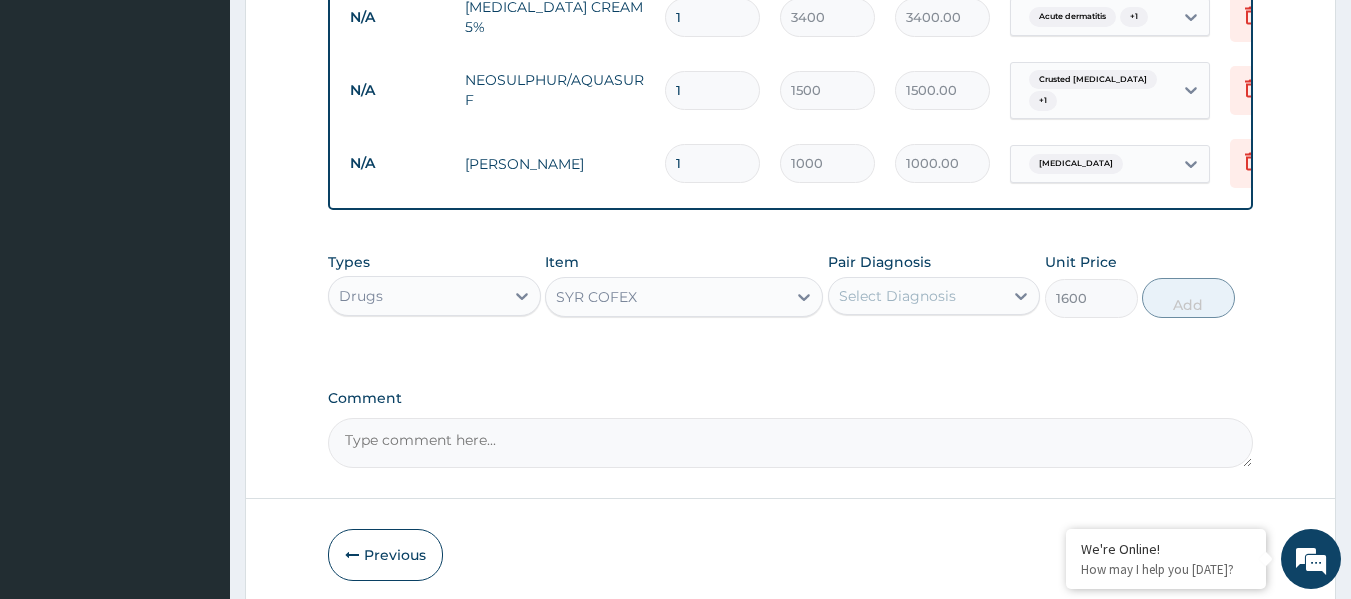 click on "Select Diagnosis" at bounding box center (934, 296) 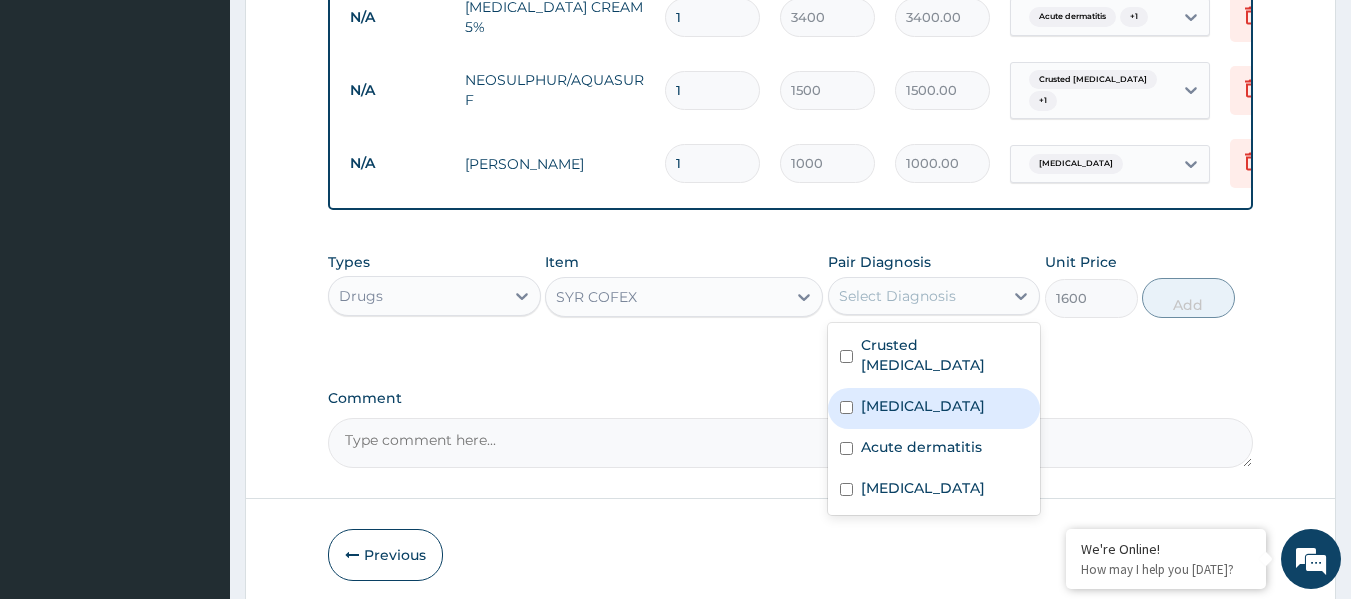 click on "Upper respiratory infection" at bounding box center [923, 406] 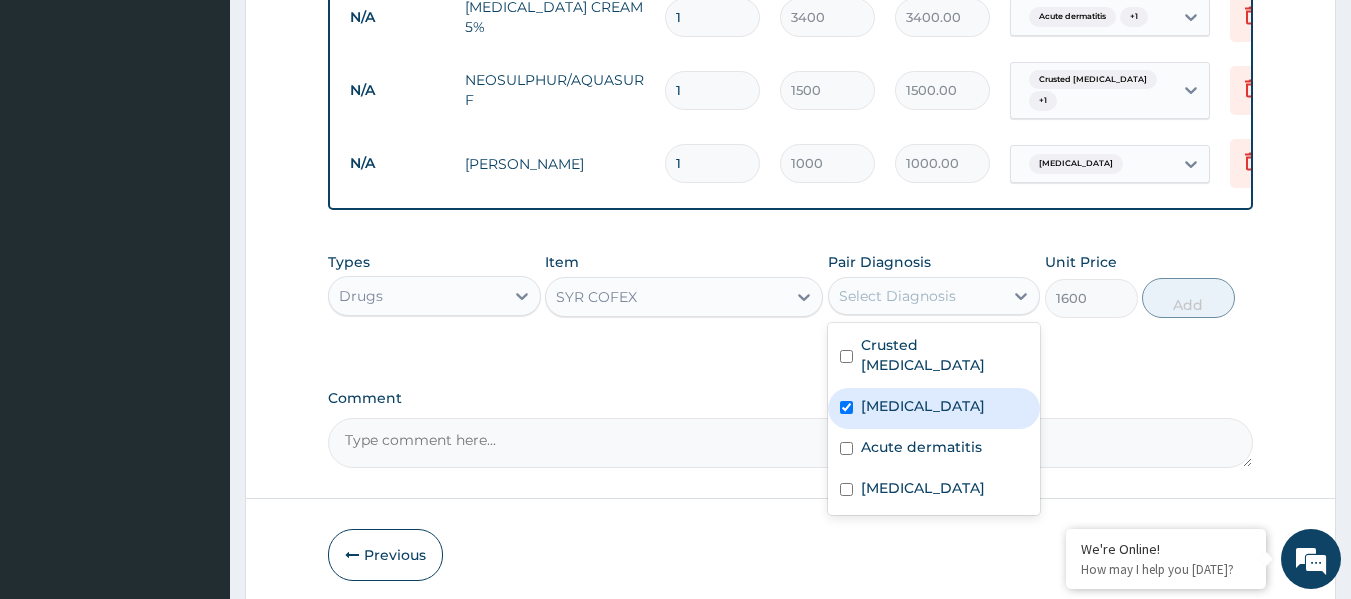 checkbox on "true" 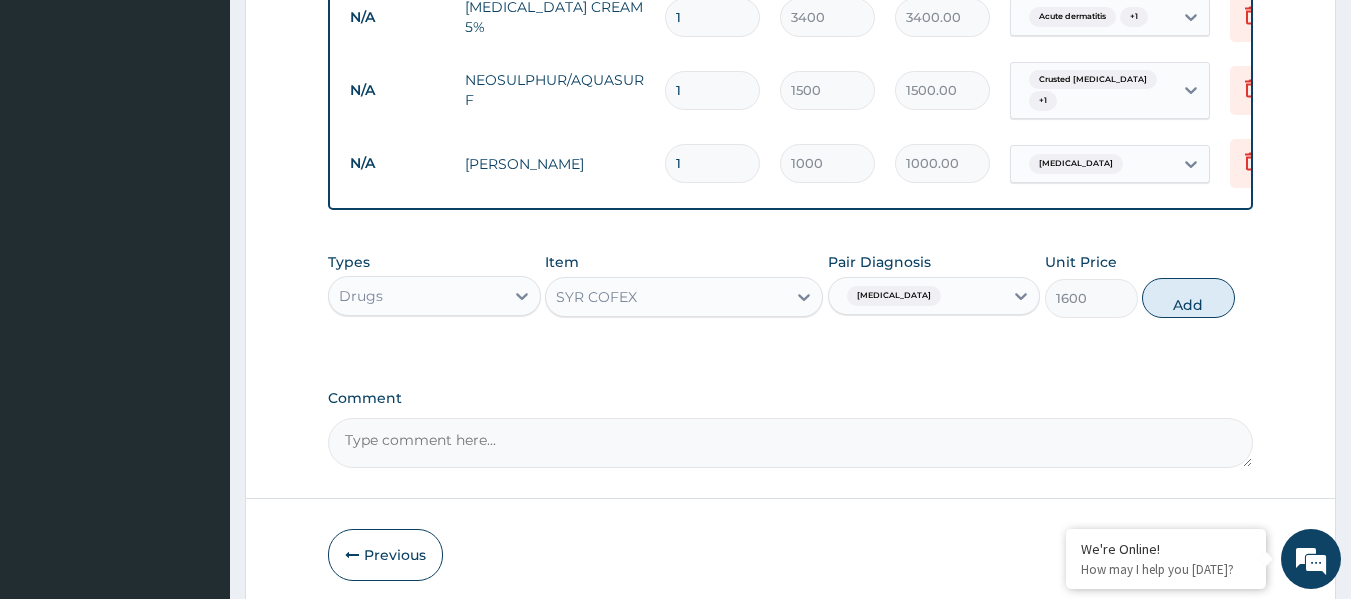 drag, startPoint x: 1173, startPoint y: 287, endPoint x: 1159, endPoint y: 288, distance: 14.035668 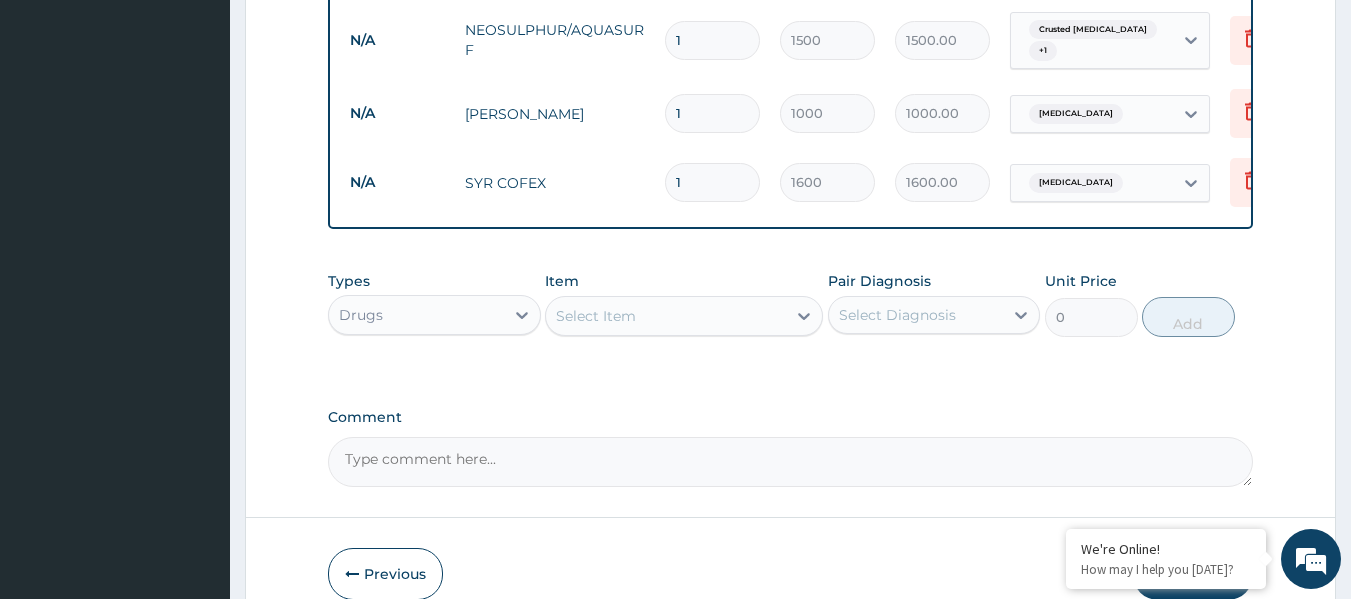 scroll, scrollTop: 1070, scrollLeft: 0, axis: vertical 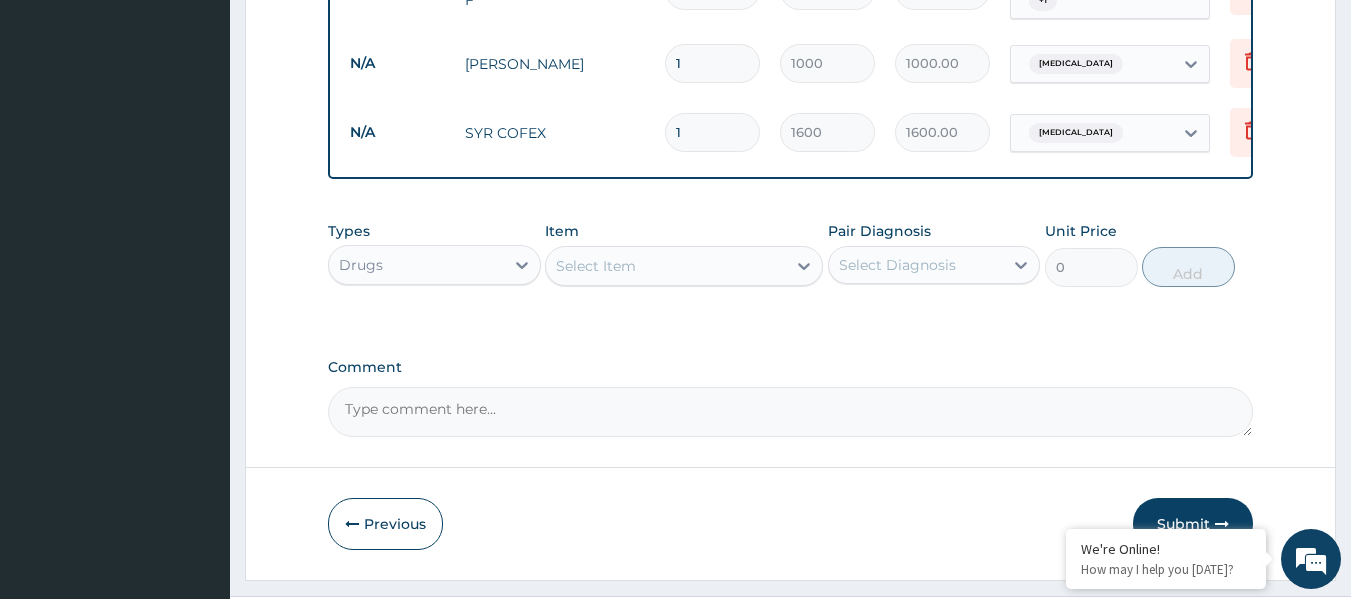 click on "Submit" at bounding box center [1193, 524] 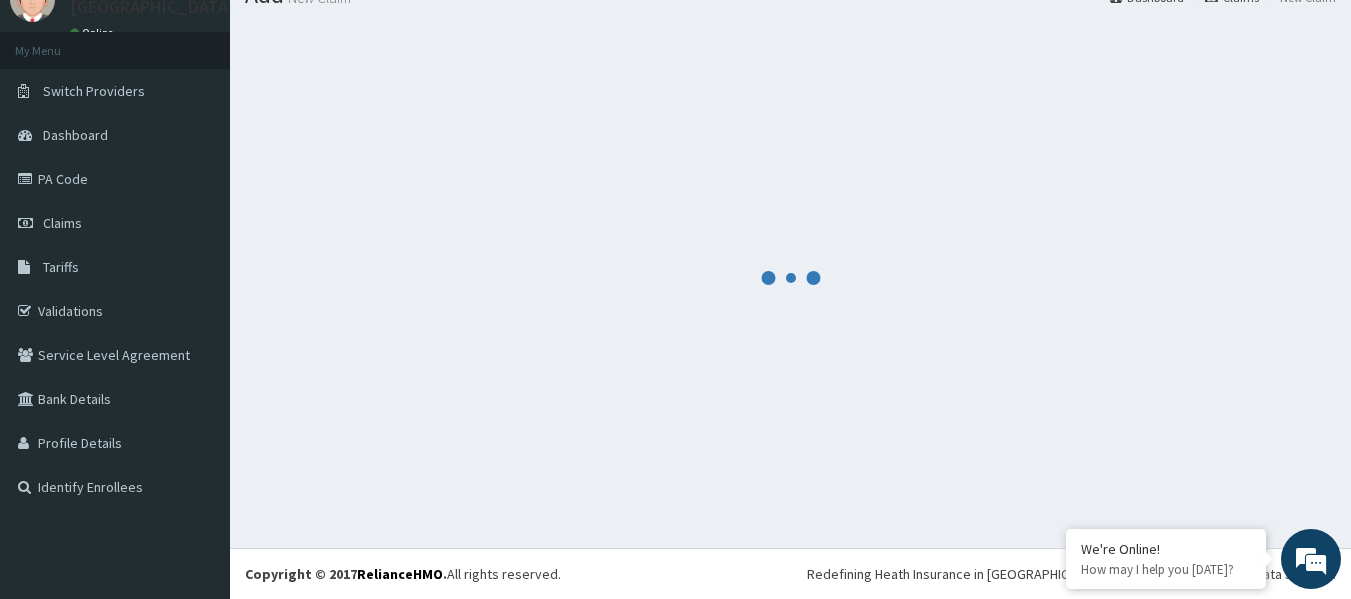 scroll, scrollTop: 83, scrollLeft: 0, axis: vertical 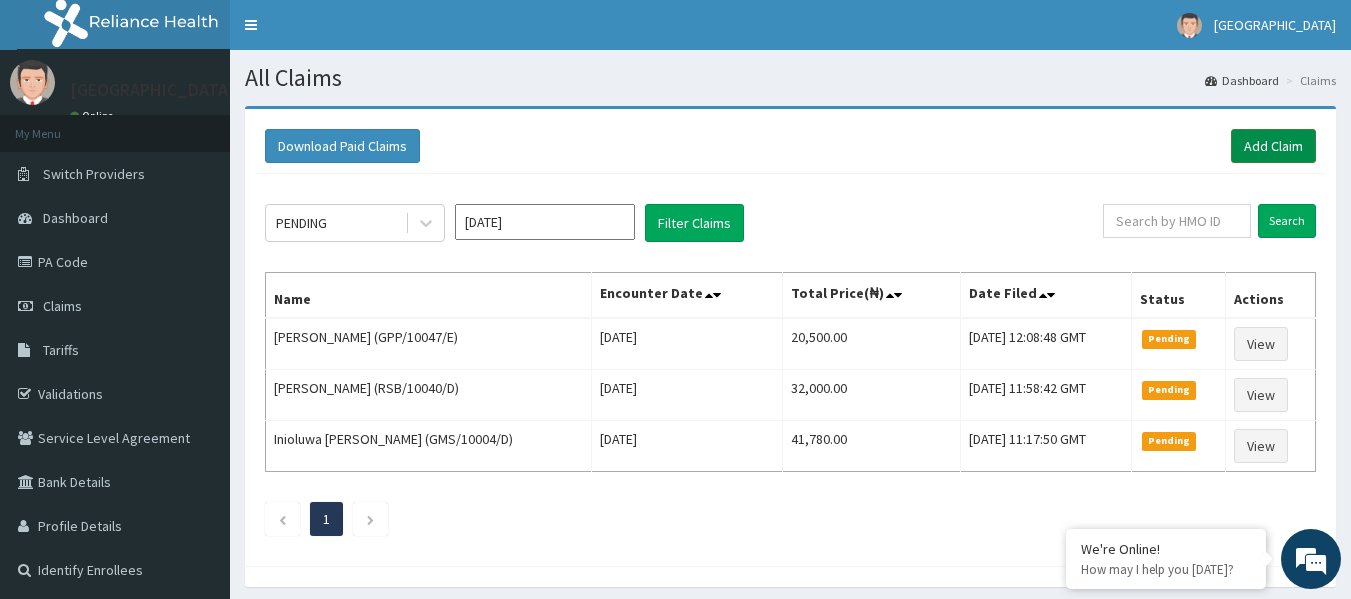 click on "Add Claim" at bounding box center (1273, 146) 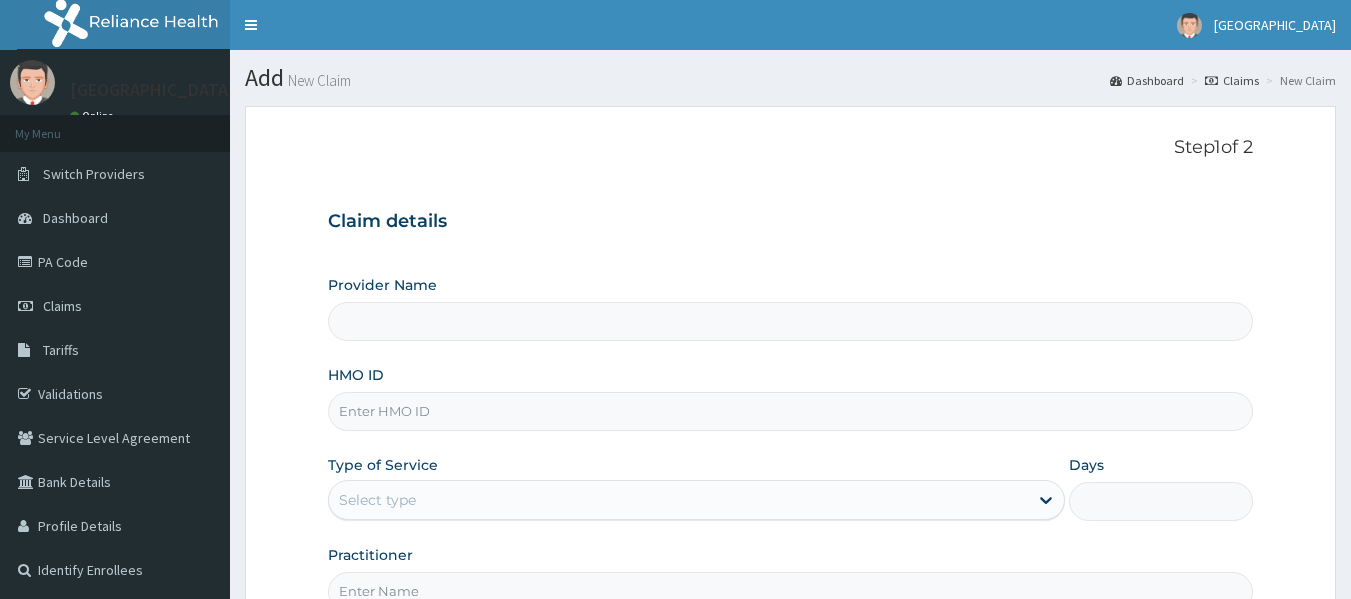 scroll, scrollTop: 0, scrollLeft: 0, axis: both 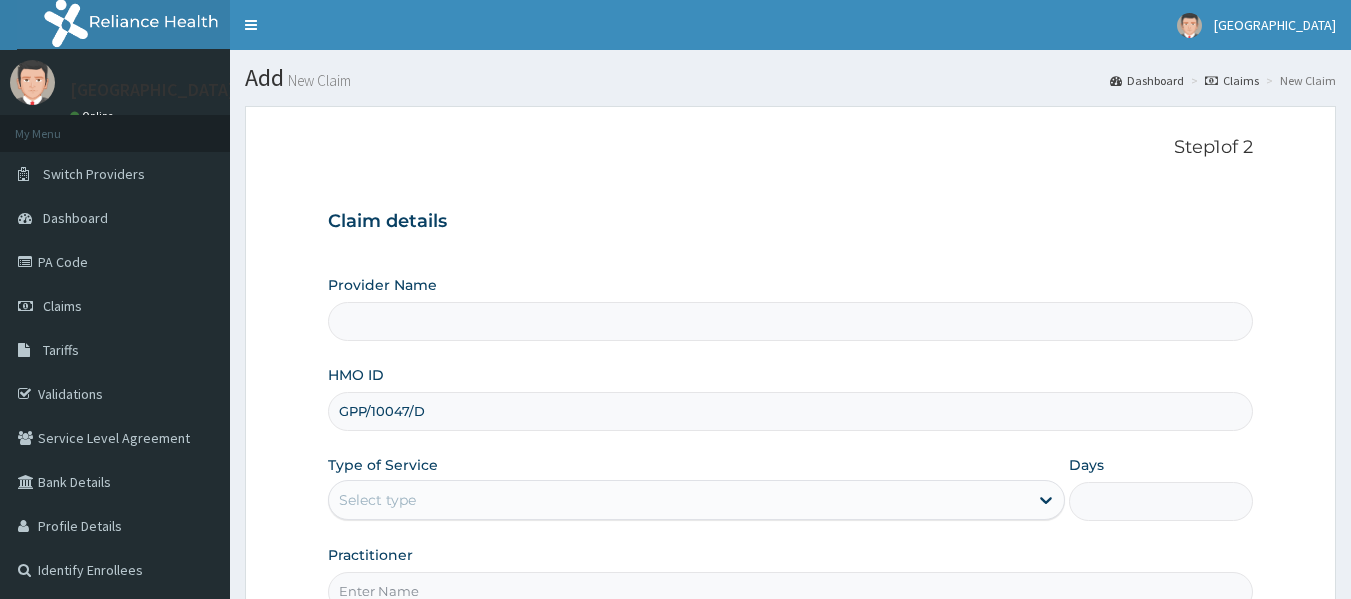 type on "[GEOGRAPHIC_DATA]" 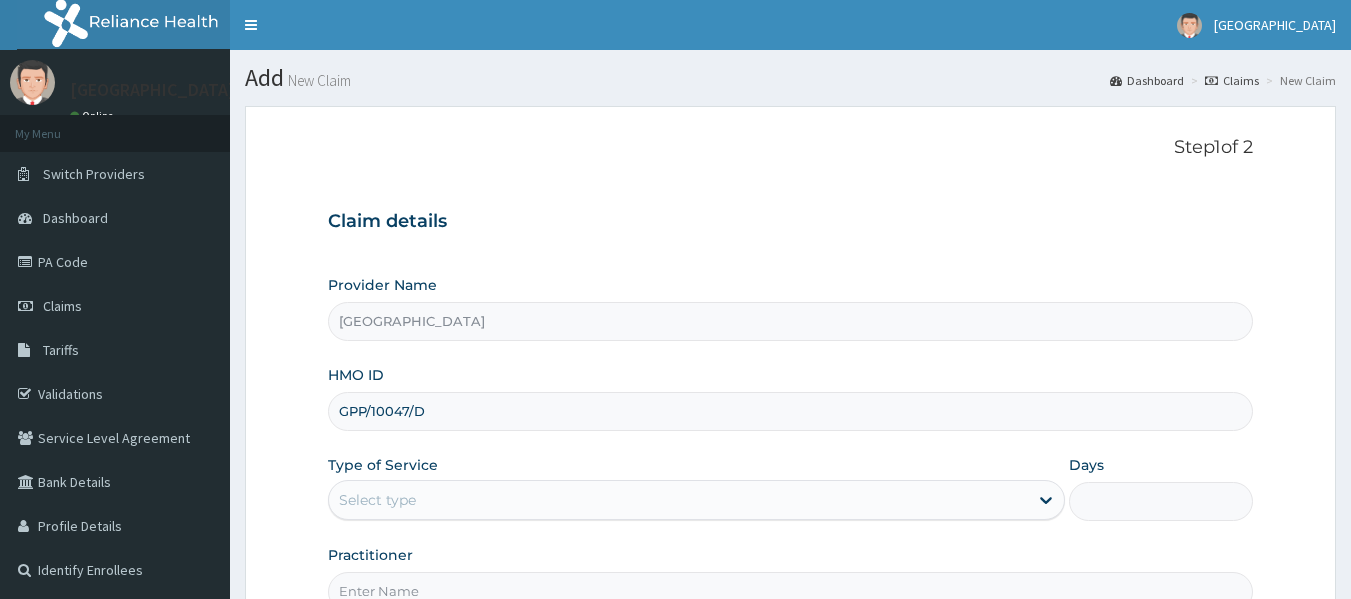 scroll, scrollTop: 0, scrollLeft: 0, axis: both 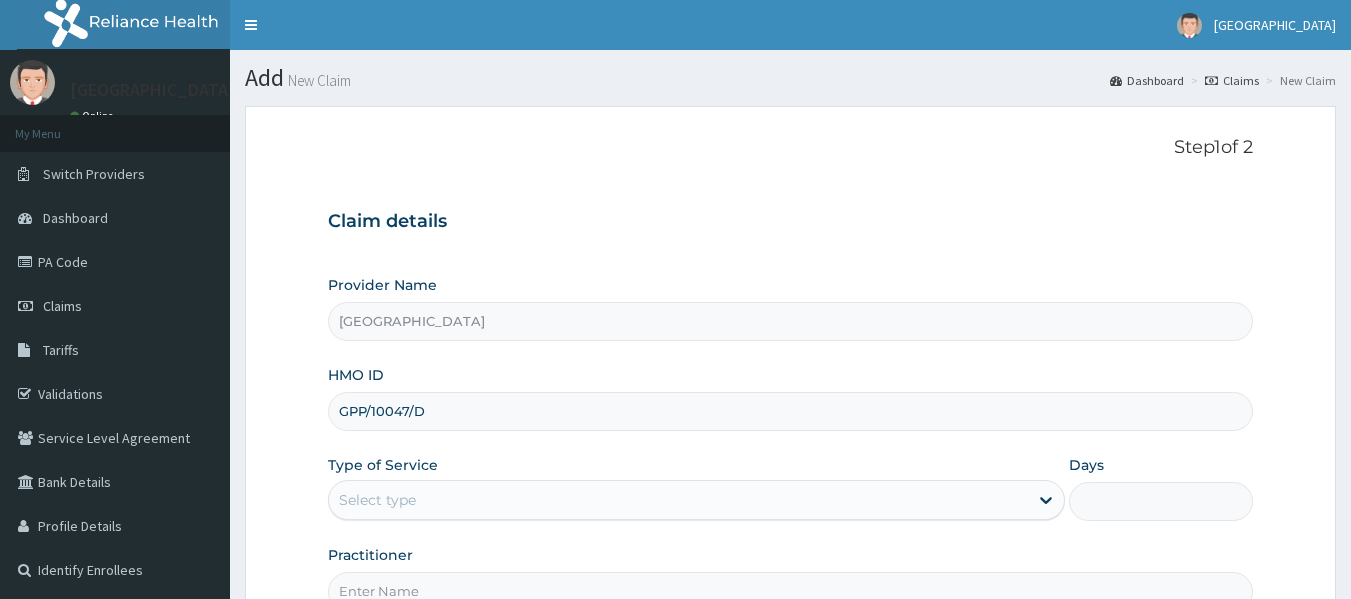 type on "GPP/10047/D" 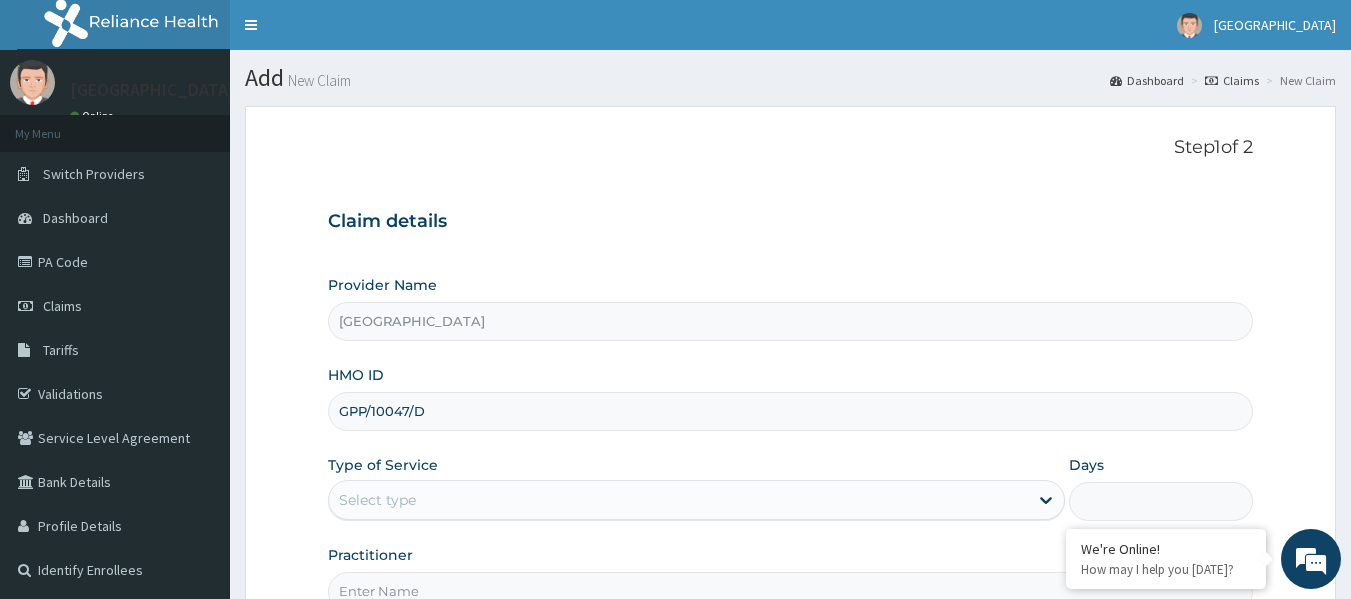 scroll, scrollTop: 0, scrollLeft: 0, axis: both 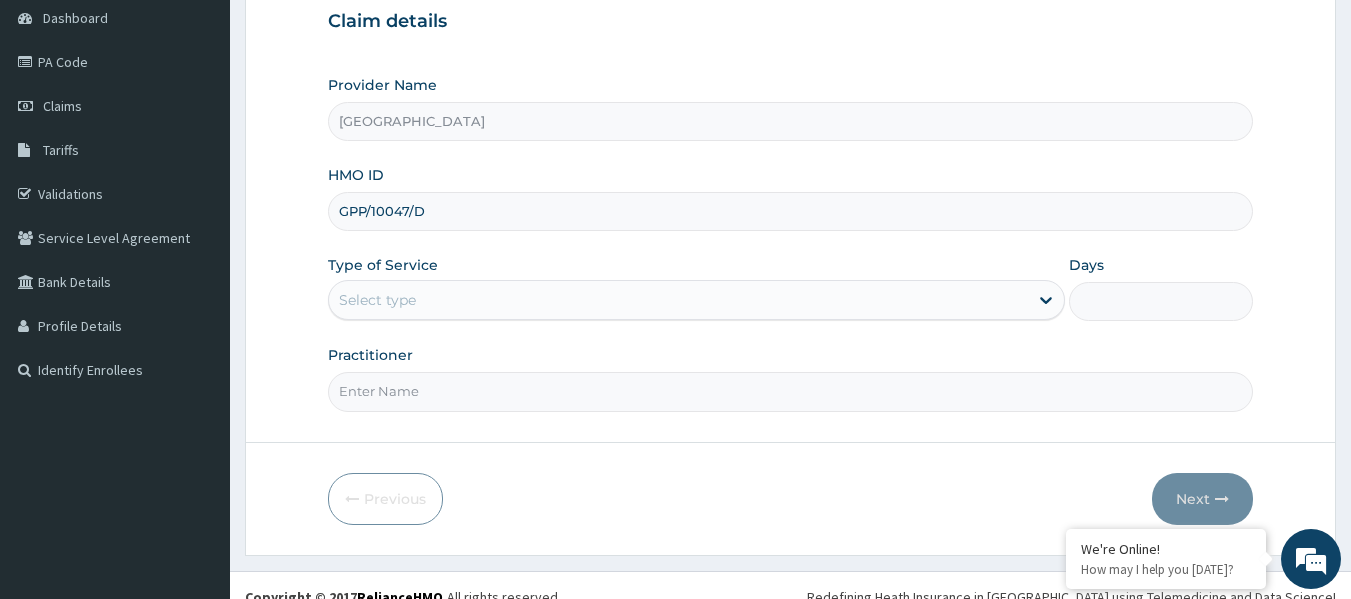 click on "Step  1  of 2 Claim details Provider Name [GEOGRAPHIC_DATA] HMO ID GPP/10047/D Type of Service Select type Days Practitioner     Previous   Next" at bounding box center (790, 230) 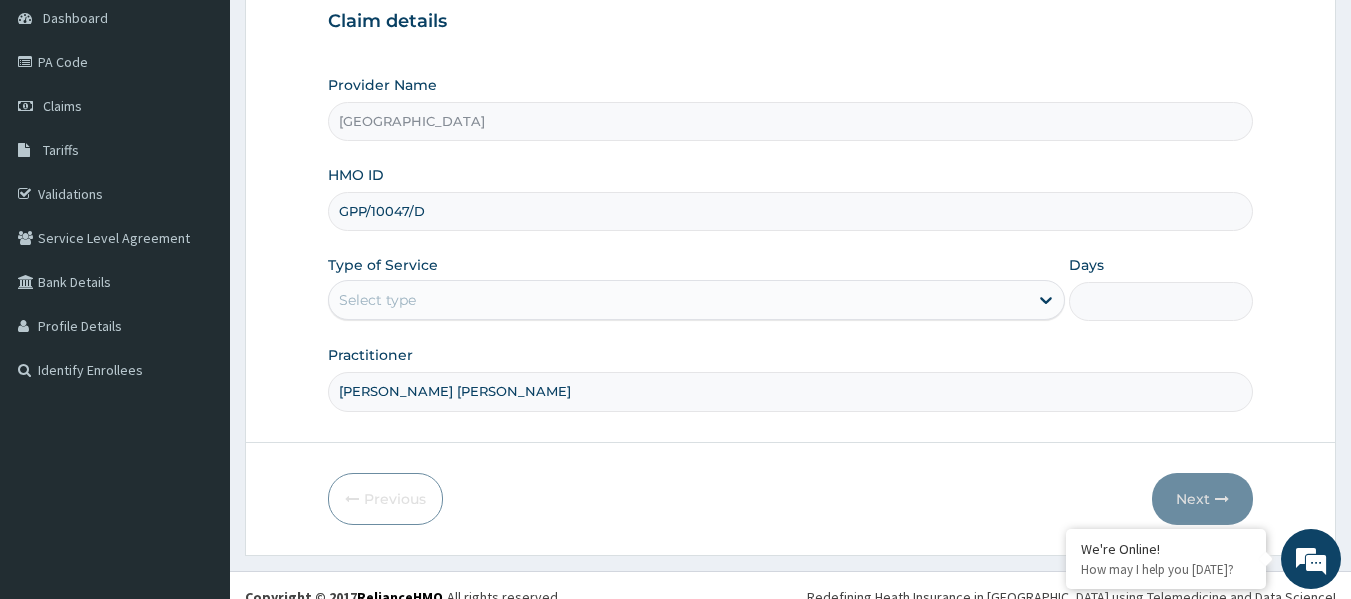 type on "[PERSON_NAME] [PERSON_NAME]" 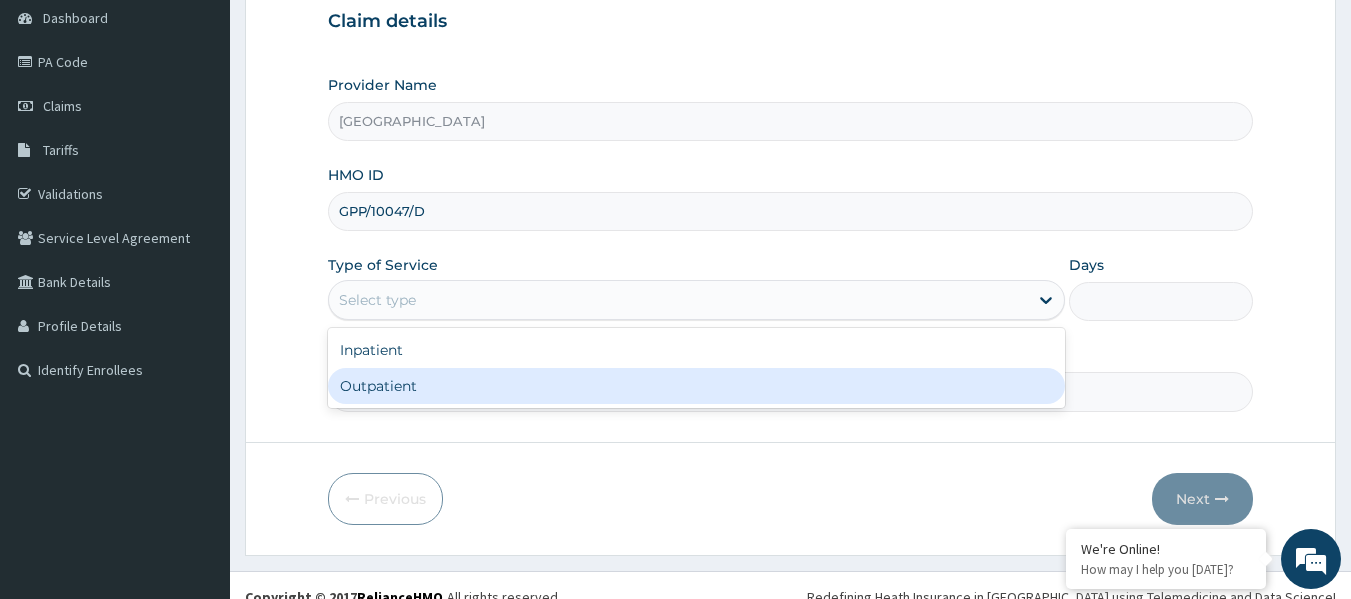 click on "Outpatient" at bounding box center (696, 386) 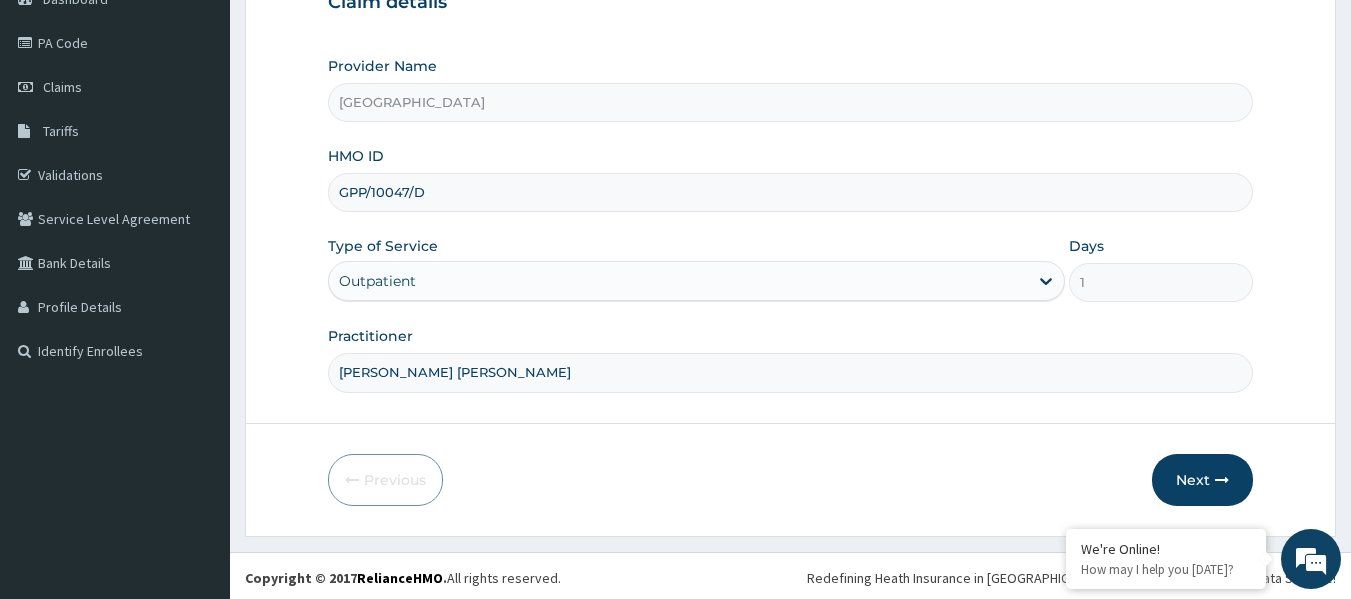 scroll, scrollTop: 223, scrollLeft: 0, axis: vertical 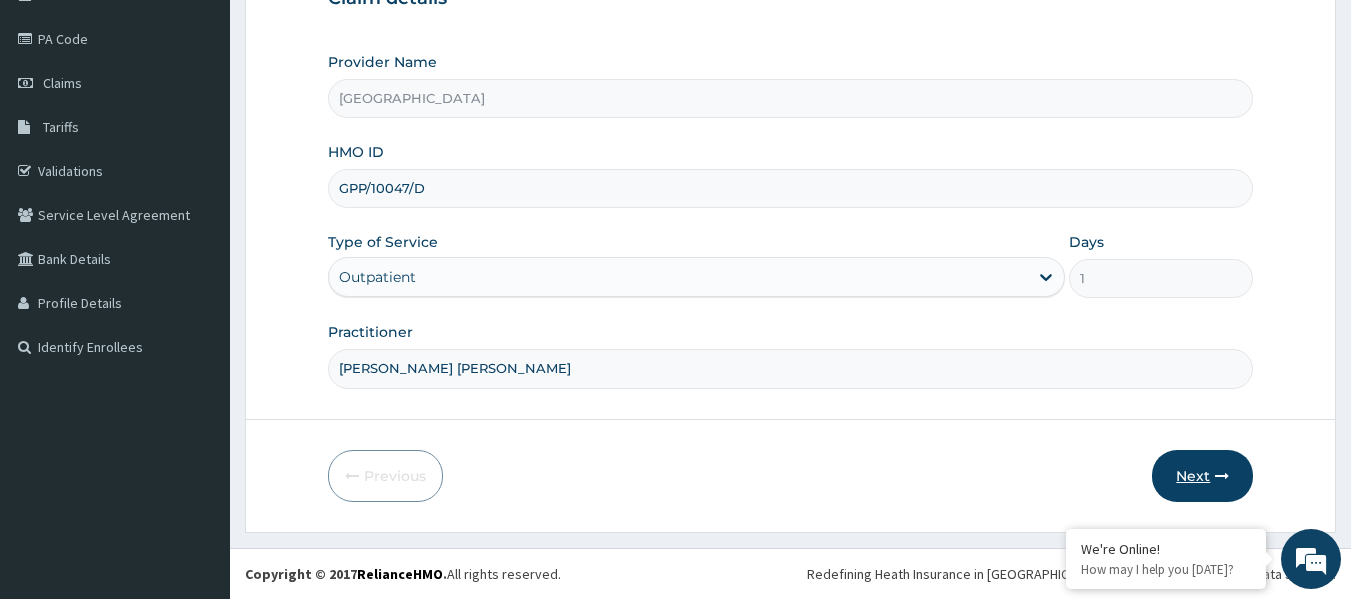 click on "Next" at bounding box center (1202, 476) 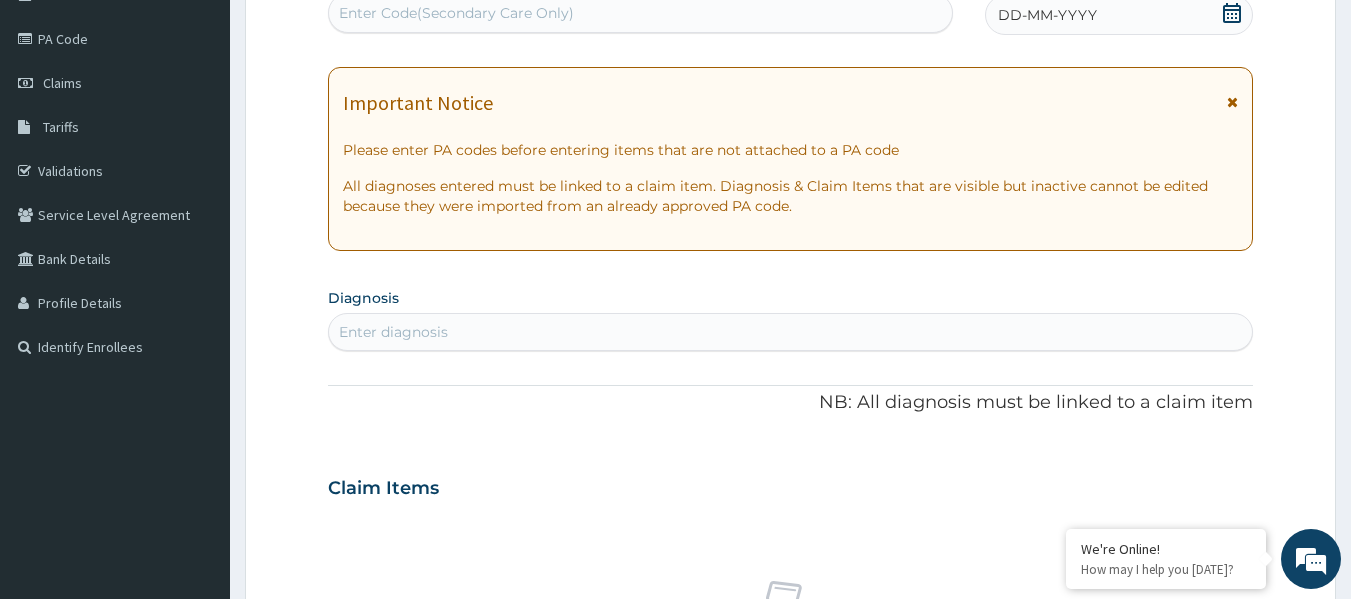 click 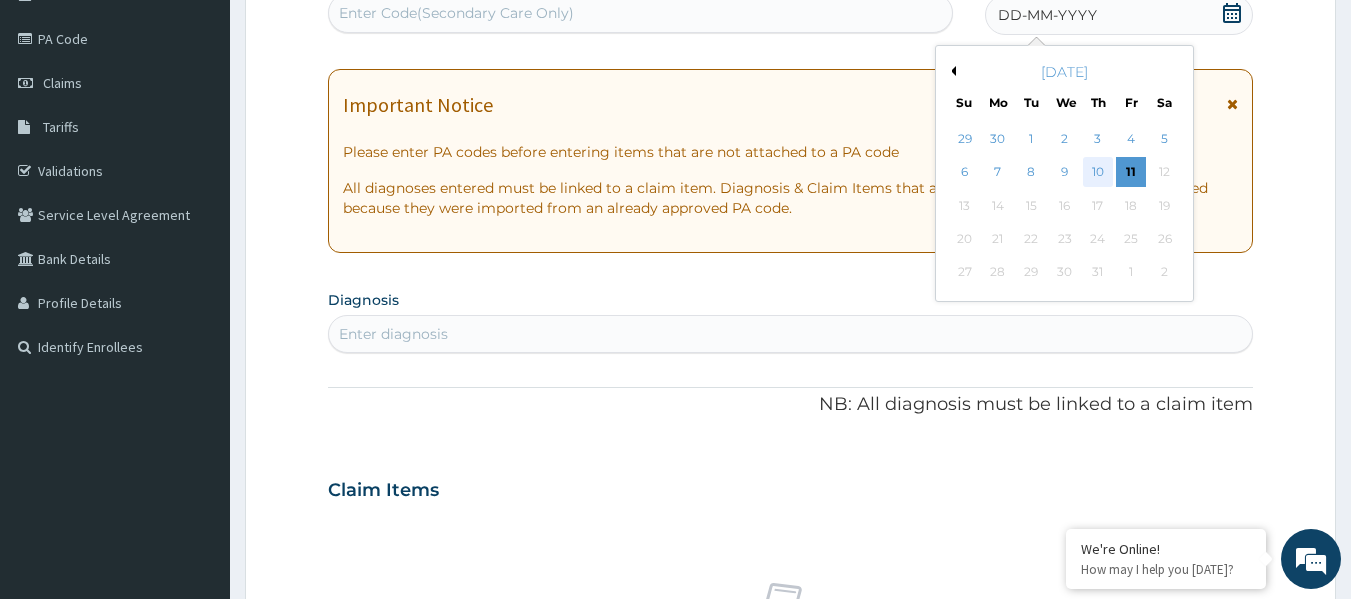 click on "10" at bounding box center (1098, 173) 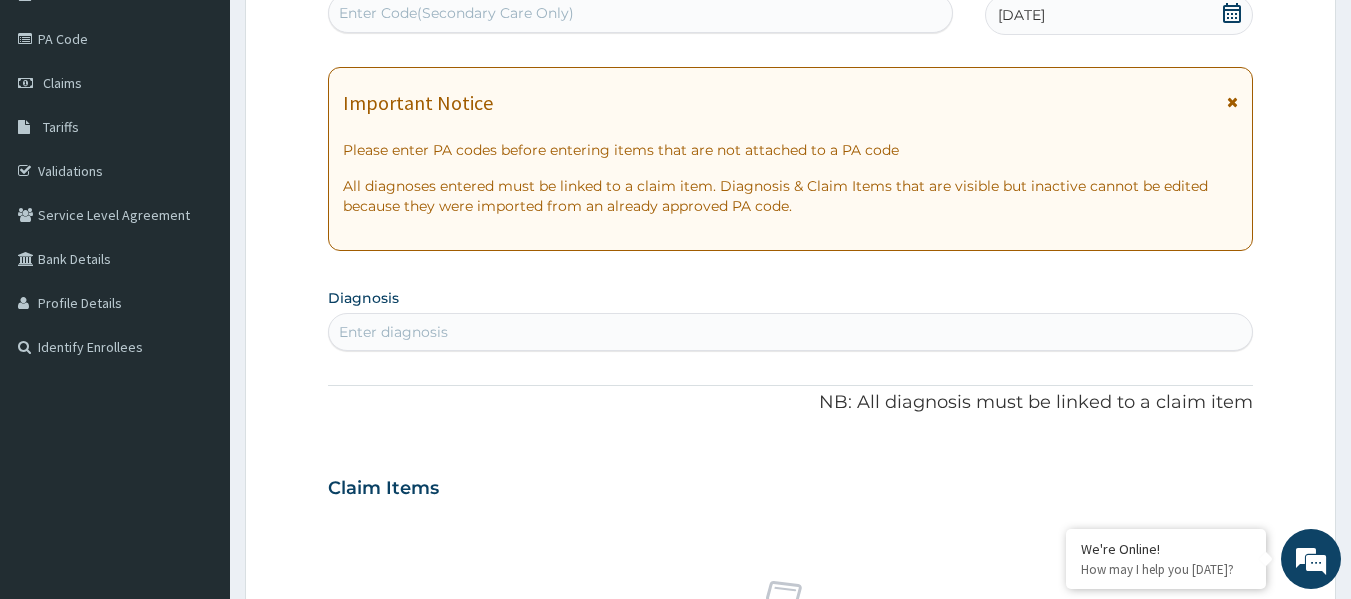 click on "Enter diagnosis" at bounding box center [393, 332] 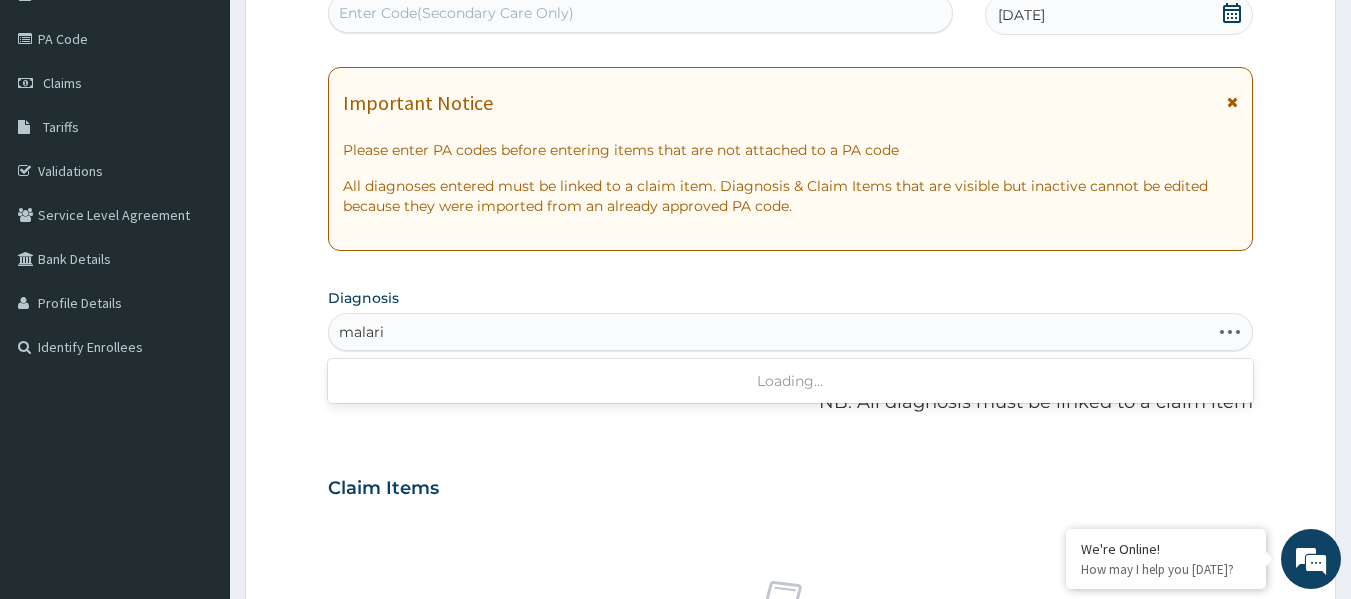 type on "[MEDICAL_DATA]" 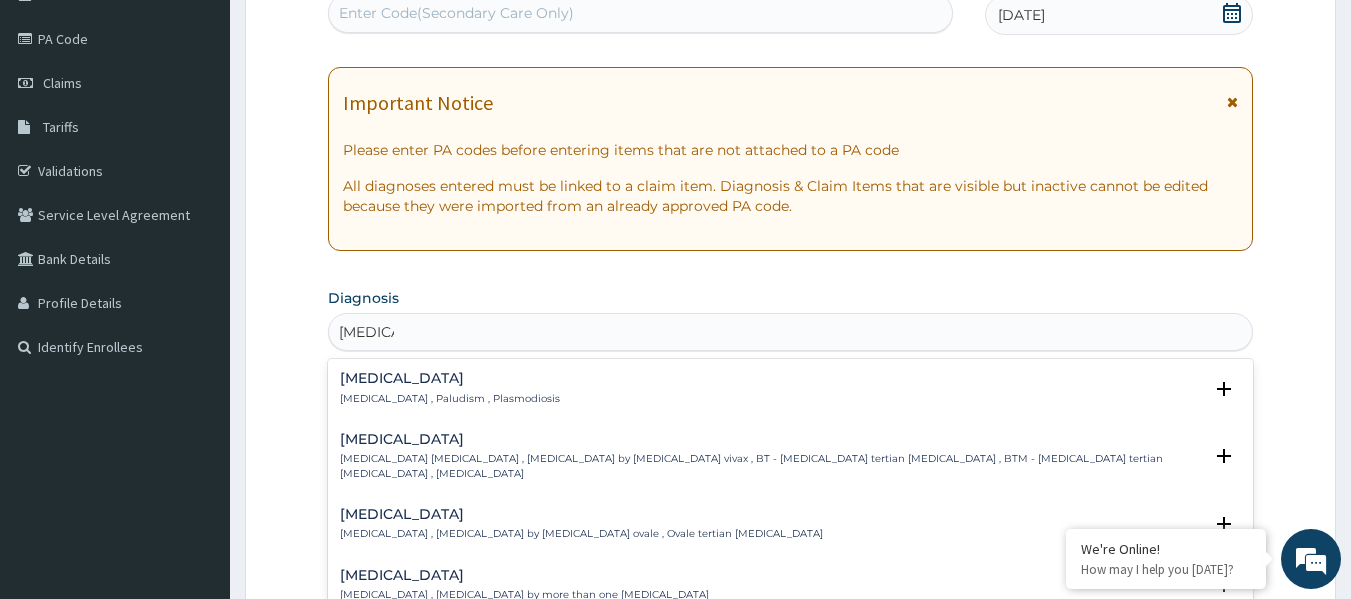 click on "Malaria" at bounding box center [450, 378] 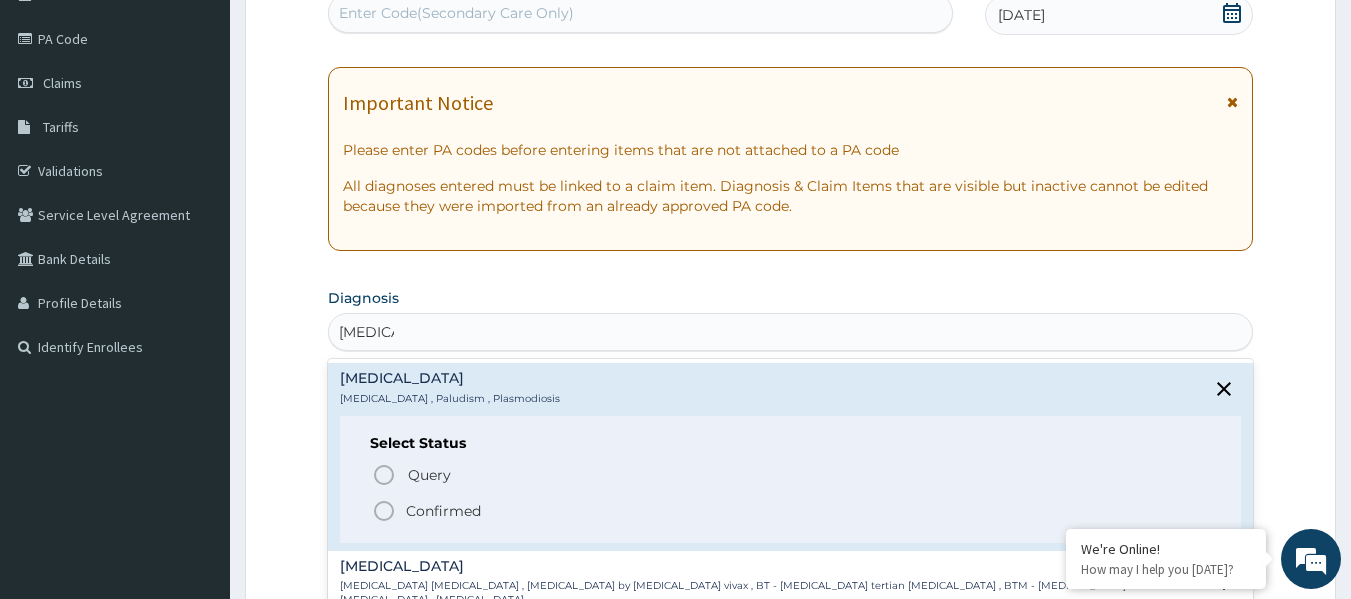 click on "Confirmed" at bounding box center (443, 511) 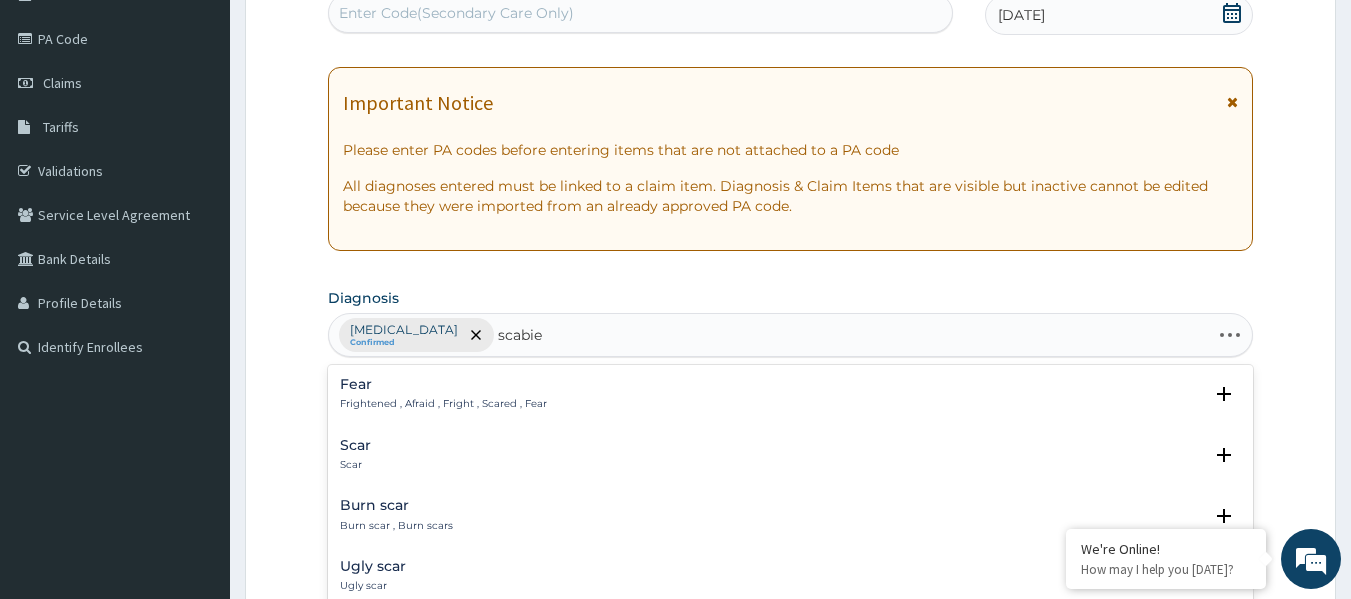 type on "scabies" 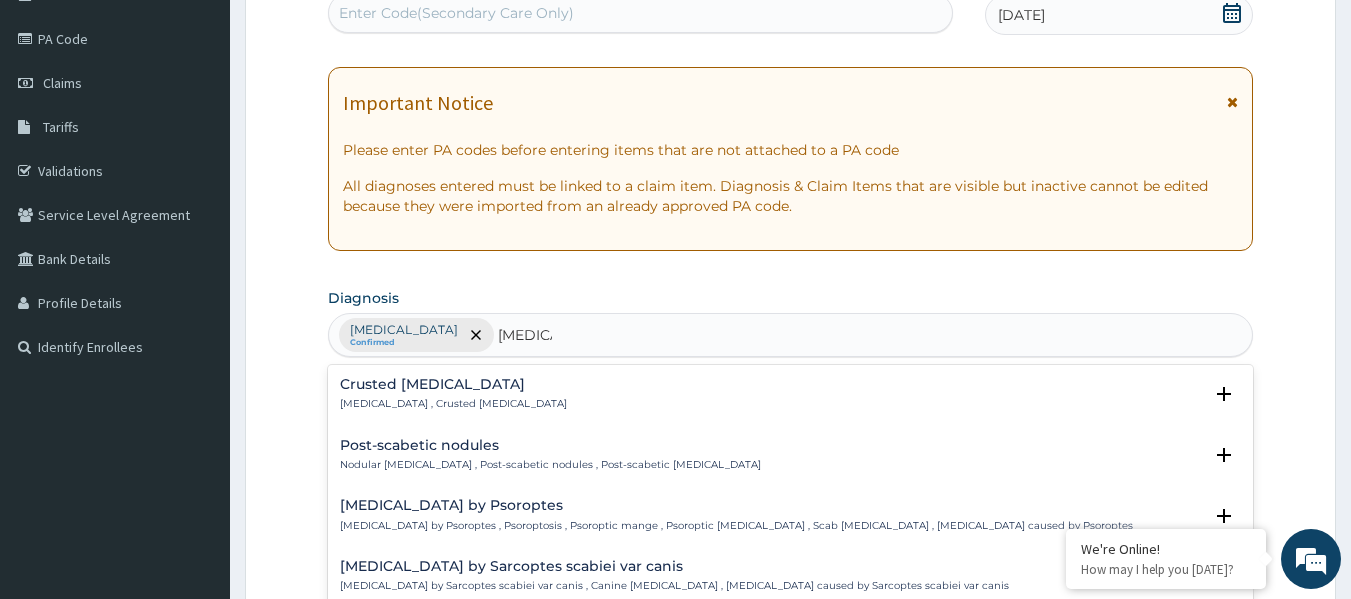 click on "Crusted scabies Norwegian scabies , Crusted scabies" at bounding box center [791, 394] 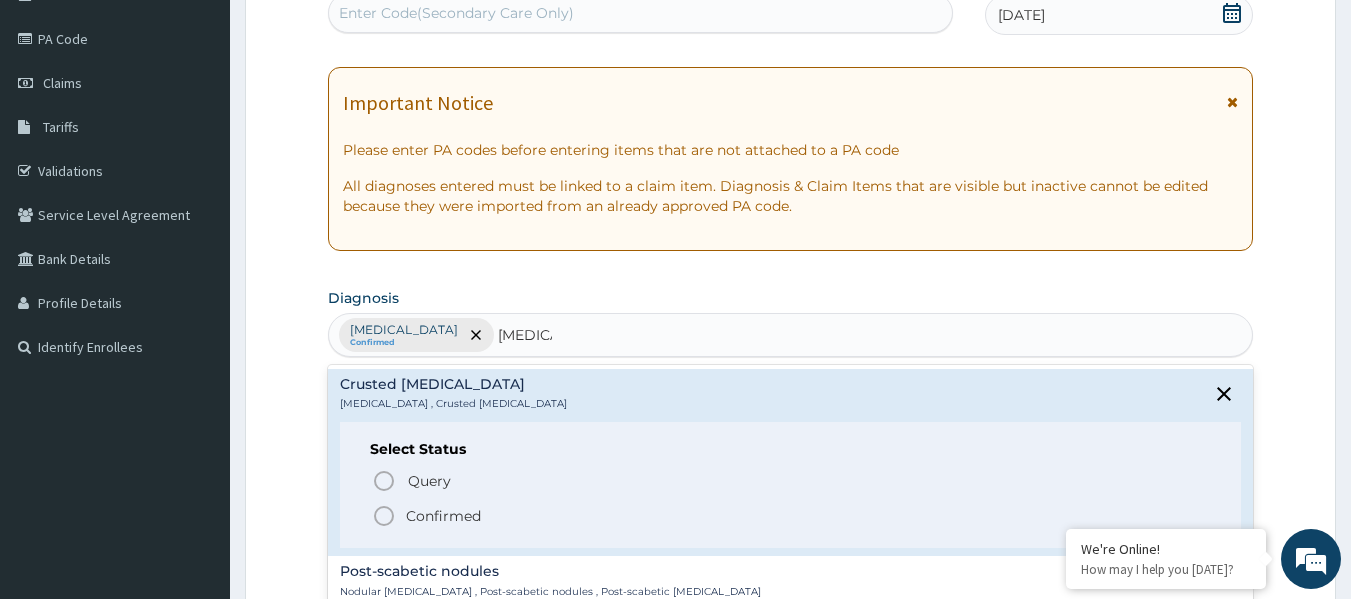 click on "Confirmed" at bounding box center (443, 516) 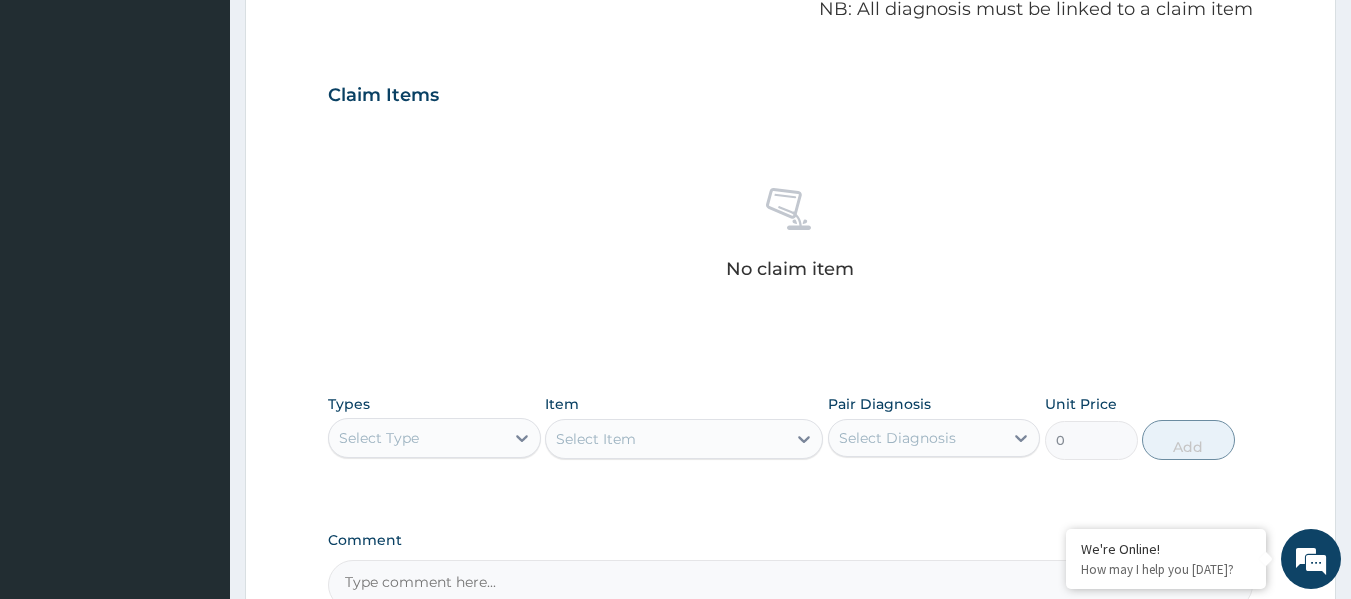 scroll, scrollTop: 623, scrollLeft: 0, axis: vertical 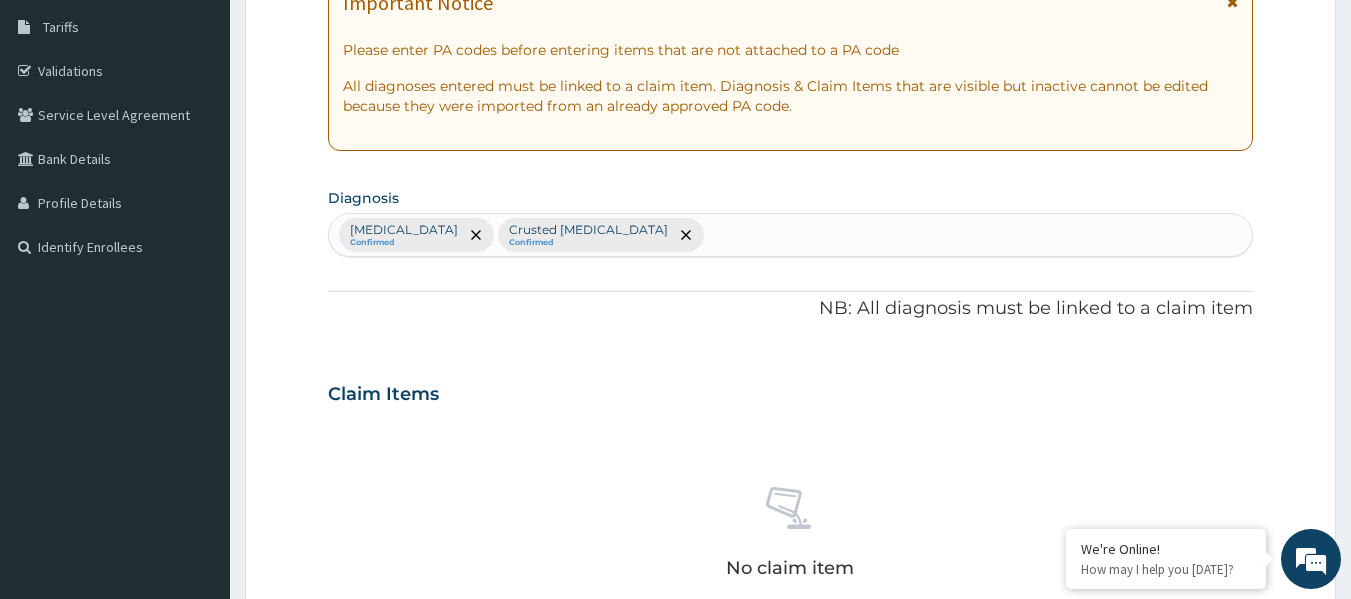 click on "Malaria Confirmed Crusted scabies Confirmed" at bounding box center [791, 235] 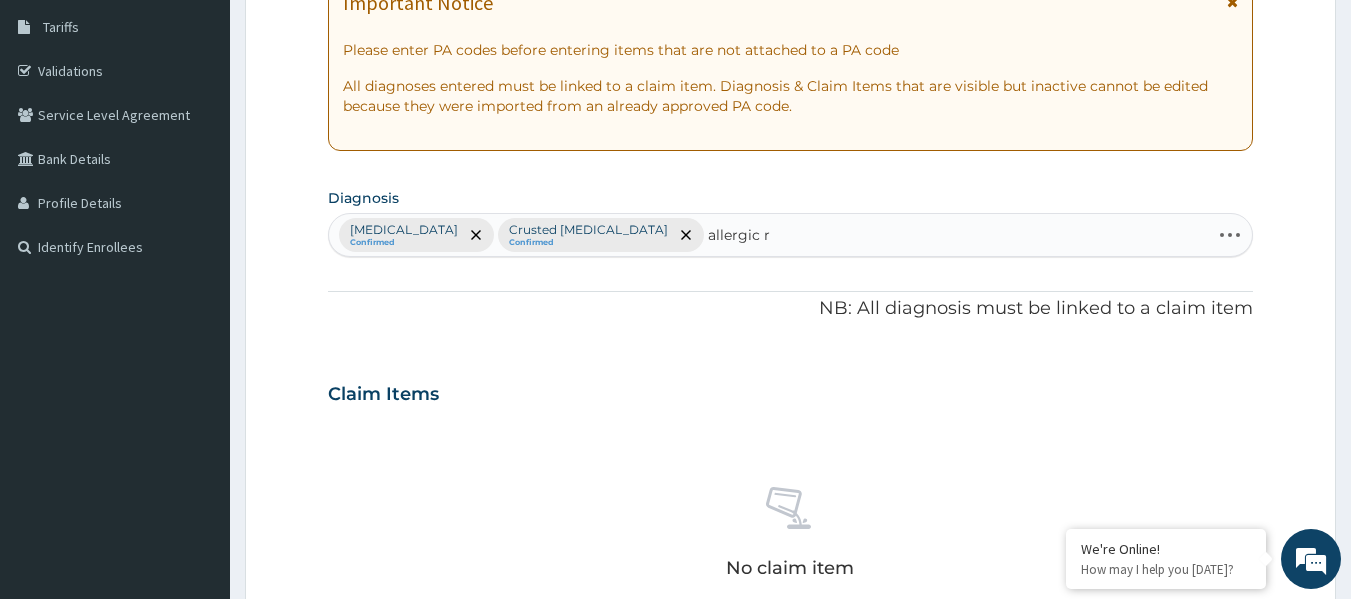 type on "allergic rh" 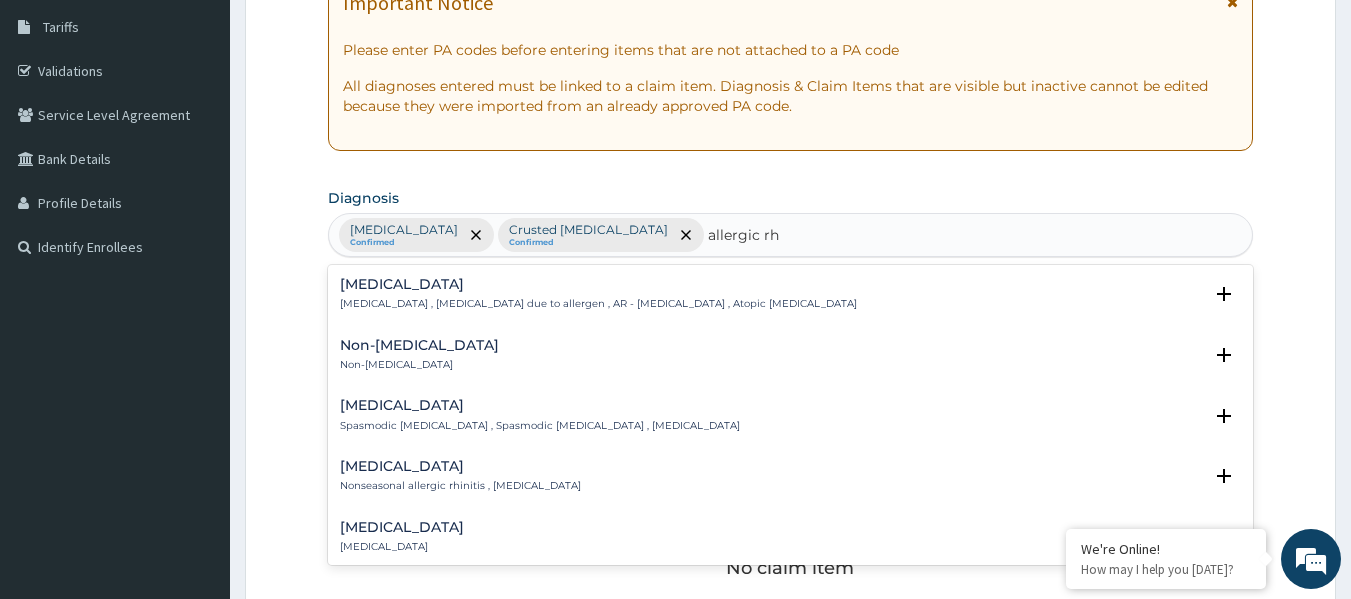 click on "Allergic rhinitis" at bounding box center [598, 284] 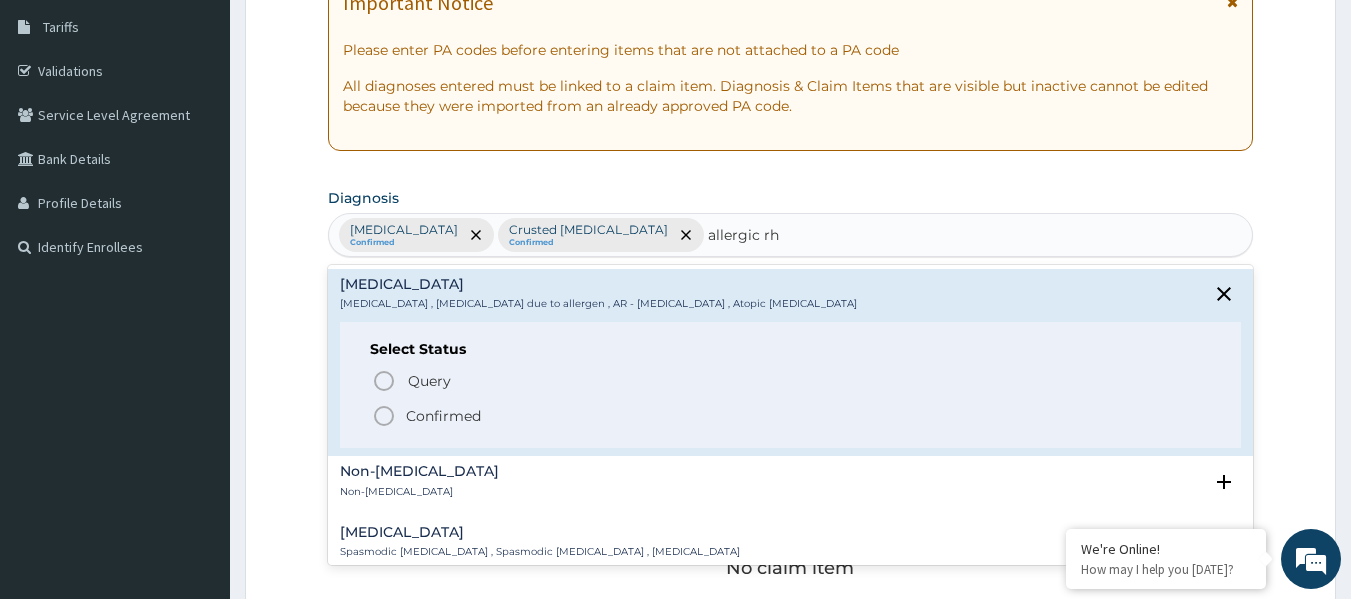 click on "Select Status Query Query covers suspected (?), Keep in view (kiv), Ruled out (r/o) Confirmed" at bounding box center [791, 385] 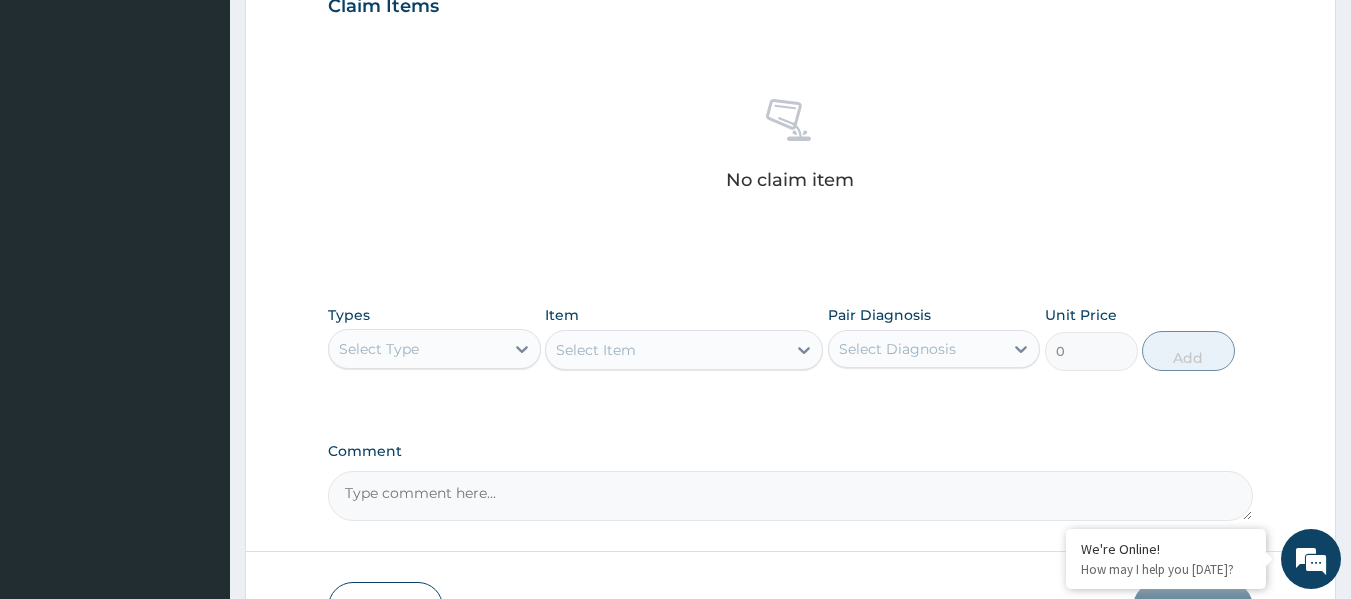 scroll, scrollTop: 823, scrollLeft: 0, axis: vertical 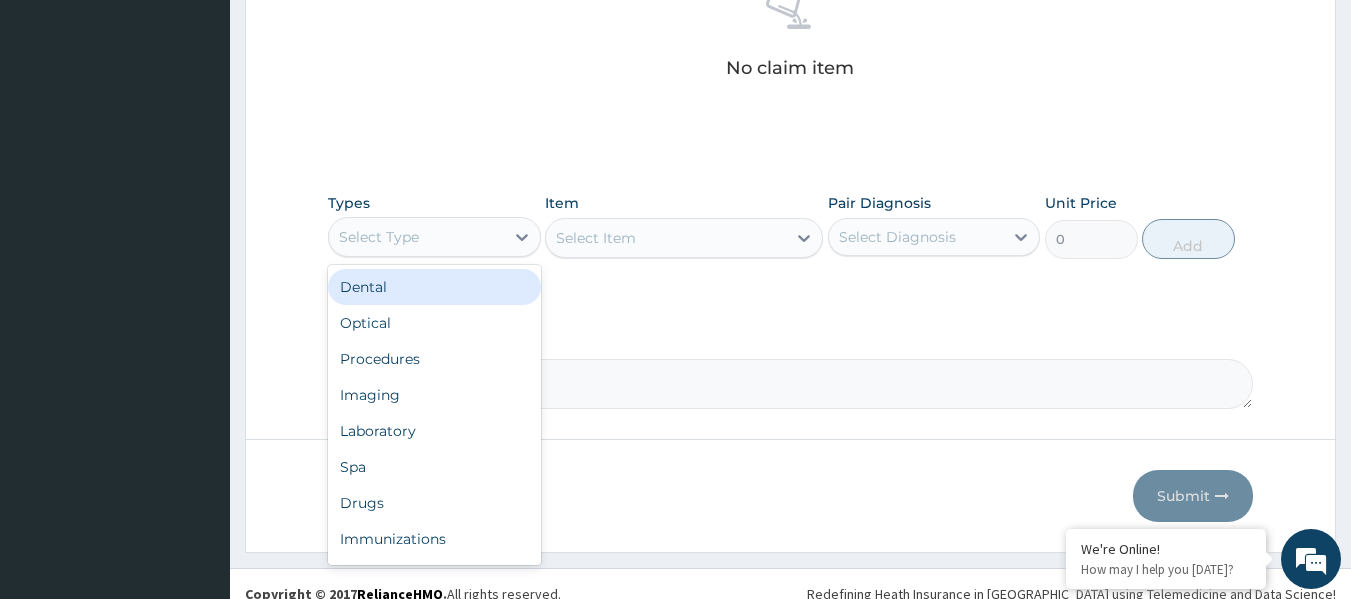 click on "Select Type" at bounding box center (416, 237) 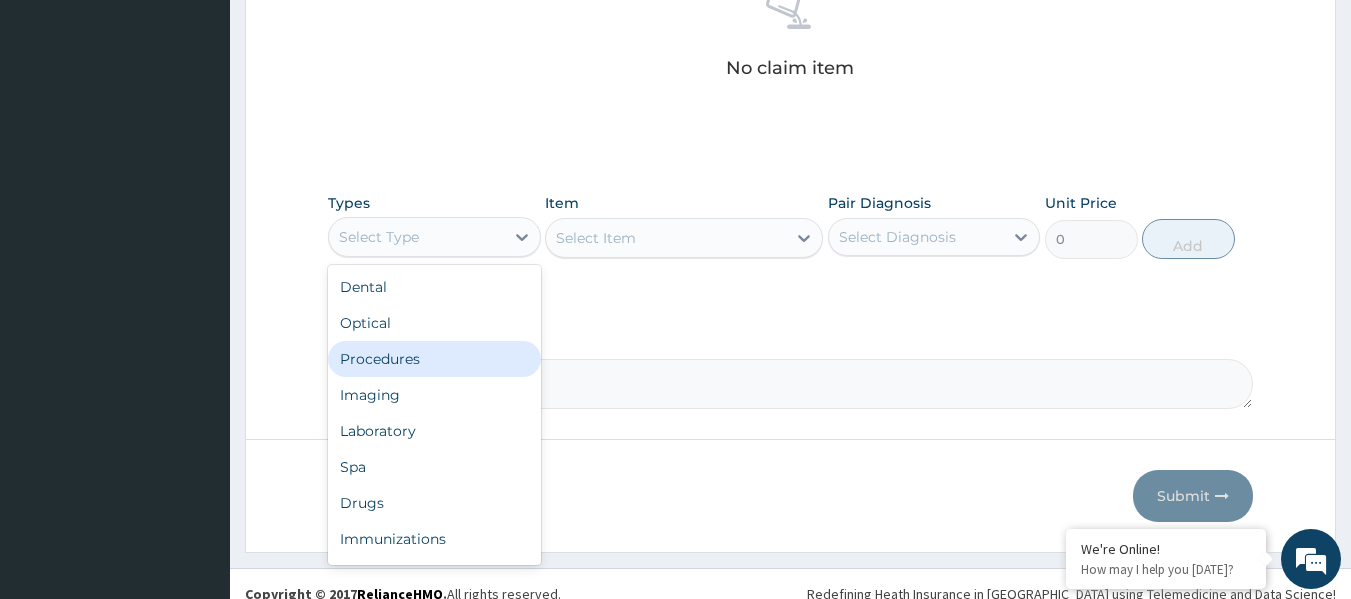 drag, startPoint x: 468, startPoint y: 363, endPoint x: 517, endPoint y: 317, distance: 67.20863 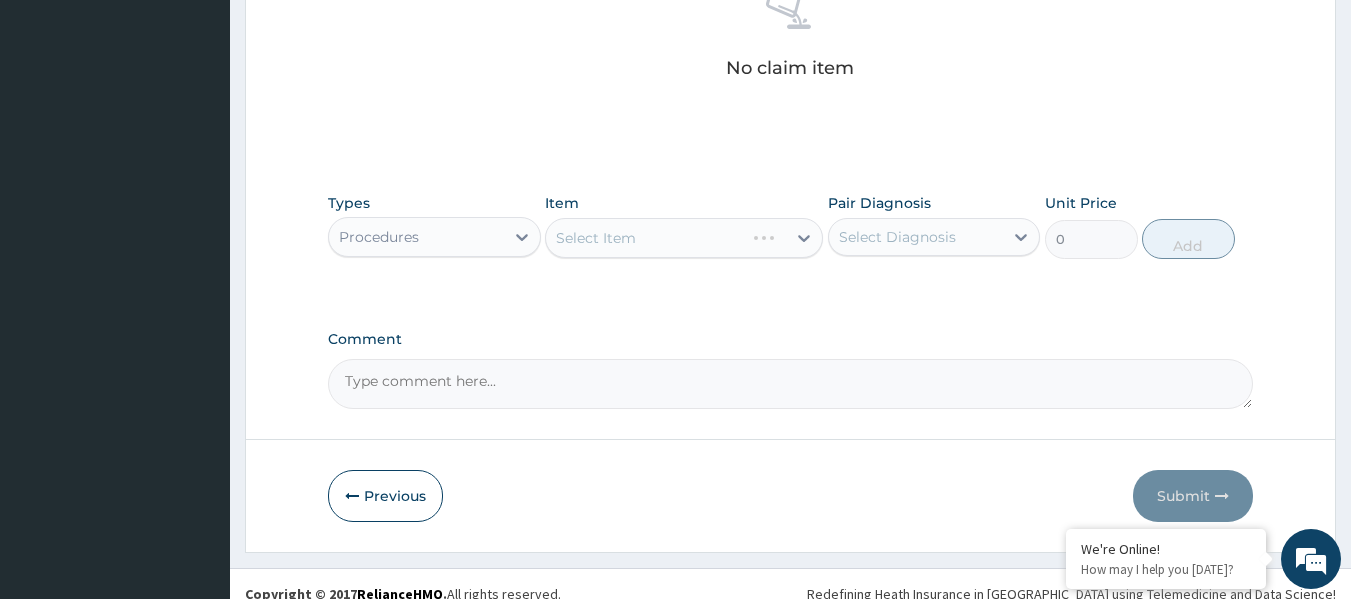 click on "Select Item" at bounding box center [684, 238] 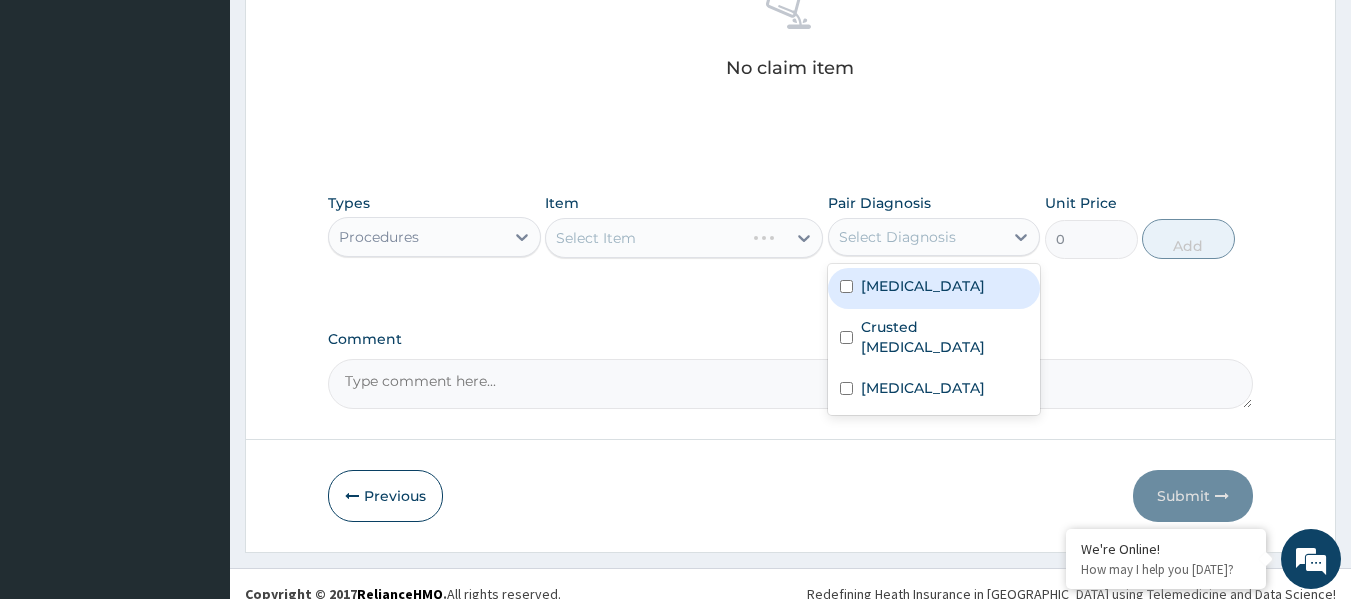click on "Select Diagnosis" at bounding box center (897, 237) 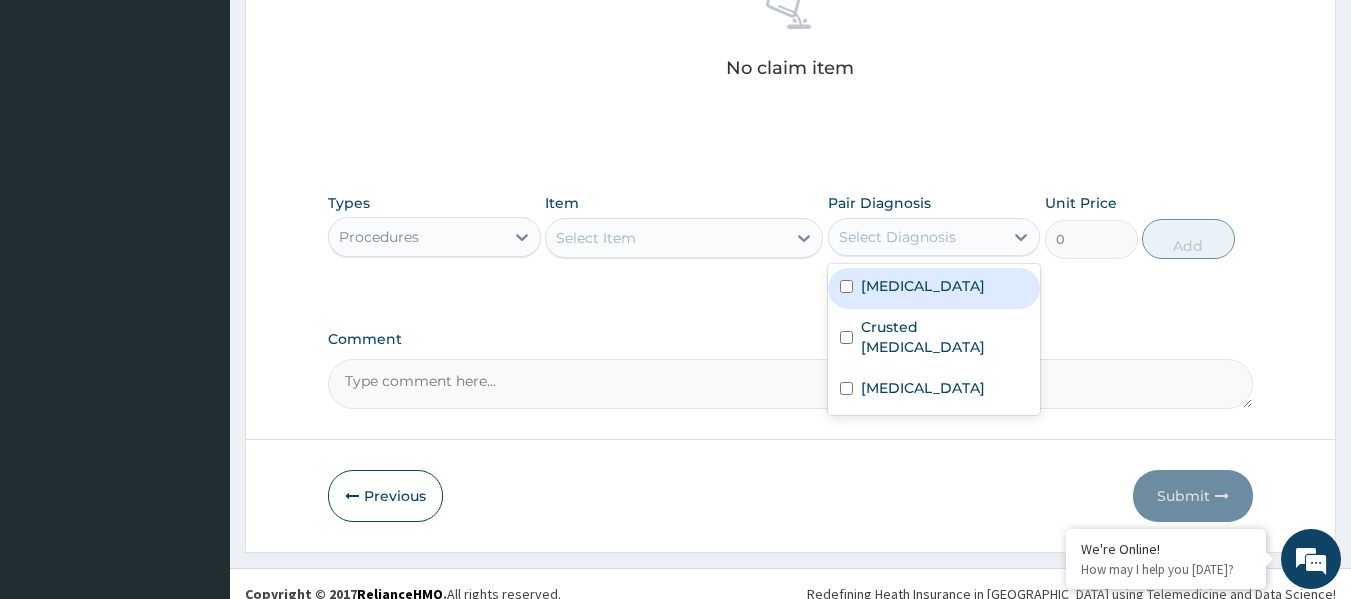 click on "[MEDICAL_DATA]" at bounding box center (923, 286) 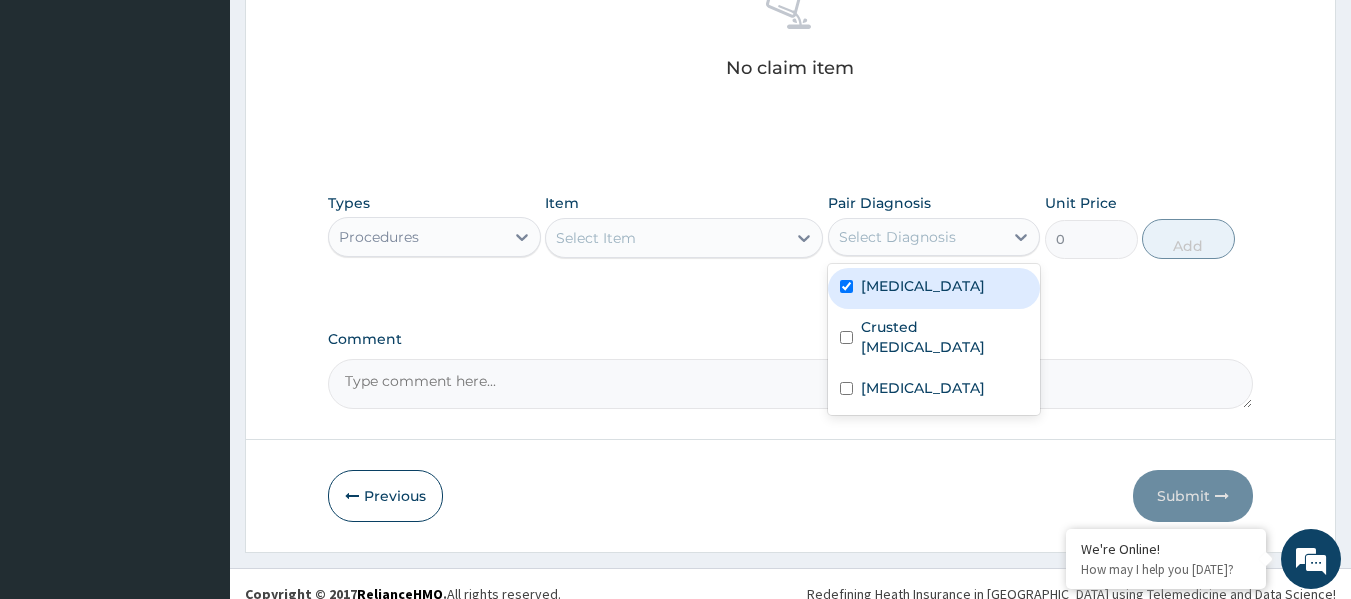 checkbox on "true" 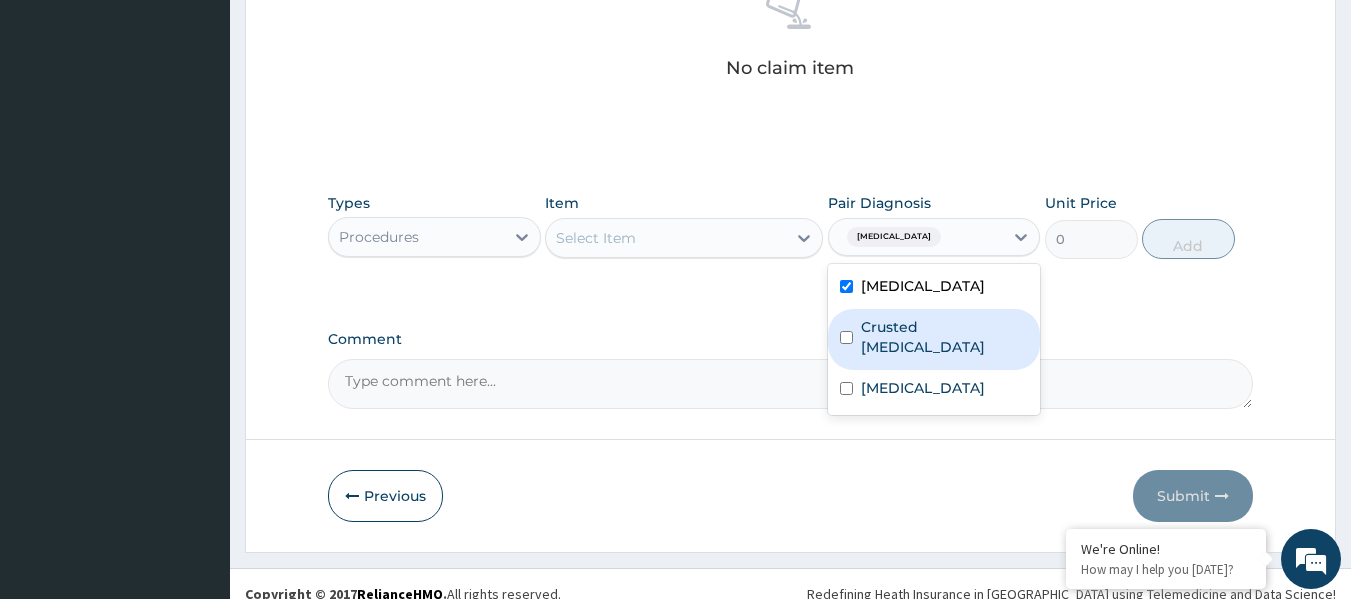 click on "Crusted [MEDICAL_DATA]" at bounding box center [945, 337] 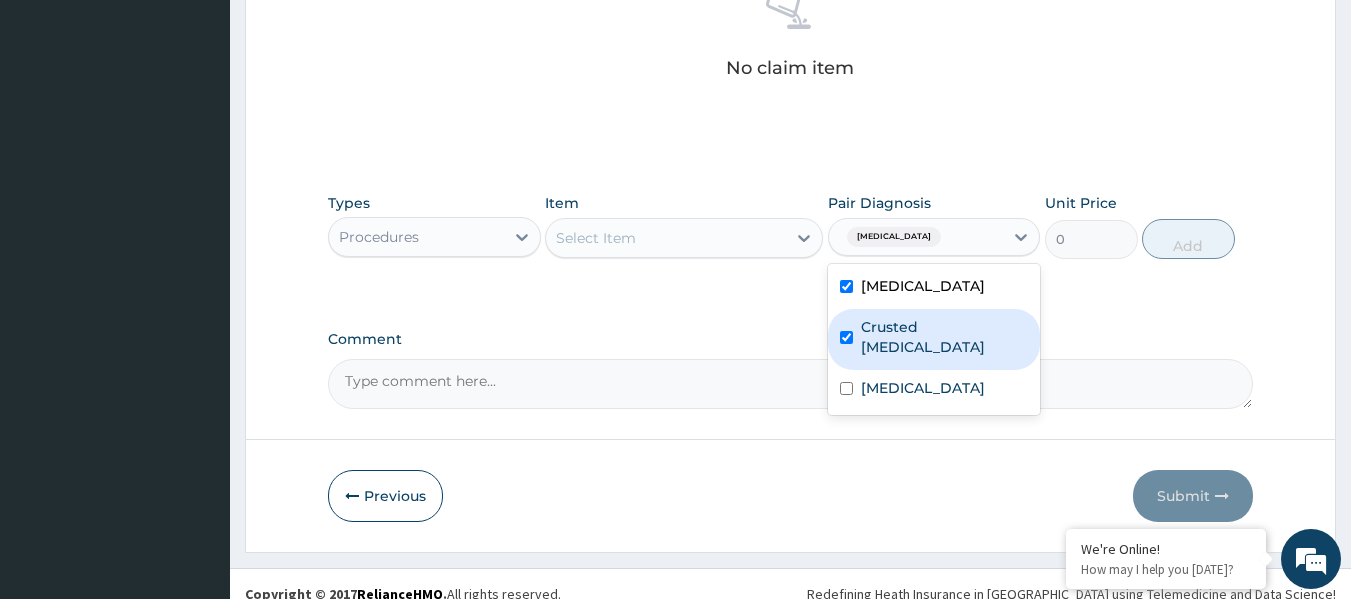 checkbox on "true" 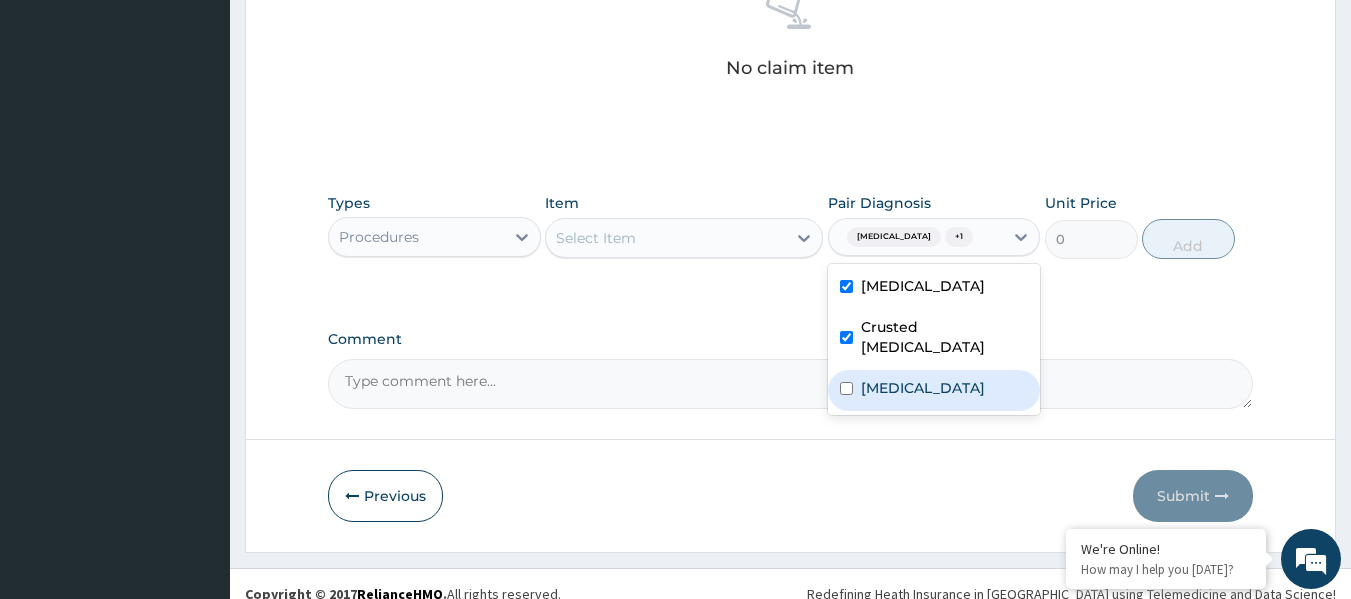 drag, startPoint x: 899, startPoint y: 370, endPoint x: 892, endPoint y: 358, distance: 13.892444 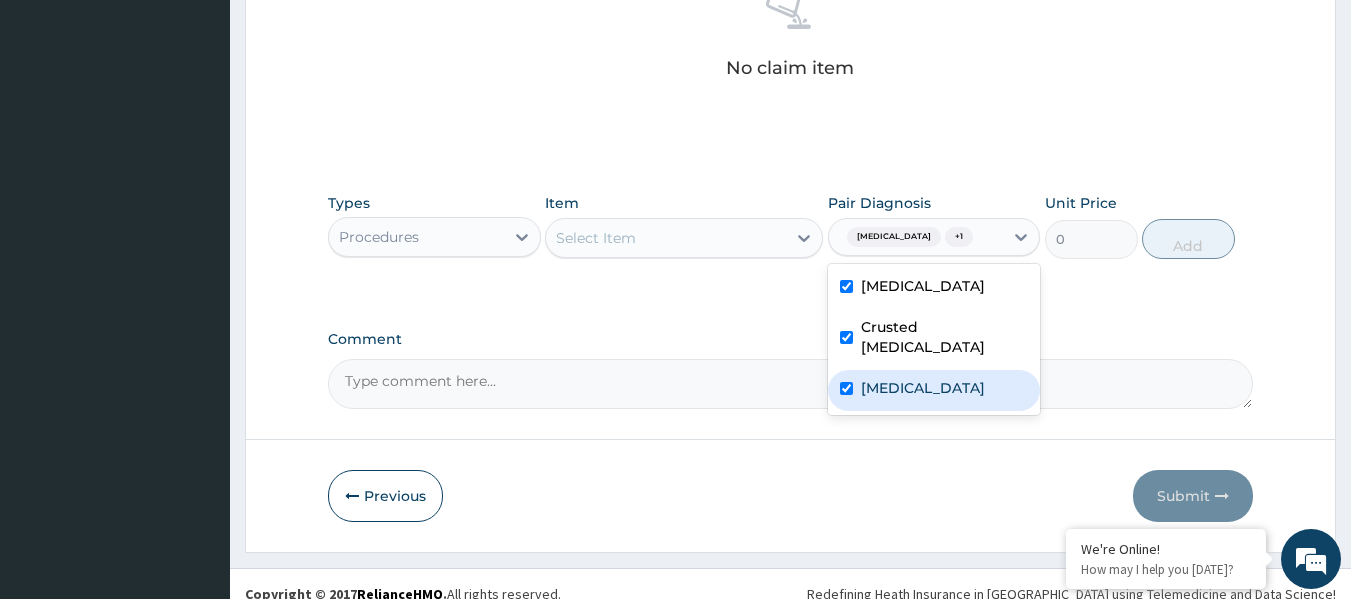 checkbox on "true" 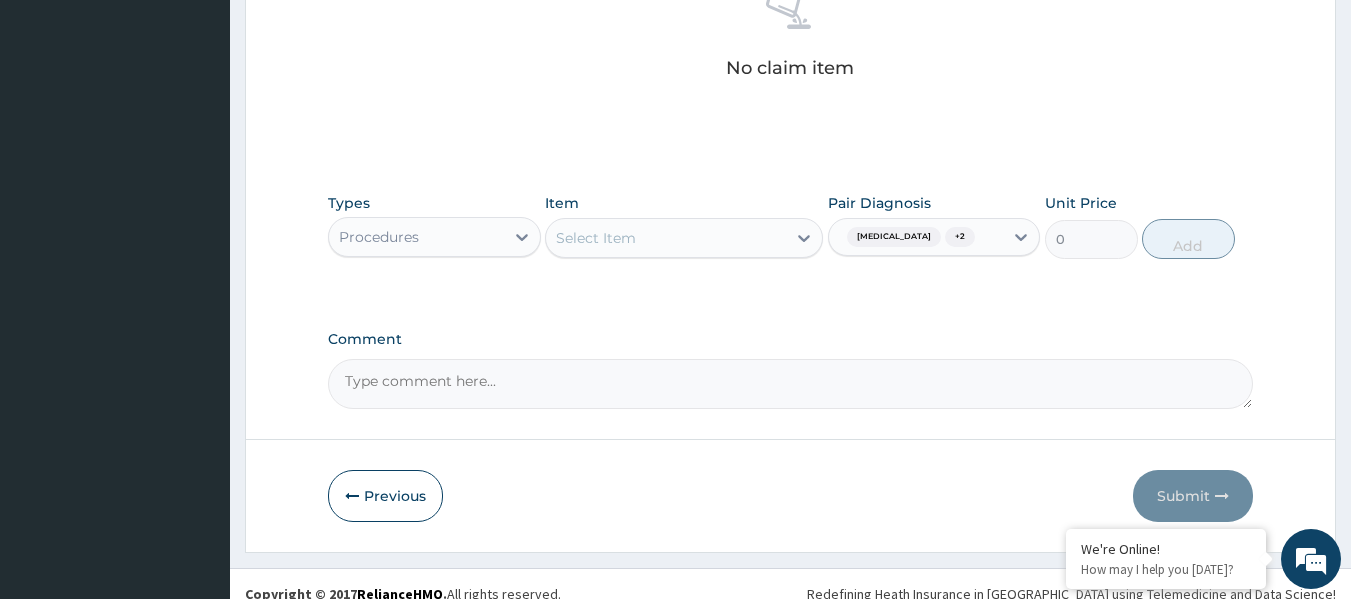 click on "Select Item" at bounding box center (596, 238) 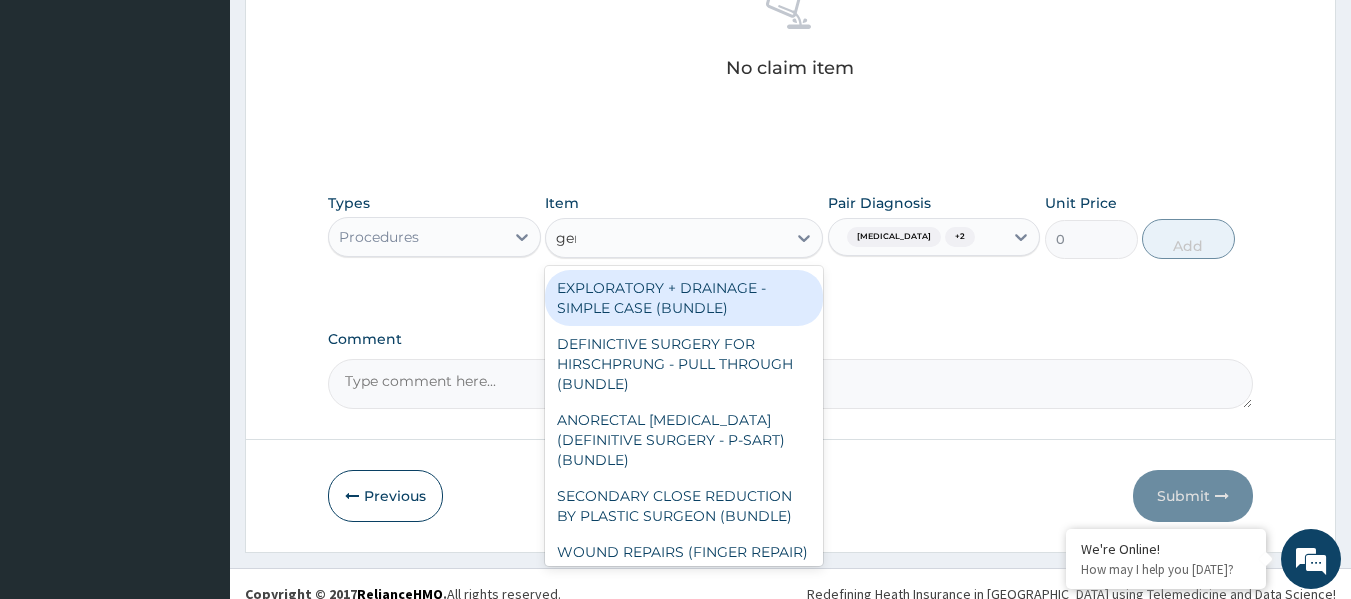 type on "gene" 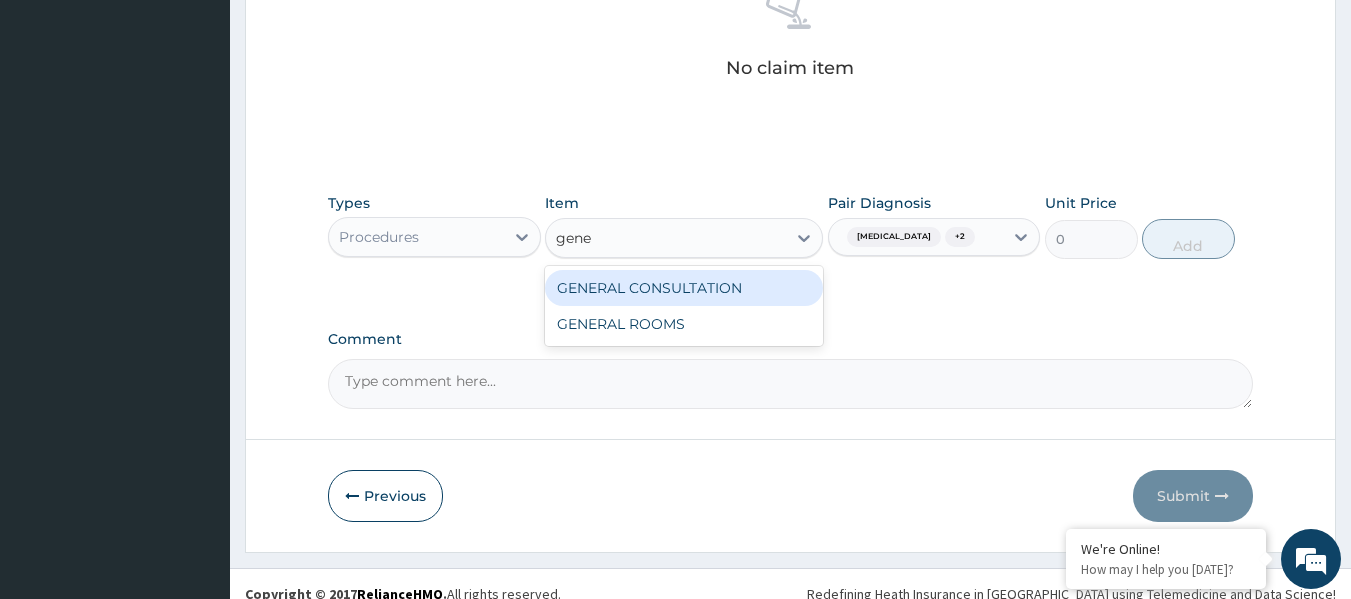 click on "GENERAL CONSULTATION" at bounding box center (684, 288) 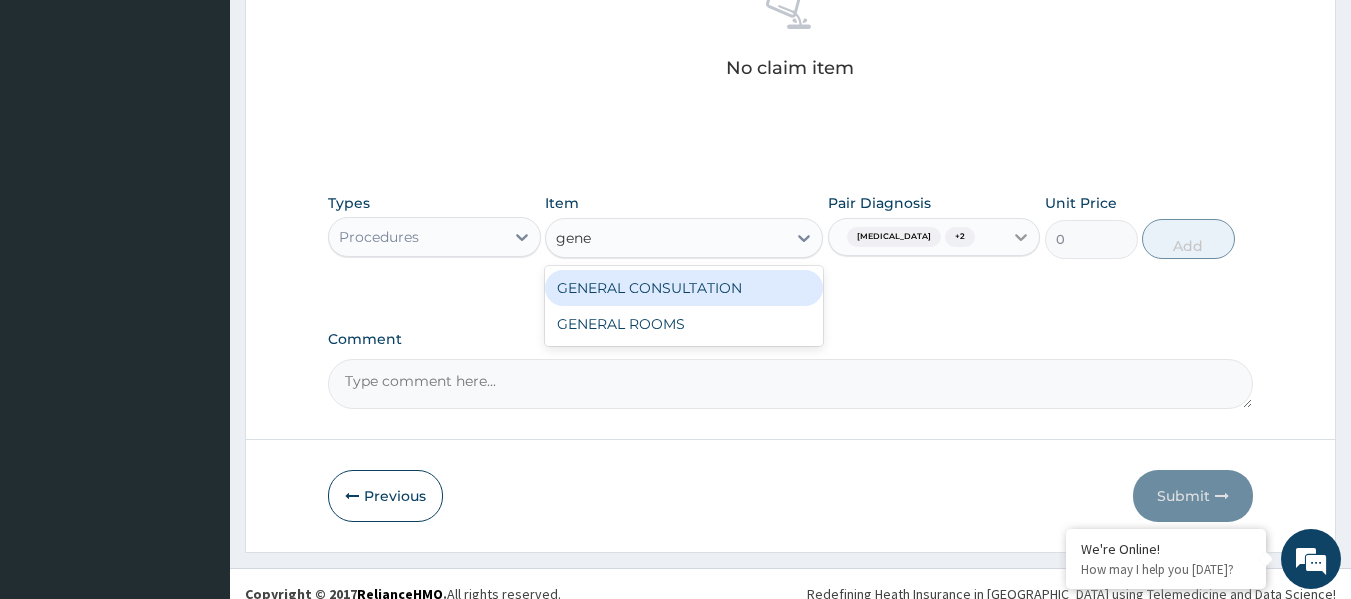 type 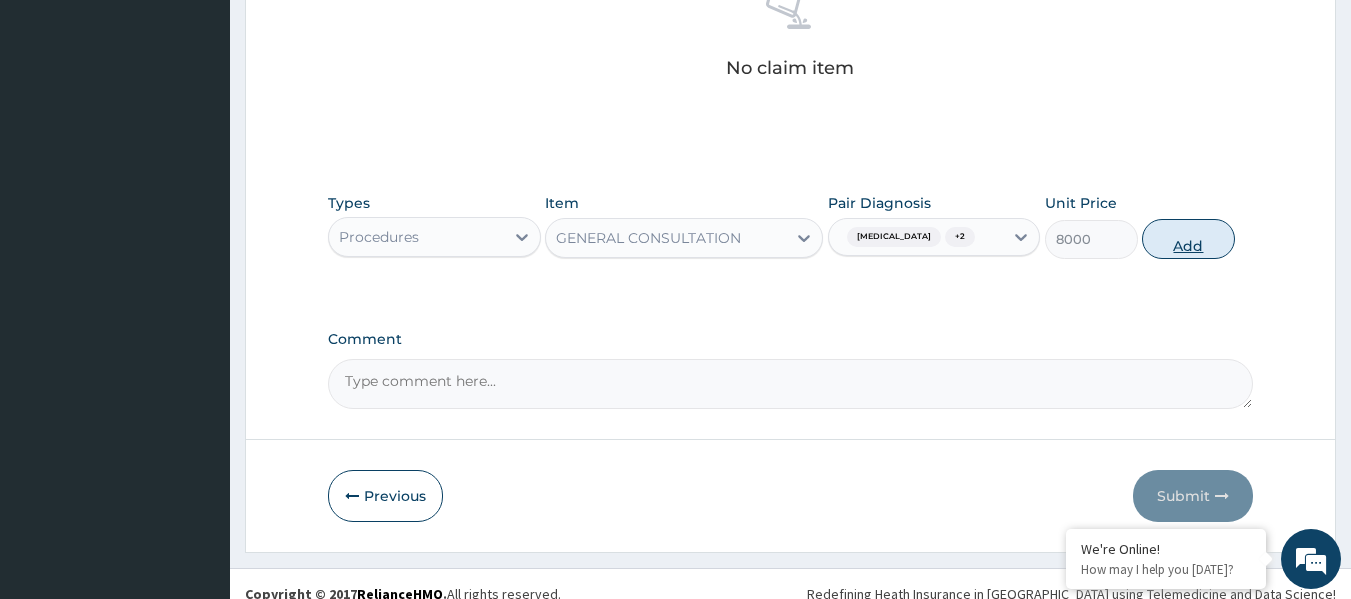 click on "Add" at bounding box center (1188, 239) 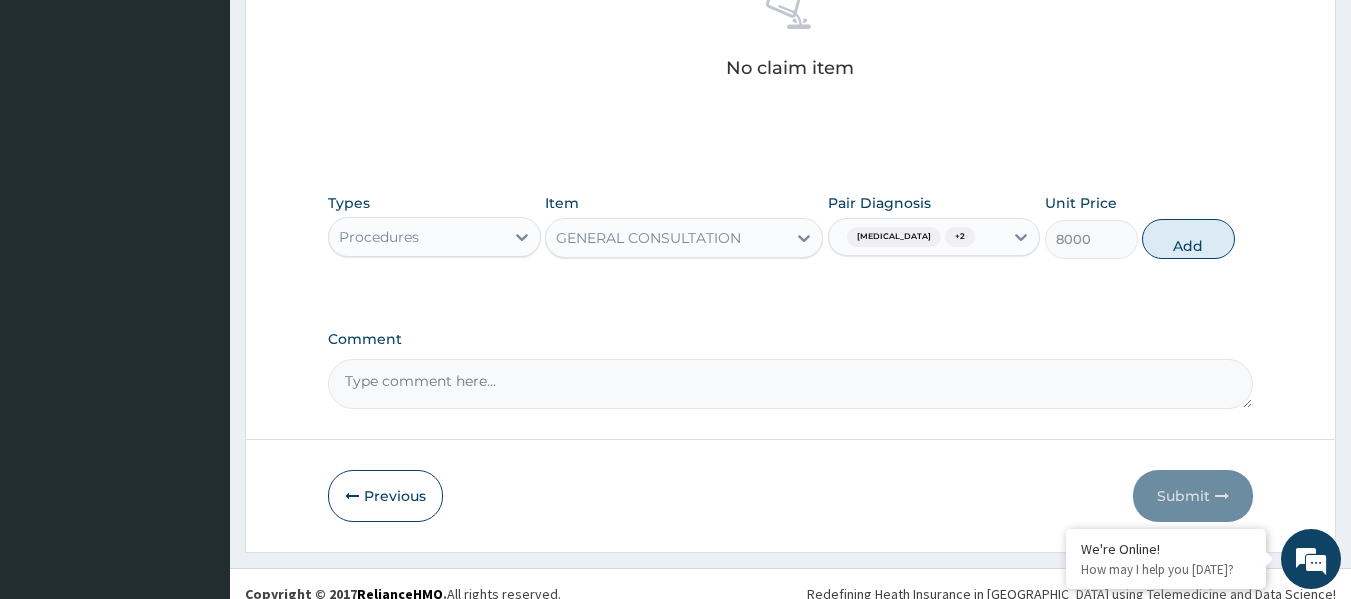 type on "0" 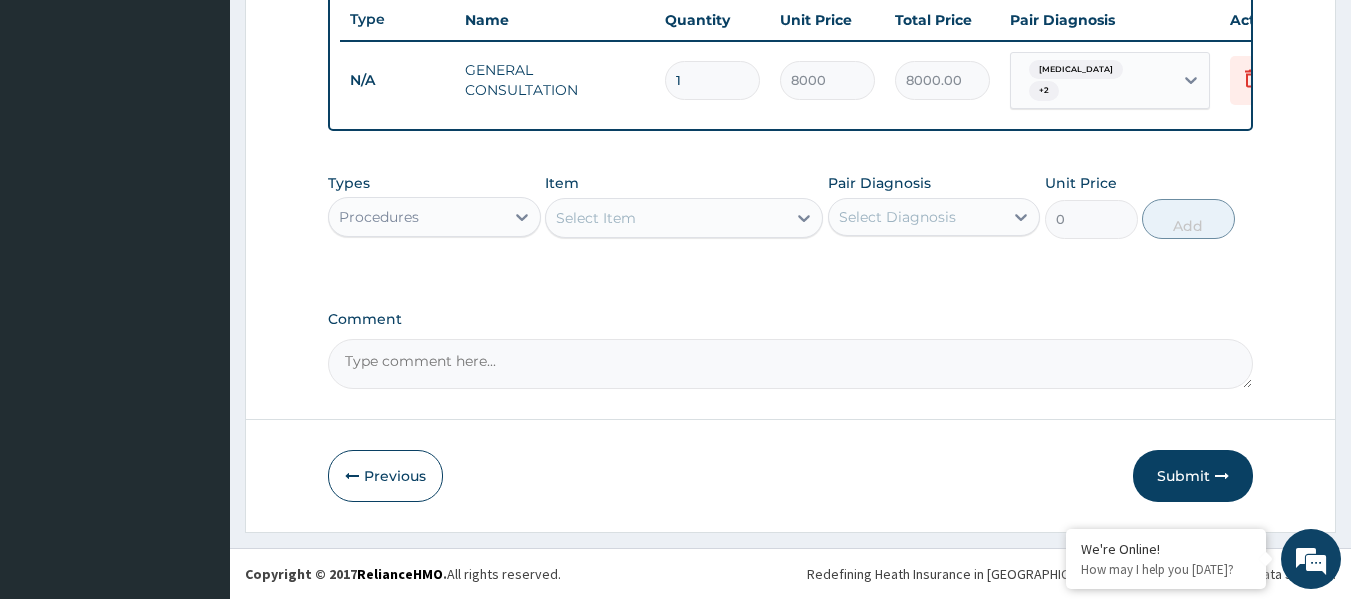 scroll, scrollTop: 763, scrollLeft: 0, axis: vertical 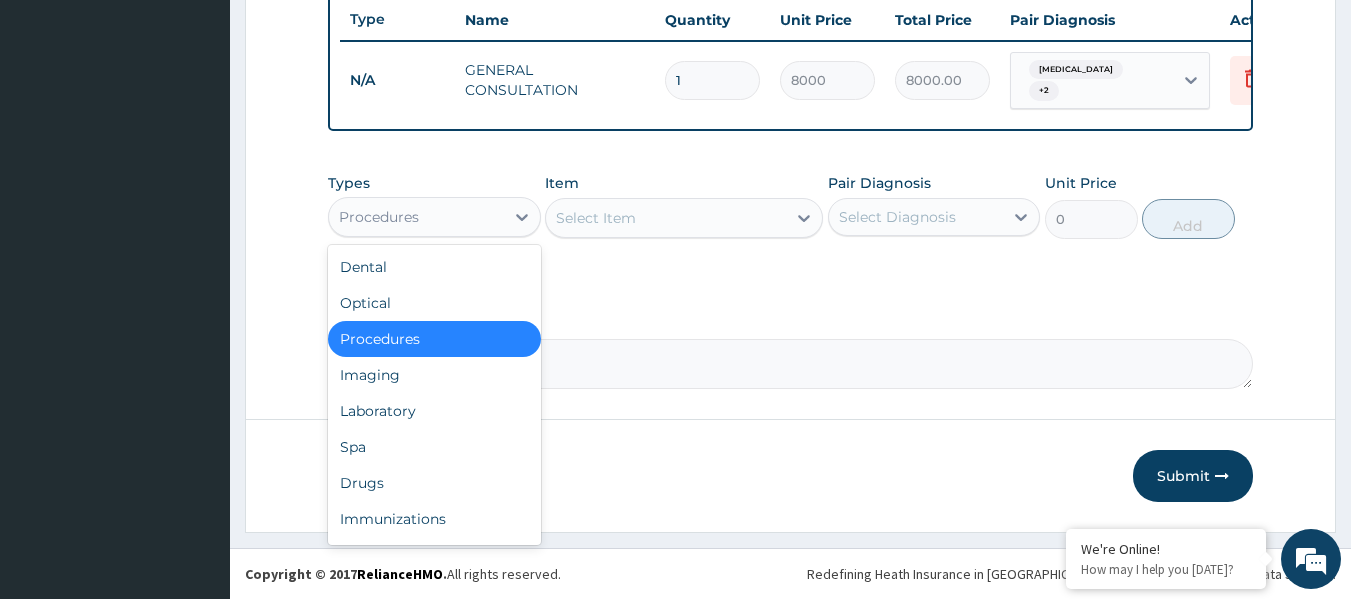 click on "Procedures" at bounding box center [416, 217] 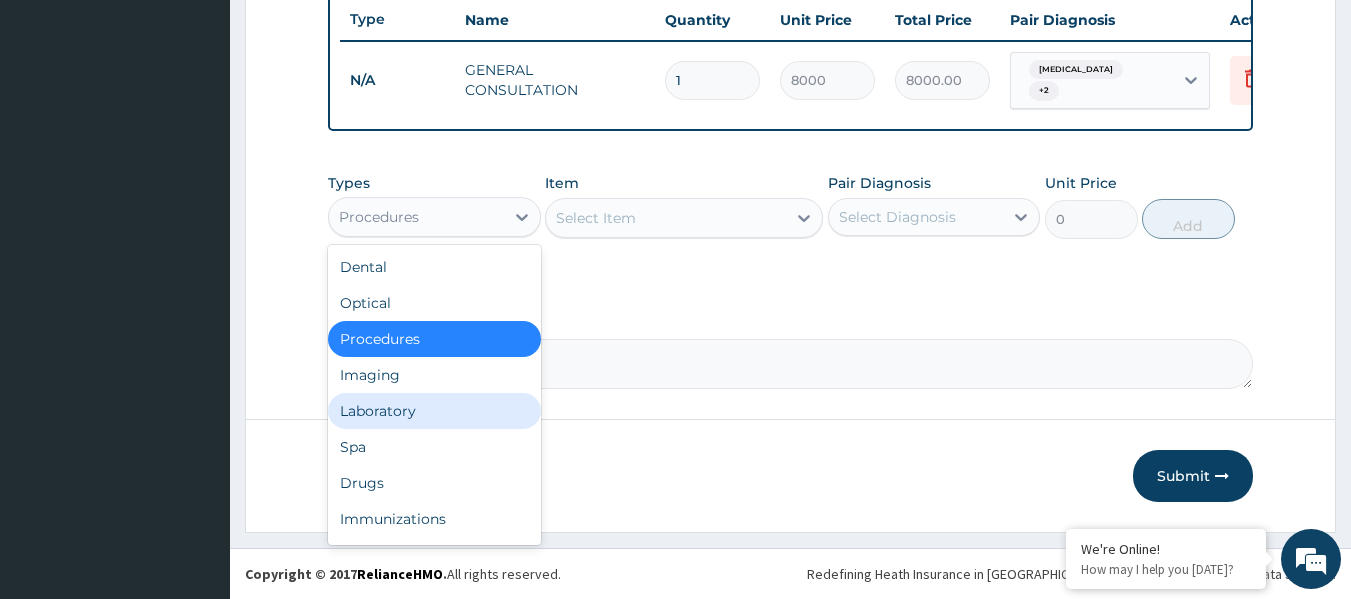 drag, startPoint x: 454, startPoint y: 407, endPoint x: 501, endPoint y: 371, distance: 59.20304 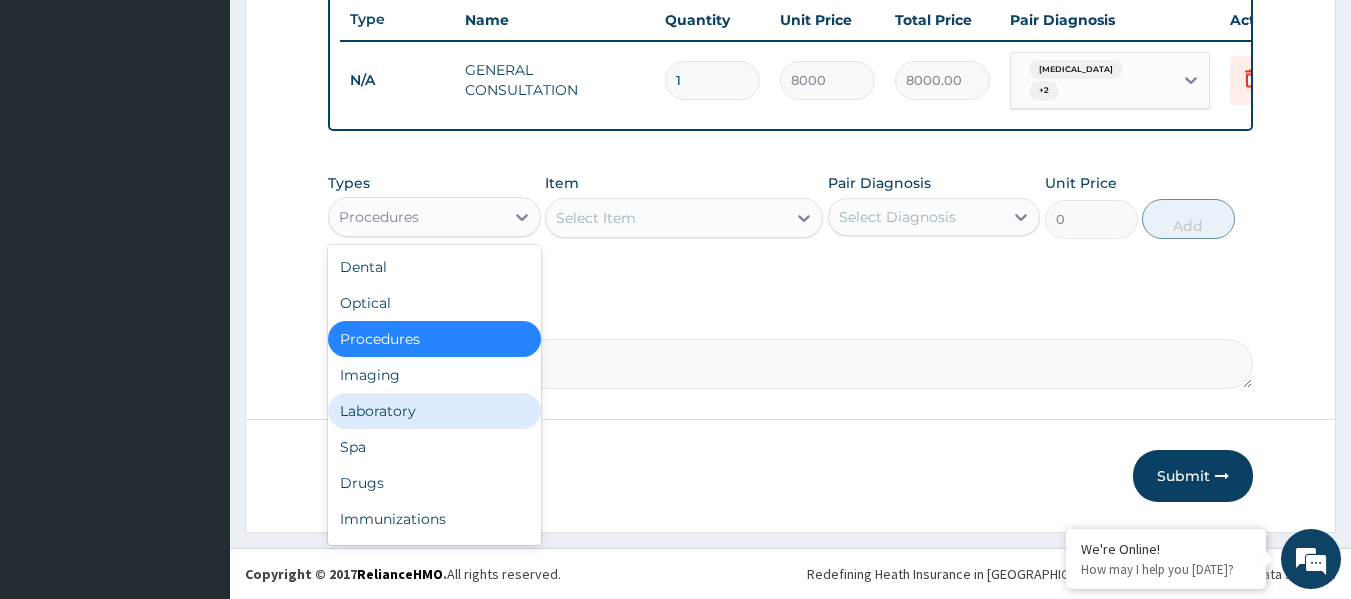 click on "Laboratory" at bounding box center (434, 411) 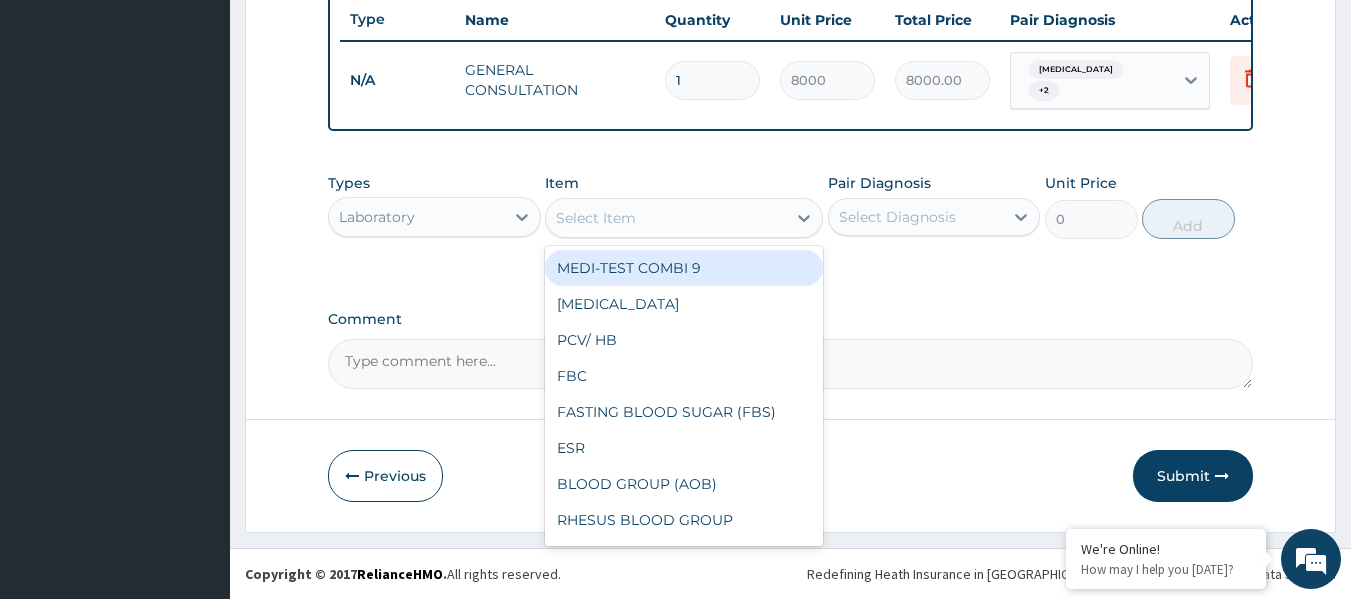 click on "Select Item" at bounding box center [666, 218] 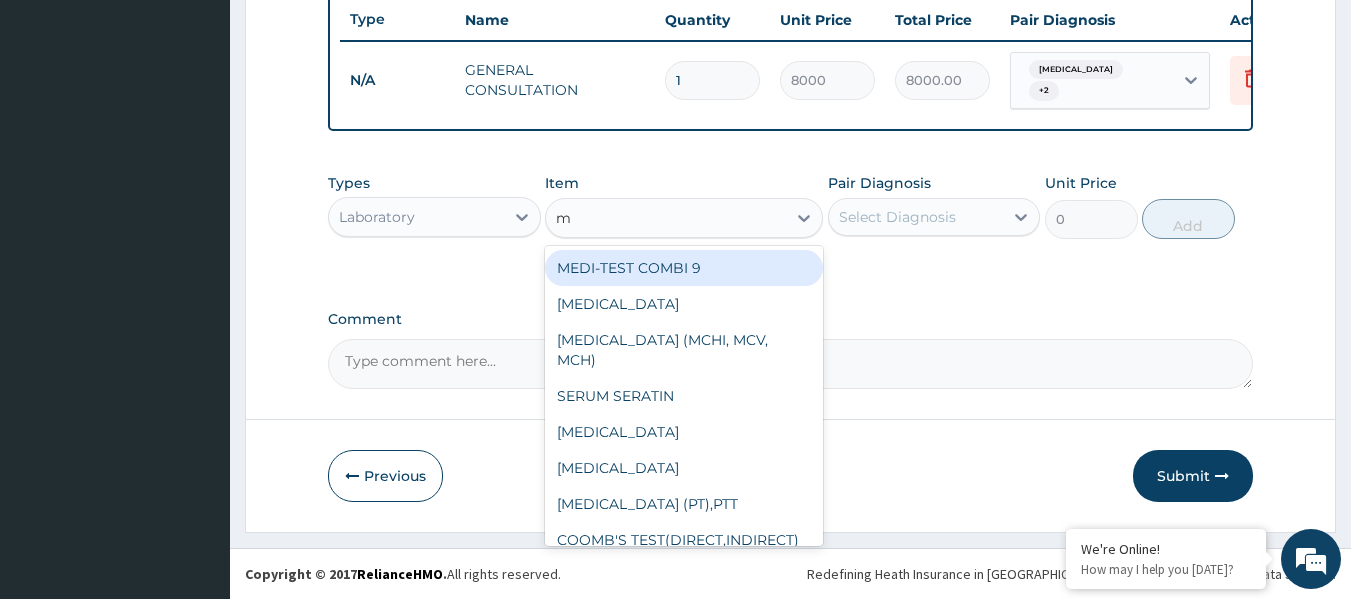 type on "mp" 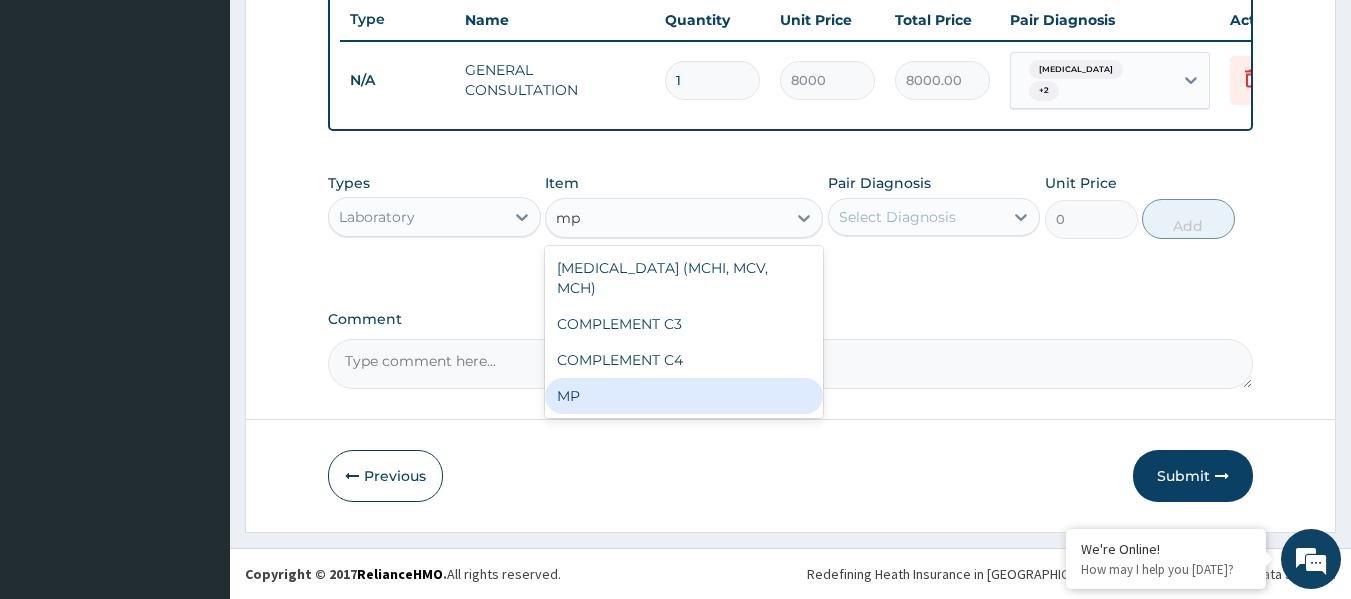 drag, startPoint x: 733, startPoint y: 392, endPoint x: 779, endPoint y: 359, distance: 56.61272 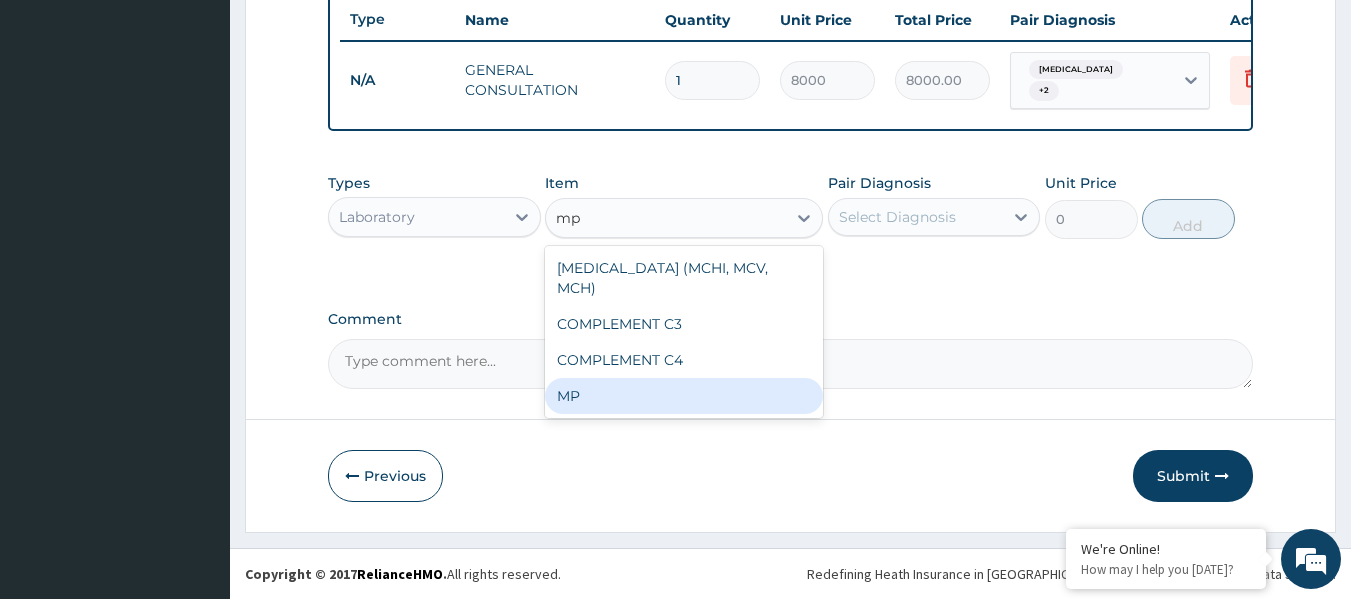 click on "MP" at bounding box center (684, 396) 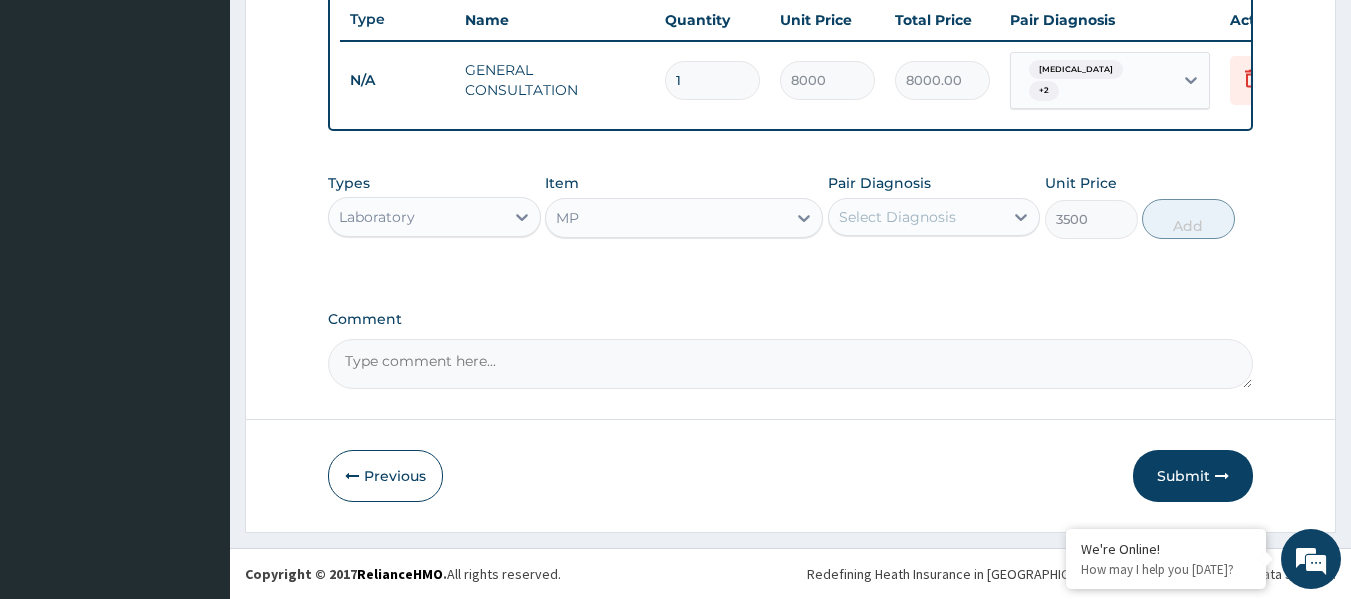 drag, startPoint x: 923, startPoint y: 208, endPoint x: 922, endPoint y: 219, distance: 11.045361 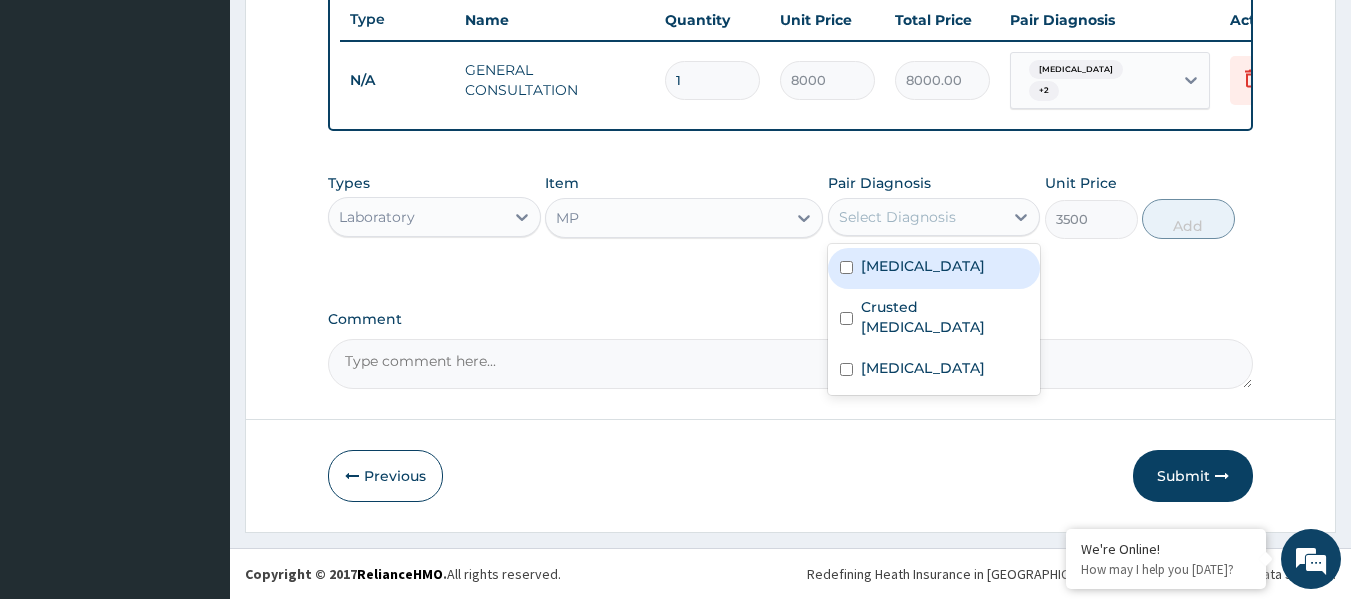 click on "Malaria" at bounding box center (934, 268) 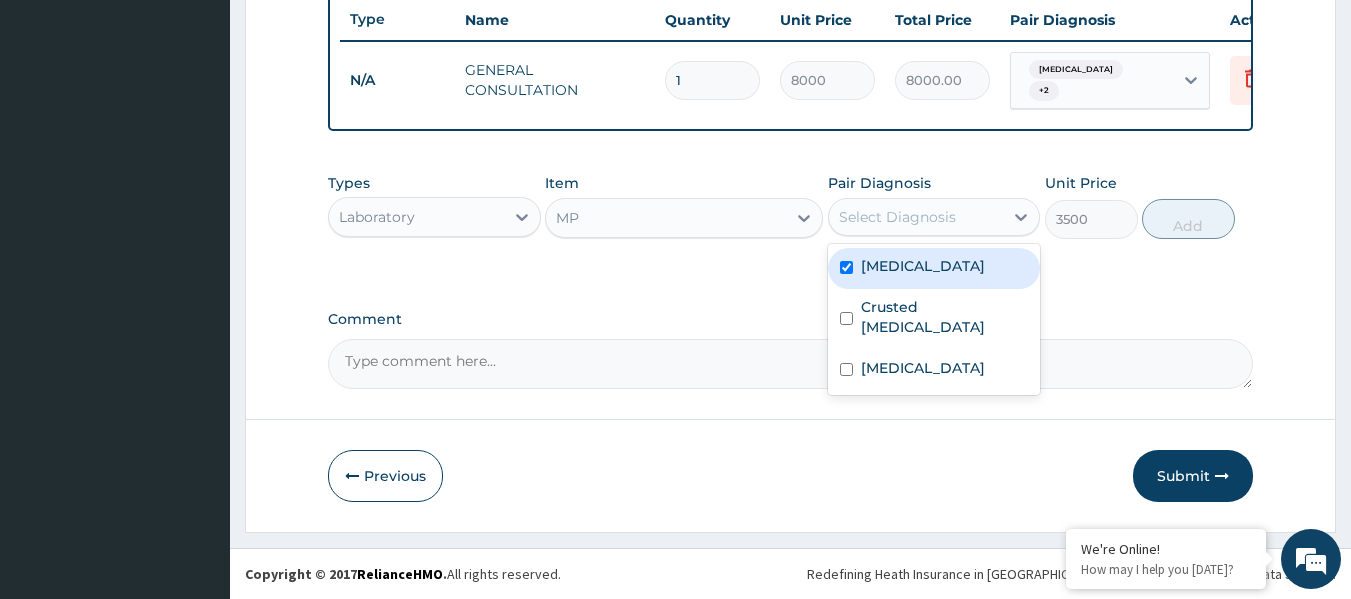 checkbox on "true" 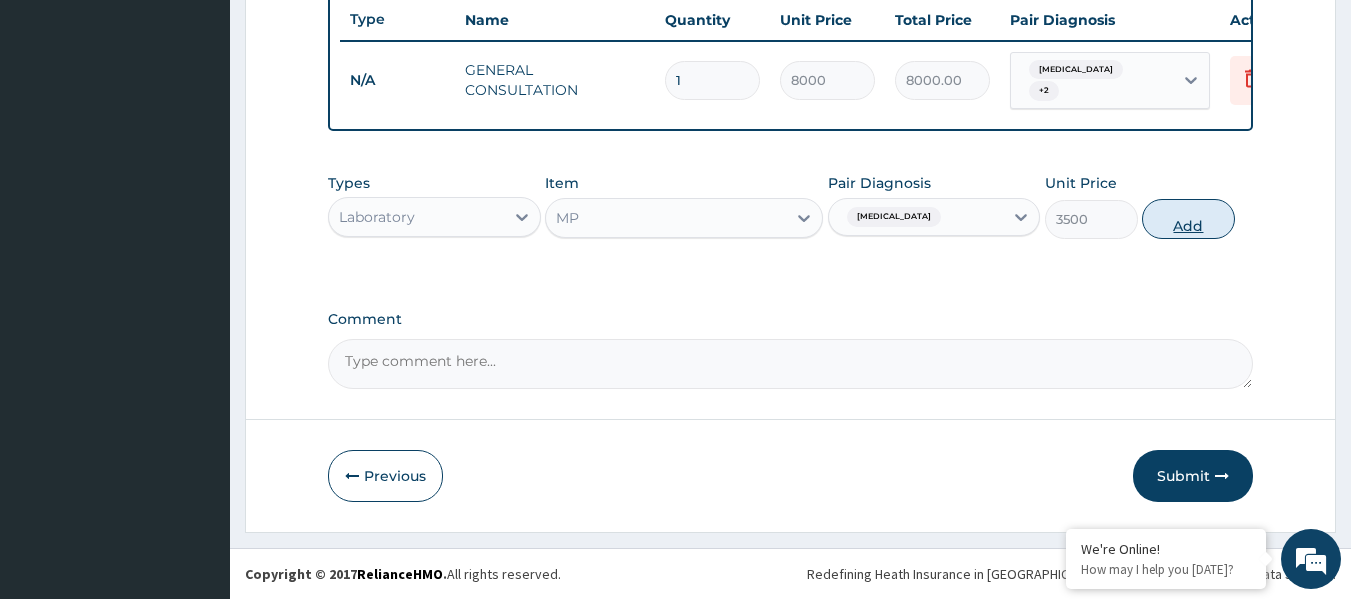 click on "Add" at bounding box center [1188, 219] 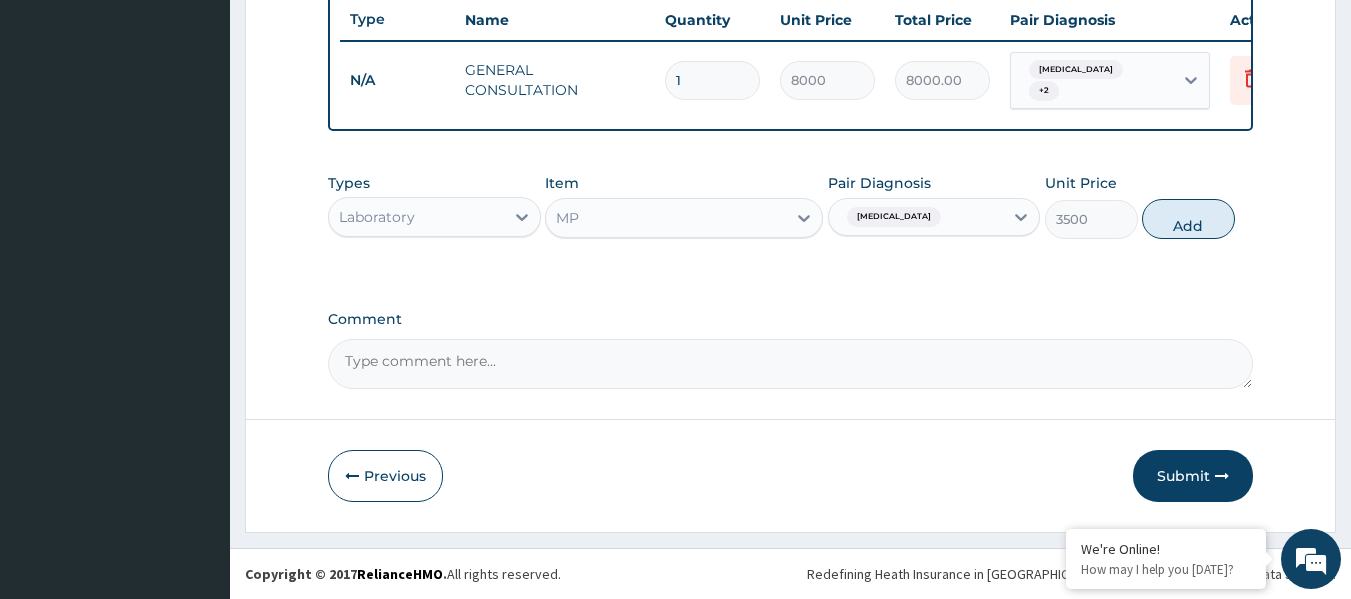 type on "0" 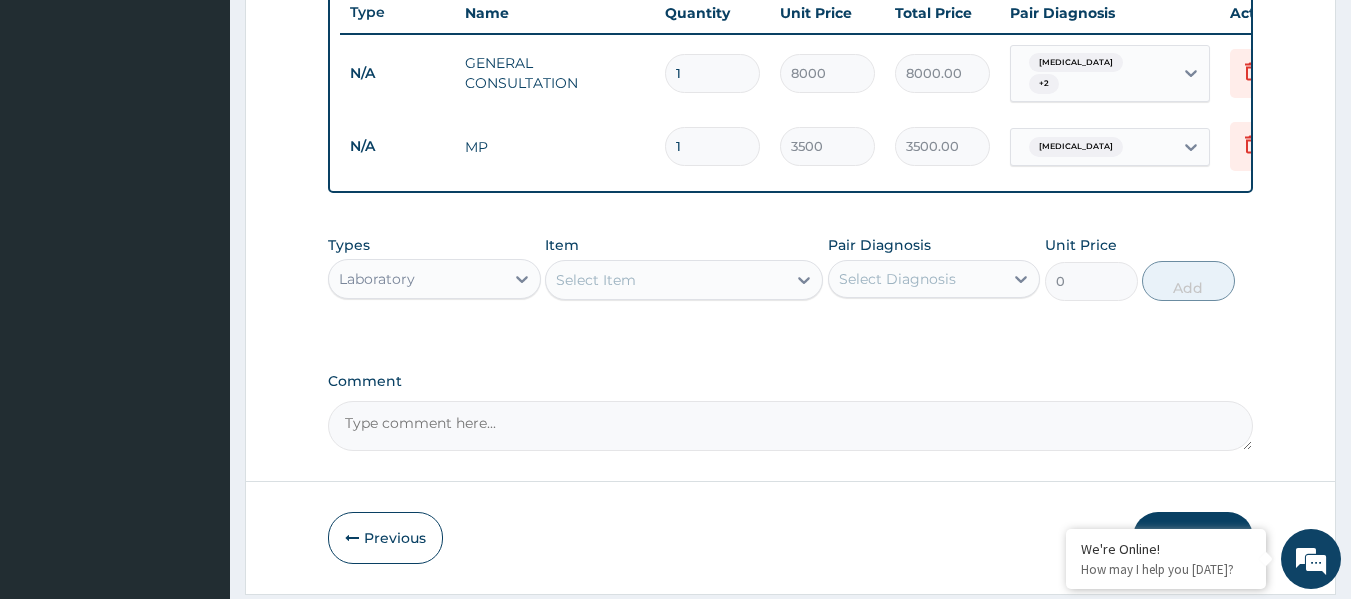 click on "Laboratory" at bounding box center [416, 279] 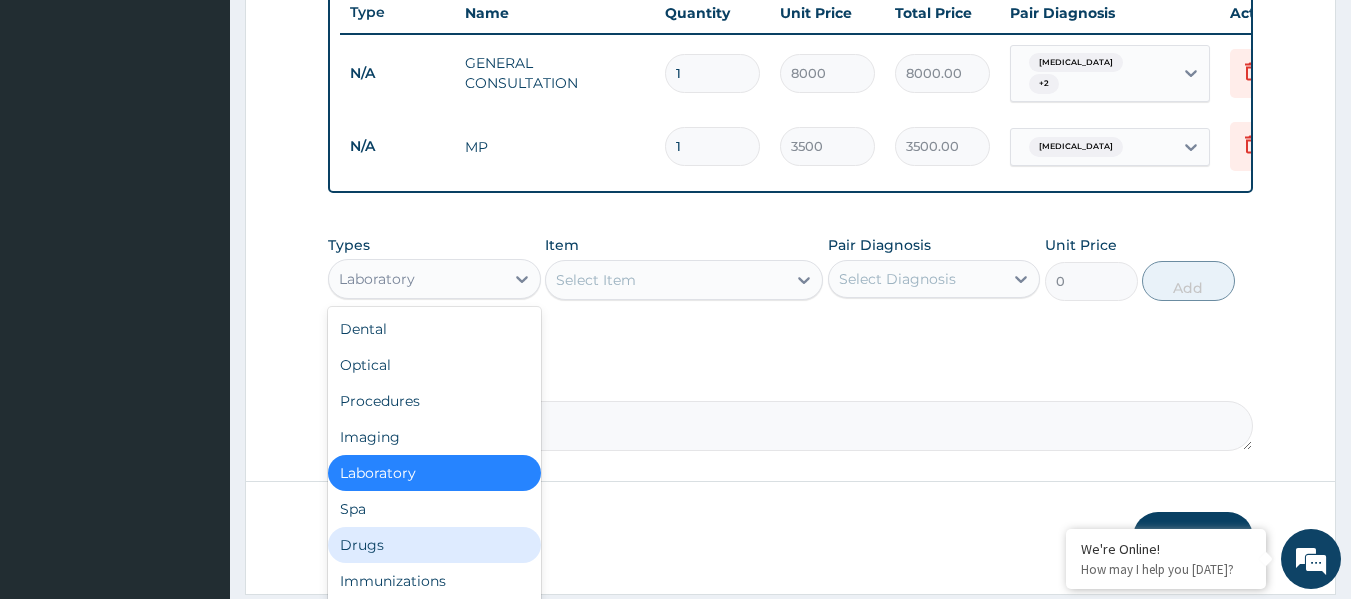 click on "Drugs" at bounding box center (434, 545) 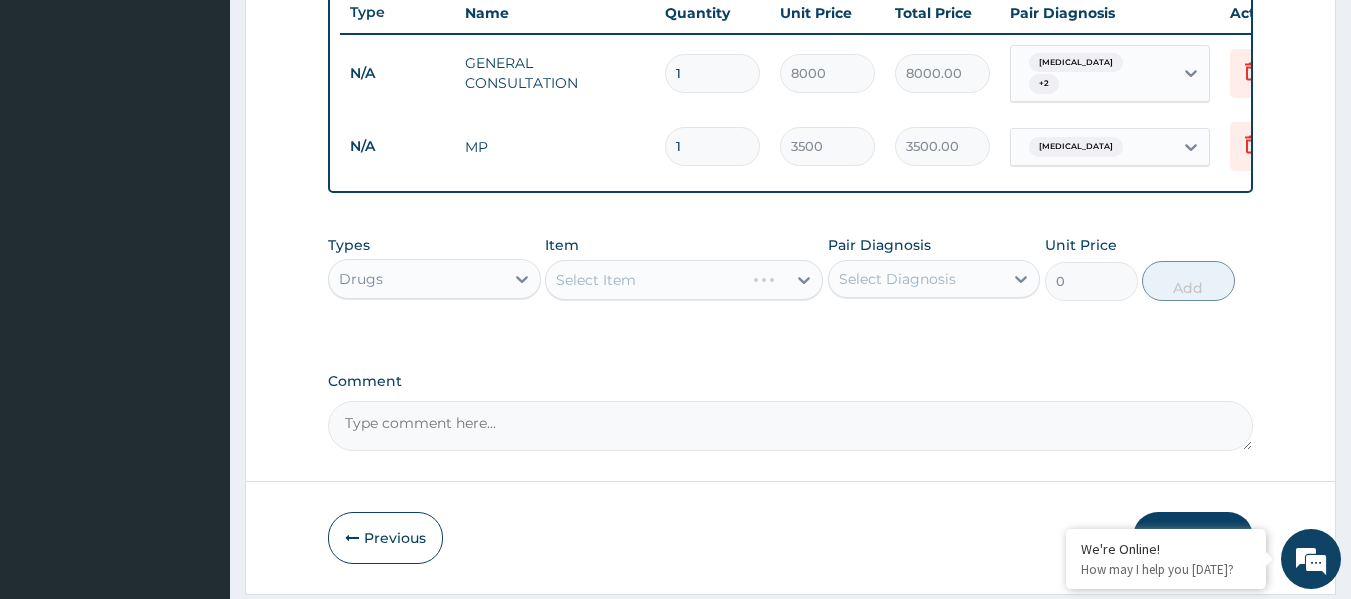 click on "Pair Diagnosis Select Diagnosis" at bounding box center (934, 268) 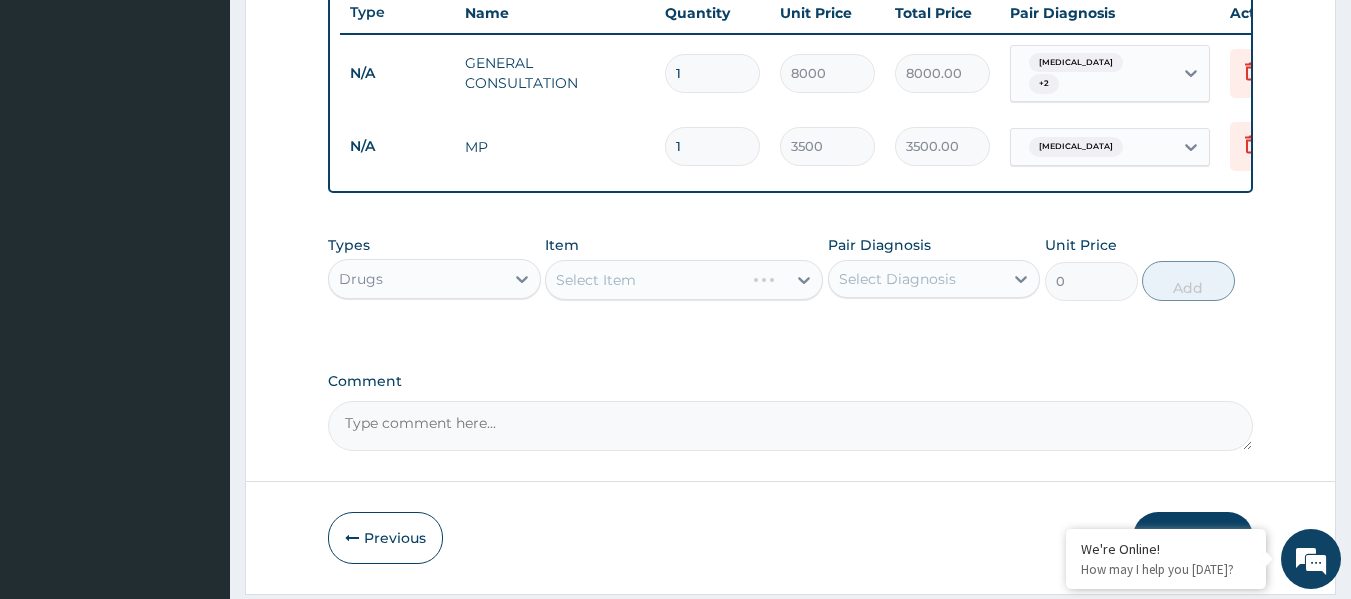 click on "Select Diagnosis" at bounding box center (897, 279) 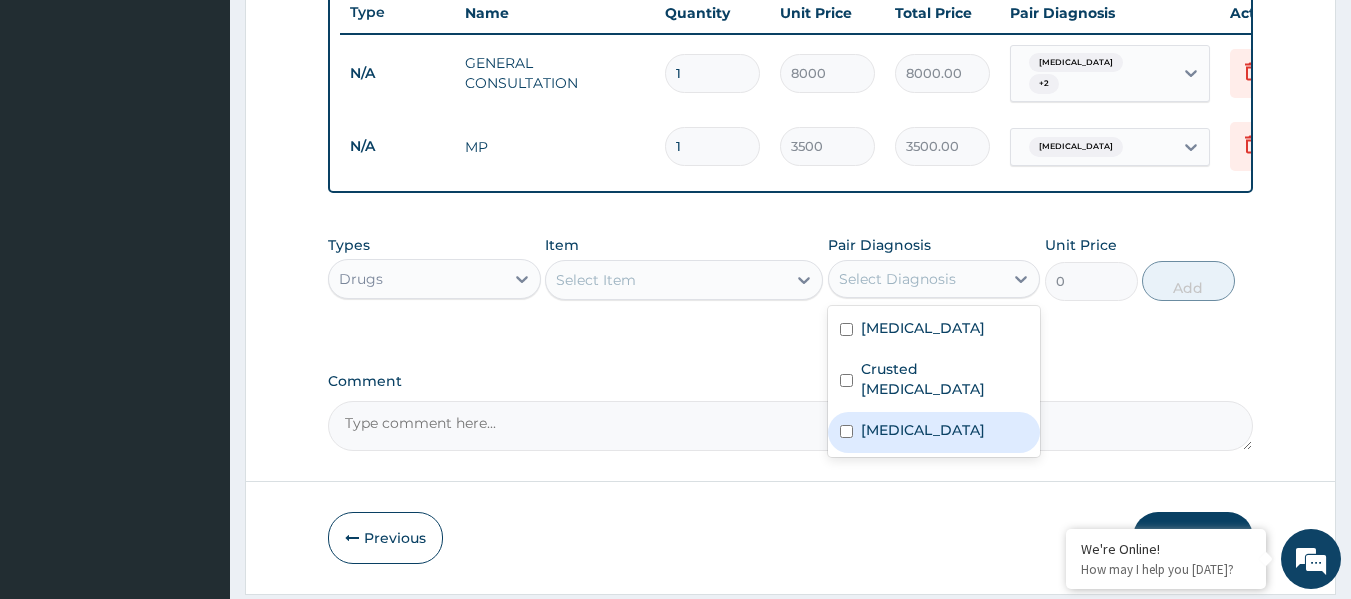 click on "Allergic rhinitis" at bounding box center [934, 432] 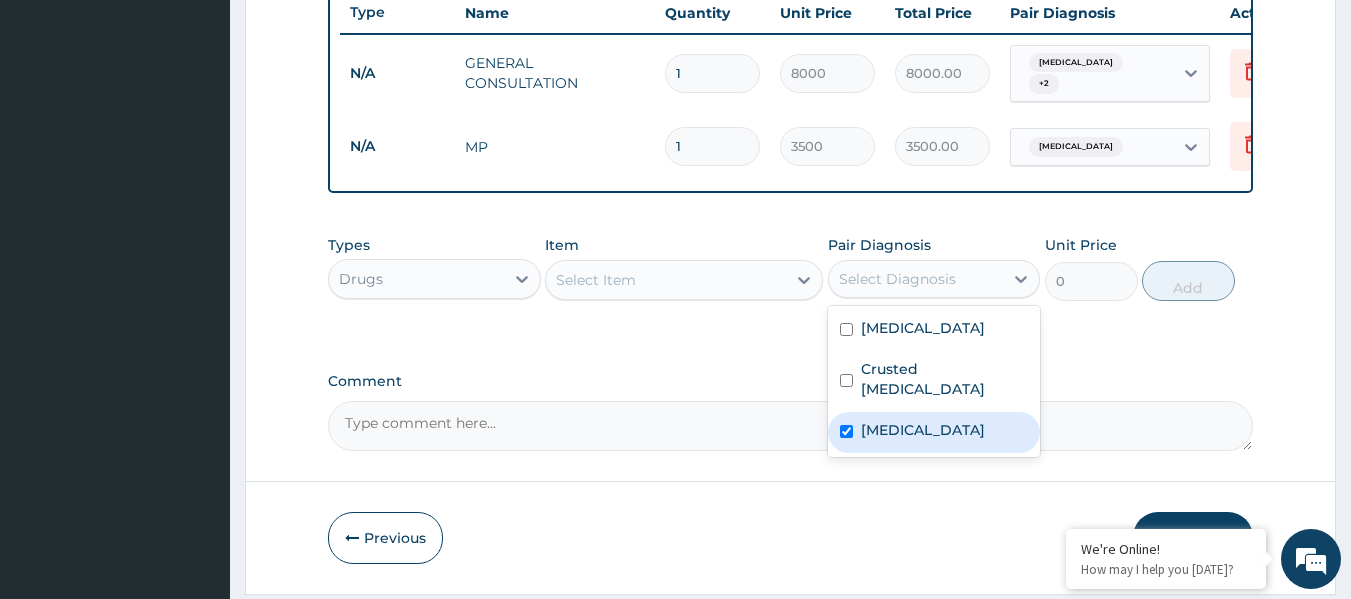 checkbox on "true" 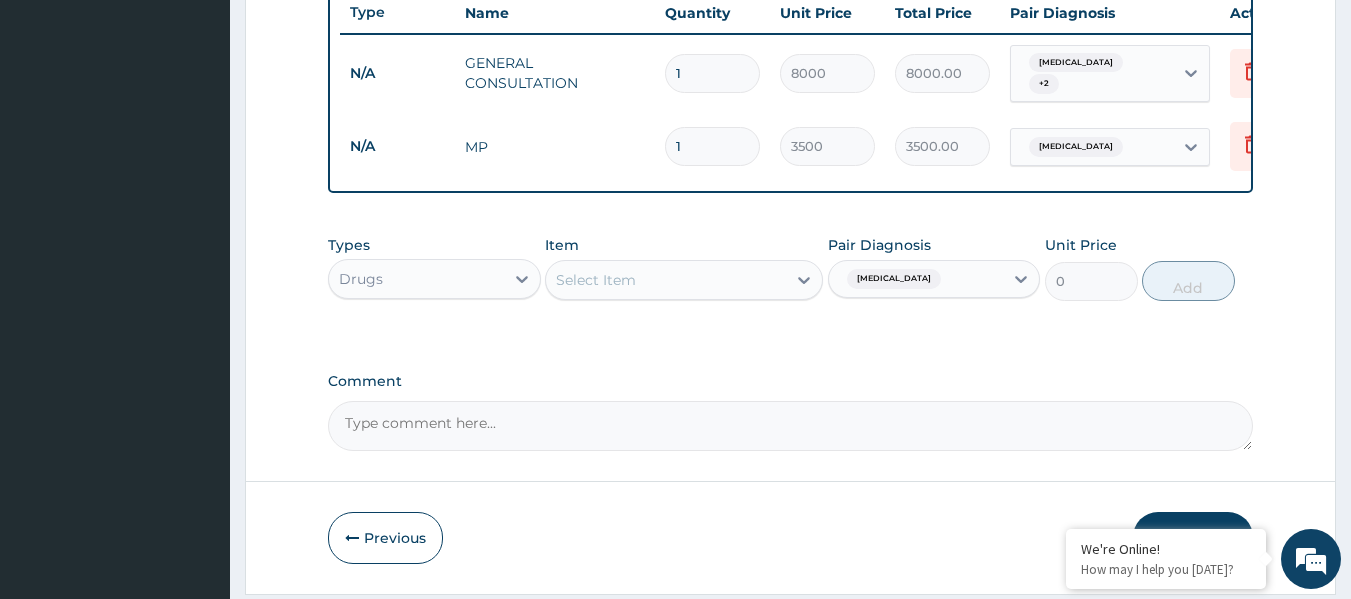 click on "Item Select Item" at bounding box center (684, 268) 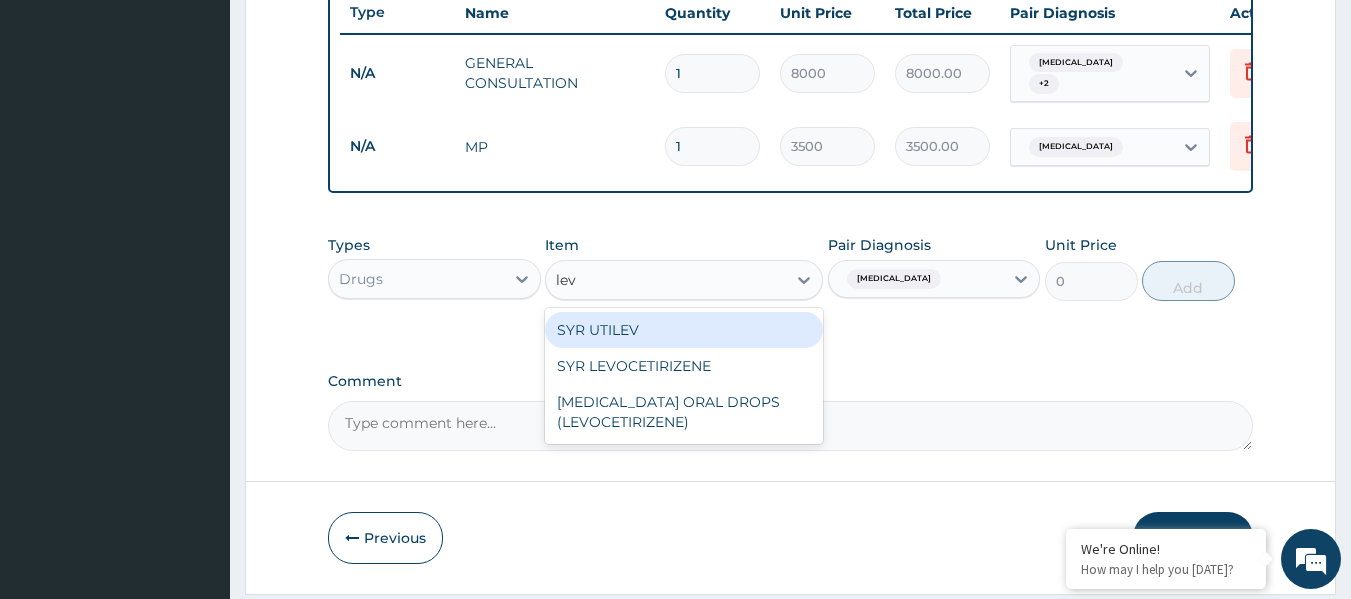type on "levo" 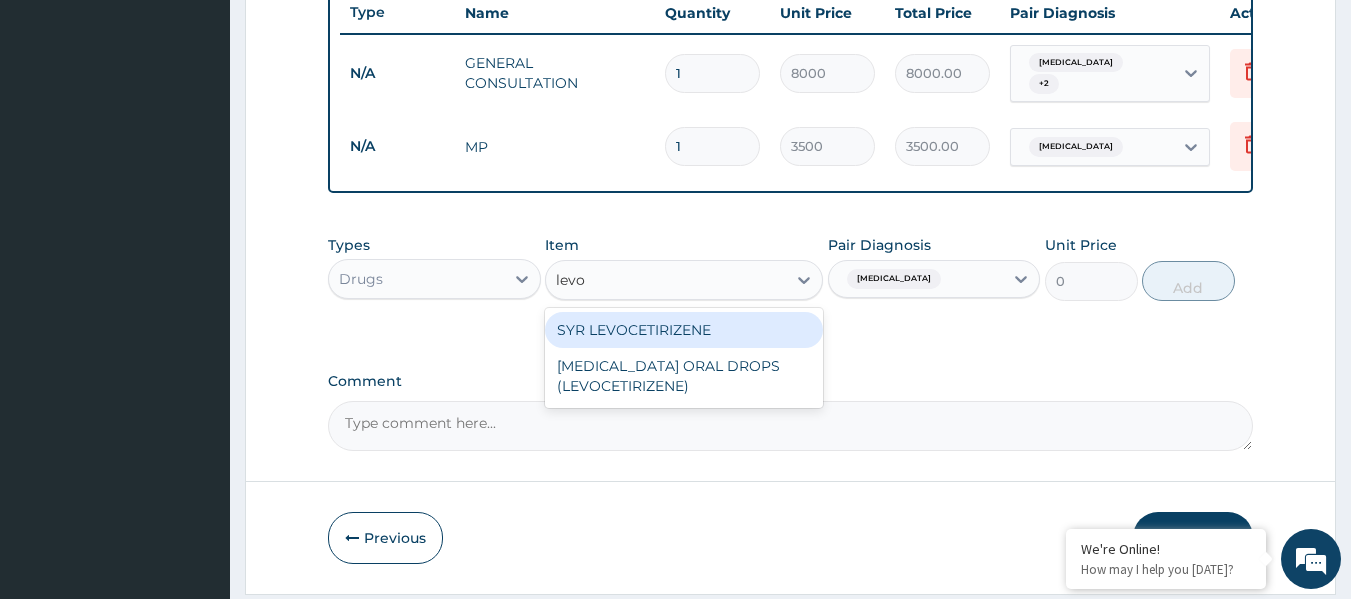 click on "SYR LEVOCETIRIZENE" at bounding box center [684, 330] 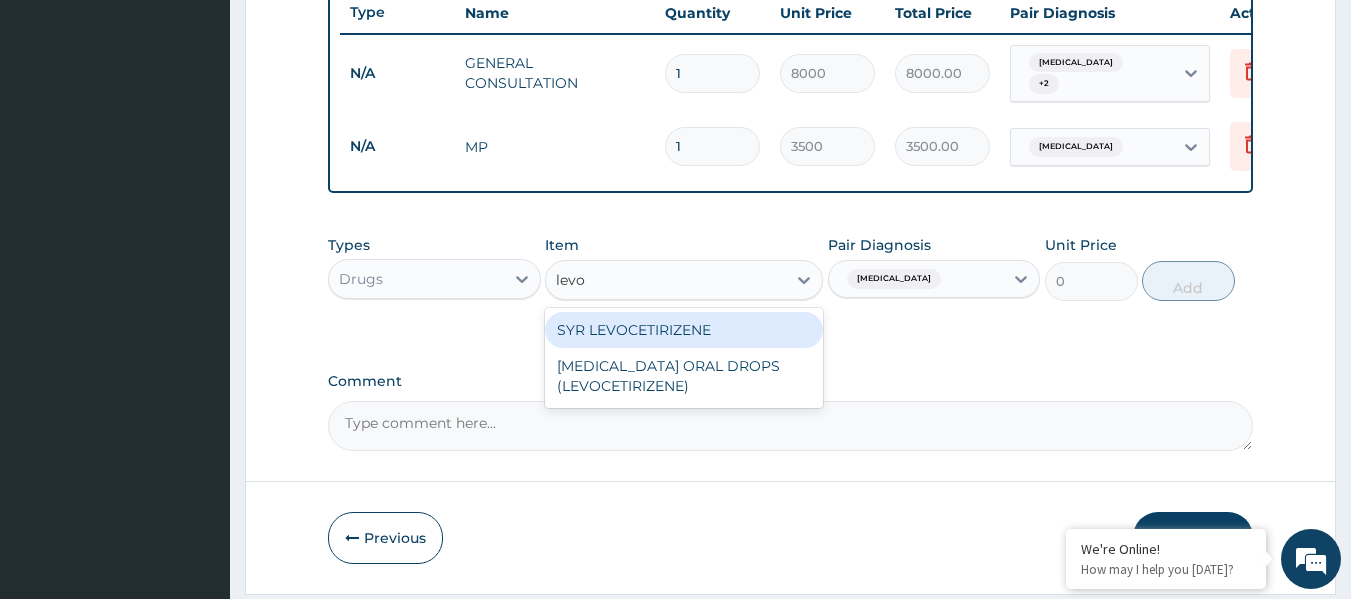 type 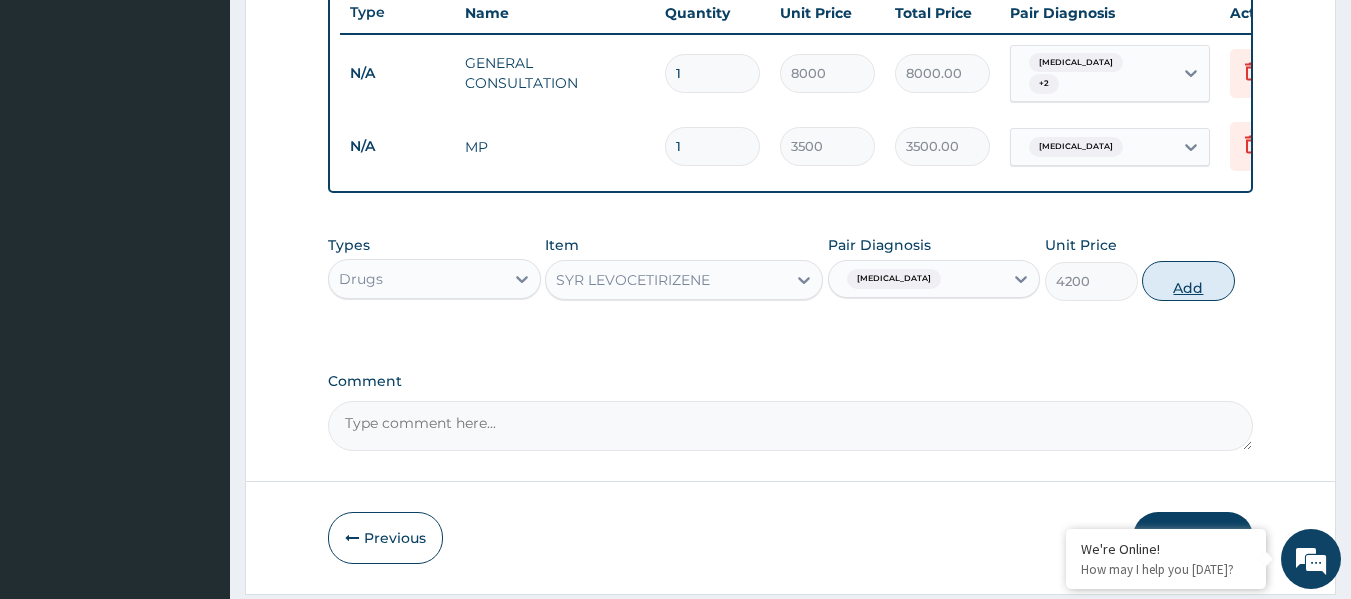 click on "Add" at bounding box center (1188, 281) 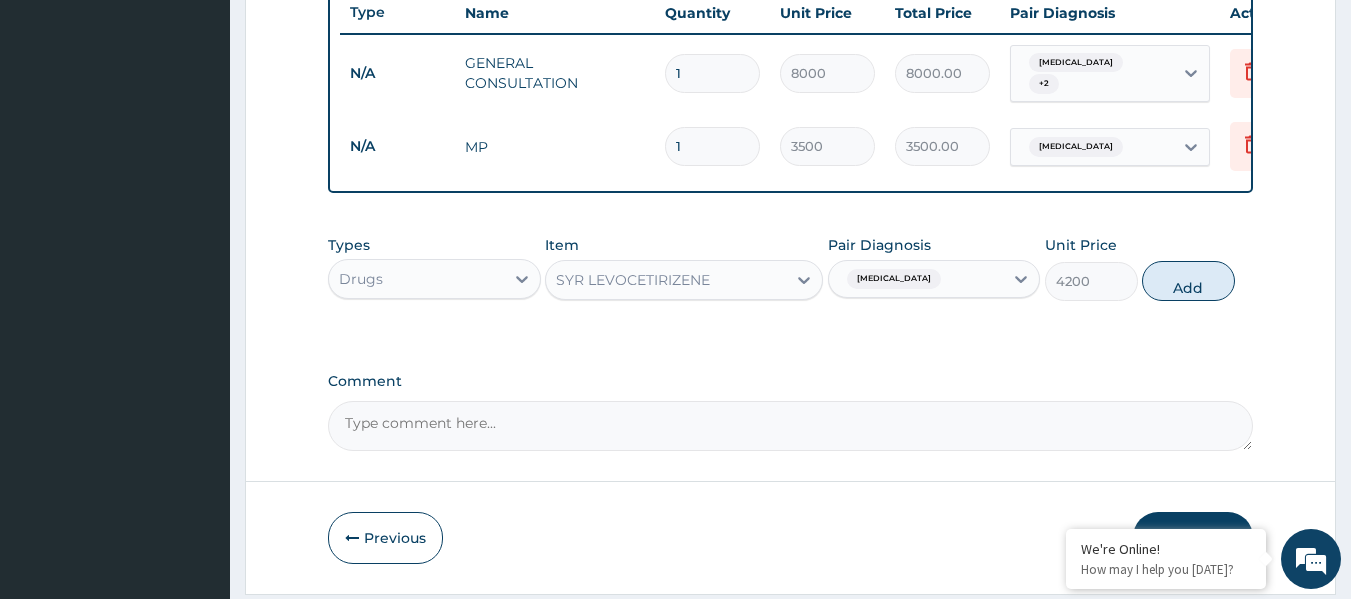 type on "0" 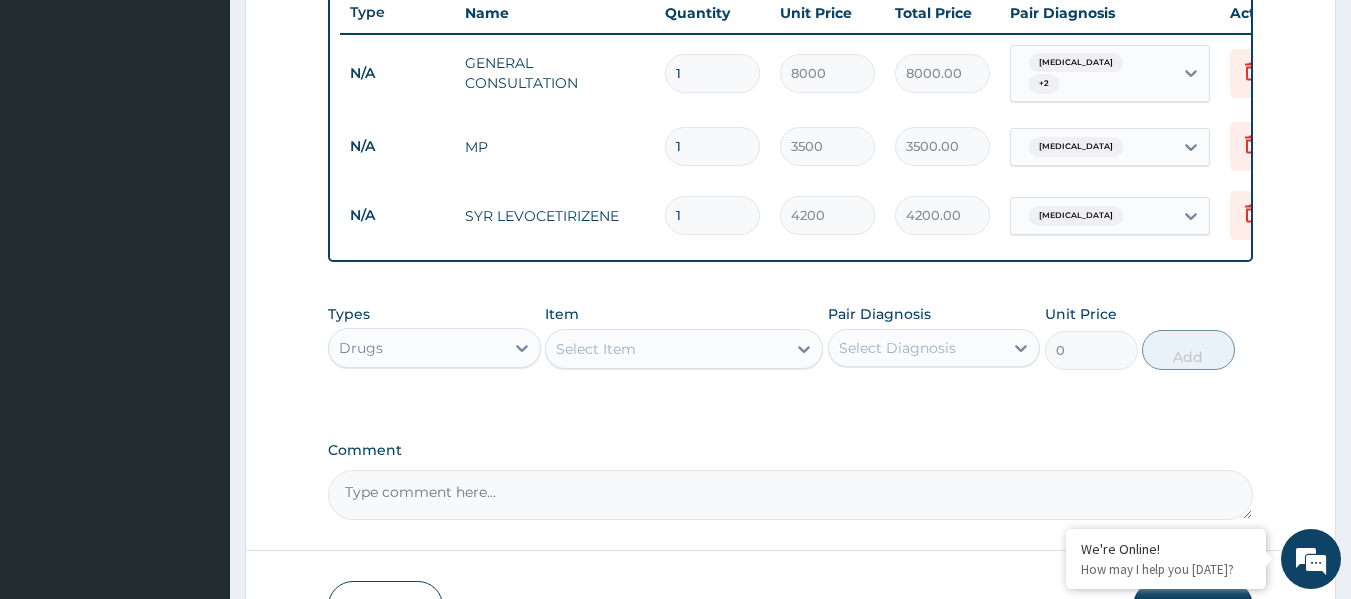 drag, startPoint x: 586, startPoint y: 351, endPoint x: 597, endPoint y: 341, distance: 14.866069 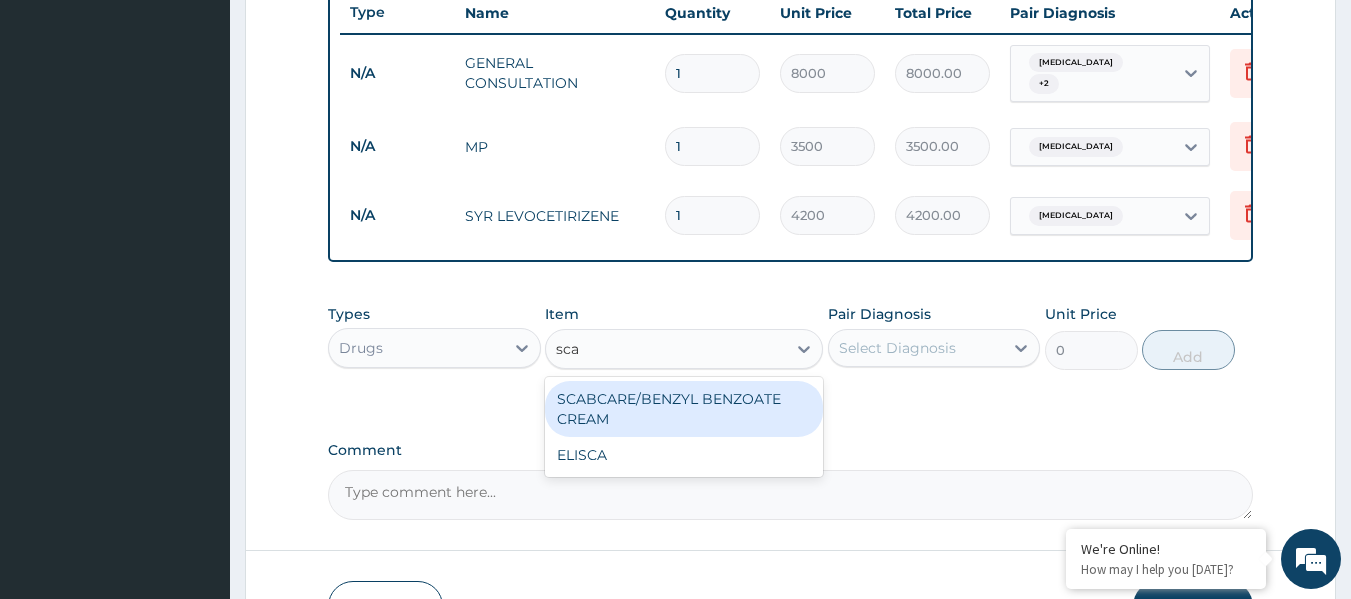 type on "scab" 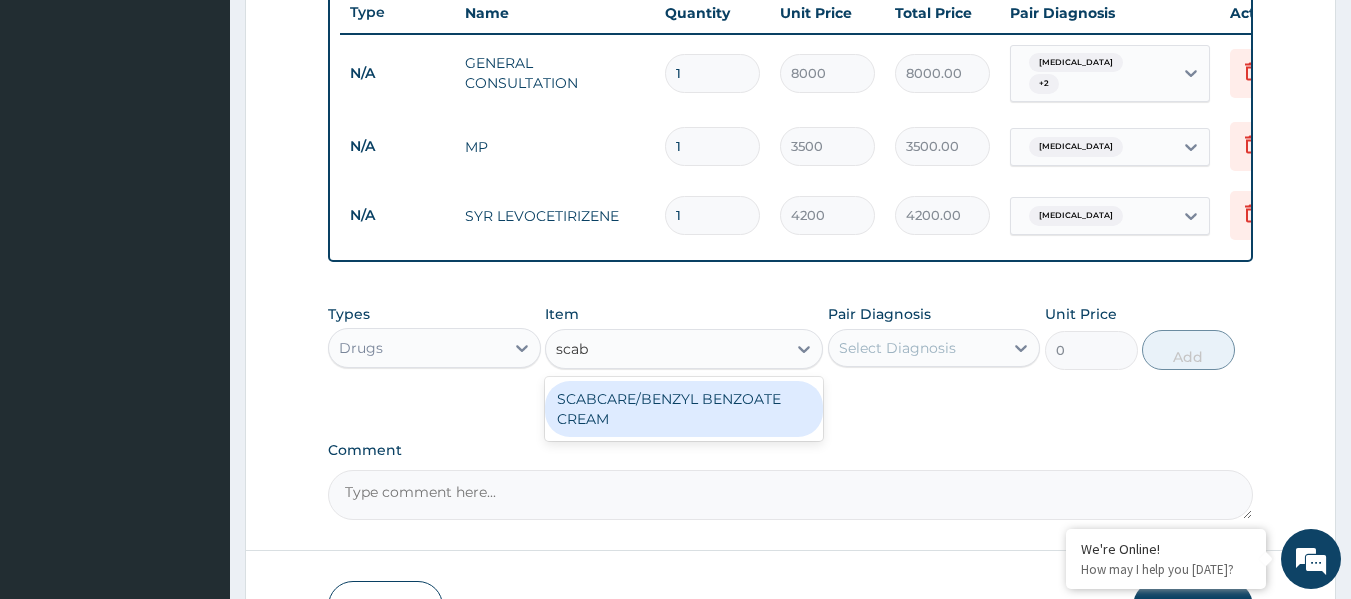 drag, startPoint x: 762, startPoint y: 415, endPoint x: 810, endPoint y: 391, distance: 53.66563 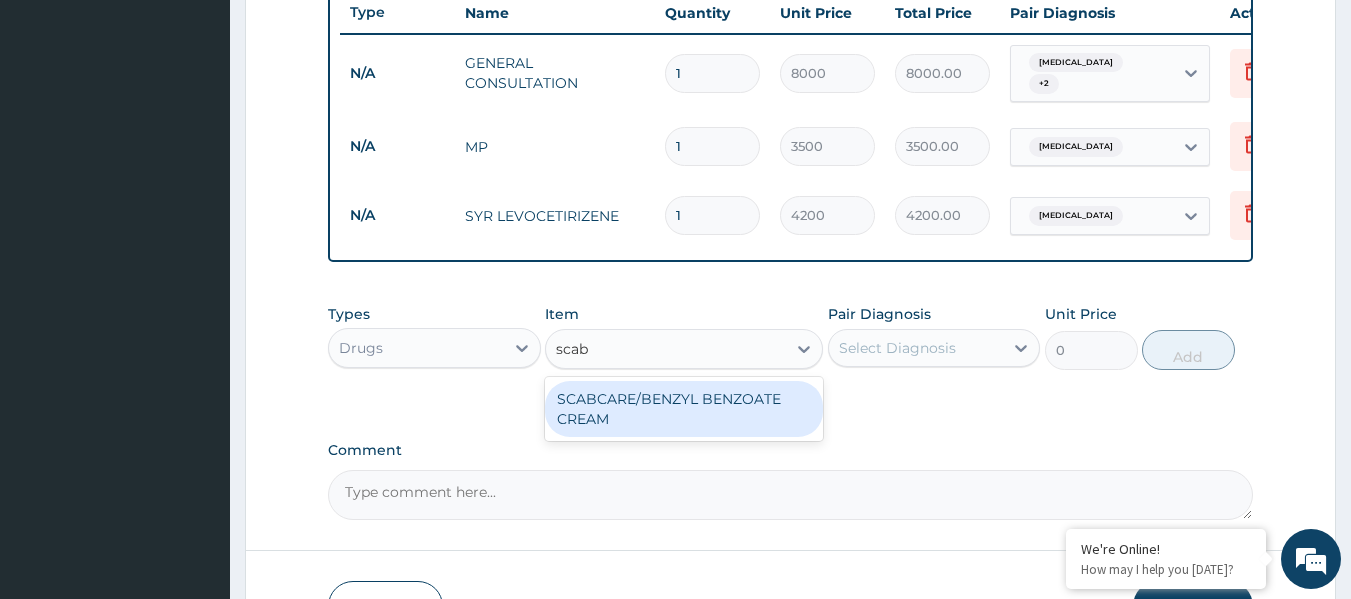 click on "SCABCARE/BENZYL BENZOATE CREAM" at bounding box center (684, 409) 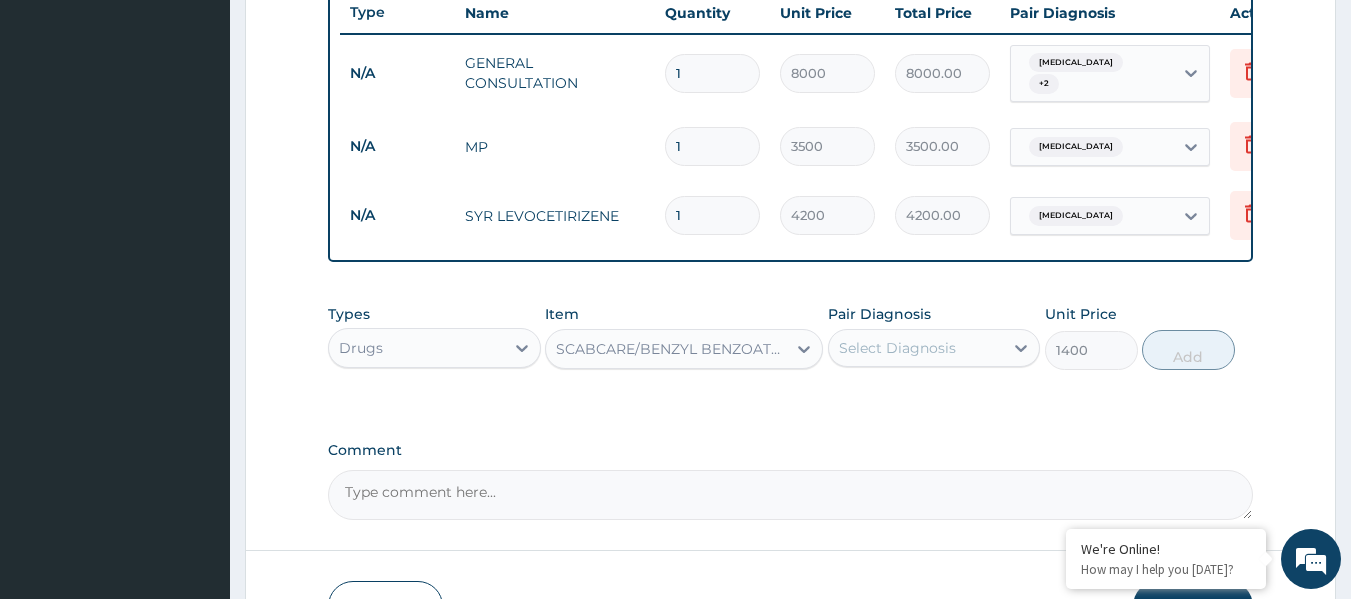 click on "Select Diagnosis" at bounding box center [897, 348] 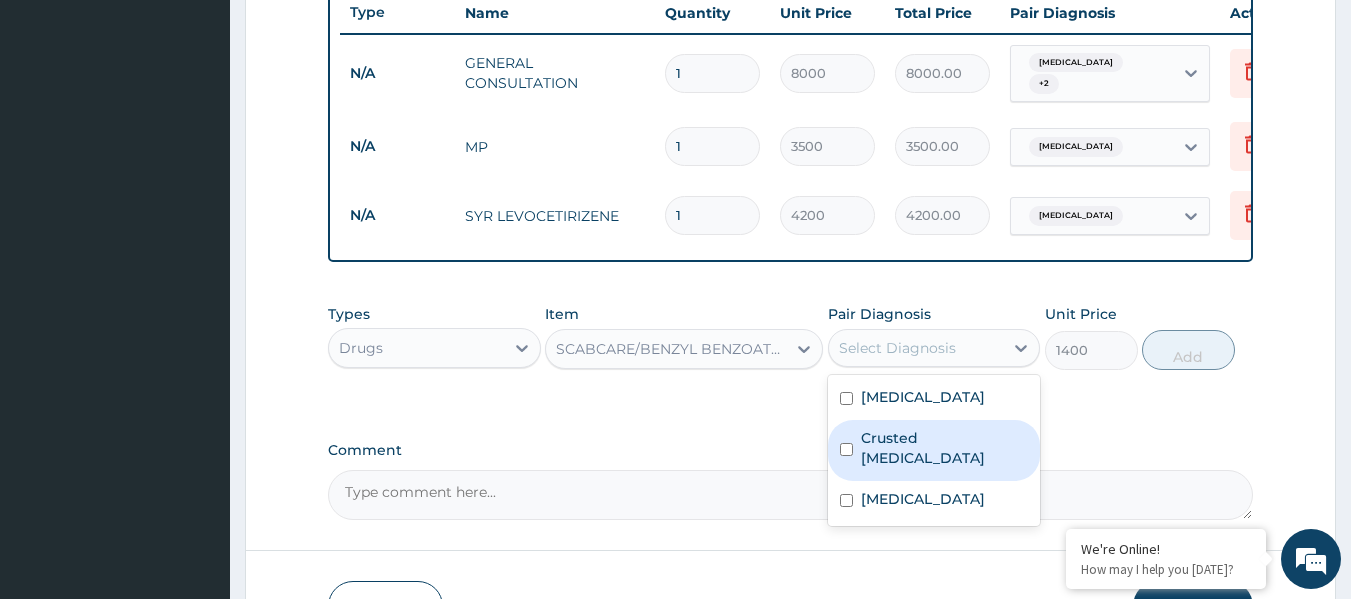 click on "Crusted scabies" at bounding box center [945, 448] 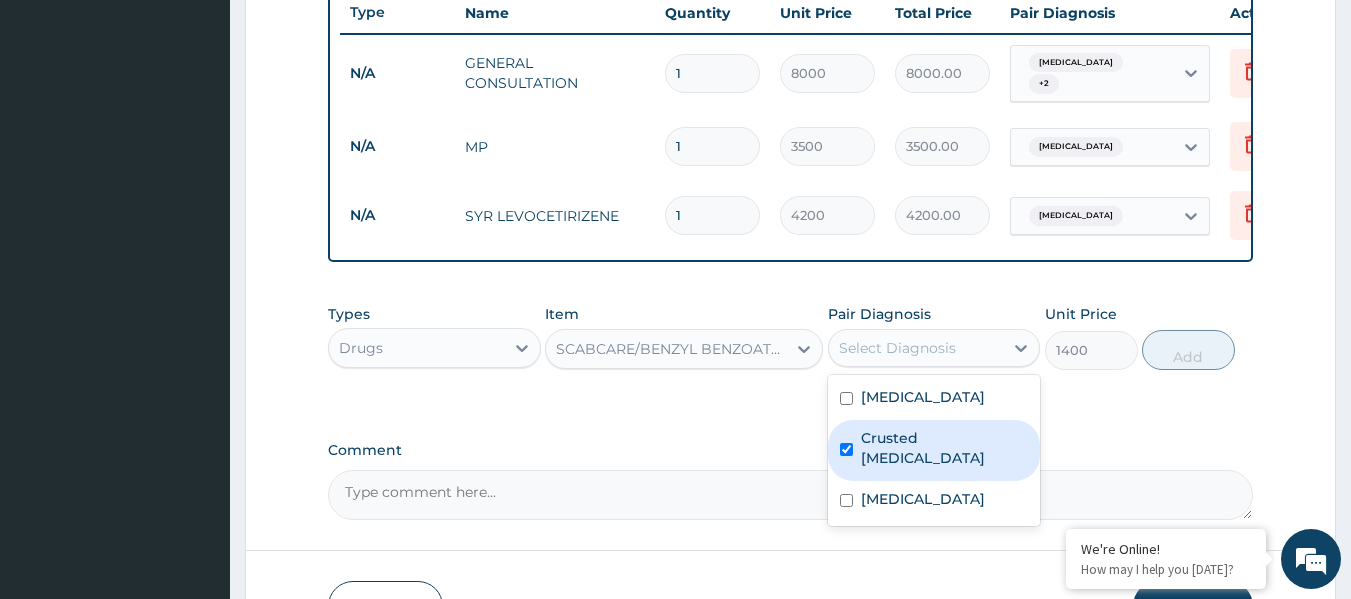checkbox on "true" 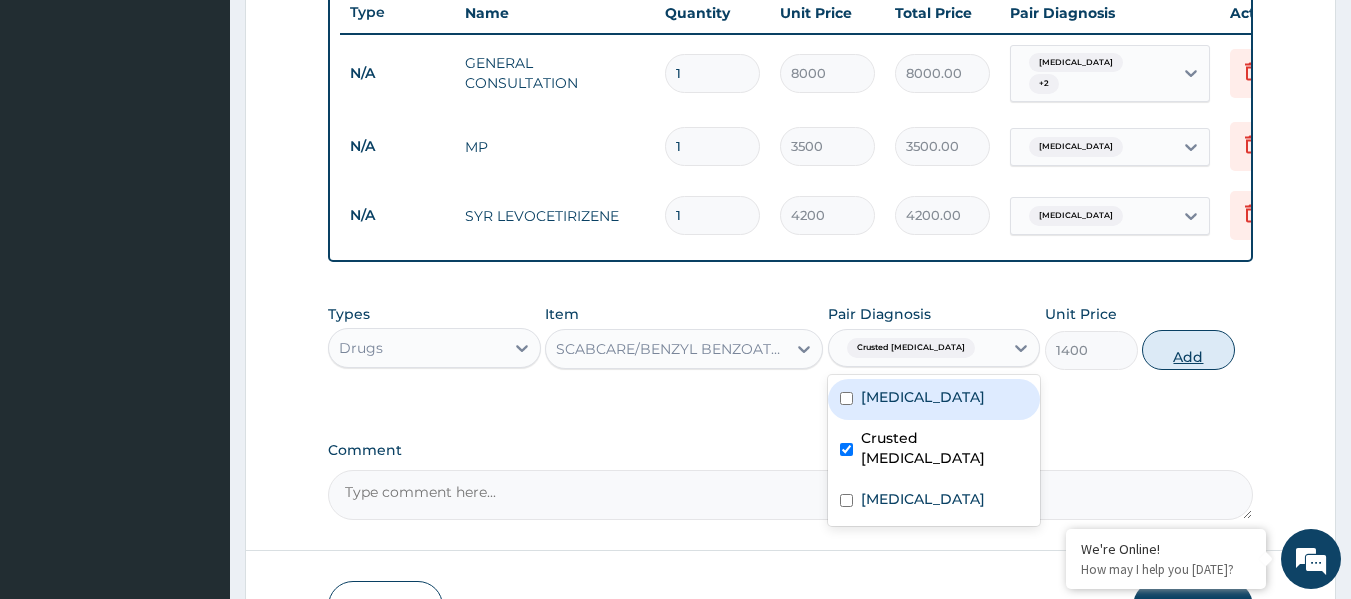 click on "Add" at bounding box center [1188, 350] 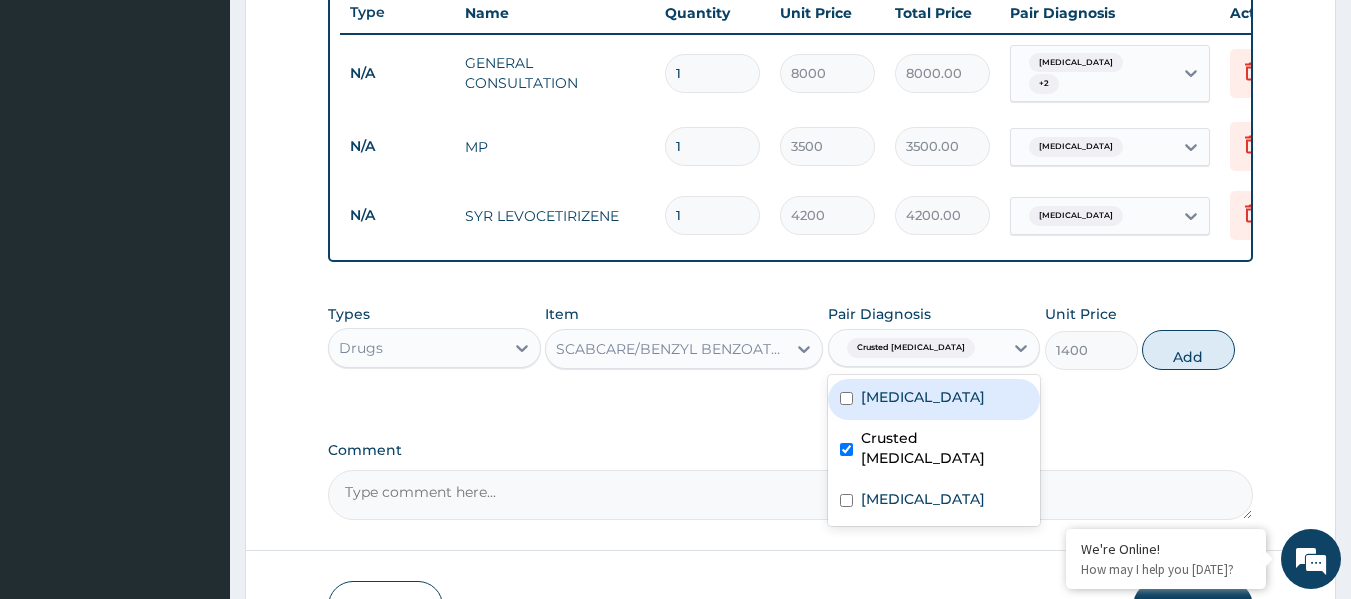 type on "0" 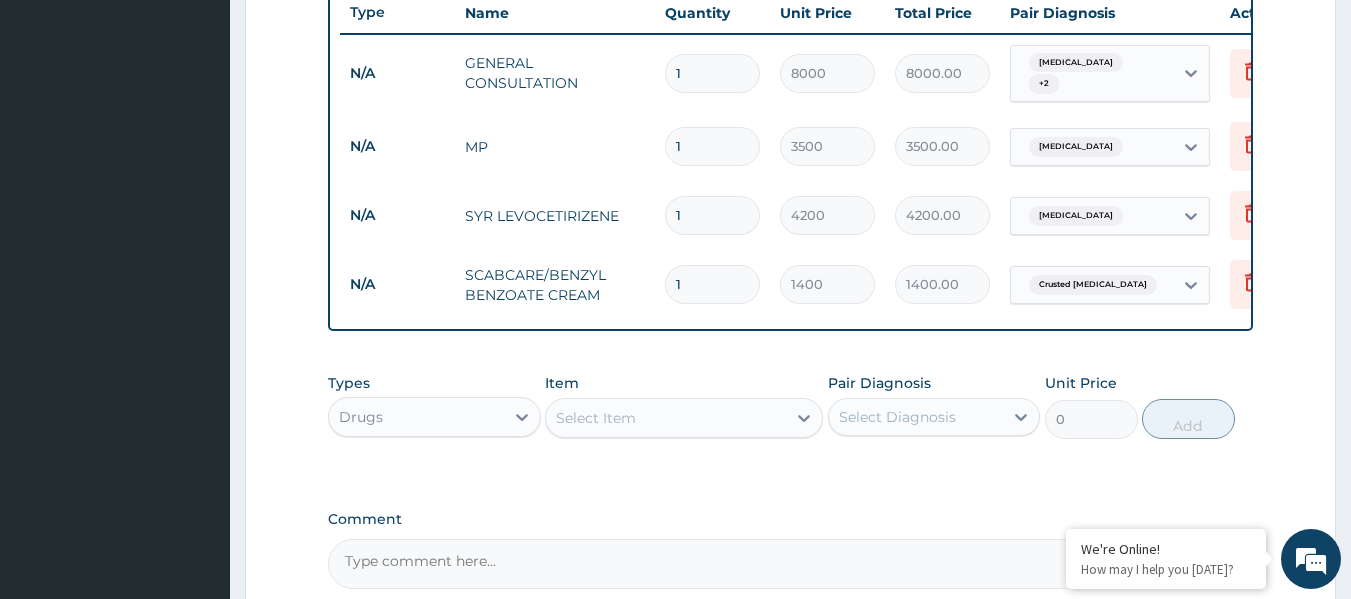 click on "Select Item" at bounding box center [596, 418] 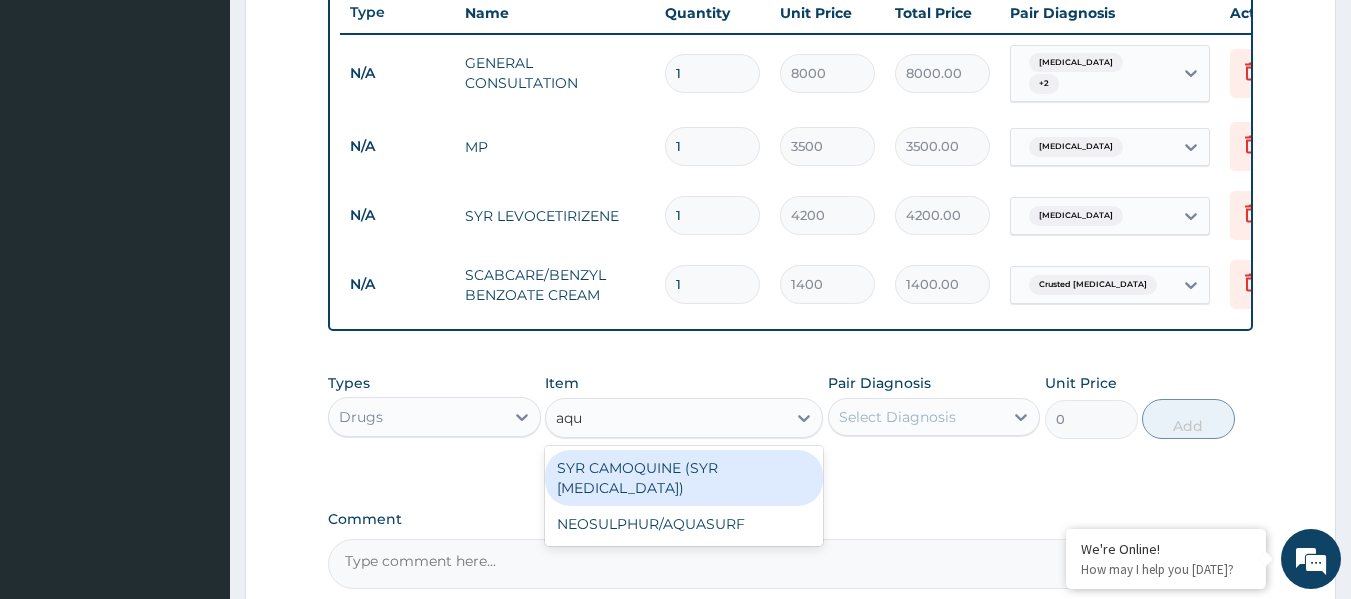 type on "aqua" 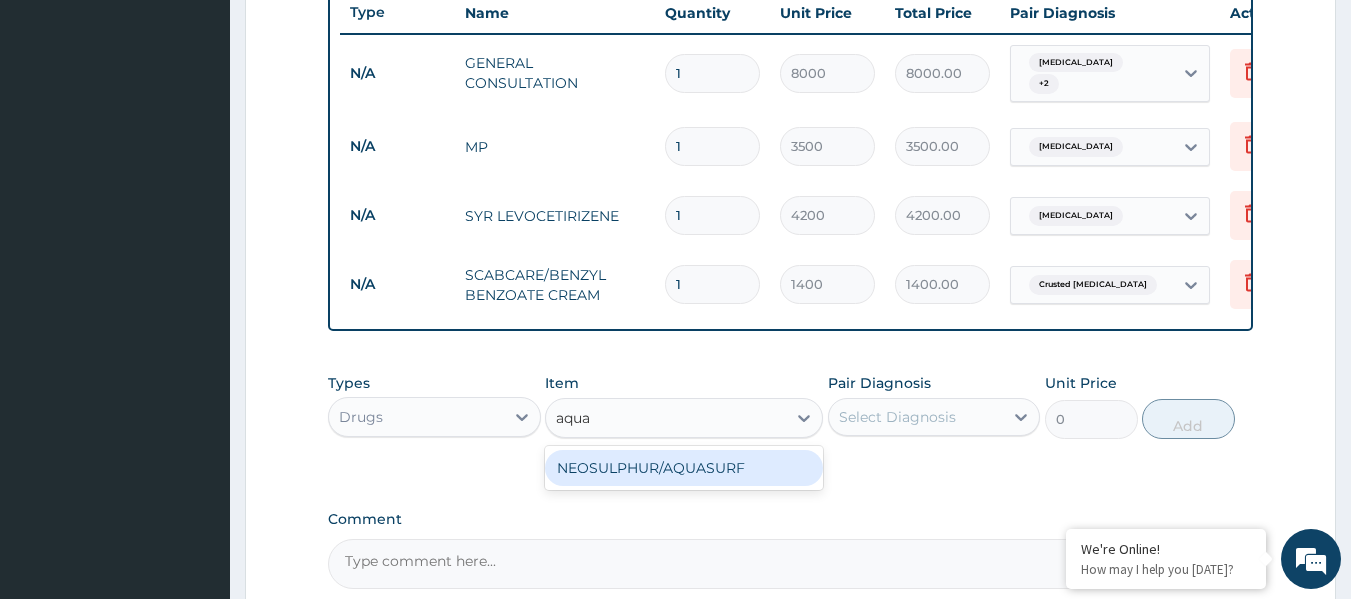 click on "NEOSULPHUR/AQUASURF" at bounding box center [684, 468] 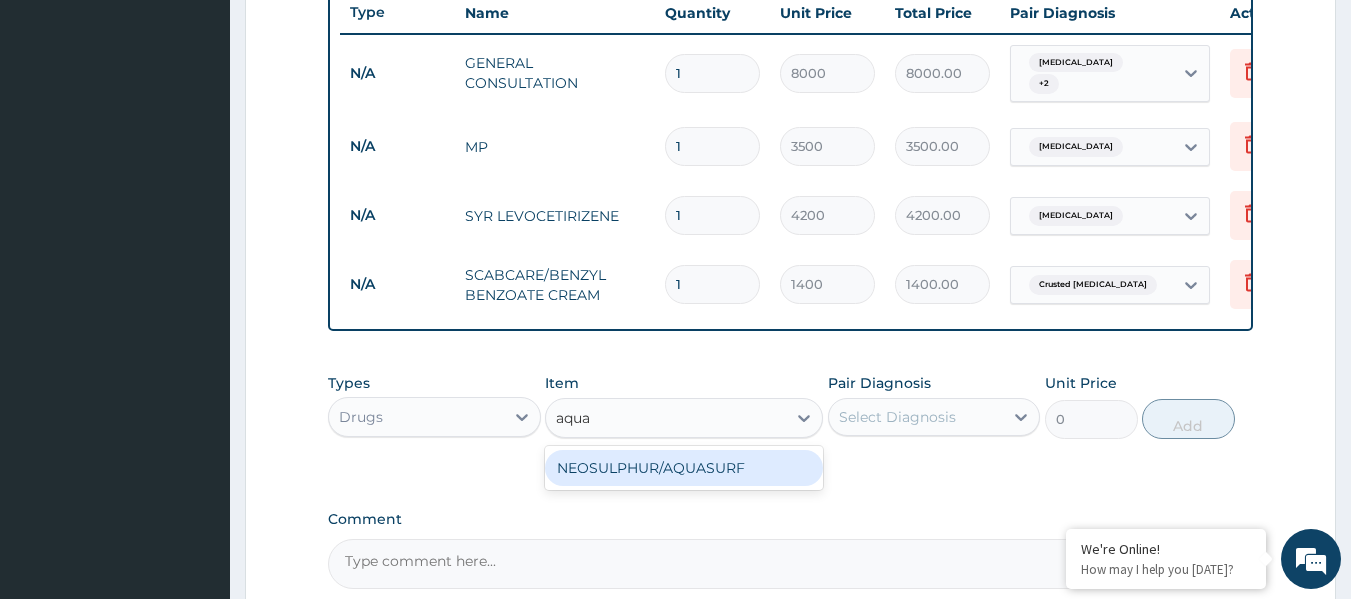 type 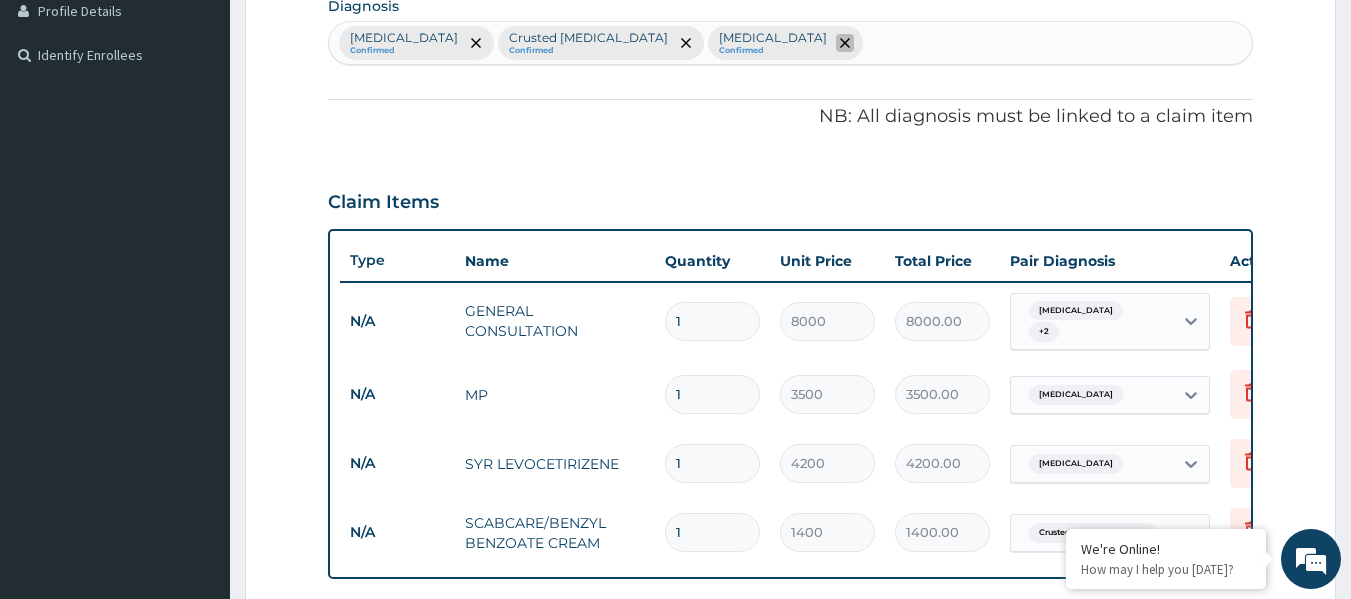 scroll, scrollTop: 463, scrollLeft: 0, axis: vertical 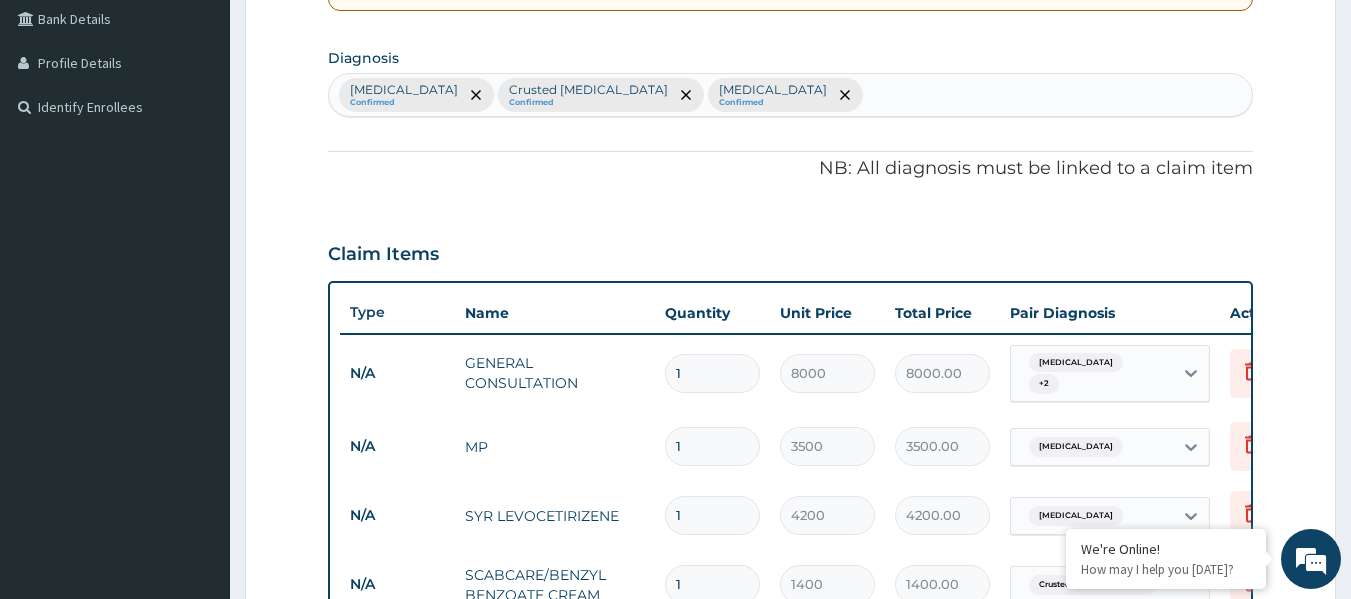 click on "Malaria Confirmed Crusted scabies Confirmed Allergic rhinitis Confirmed" at bounding box center [791, 95] 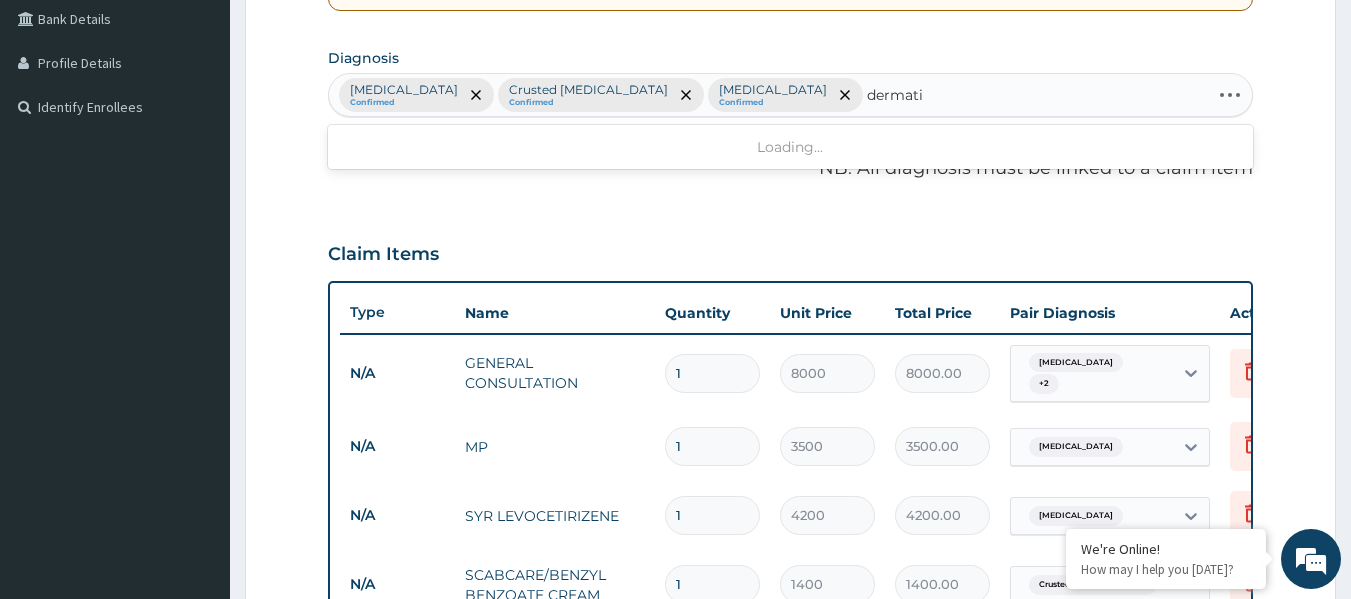 type on "dermatit" 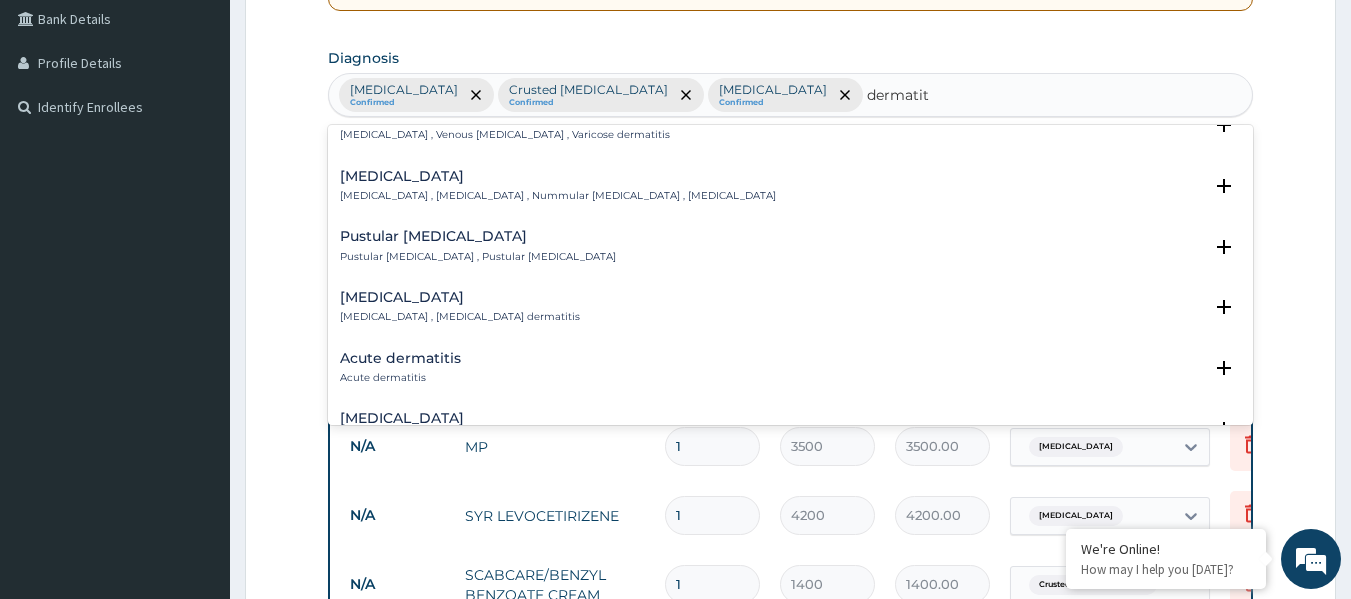 scroll, scrollTop: 900, scrollLeft: 0, axis: vertical 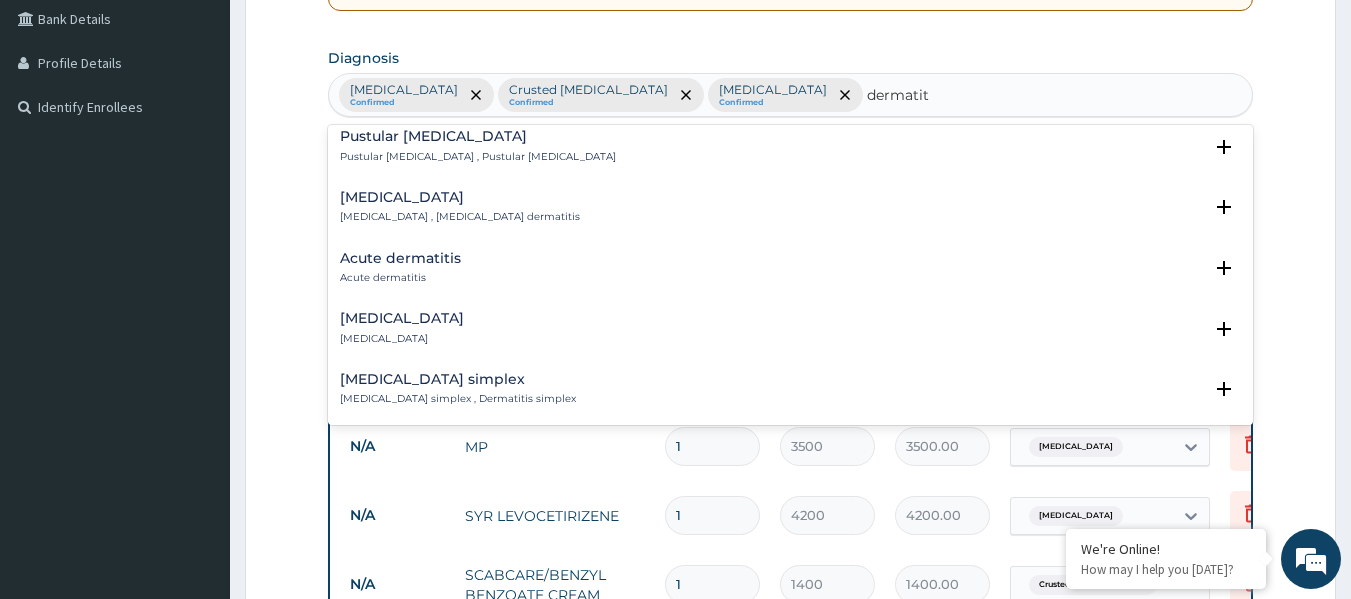 click on "Acute dermatitis" at bounding box center (400, 278) 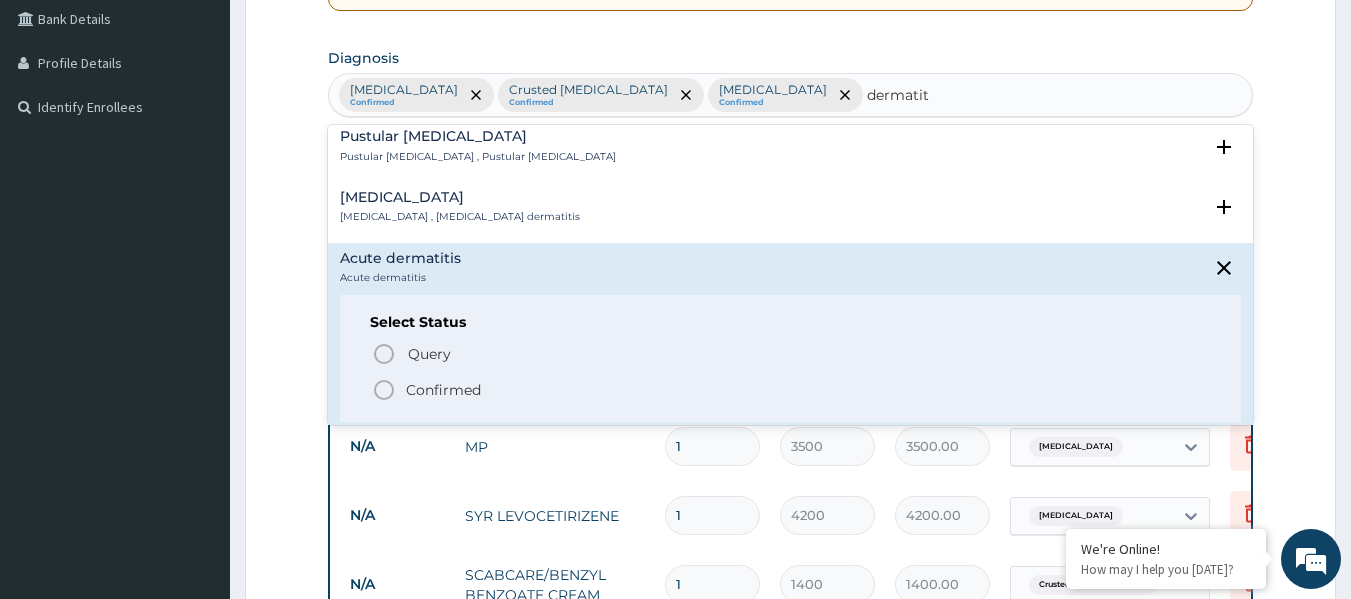 click on "Confirmed" at bounding box center [443, 390] 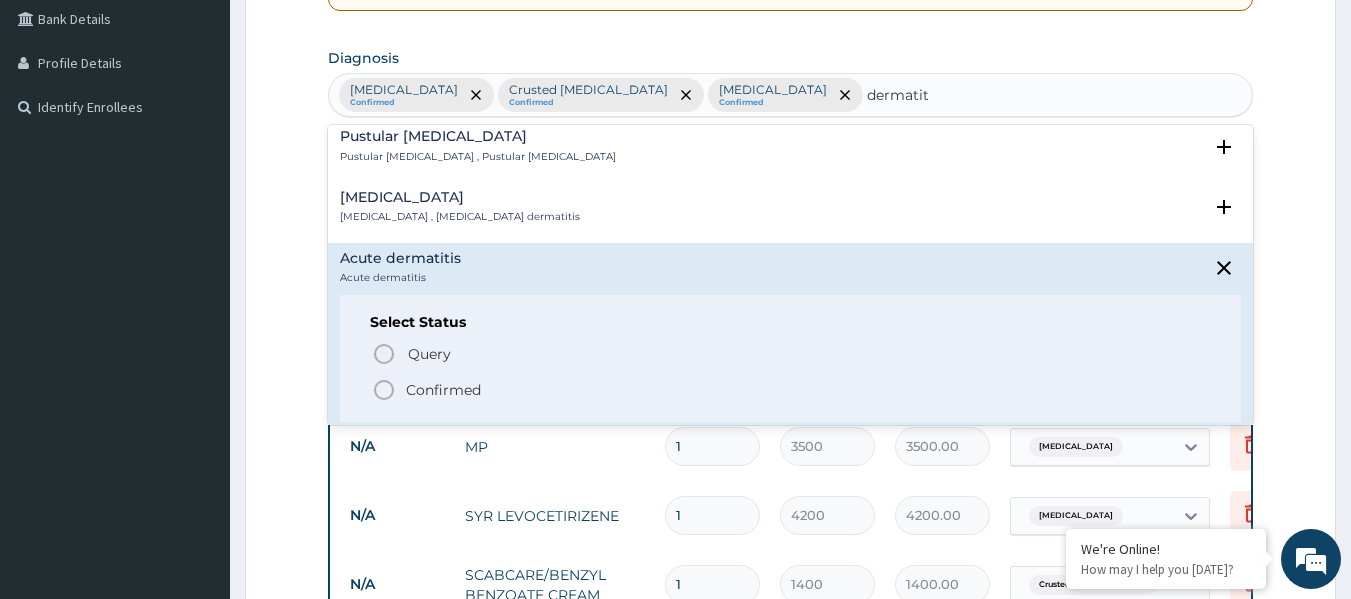 type 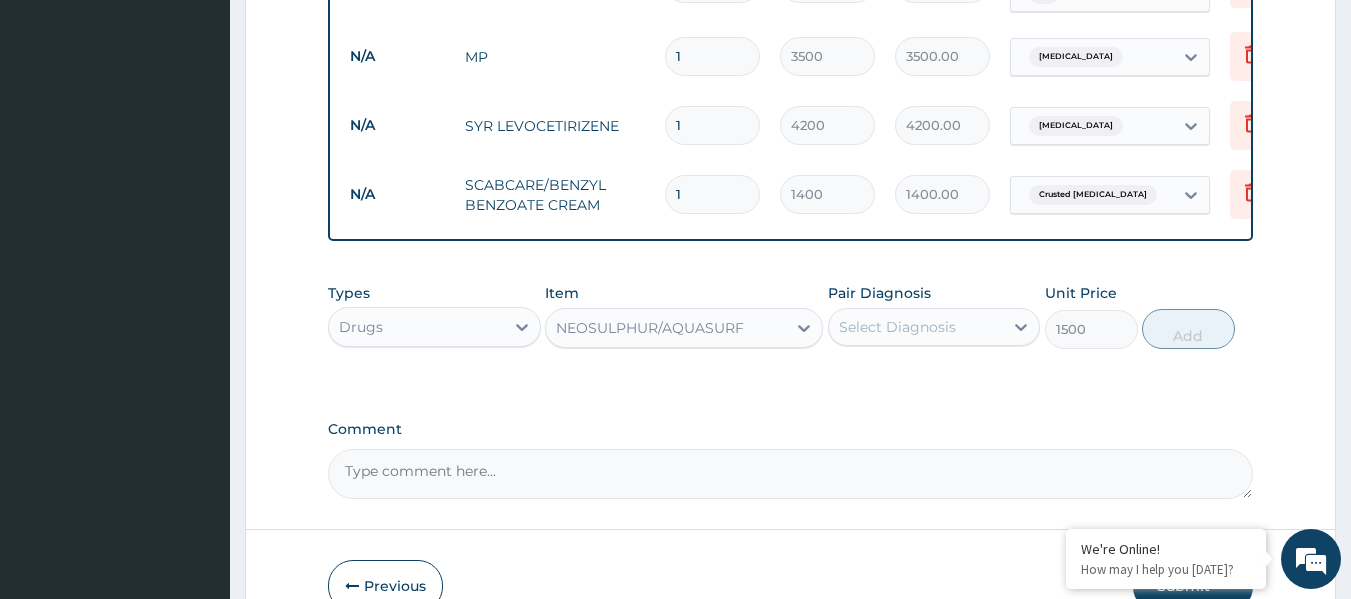 scroll, scrollTop: 863, scrollLeft: 0, axis: vertical 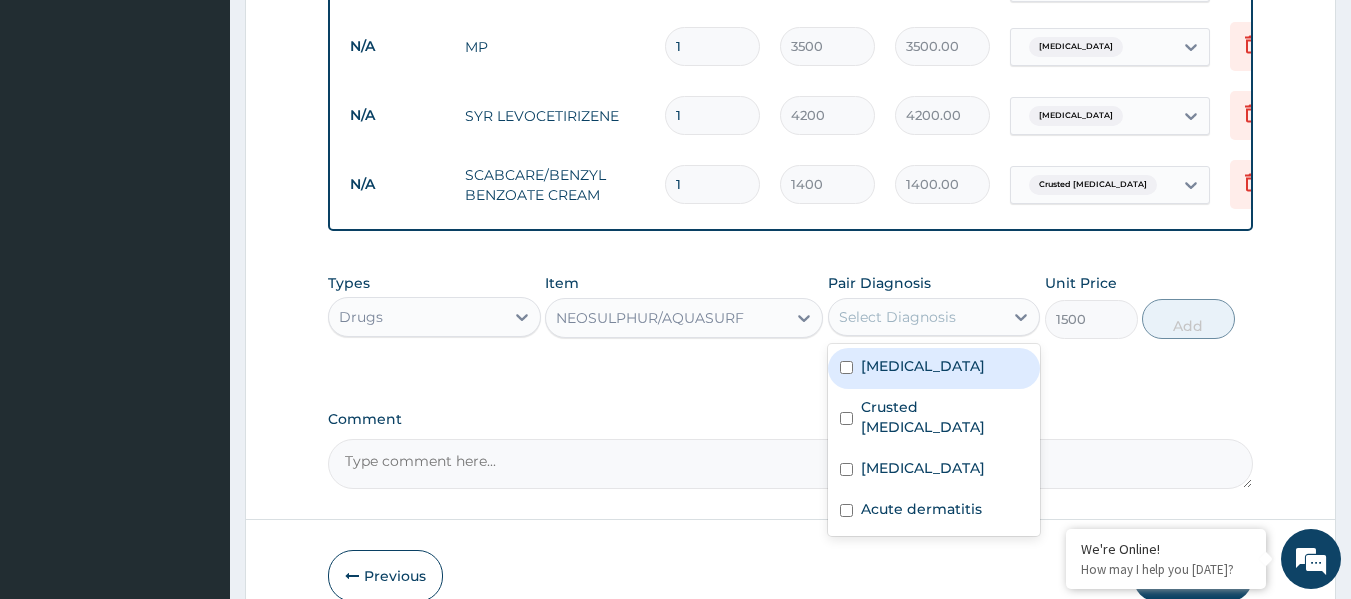 click on "Select Diagnosis" at bounding box center [897, 317] 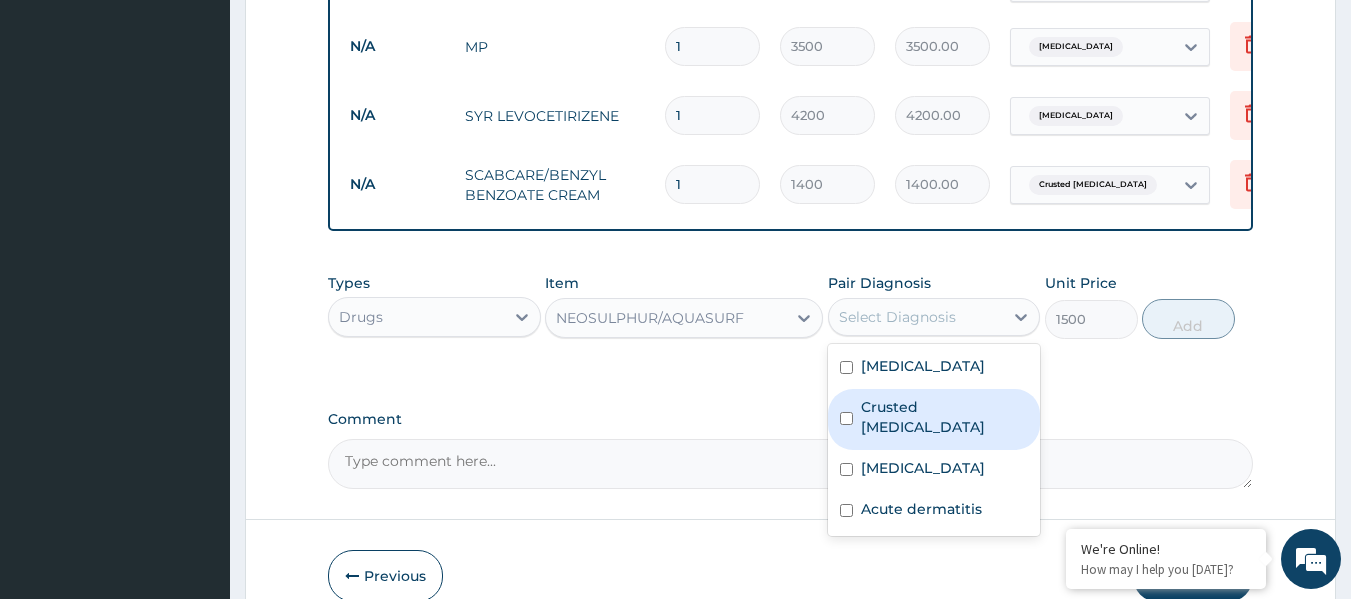 click on "Crusted scabies" at bounding box center [945, 417] 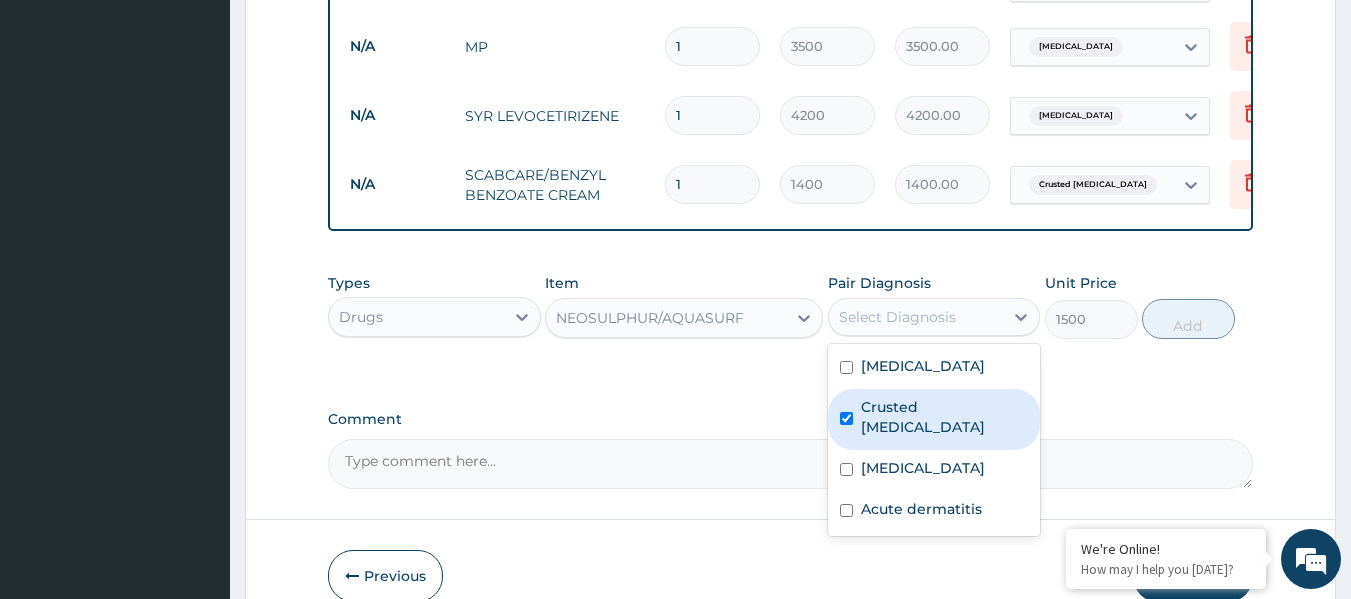 checkbox on "true" 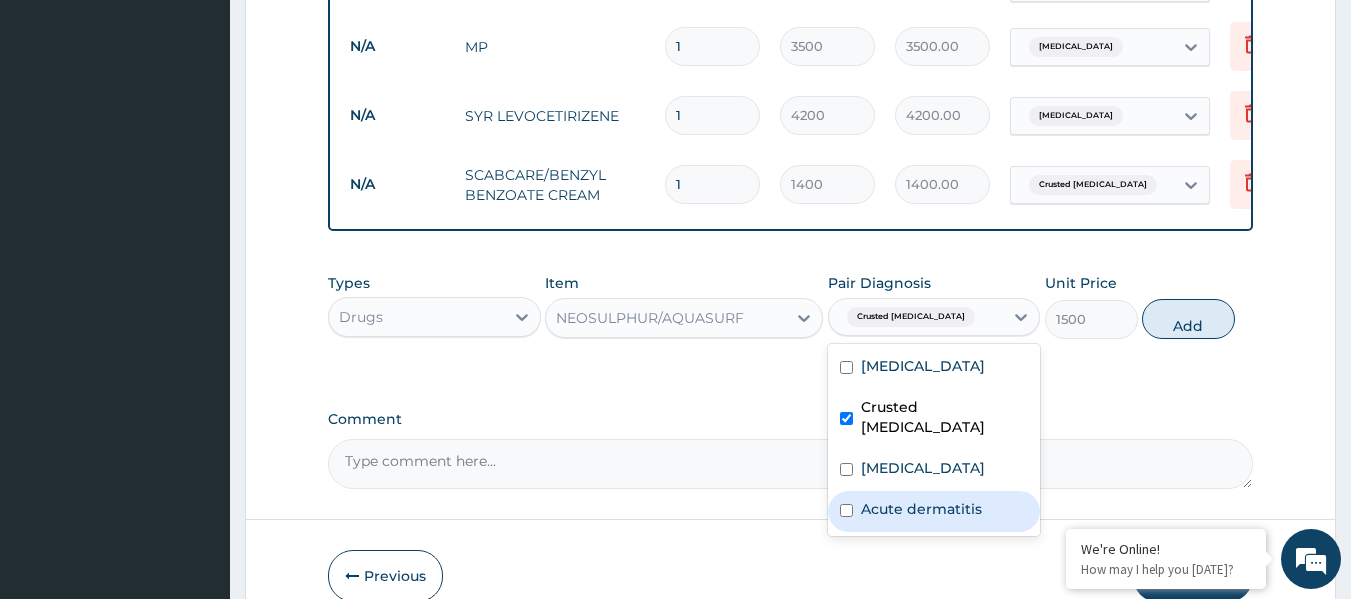 click on "Acute dermatitis" at bounding box center [934, 511] 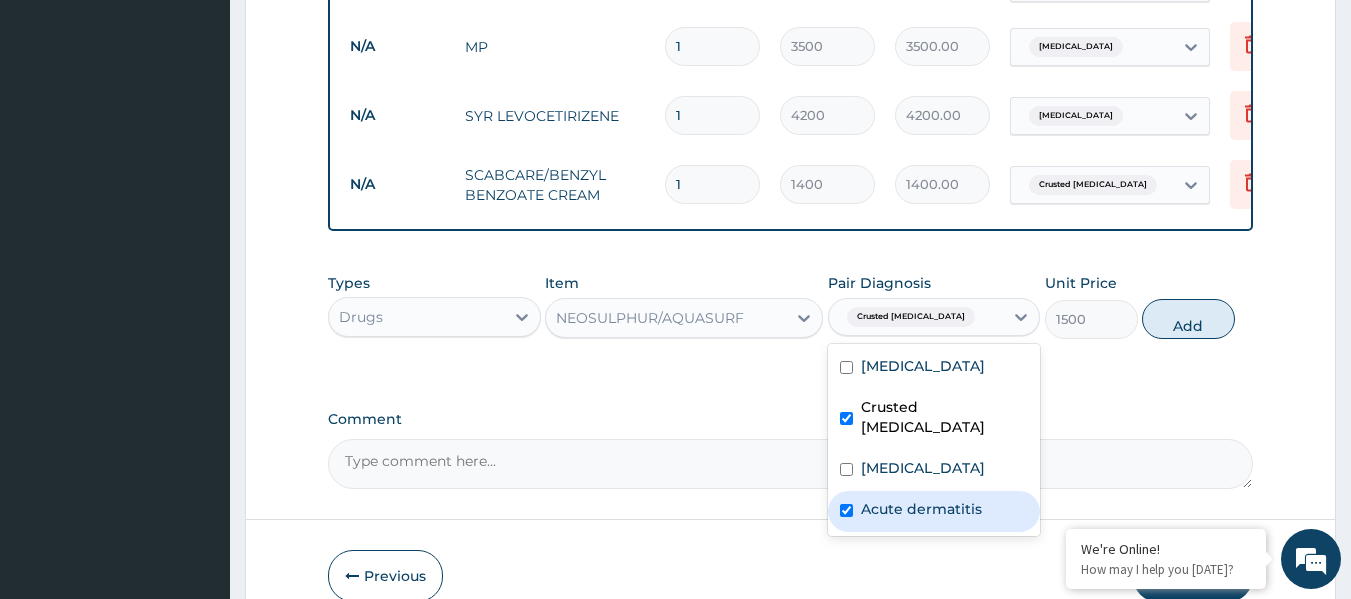 checkbox on "true" 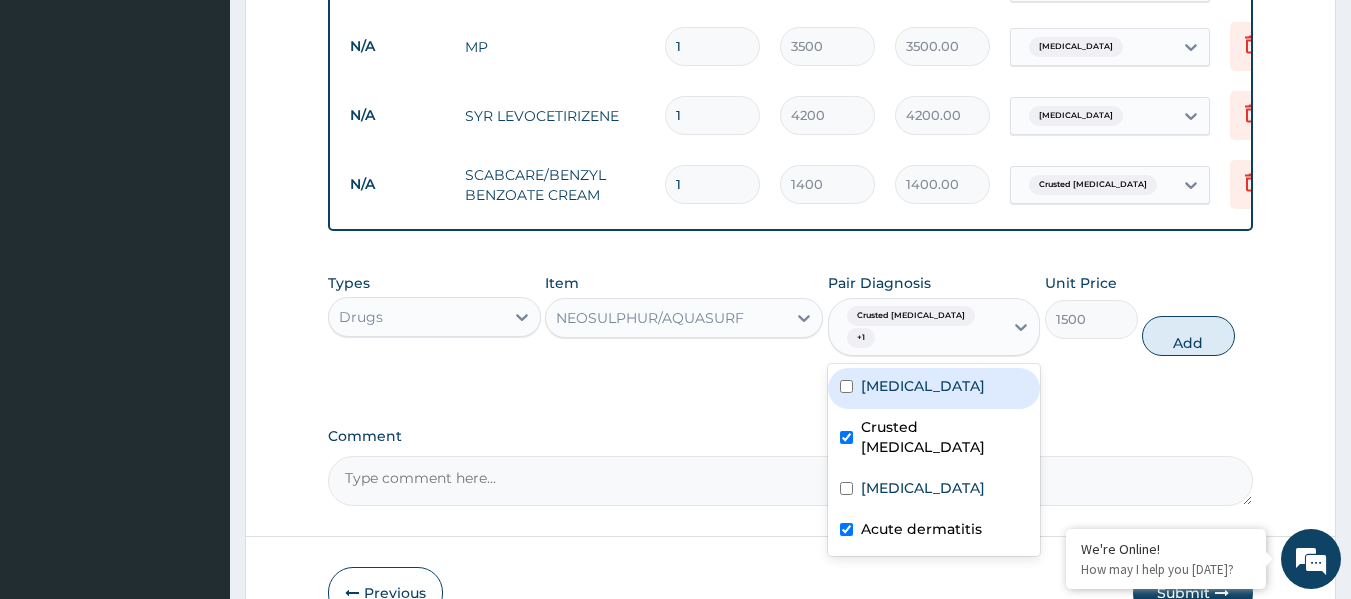 click on "Types Drugs Item NEOSULPHUR/AQUASURF Pair Diagnosis option Acute dermatitis, selected. option Malaria focused, 1 of 4. 4 results available. Use Up and Down to choose options, press Enter to select the currently focused option, press Escape to exit the menu, press Tab to select the option and exit the menu. Crusted scabies  + 1 Malaria Crusted scabies Allergic rhinitis Acute dermatitis Unit Price 1500 Add" at bounding box center [791, 314] 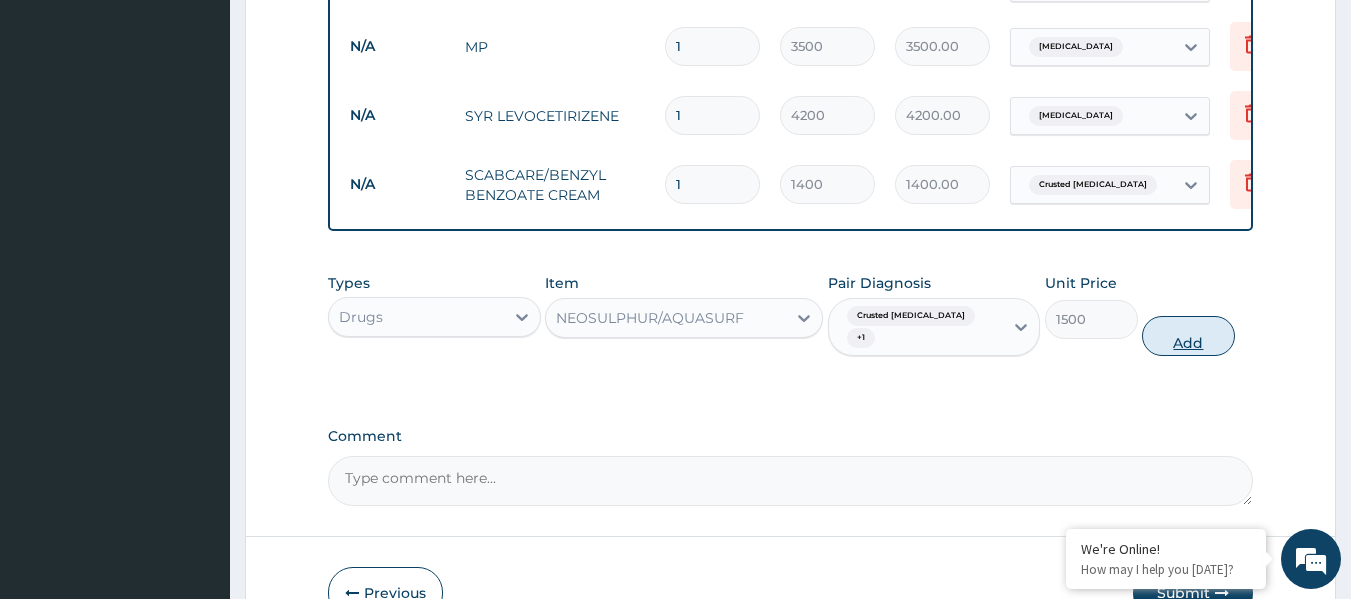click on "Add" at bounding box center [1188, 336] 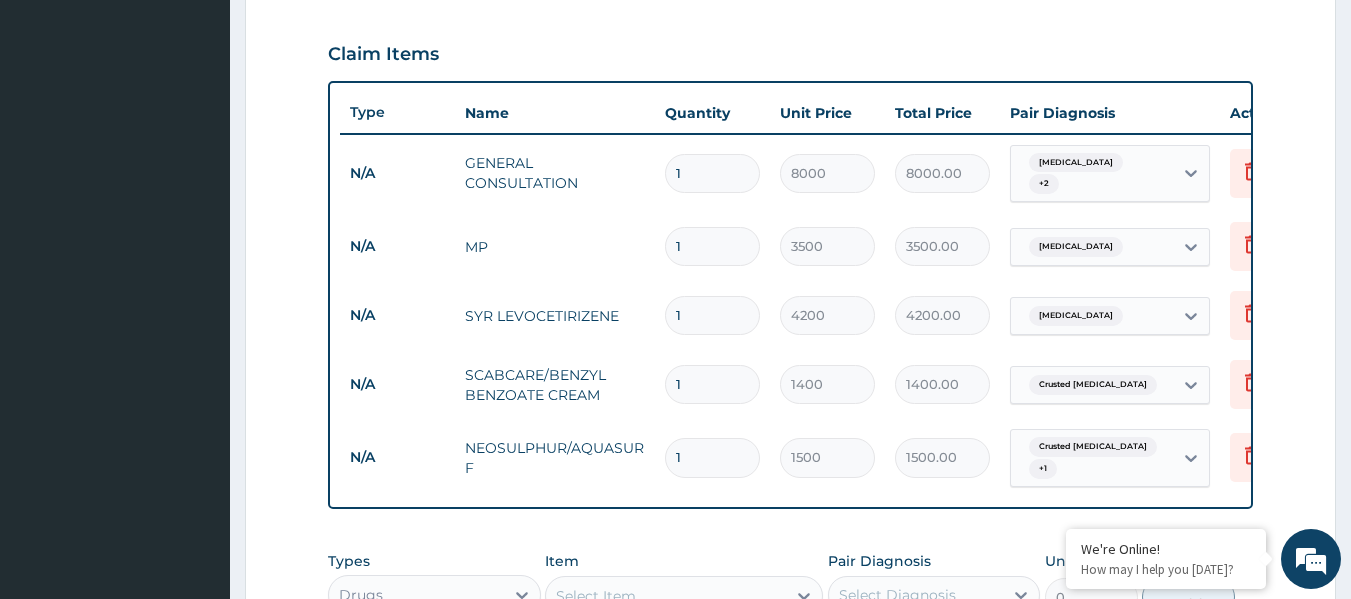 scroll, scrollTop: 863, scrollLeft: 0, axis: vertical 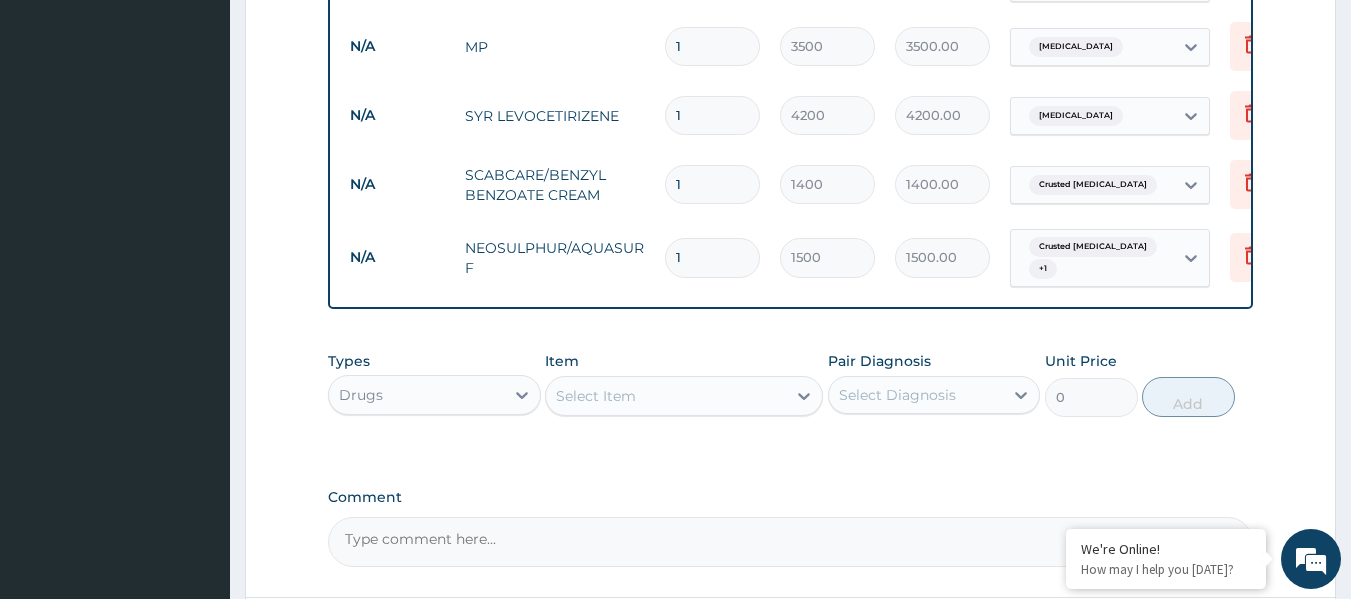 click on "Select Item" at bounding box center (666, 396) 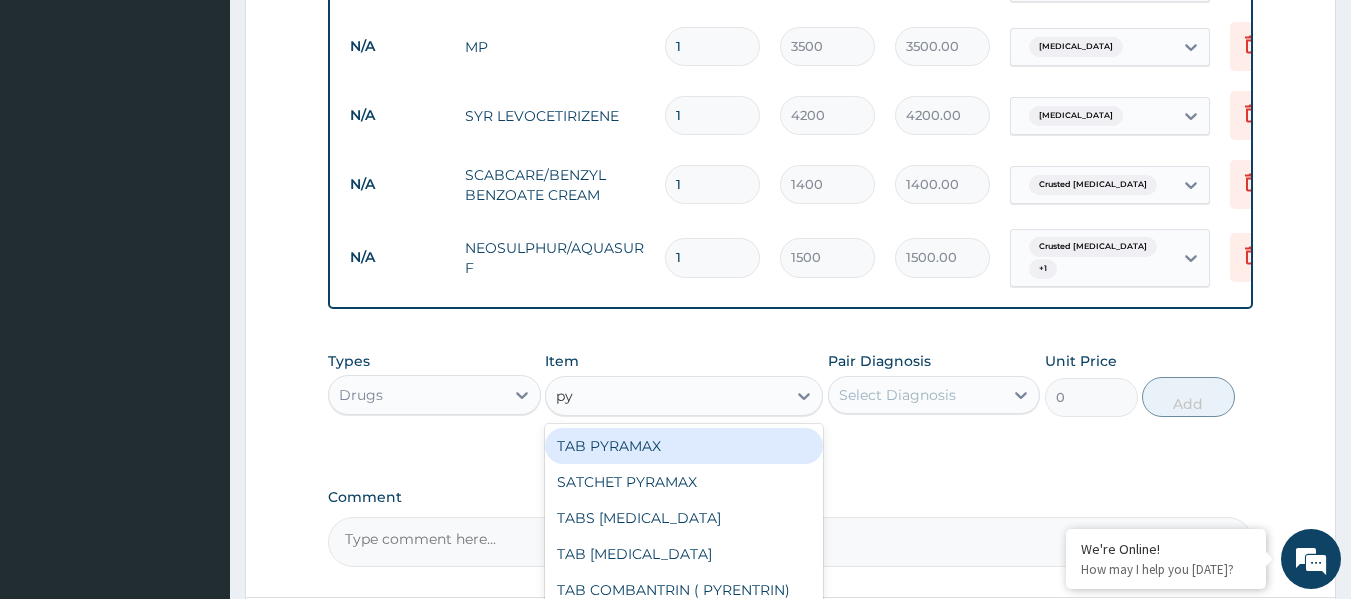 type on "pyr" 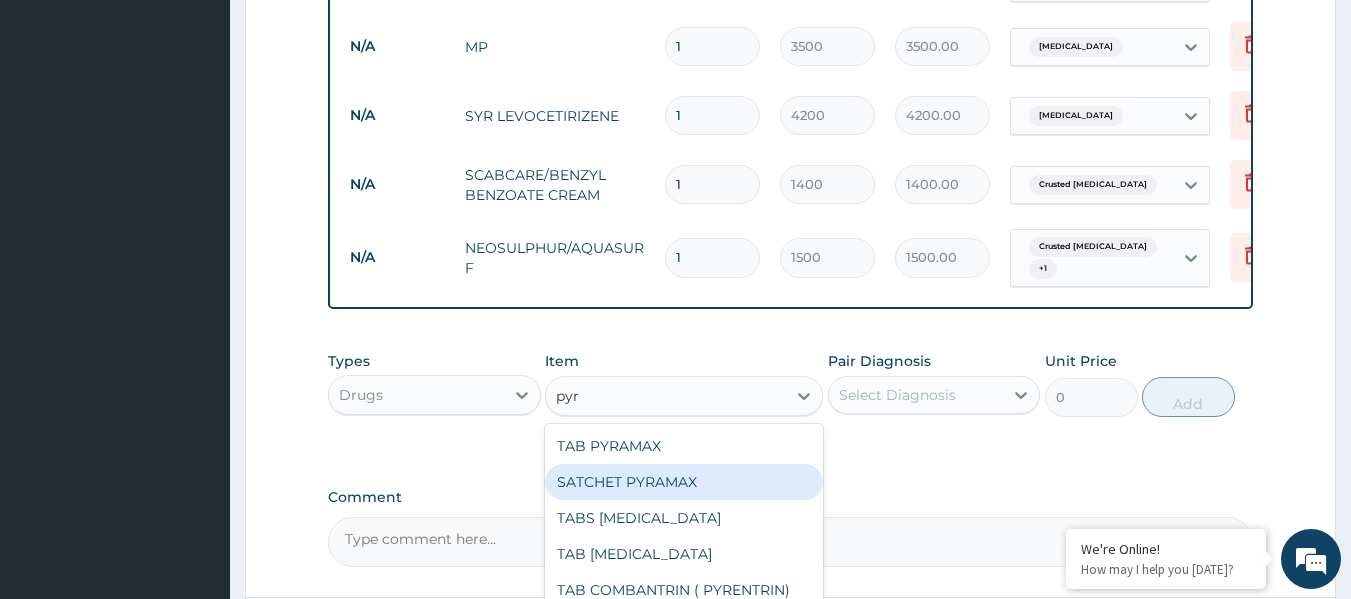 click on "SATCHET PYRAMAX" at bounding box center (684, 482) 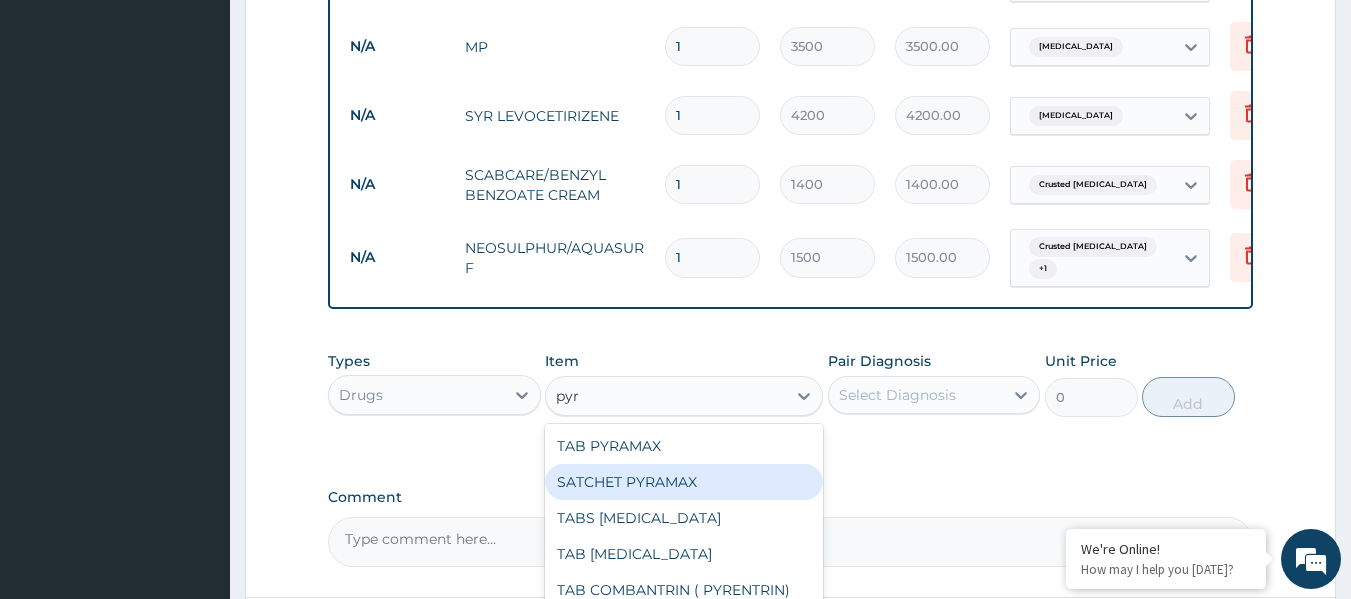 type 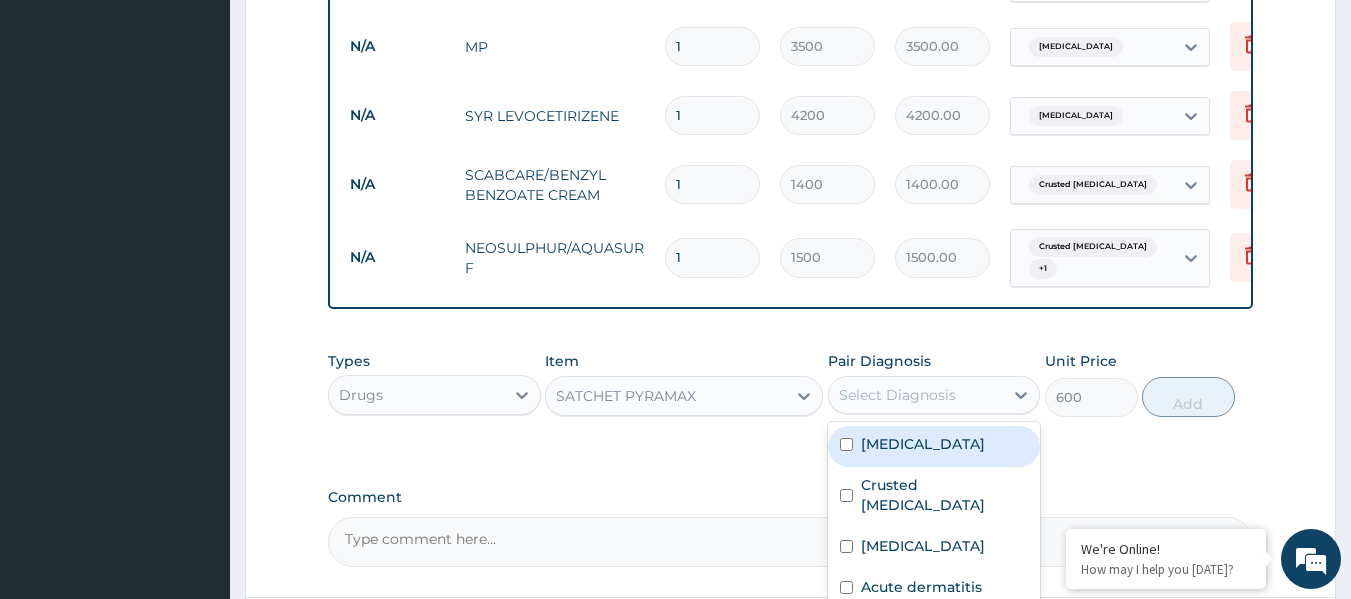 click on "Select Diagnosis" at bounding box center (897, 395) 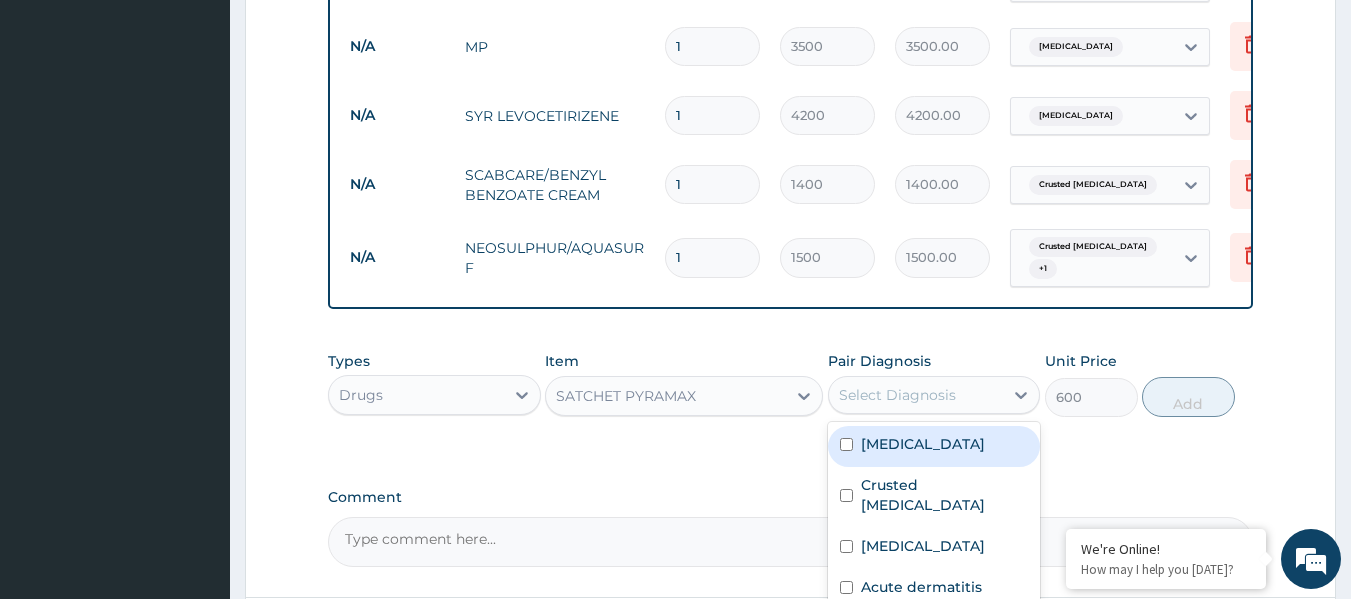 click on "Malaria" at bounding box center (934, 446) 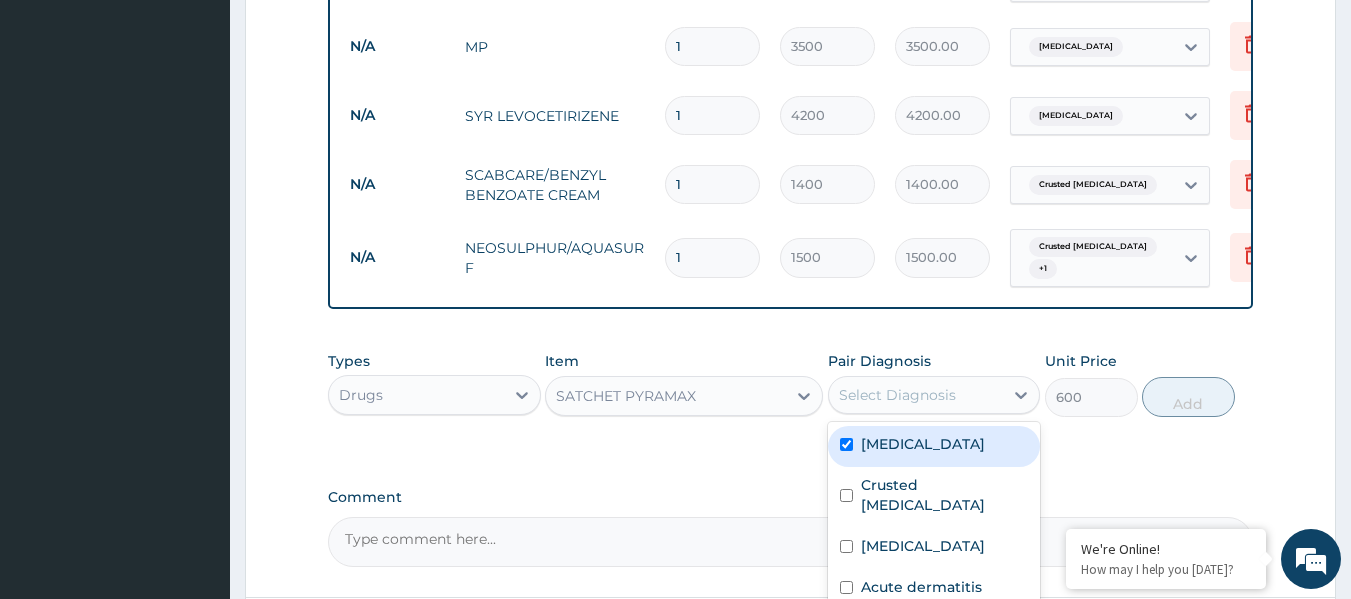 checkbox on "true" 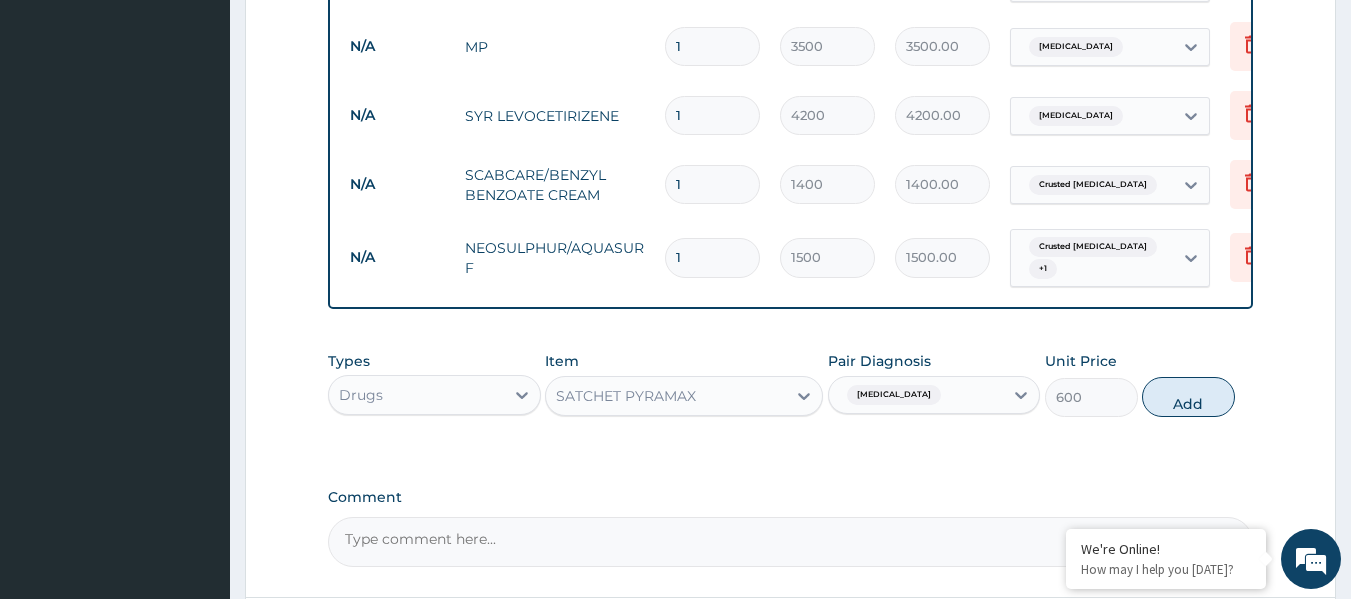 drag, startPoint x: 1184, startPoint y: 396, endPoint x: 1182, endPoint y: 415, distance: 19.104973 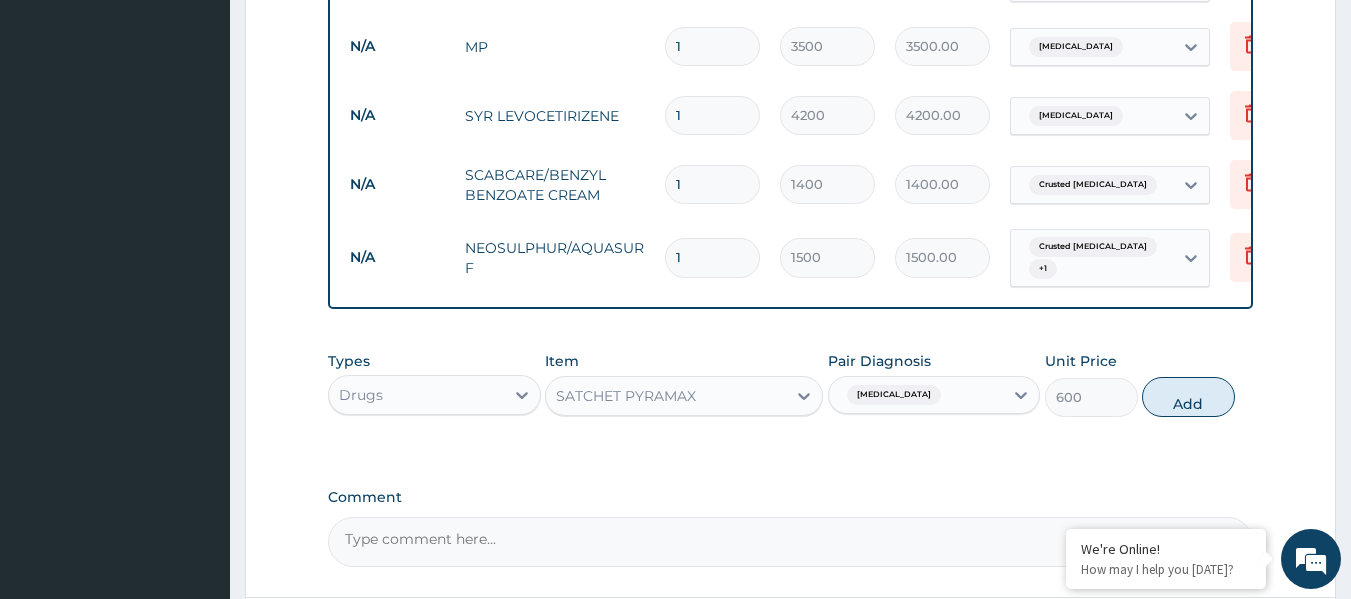 click on "Add" at bounding box center (1188, 397) 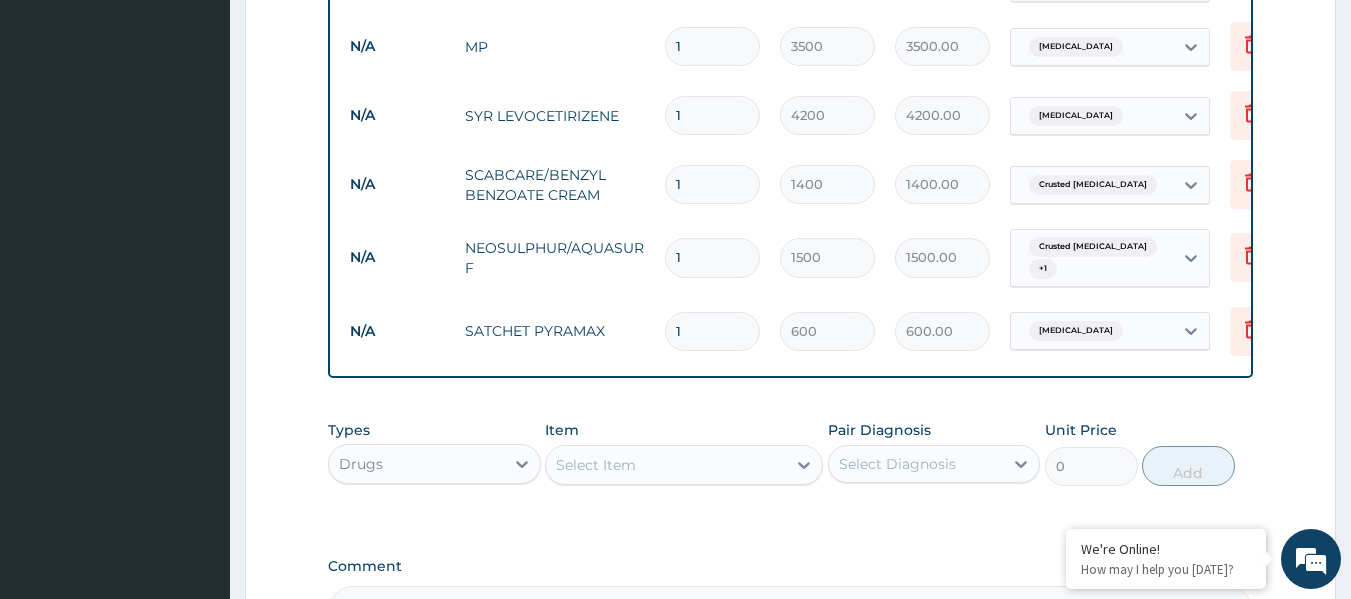drag, startPoint x: 695, startPoint y: 325, endPoint x: 518, endPoint y: 345, distance: 178.12636 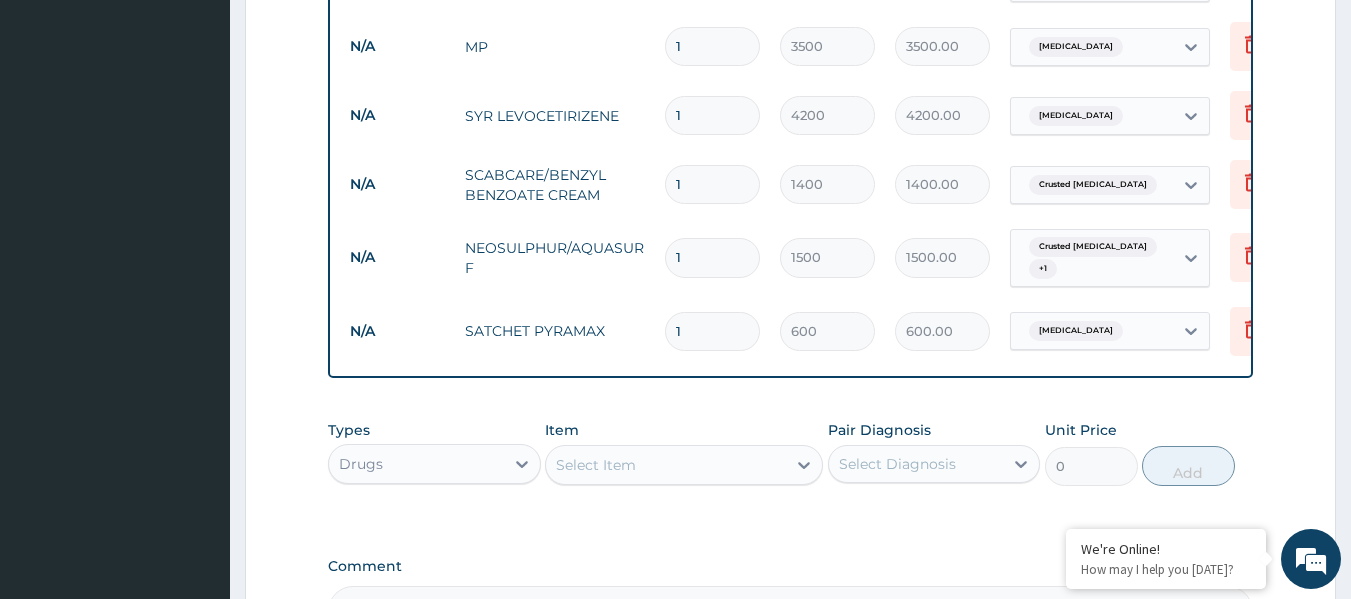 click on "N/A SATCHET PYRAMAX 1 600 600.00 Malaria Delete" at bounding box center [830, 331] 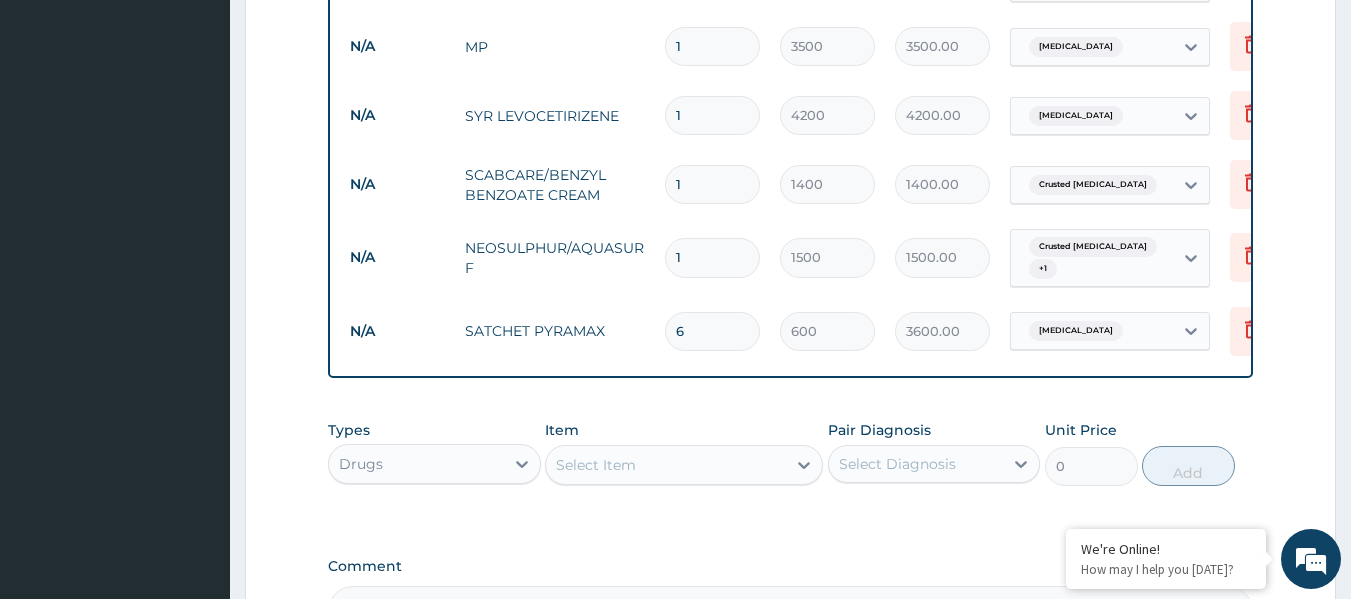 type on "6" 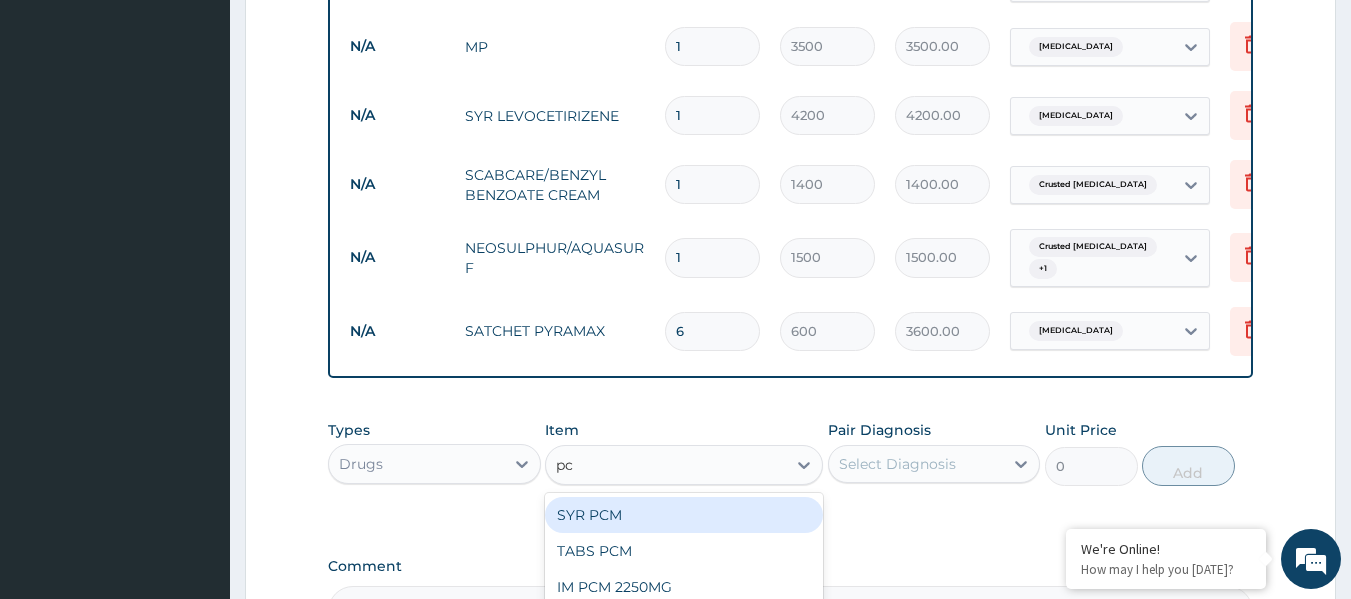 type on "pcm" 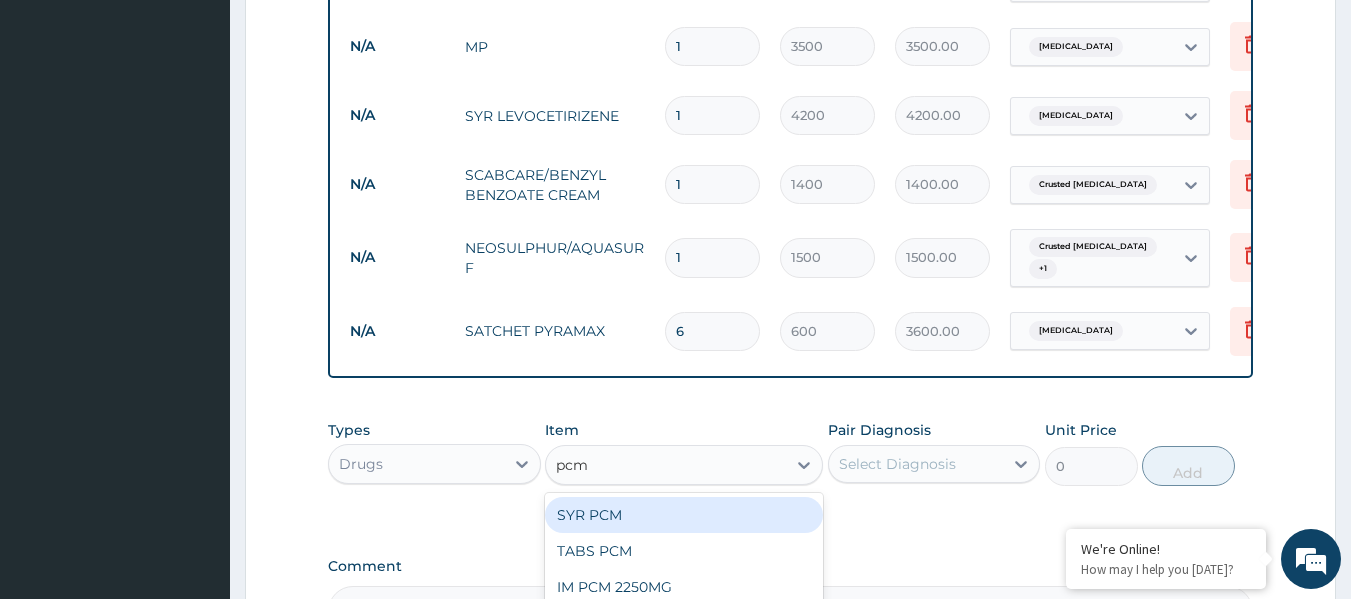 drag, startPoint x: 677, startPoint y: 514, endPoint x: 703, endPoint y: 516, distance: 26.076809 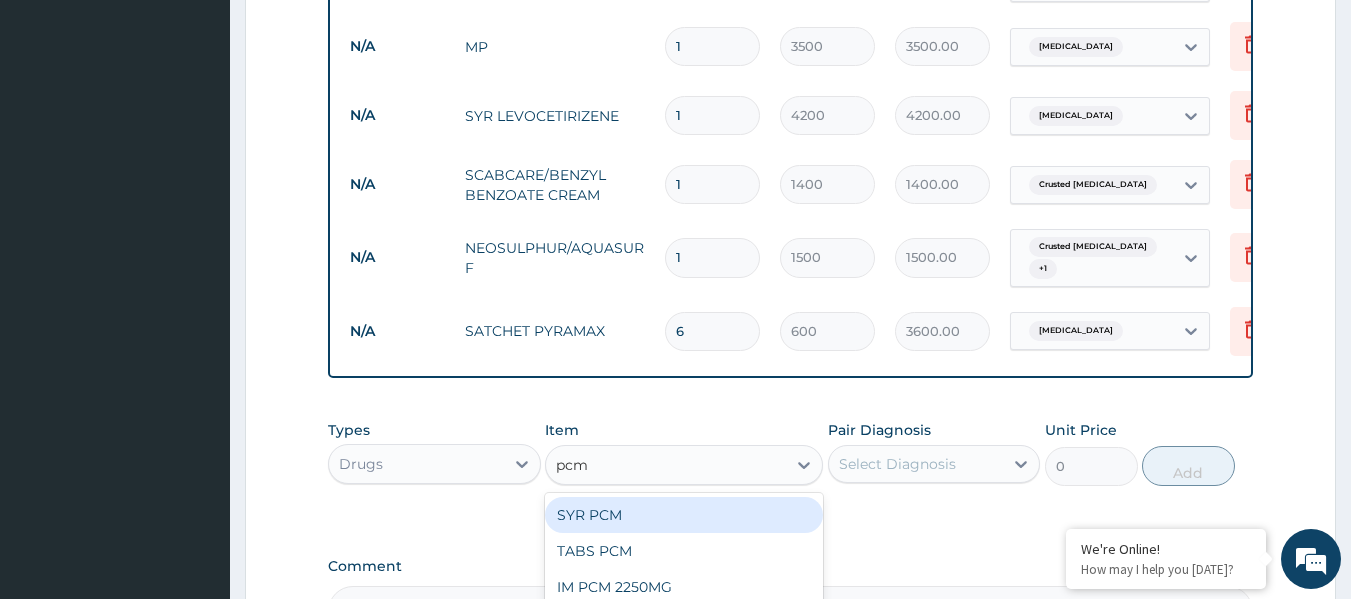 click on "SYR PCM" at bounding box center [684, 515] 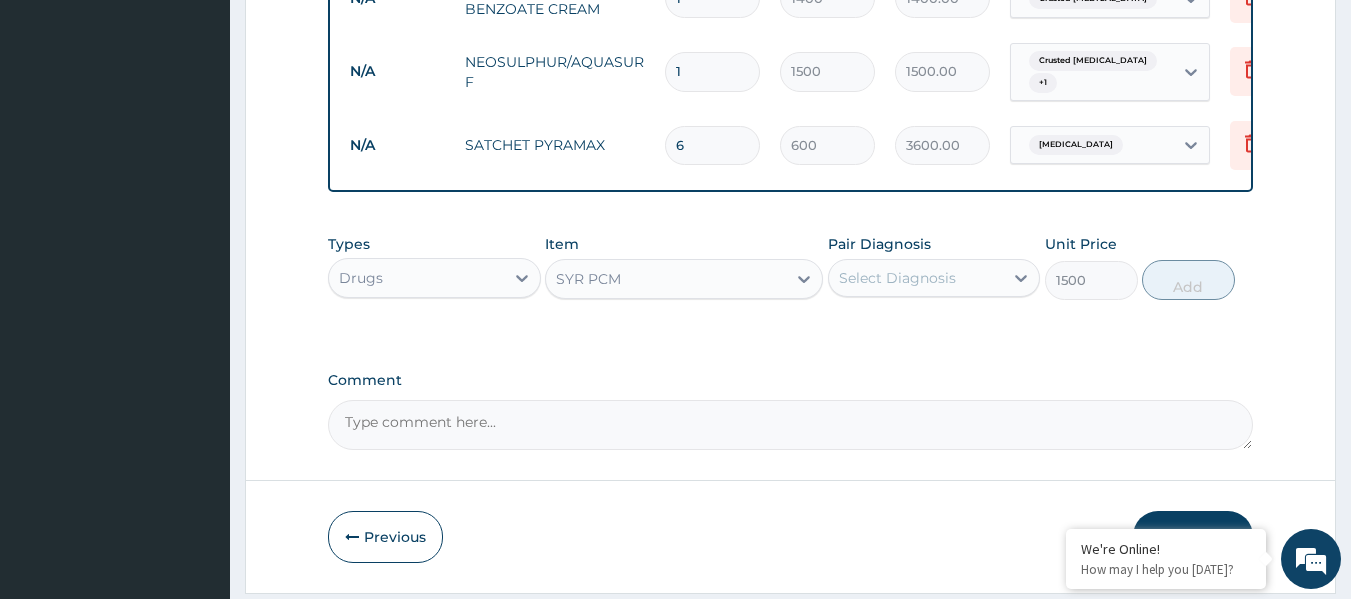 scroll, scrollTop: 1063, scrollLeft: 0, axis: vertical 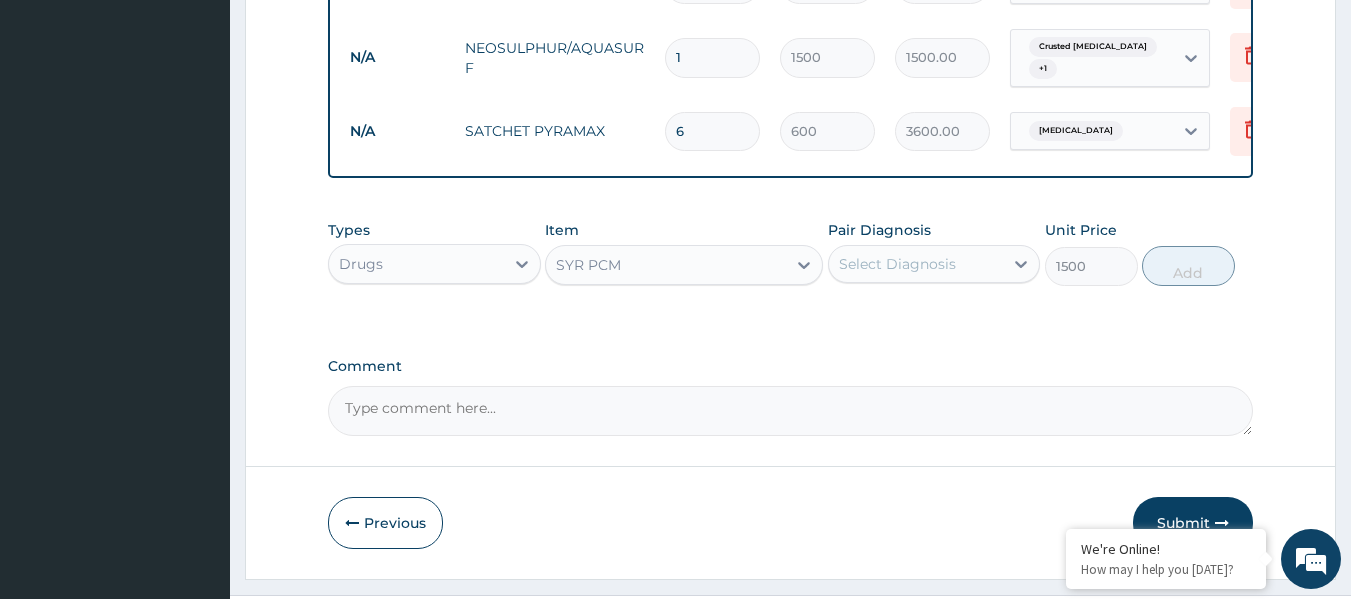 click on "Select Diagnosis" at bounding box center (897, 264) 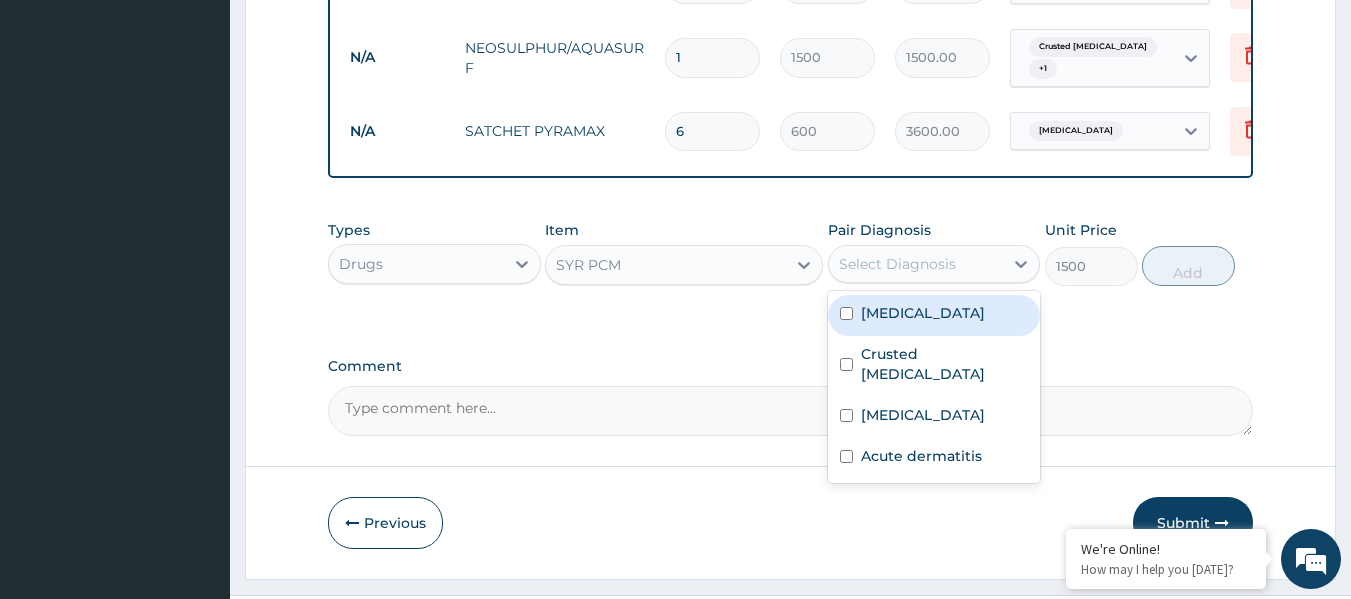 click on "Malaria" at bounding box center (934, 315) 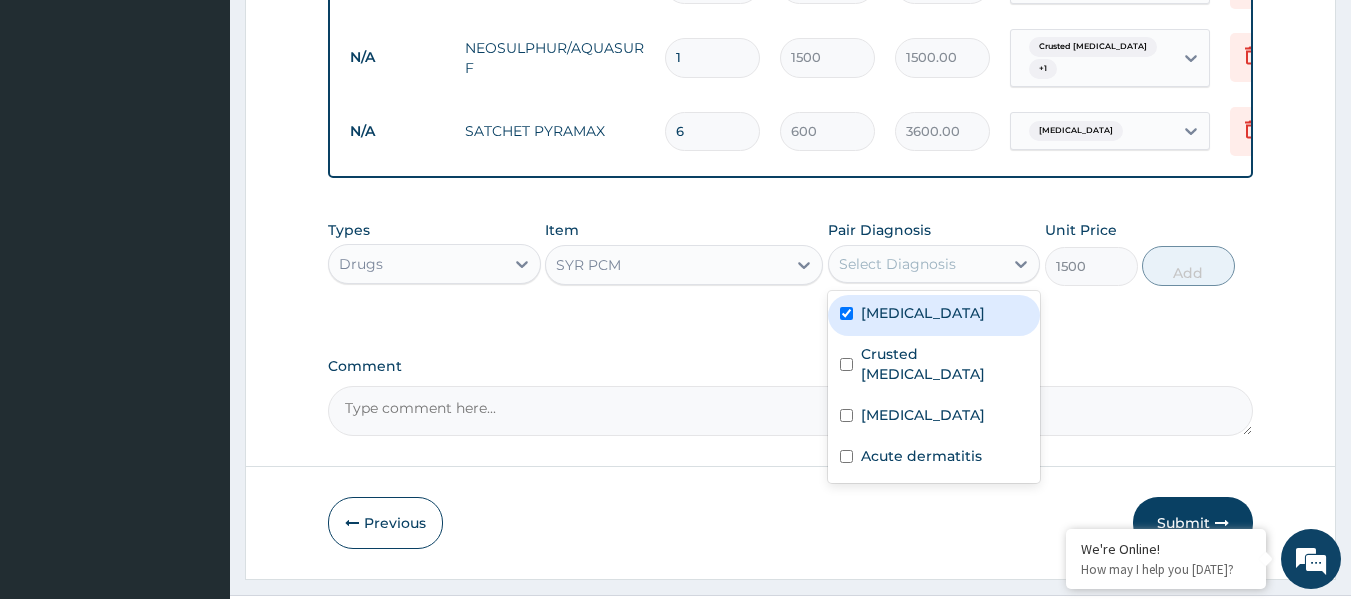 checkbox on "true" 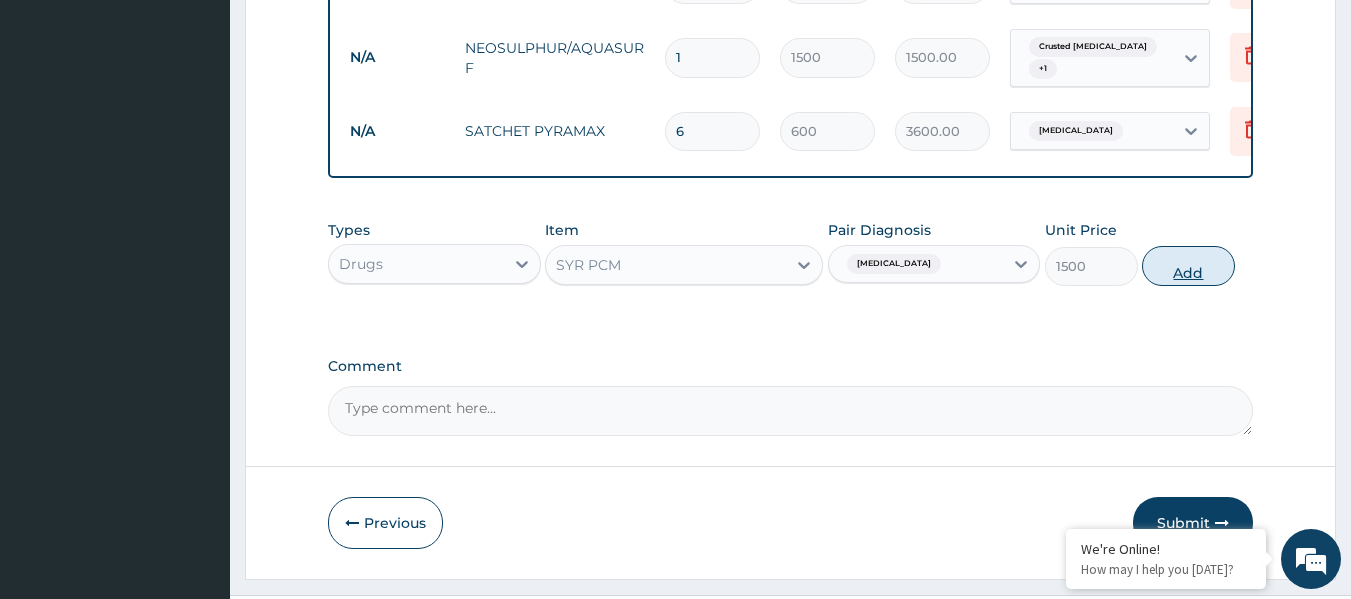 click on "Add" at bounding box center (1188, 266) 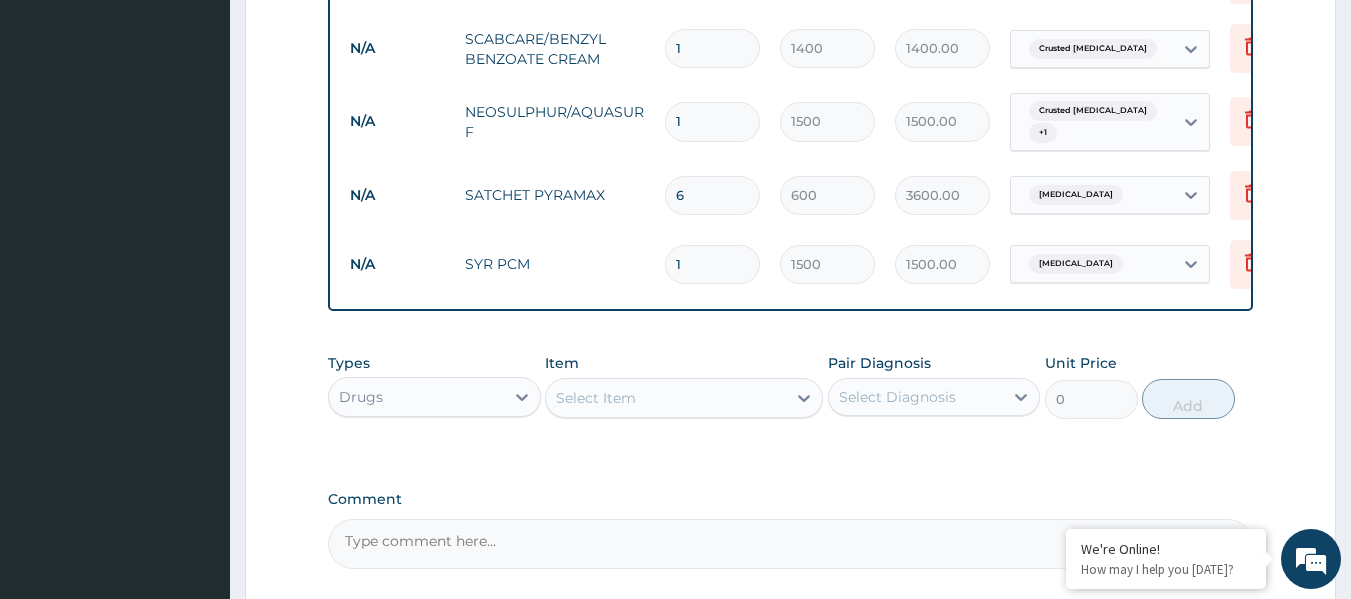 scroll, scrollTop: 963, scrollLeft: 0, axis: vertical 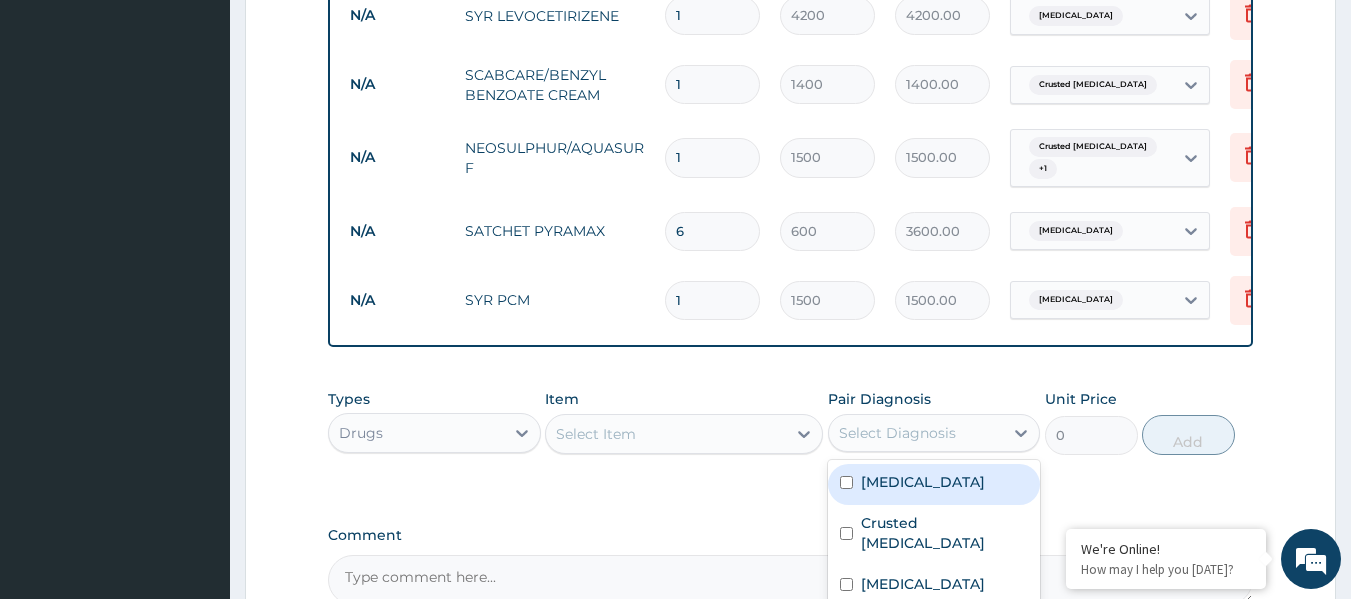 click on "Select Diagnosis" at bounding box center [934, 433] 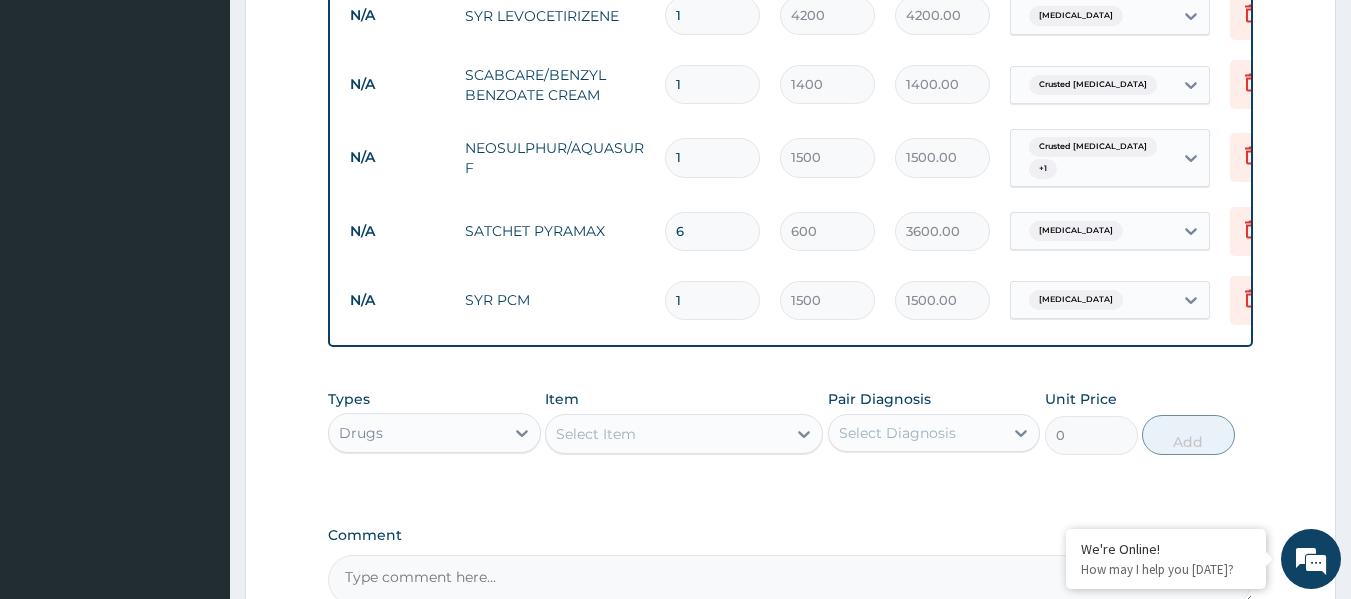 click on "Types Drugs Item Select Item Pair Diagnosis Select Diagnosis Unit Price 0 Add" at bounding box center (791, 437) 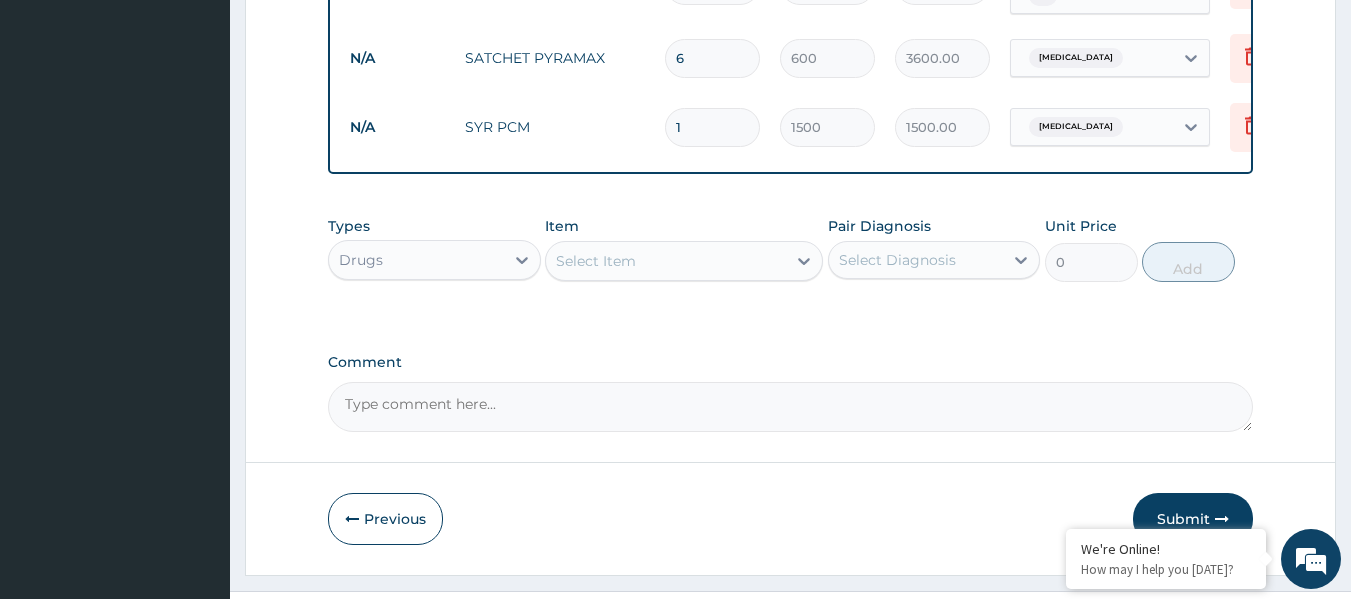 scroll, scrollTop: 1163, scrollLeft: 0, axis: vertical 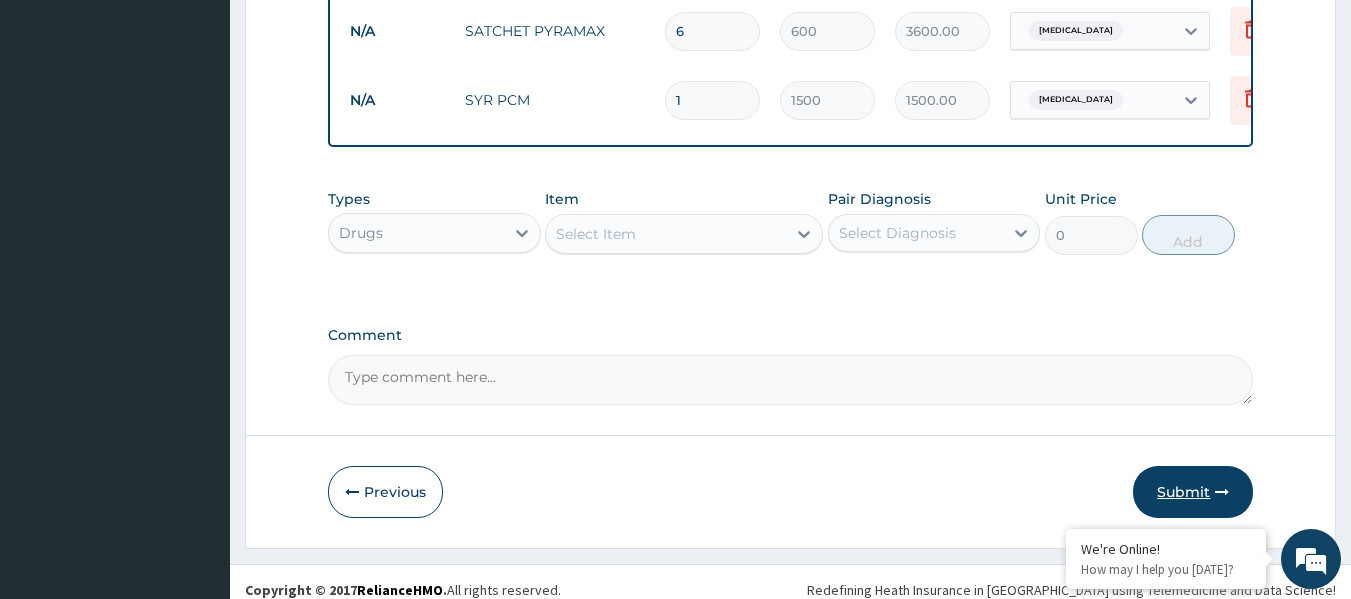 click on "Submit" at bounding box center [1193, 492] 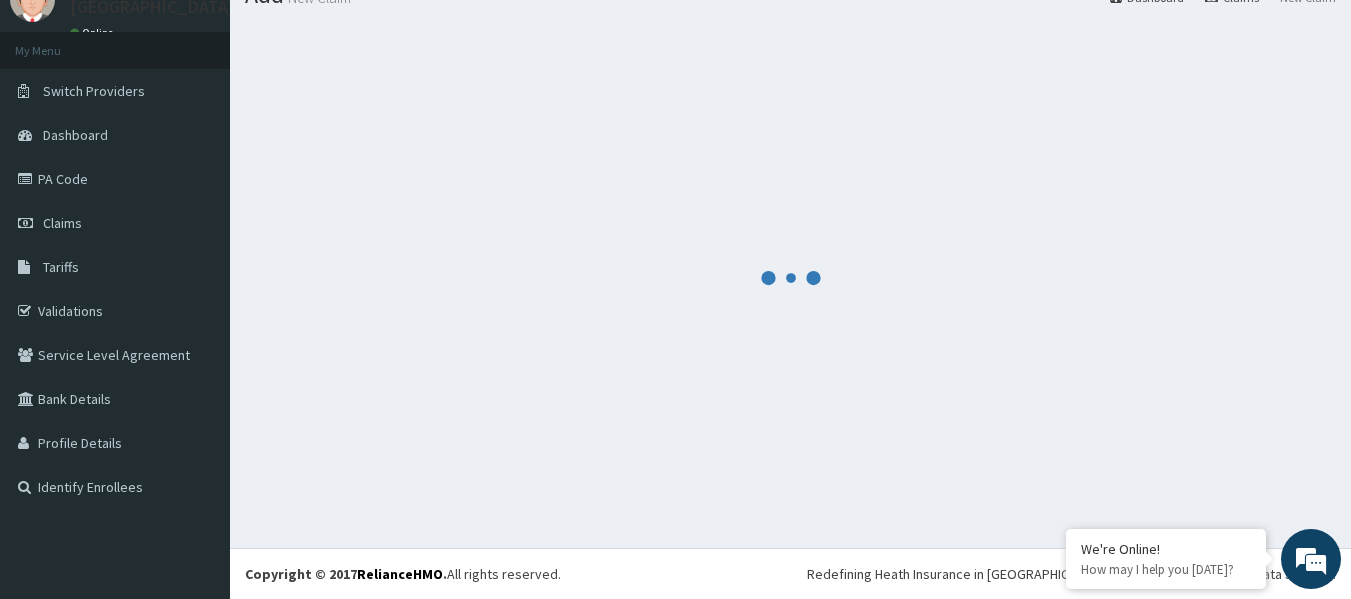scroll, scrollTop: 83, scrollLeft: 0, axis: vertical 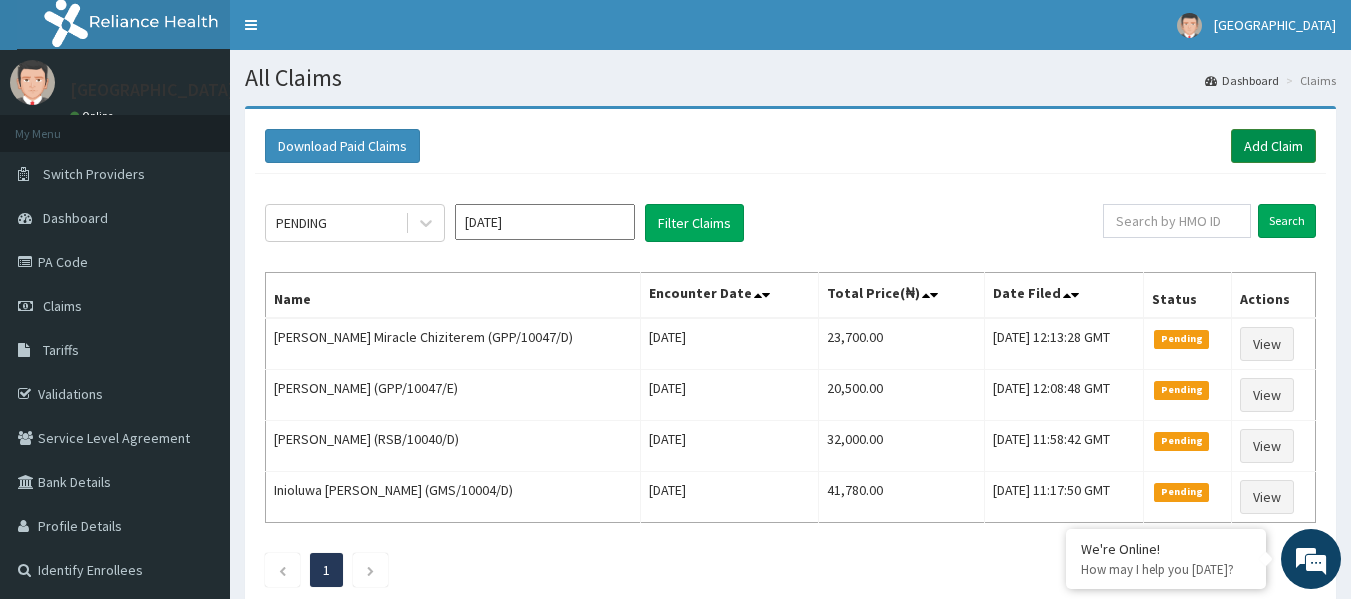 click on "Add Claim" at bounding box center (1273, 146) 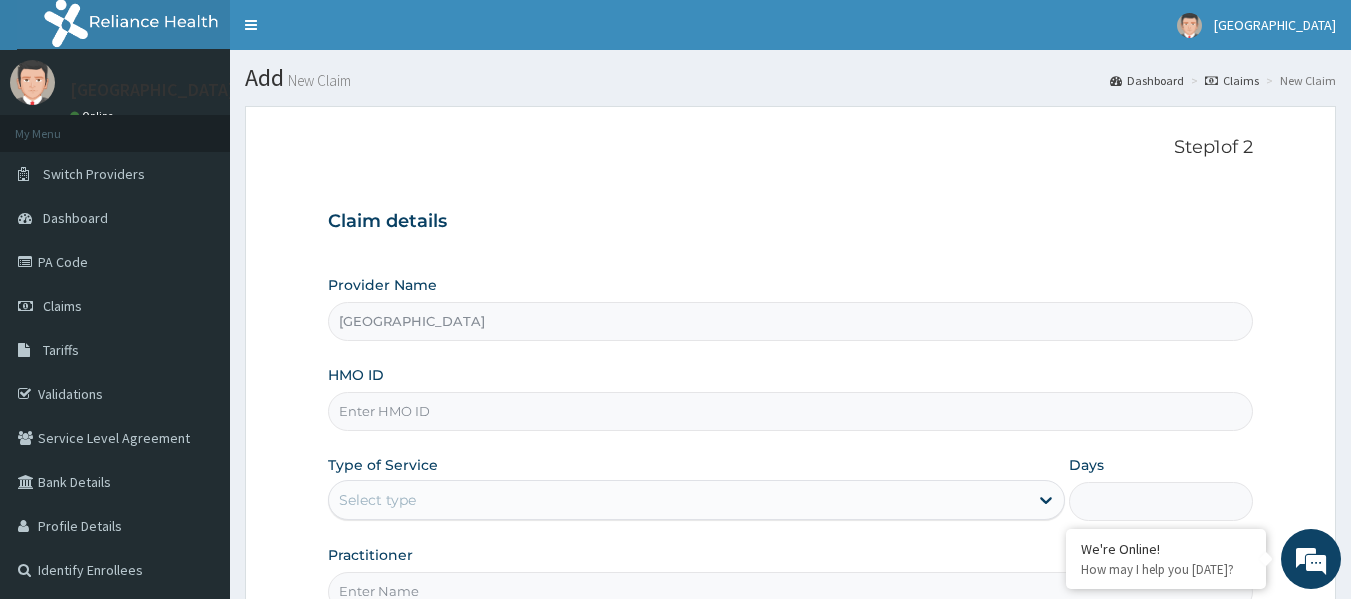 scroll, scrollTop: 0, scrollLeft: 0, axis: both 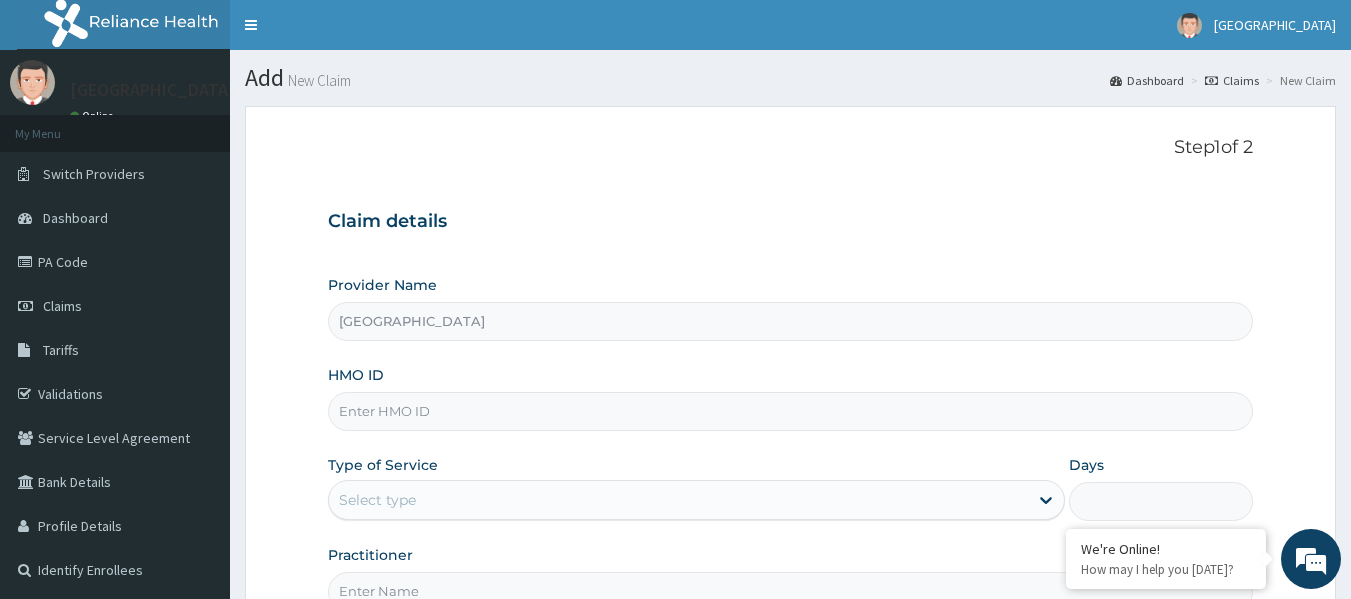 click on "HMO ID" at bounding box center [791, 411] 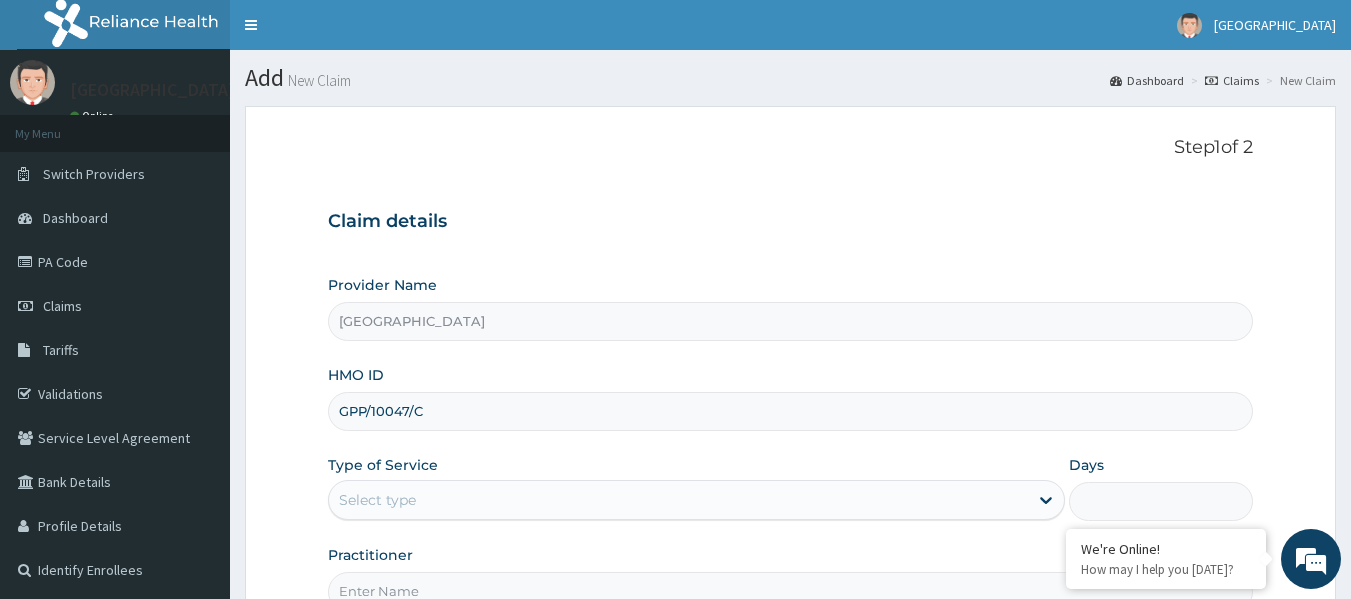 click on "GPP/10047/C" at bounding box center (791, 411) 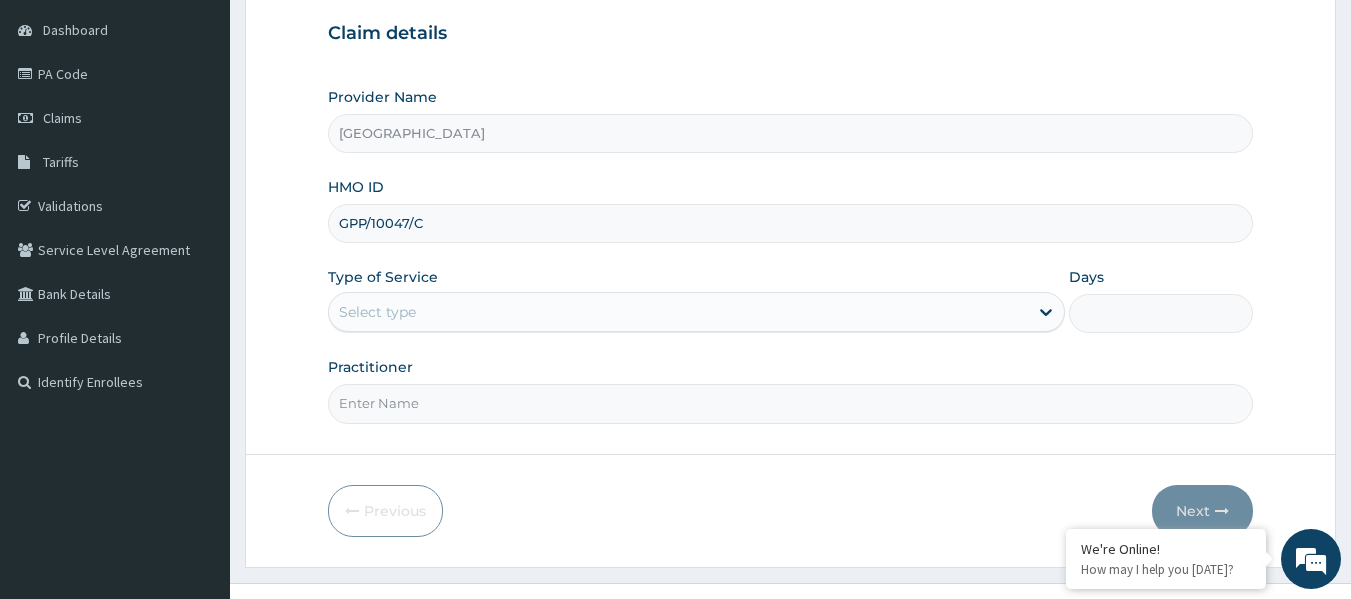 scroll, scrollTop: 200, scrollLeft: 0, axis: vertical 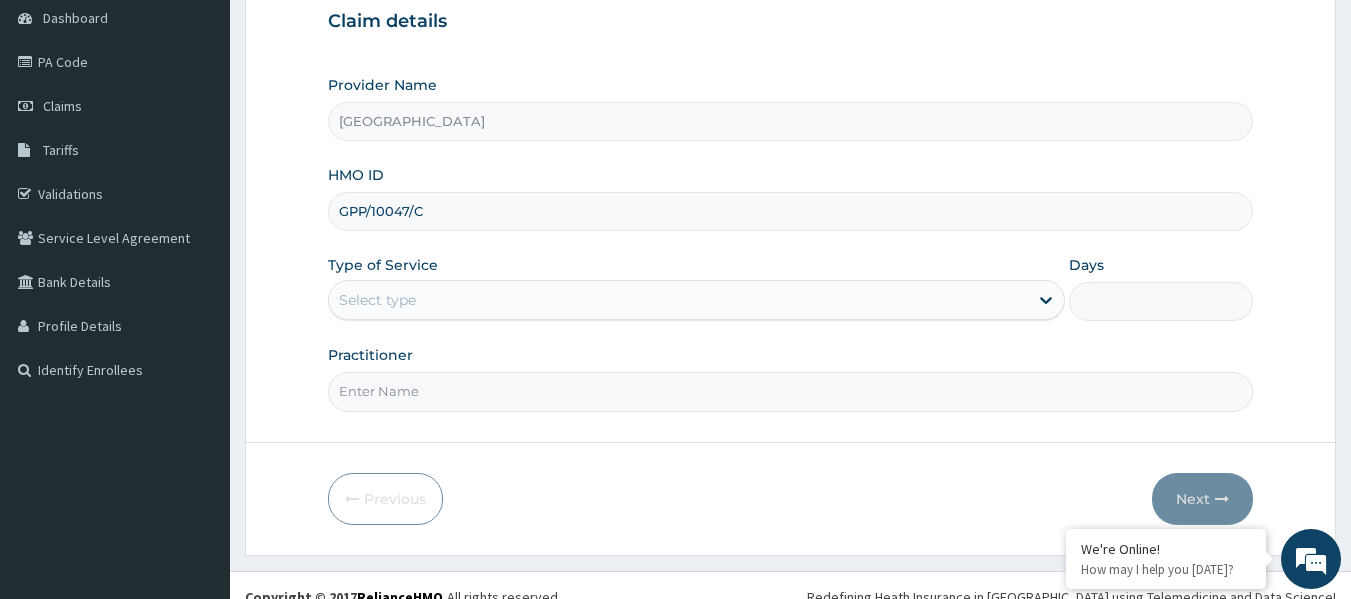 type on "GPP/10047/C" 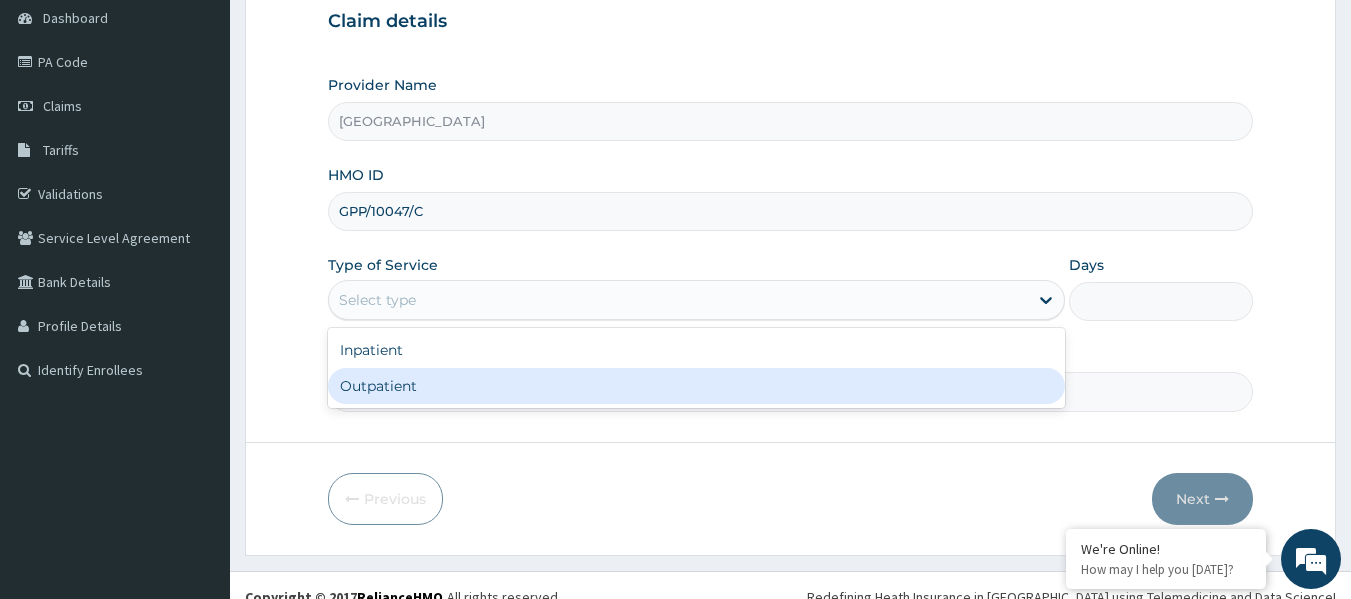 click on "Outpatient" at bounding box center [696, 386] 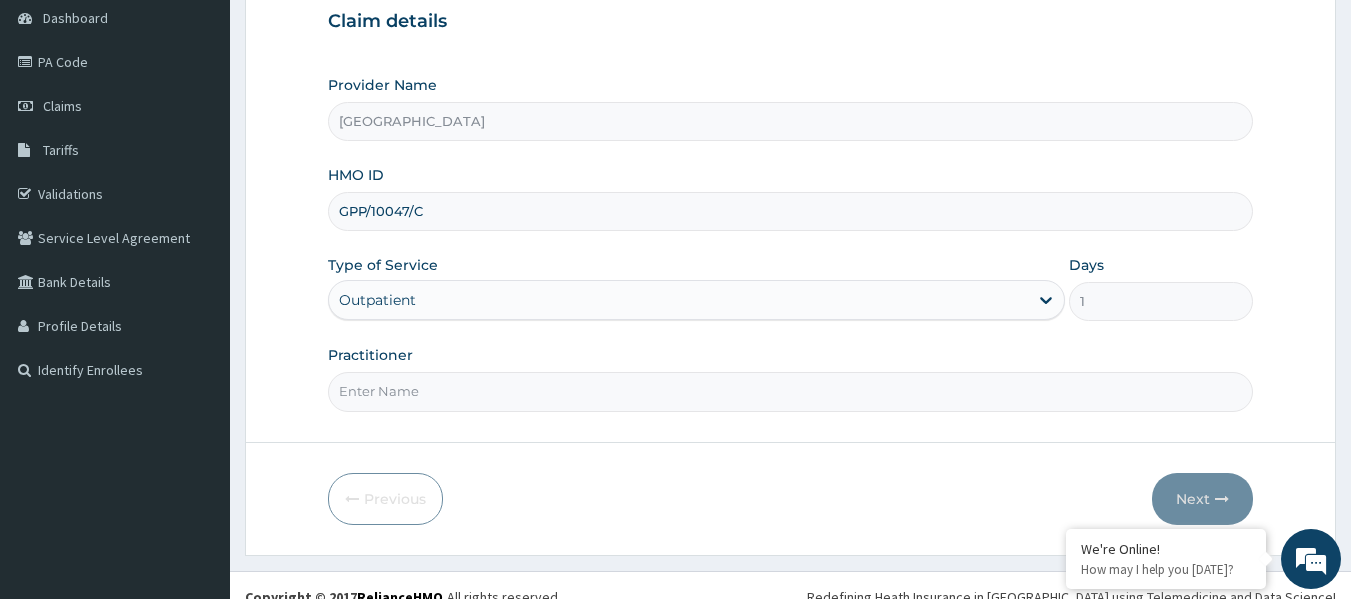 scroll, scrollTop: 0, scrollLeft: 0, axis: both 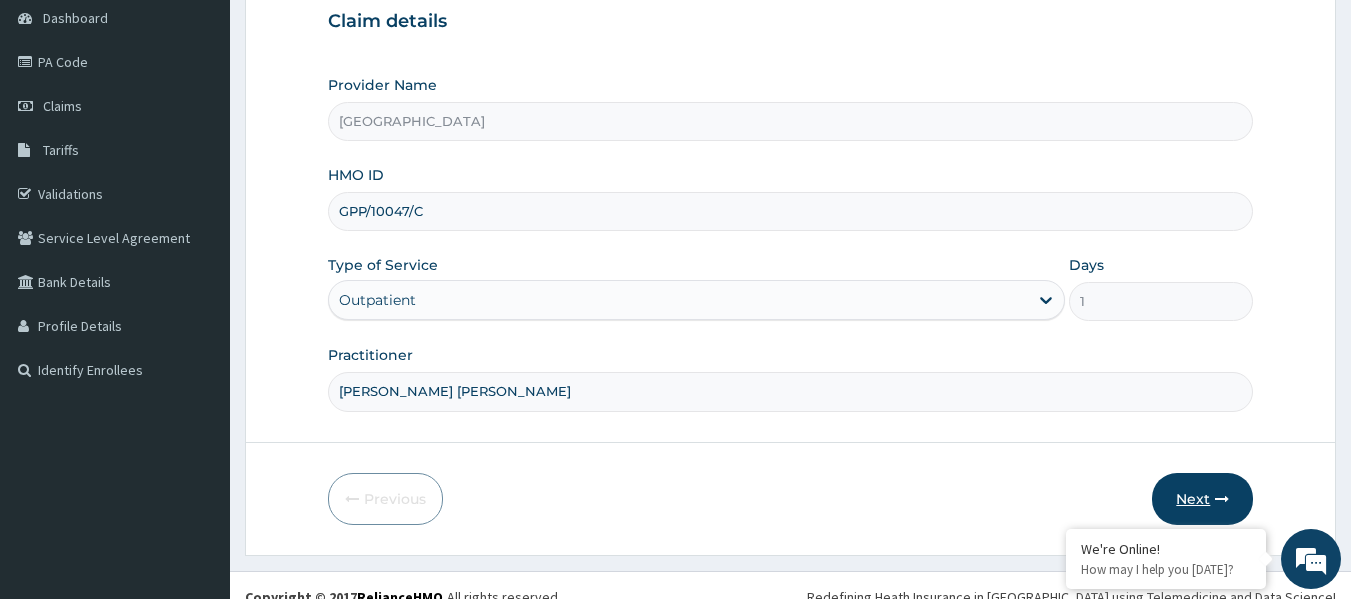 type on "DR. JACKSON EFFIONG" 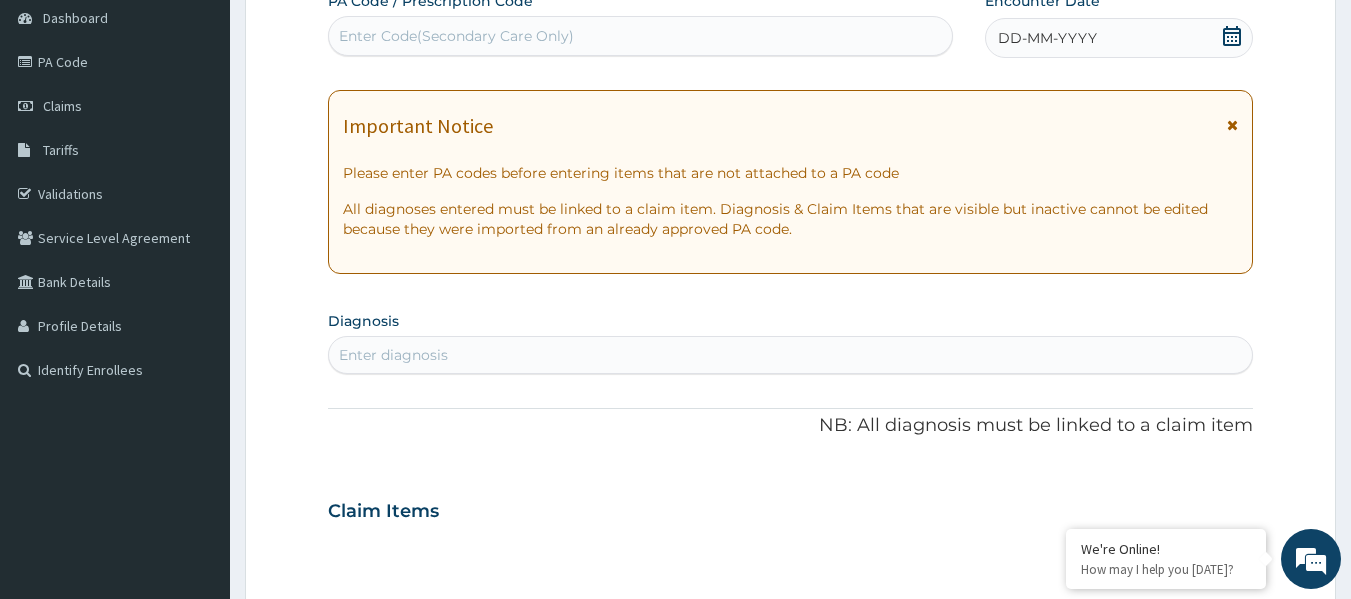 click 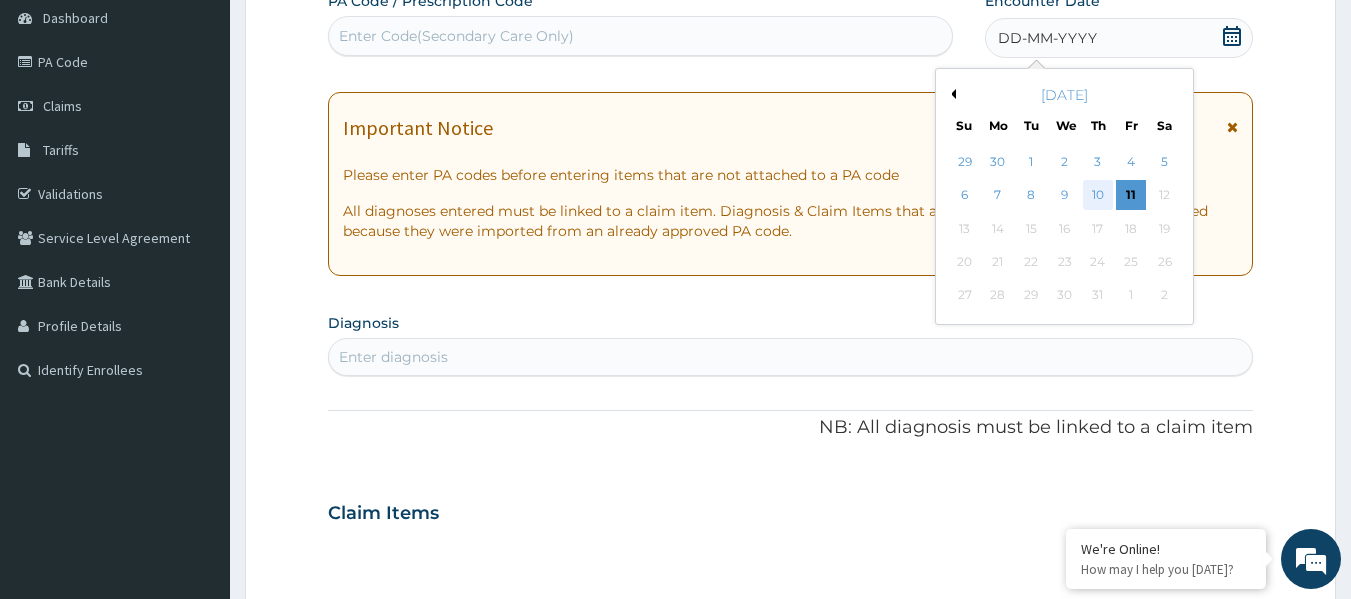 click on "10" at bounding box center [1098, 196] 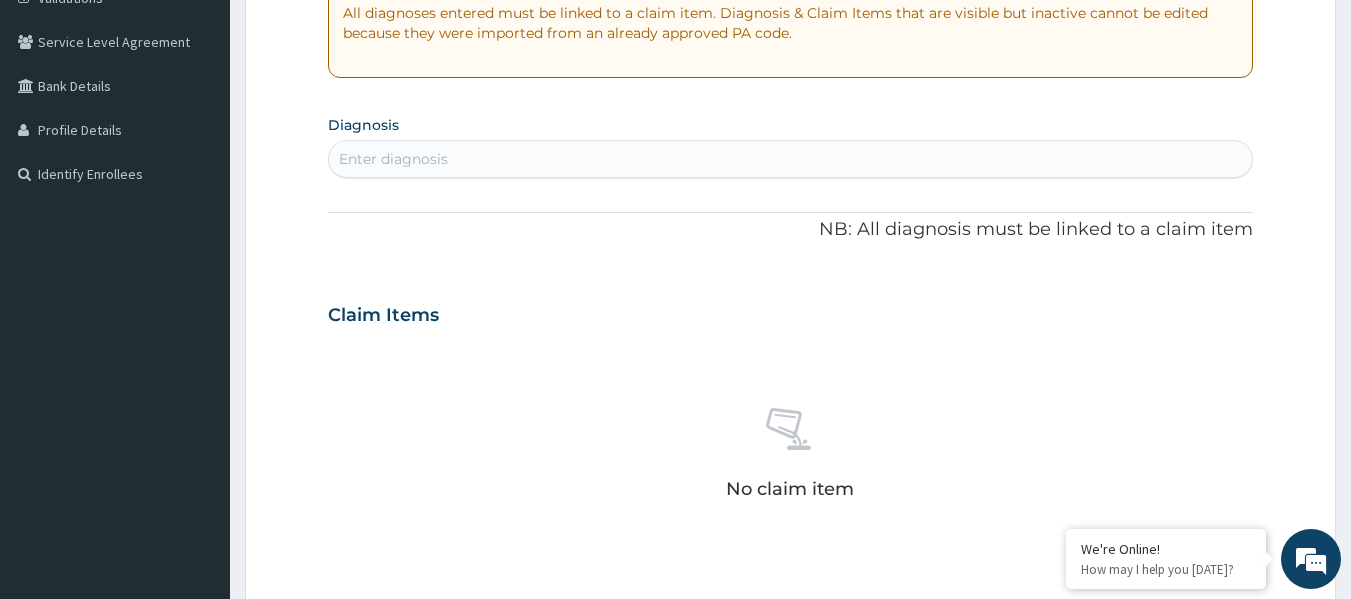 scroll, scrollTop: 400, scrollLeft: 0, axis: vertical 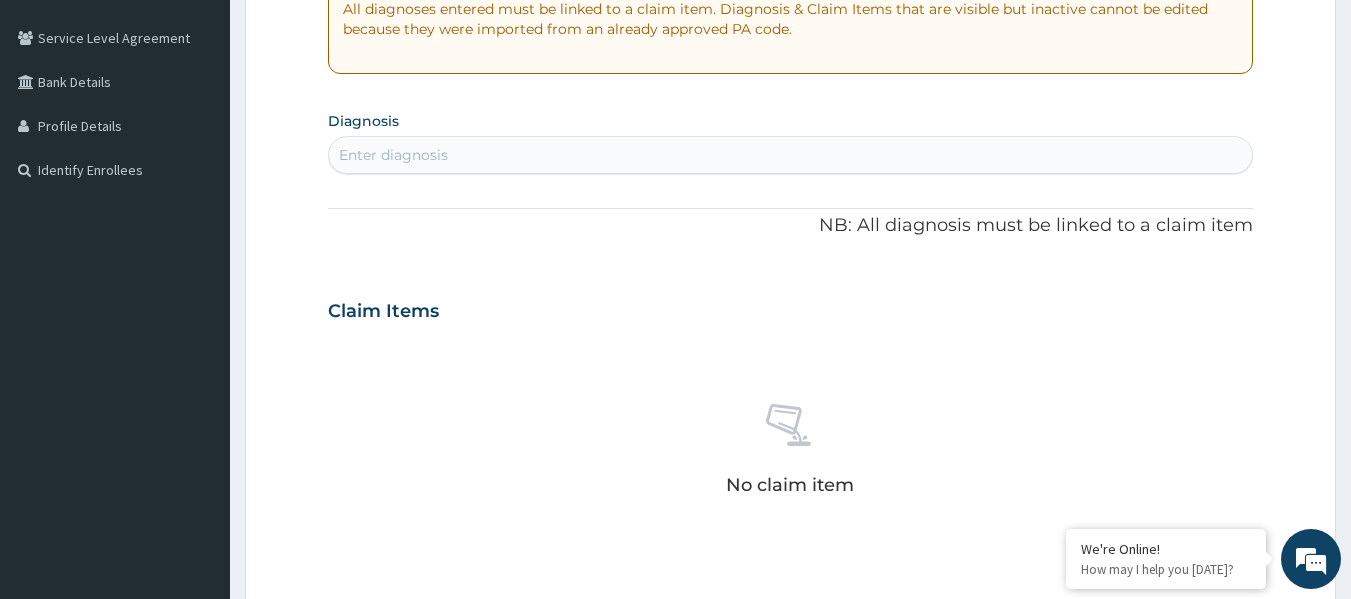 click on "Enter diagnosis" at bounding box center (791, 155) 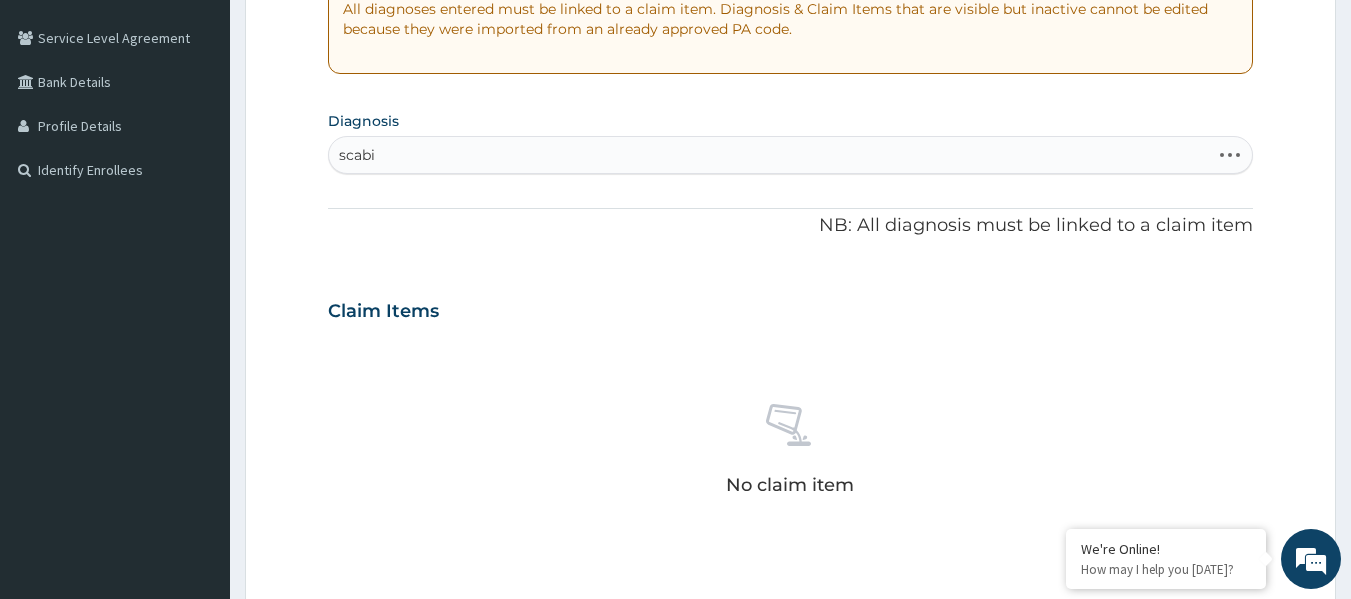 type on "scabie" 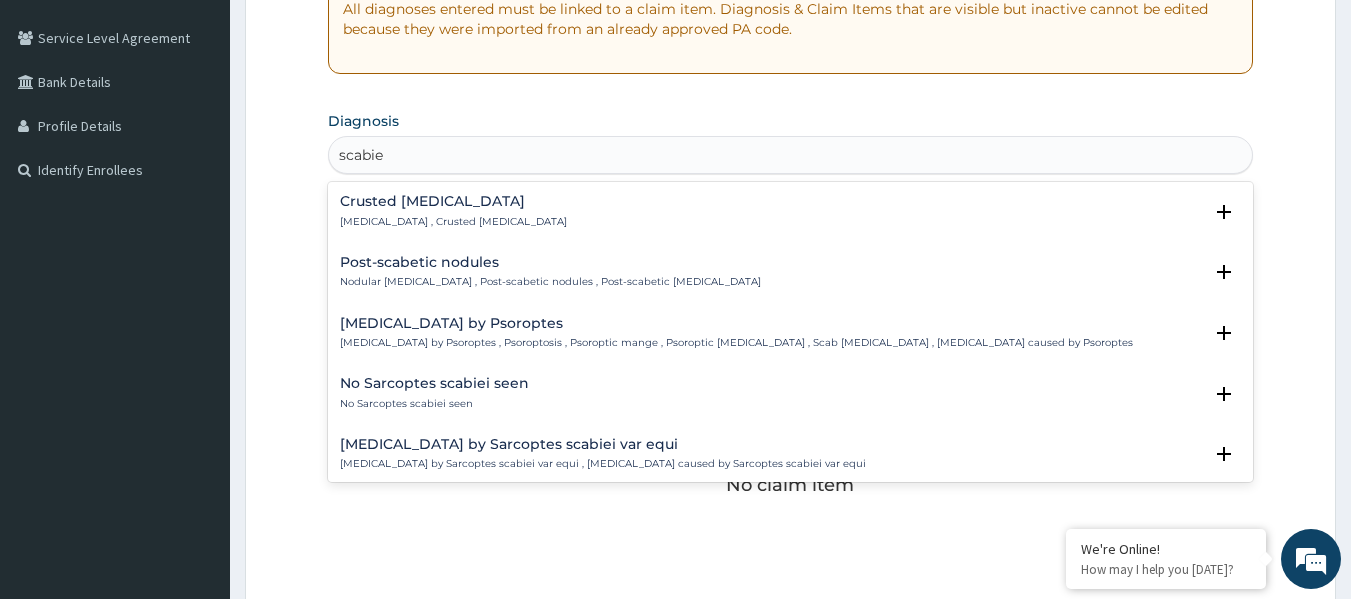 click on "Crusted scabies" at bounding box center (453, 201) 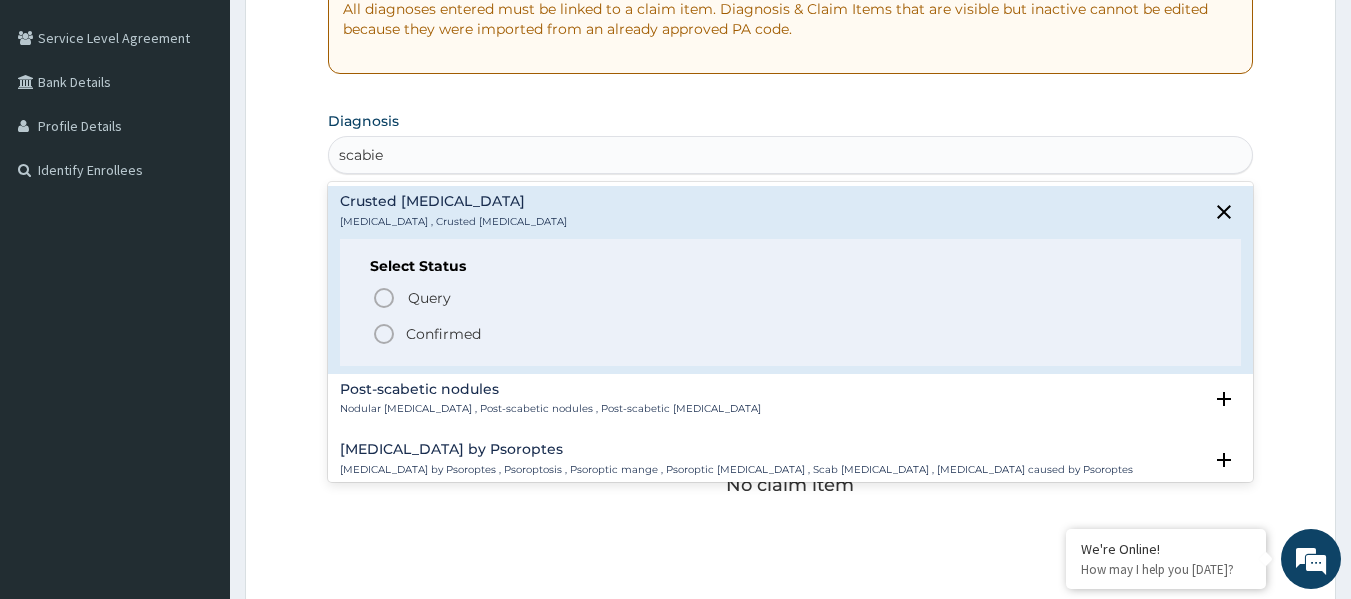 click on "Confirmed" at bounding box center (443, 334) 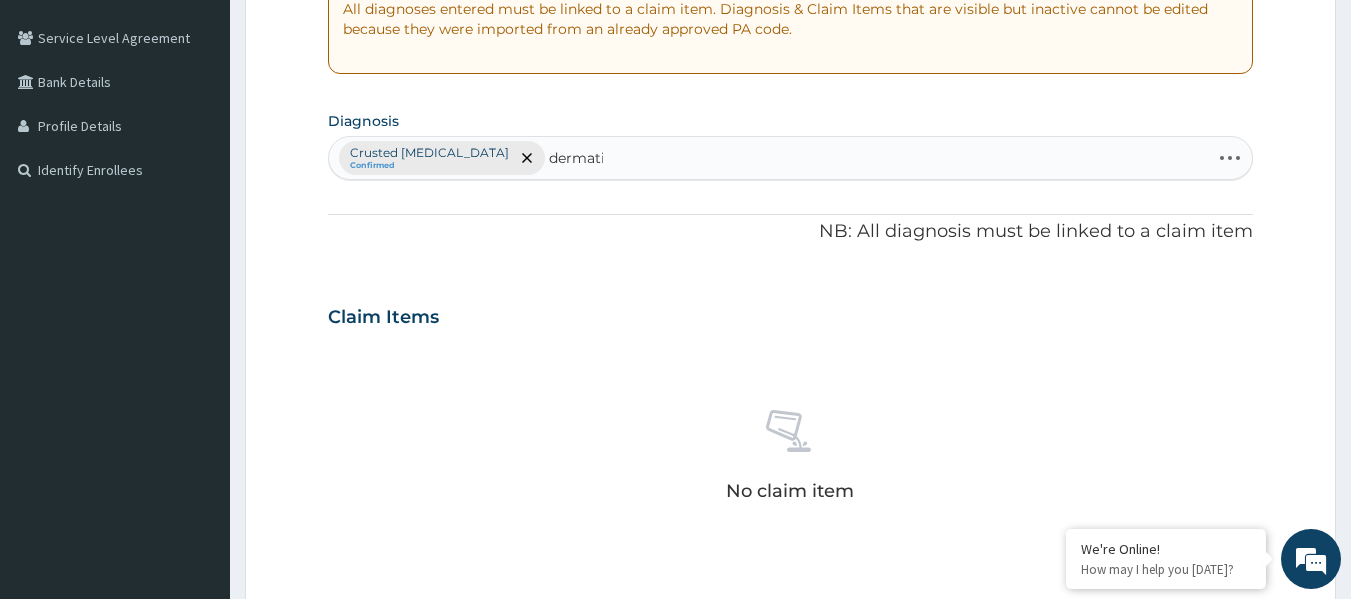 type on "dermatit" 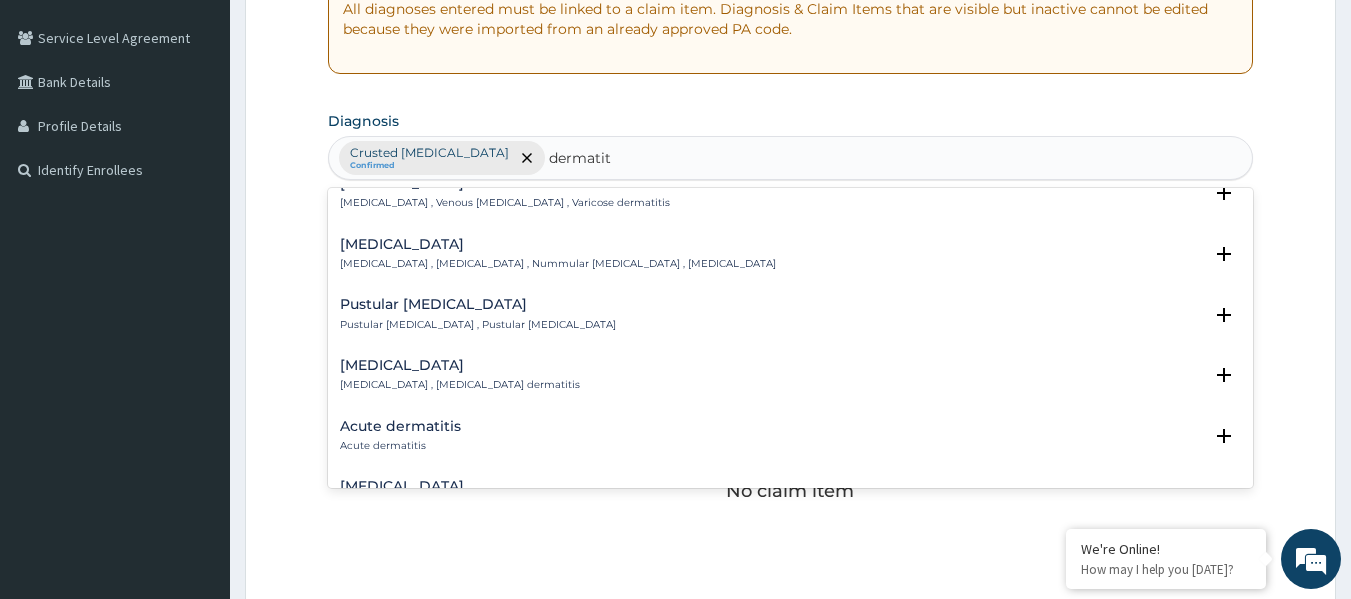 scroll, scrollTop: 900, scrollLeft: 0, axis: vertical 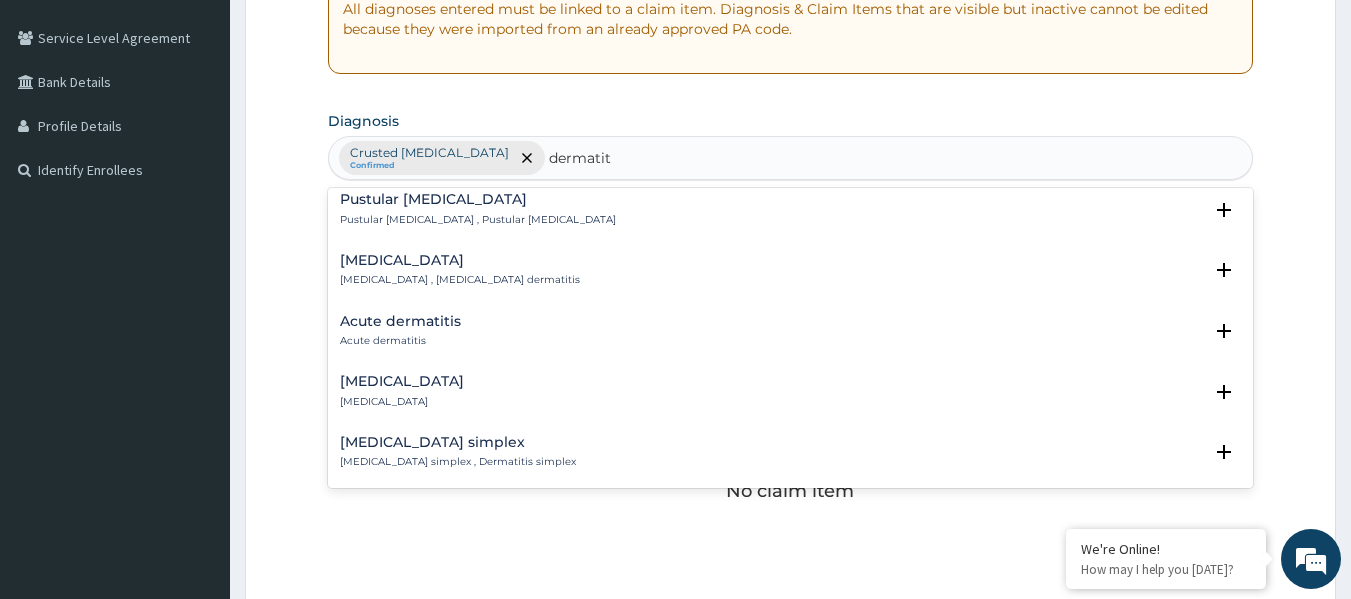 click on "Acute dermatitis Acute dermatitis" at bounding box center (791, 331) 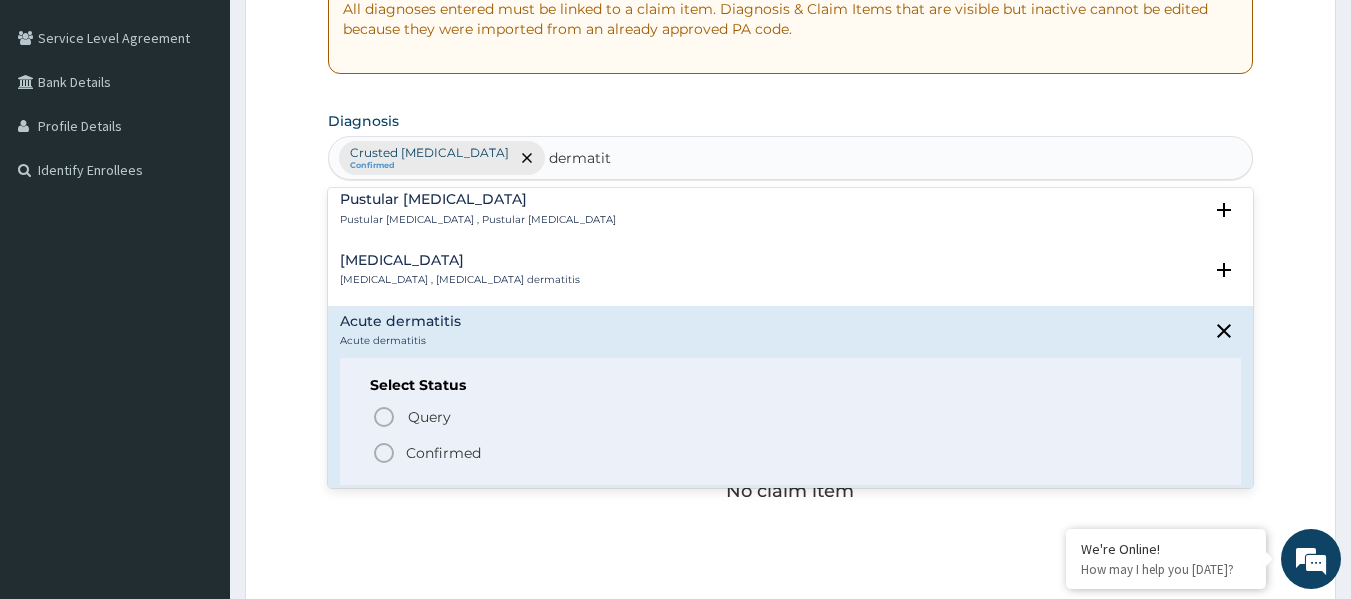 click on "Confirmed" at bounding box center [443, 453] 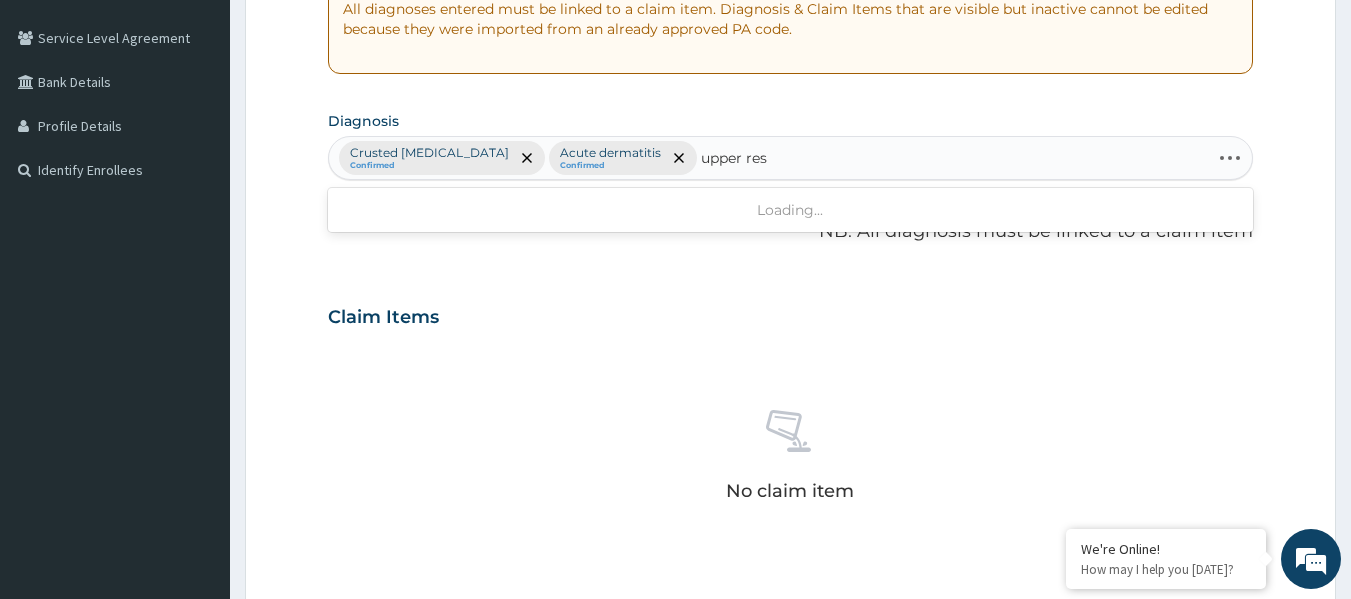 type on "upper resp" 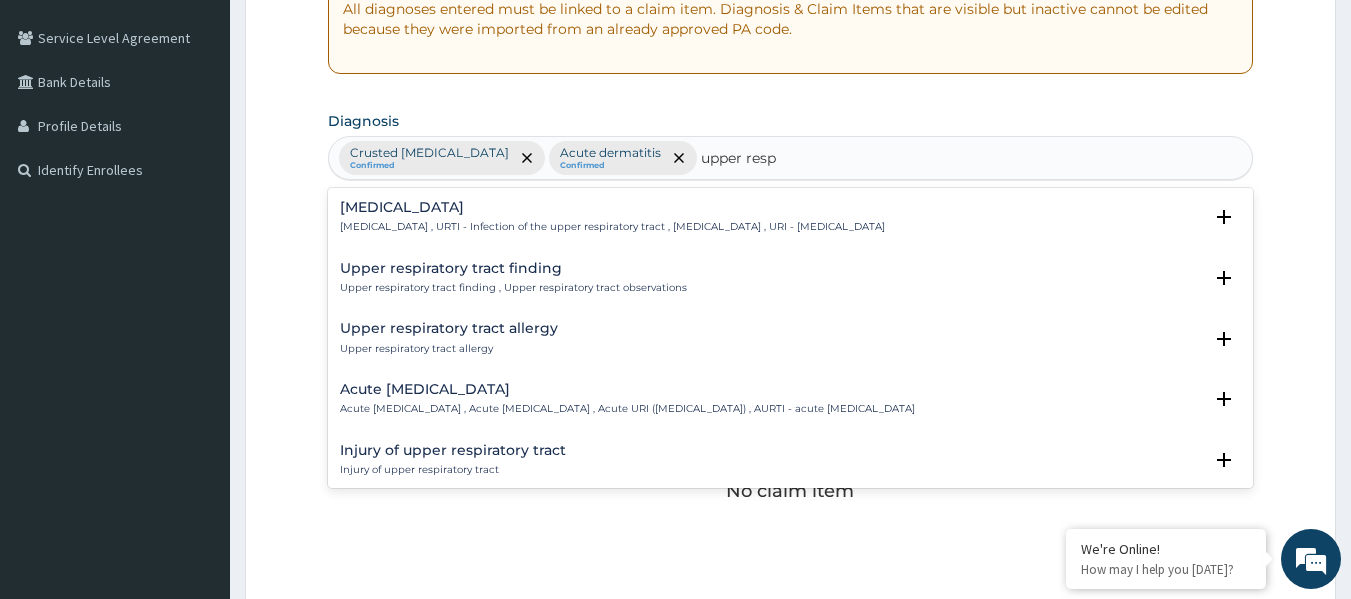 click on "Upper respiratory infection" at bounding box center [612, 207] 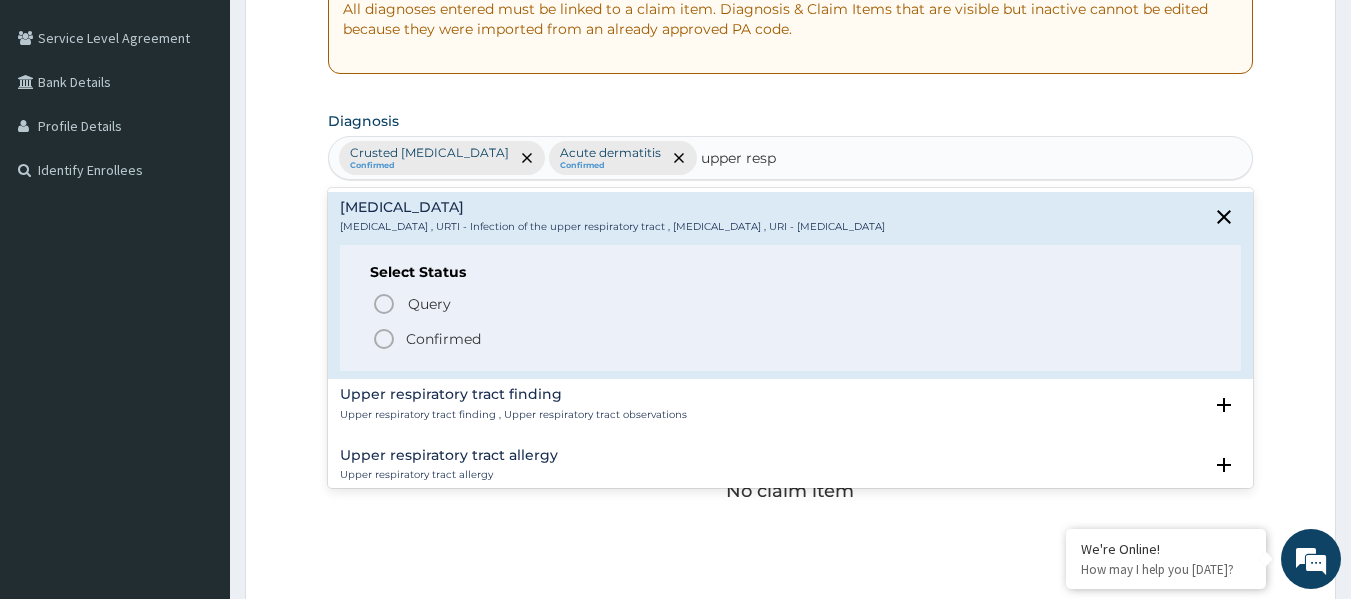 click on "Confirmed" at bounding box center (792, 339) 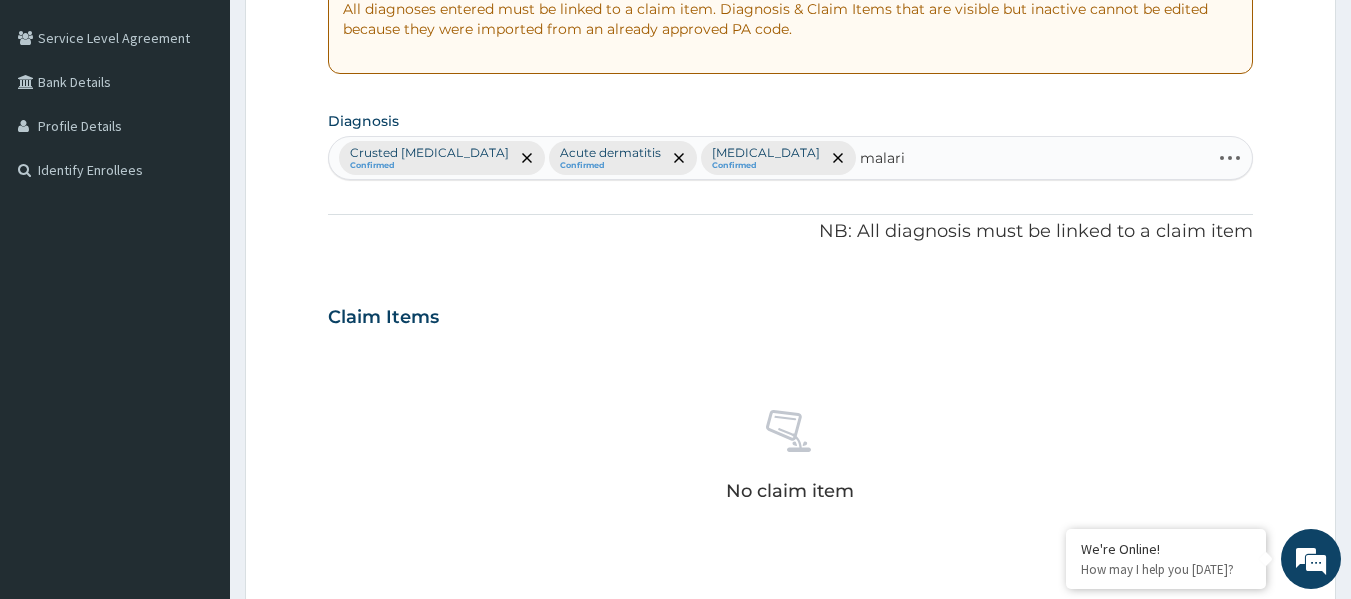 type on "malaria" 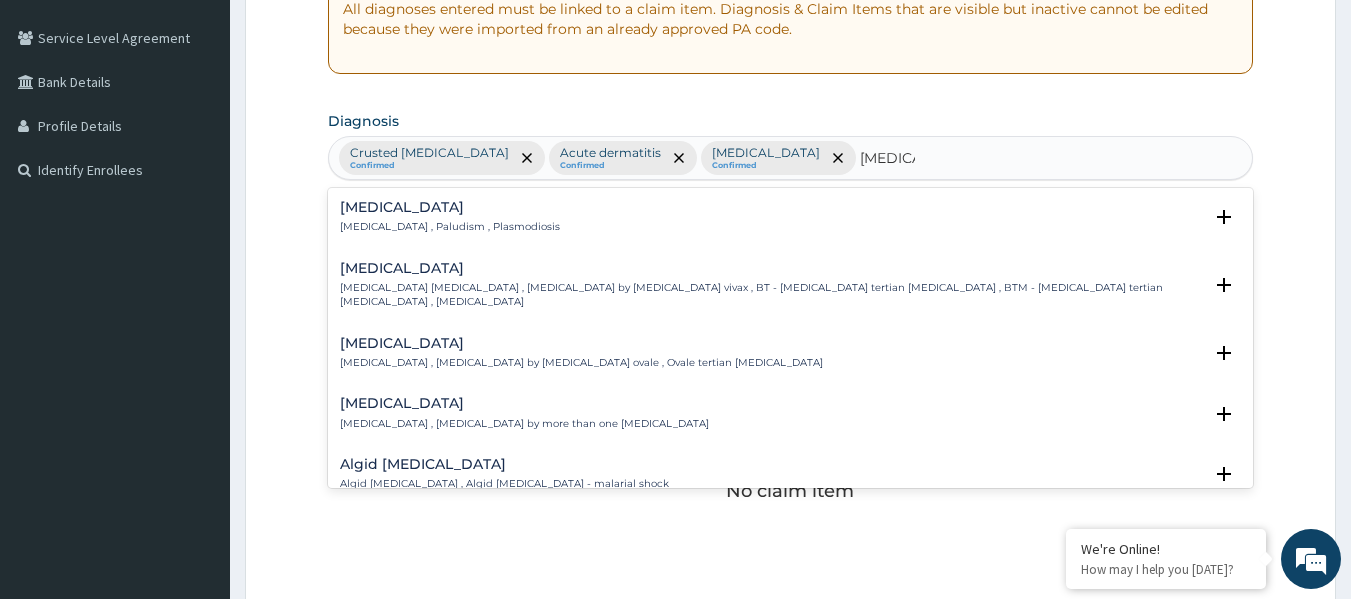 click on "Malaria" at bounding box center (450, 207) 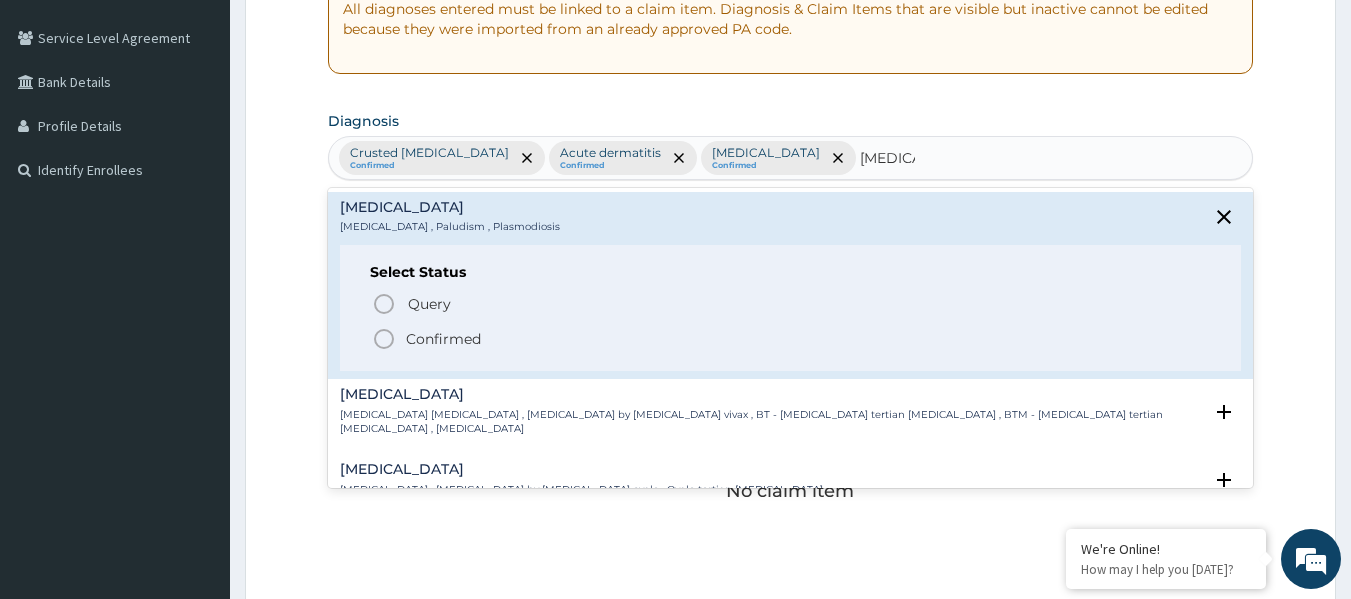 click on "Confirmed" at bounding box center [792, 339] 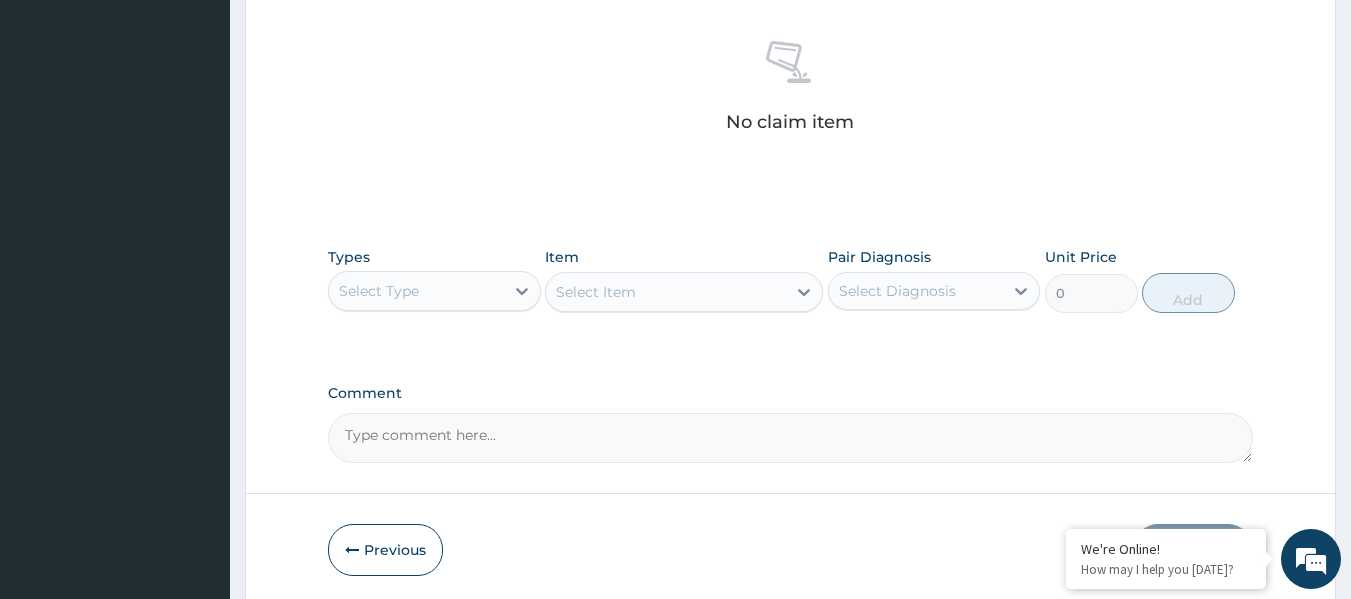 scroll, scrollTop: 843, scrollLeft: 0, axis: vertical 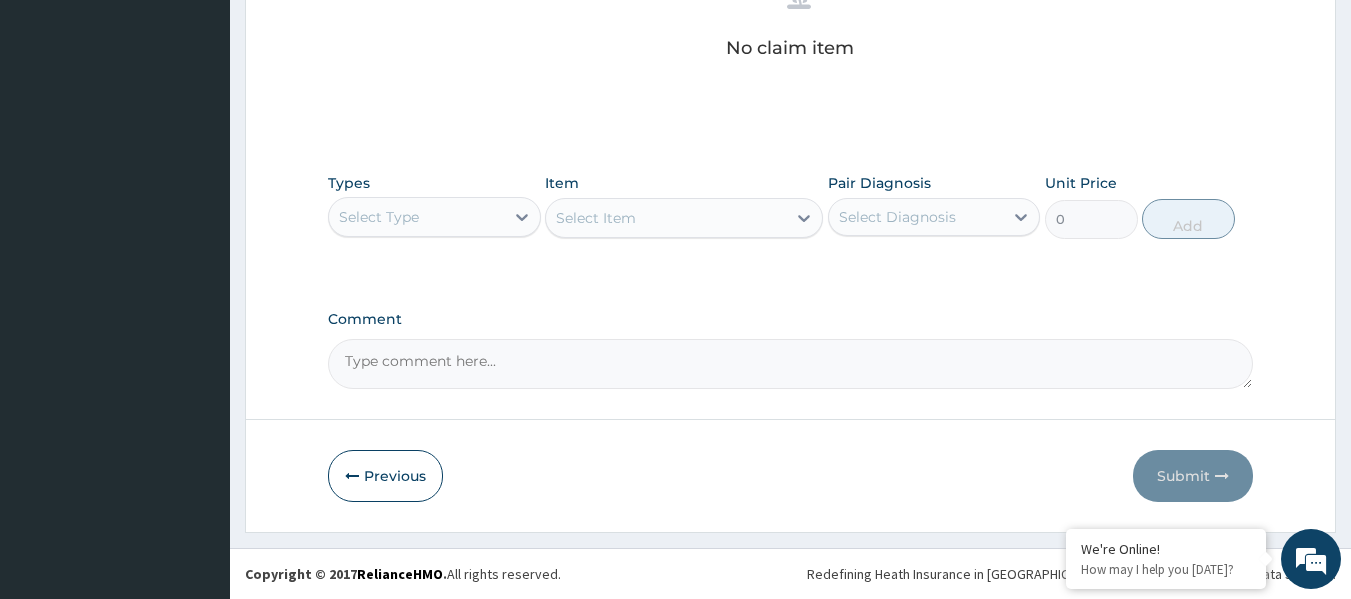click on "Select Type" at bounding box center [416, 217] 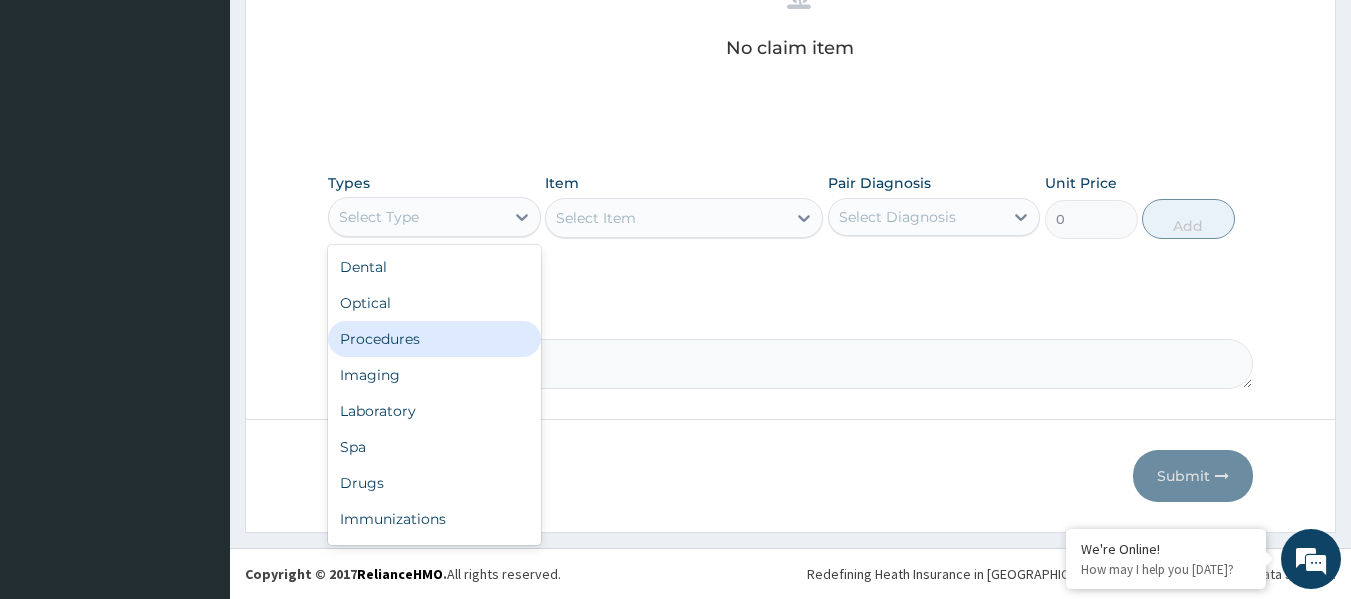 click on "Procedures" at bounding box center (434, 339) 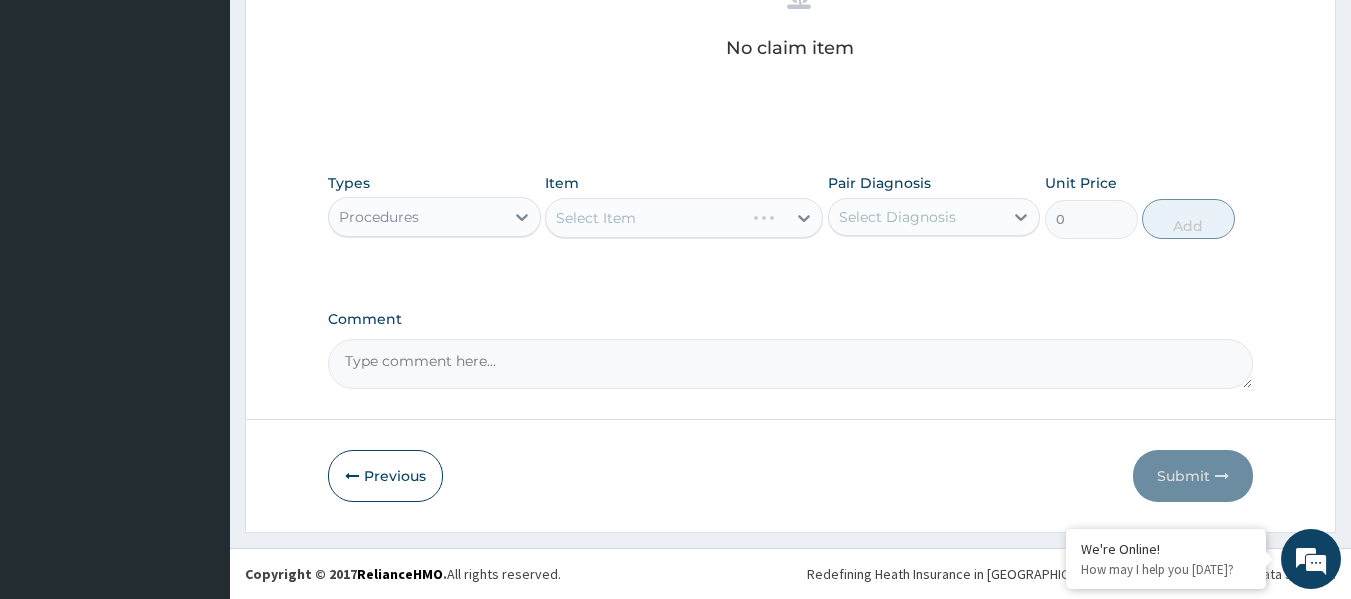 click on "Select Diagnosis" at bounding box center (897, 217) 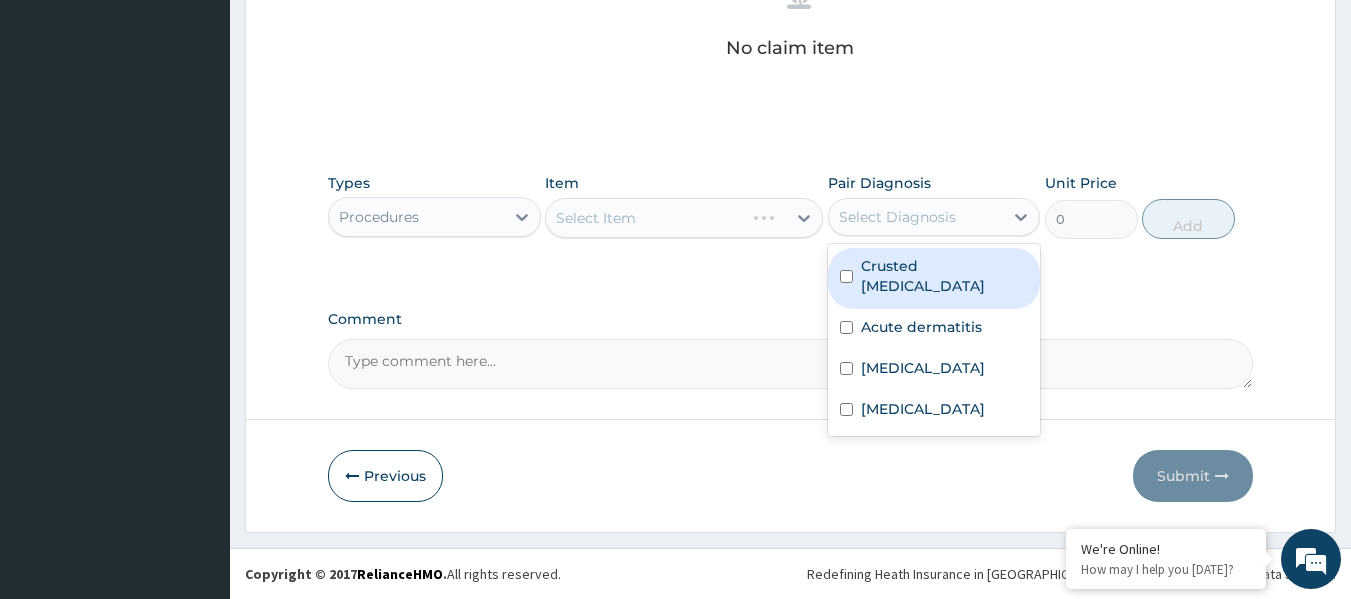 click on "Crusted scabies" at bounding box center (945, 276) 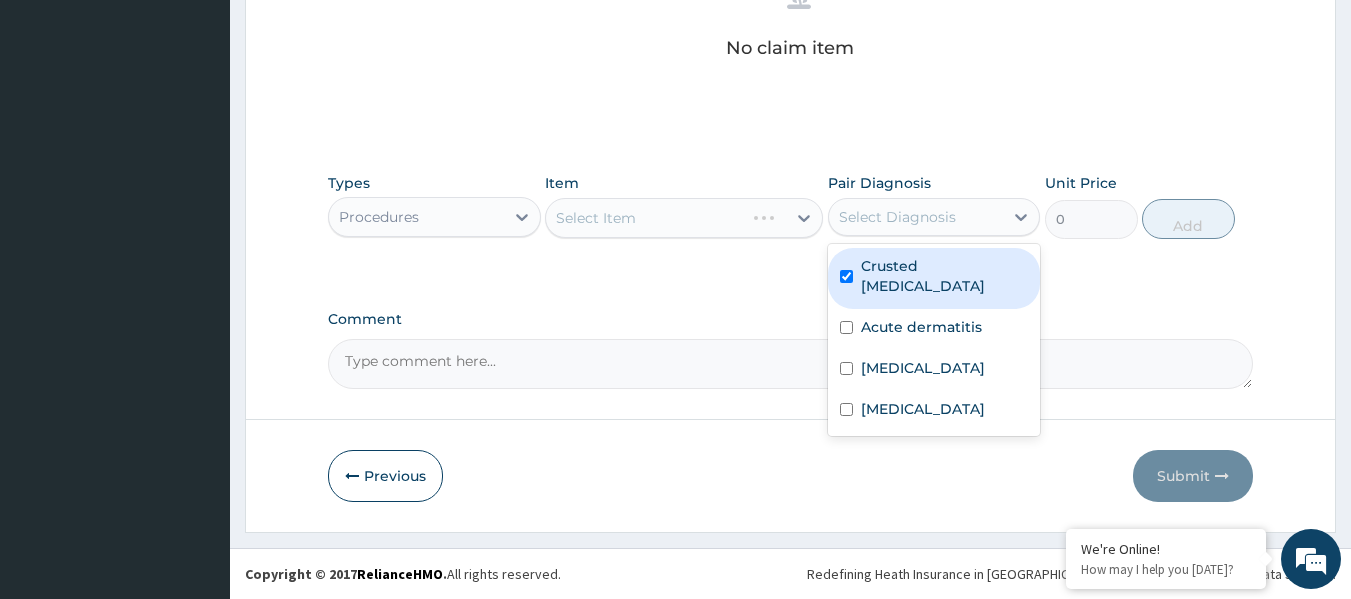 checkbox on "true" 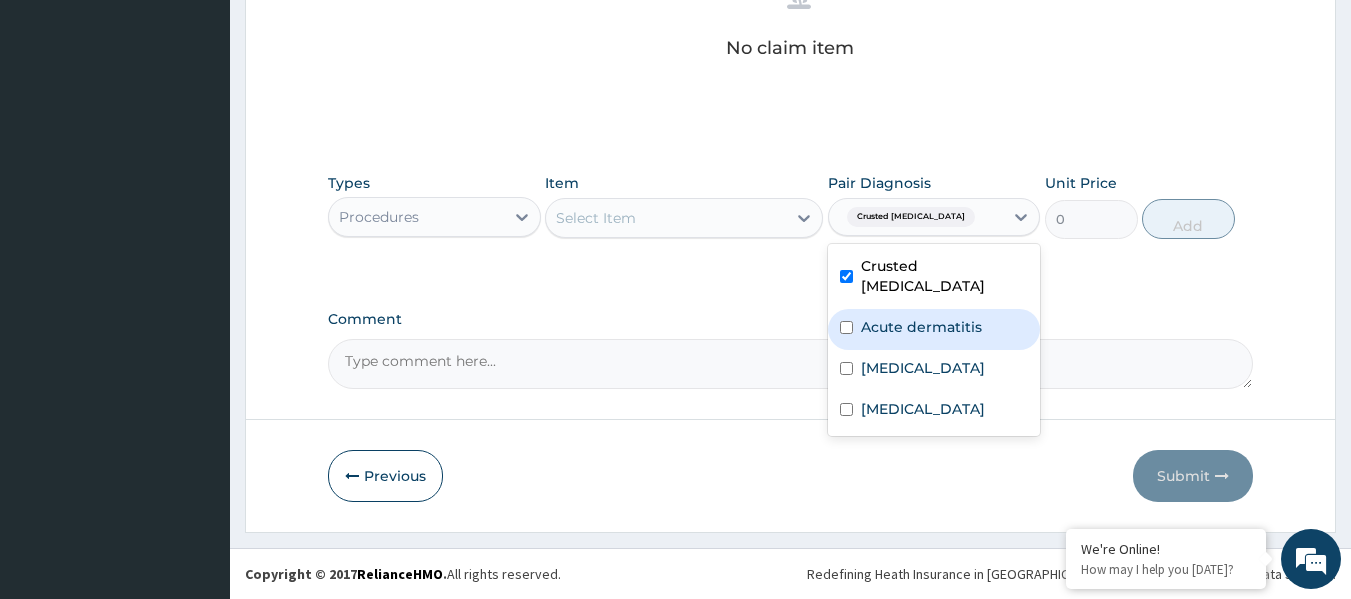 click on "Acute dermatitis" at bounding box center (921, 327) 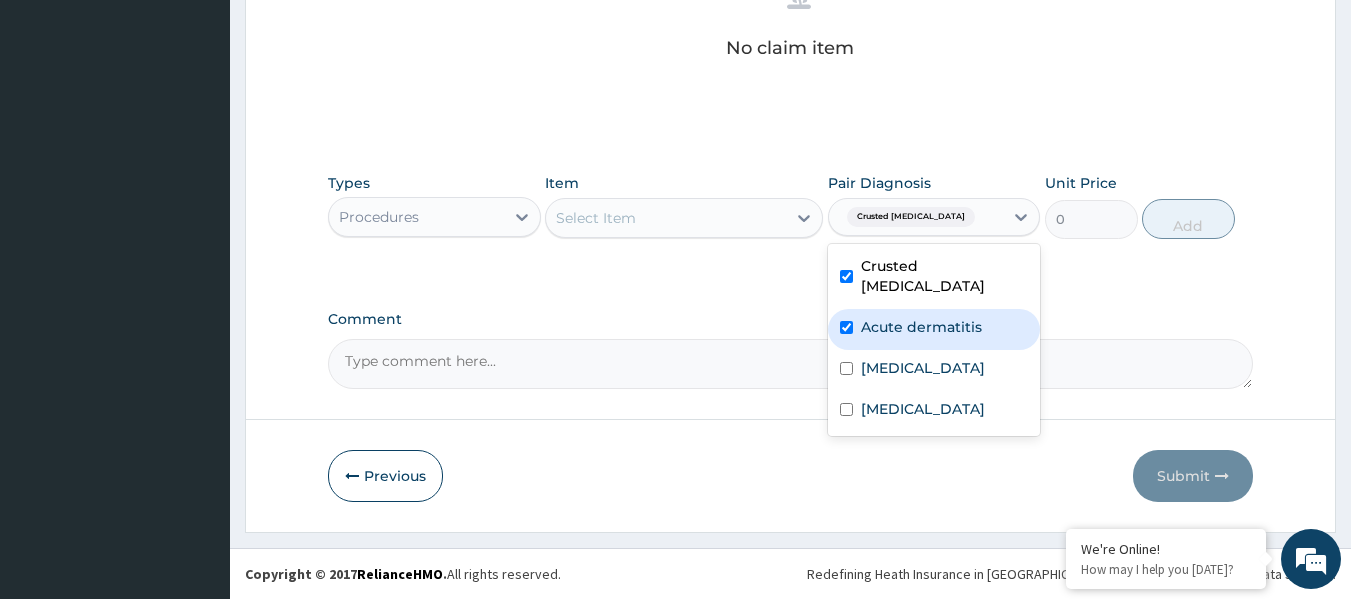 checkbox on "true" 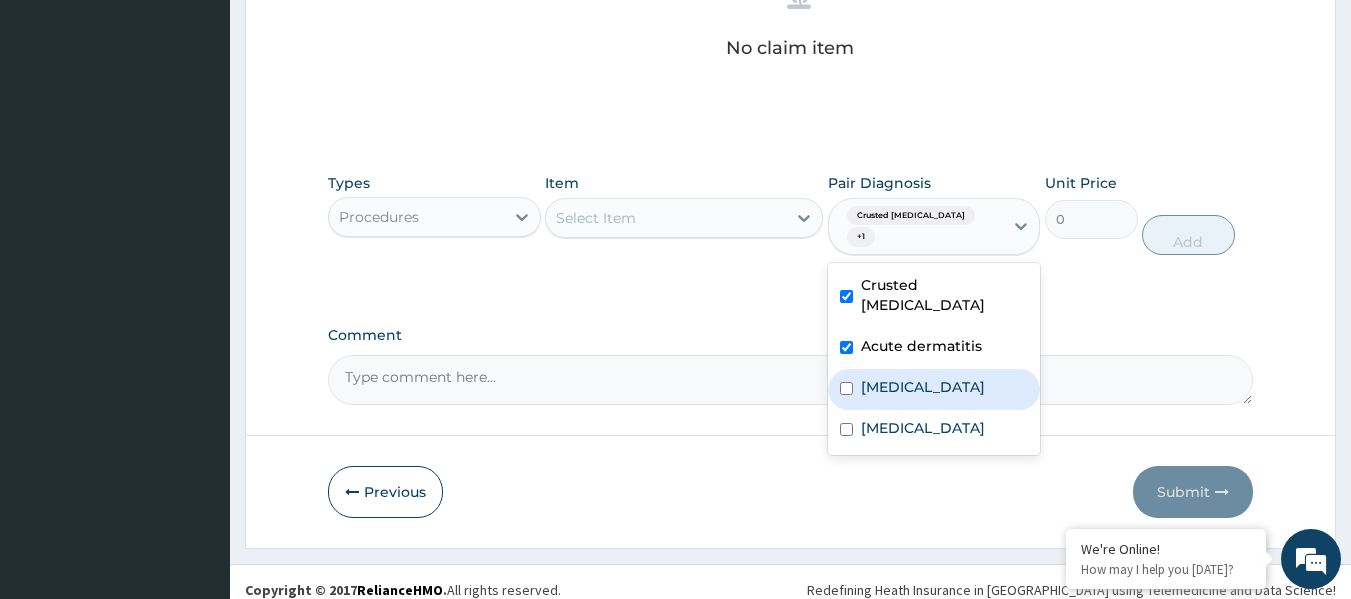 click on "Upper respiratory infection" at bounding box center (923, 387) 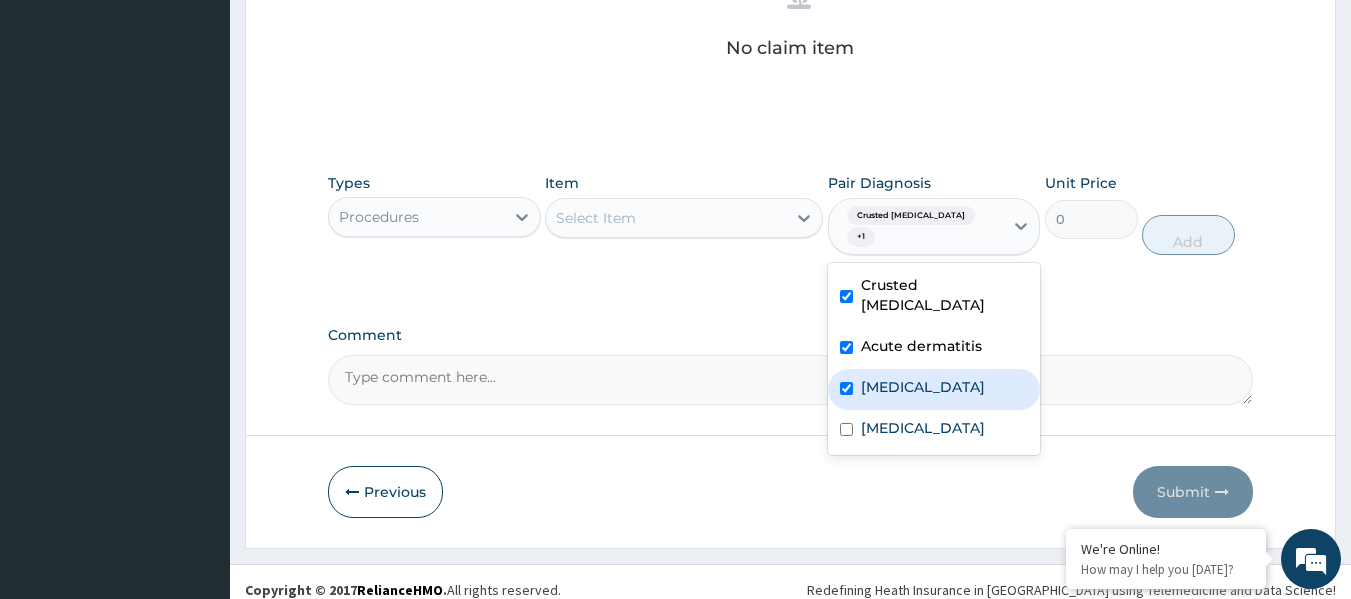 checkbox on "true" 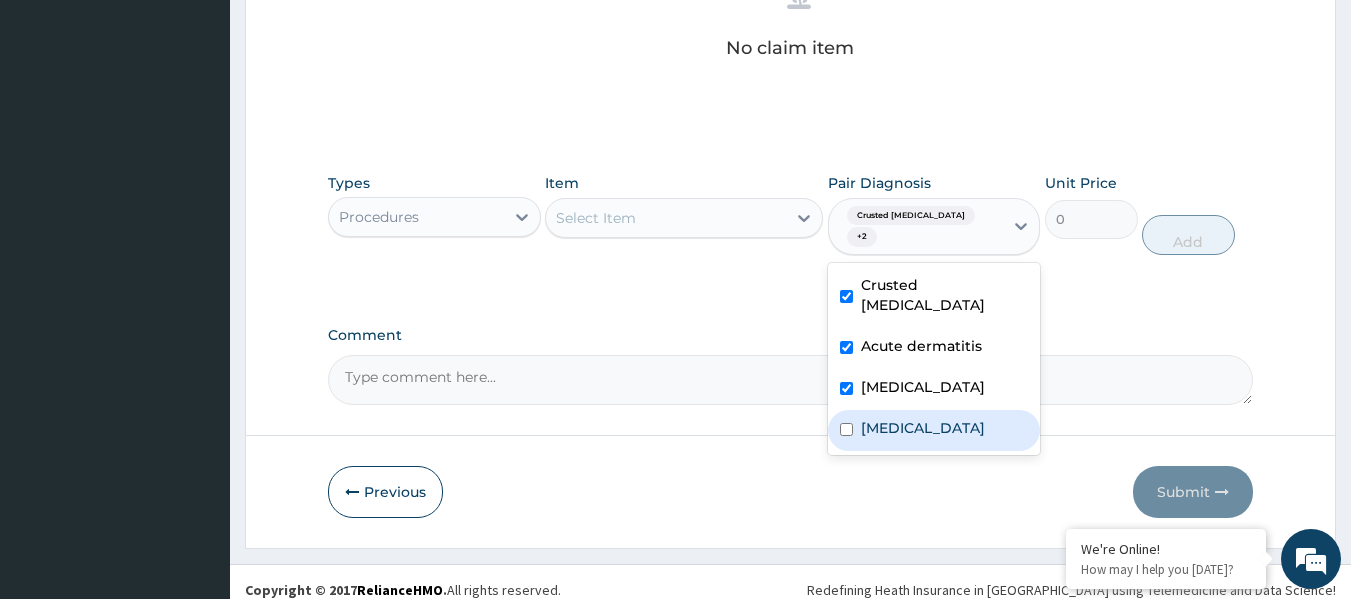 click on "Malaria" at bounding box center (923, 428) 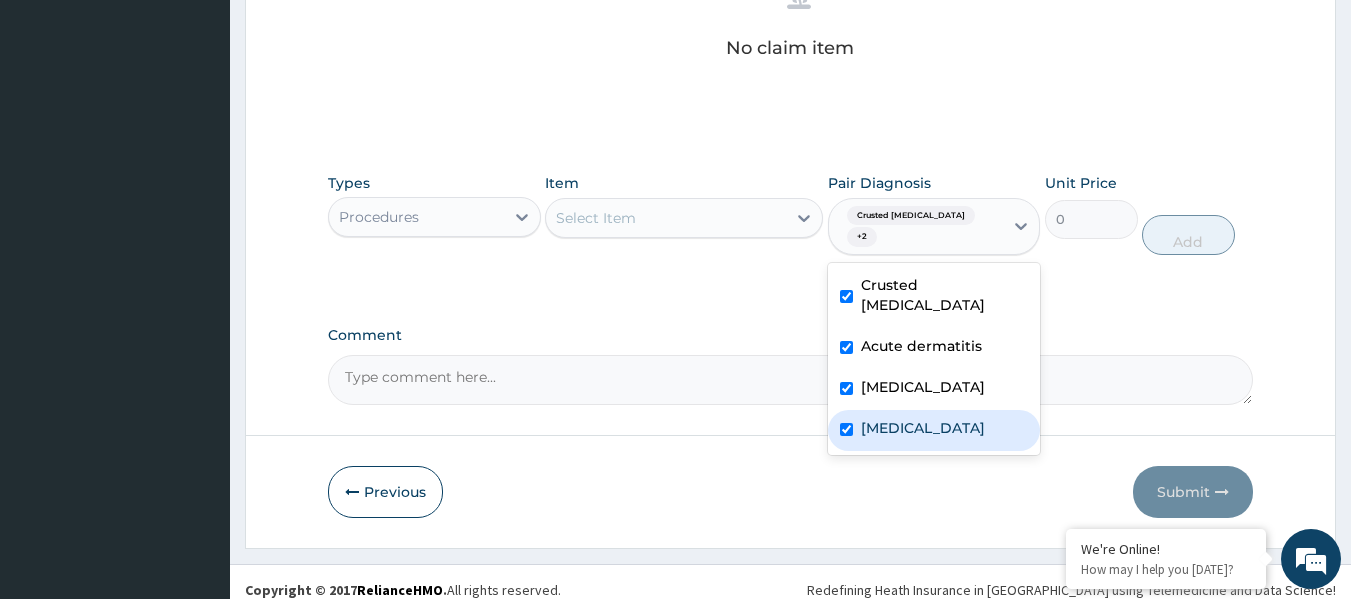 checkbox on "true" 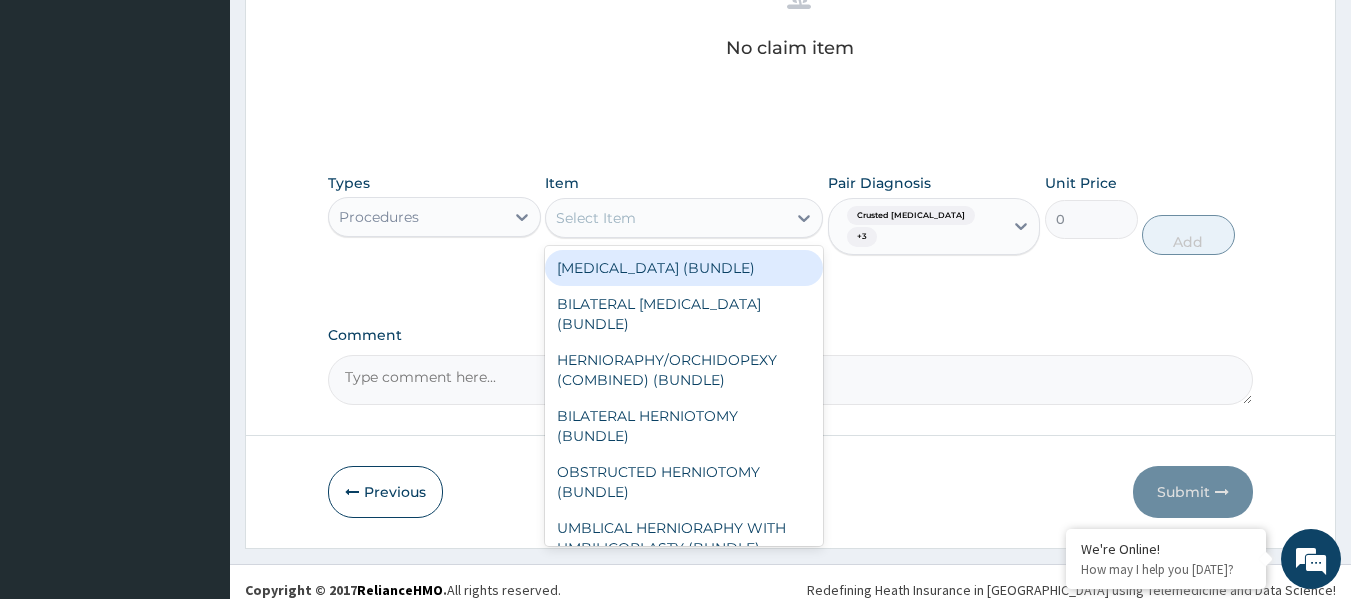 click on "Select Item" at bounding box center (666, 218) 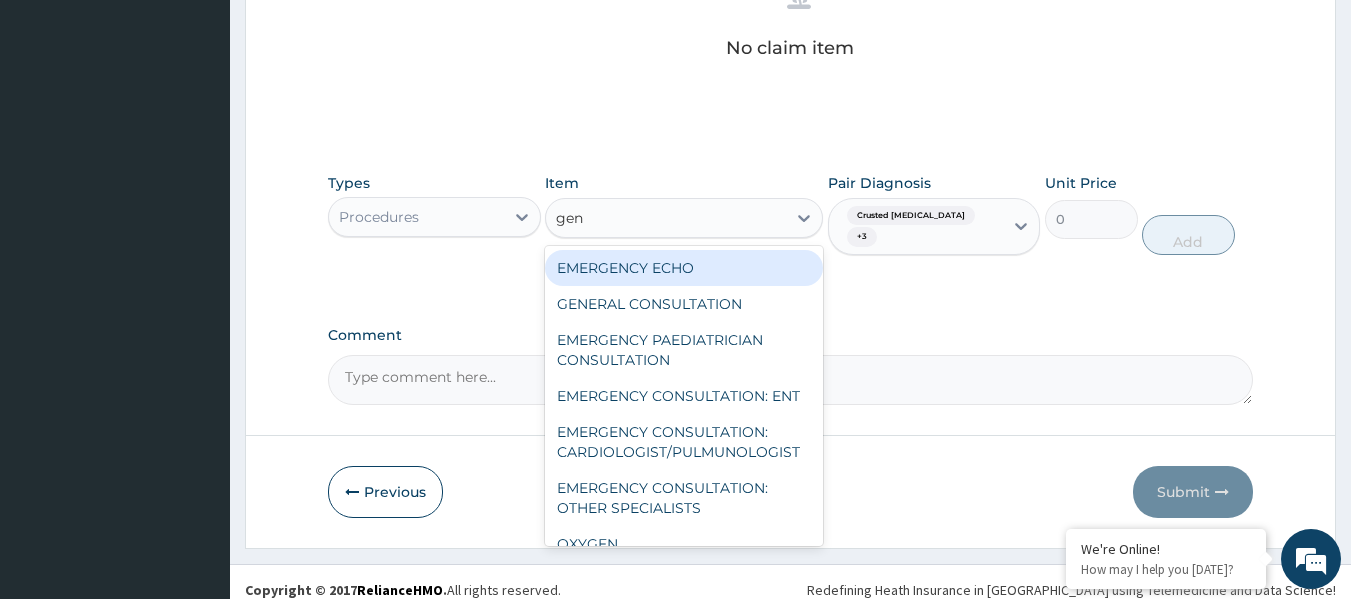 type on "gene" 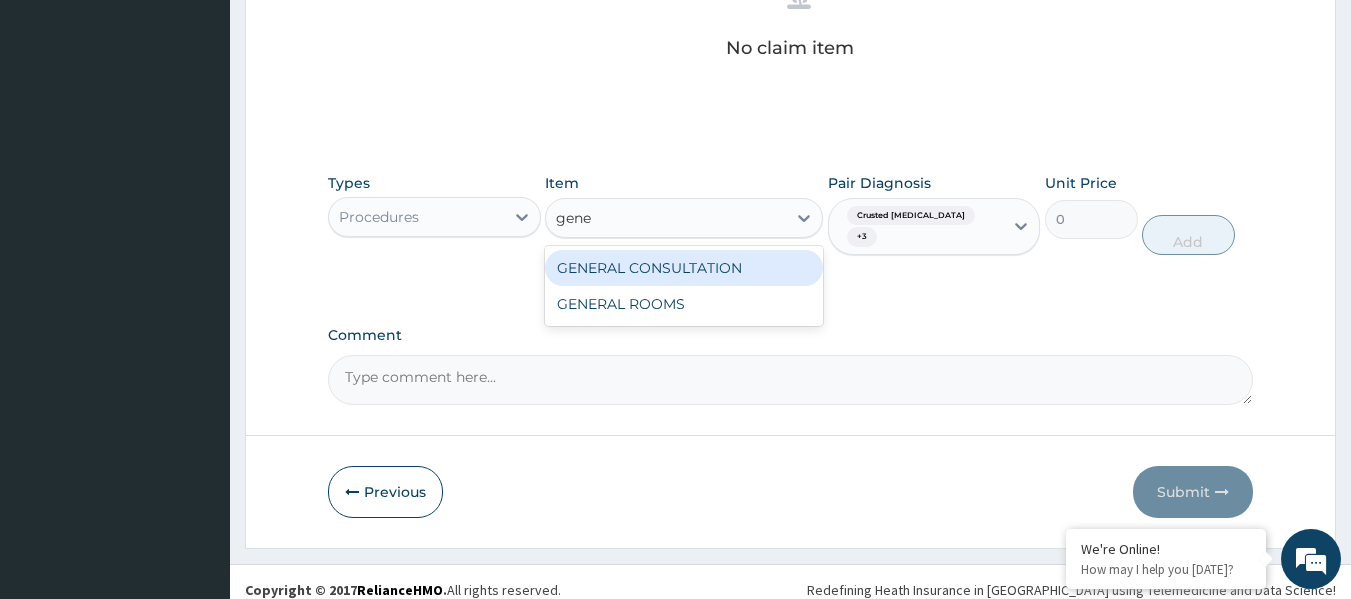 click on "GENERAL CONSULTATION" at bounding box center [684, 268] 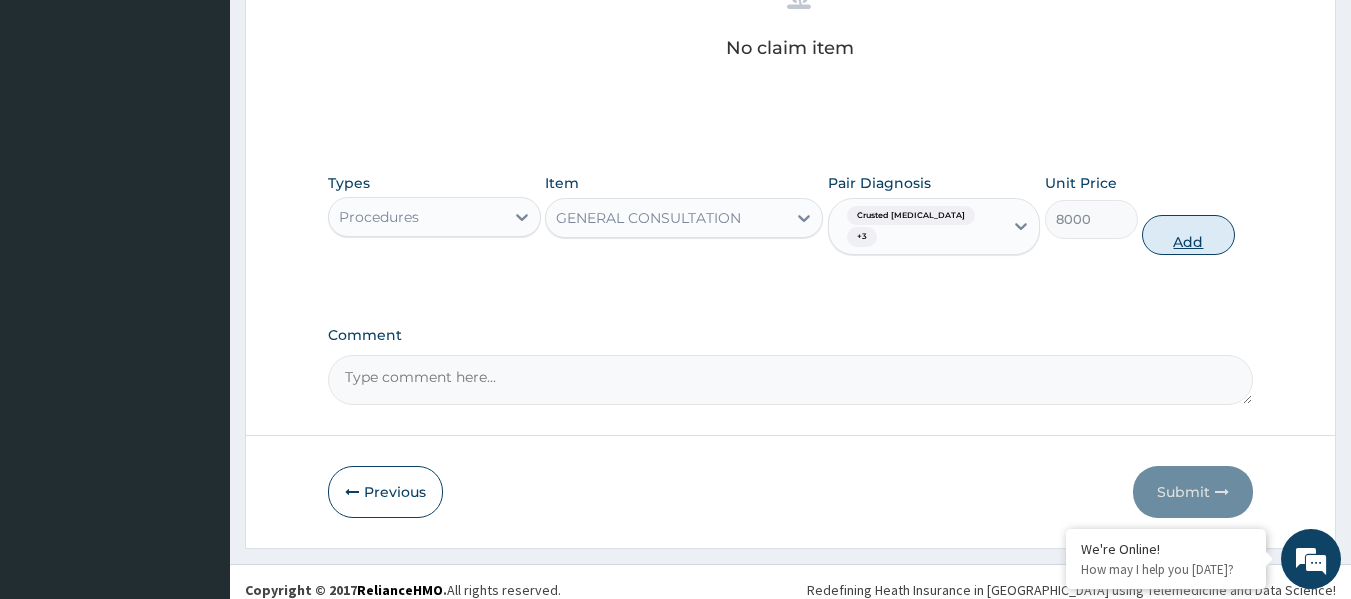 click on "Add" at bounding box center (1188, 235) 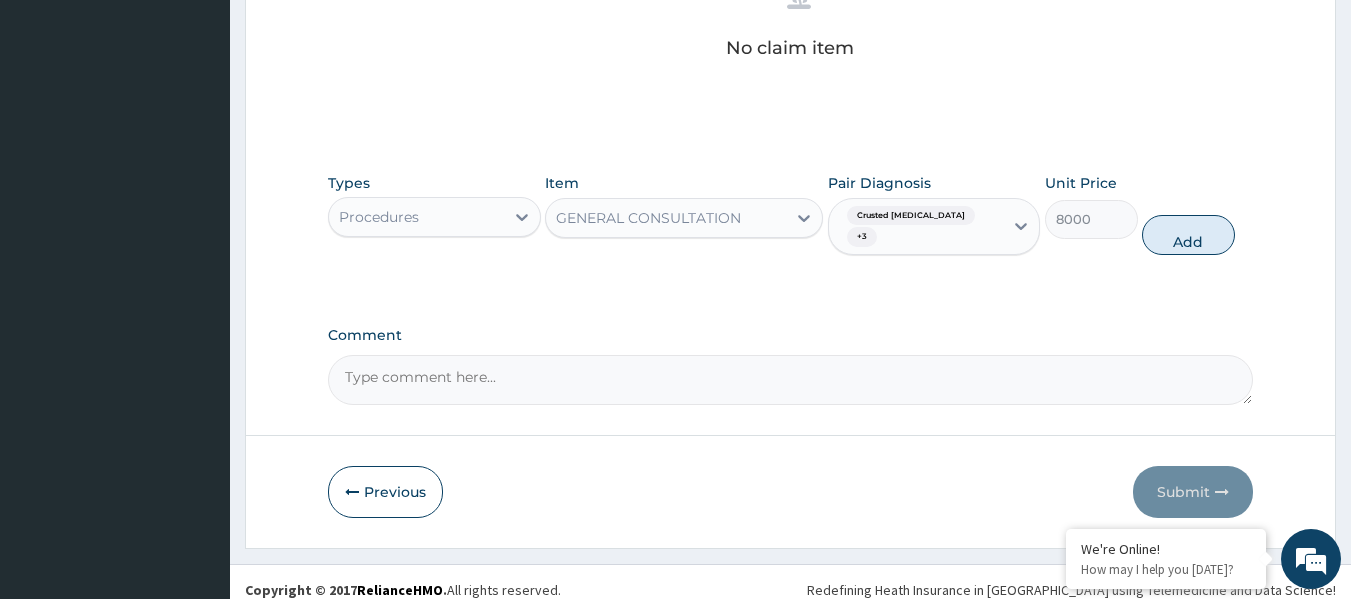 type on "0" 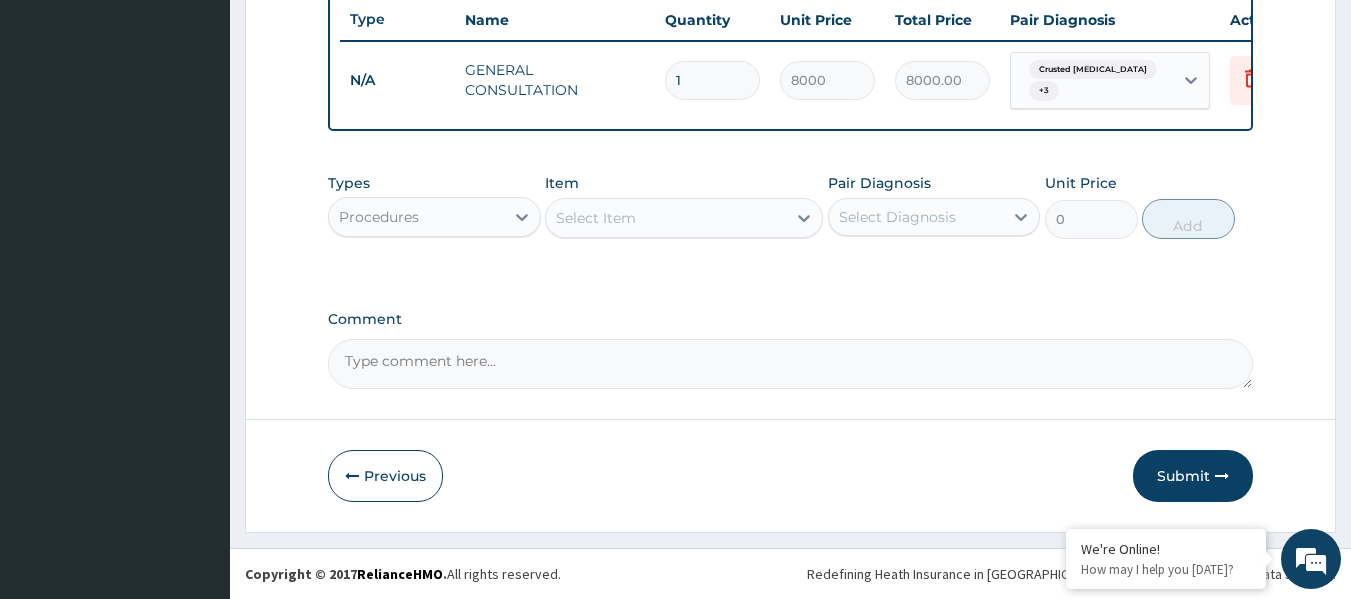 scroll, scrollTop: 763, scrollLeft: 0, axis: vertical 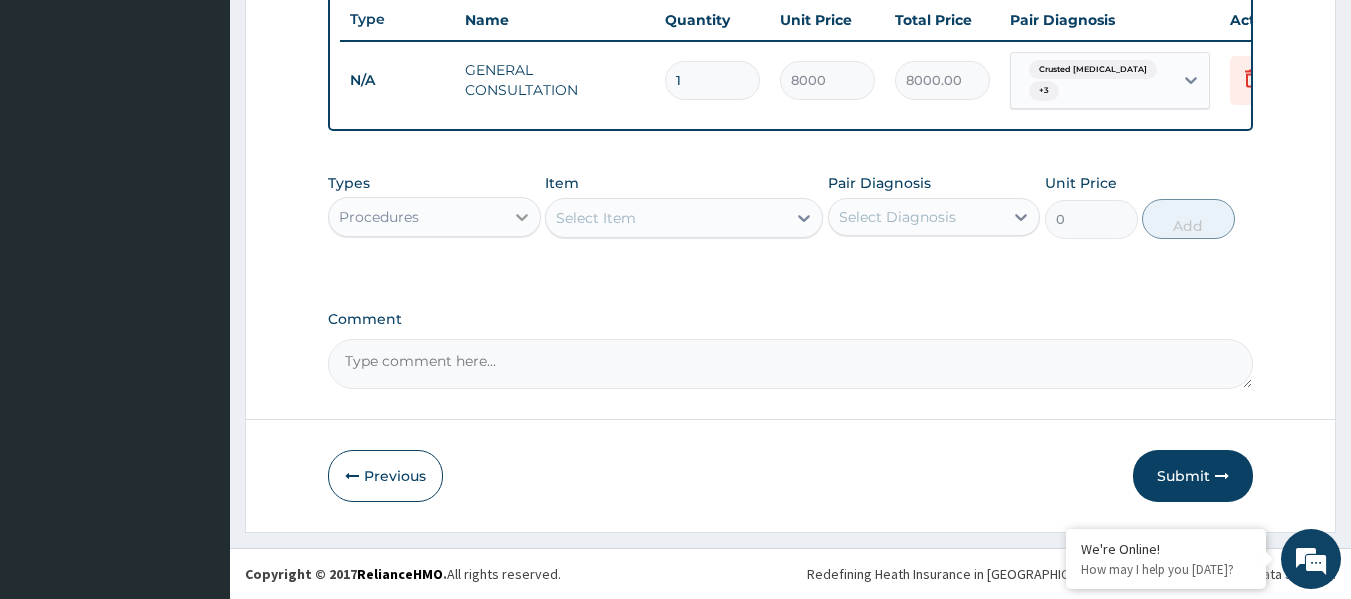 click at bounding box center [522, 217] 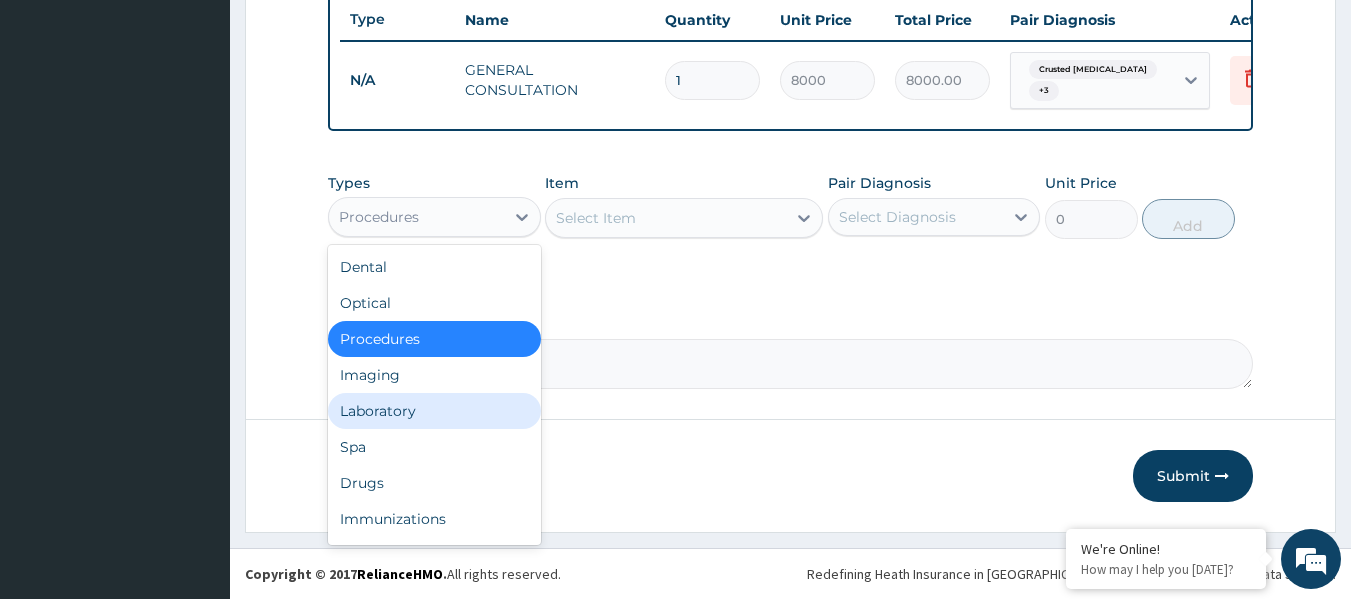 drag, startPoint x: 454, startPoint y: 423, endPoint x: 623, endPoint y: 333, distance: 191.47063 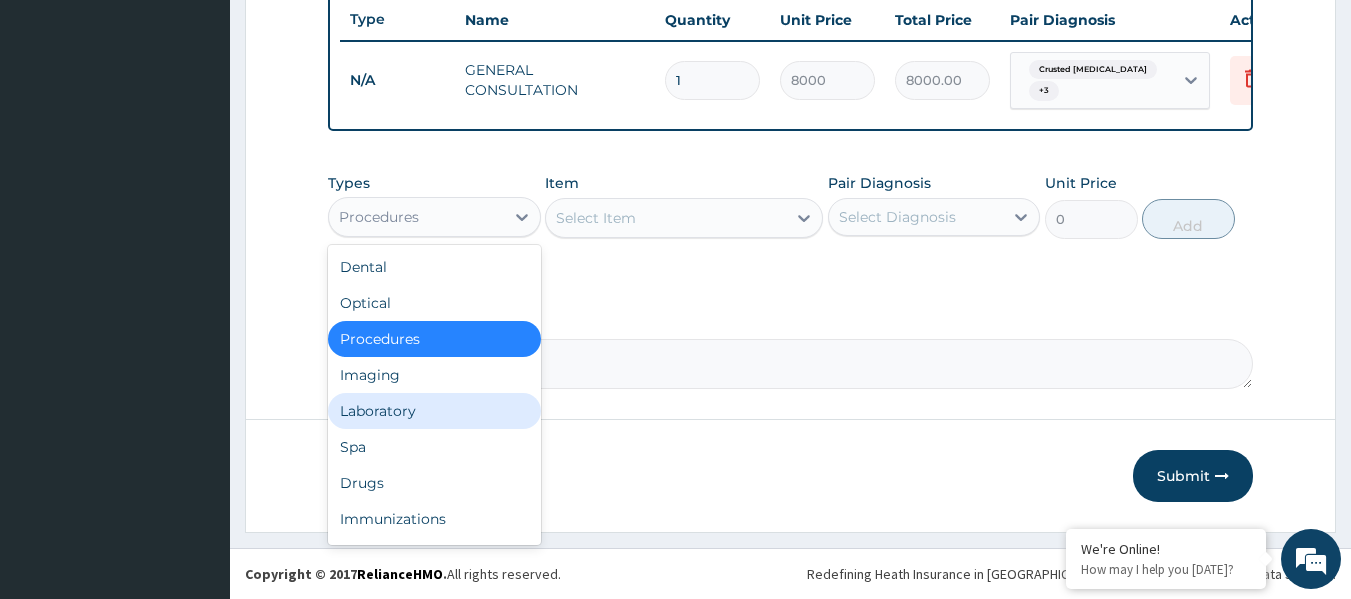 click on "Laboratory" at bounding box center (434, 411) 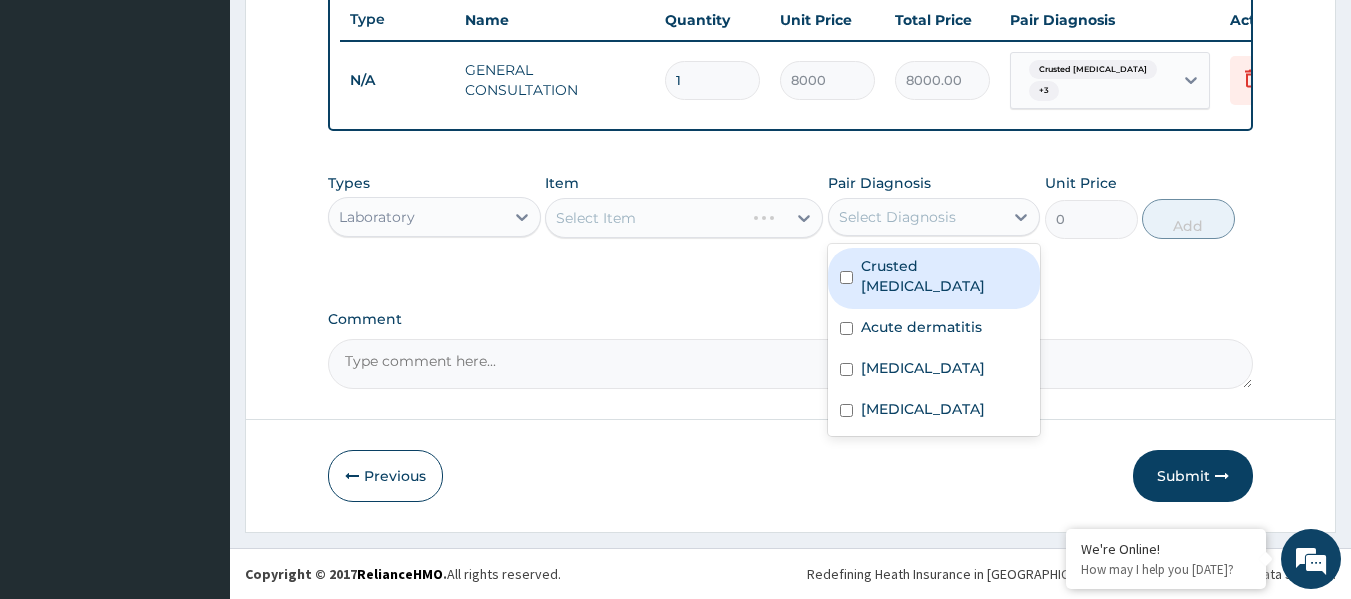 click on "Select Diagnosis" at bounding box center (916, 217) 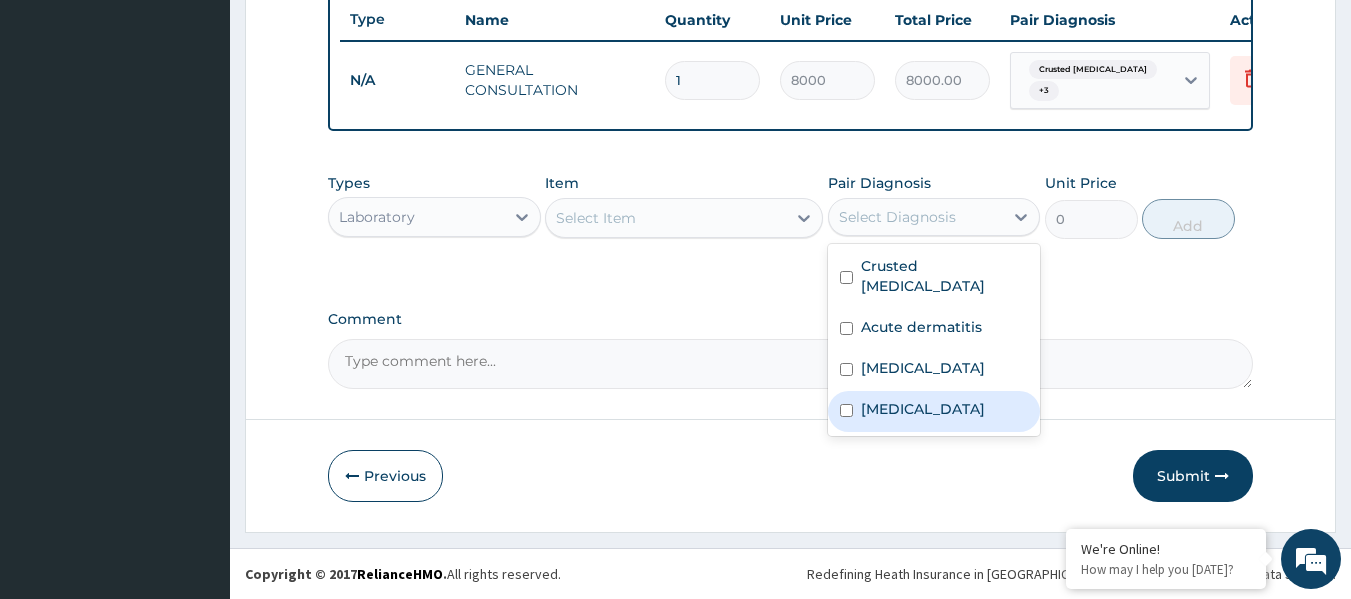 click on "Malaria" at bounding box center [934, 411] 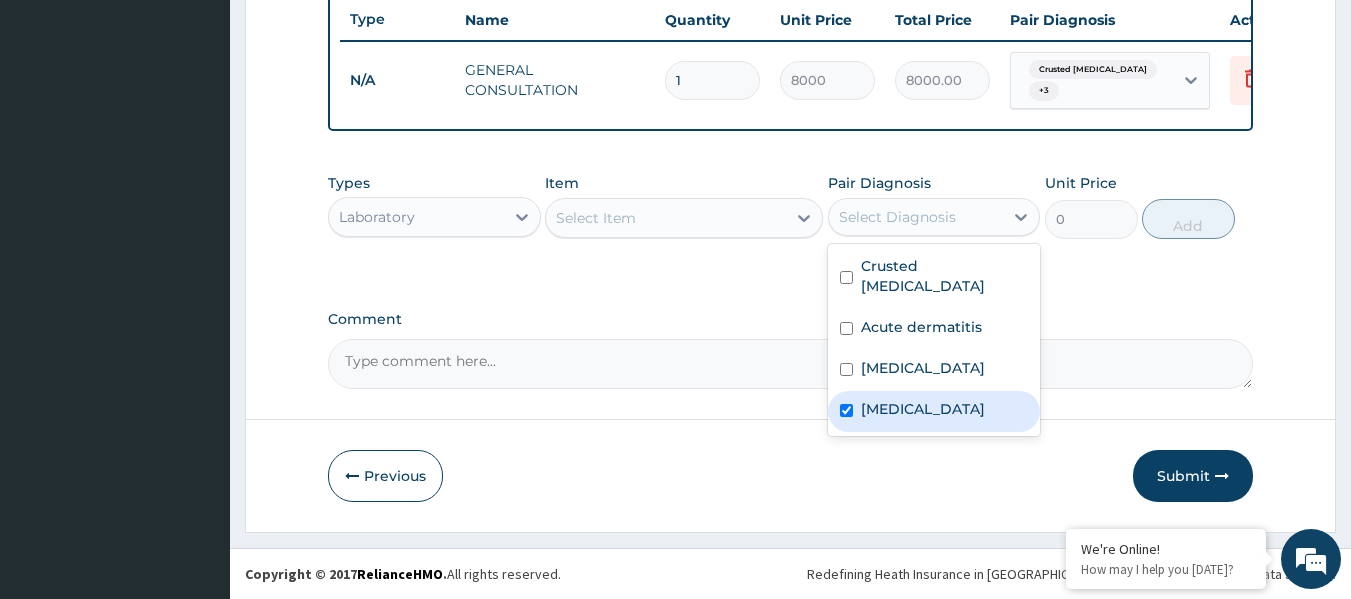 checkbox on "true" 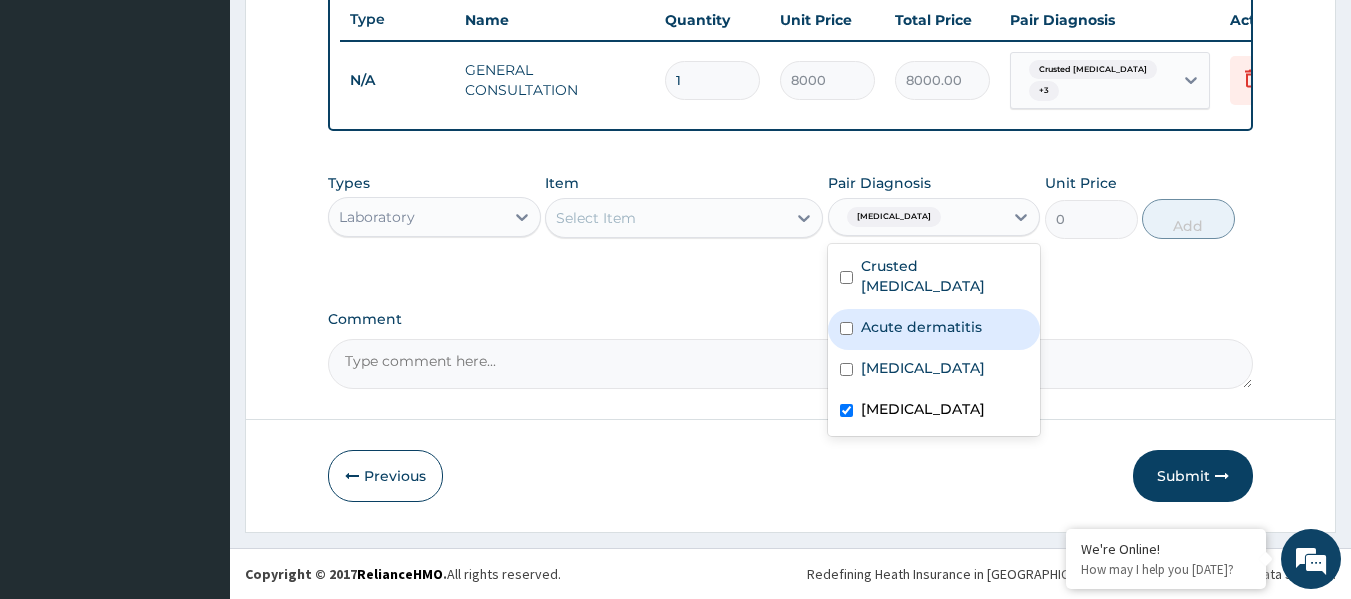 click on "Select Item" at bounding box center (666, 218) 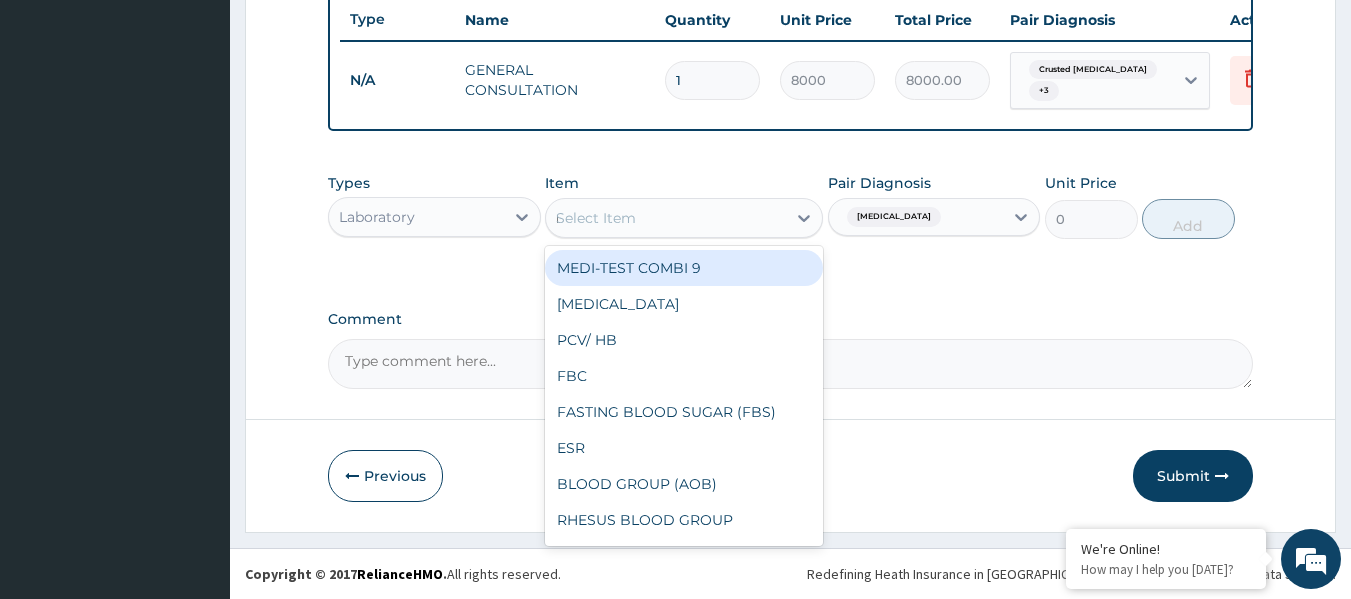 type on "mp" 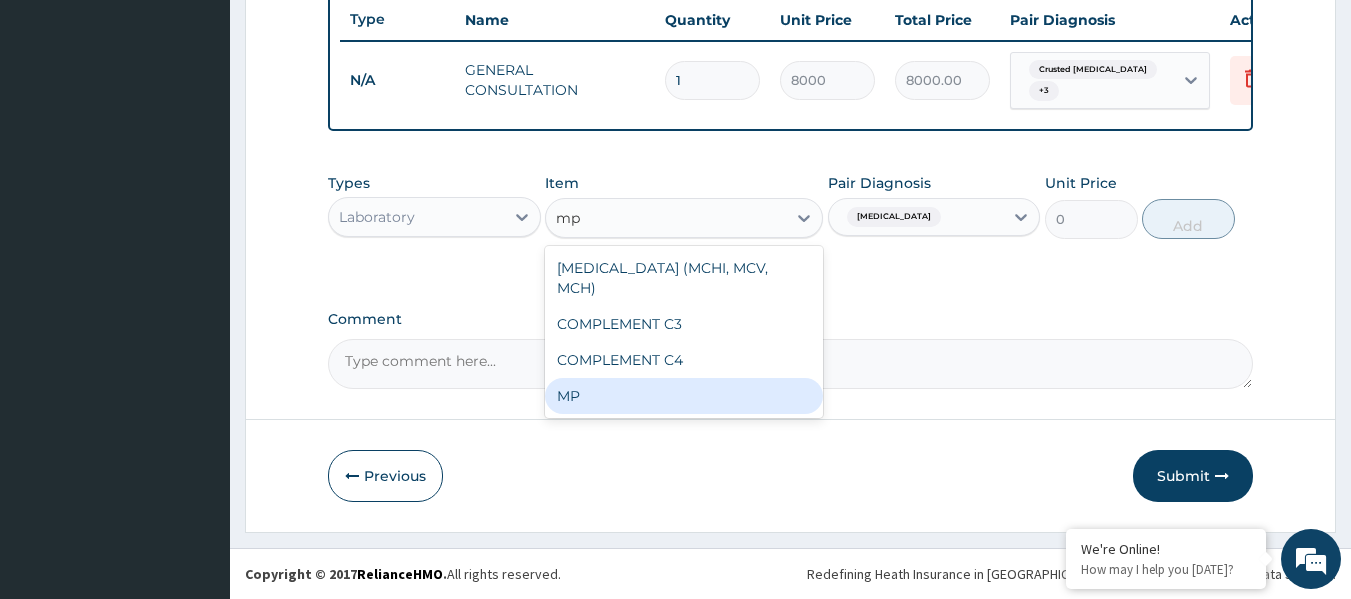 click on "MP" at bounding box center (684, 396) 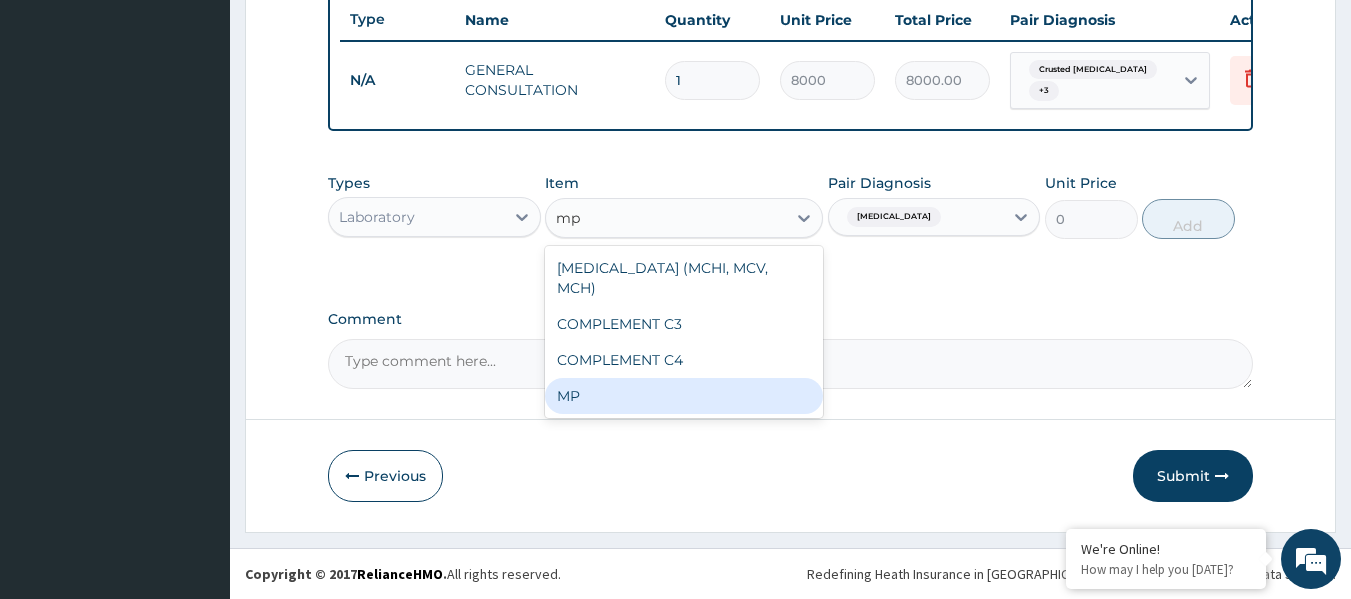 type 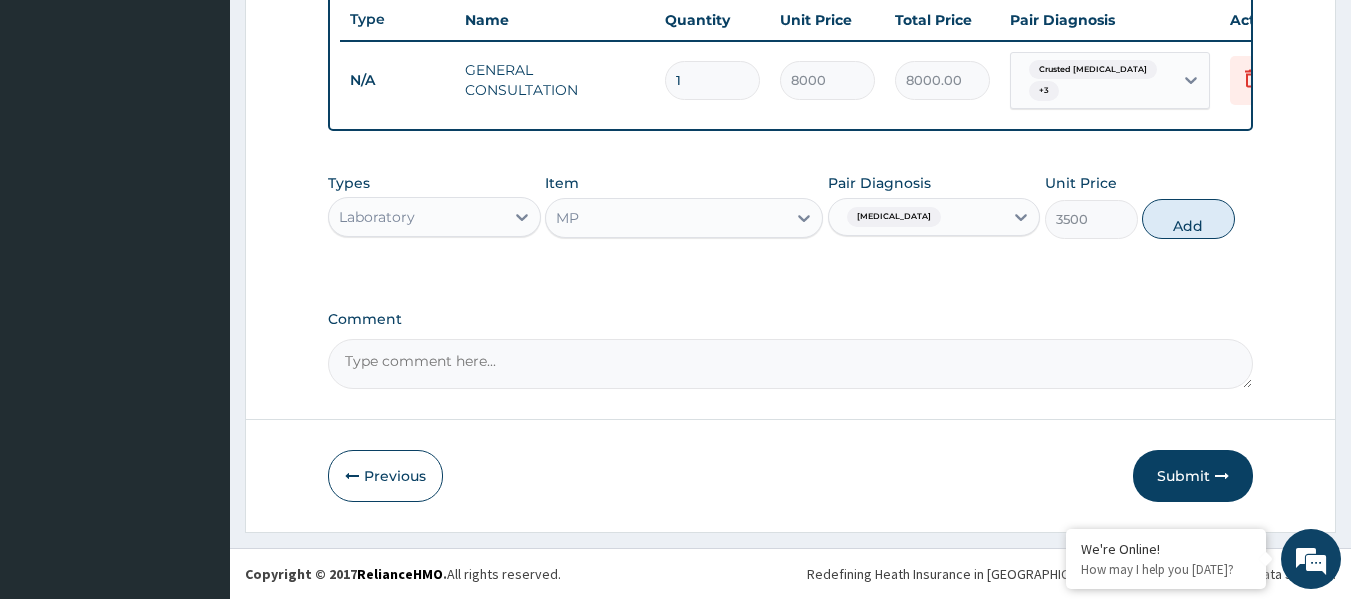 drag, startPoint x: 1174, startPoint y: 223, endPoint x: 1085, endPoint y: 235, distance: 89.80534 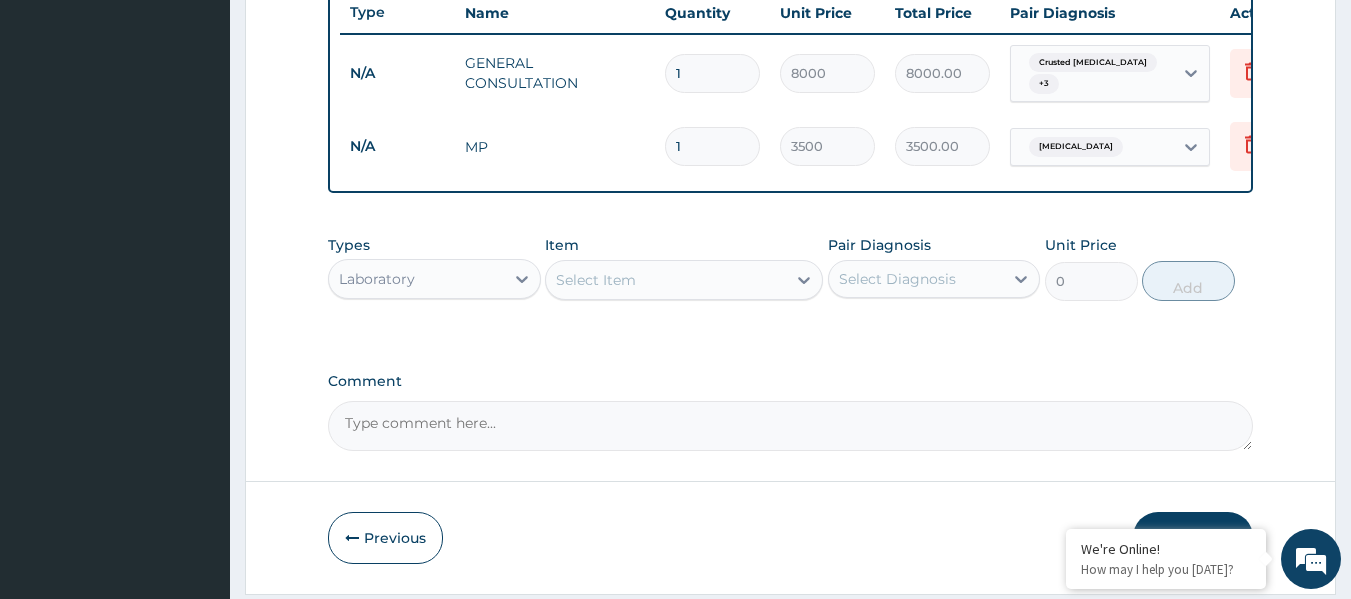 click on "Laboratory" at bounding box center (416, 279) 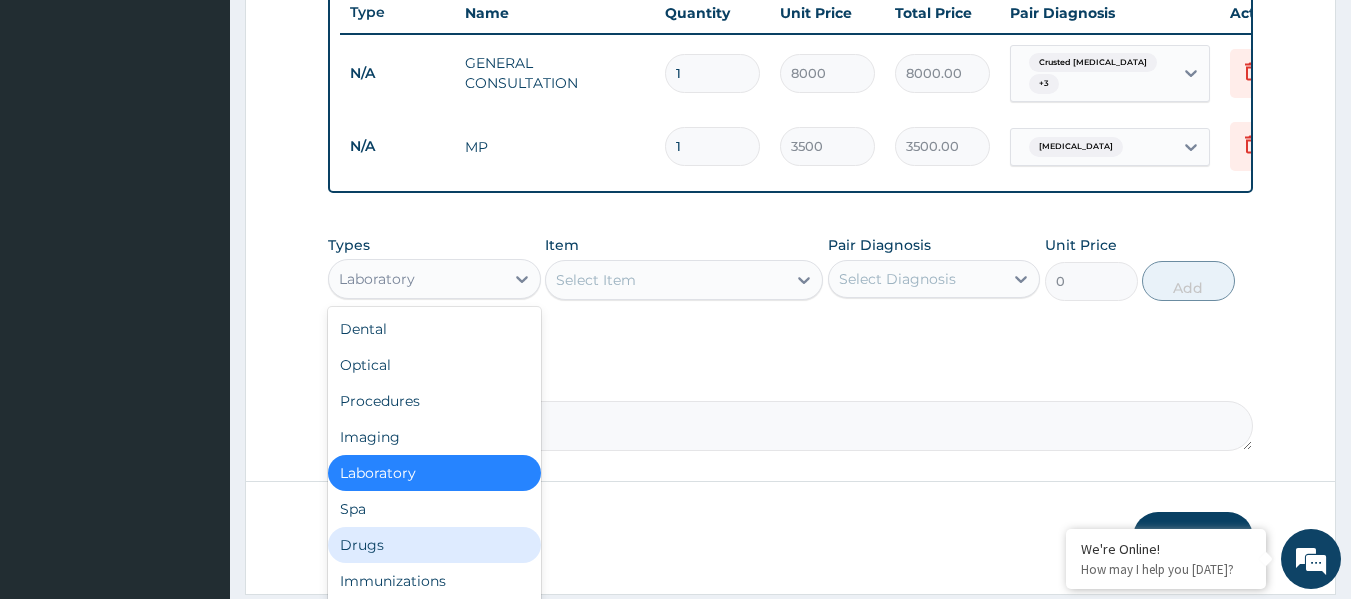 click on "Drugs" at bounding box center (434, 545) 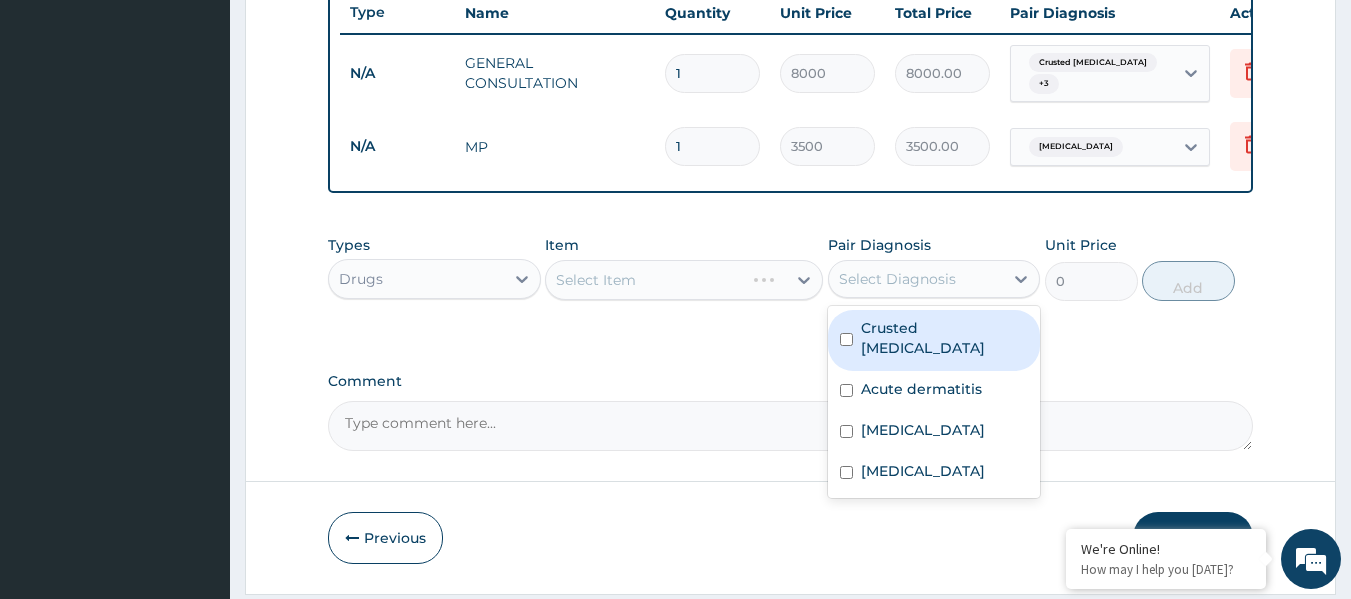click on "Select Diagnosis" at bounding box center [897, 279] 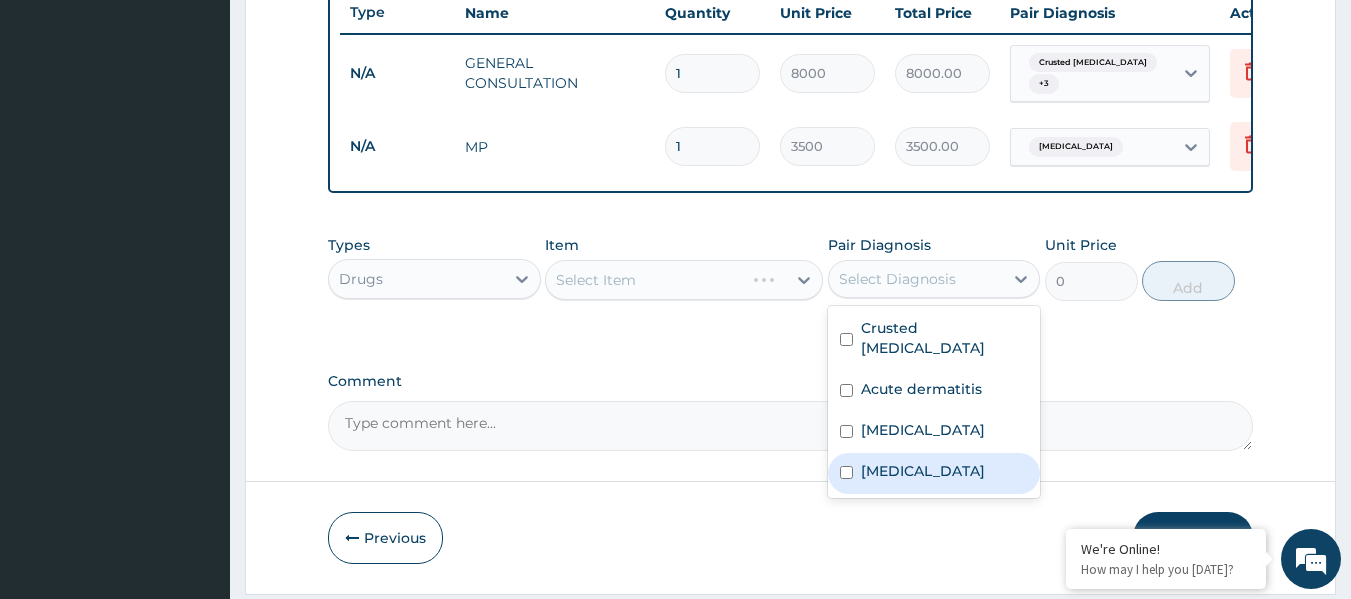 click on "Malaria" at bounding box center [923, 471] 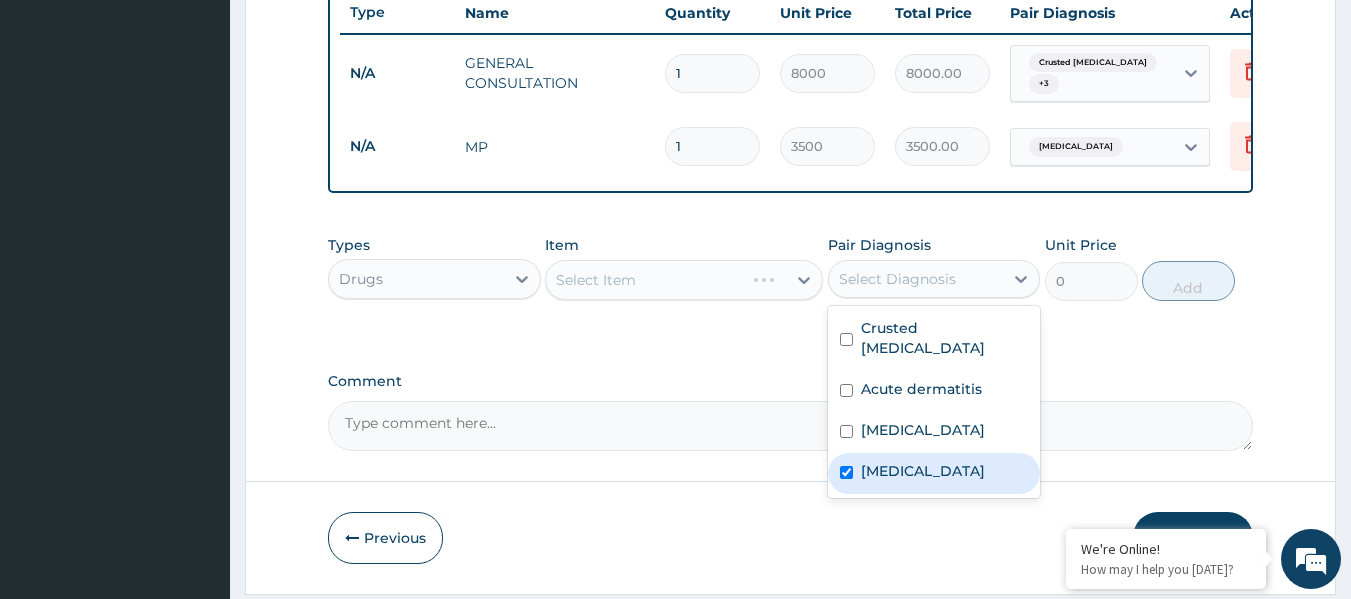 checkbox on "true" 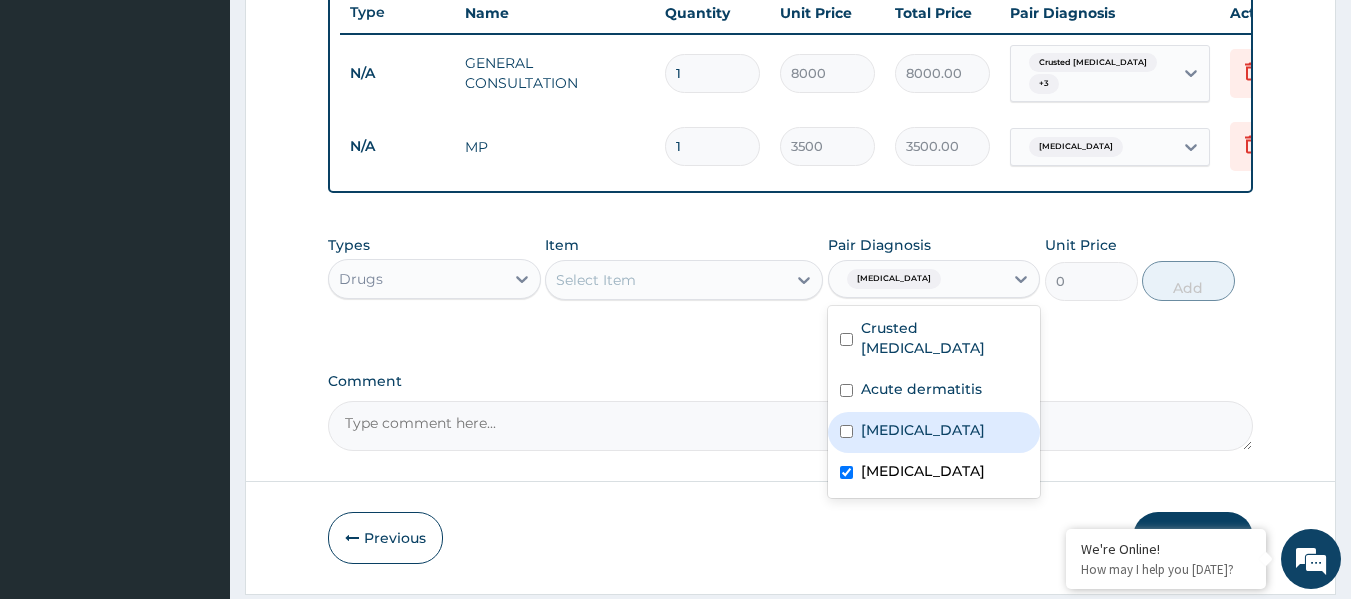 click on "Select Item" at bounding box center (666, 280) 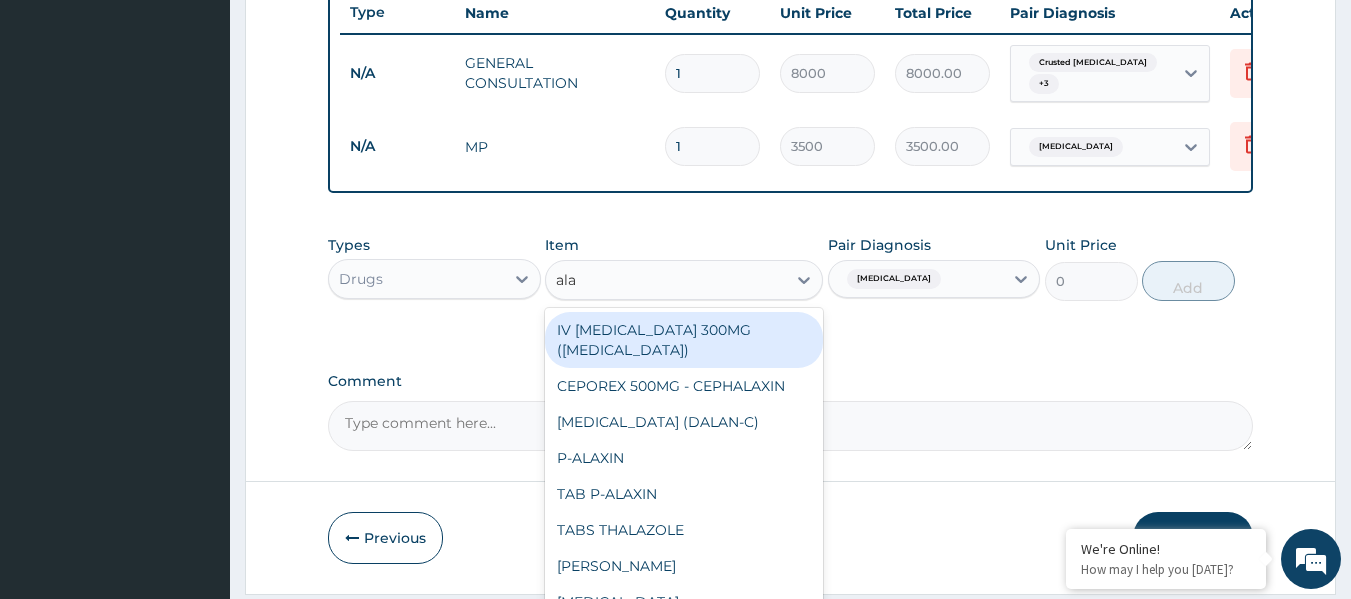 type on "alax" 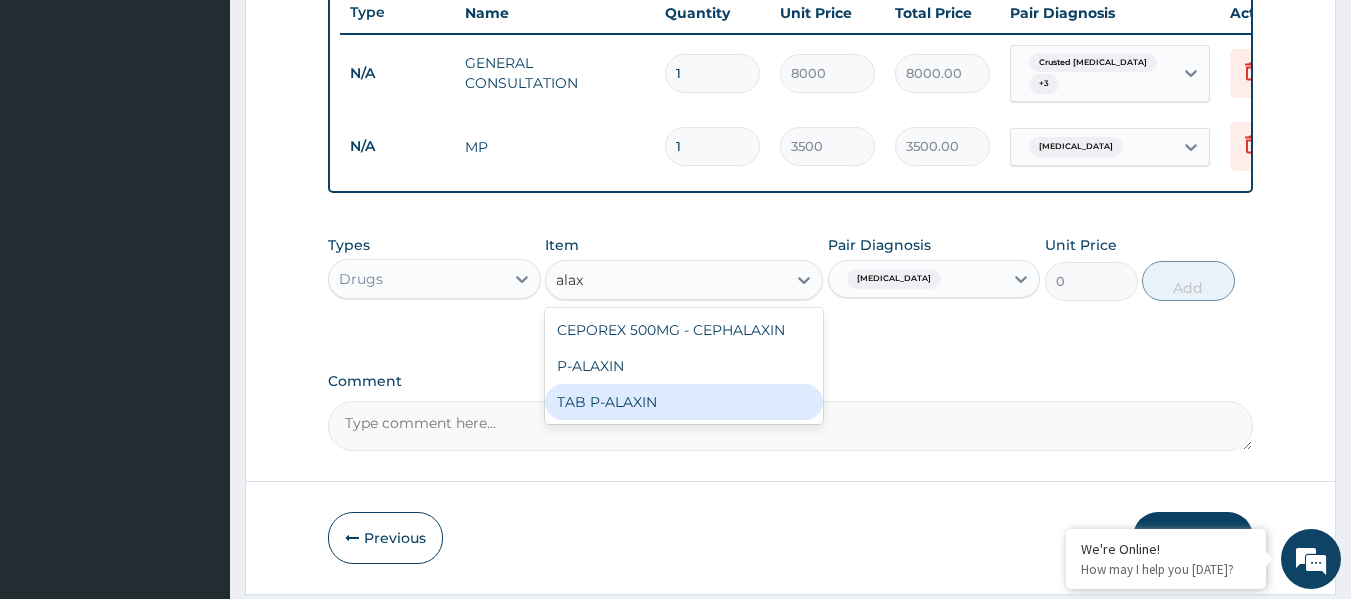 drag, startPoint x: 737, startPoint y: 405, endPoint x: 769, endPoint y: 437, distance: 45.254833 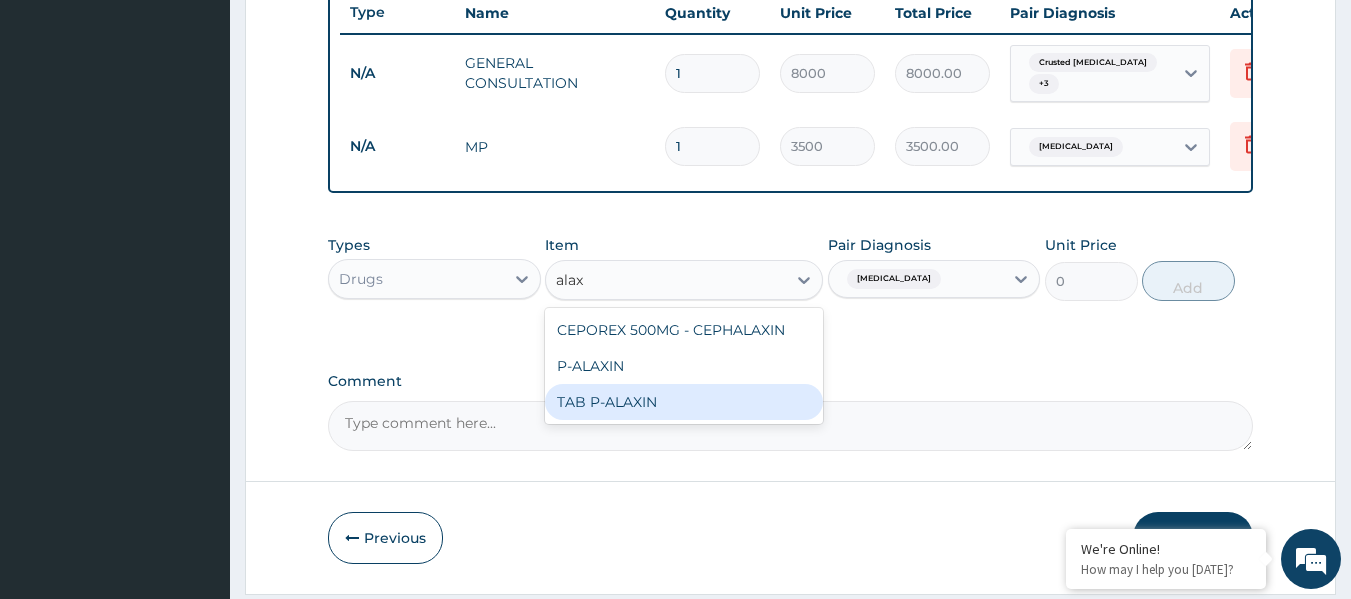 click on "TAB P-ALAXIN" at bounding box center [684, 402] 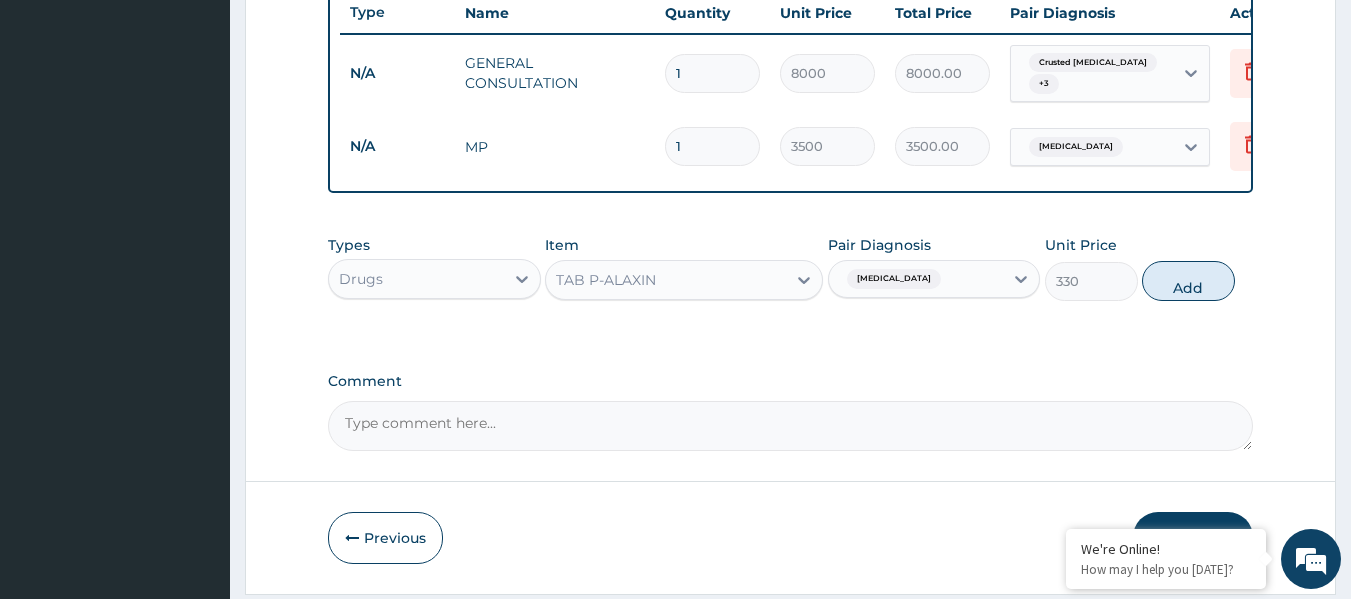 drag, startPoint x: 1164, startPoint y: 283, endPoint x: 1087, endPoint y: 253, distance: 82.637764 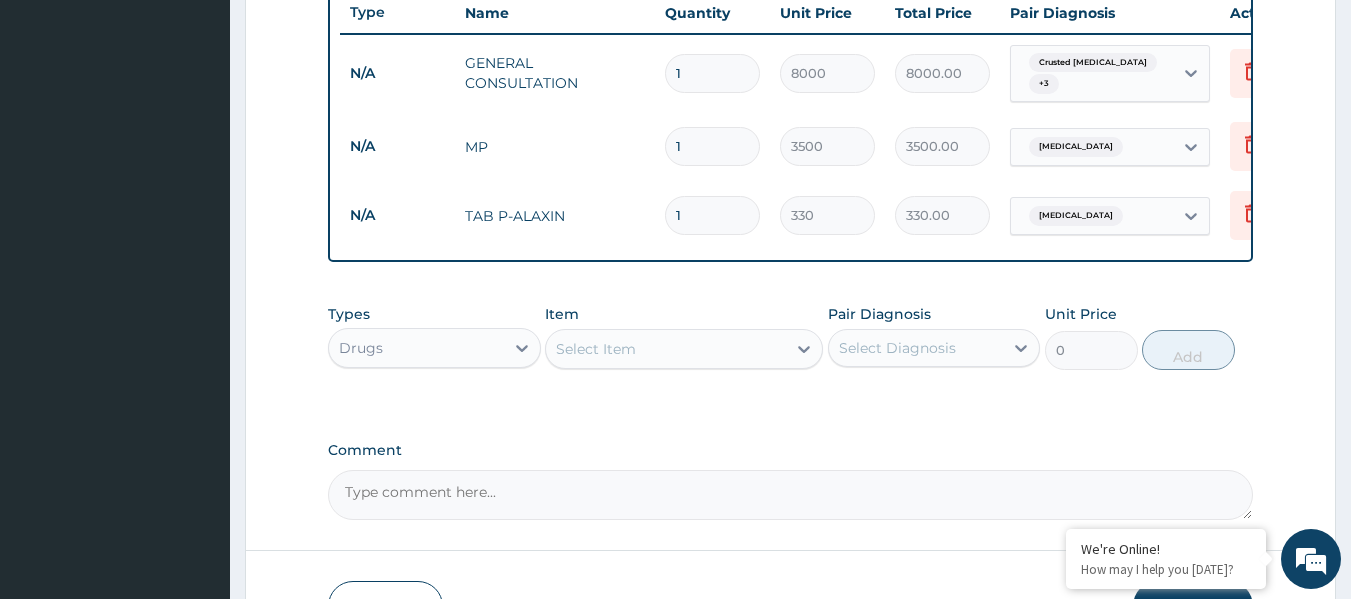 drag, startPoint x: 701, startPoint y: 203, endPoint x: 534, endPoint y: 206, distance: 167.02695 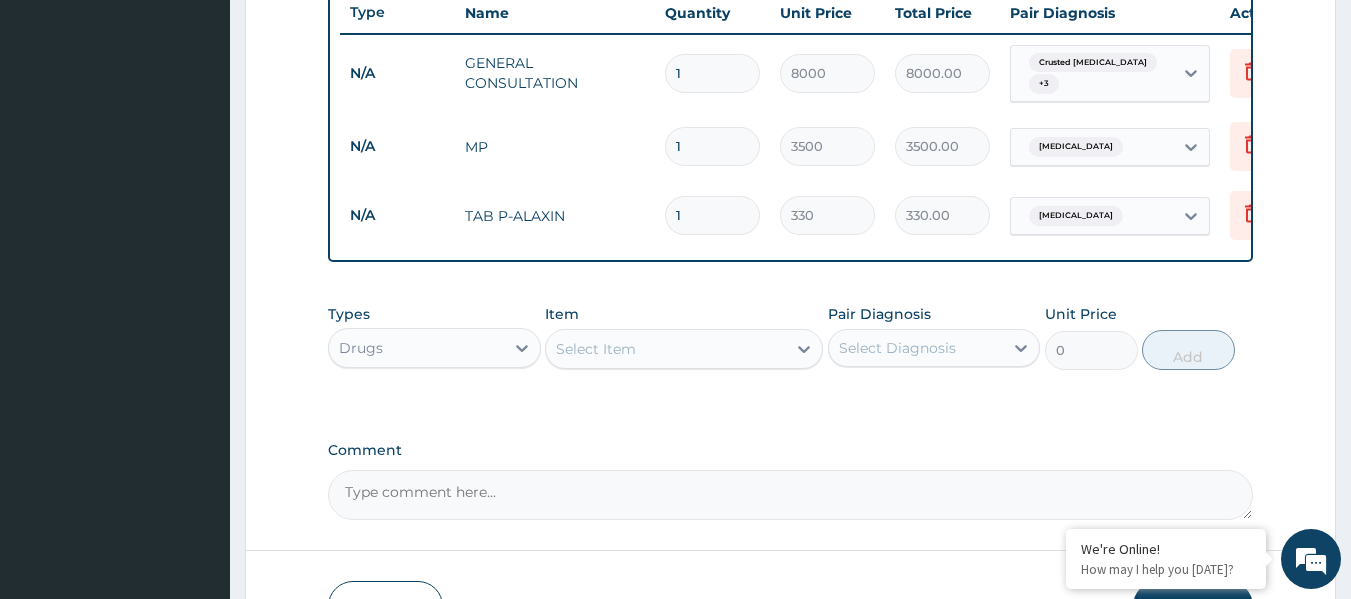 click on "N/A TAB P-ALAXIN 1 330 330.00 Malaria Delete" at bounding box center [830, 215] 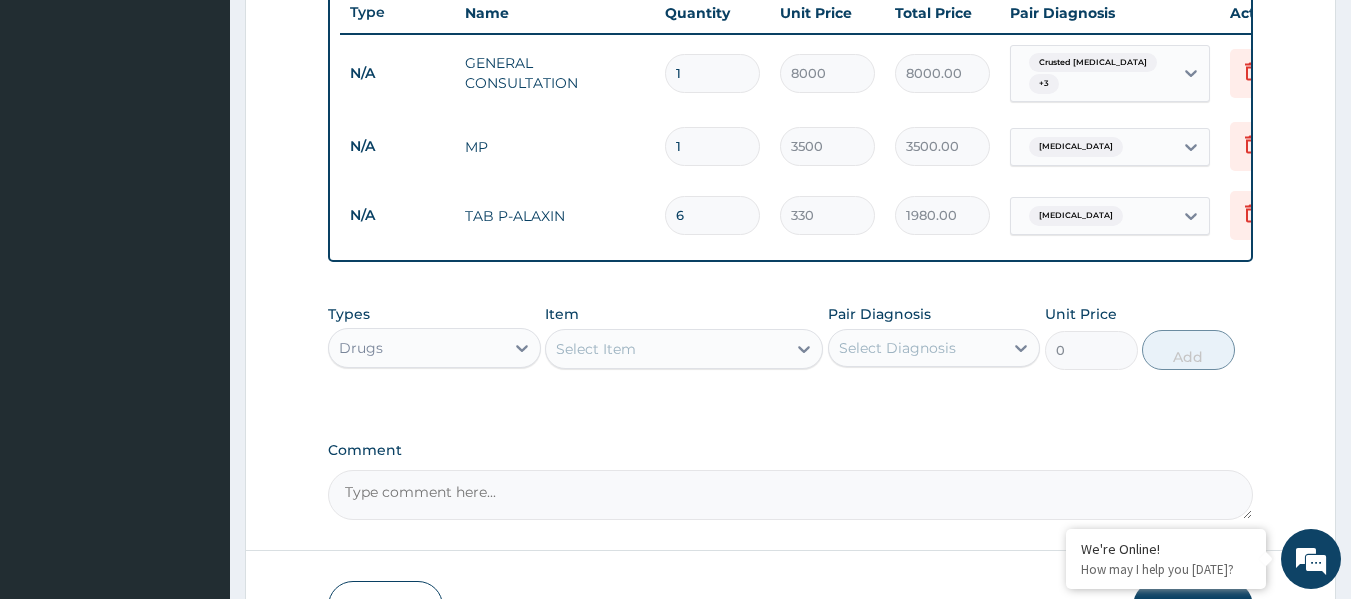 type on "6" 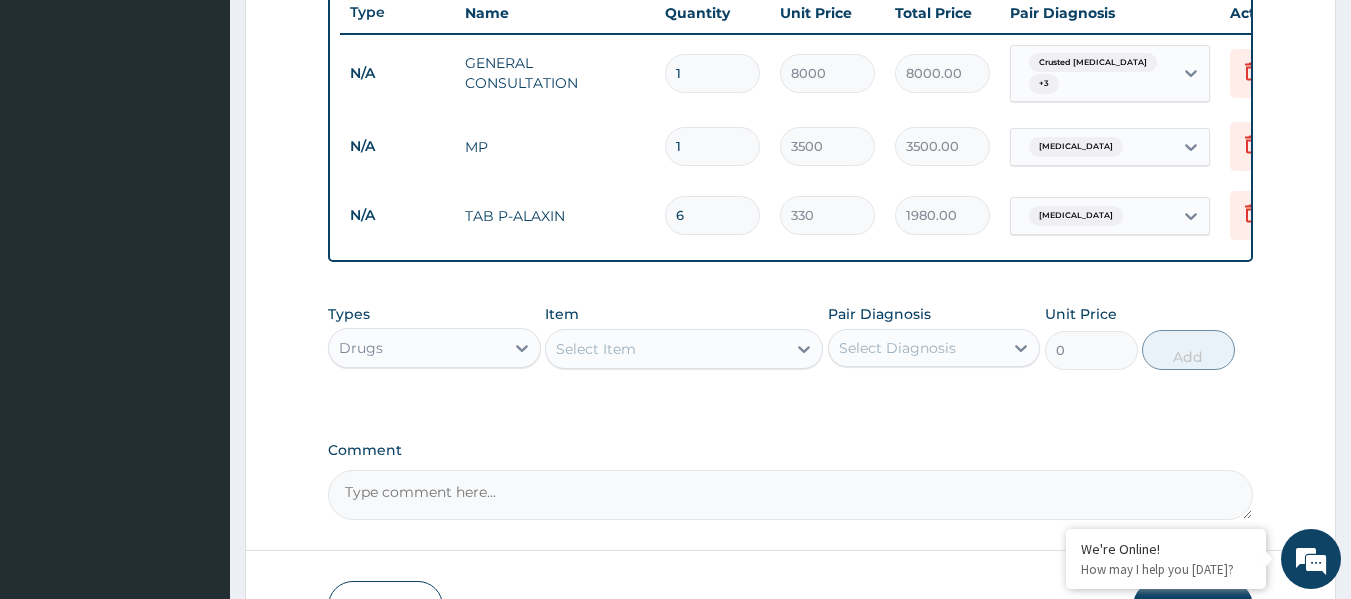 click on "Select Item" at bounding box center [666, 349] 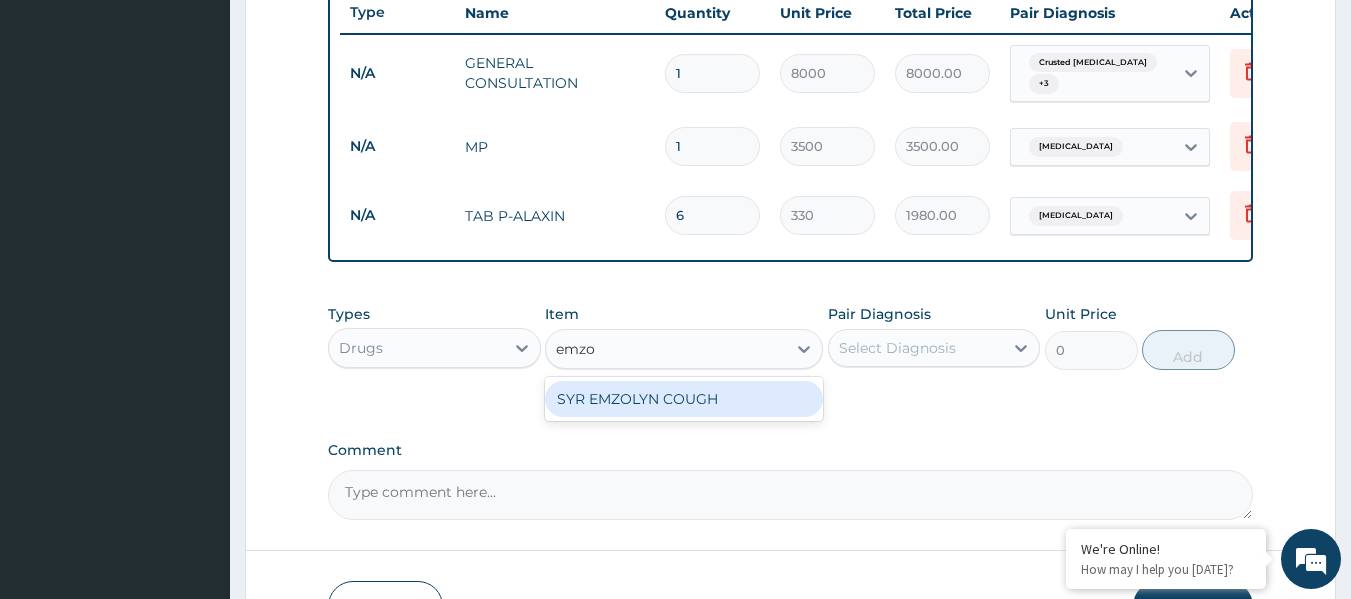 type on "emzol" 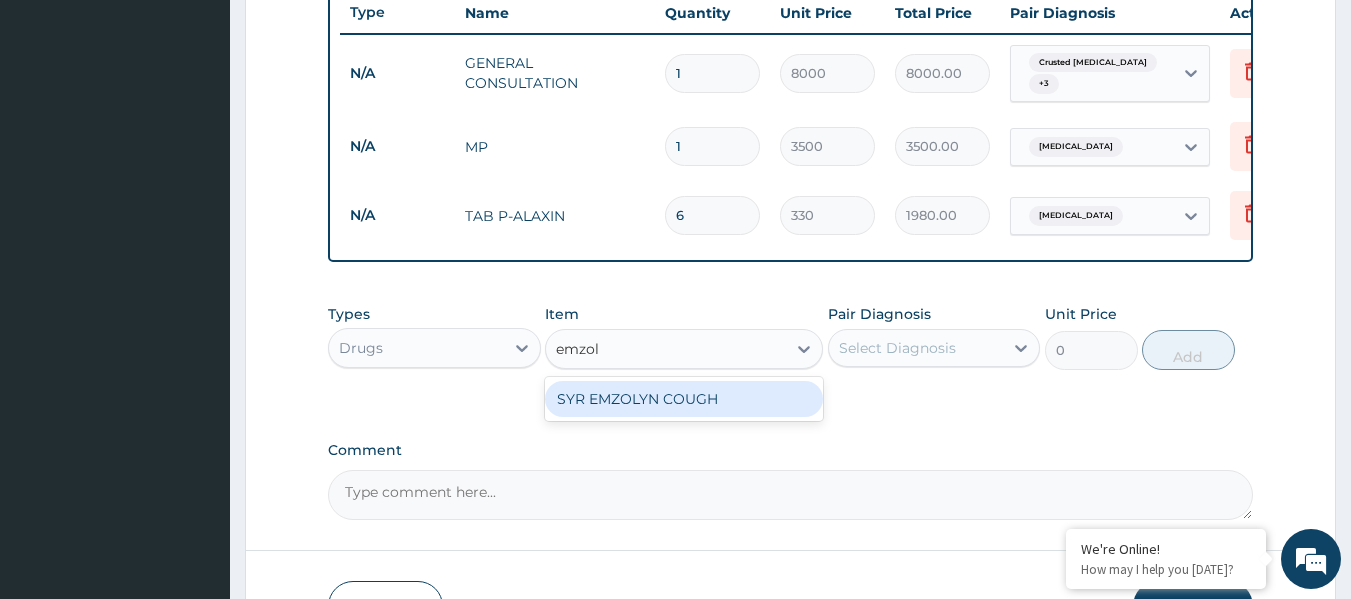 click on "SYR EMZOLYN COUGH" at bounding box center [684, 399] 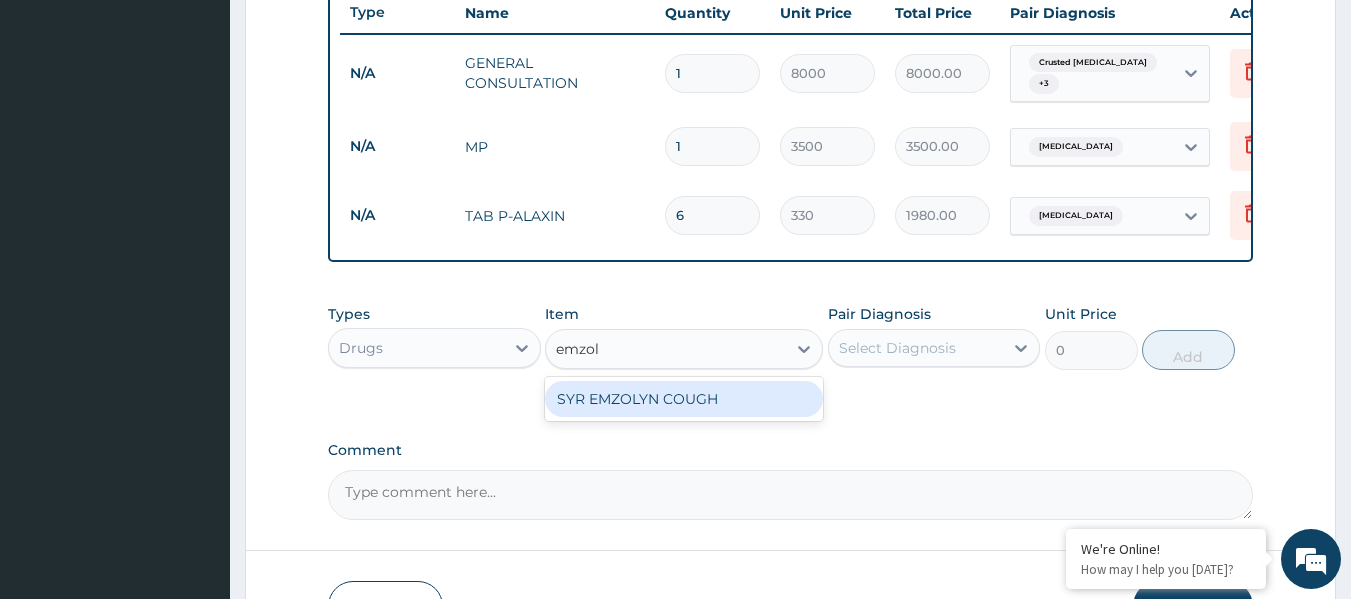 type 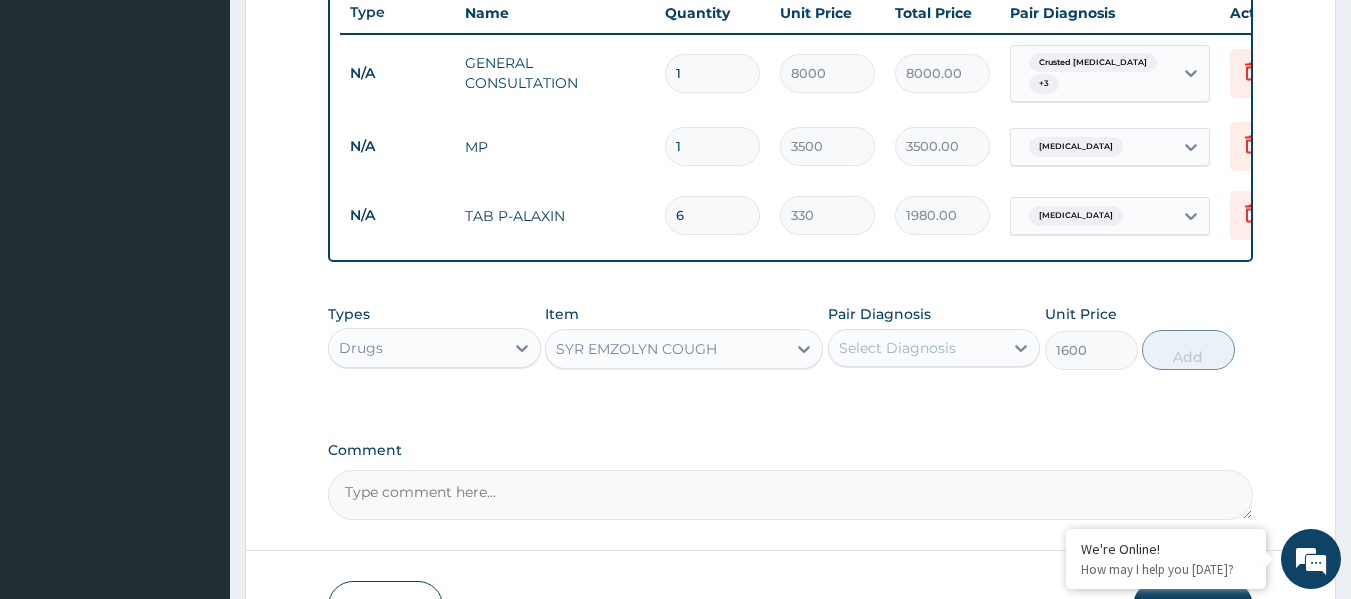 click on "Pair Diagnosis Select Diagnosis" at bounding box center (934, 337) 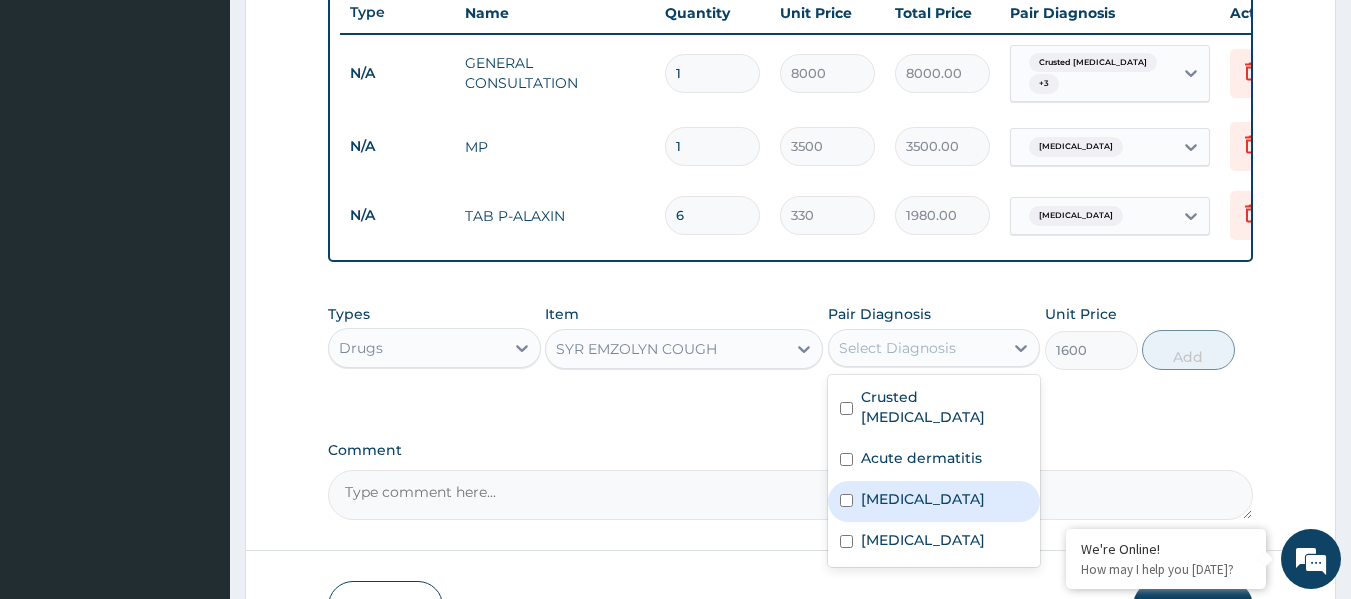 click on "Upper respiratory infection" at bounding box center [923, 499] 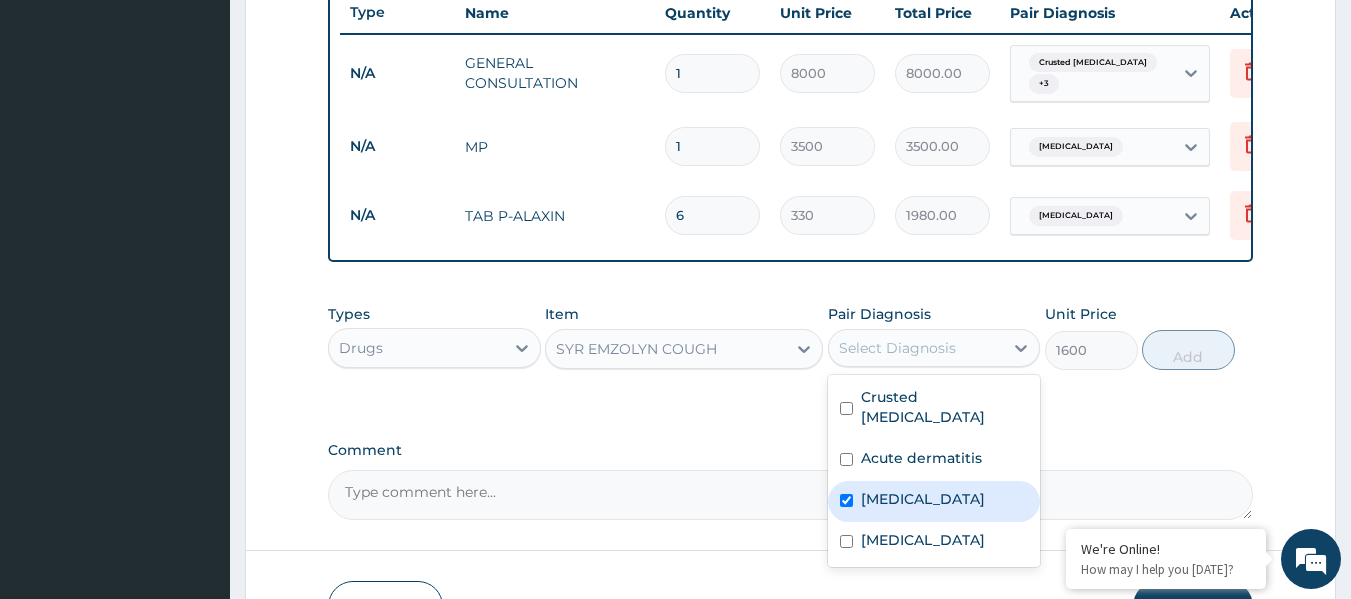 checkbox on "true" 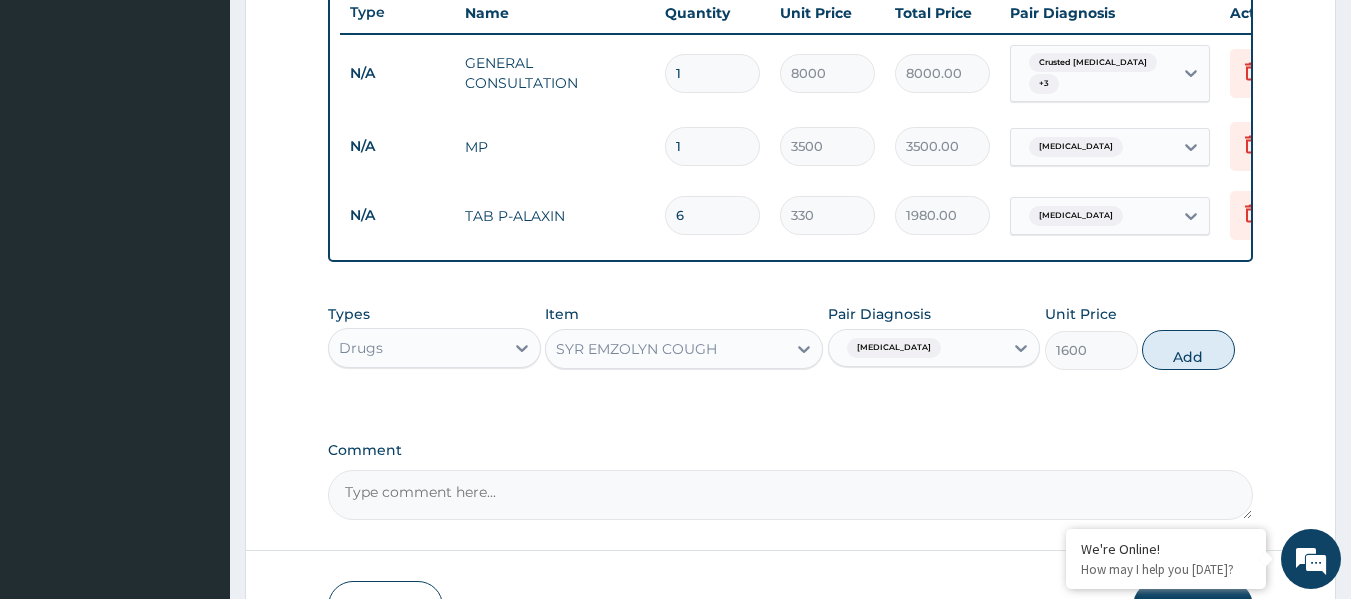 drag, startPoint x: 1190, startPoint y: 361, endPoint x: 758, endPoint y: 361, distance: 432 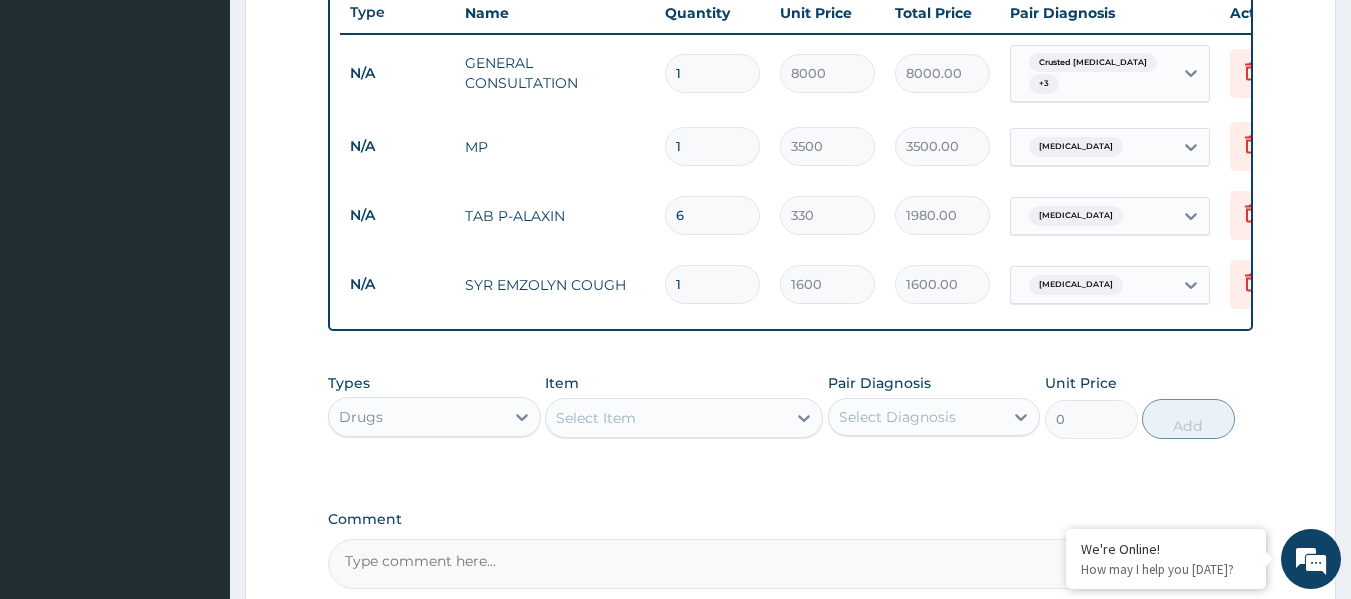 click on "Select Item" at bounding box center (684, 418) 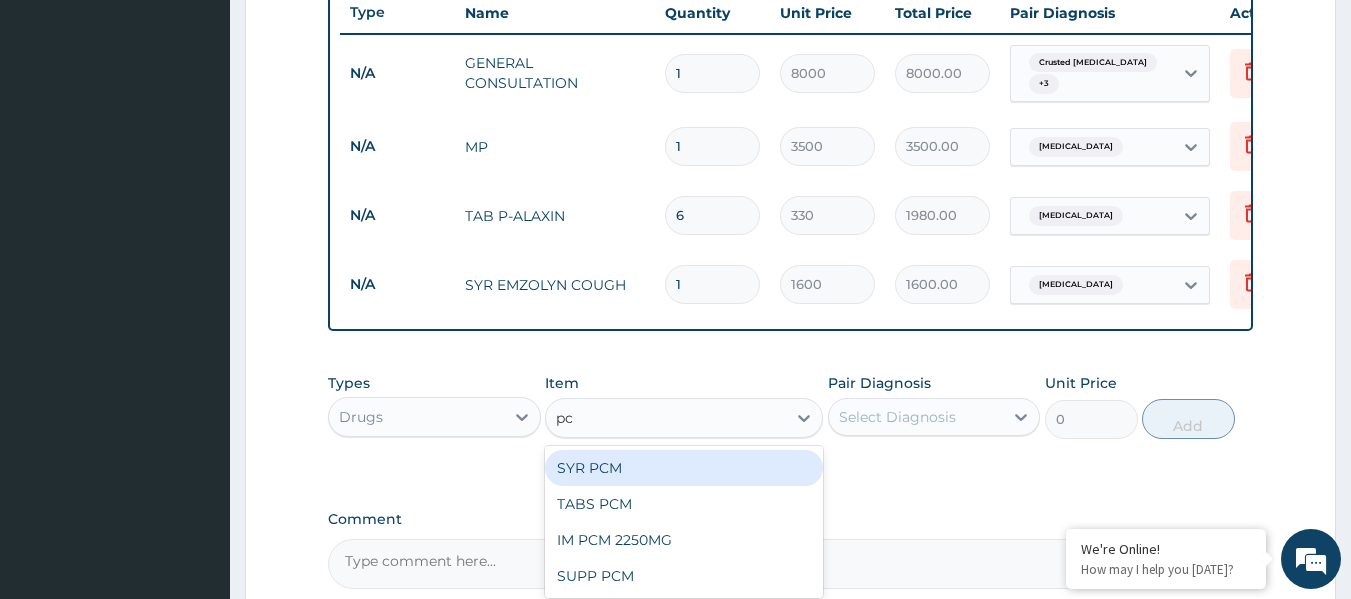 type on "pcm" 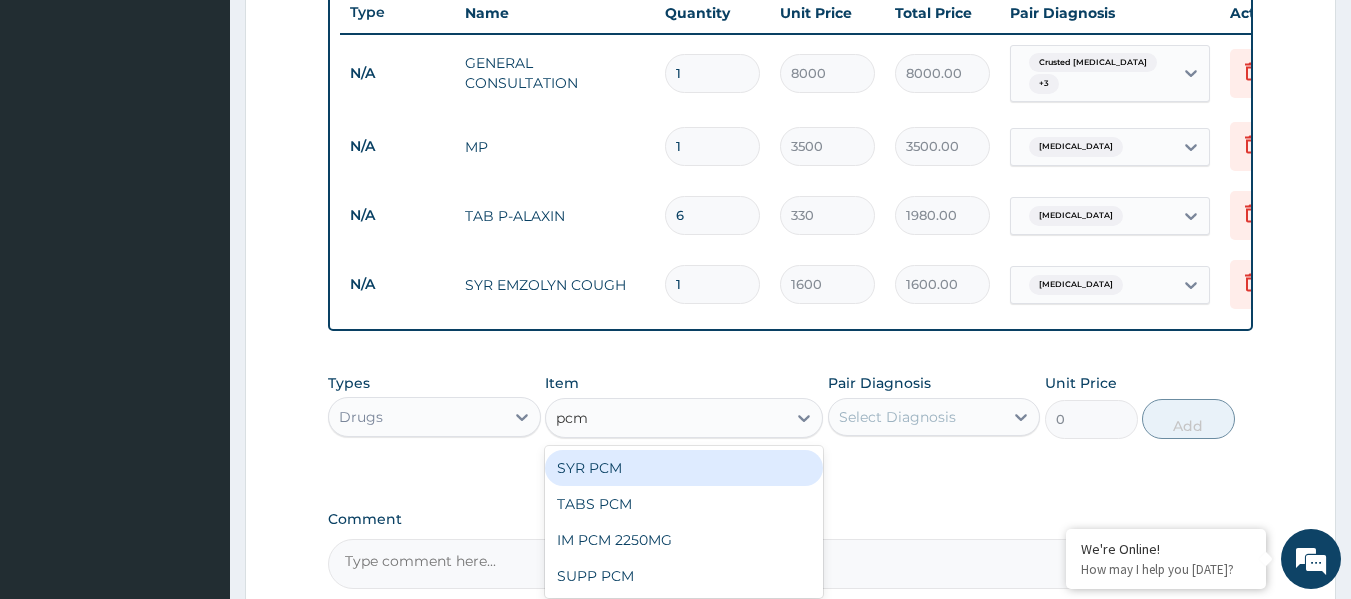 drag, startPoint x: 673, startPoint y: 475, endPoint x: 715, endPoint y: 564, distance: 98.4124 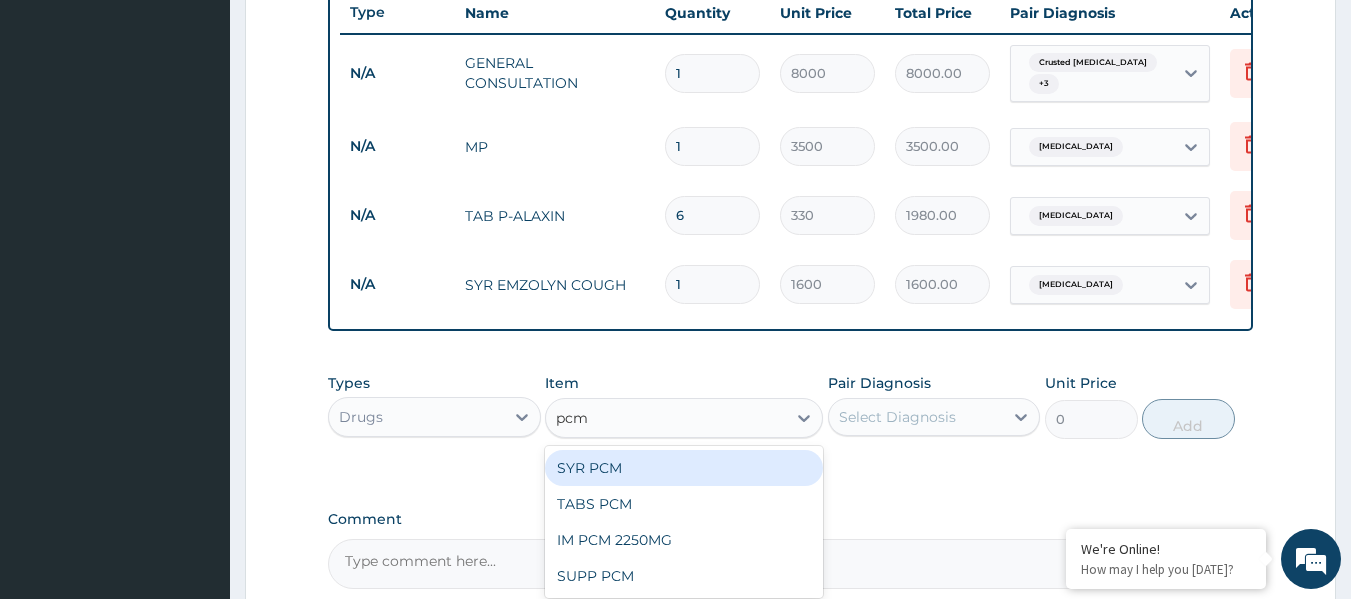 click on "SYR PCM" at bounding box center [684, 468] 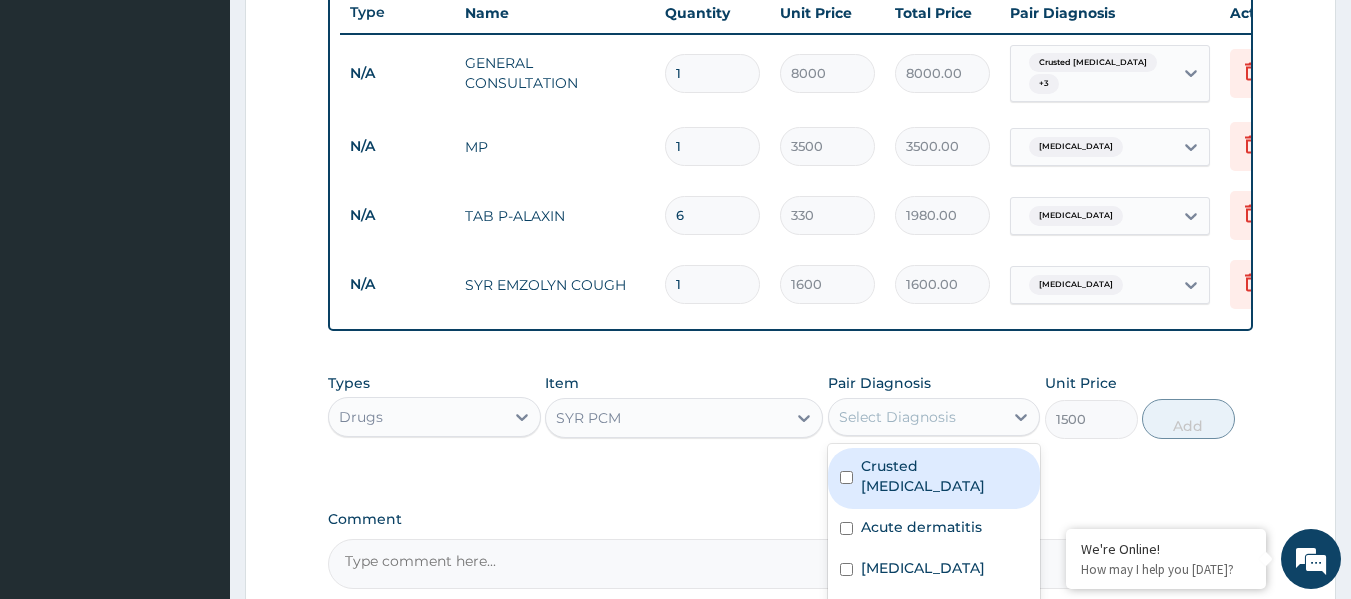 click on "Select Diagnosis" at bounding box center (916, 417) 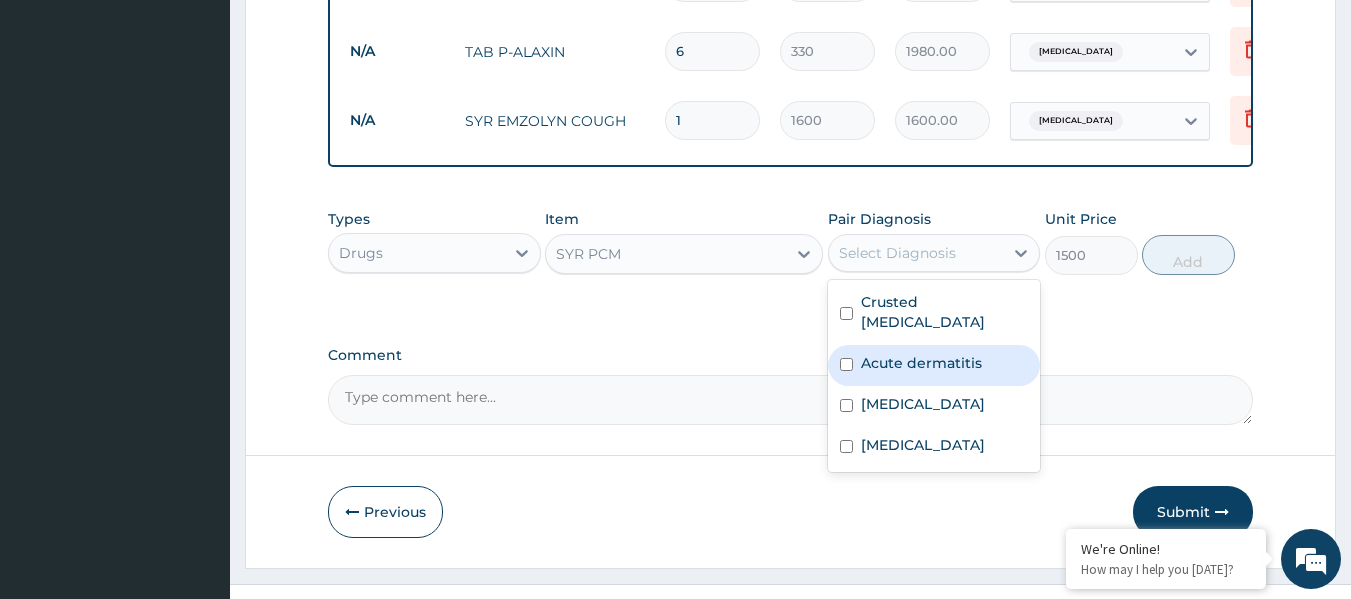 scroll, scrollTop: 963, scrollLeft: 0, axis: vertical 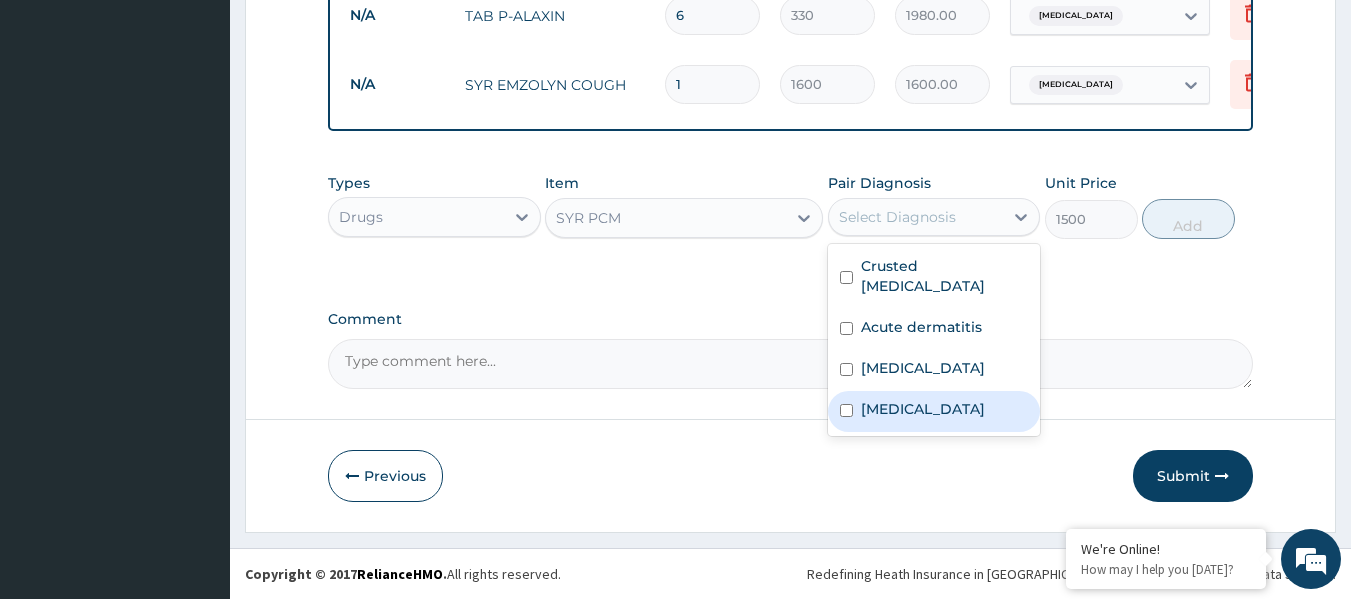 click on "Malaria" at bounding box center (934, 411) 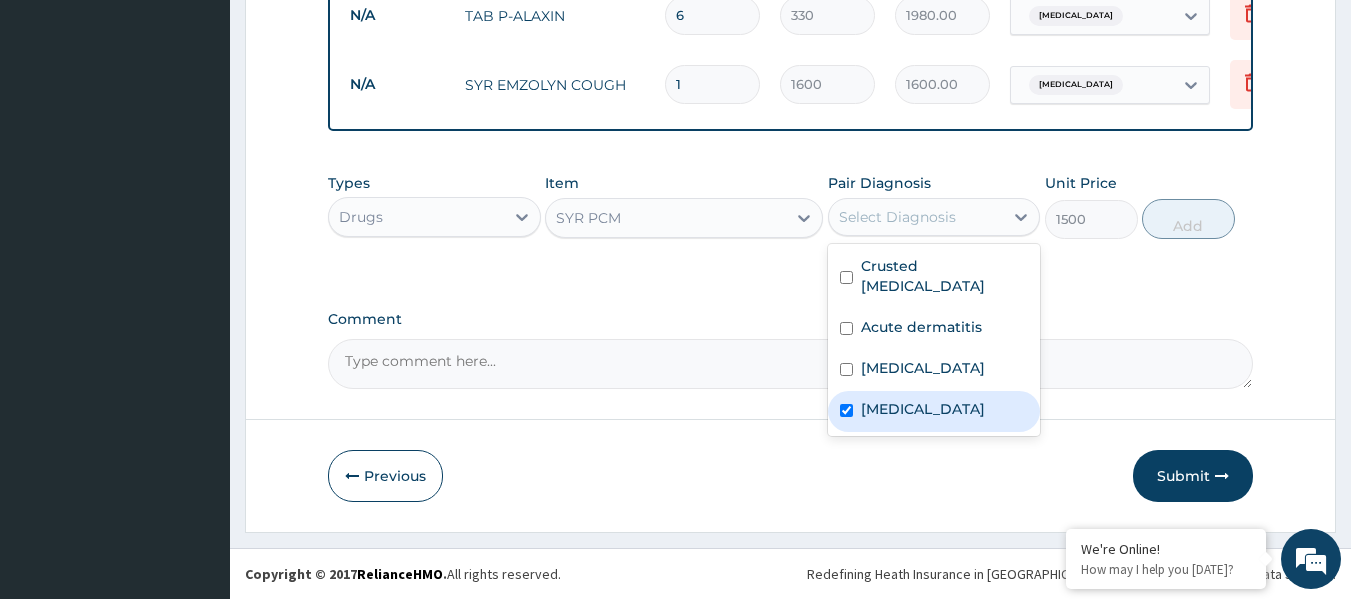 checkbox on "true" 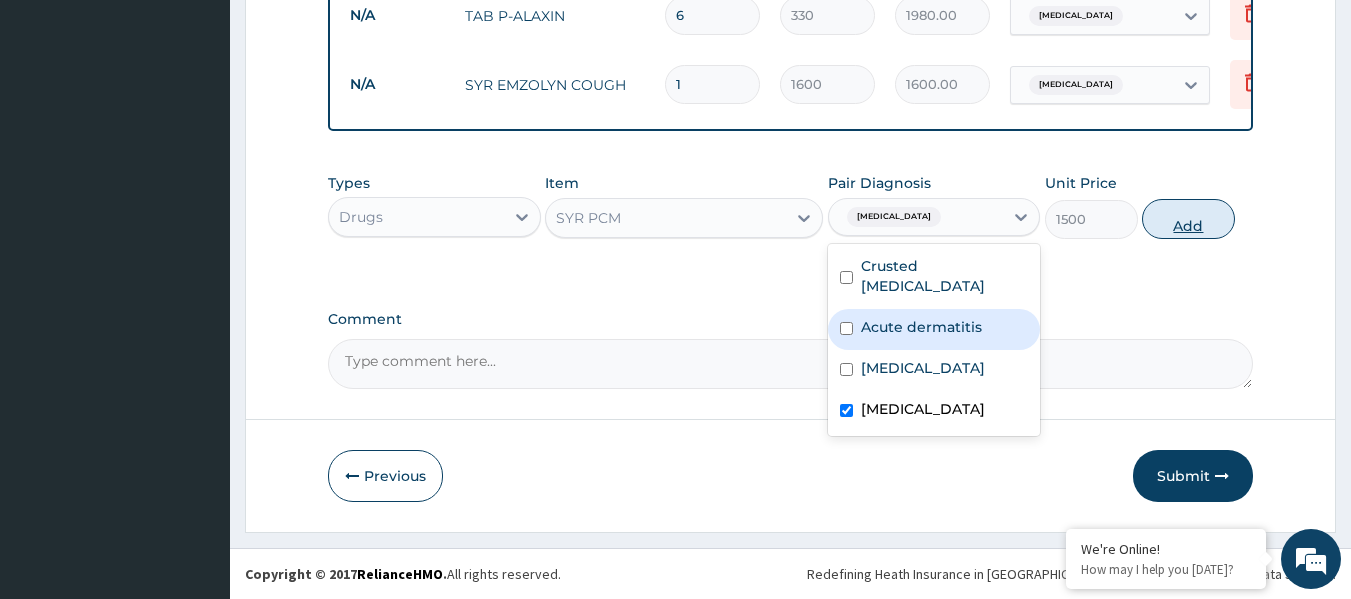 click on "Add" at bounding box center [1188, 219] 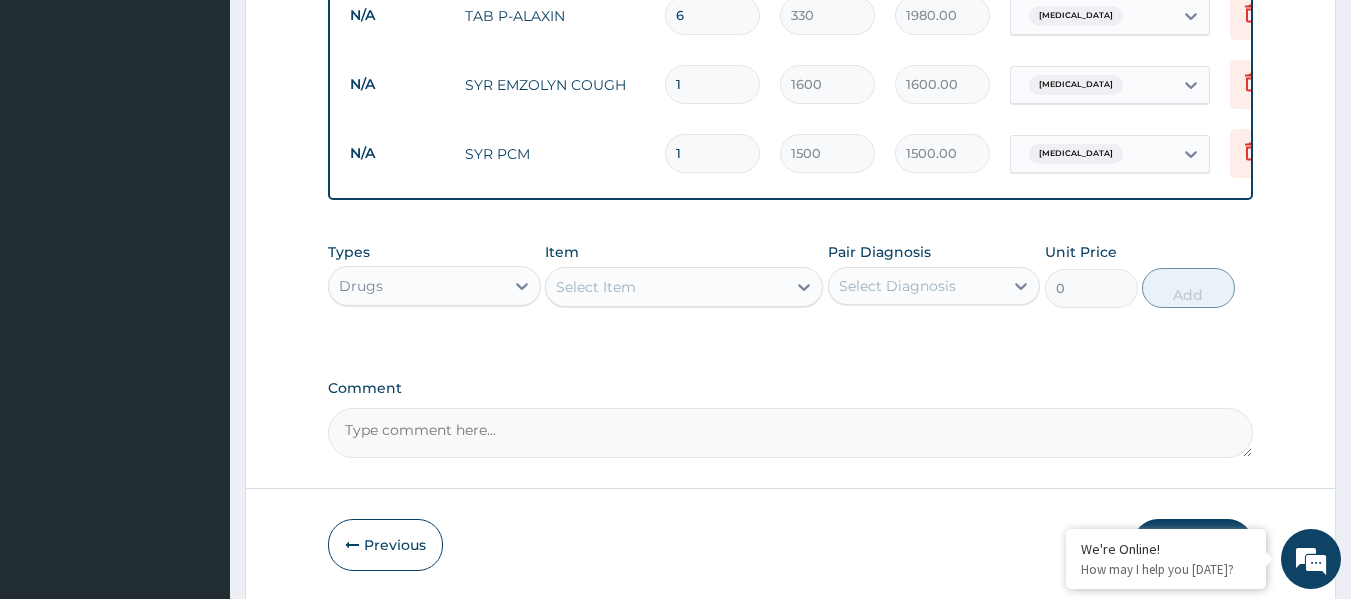 drag, startPoint x: 644, startPoint y: 136, endPoint x: 627, endPoint y: 136, distance: 17 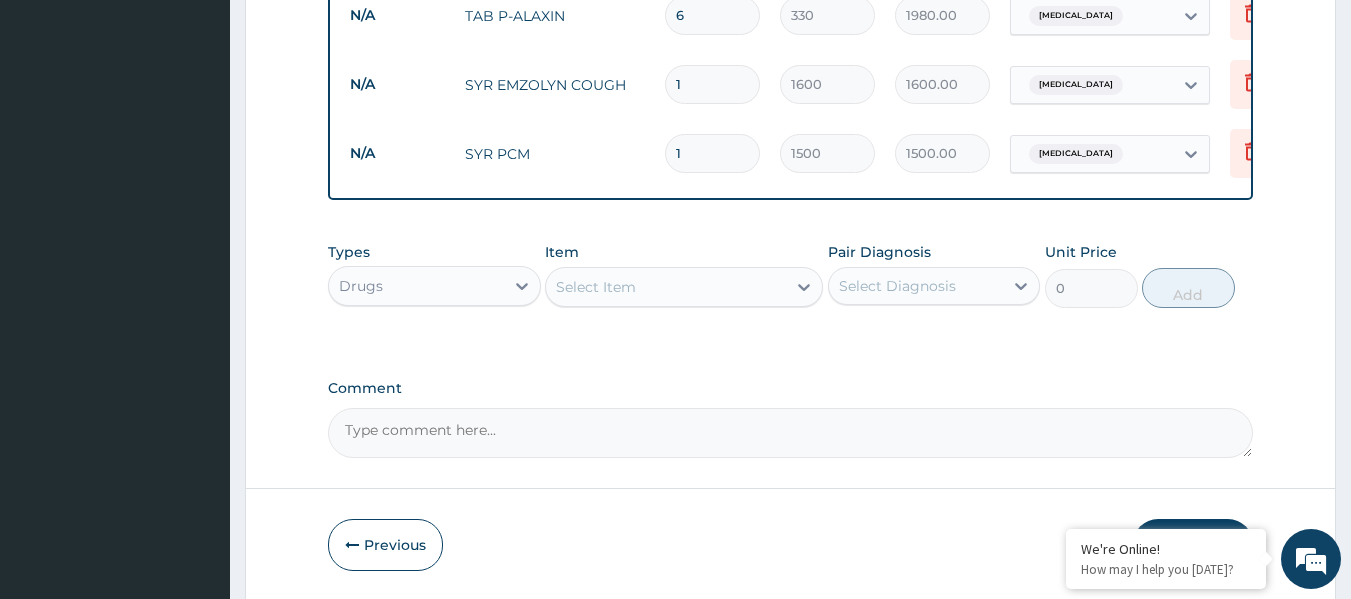 click on "N/A SYR PCM 1 1500 1500.00 Malaria Delete" at bounding box center (830, 153) 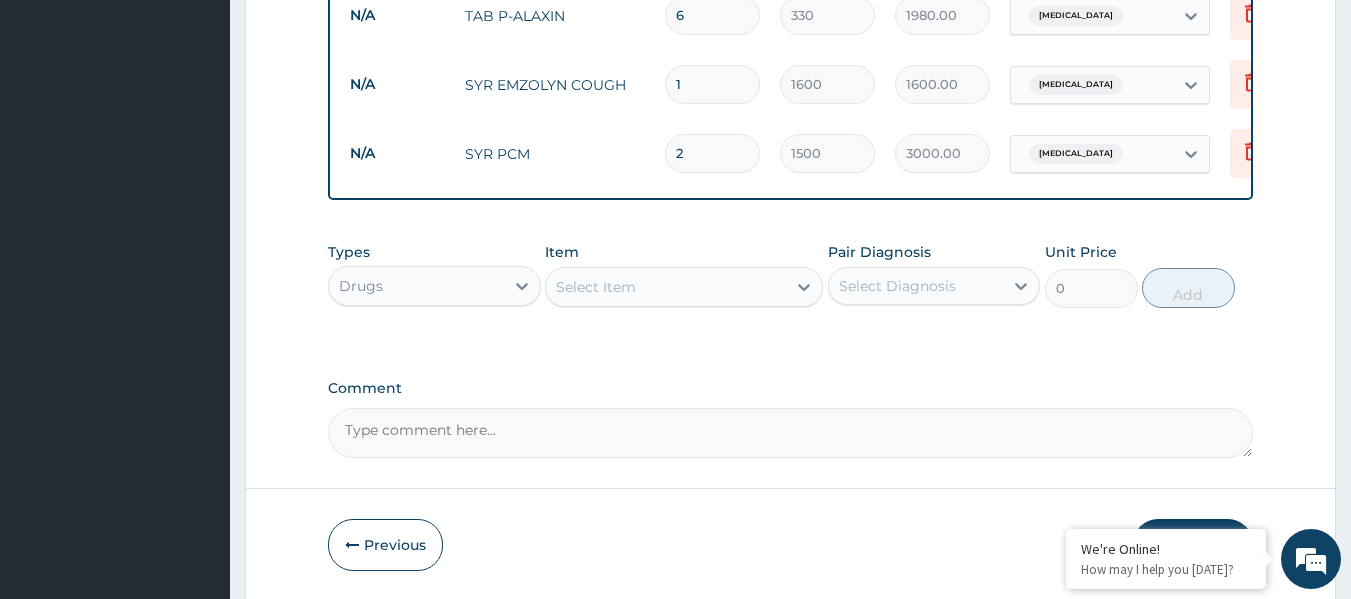 type on "2" 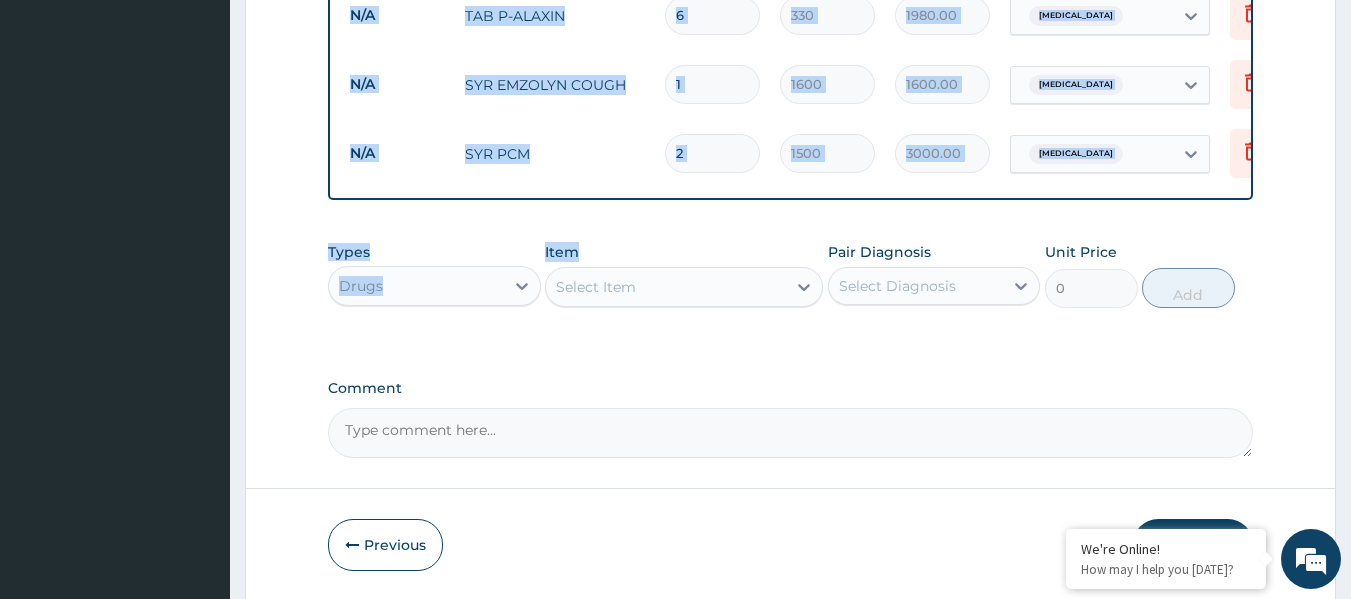 click on "PA Code / Prescription Code Enter Code(Secondary Care Only) Encounter Date 10-07-2025 Important Notice Please enter PA codes before entering items that are not attached to a PA code   All diagnoses entered must be linked to a claim item. Diagnosis & Claim Items that are visible but inactive cannot be edited because they were imported from an already approved PA code. Diagnosis Crusted scabies Confirmed Acute dermatitis Confirmed Upper respiratory infection Confirmed Malaria Confirmed NB: All diagnosis must be linked to a claim item Claim Items Type Name Quantity Unit Price Total Price Pair Diagnosis Actions N/A GENERAL CONSULTATION 1 8000 8000.00 Crusted scabies  + 3 Delete N/A MP 1 3500 3500.00 Malaria Delete N/A TAB P-ALAXIN 6 330 1980.00 Malaria Delete N/A  SYR EMZOLYN COUGH  1 1600 1600.00 Upper respiratory infection Delete N/A SYR PCM 2 1500 3000.00 Malaria Delete Types Drugs Item Select Item Pair Diagnosis Select Diagnosis Unit Price 0 Add Comment" at bounding box center (791, -157) 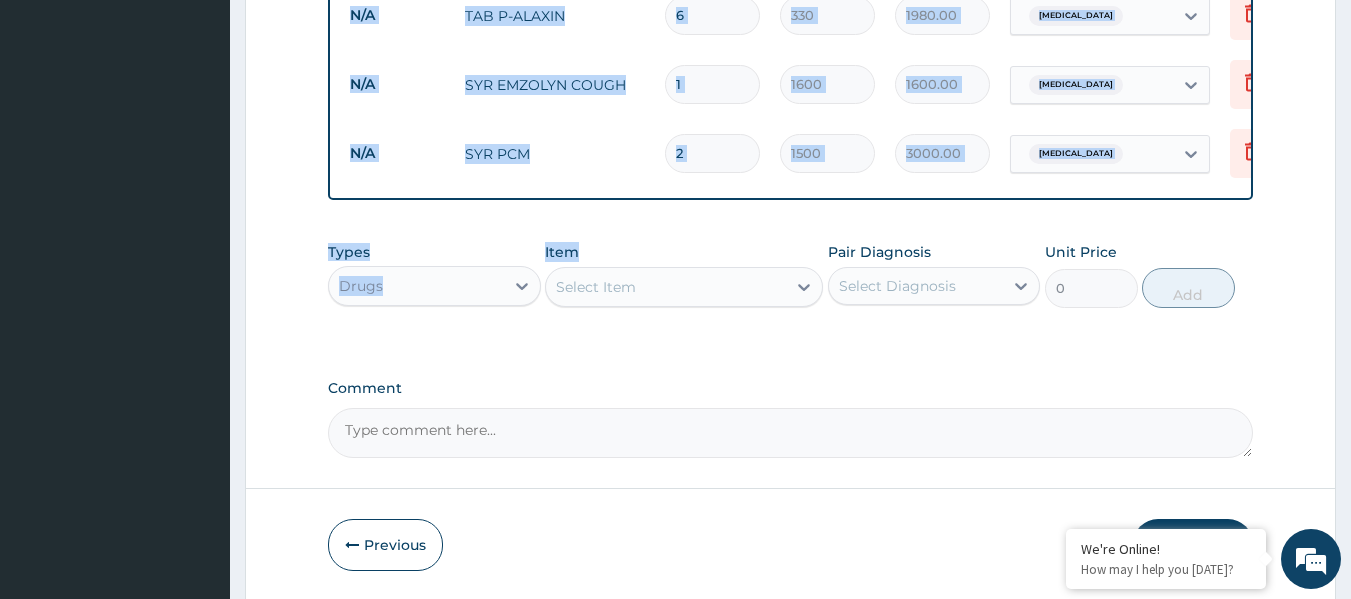 click on "PA Code / Prescription Code Enter Code(Secondary Care Only) Encounter Date 10-07-2025 Important Notice Please enter PA codes before entering items that are not attached to a PA code   All diagnoses entered must be linked to a claim item. Diagnosis & Claim Items that are visible but inactive cannot be edited because they were imported from an already approved PA code. Diagnosis Crusted scabies Confirmed Acute dermatitis Confirmed Upper respiratory infection Confirmed Malaria Confirmed NB: All diagnosis must be linked to a claim item Claim Items Type Name Quantity Unit Price Total Price Pair Diagnosis Actions N/A GENERAL CONSULTATION 1 8000 8000.00 Crusted scabies  + 3 Delete N/A MP 1 3500 3500.00 Malaria Delete N/A TAB P-ALAXIN 6 330 1980.00 Malaria Delete N/A  SYR EMZOLYN COUGH  1 1600 1600.00 Upper respiratory infection Delete N/A SYR PCM 2 1500 3000.00 Malaria Delete Types Drugs Item Select Item Pair Diagnosis Select Diagnosis Unit Price 0 Add Comment" at bounding box center [791, -157] 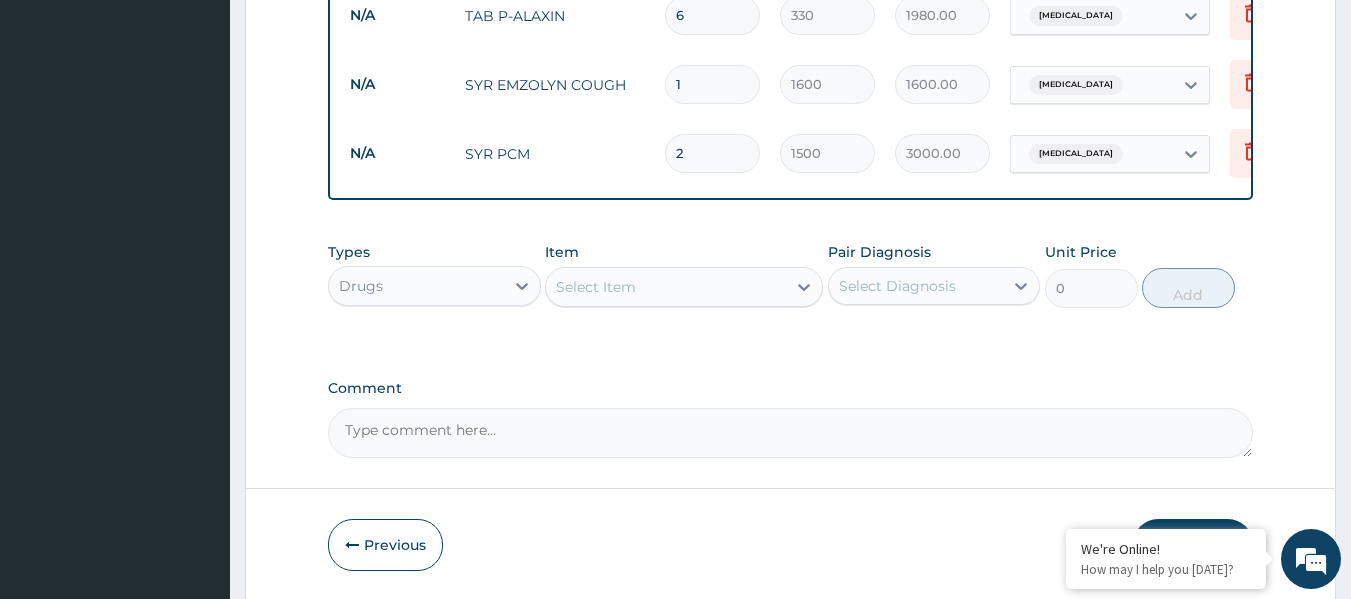 click on "Select Item" at bounding box center (596, 287) 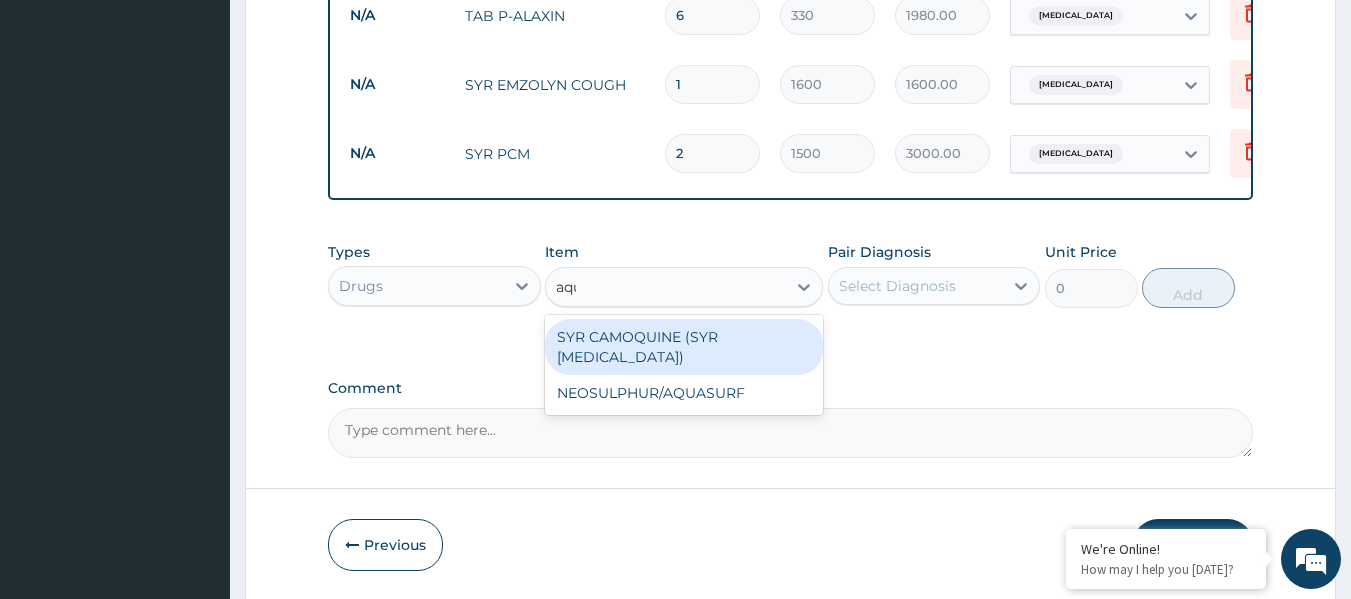 type on "aqua" 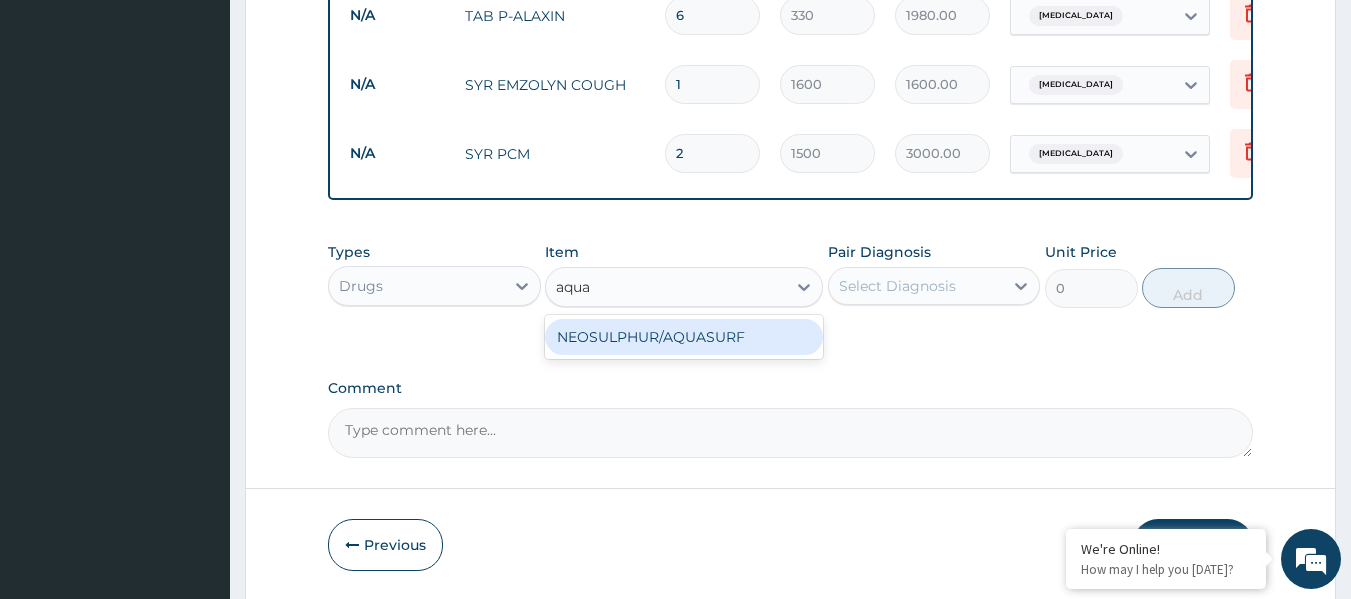 click on "NEOSULPHUR/AQUASURF" at bounding box center (684, 337) 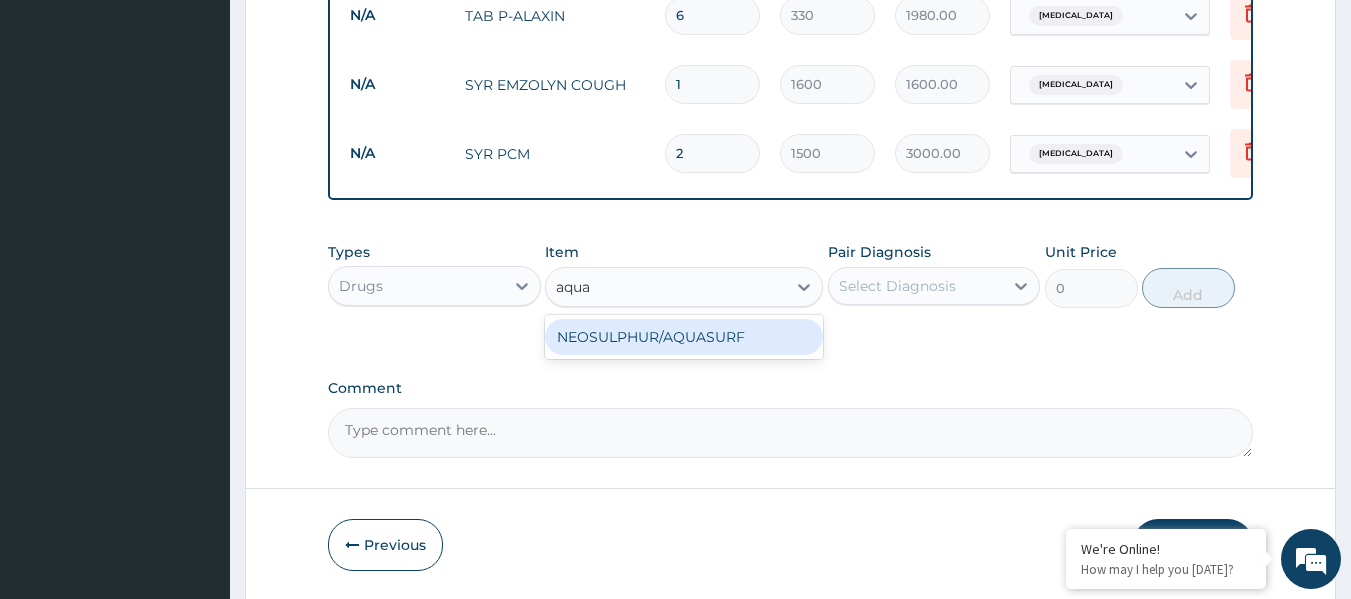 type 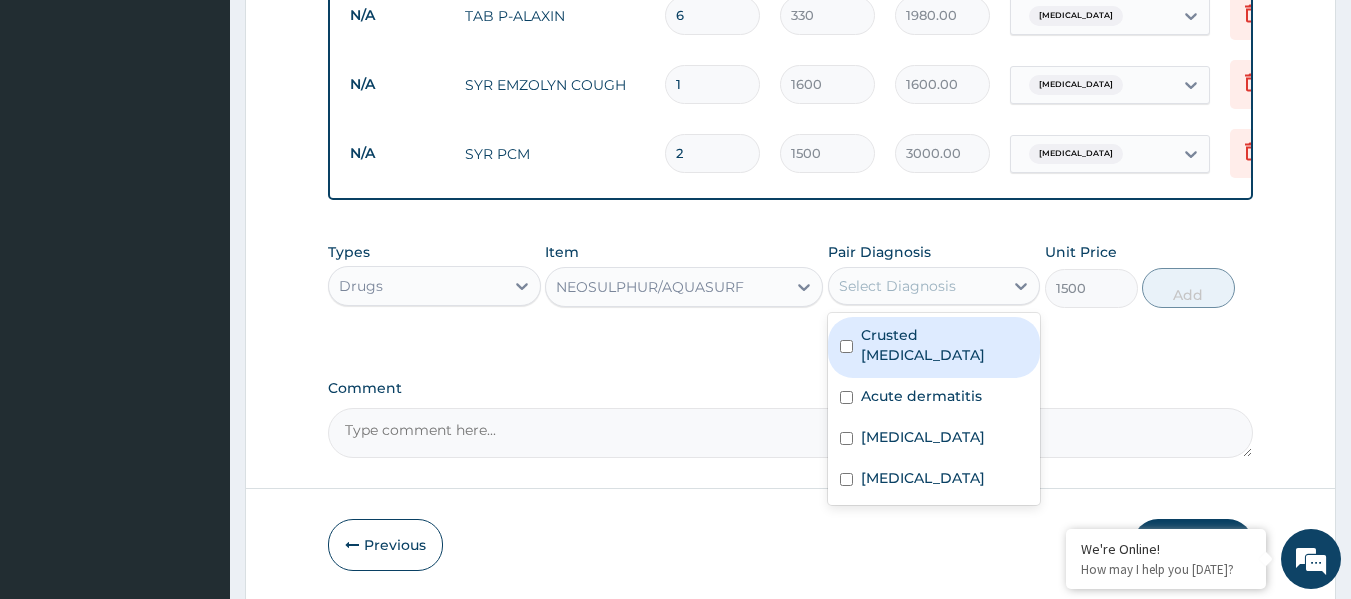 click on "Select Diagnosis" at bounding box center [916, 286] 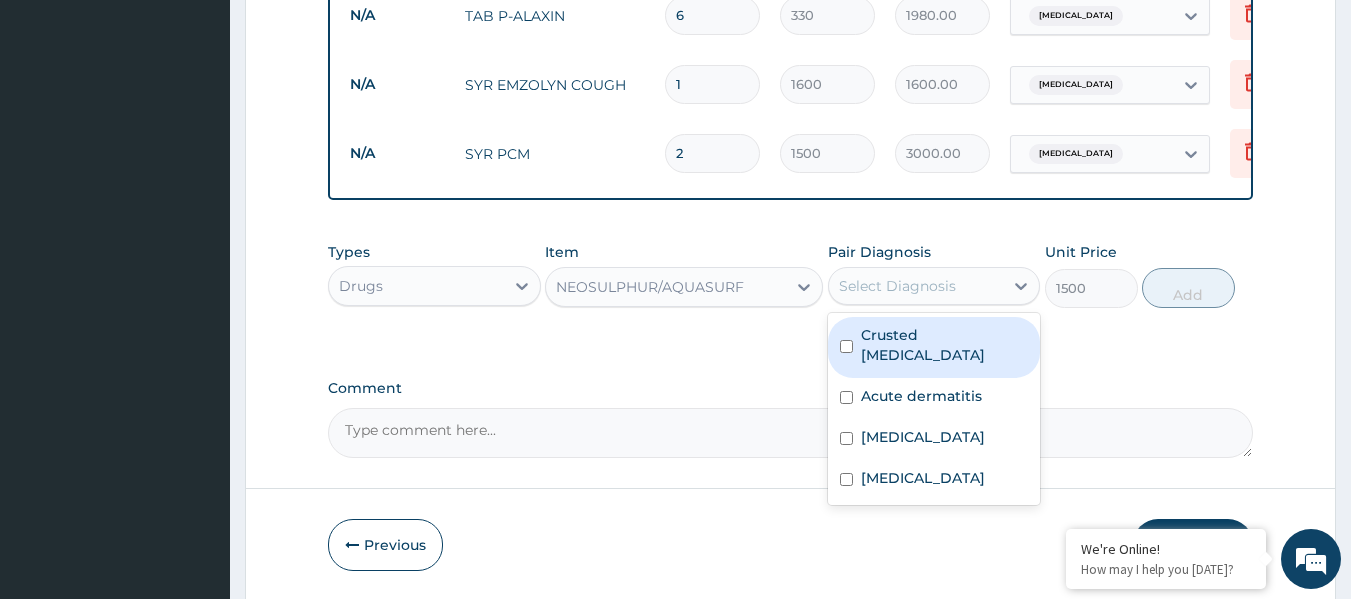 click on "Crusted scabies" at bounding box center [945, 345] 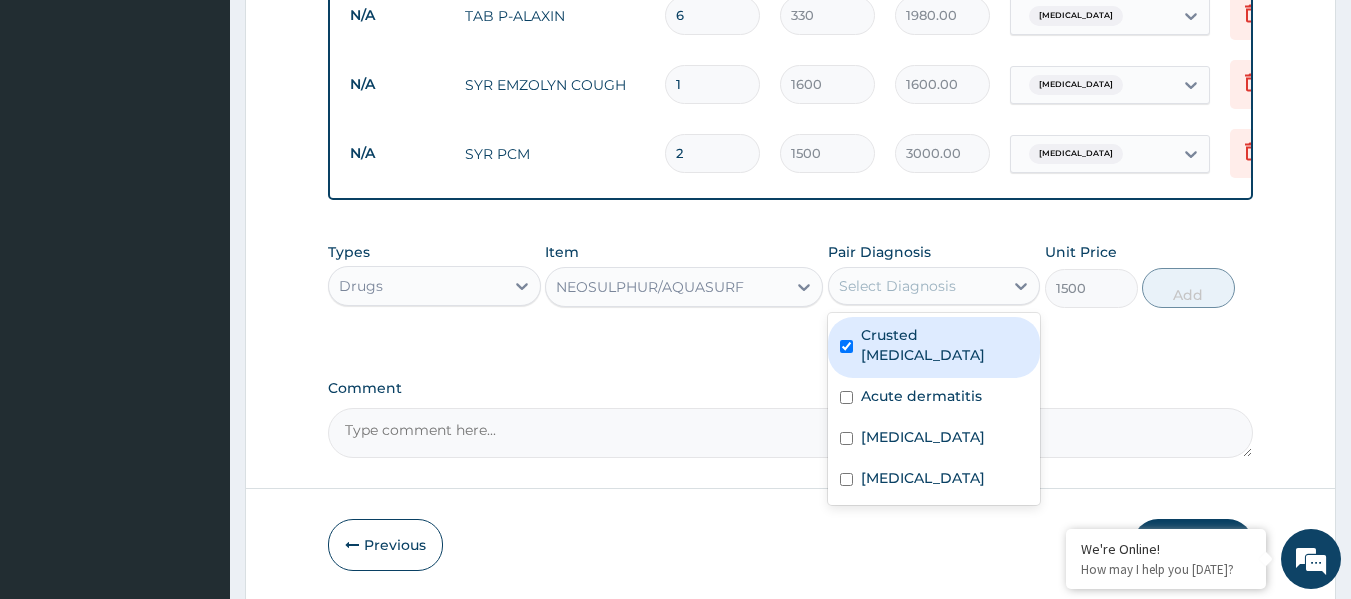 checkbox on "true" 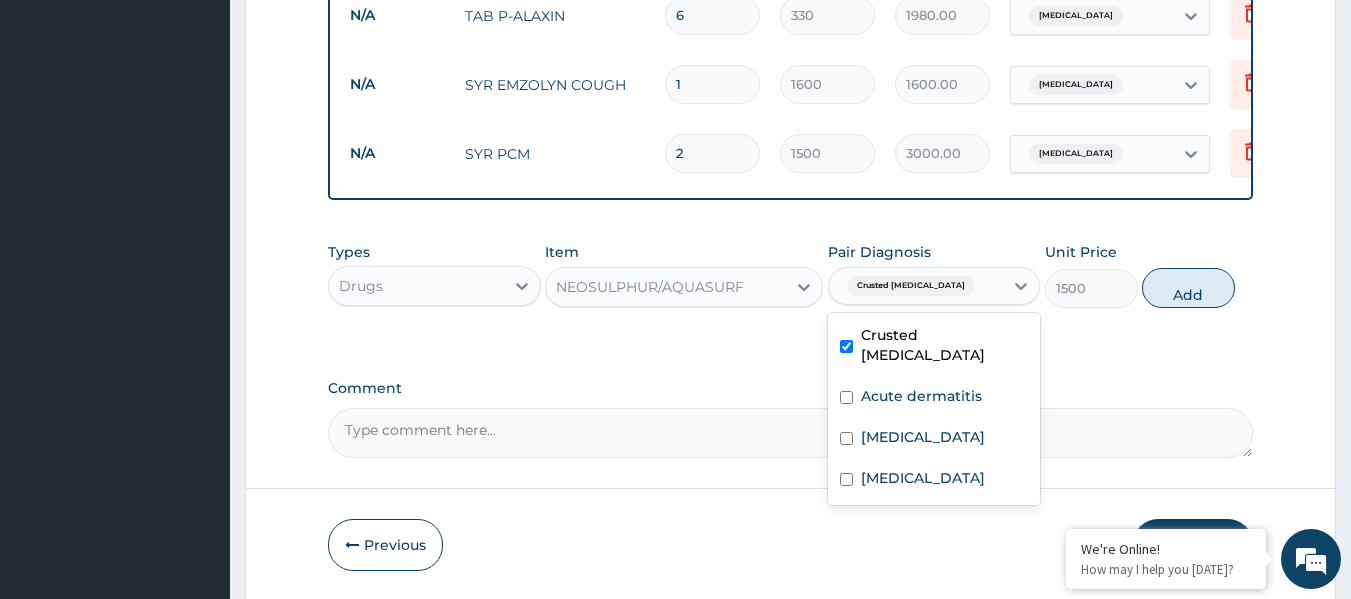 drag, startPoint x: 1171, startPoint y: 298, endPoint x: 1014, endPoint y: 278, distance: 158.26875 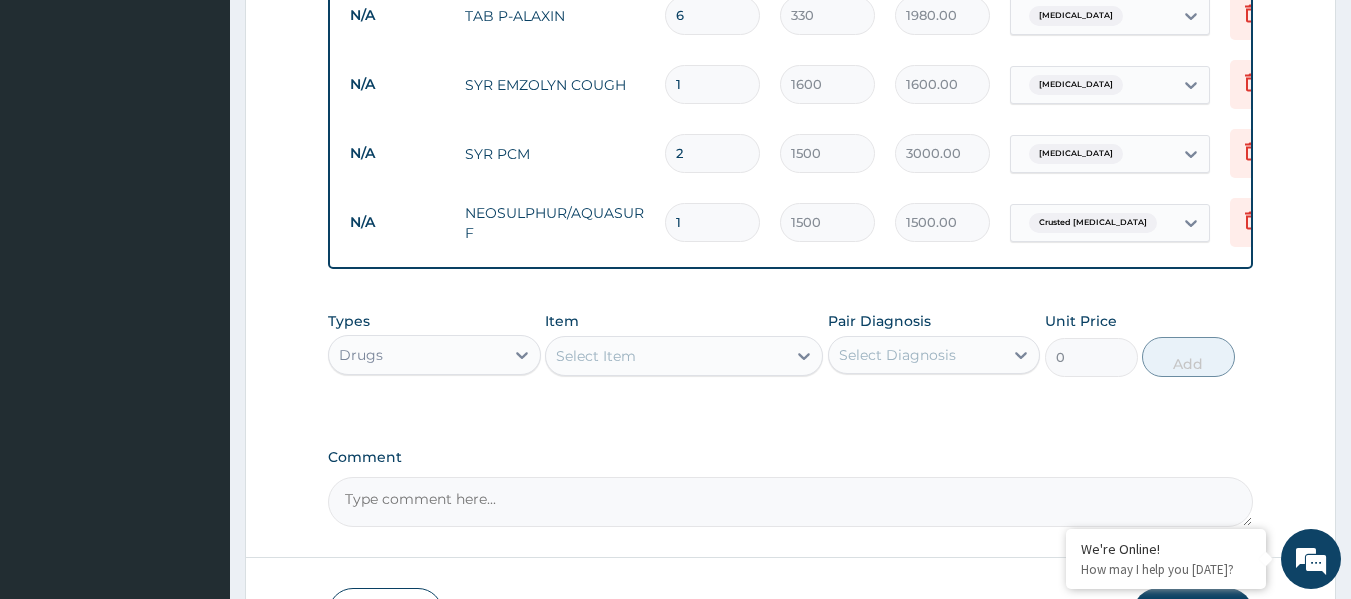 drag, startPoint x: 604, startPoint y: 382, endPoint x: 610, endPoint y: 365, distance: 18.027756 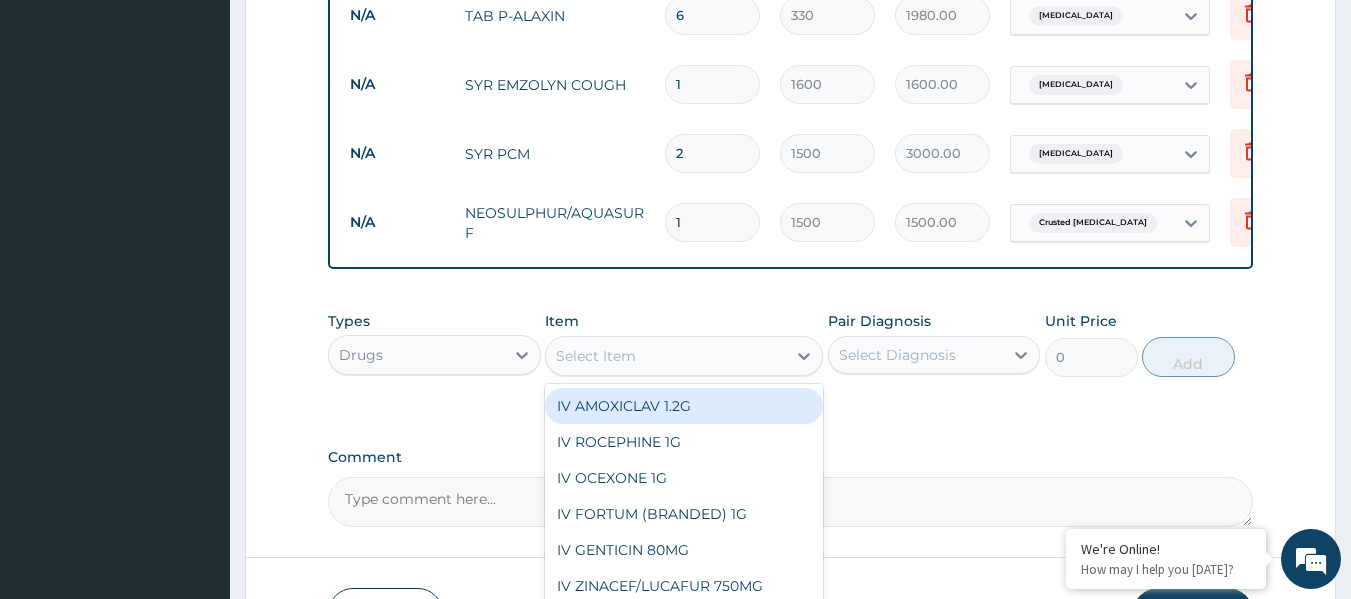 click on "Select Item" at bounding box center (596, 356) 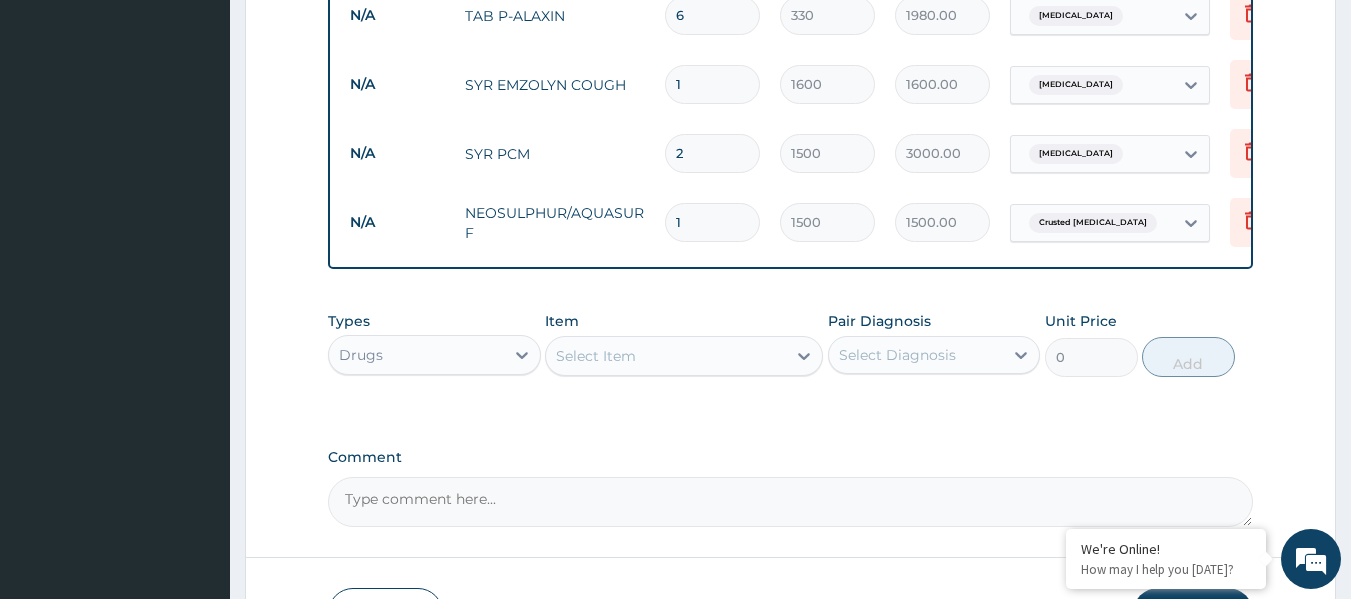 type on "a" 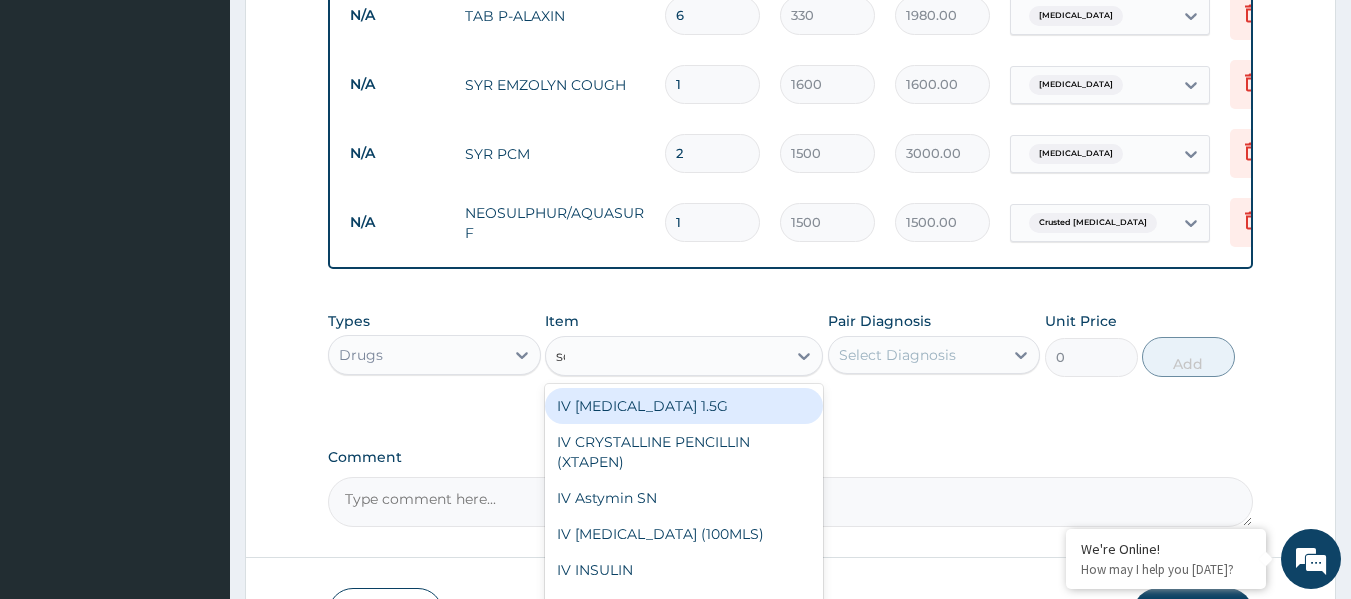 type on "sca" 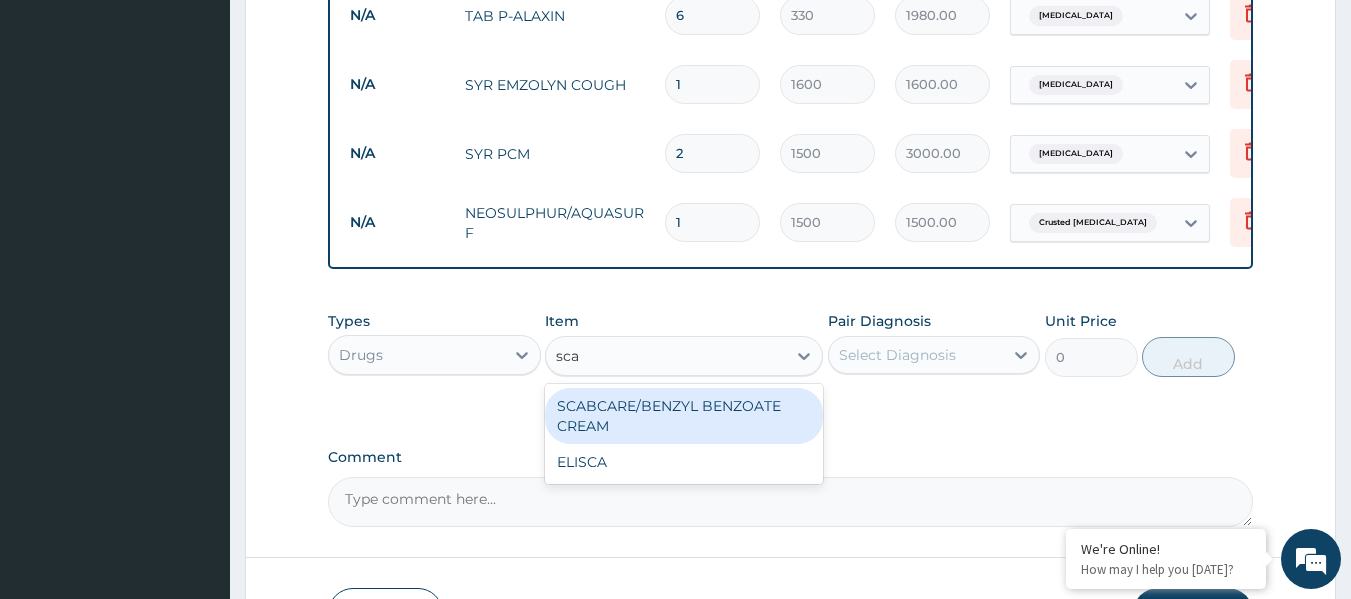 drag, startPoint x: 748, startPoint y: 418, endPoint x: 914, endPoint y: 373, distance: 171.99127 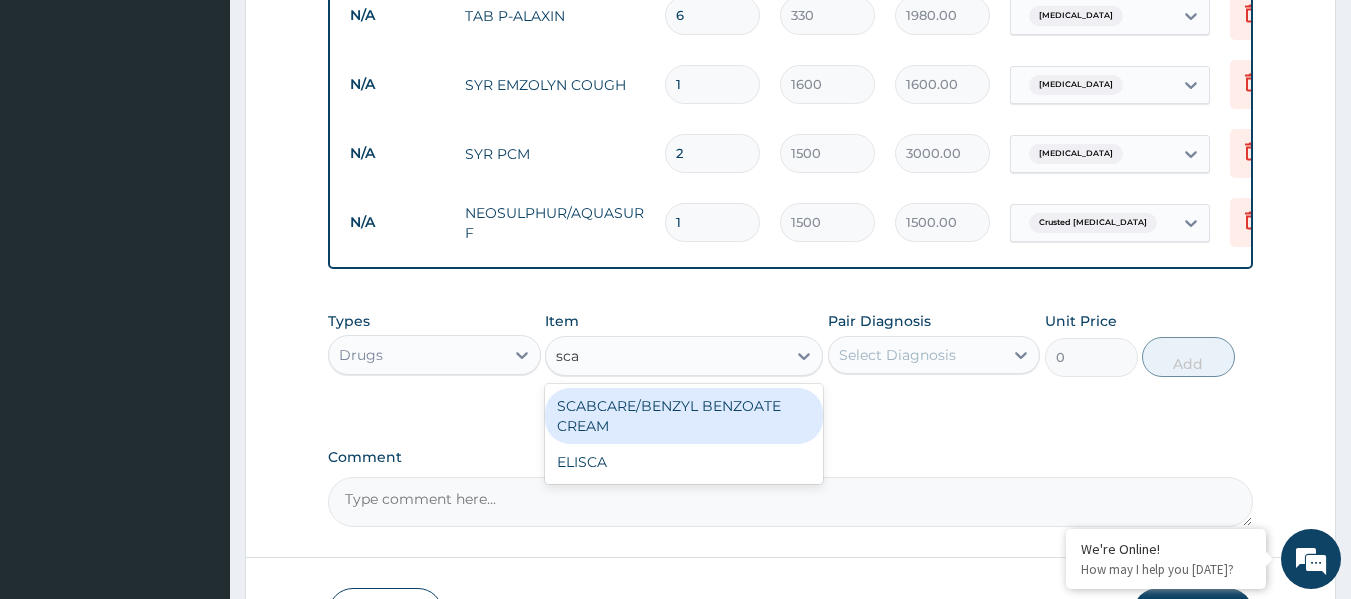 click on "SCABCARE/BENZYL BENZOATE CREAM" at bounding box center (684, 416) 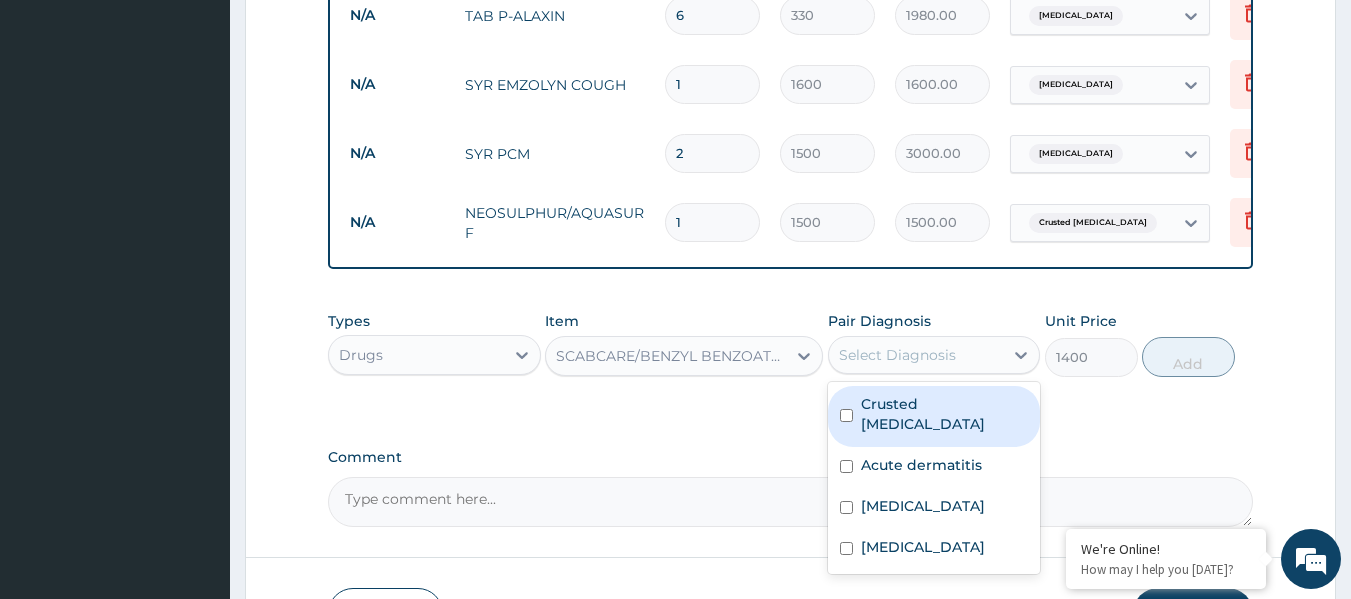 click on "Select Diagnosis" at bounding box center (897, 355) 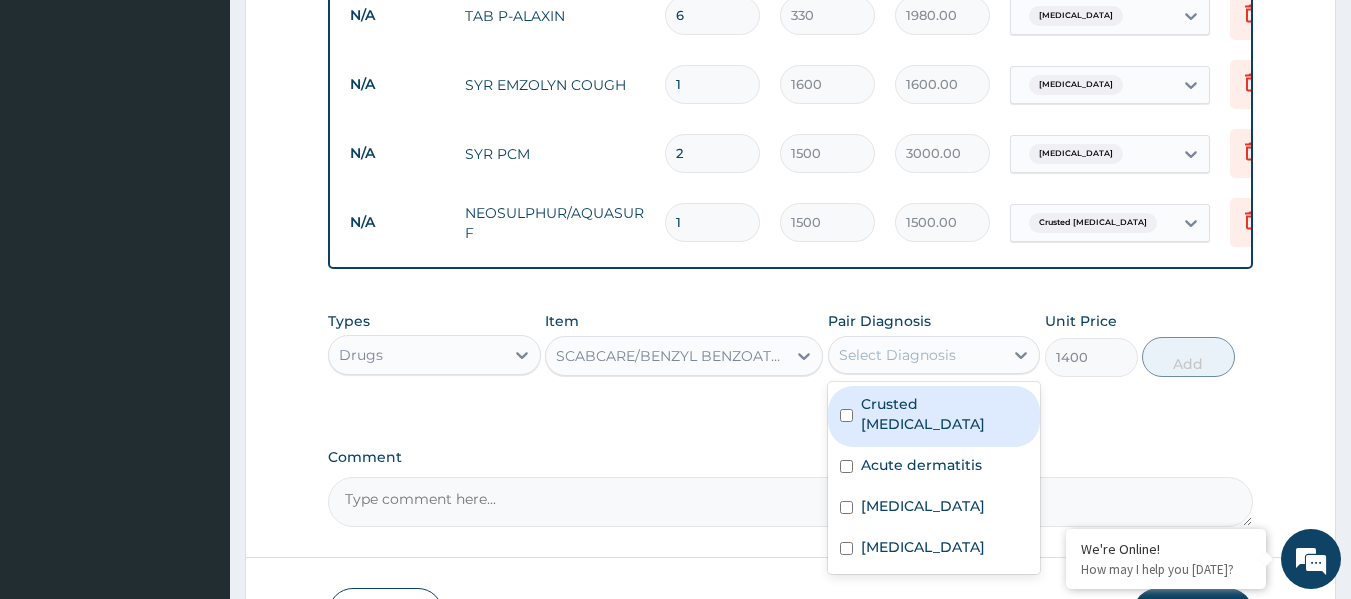 click on "Crusted scabies" at bounding box center [934, 416] 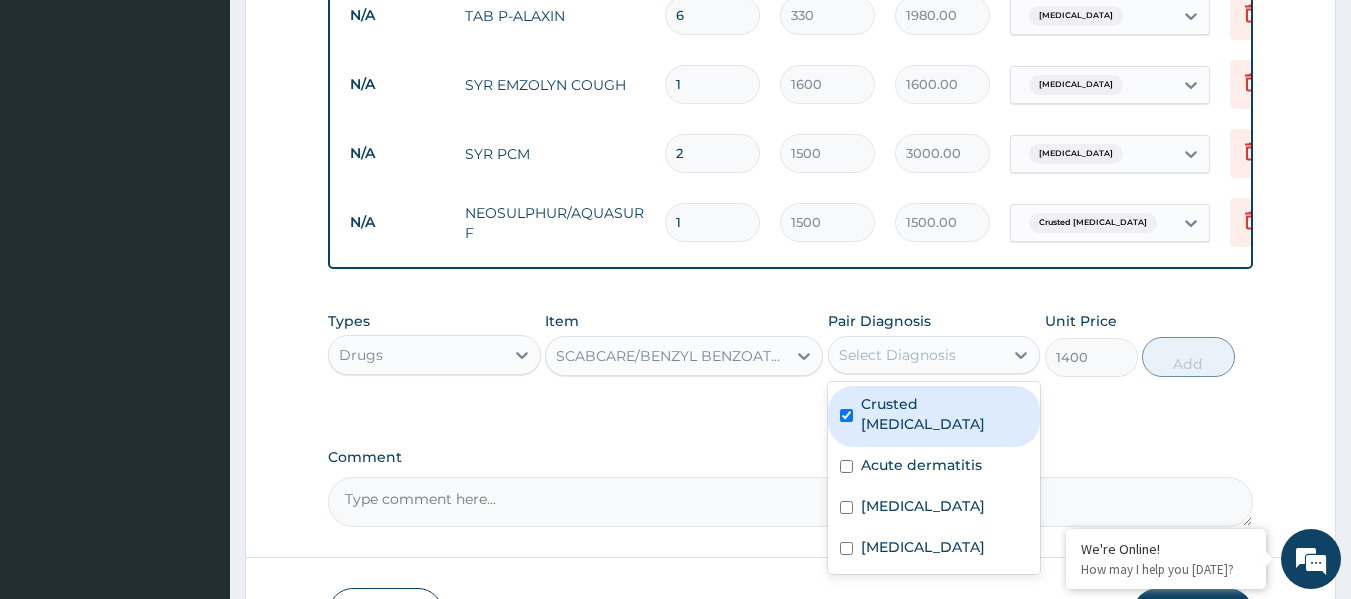 checkbox on "true" 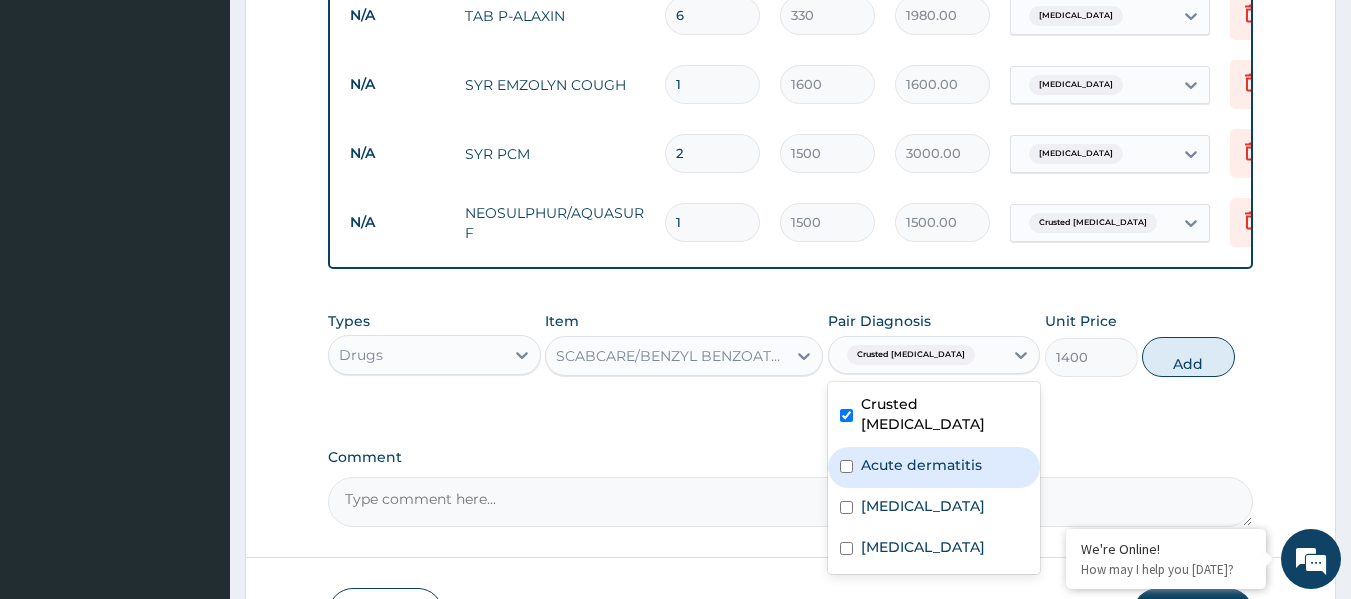 click on "Acute dermatitis" at bounding box center [921, 465] 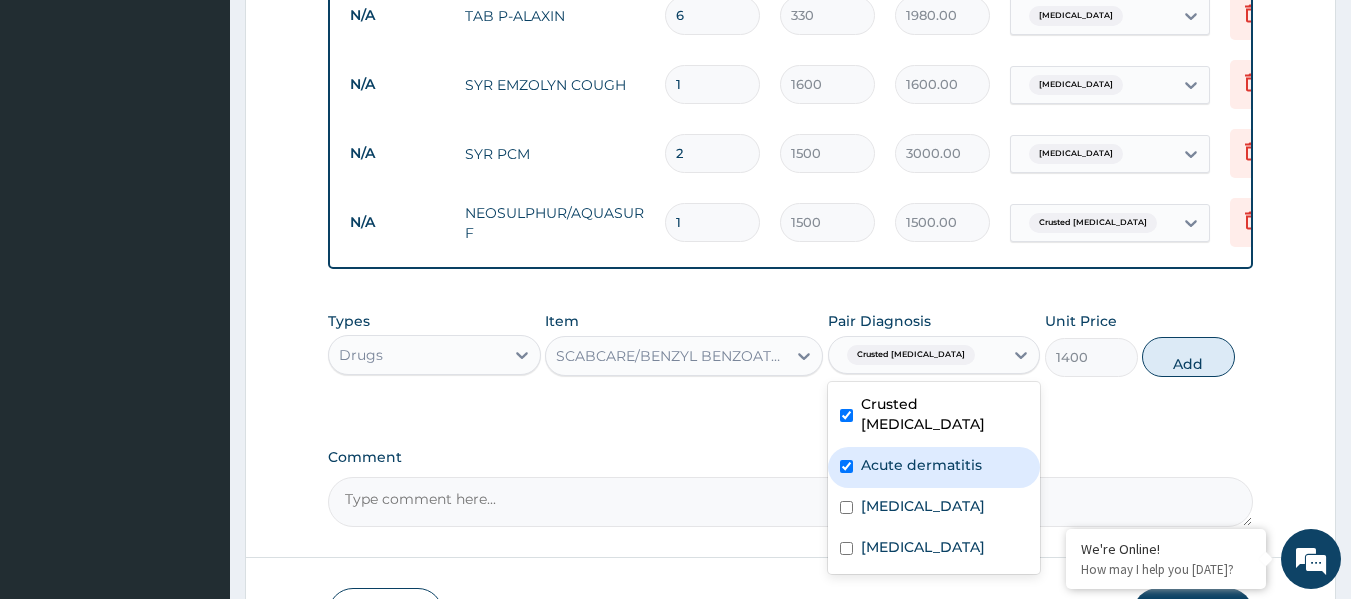 checkbox on "true" 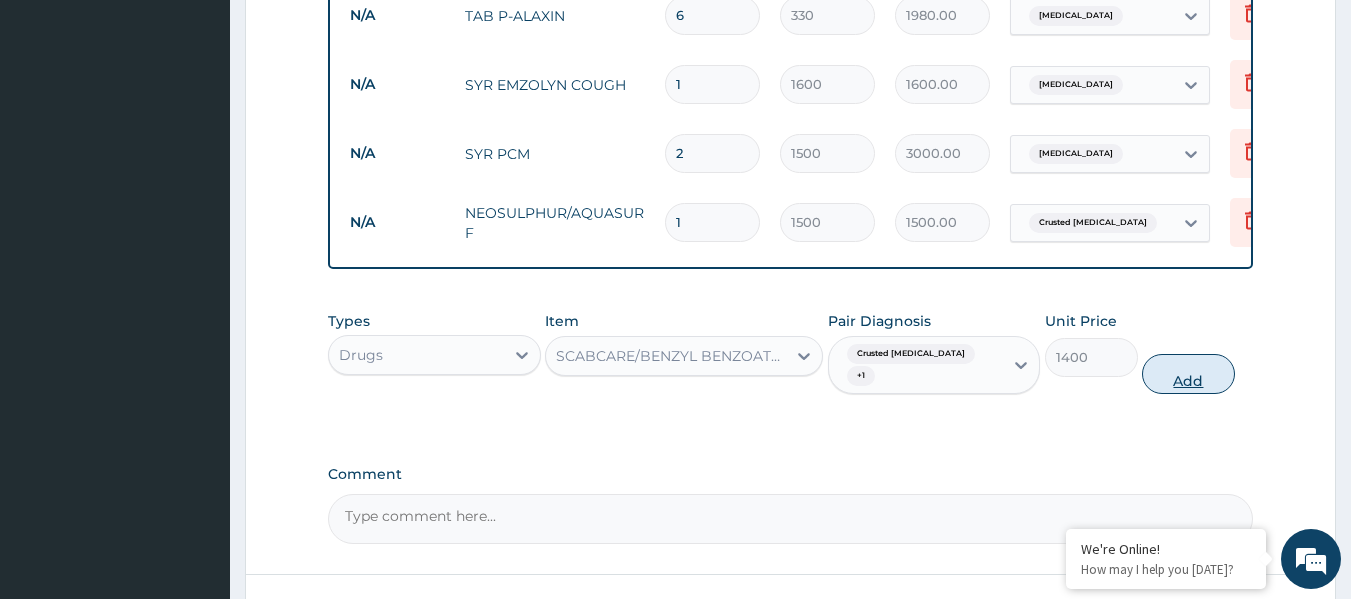 click on "Add" at bounding box center [1188, 374] 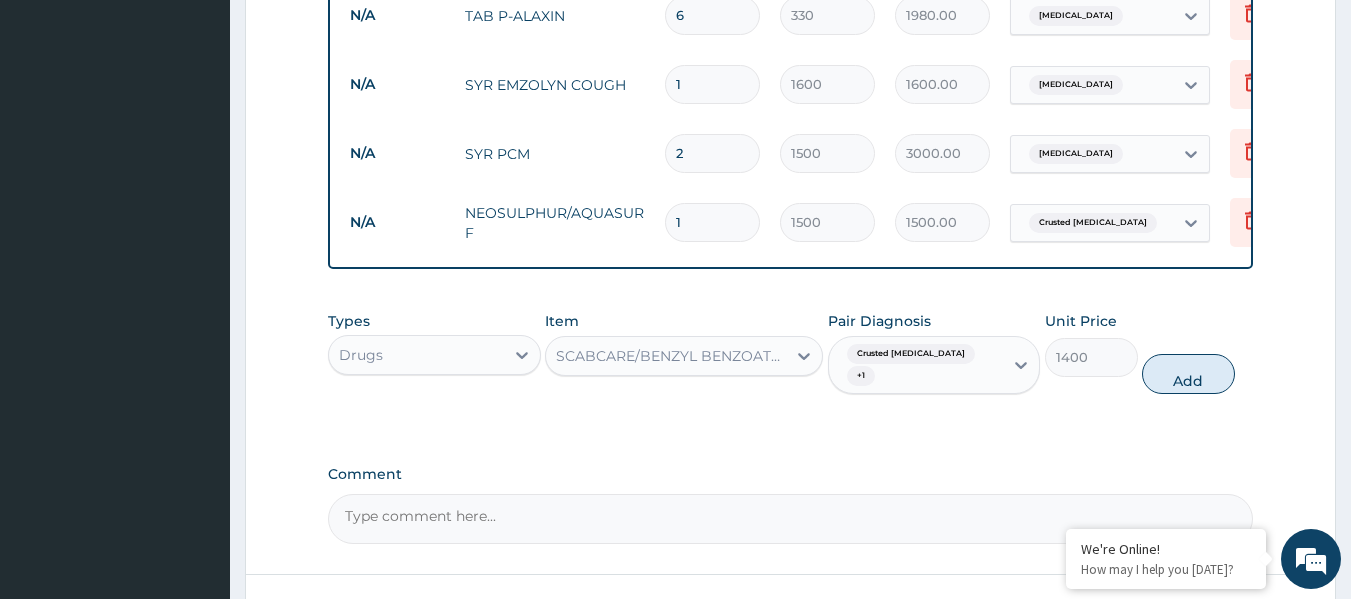 type on "0" 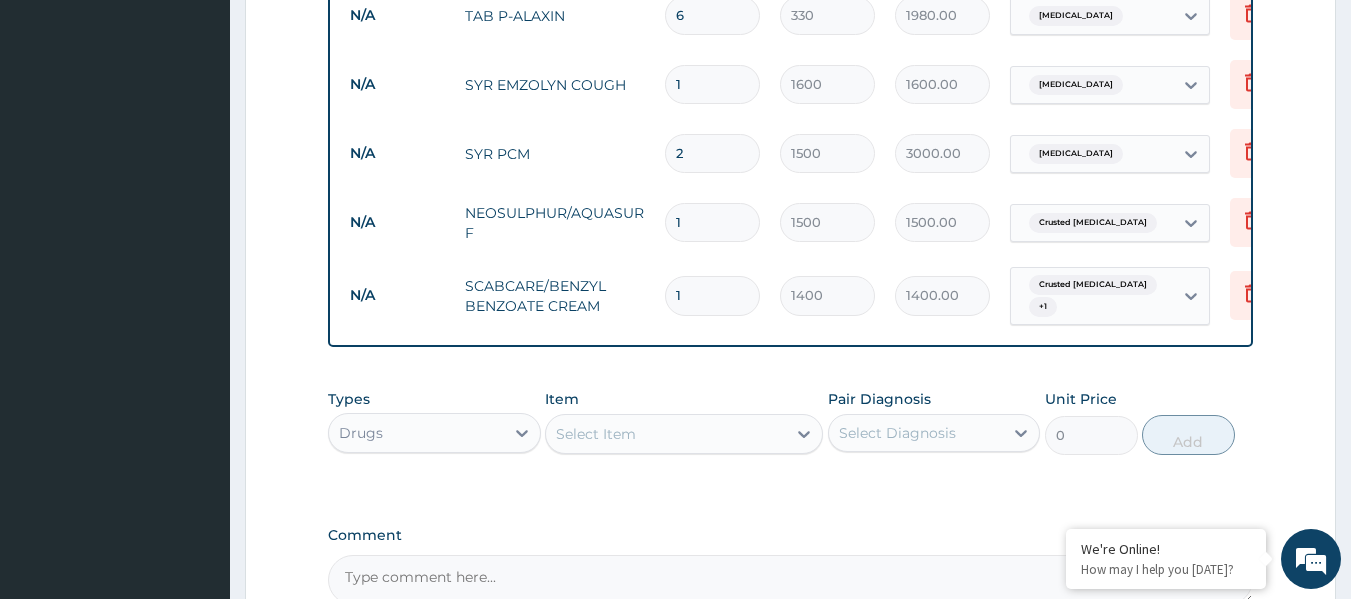 click on "Crusted scabies" at bounding box center [1093, 223] 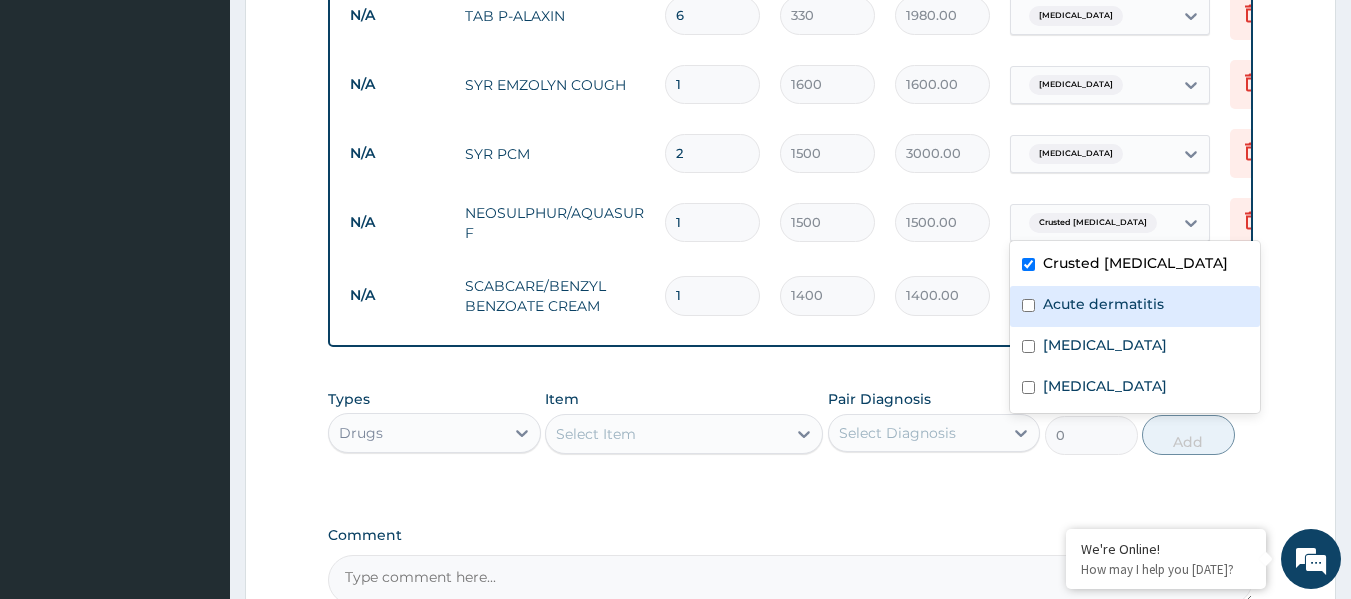 drag, startPoint x: 1087, startPoint y: 304, endPoint x: 1063, endPoint y: 299, distance: 24.5153 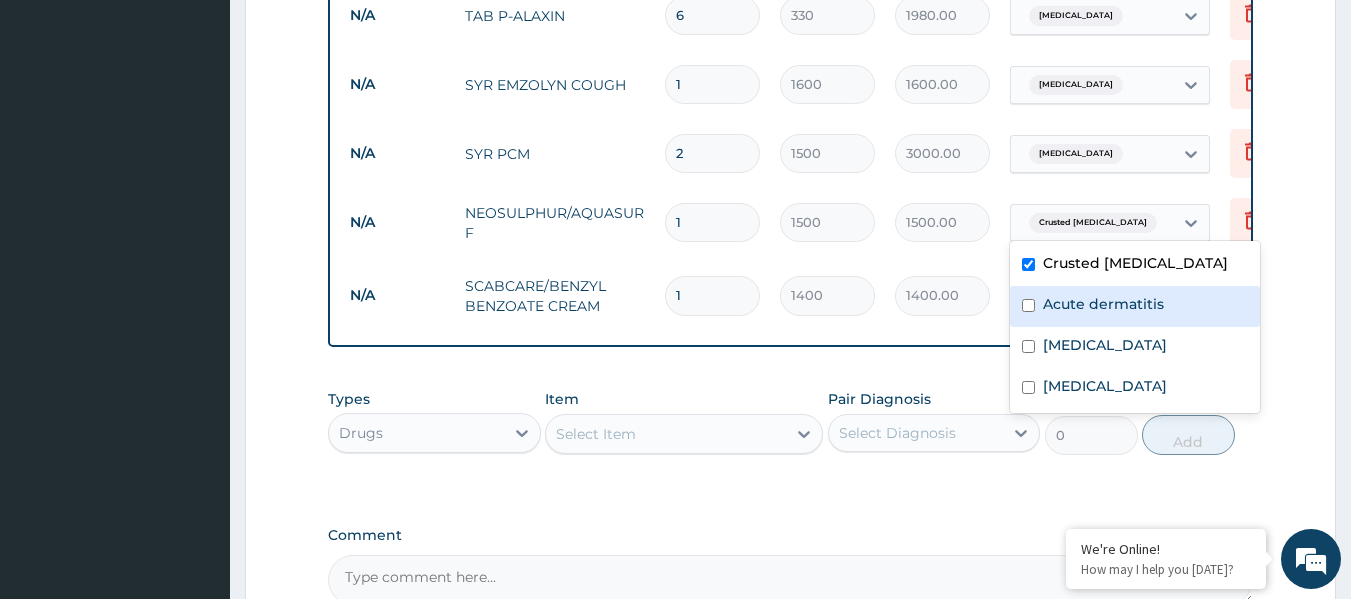 click on "Acute dermatitis" at bounding box center [1103, 304] 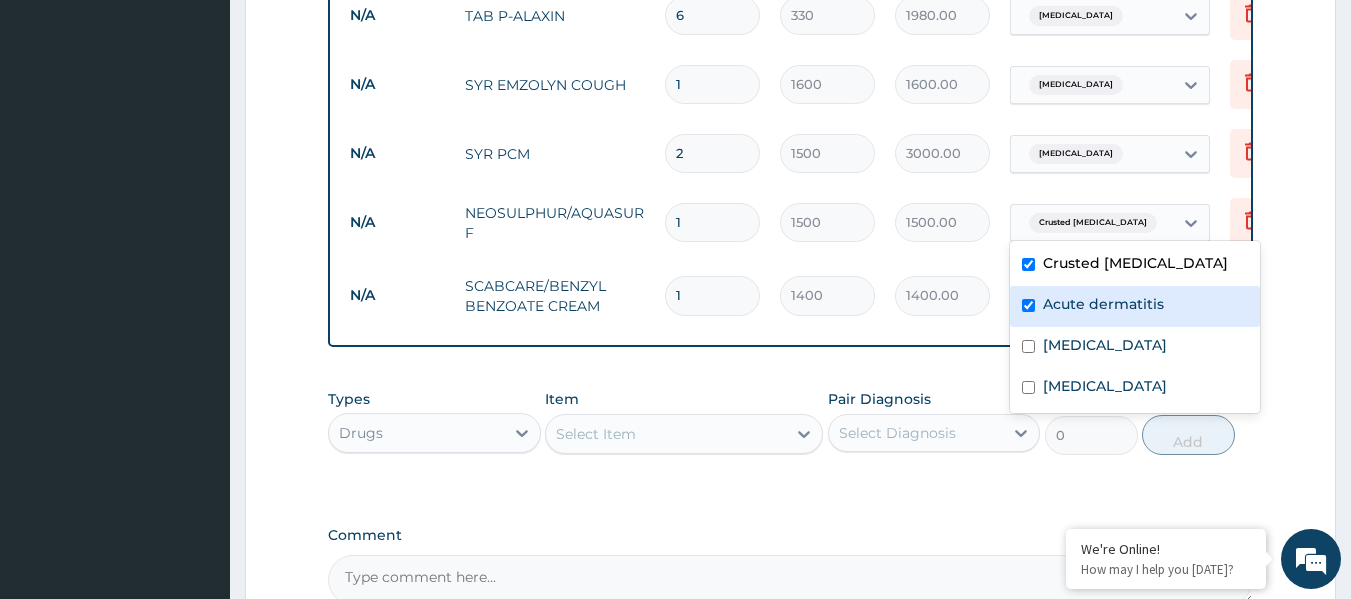 checkbox on "true" 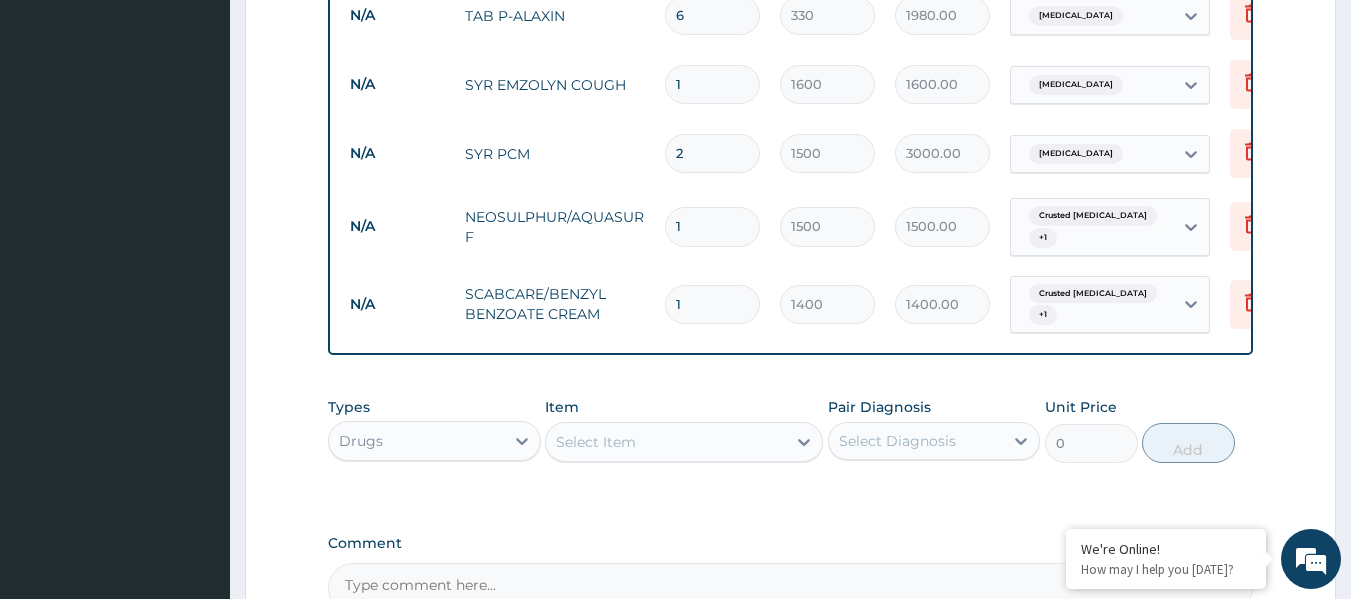 click on "PA Code / Prescription Code Enter Code(Secondary Care Only) Encounter Date 10-07-2025 Important Notice Please enter PA codes before entering items that are not attached to a PA code   All diagnoses entered must be linked to a claim item. Diagnosis & Claim Items that are visible but inactive cannot be edited because they were imported from an already approved PA code. Diagnosis Crusted scabies Confirmed Acute dermatitis Confirmed Upper respiratory infection Confirmed Malaria Confirmed NB: All diagnosis must be linked to a claim item Claim Items Type Name Quantity Unit Price Total Price Pair Diagnosis Actions N/A GENERAL CONSULTATION 1 8000 8000.00 Crusted scabies  + 3 Delete N/A MP 1 3500 3500.00 Malaria Delete N/A TAB P-ALAXIN 6 330 1980.00 Malaria Delete N/A  SYR EMZOLYN COUGH  1 1600 1600.00 Upper respiratory infection Delete N/A SYR PCM 2 1500 3000.00 Malaria Delete N/A NEOSULPHUR/AQUASURF 1 1500 1500.00 Crusted scabies  + 1 Delete N/A SCABCARE/BENZYL BENZOATE CREAM 1 1400 1400.00 Crusted scabies  + 1 Item" at bounding box center [791, -80] 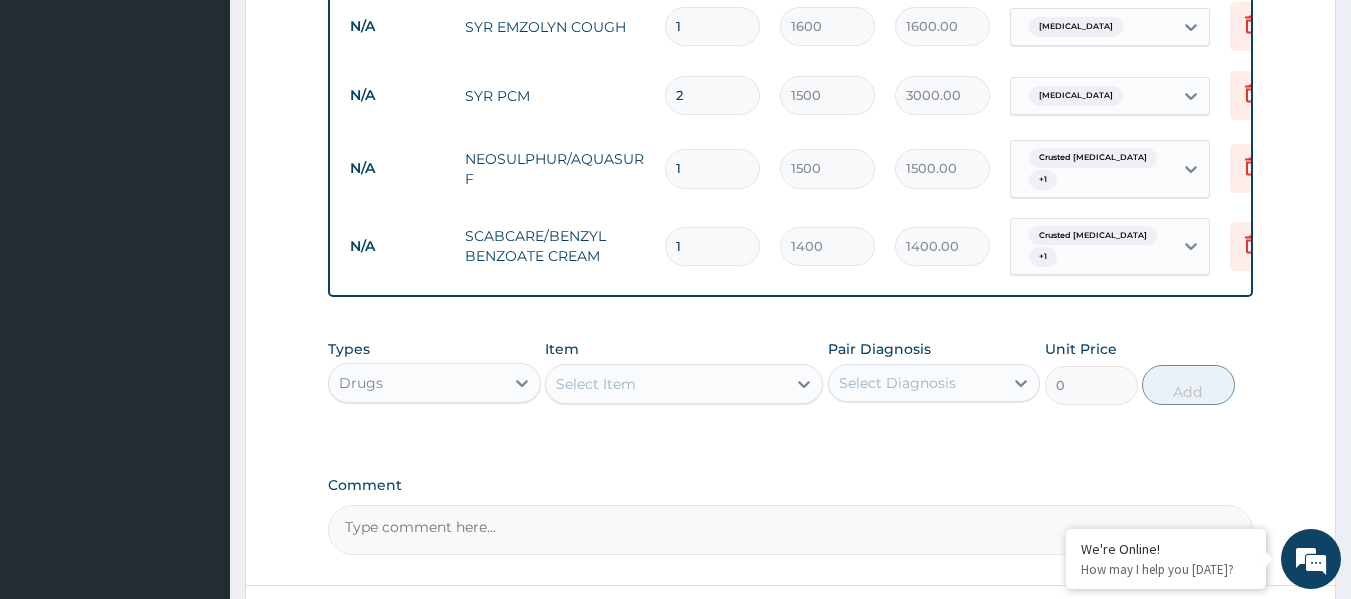 scroll, scrollTop: 1163, scrollLeft: 0, axis: vertical 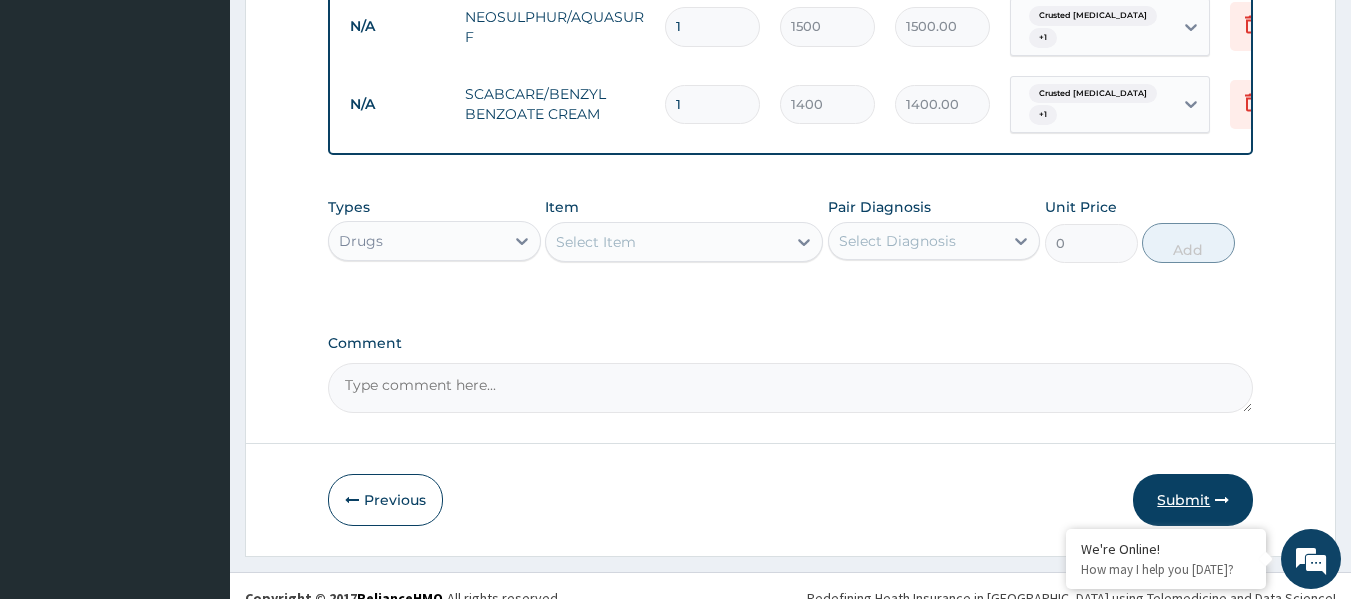 click on "Submit" at bounding box center [1193, 500] 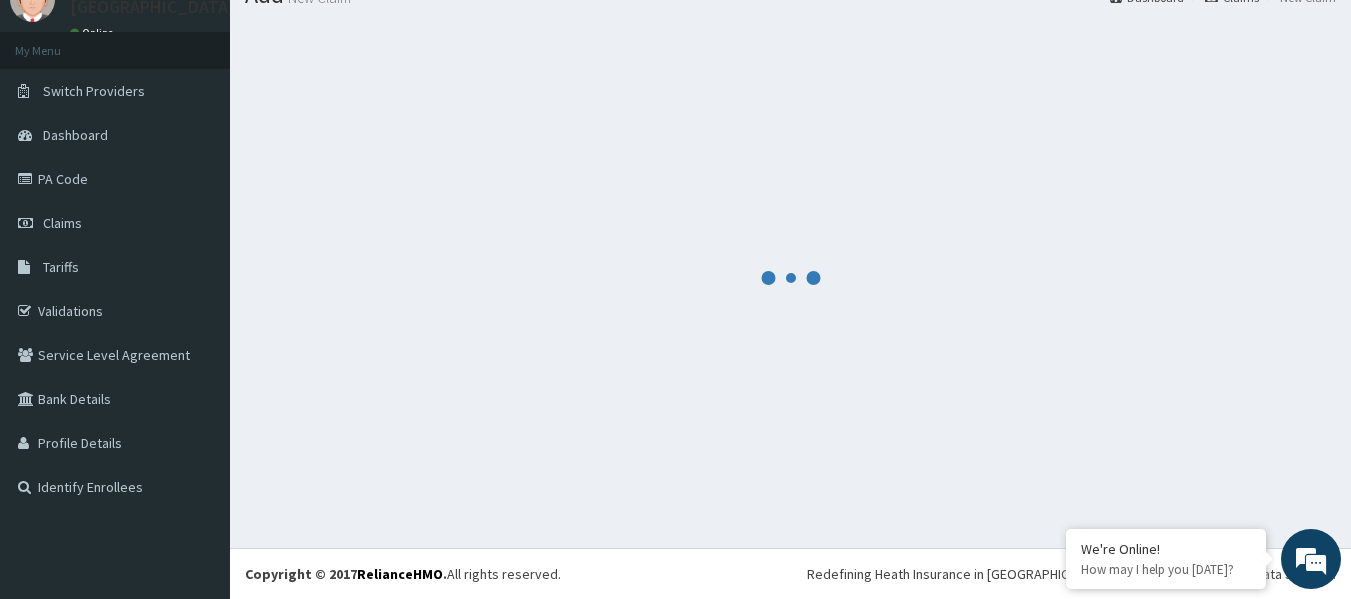 scroll, scrollTop: 83, scrollLeft: 0, axis: vertical 